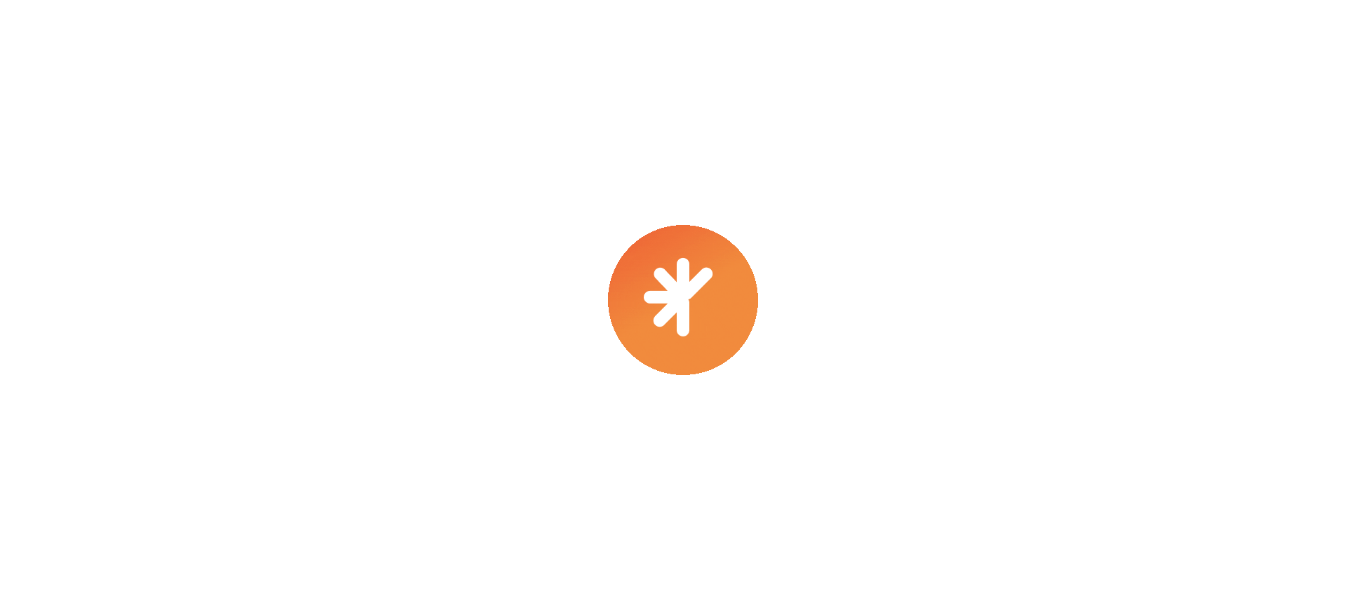 scroll, scrollTop: 0, scrollLeft: 0, axis: both 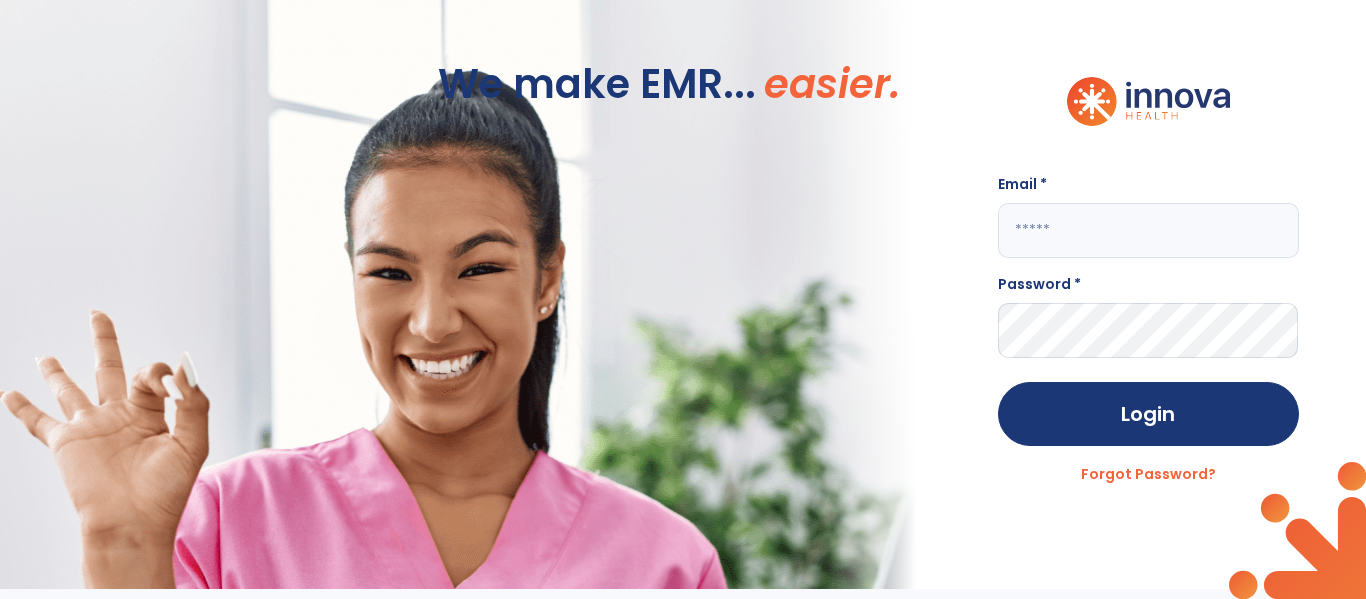 click 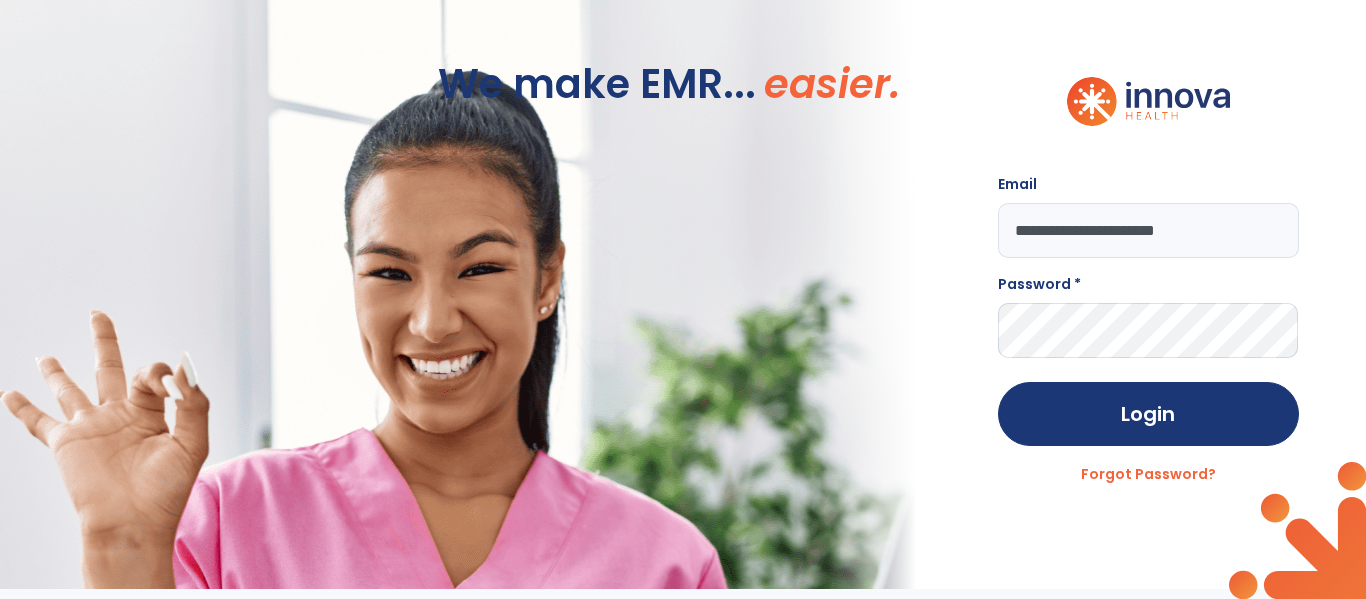 type on "**********" 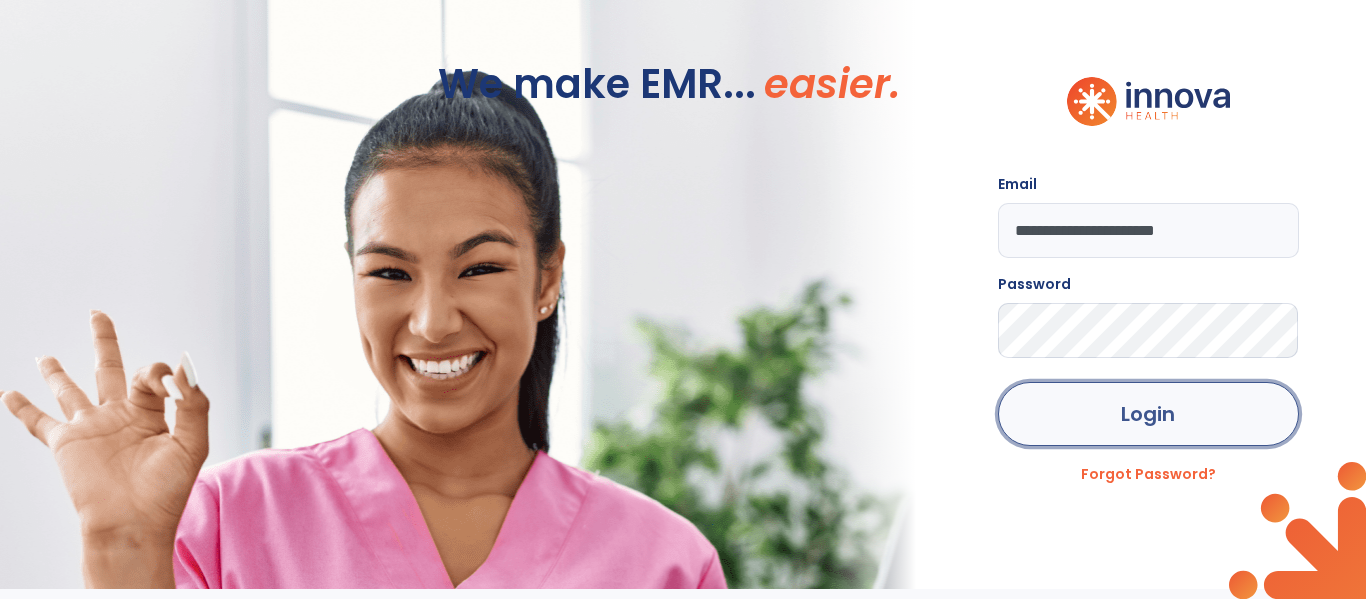 click on "Login" 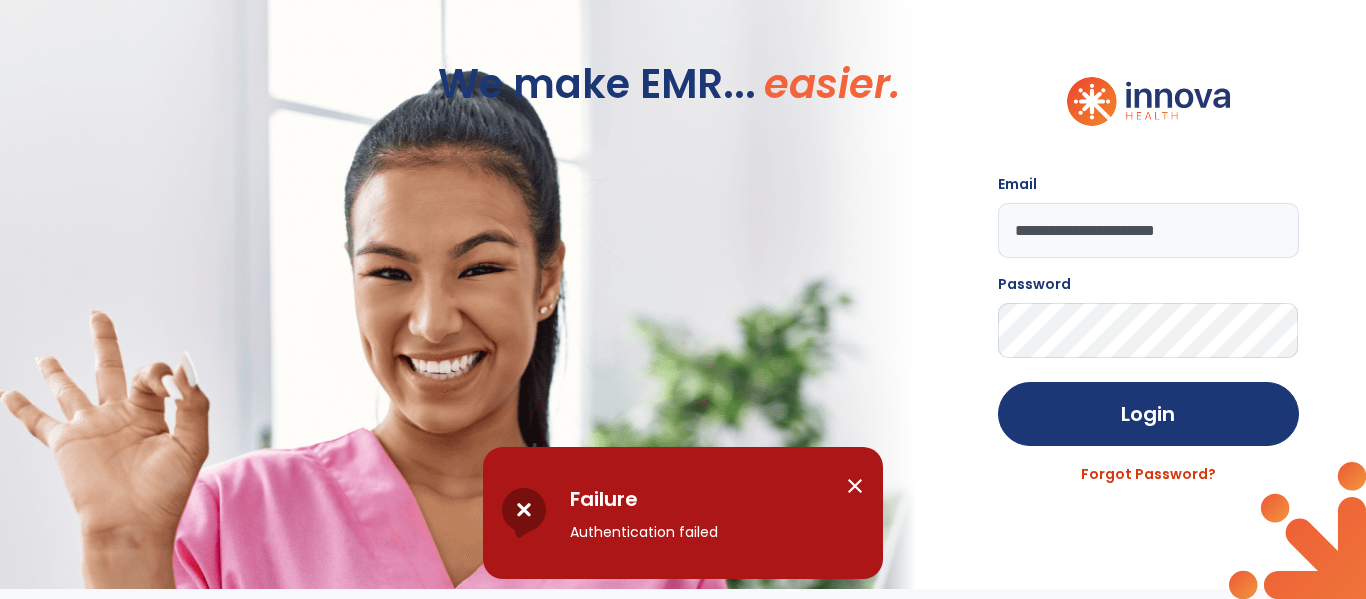 click on "Forgot Password?" 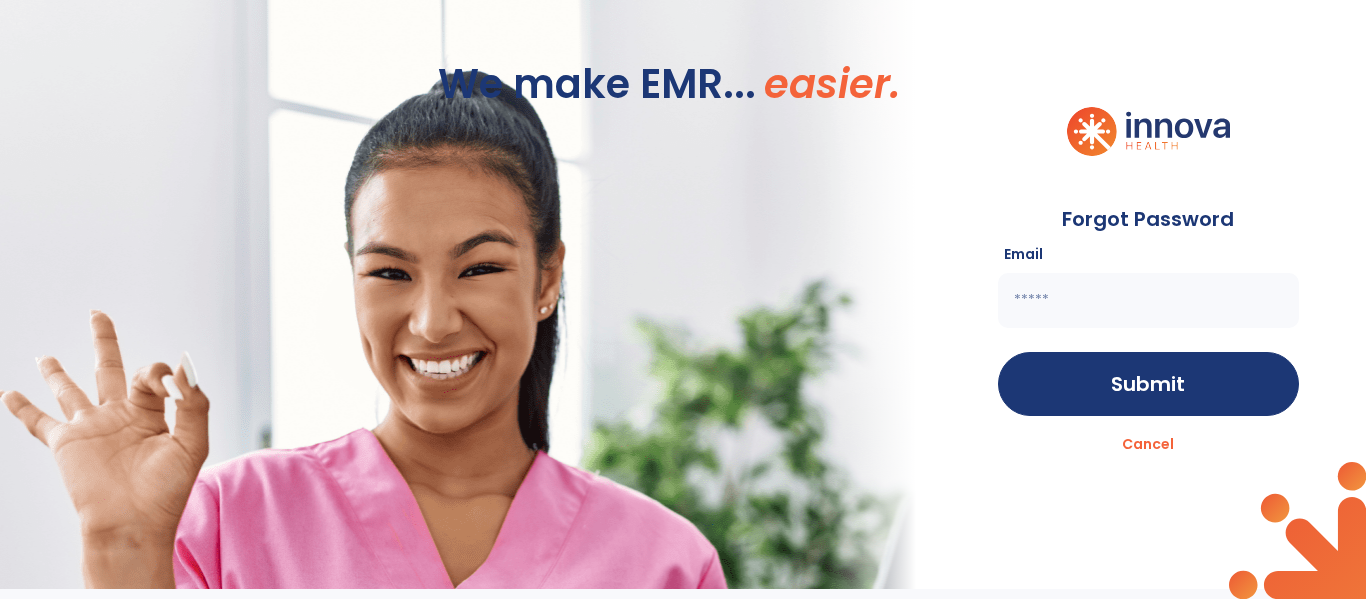 click 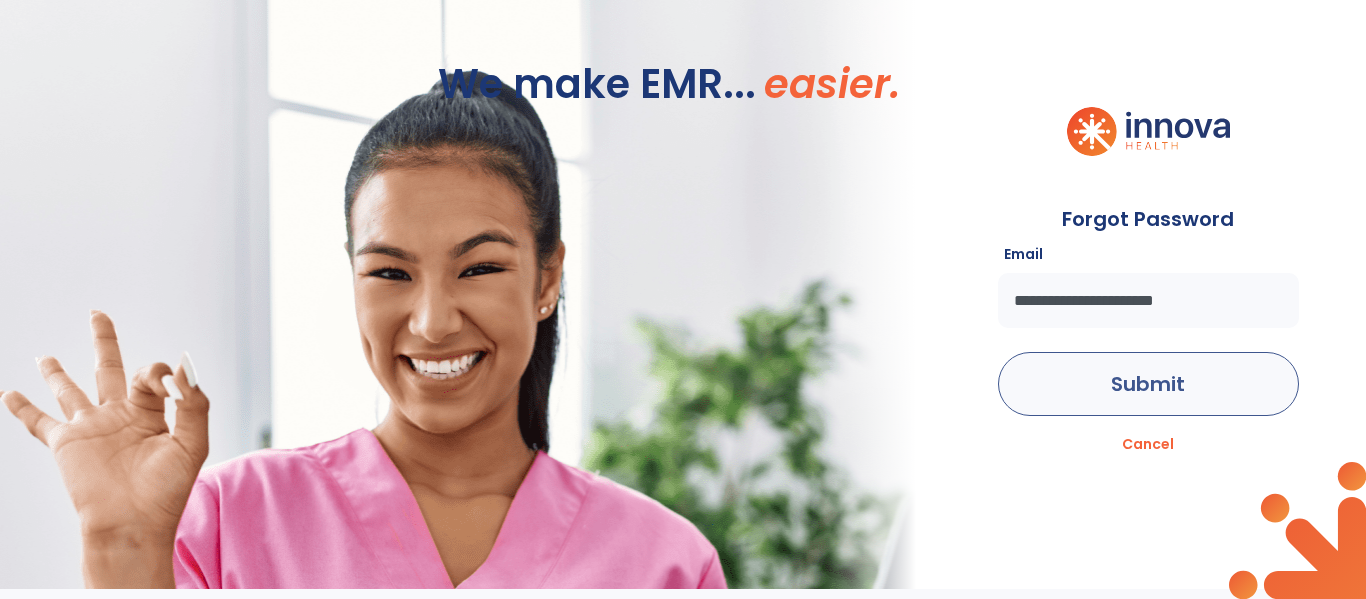 type on "**********" 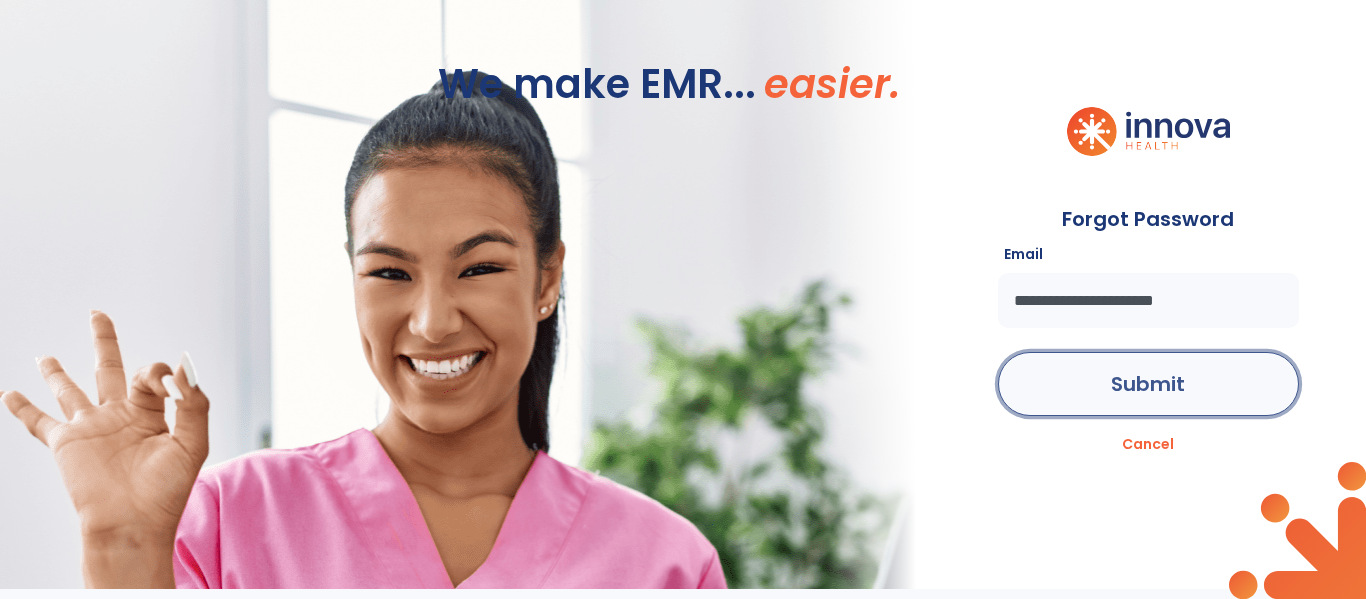 click on "Submit" 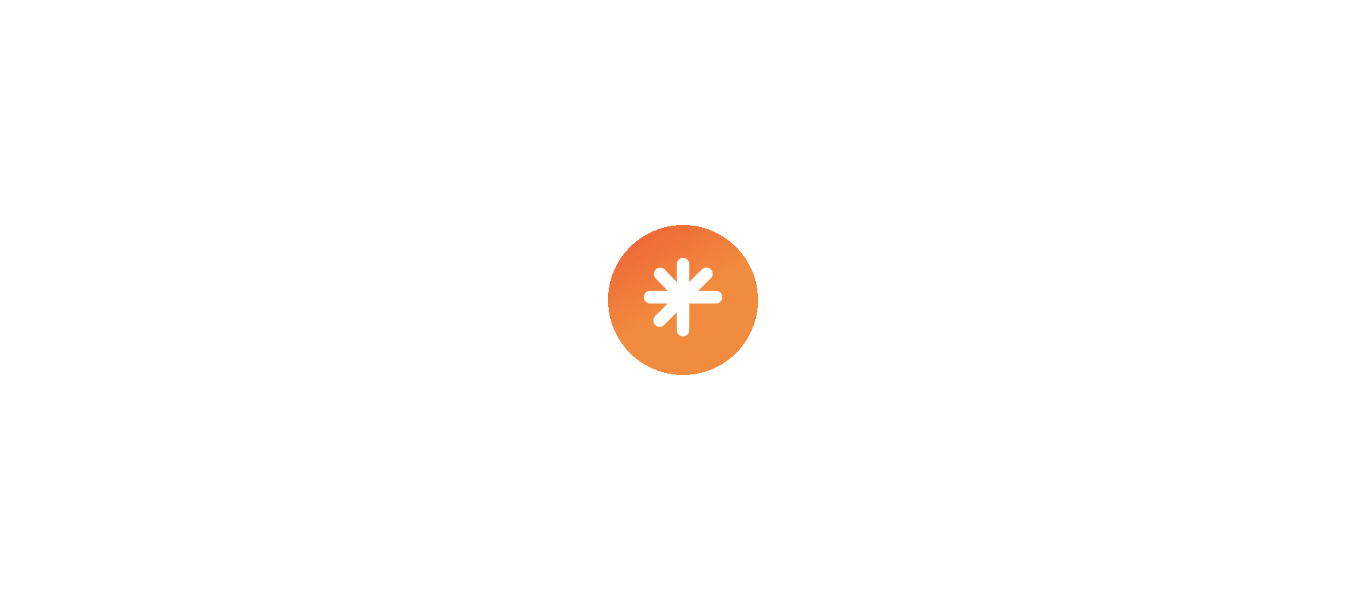 scroll, scrollTop: 0, scrollLeft: 0, axis: both 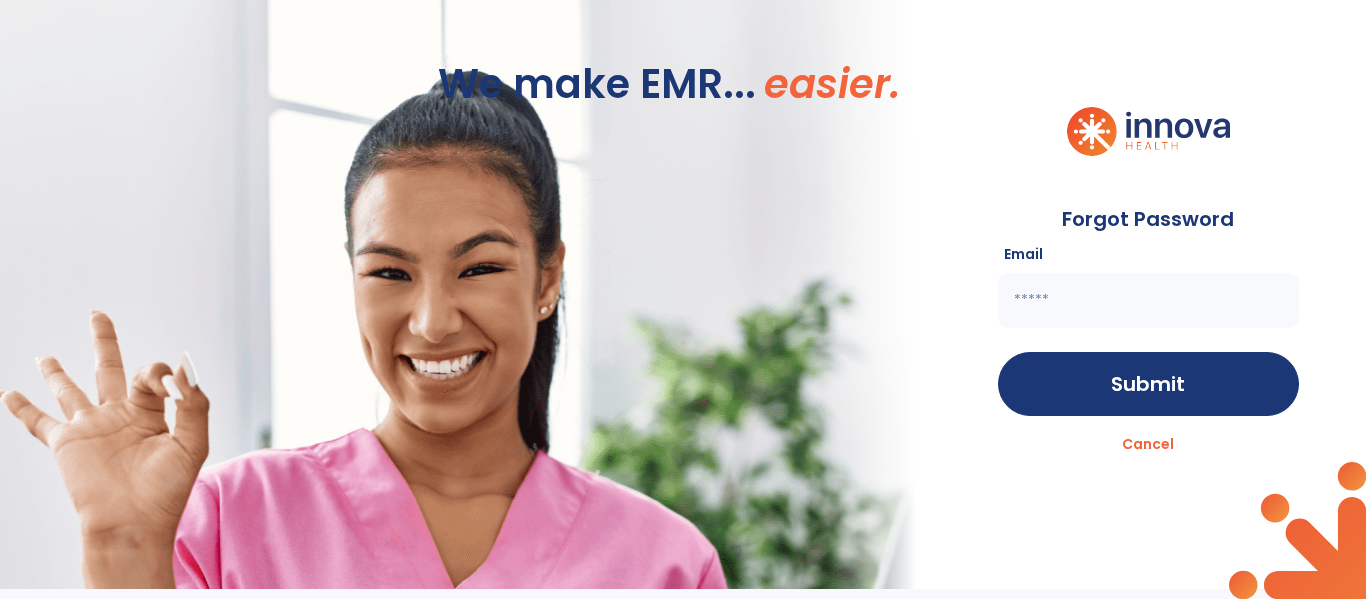 click 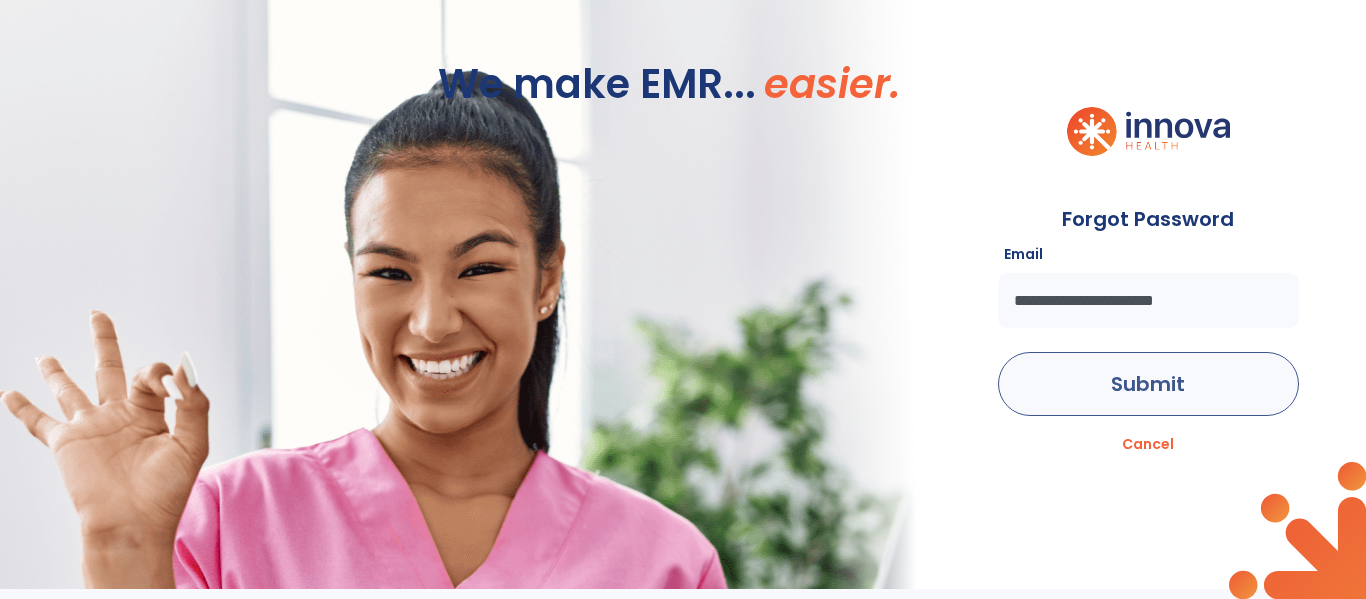 type on "**********" 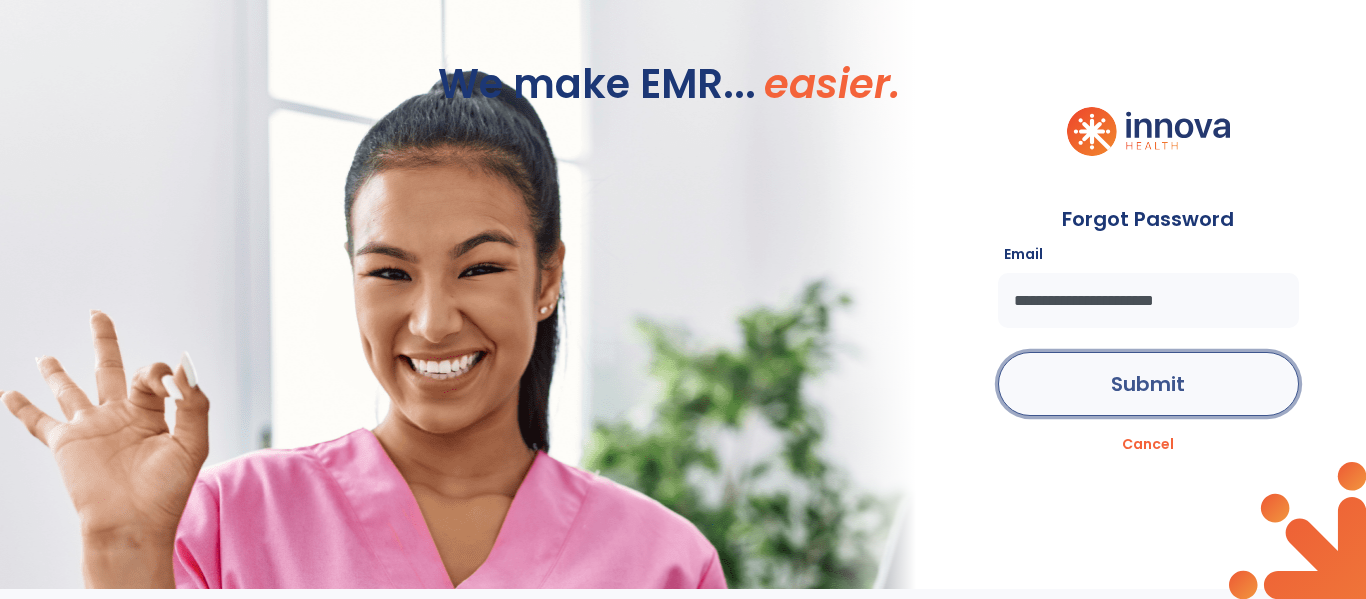click on "Submit" 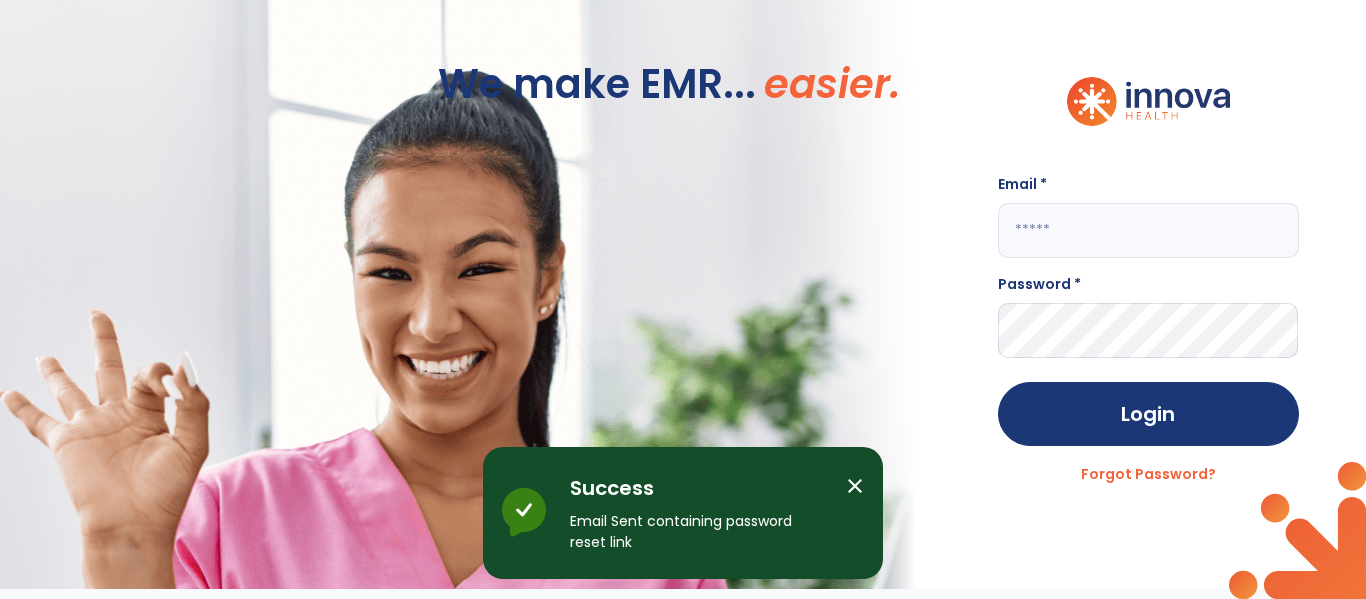 click 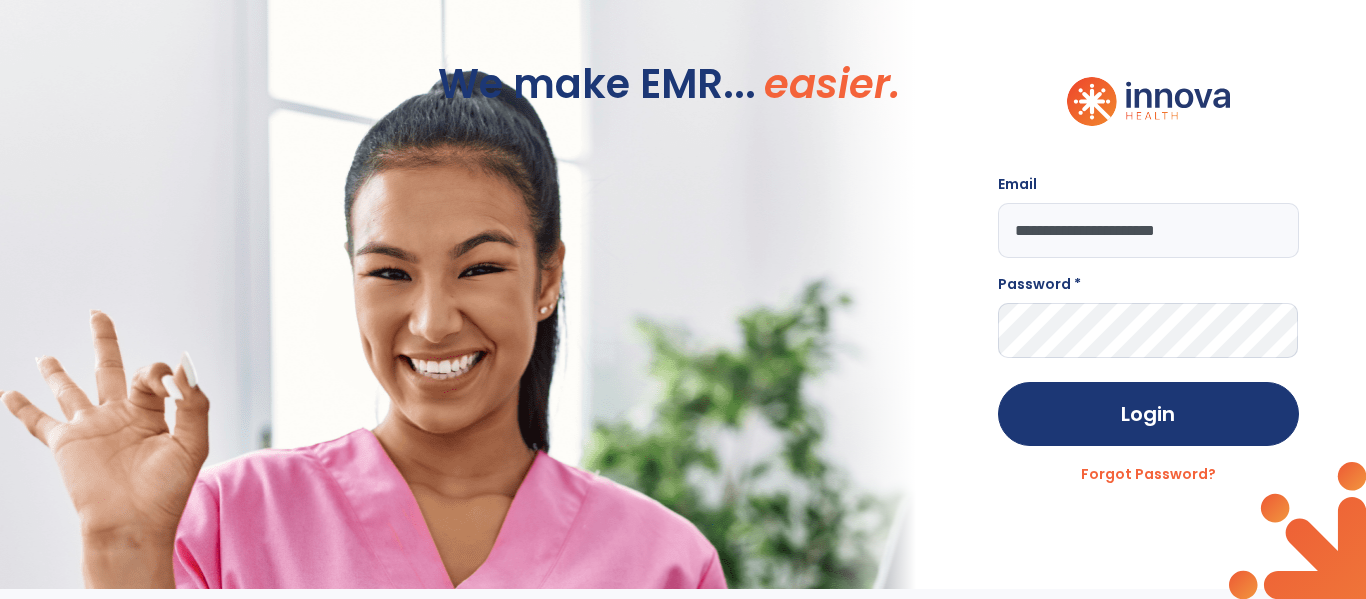 type on "**********" 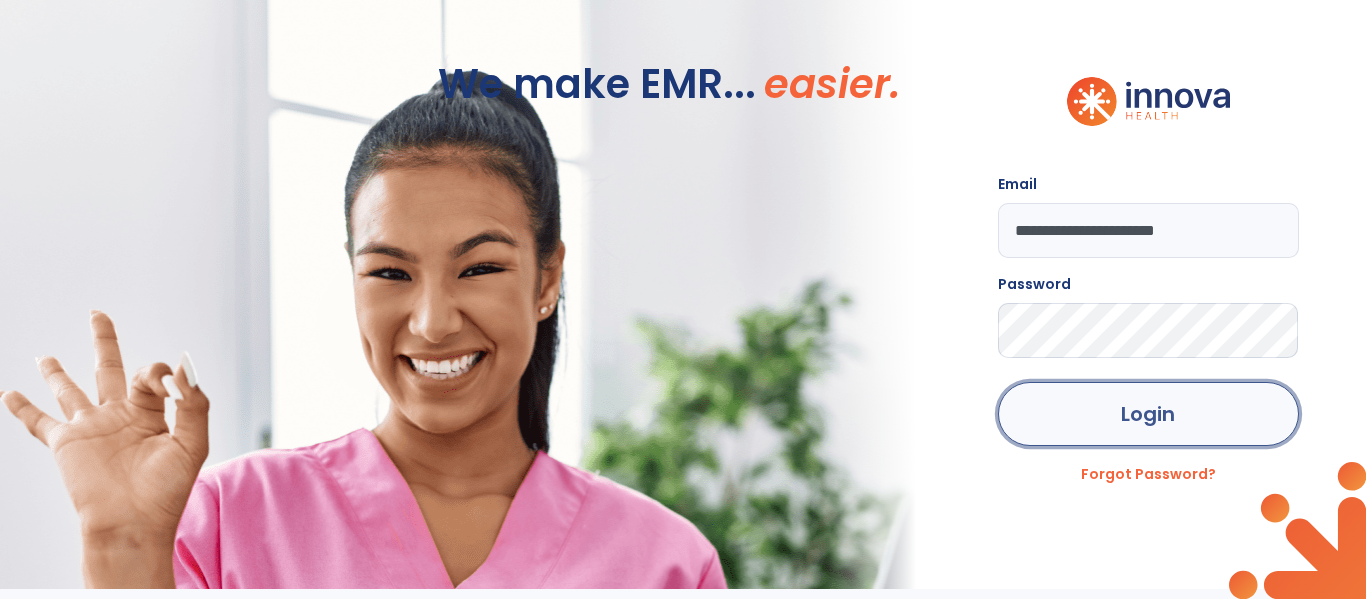 click on "Login" 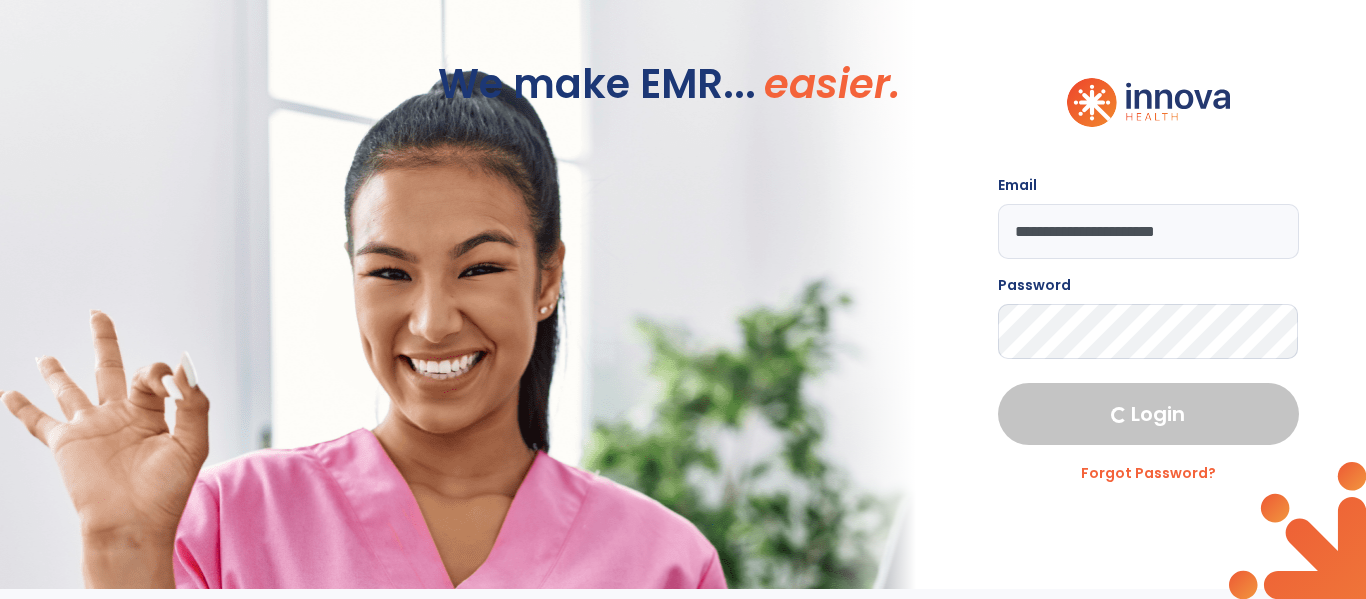 select on "****" 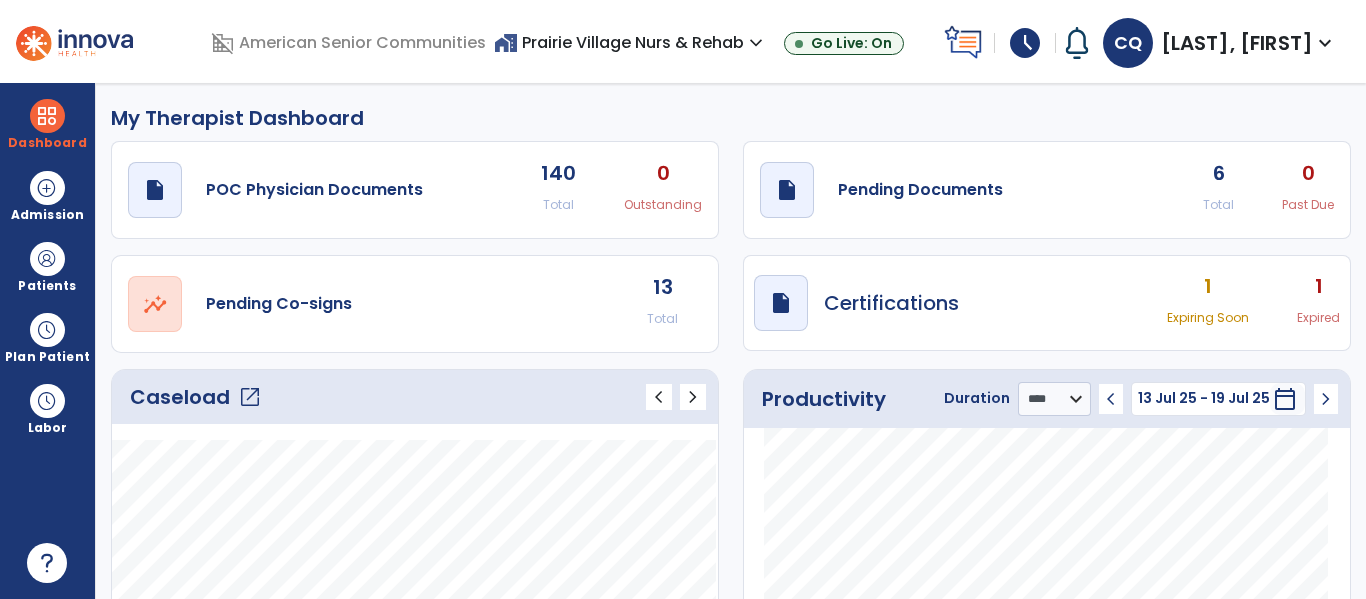 click on "open_in_new" 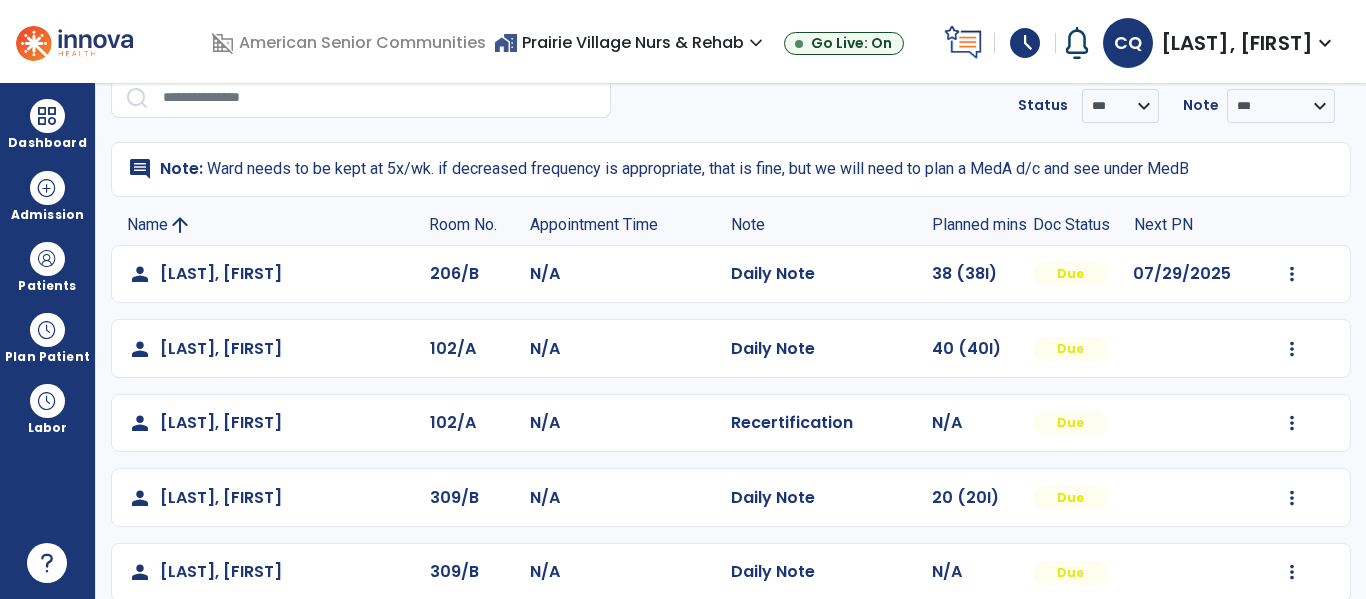 scroll, scrollTop: 90, scrollLeft: 0, axis: vertical 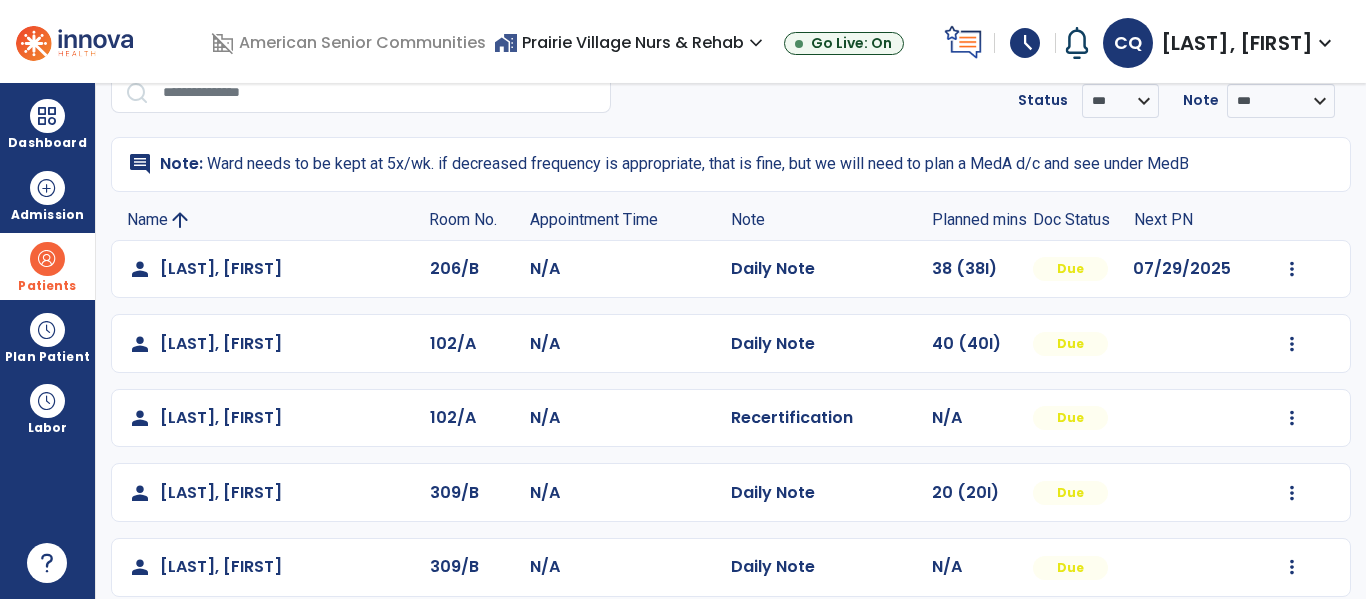 click on "Patients" at bounding box center (47, 286) 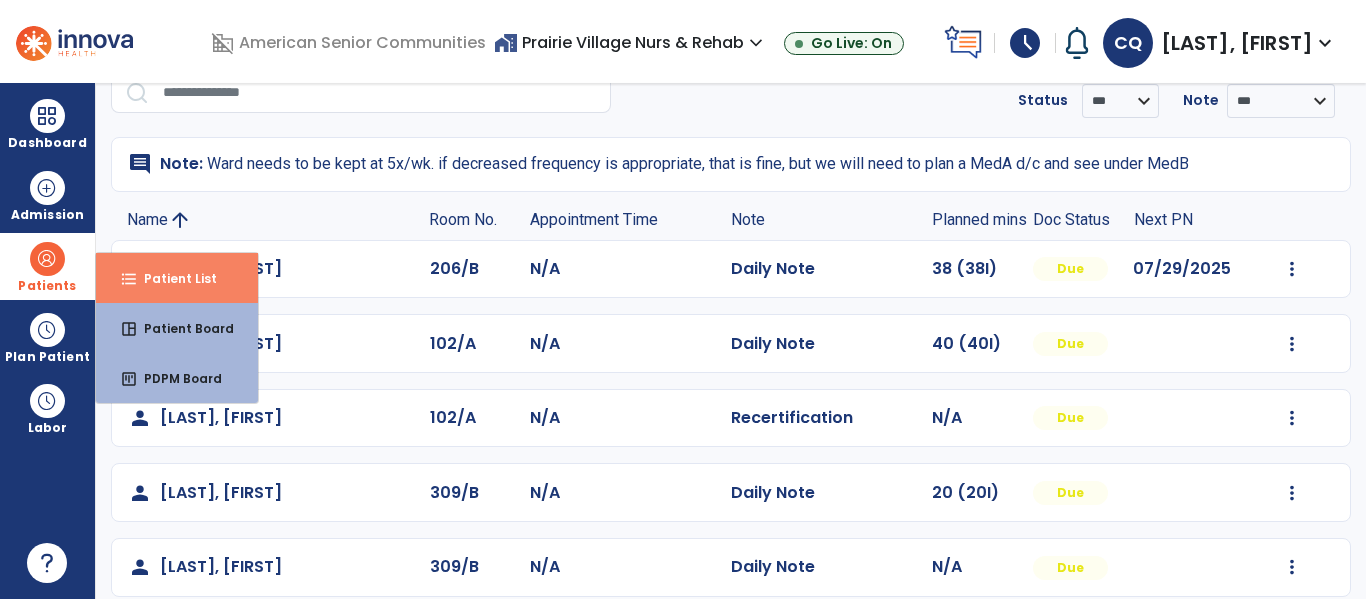 click on "Patient List" at bounding box center [172, 278] 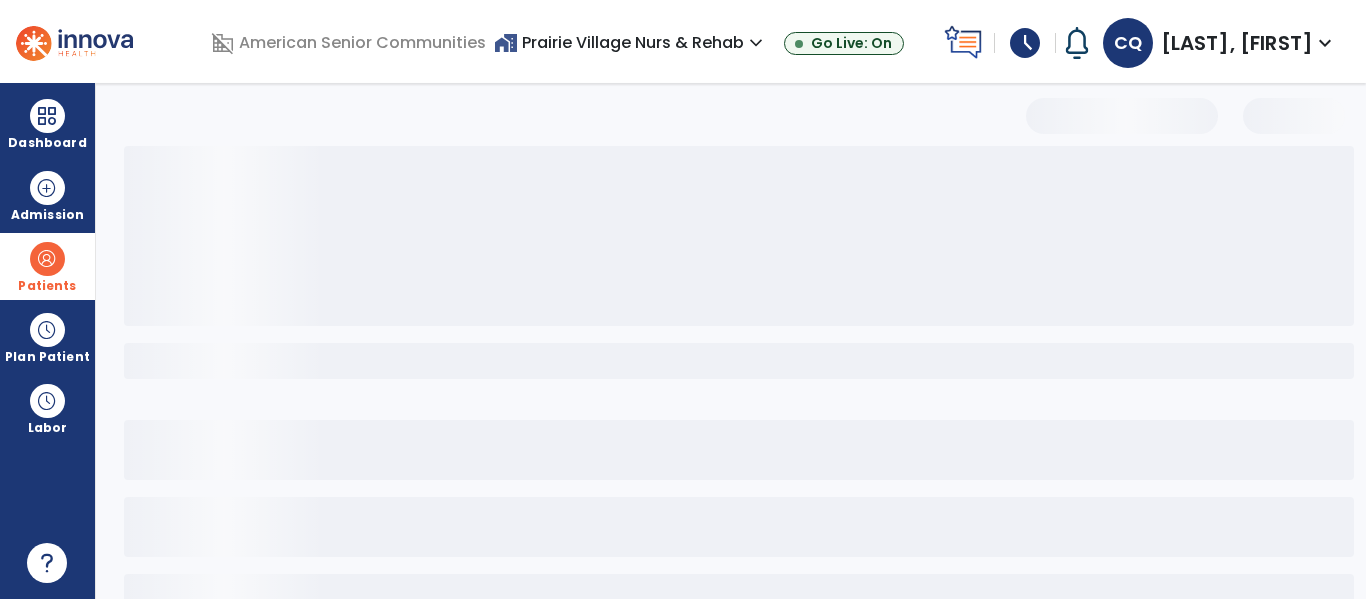 select on "***" 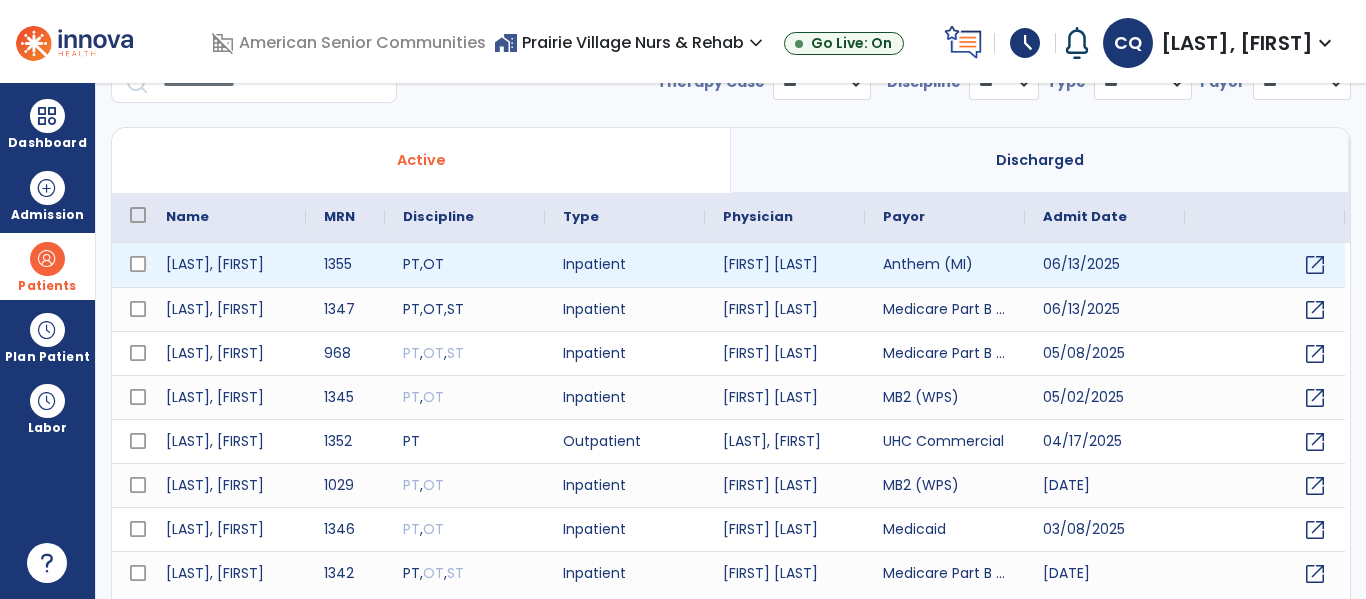 scroll, scrollTop: 0, scrollLeft: 0, axis: both 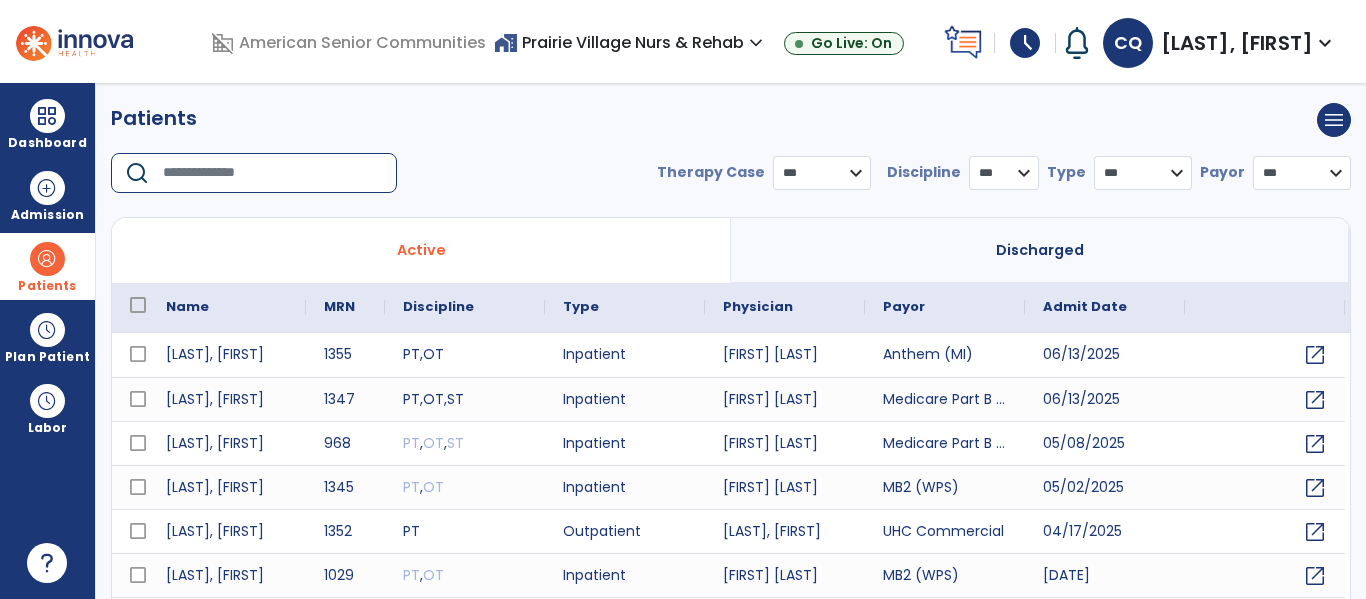 click at bounding box center [273, 173] 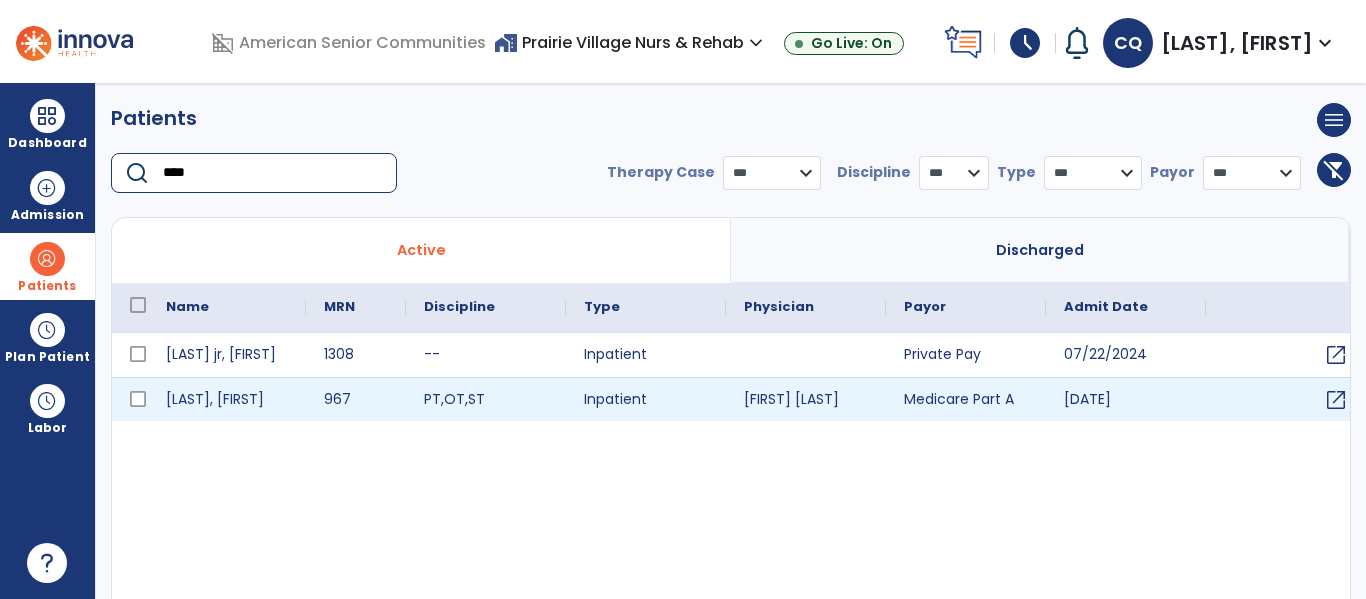 type on "****" 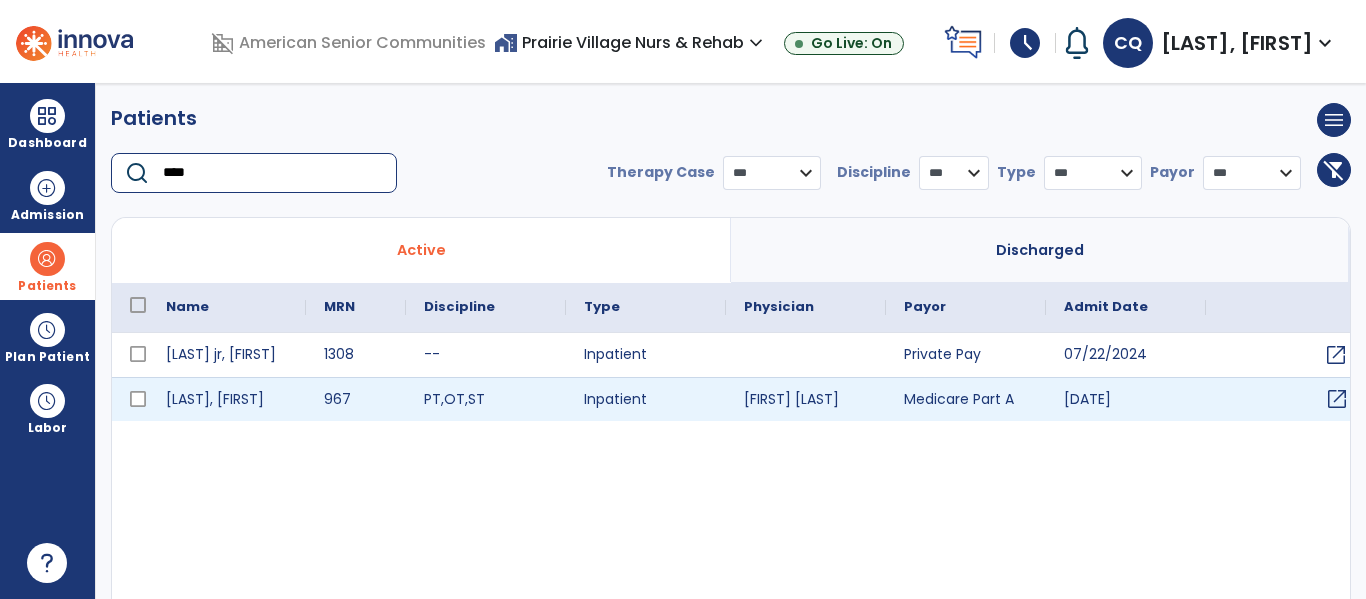 click on "open_in_new" at bounding box center (1337, 399) 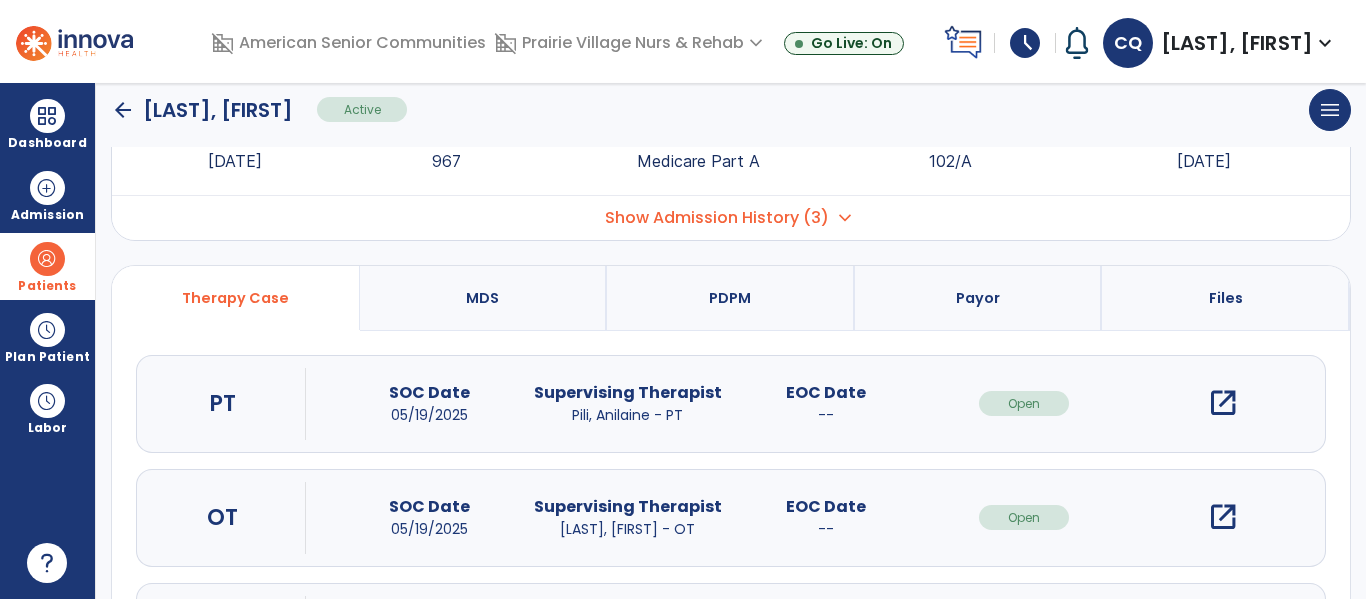 scroll, scrollTop: 0, scrollLeft: 0, axis: both 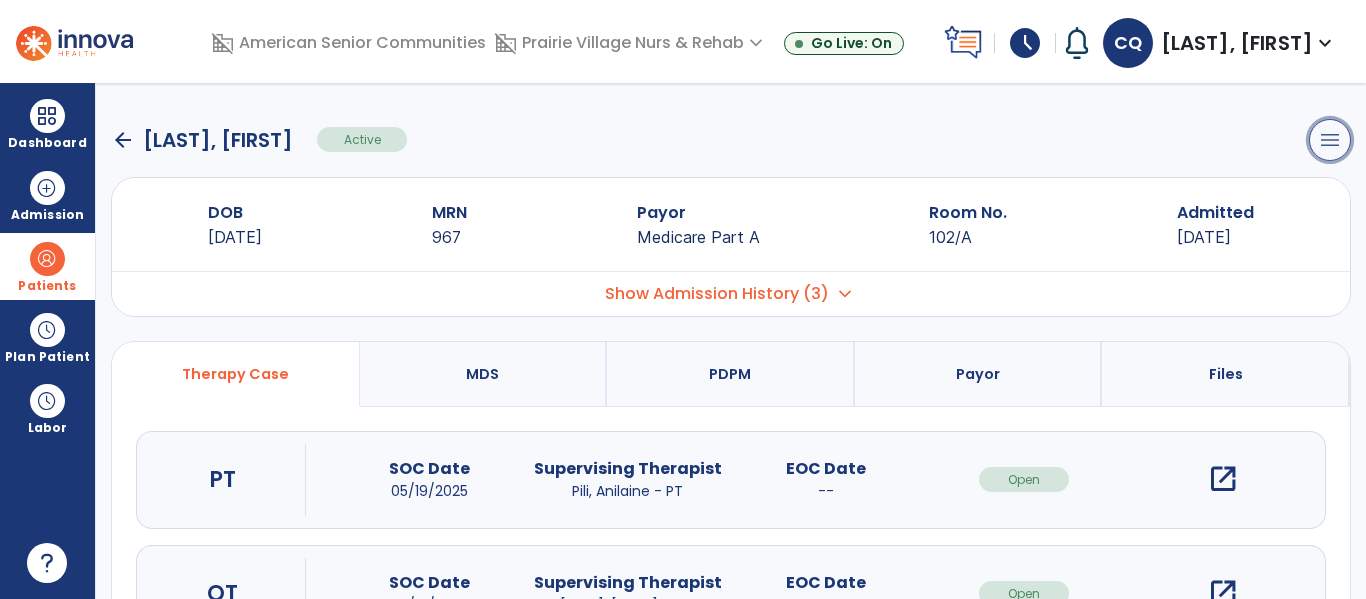 click on "menu" at bounding box center [1330, 140] 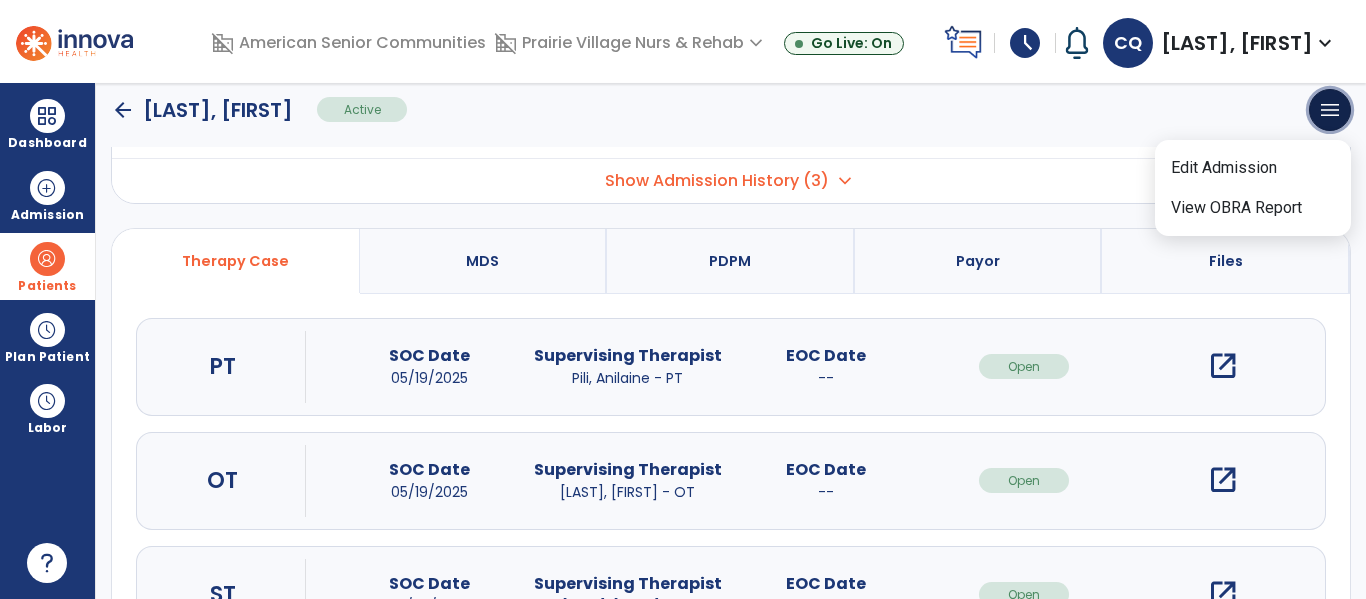 scroll, scrollTop: 117, scrollLeft: 0, axis: vertical 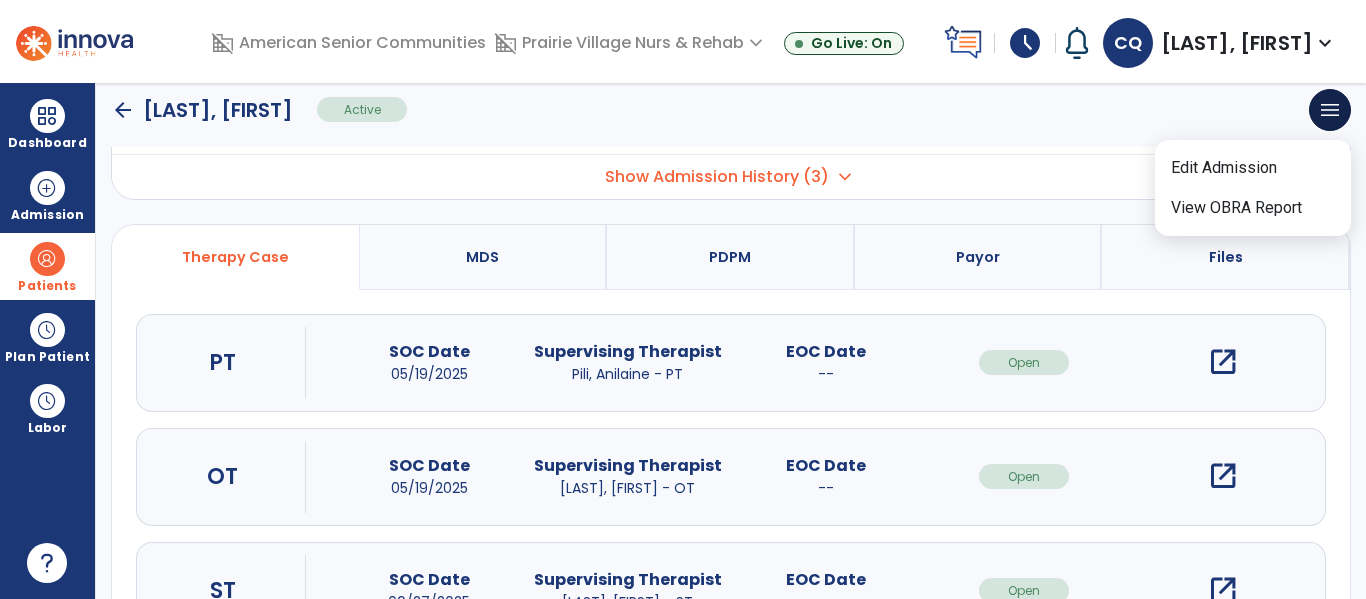 click on "PT SOC Date 05/19/2025 Supervising Therapist Pili, Anilaine - PT EOC Date   --    Open  open_in_new  OT SOC Date 05/19/2025 Supervising Therapist Quinett, Cara - OT EOC Date   --    Open  open_in_new  ST SOC Date 06/27/2025 Supervising Therapist Elshoff, Amanda - ST EOC Date   --    Open  open_in_new" 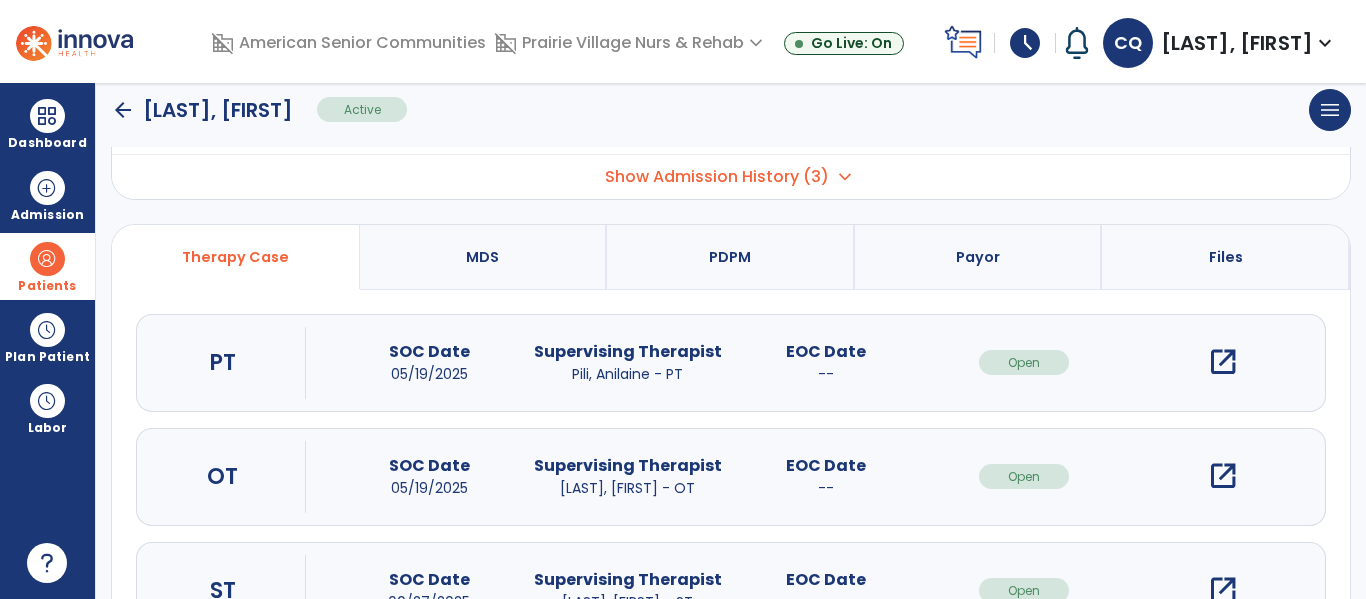 click on "open_in_new" at bounding box center [1223, 476] 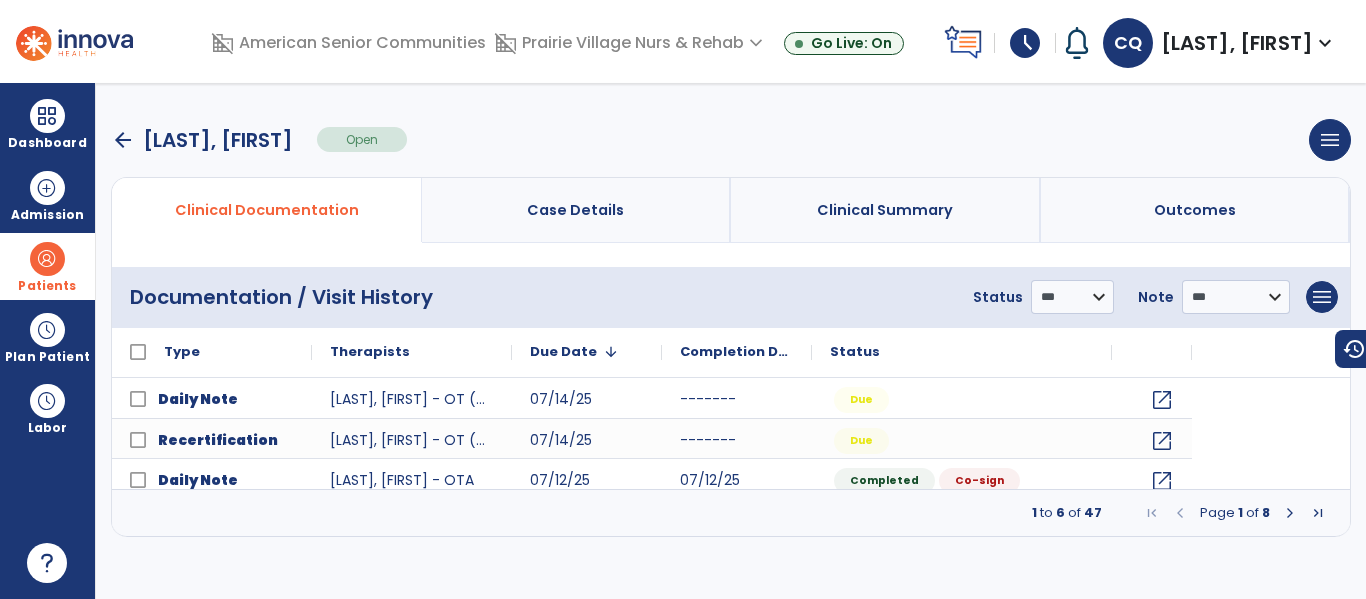 scroll, scrollTop: 0, scrollLeft: 0, axis: both 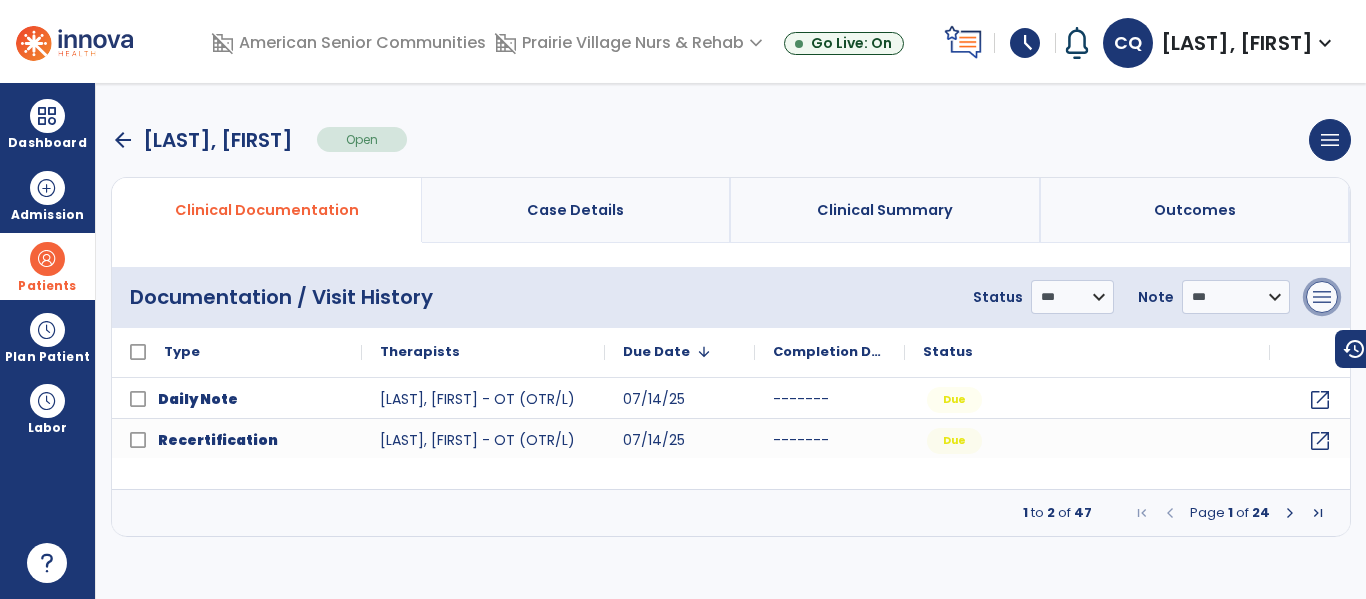 click on "menu" at bounding box center [1322, 297] 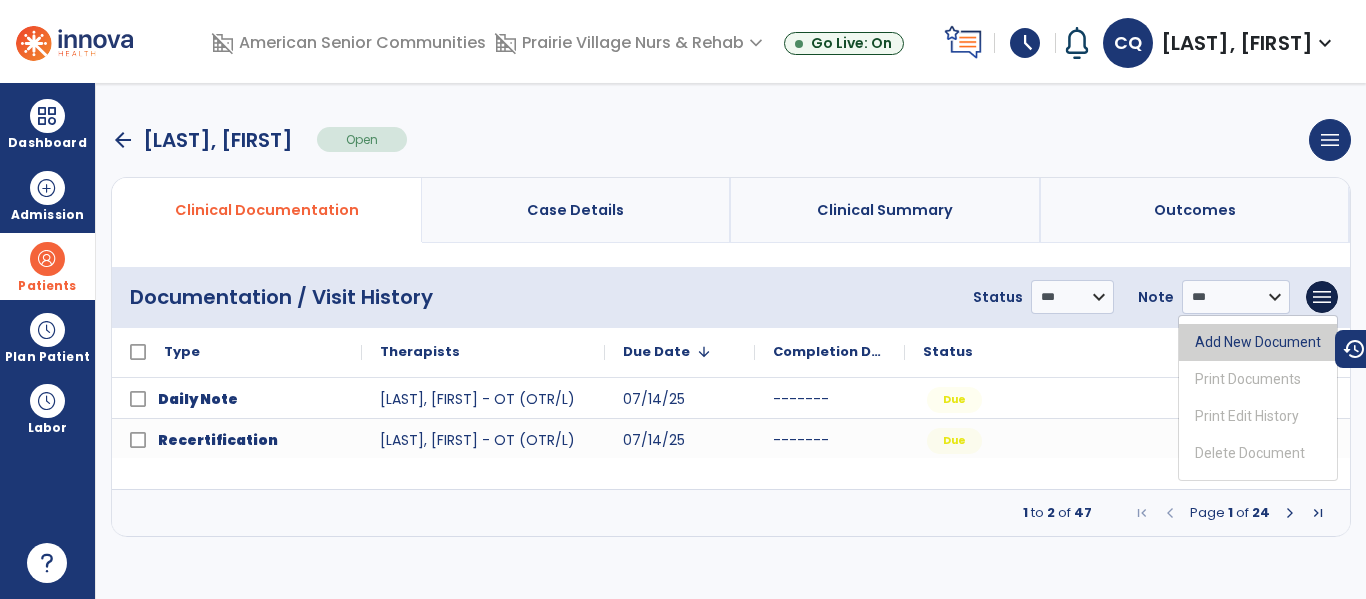 click on "Add New Document" at bounding box center (1258, 342) 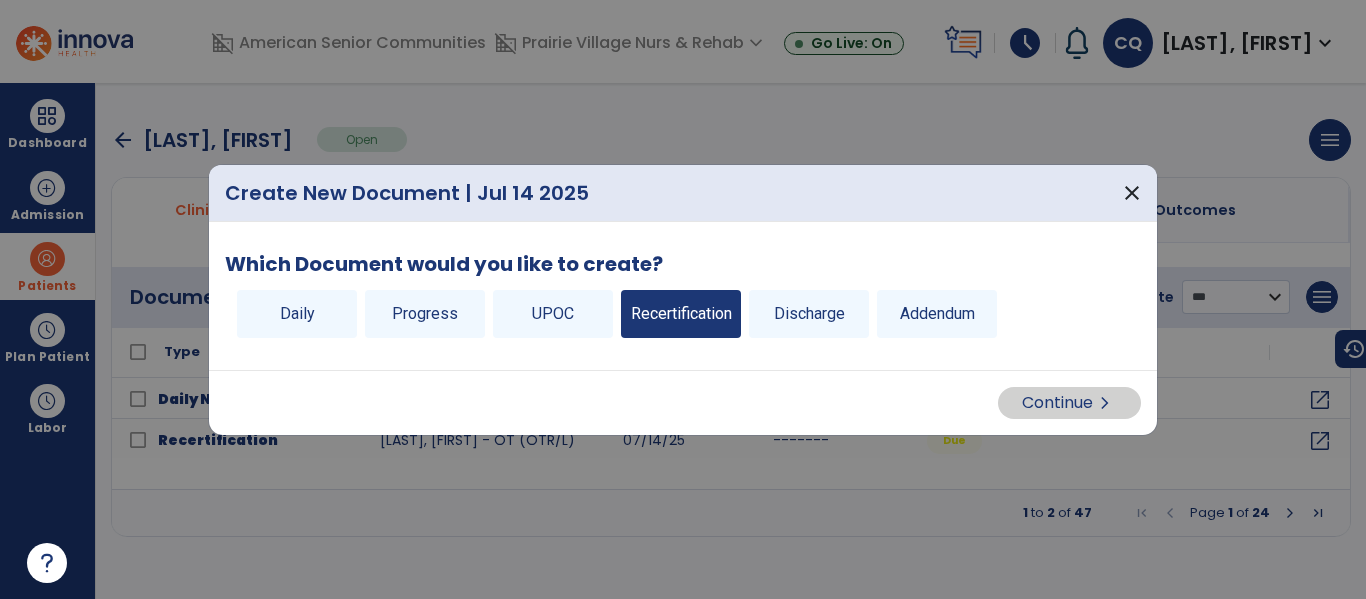 click on "Recertification" at bounding box center [681, 314] 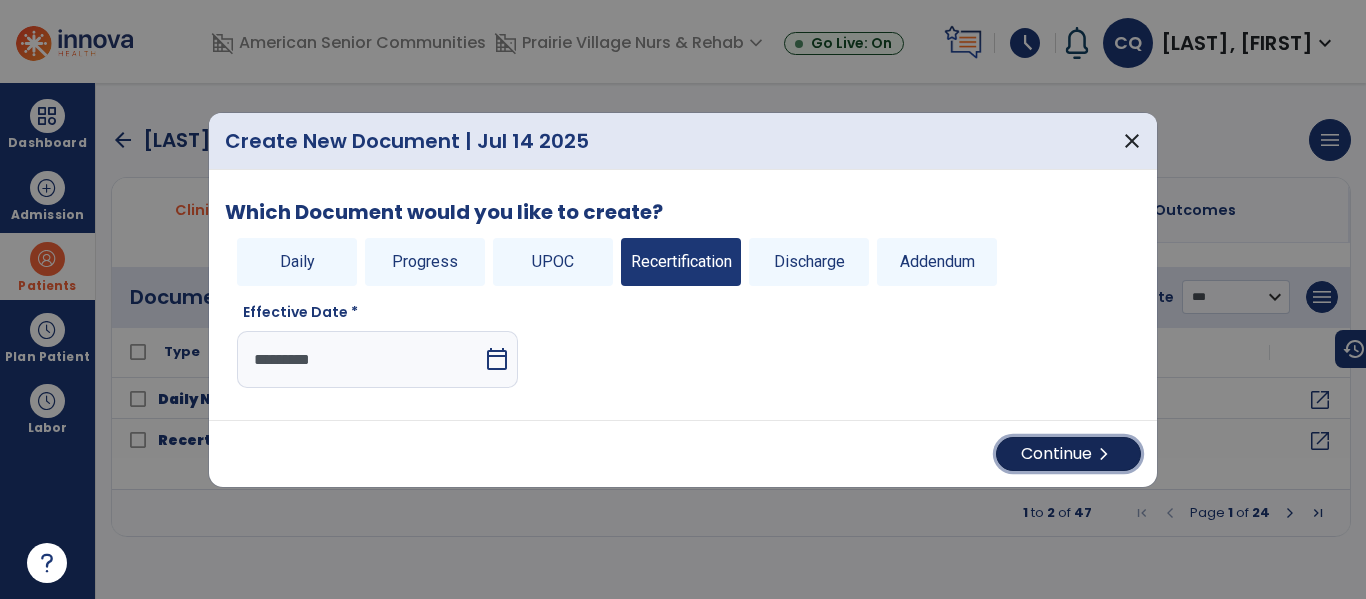 click on "Continue   chevron_right" at bounding box center [1068, 454] 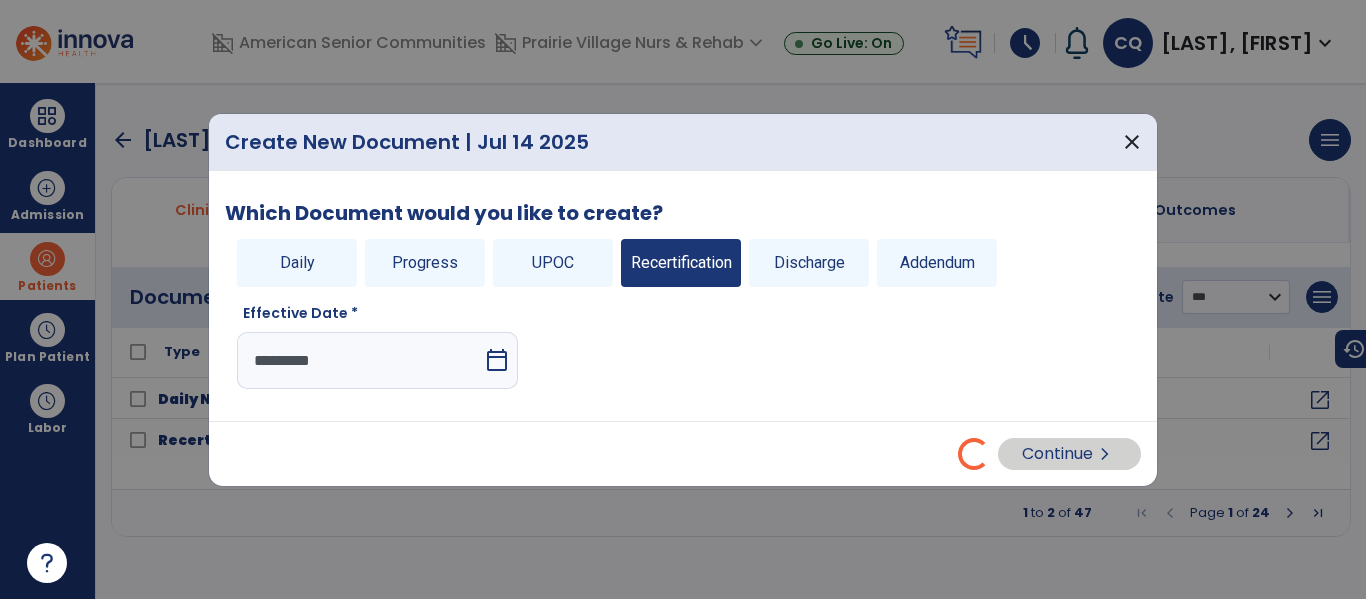 select on "**" 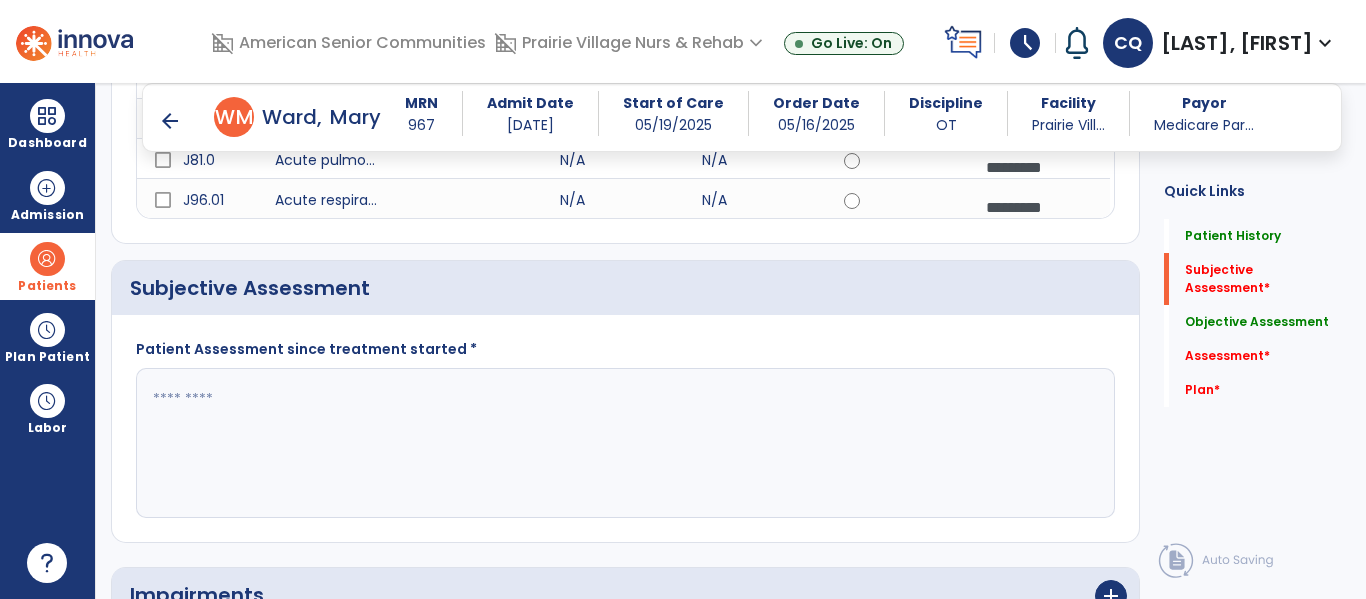 scroll, scrollTop: 429, scrollLeft: 0, axis: vertical 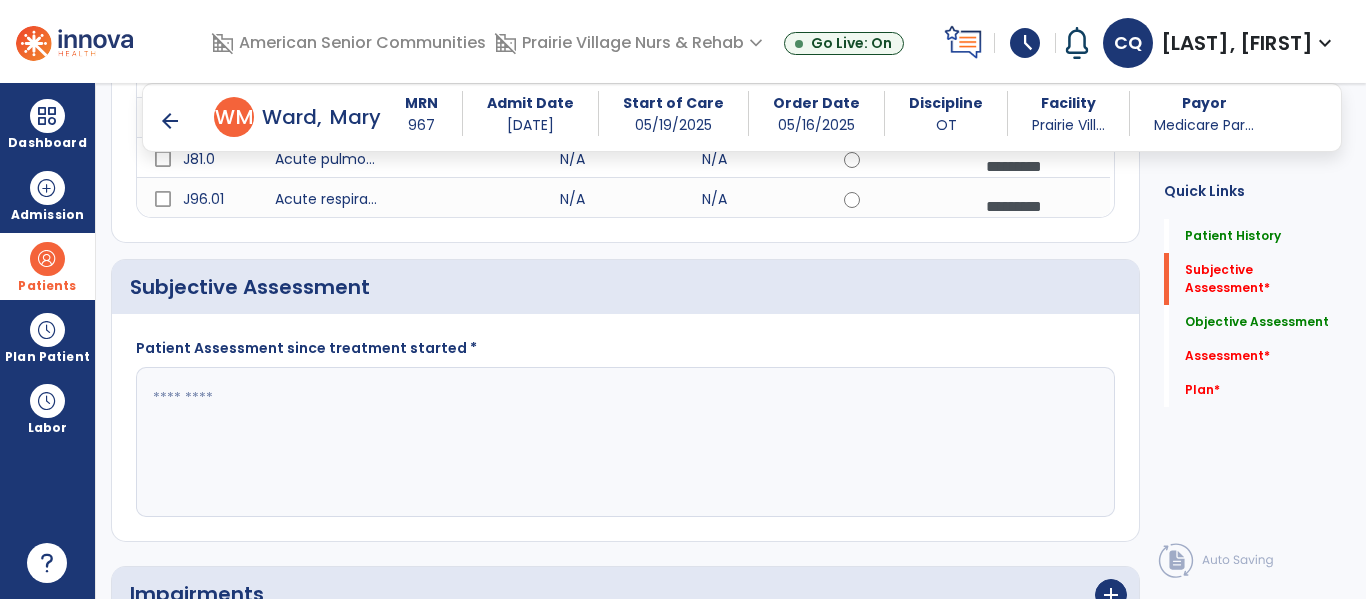 click 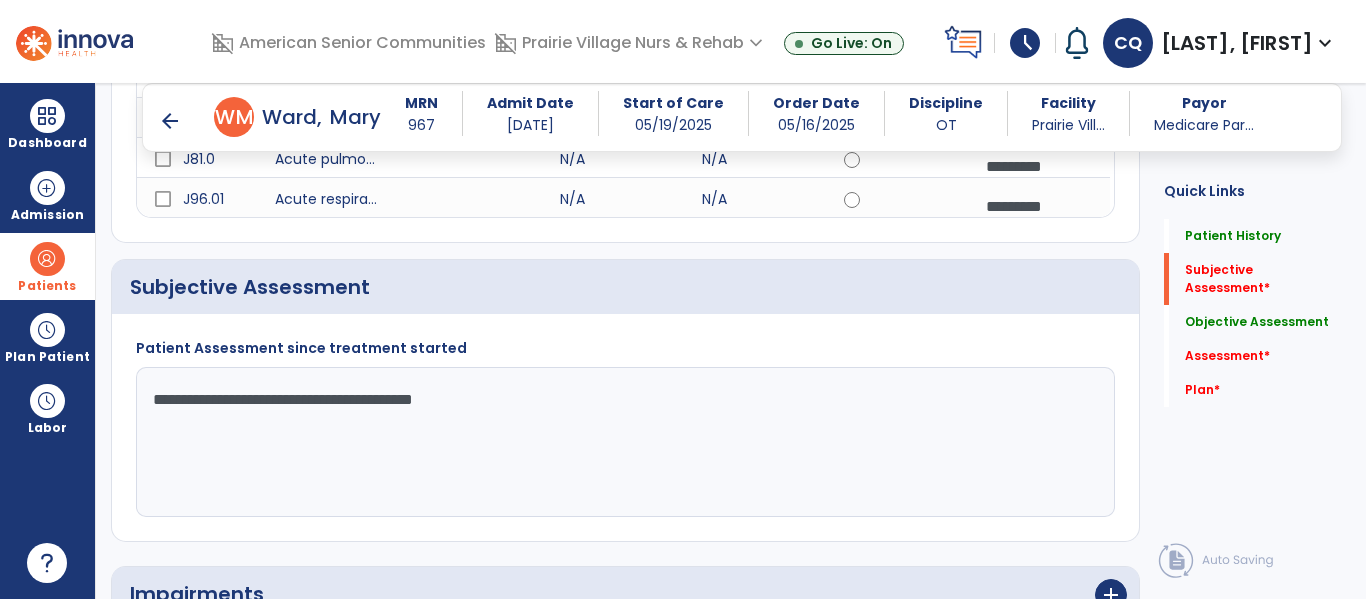 type on "**********" 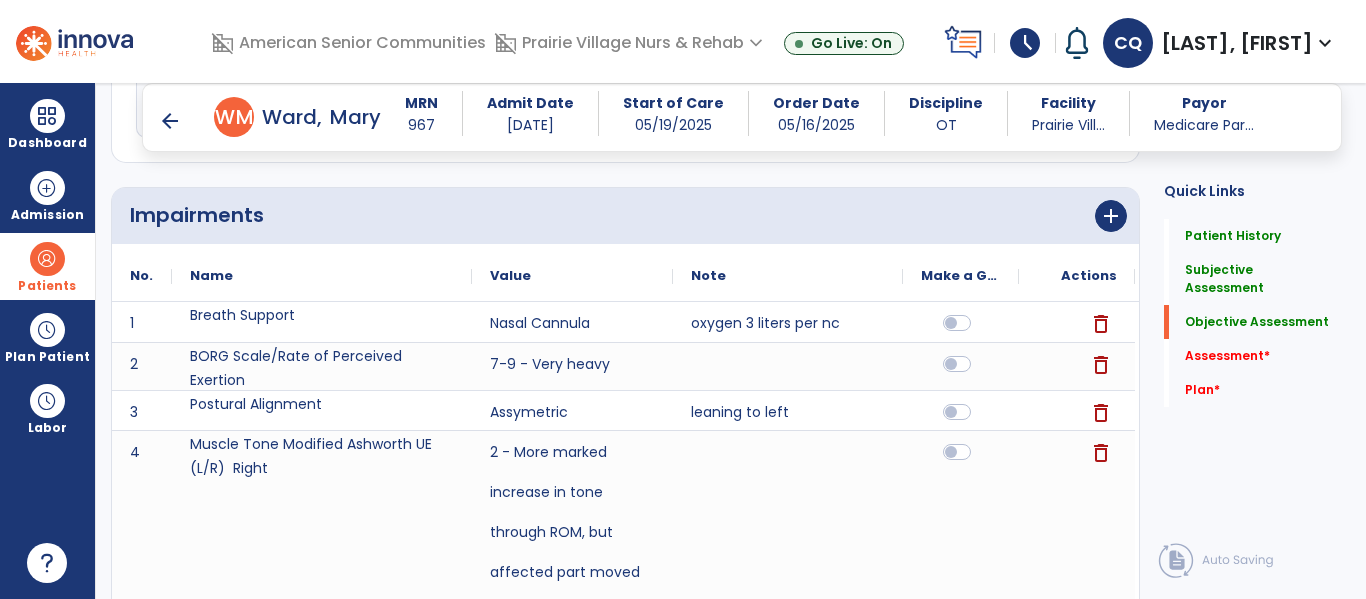 scroll, scrollTop: 838, scrollLeft: 0, axis: vertical 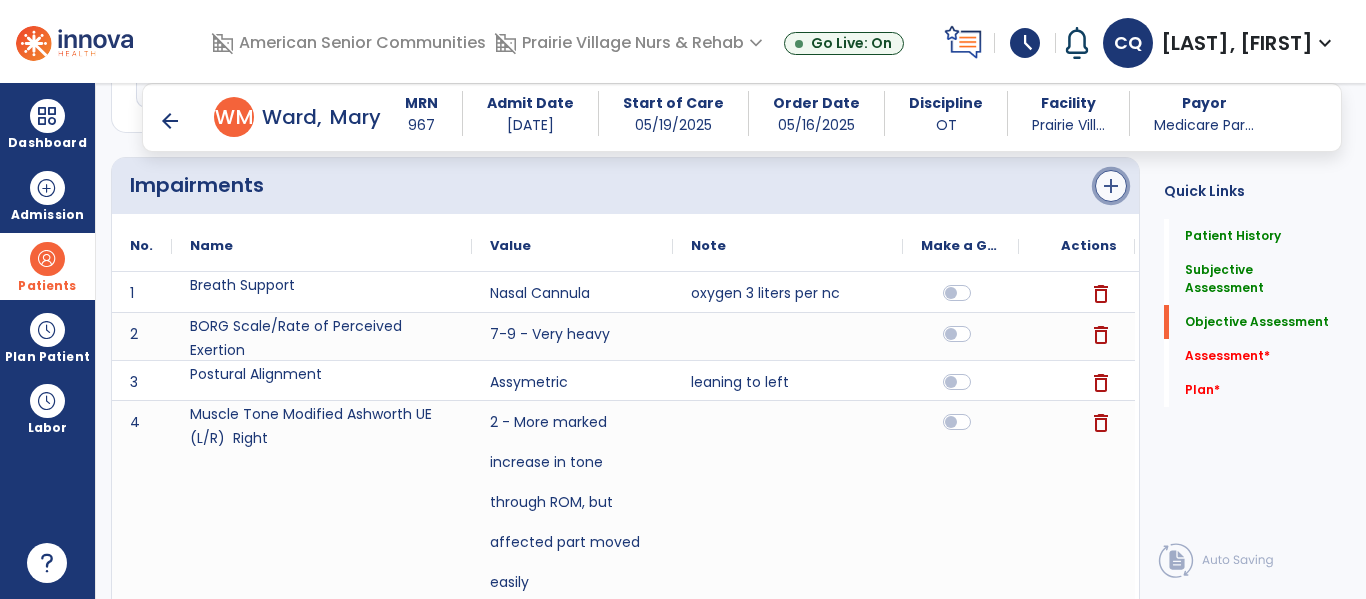 click on "add" 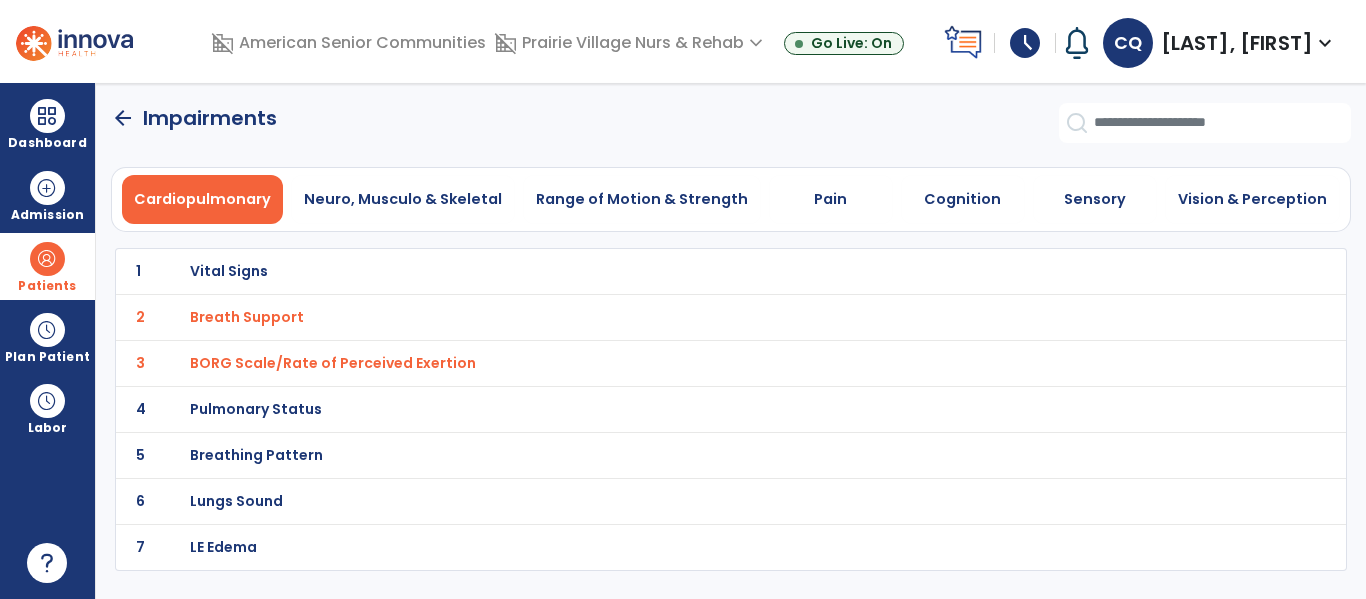 scroll, scrollTop: 0, scrollLeft: 0, axis: both 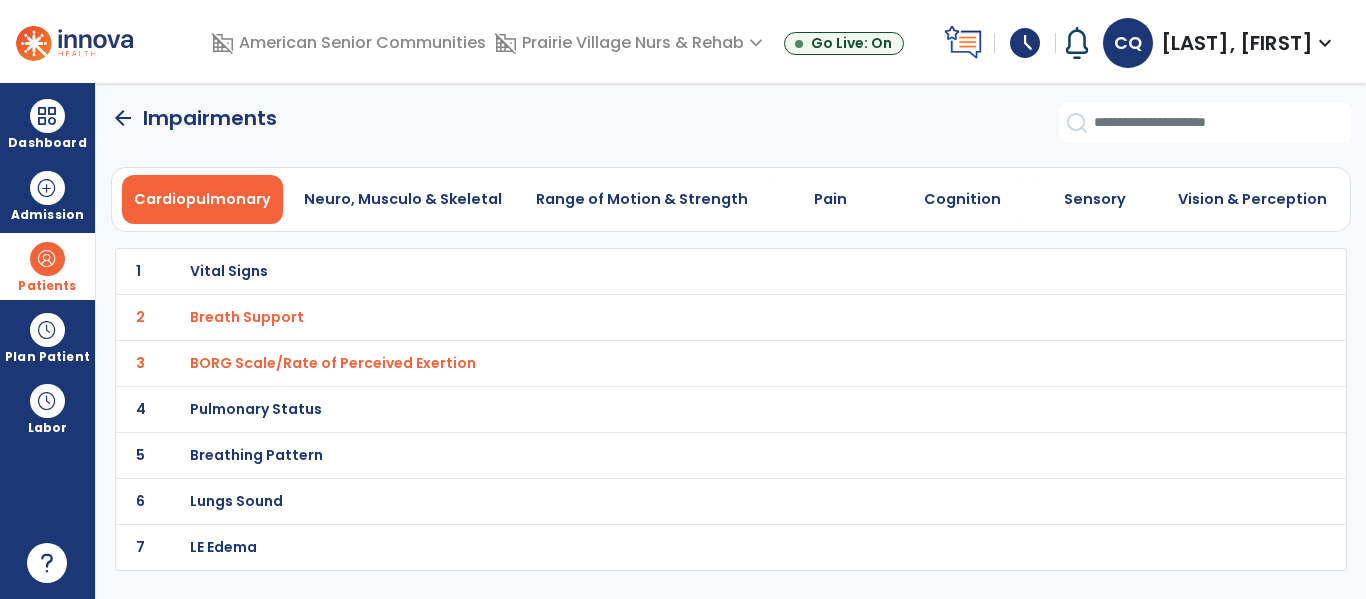 click on "2 Breath Support" 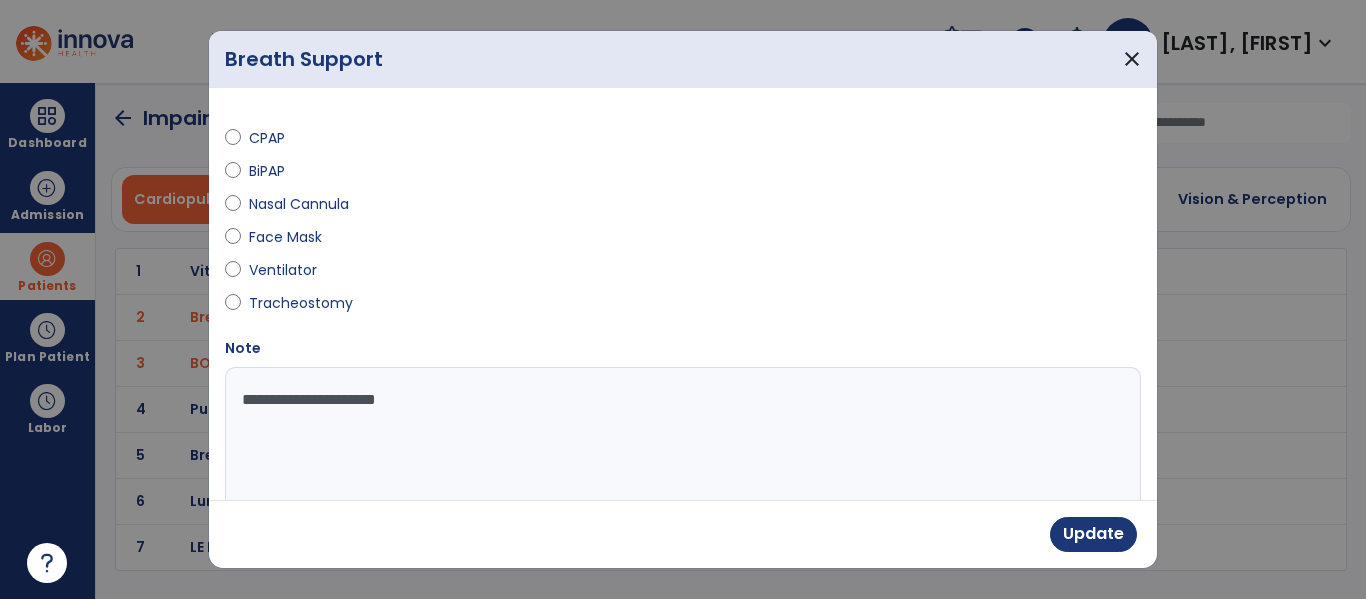 click on "**********" at bounding box center [680, 442] 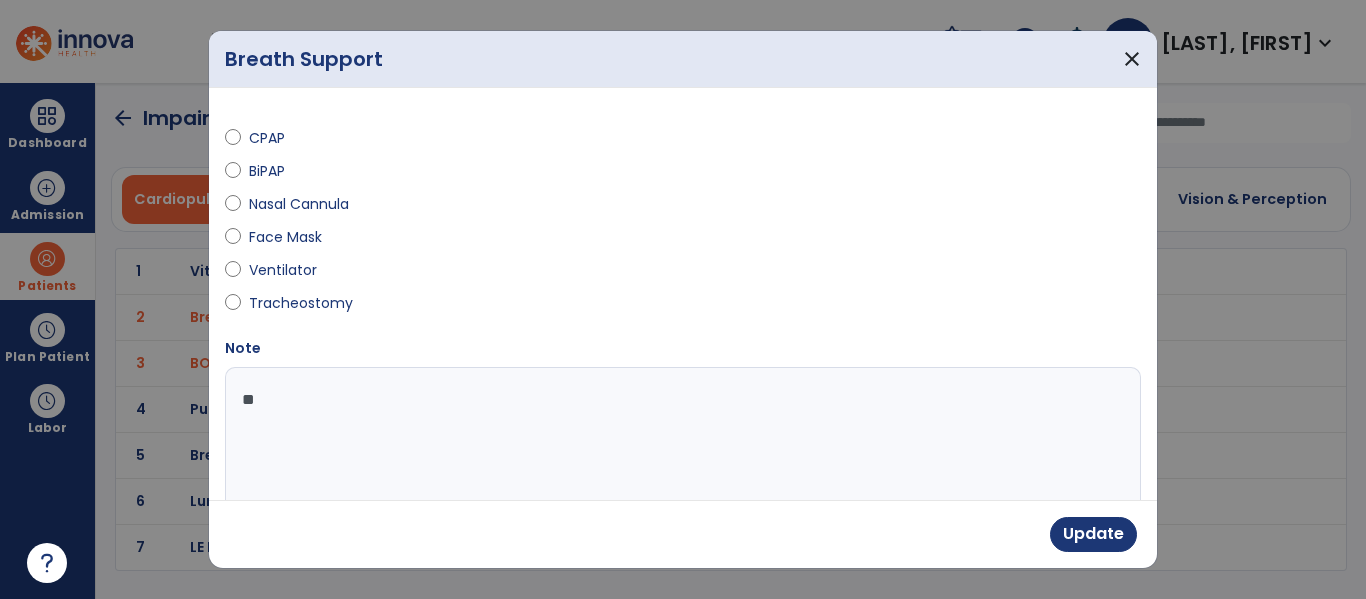 type on "*" 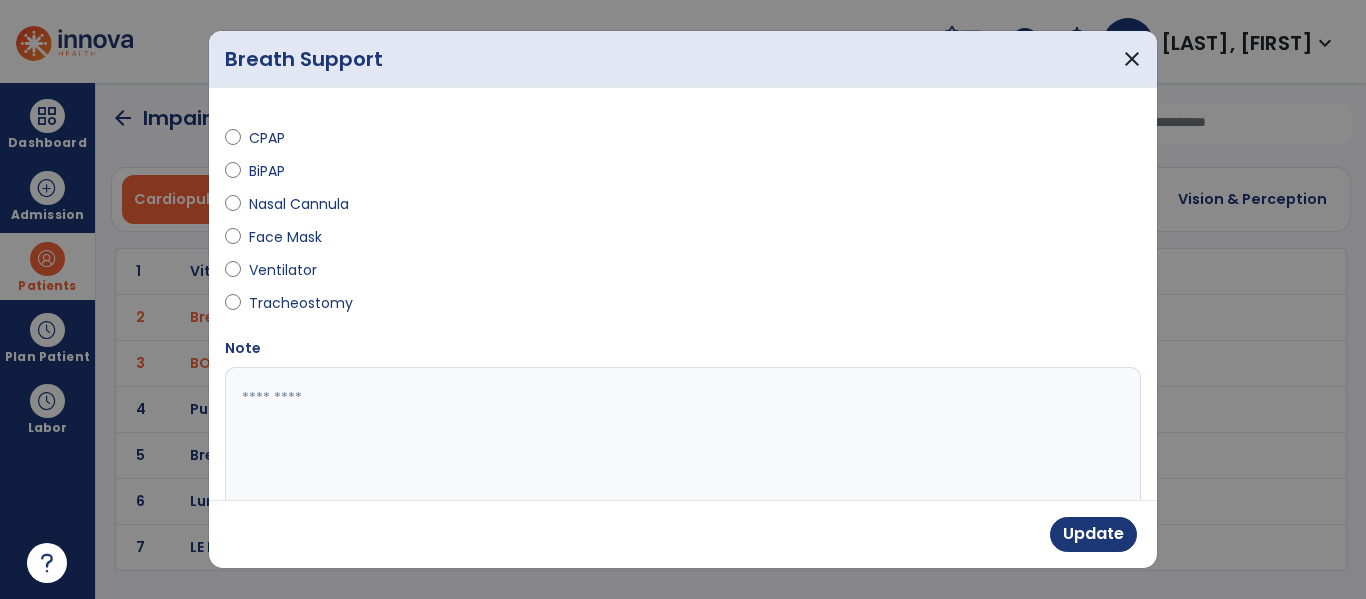 type 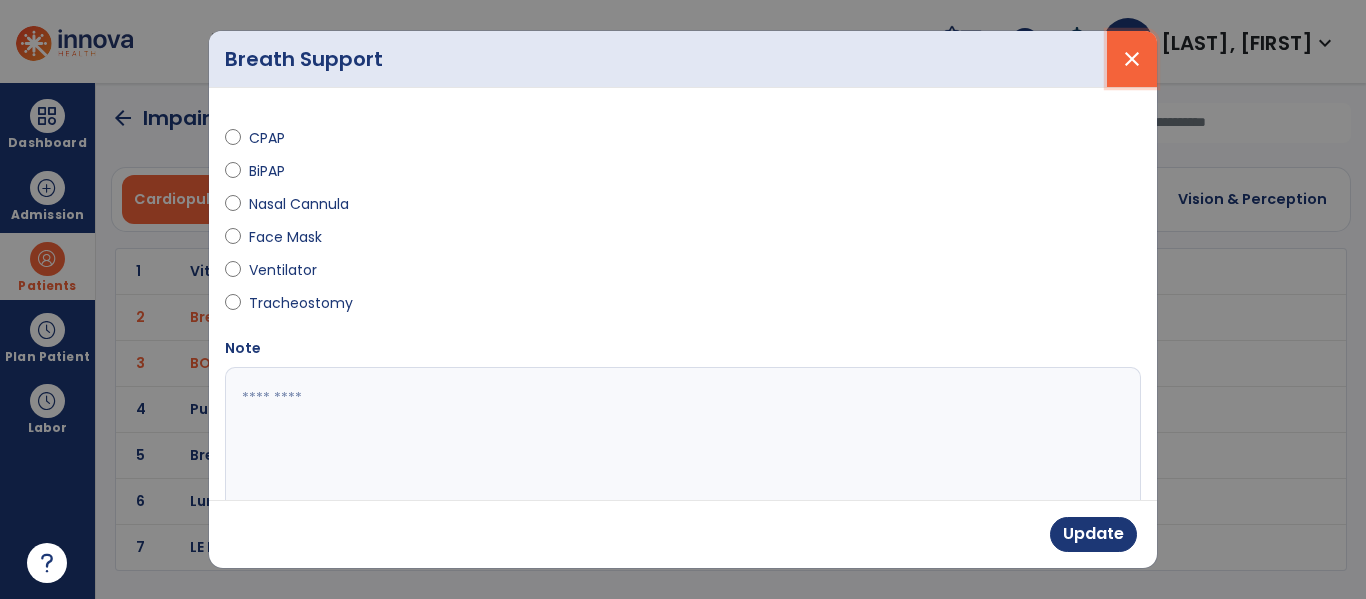 click on "close" at bounding box center [1132, 59] 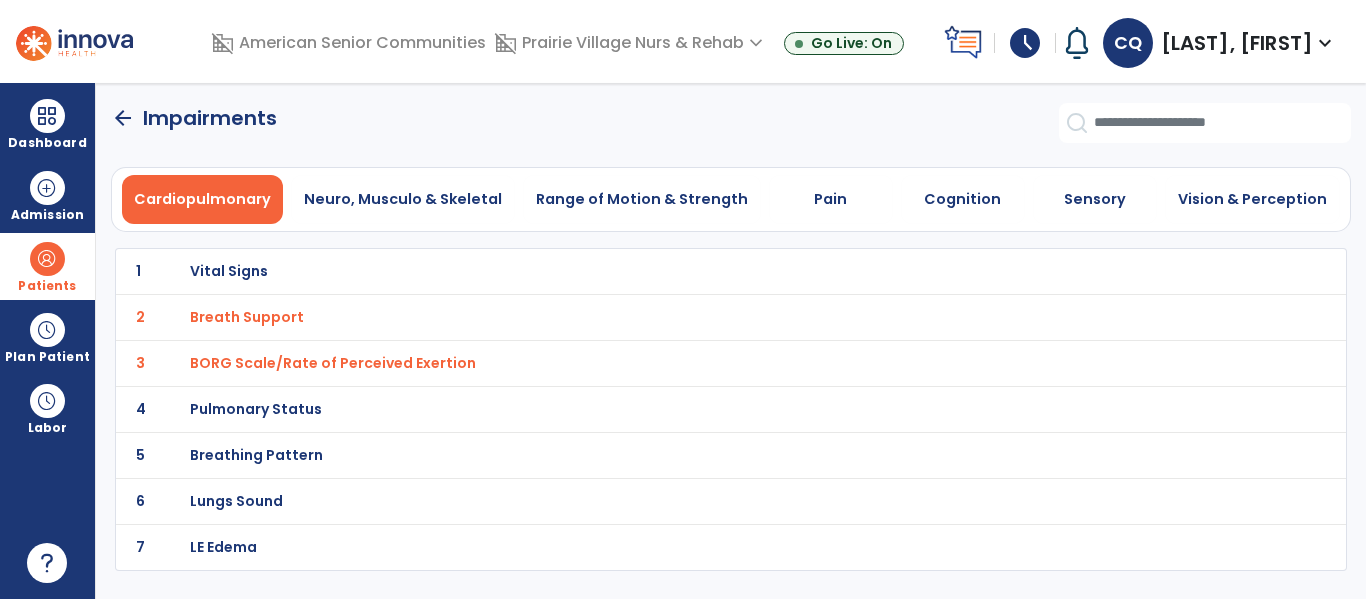 click on "arrow_back" 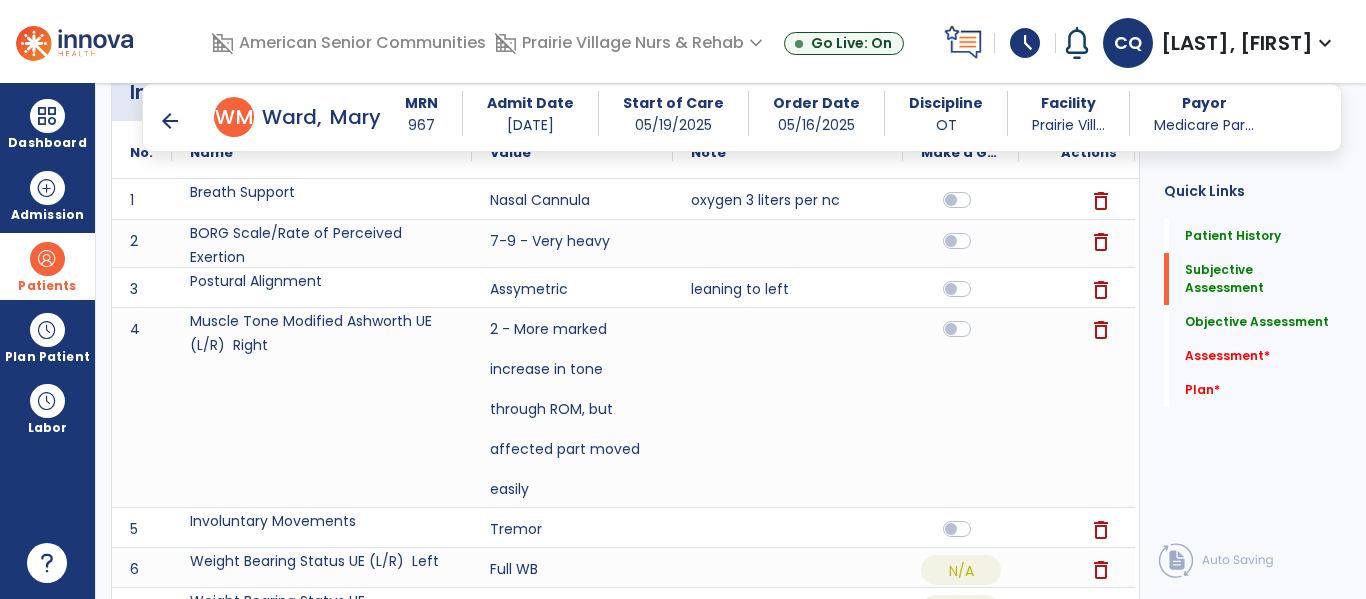 scroll, scrollTop: 761, scrollLeft: 0, axis: vertical 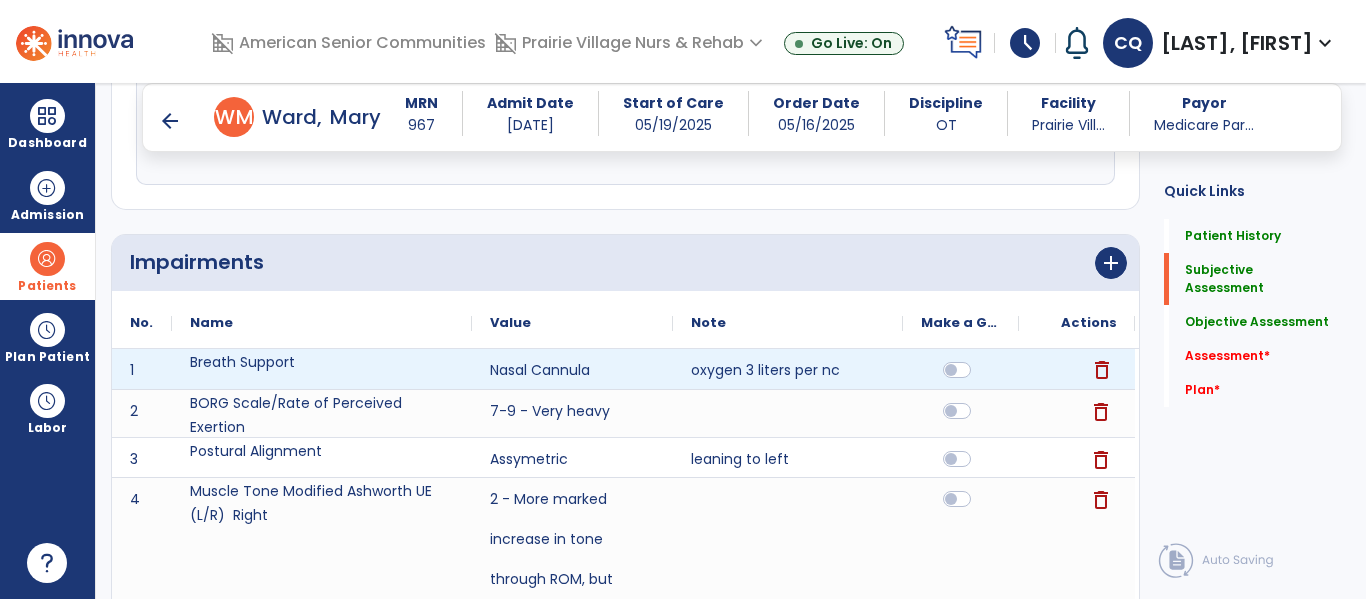 click on "delete" 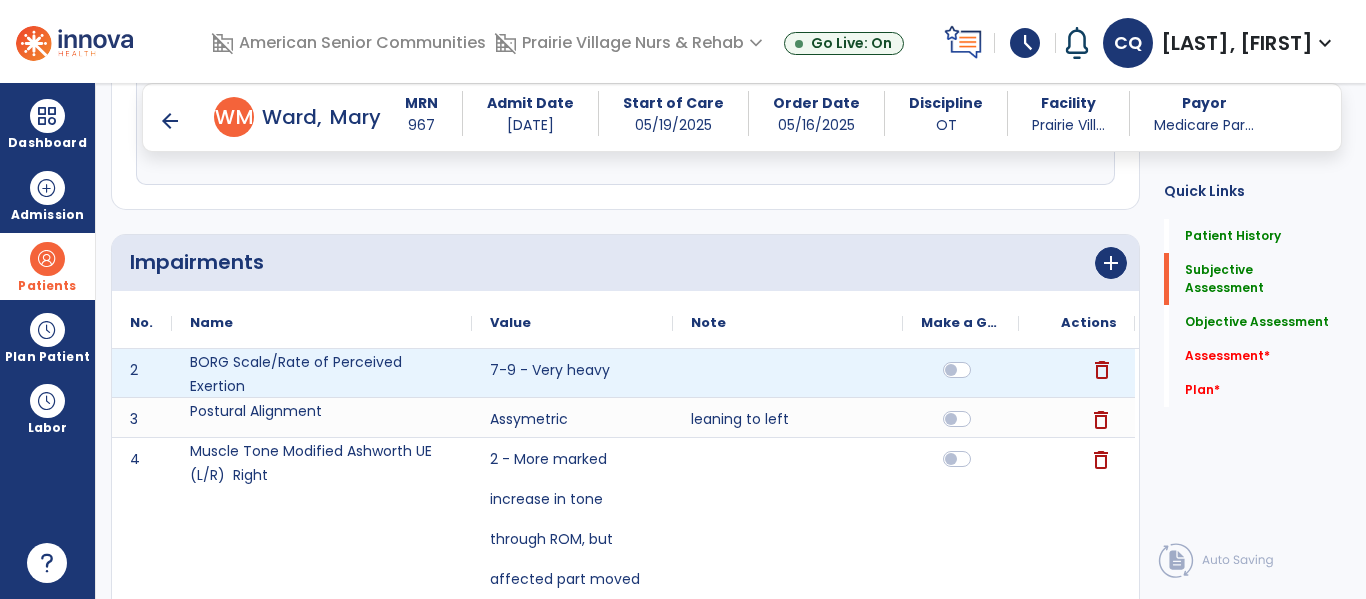 click on "delete" 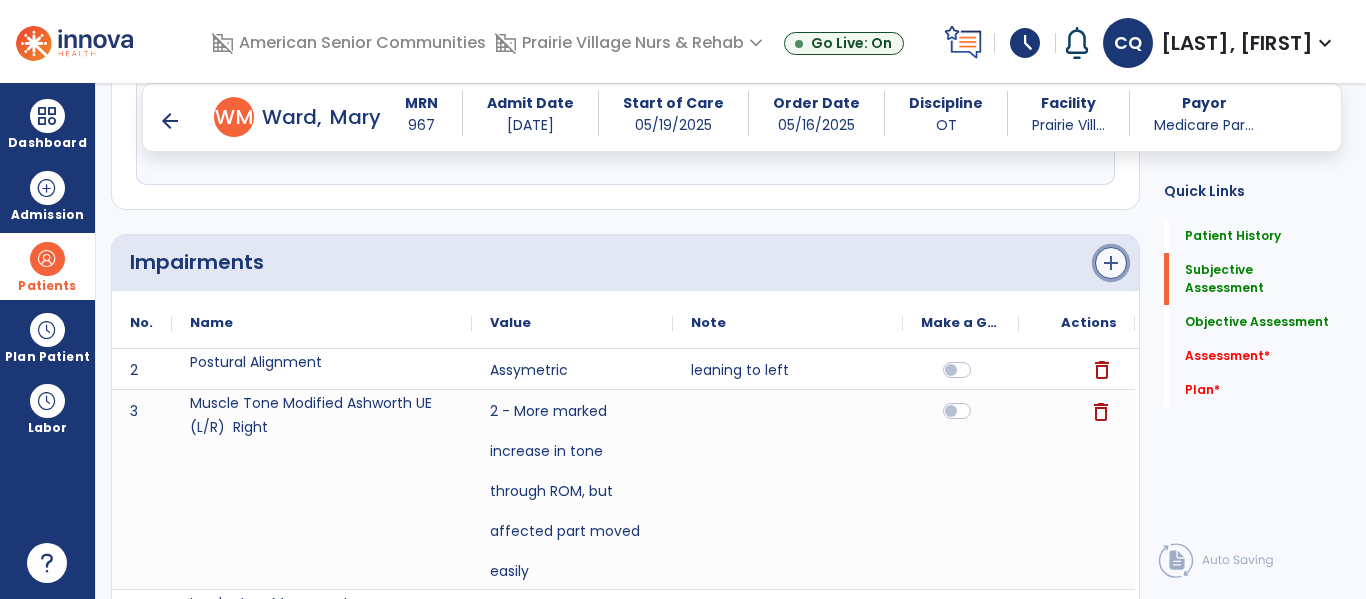 click on "add" 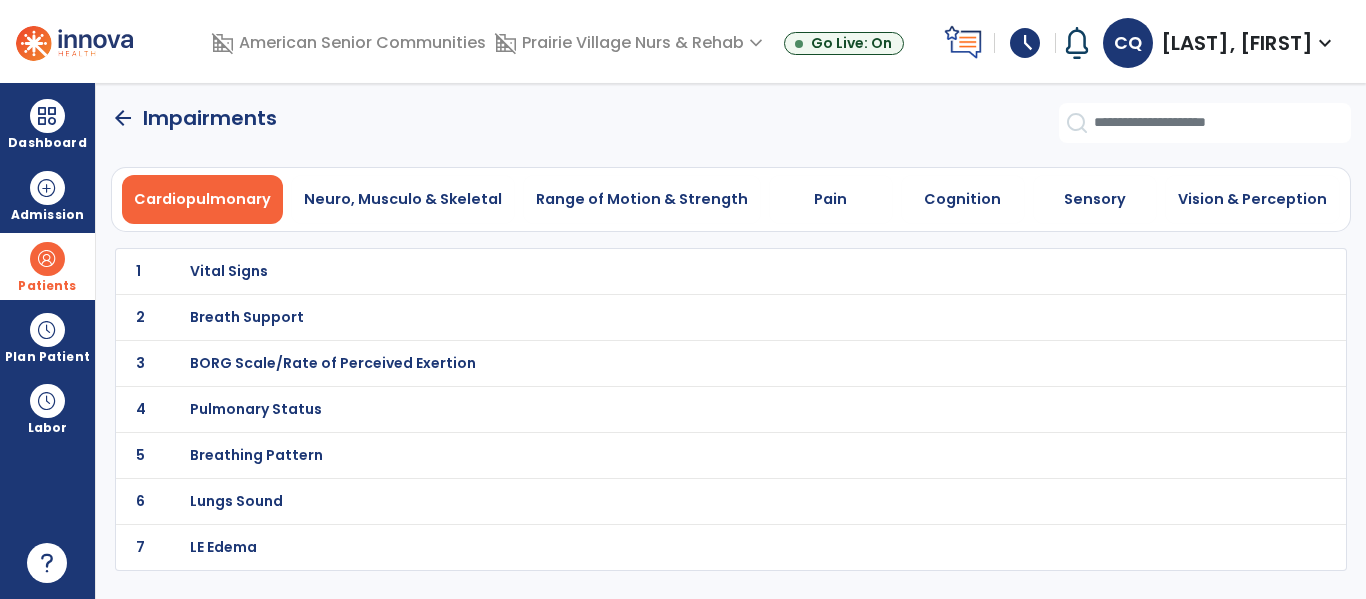 scroll, scrollTop: 0, scrollLeft: 0, axis: both 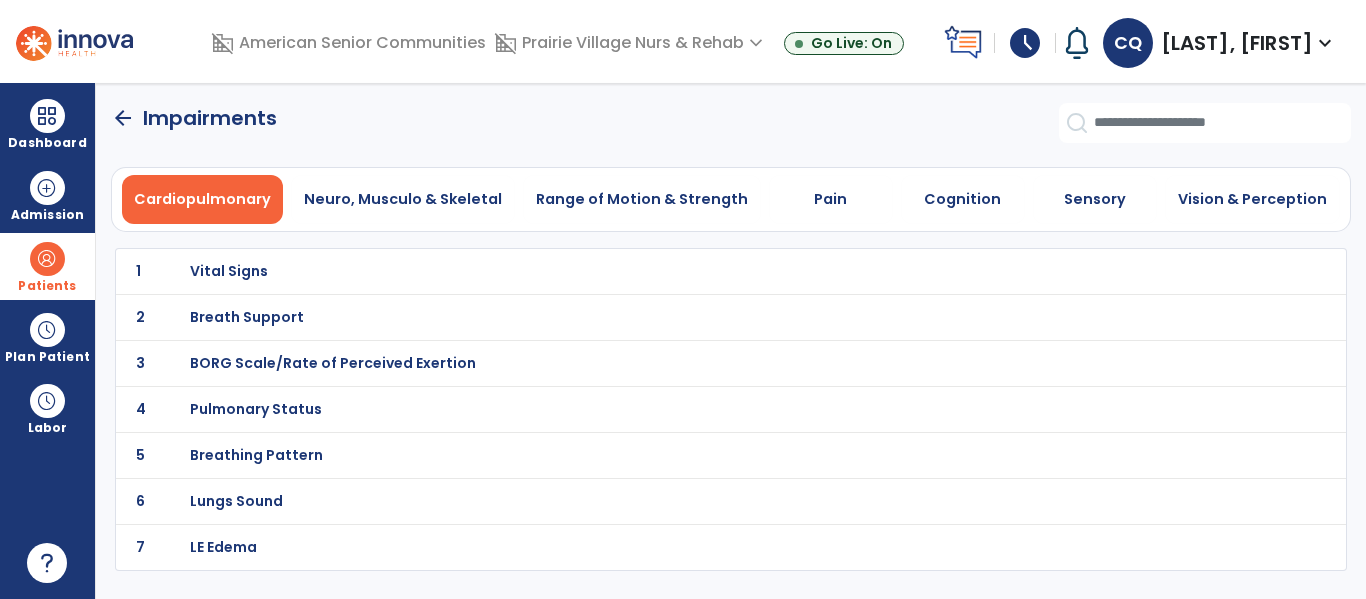 click on "2 Breath Support" 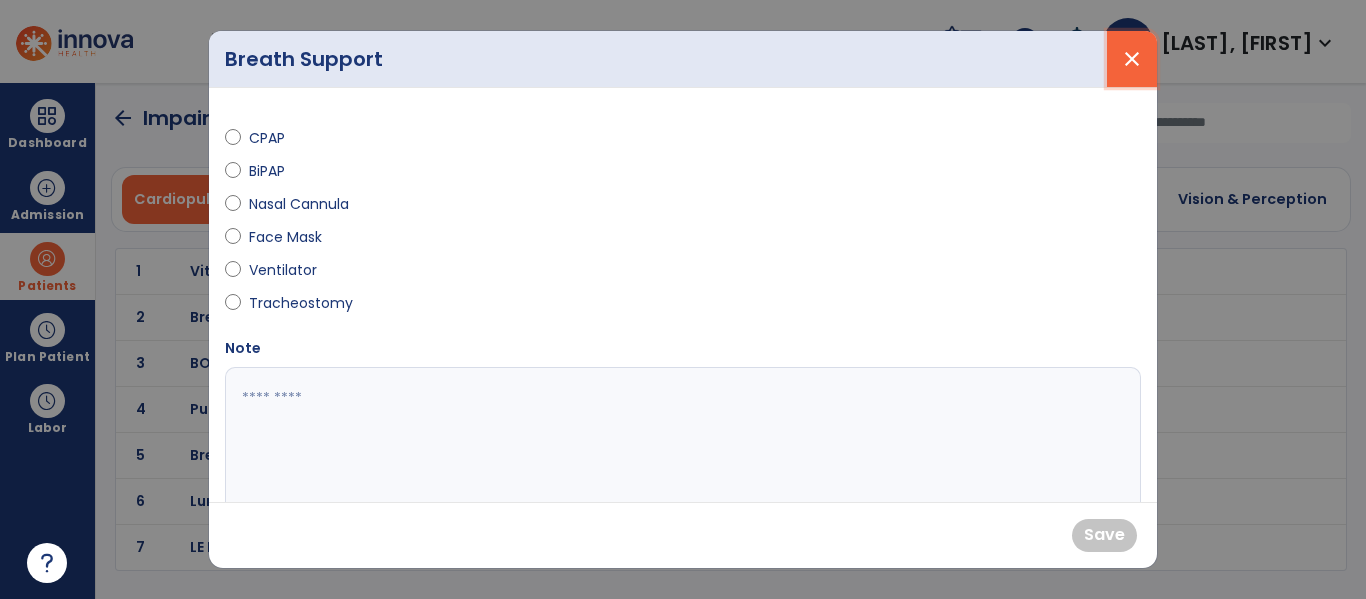 click on "close" at bounding box center [1132, 59] 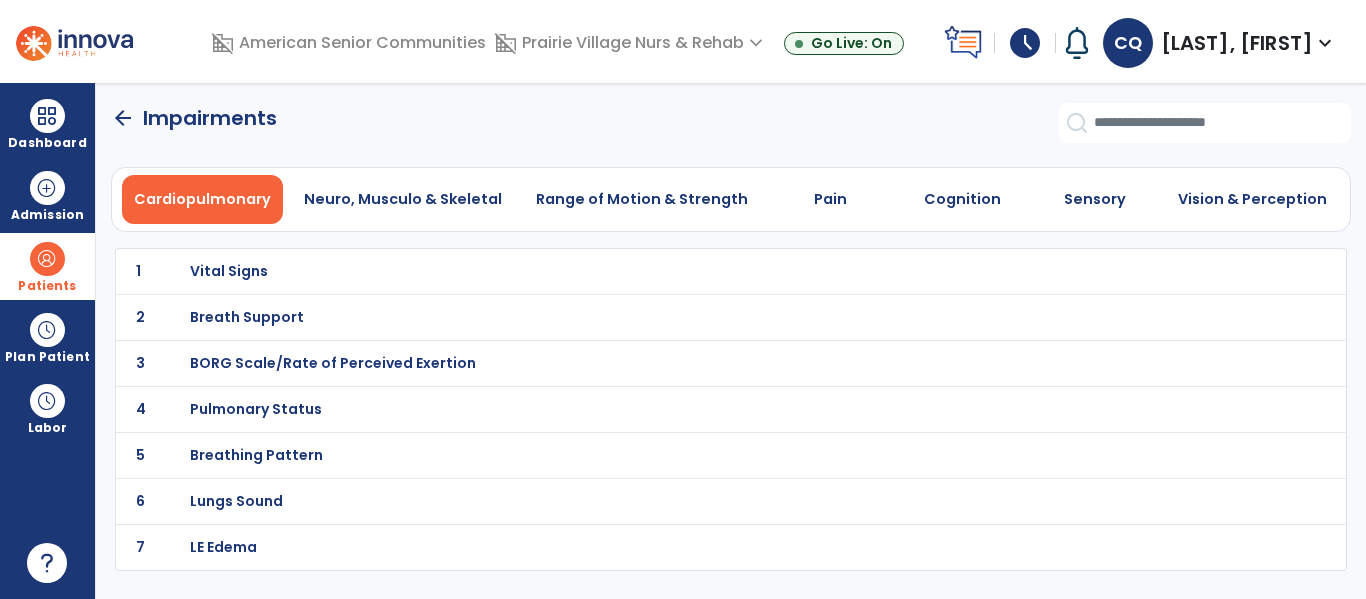 click on "BORG Scale/Rate of Perceived Exertion" at bounding box center [687, 271] 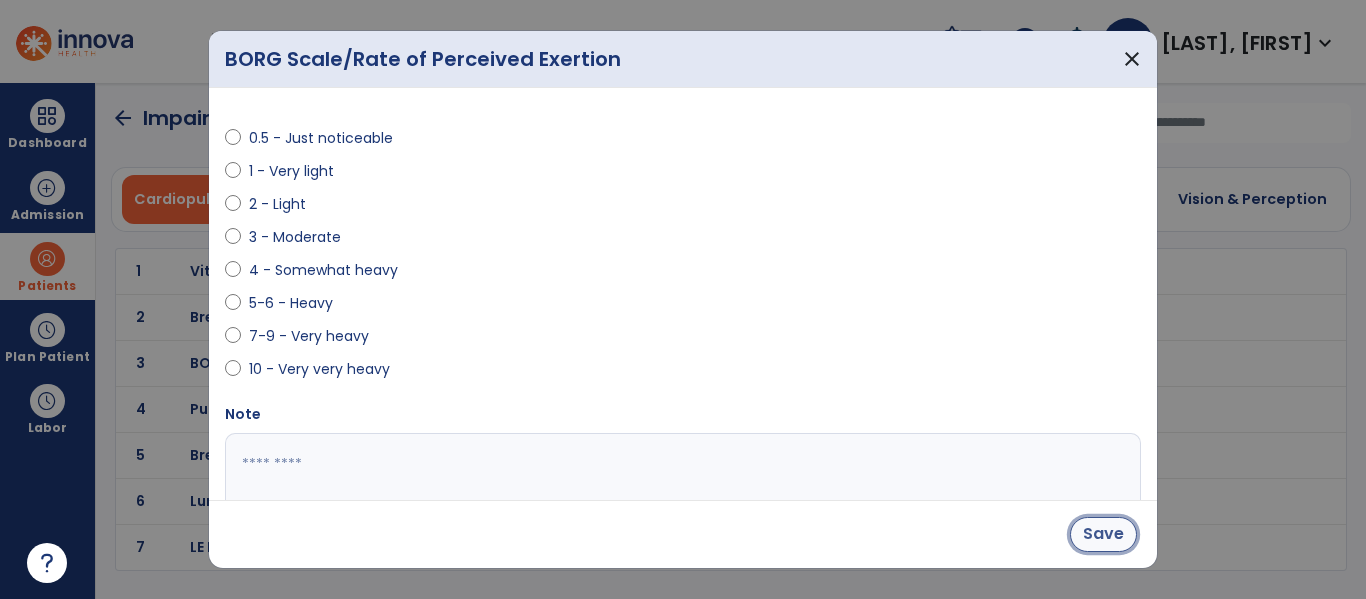 click on "Save" at bounding box center (1103, 534) 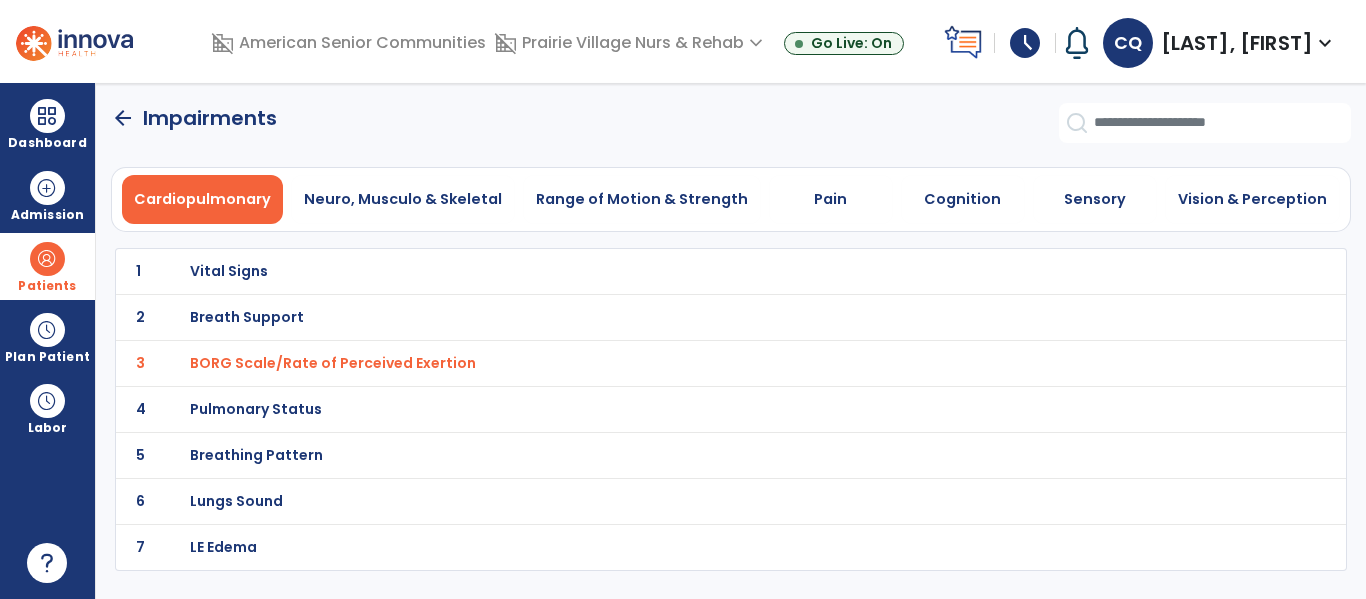 click on "Pulmonary Status" at bounding box center [229, 271] 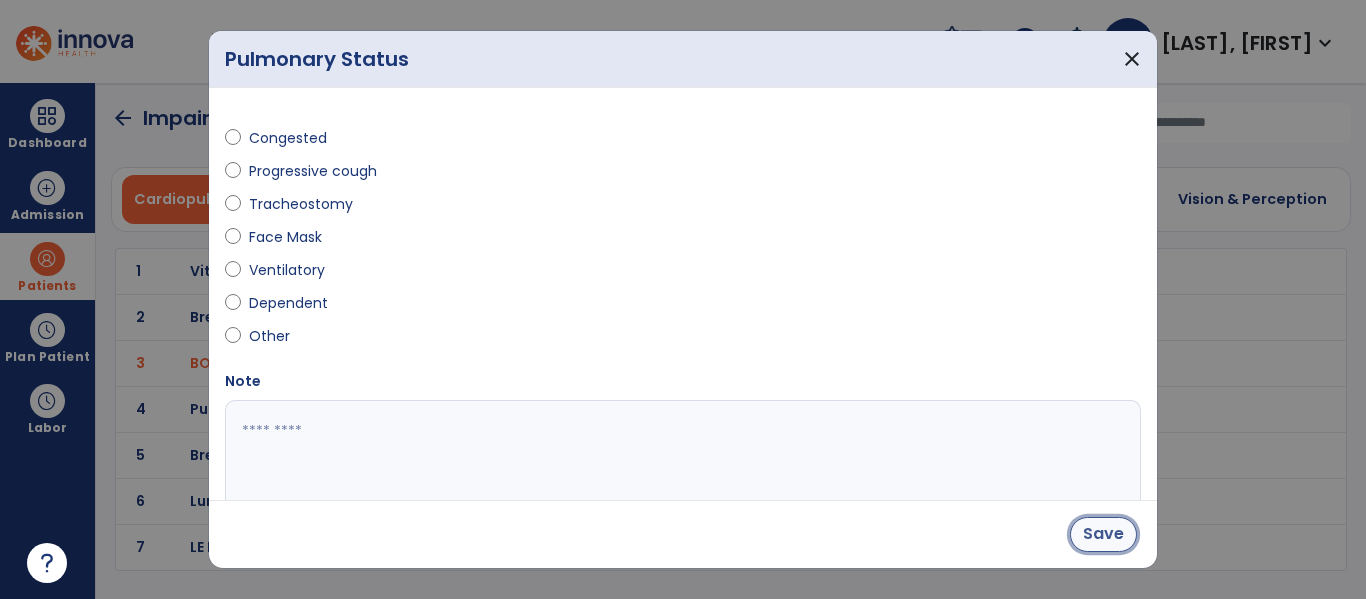 click on "Save" at bounding box center (1103, 534) 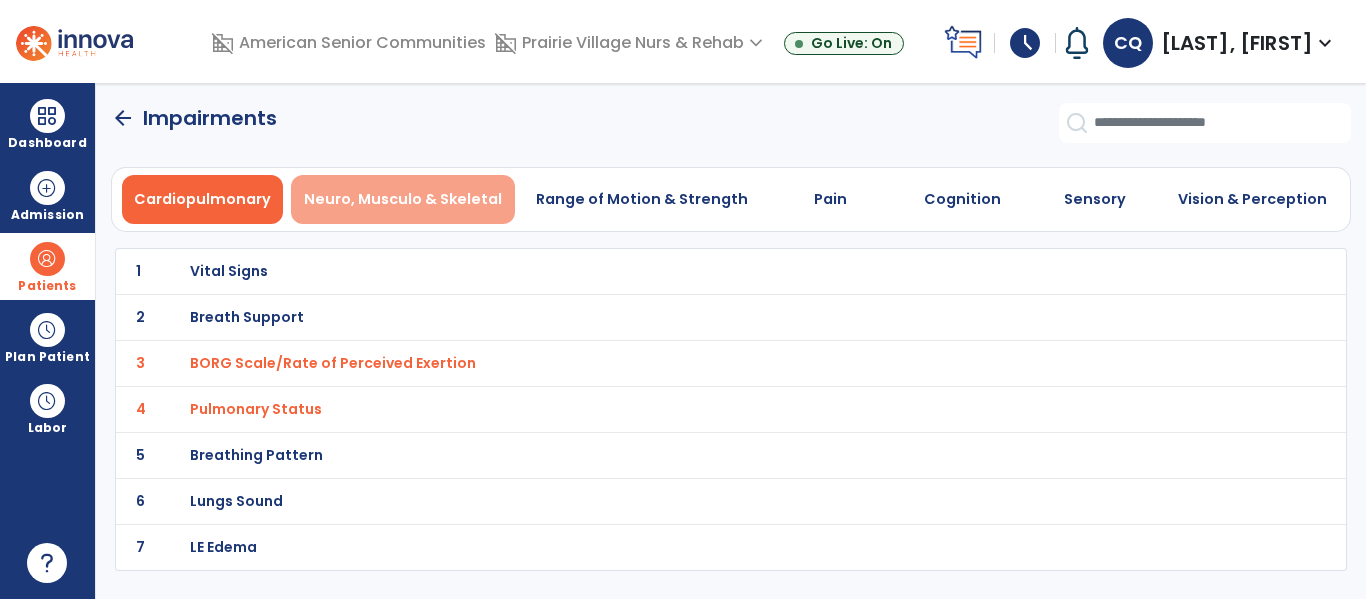 click on "Neuro, Musculo & Skeletal" at bounding box center [403, 199] 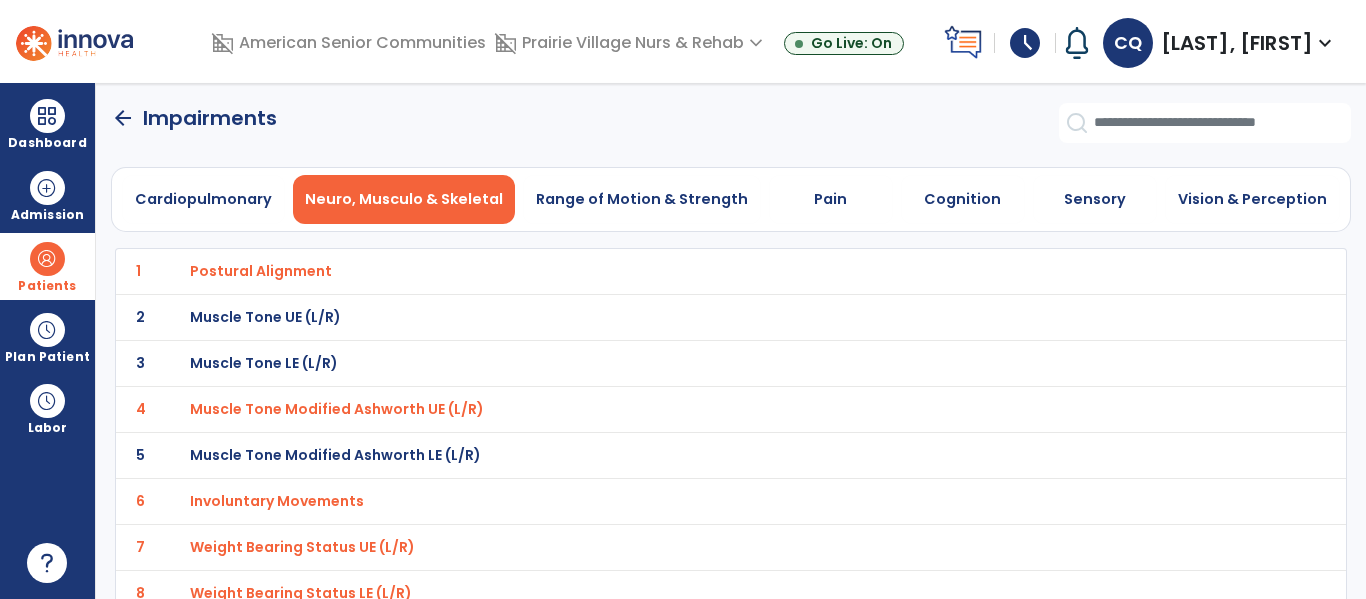 click on "1 Postural Alignment" 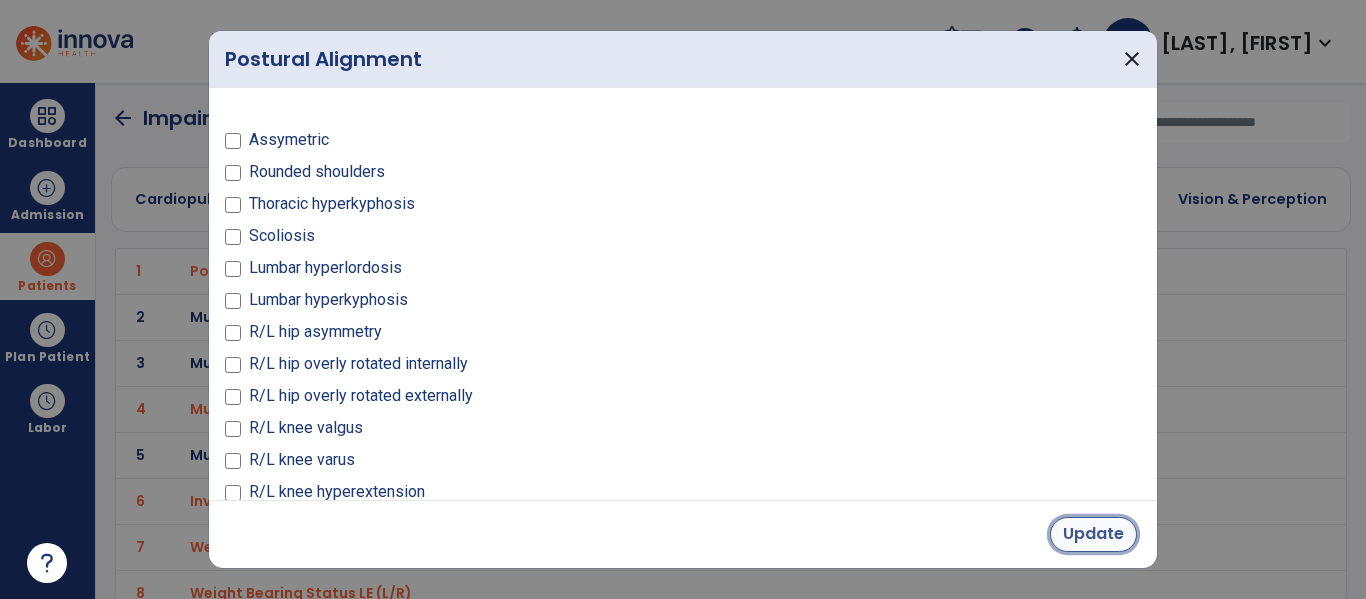 click on "Update" at bounding box center (1093, 534) 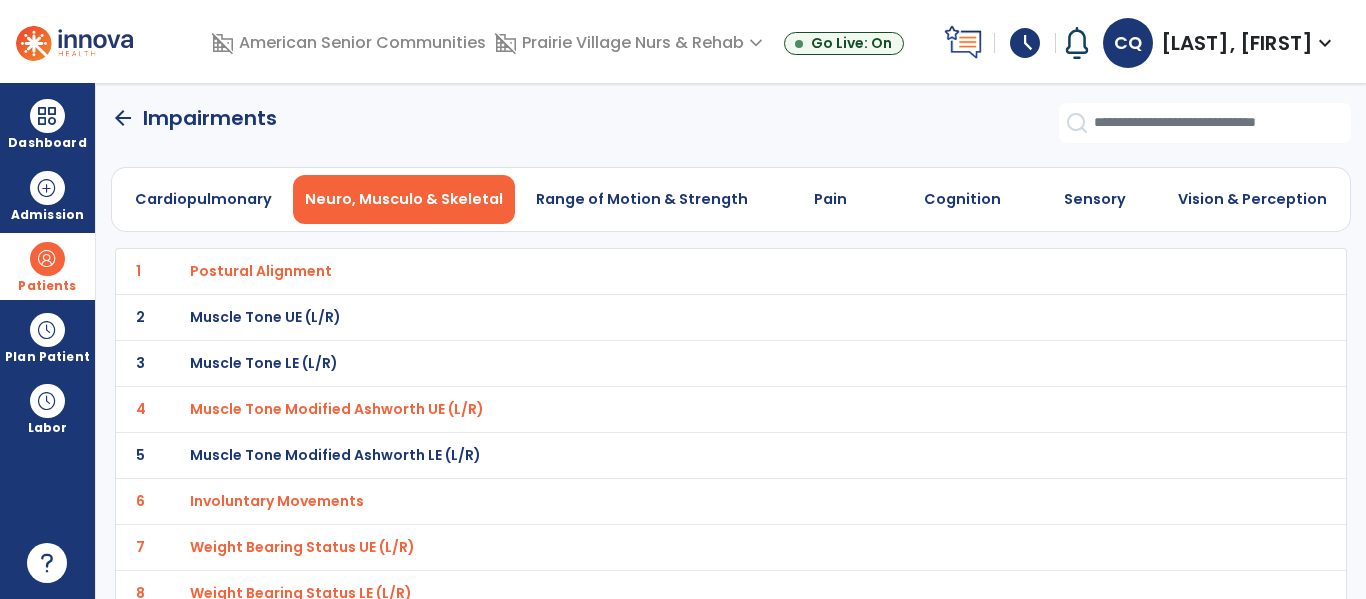 click on "Muscle Tone Modified Ashworth UE (L/R)" at bounding box center (261, 271) 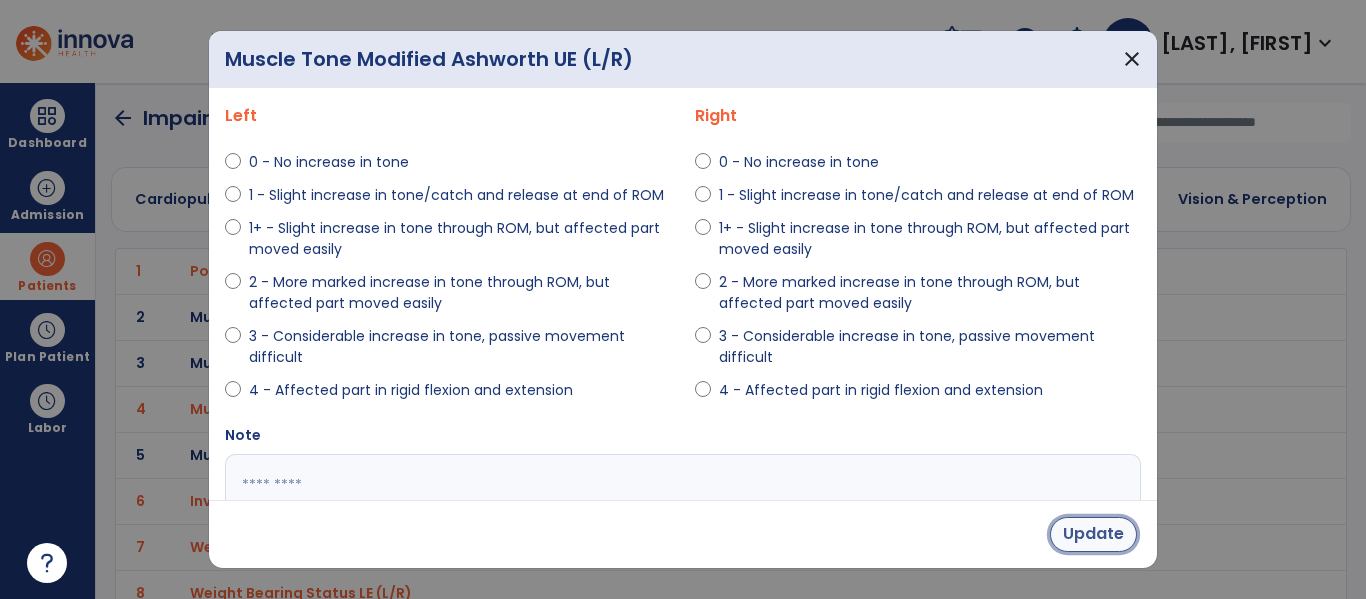 click on "Update" at bounding box center [1093, 534] 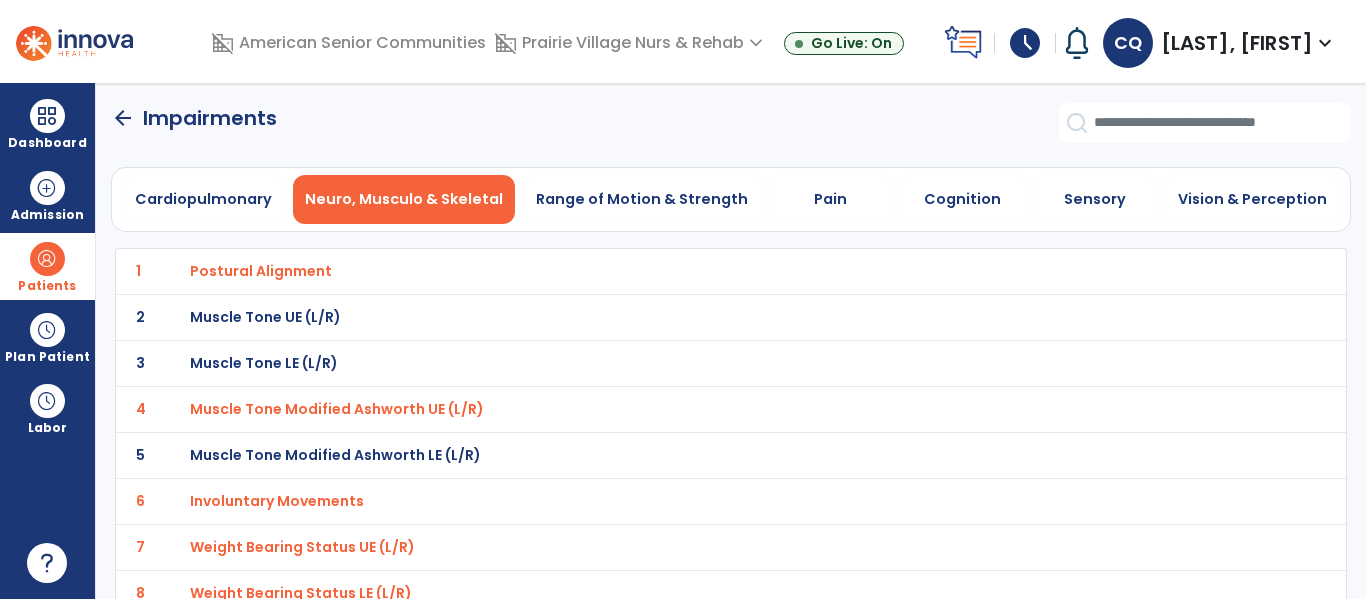 click on "Involuntary Movements" at bounding box center (261, 271) 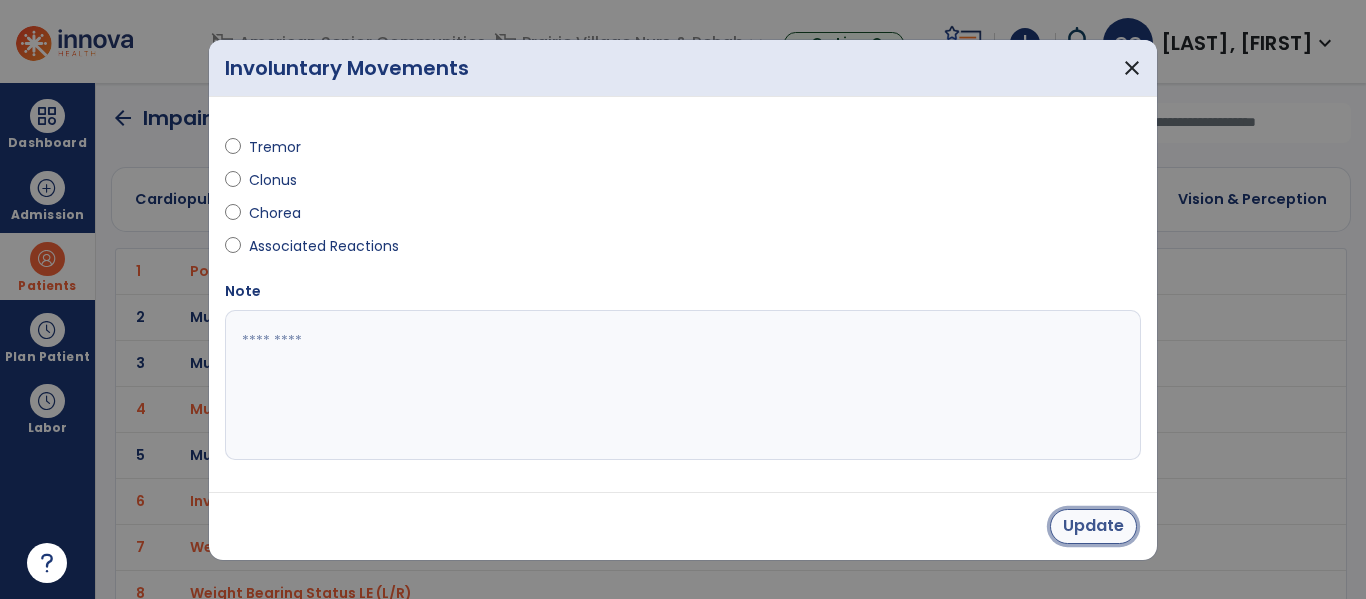 click on "Update" at bounding box center [1093, 526] 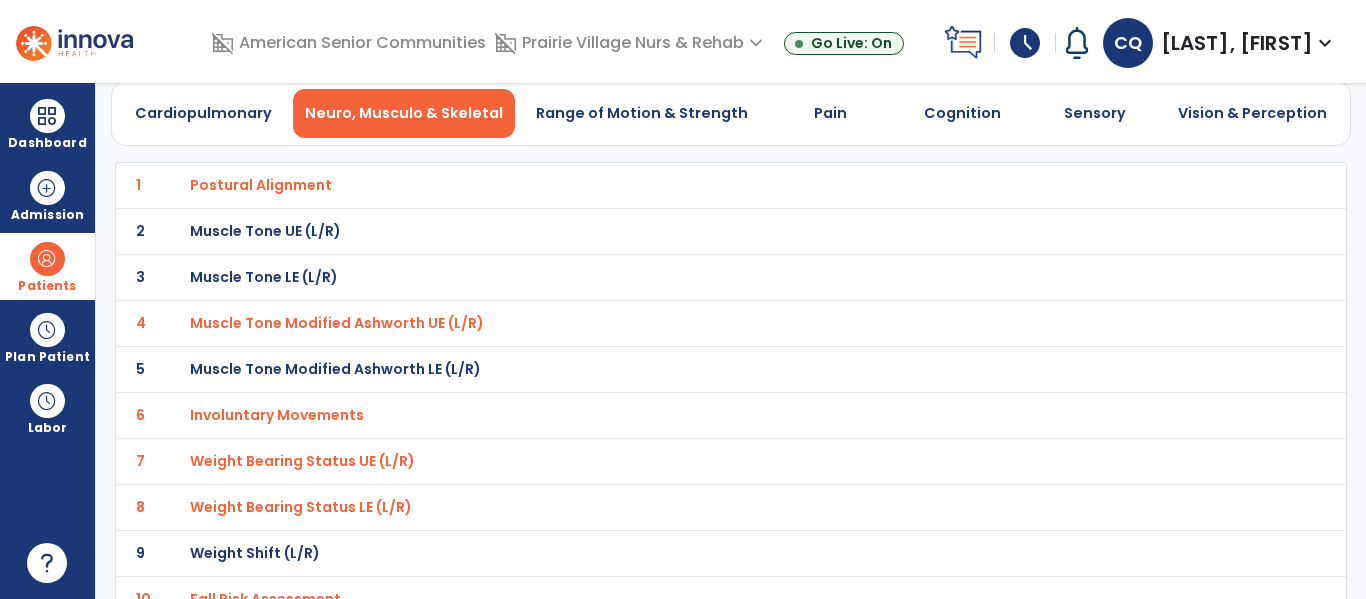 scroll, scrollTop: 132, scrollLeft: 0, axis: vertical 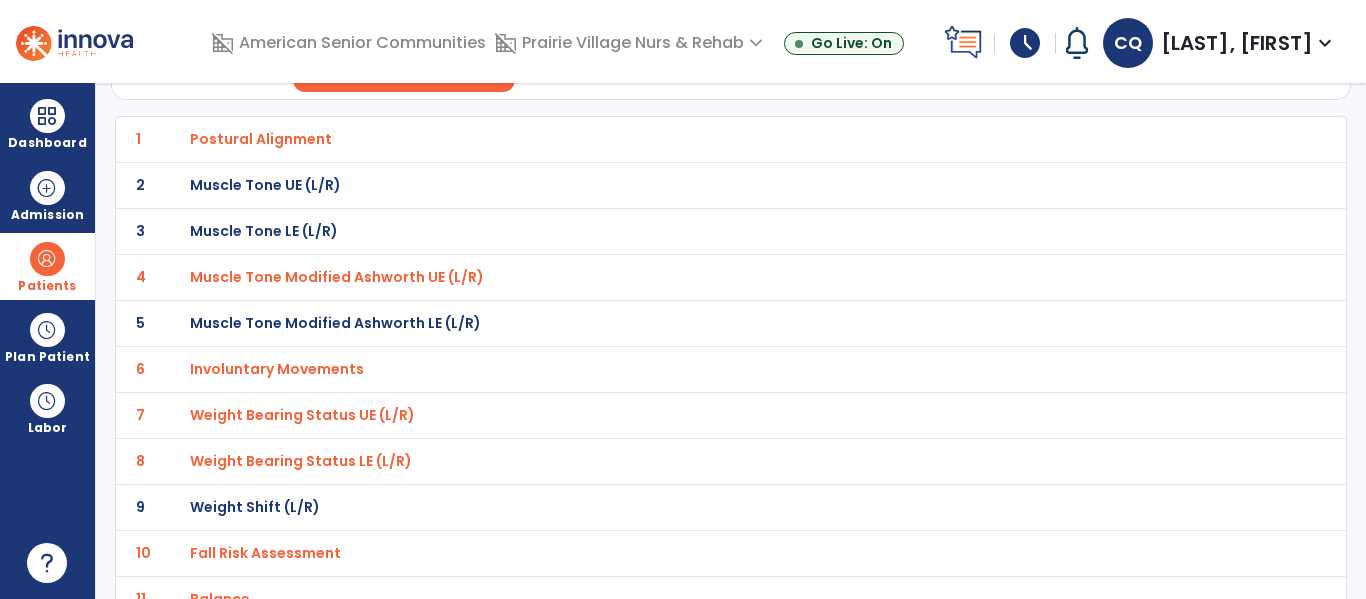 click on "7 Weight Bearing Status UE (L/R)" 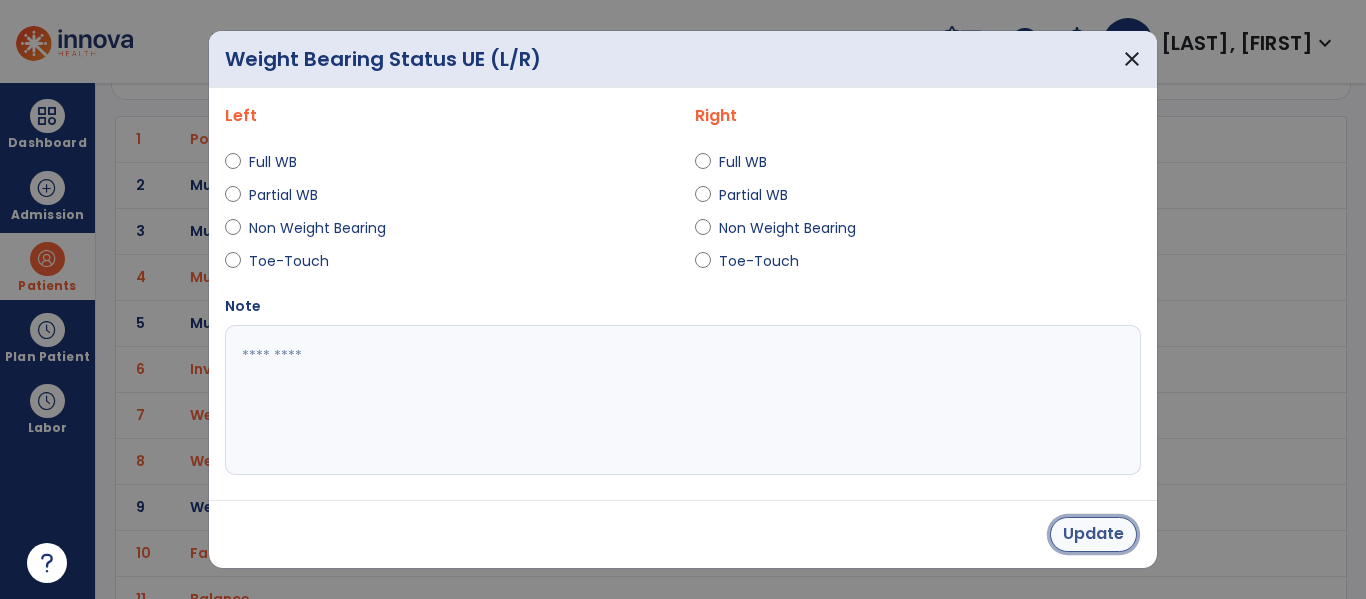 click on "Update" at bounding box center (1093, 534) 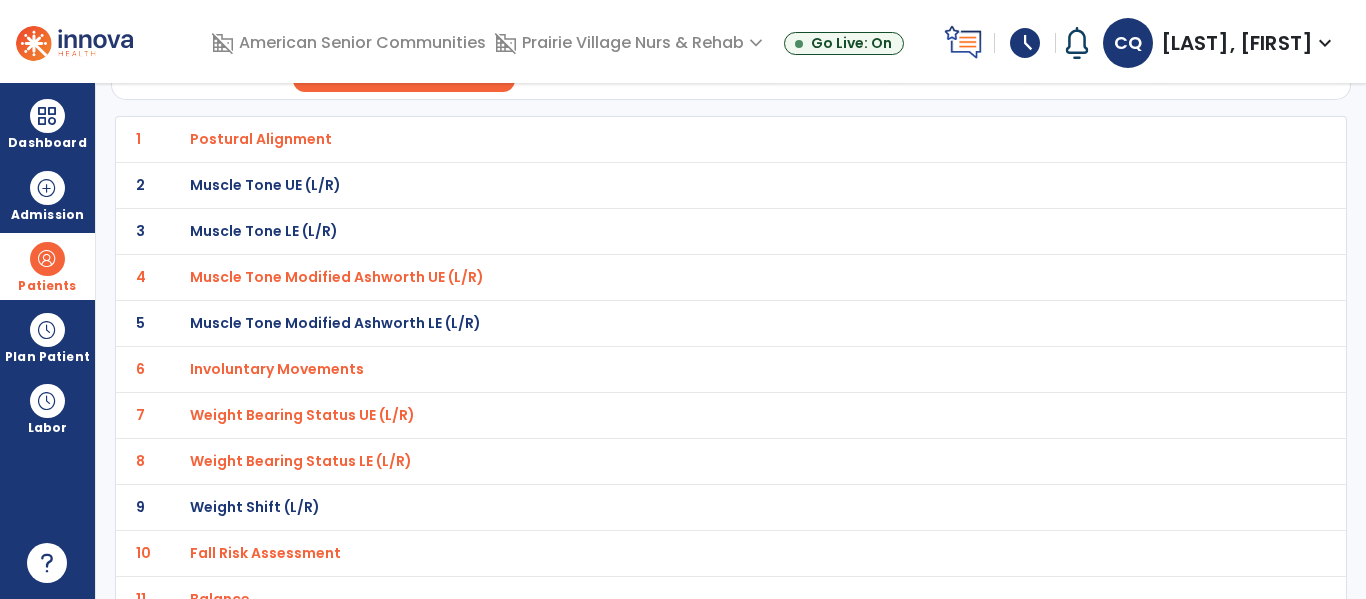 click on "Weight Bearing Status LE (L/R)" at bounding box center (687, 139) 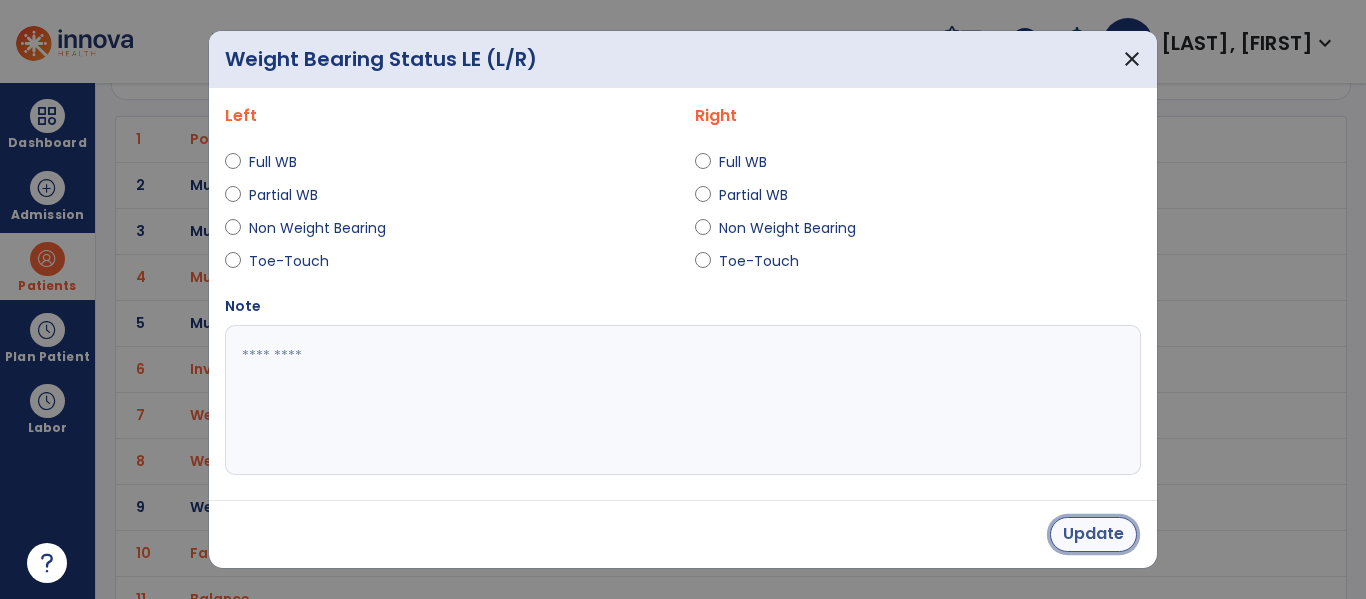 click on "Update" at bounding box center [1093, 534] 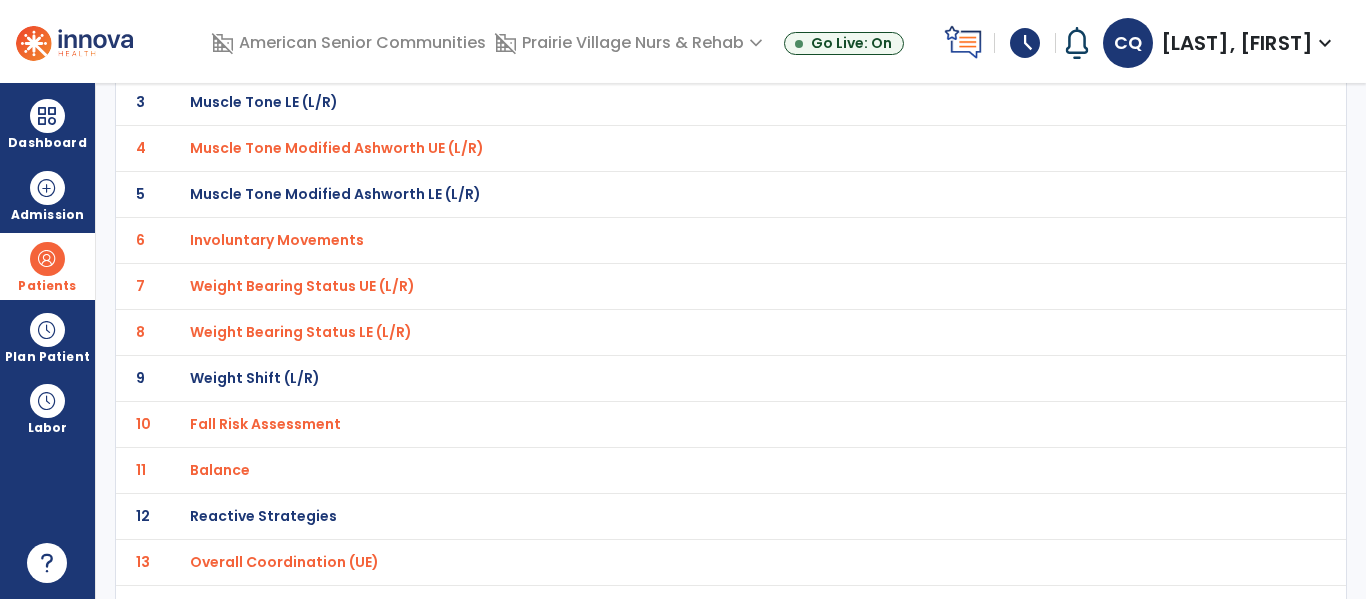 scroll, scrollTop: 272, scrollLeft: 0, axis: vertical 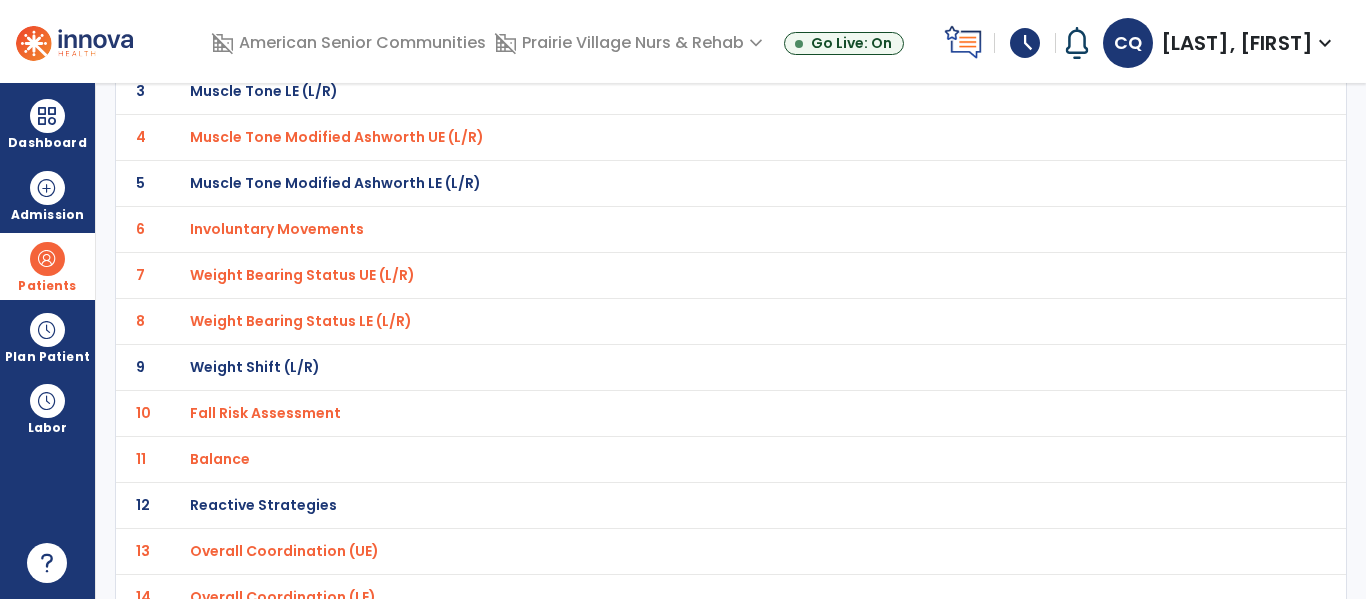 click on "Fall Risk Assessment" at bounding box center (261, -1) 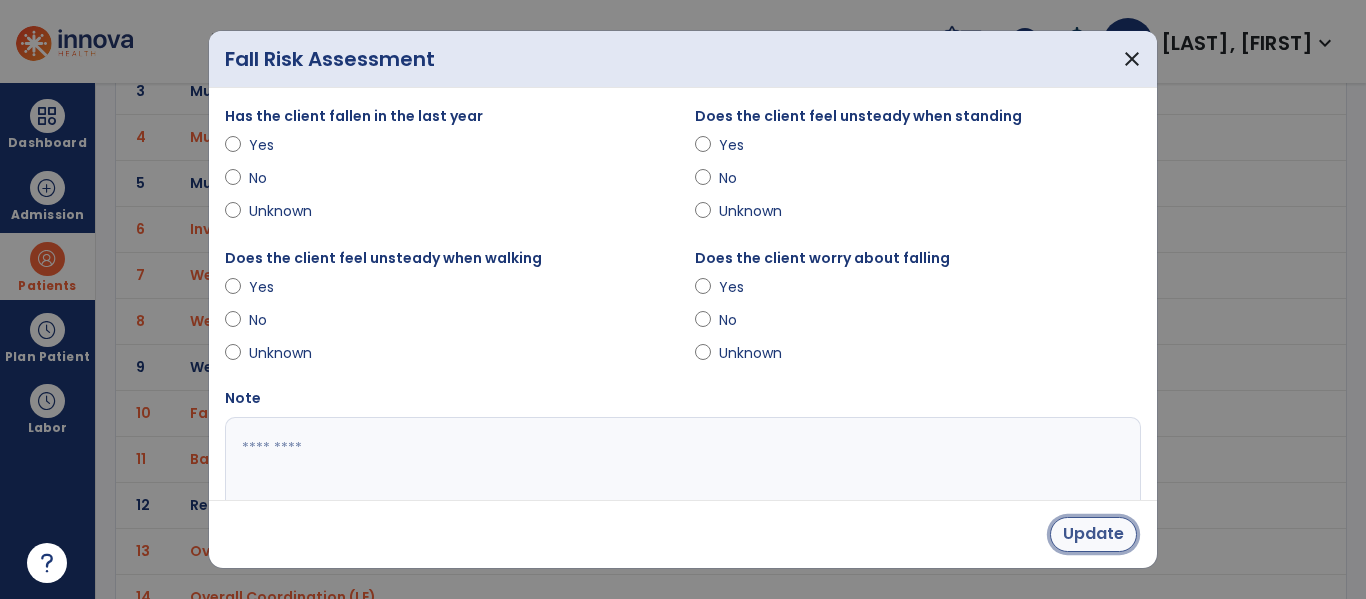 click on "Update" at bounding box center [1093, 534] 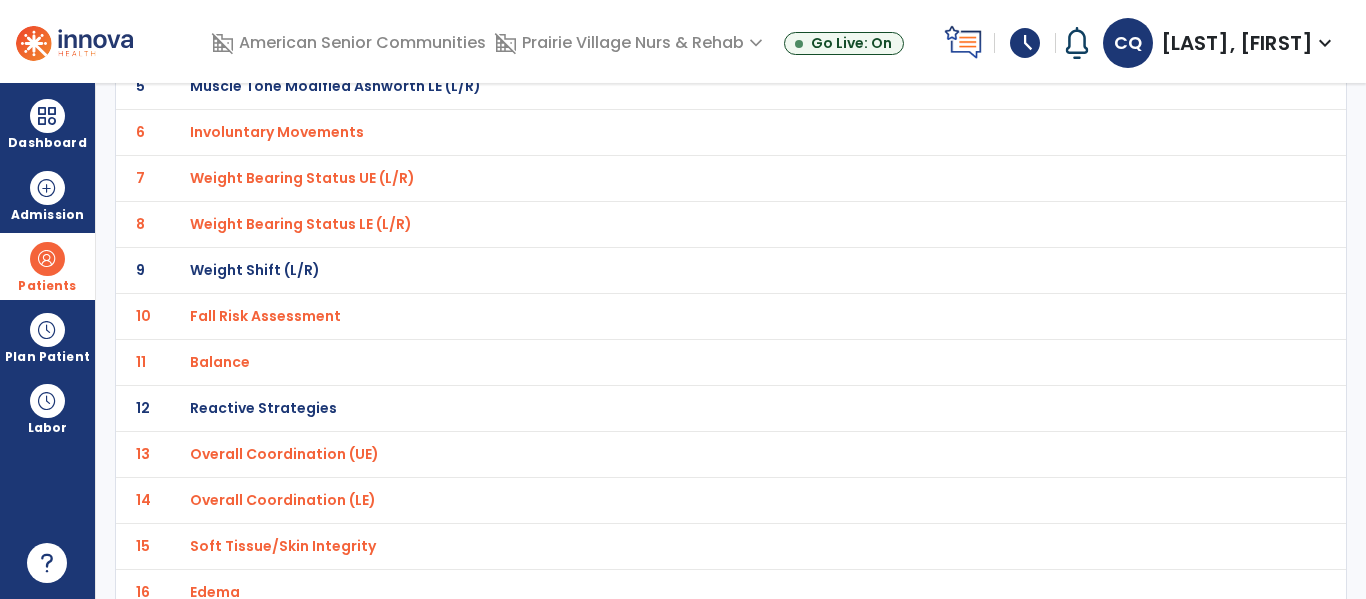 scroll, scrollTop: 375, scrollLeft: 0, axis: vertical 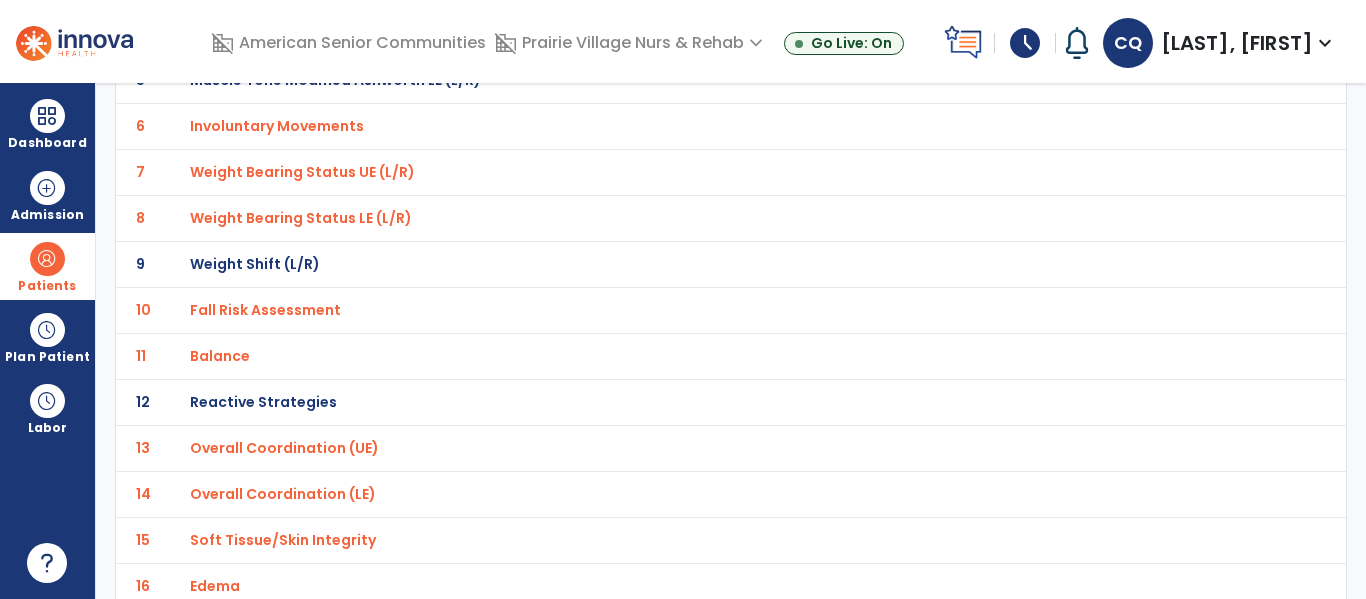 click on "11 Balance" 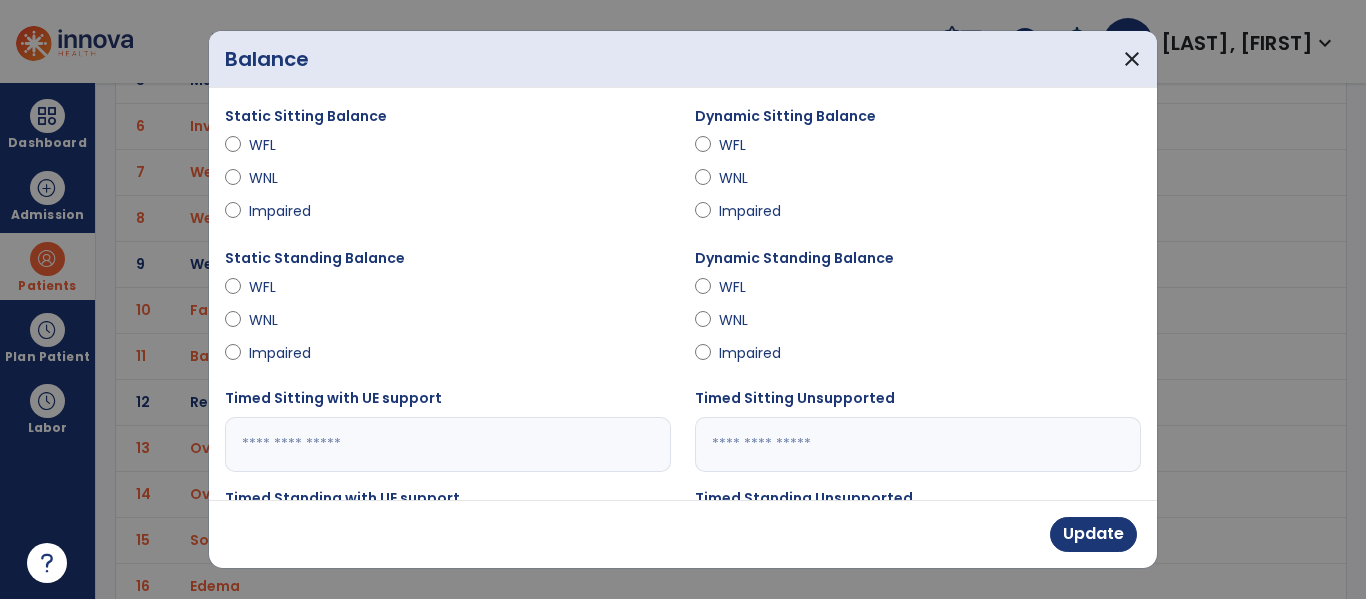 click on "WFL" at bounding box center [284, 145] 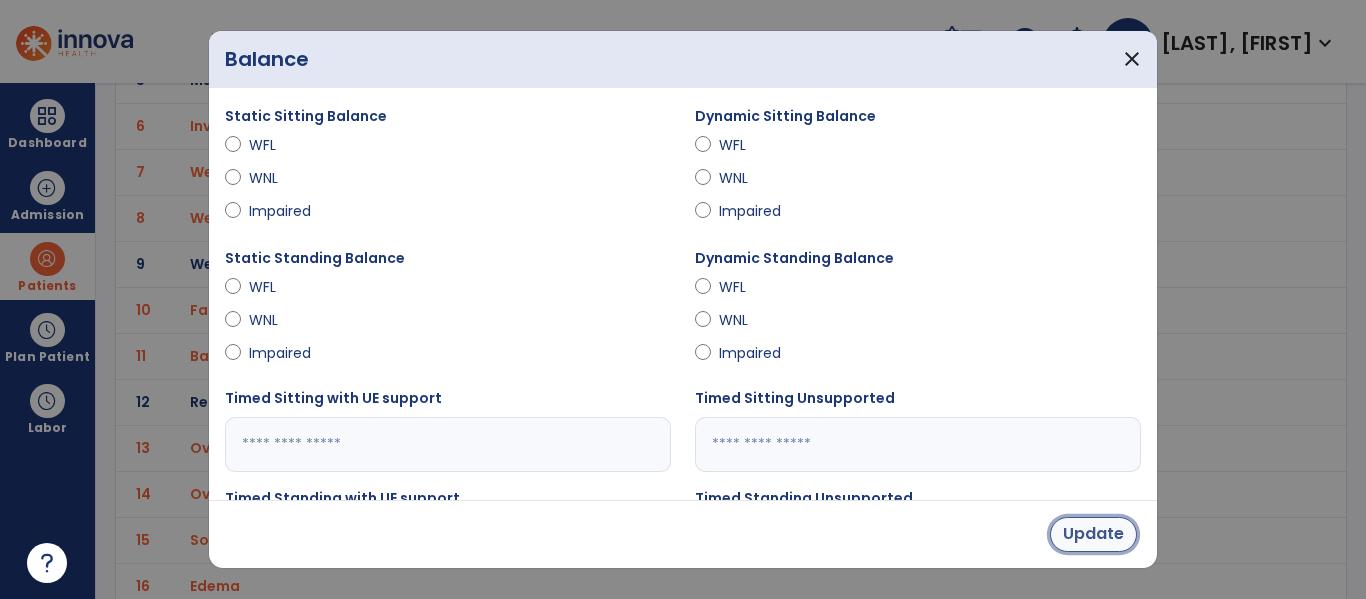 click on "Update" at bounding box center (1093, 534) 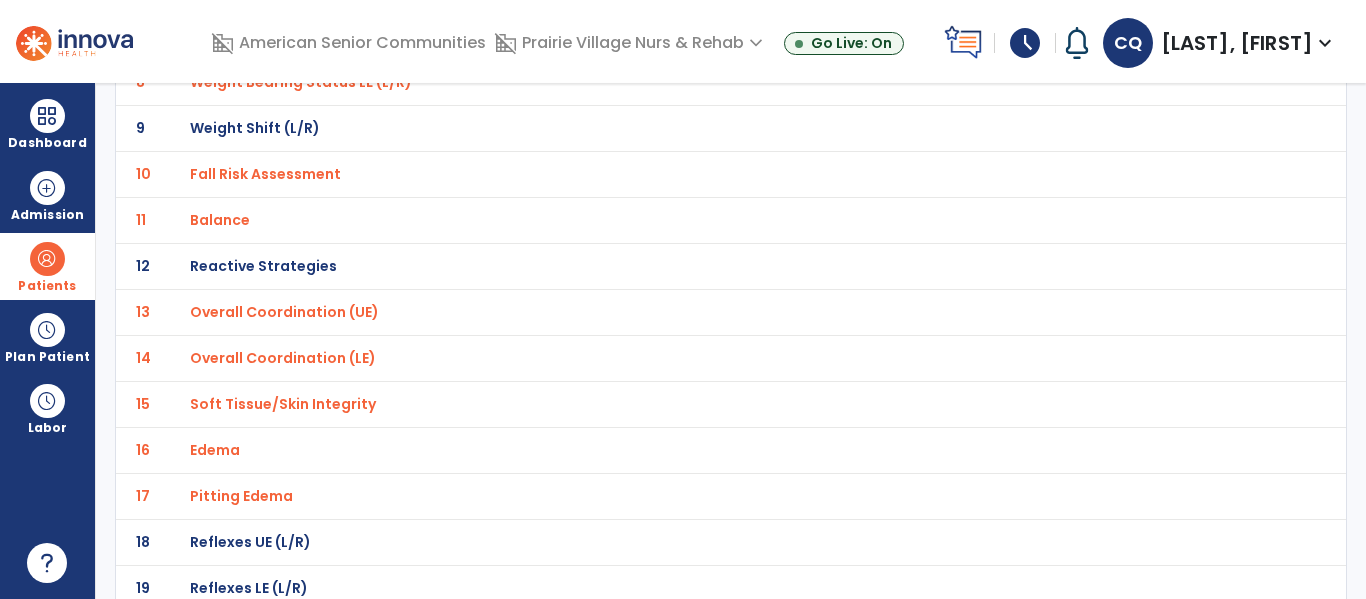 scroll, scrollTop: 512, scrollLeft: 0, axis: vertical 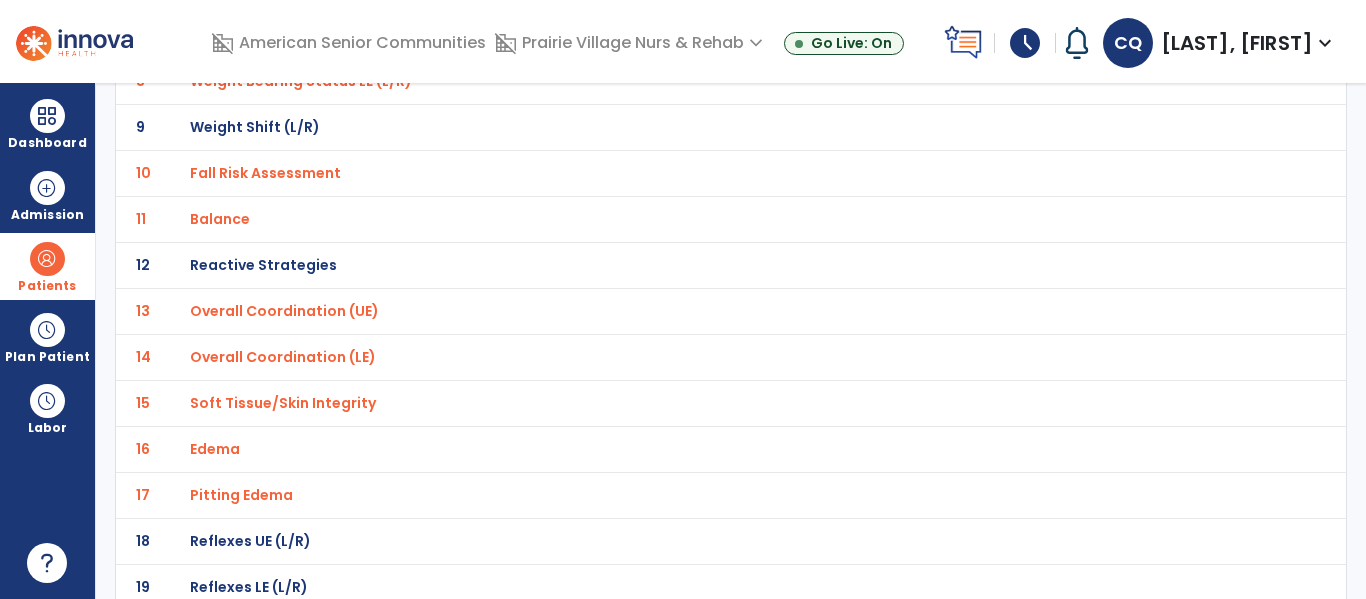 click on "Overall Coordination (UE)" at bounding box center [261, -241] 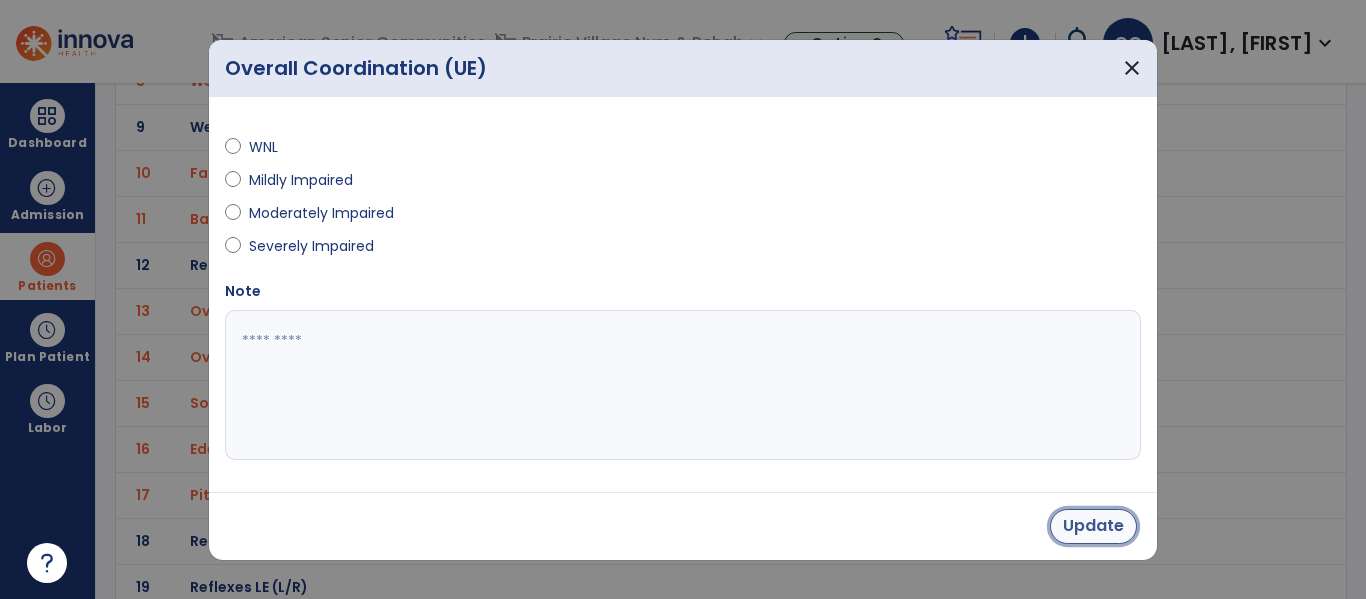 click on "Update" at bounding box center (1093, 526) 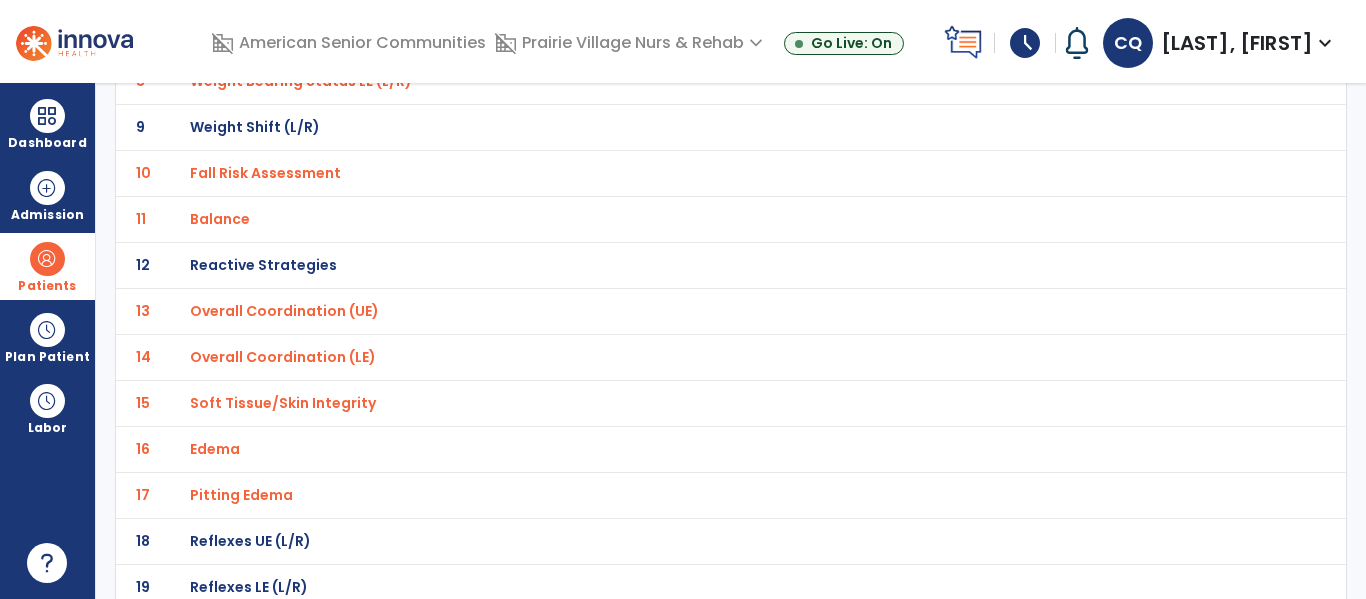 click on "Overall Coordination (LE)" at bounding box center (261, -241) 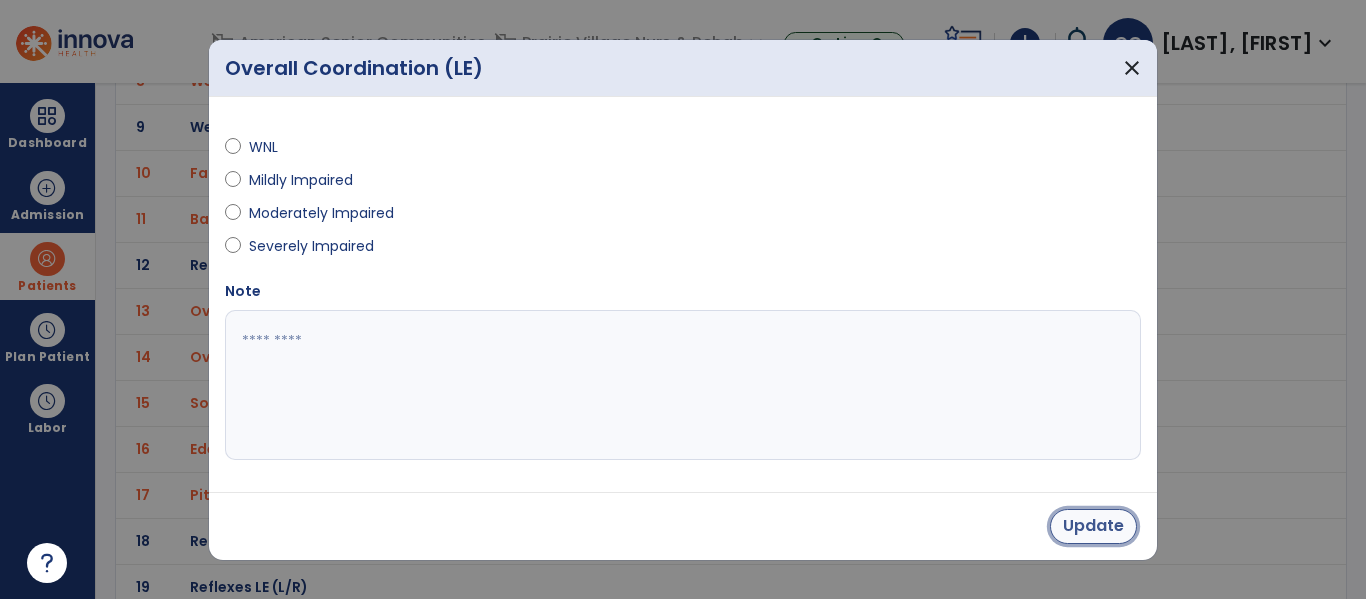 click on "Update" at bounding box center [1093, 526] 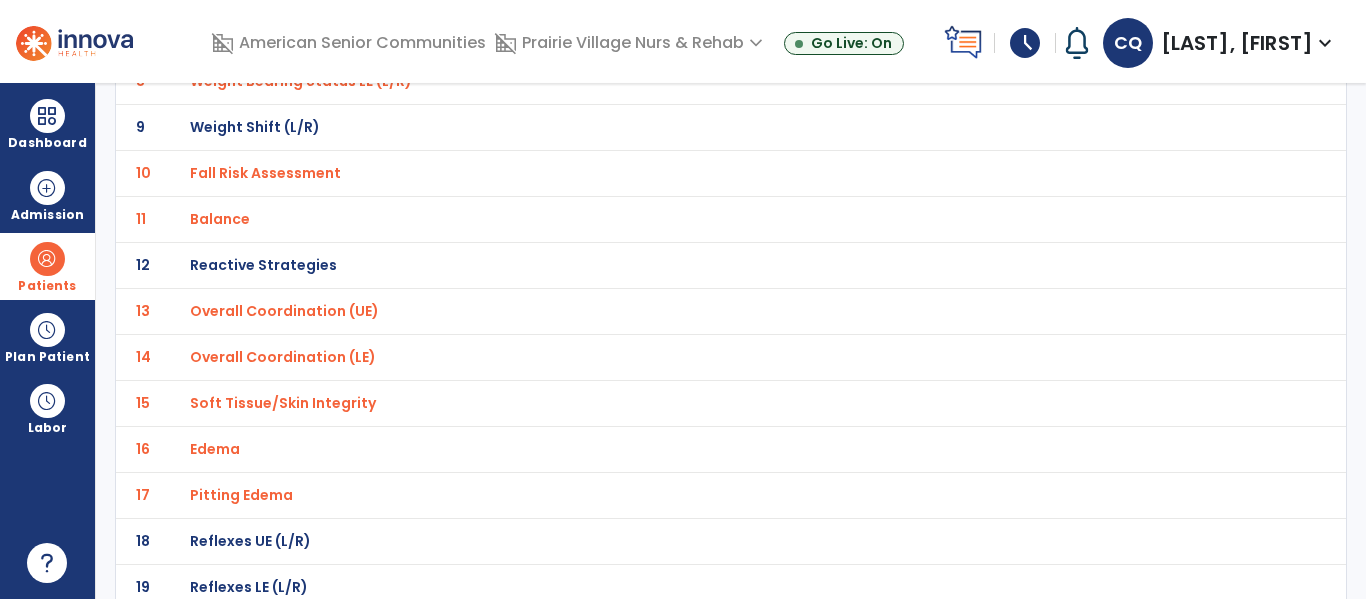 click on "Soft Tissue/Skin Integrity" at bounding box center (261, -241) 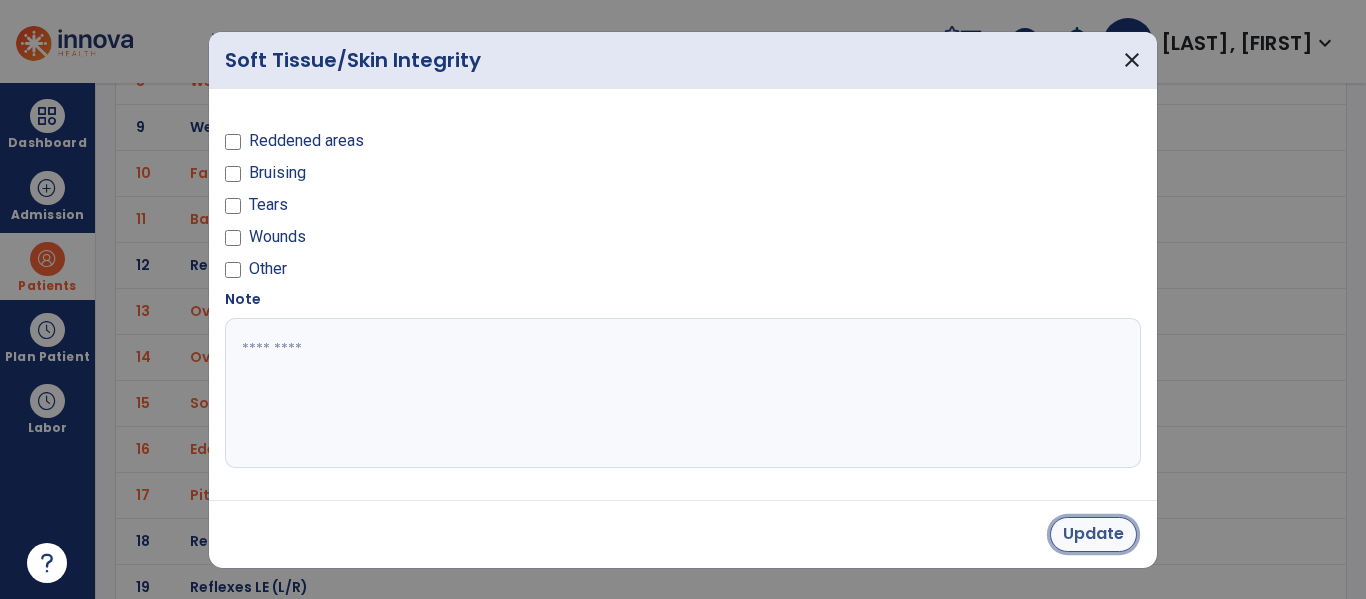 click on "Update" at bounding box center [1093, 534] 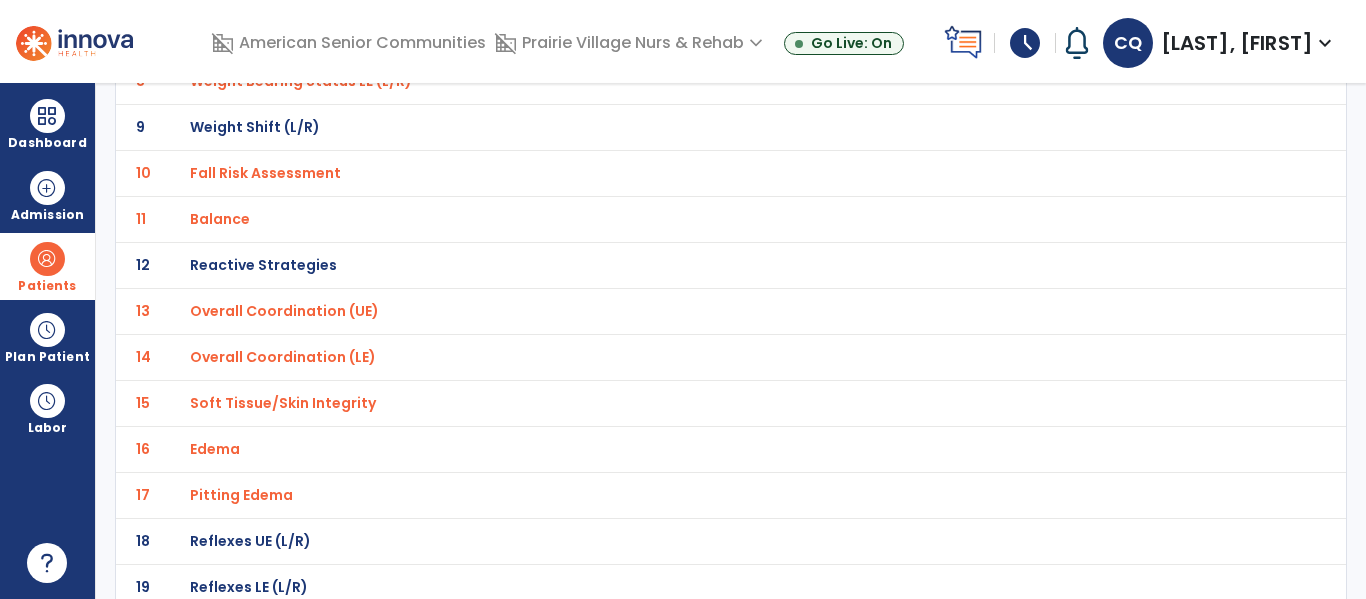 click on "Edema" at bounding box center (687, -241) 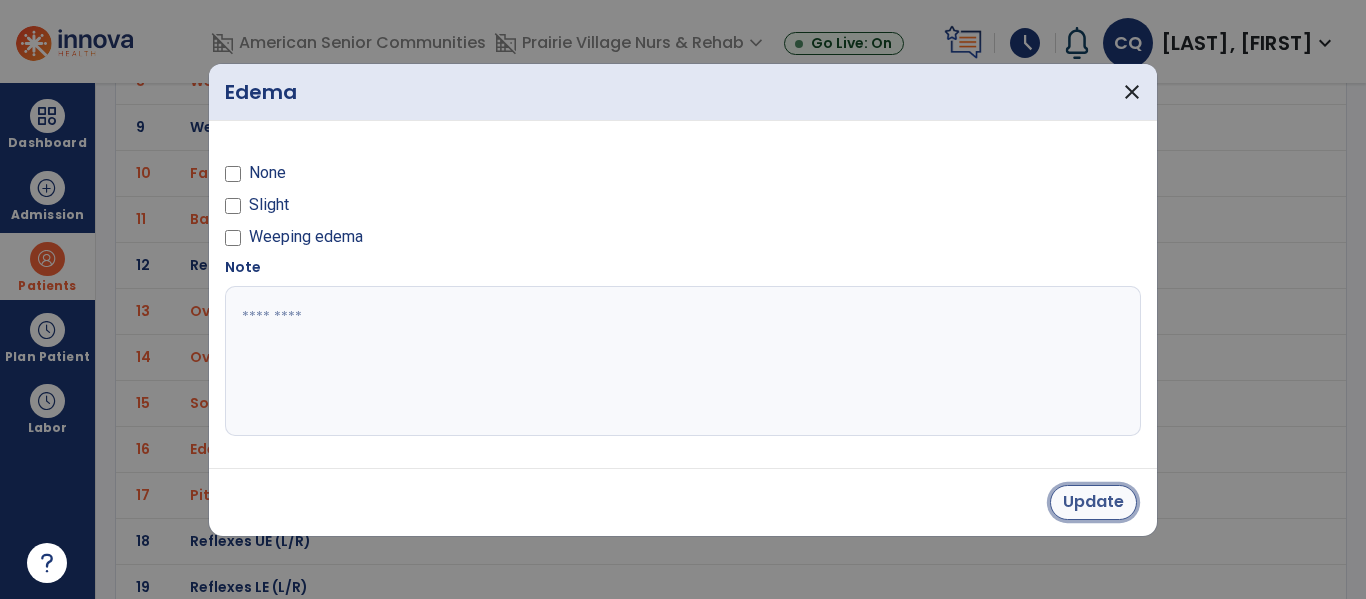 click on "Update" at bounding box center [1093, 502] 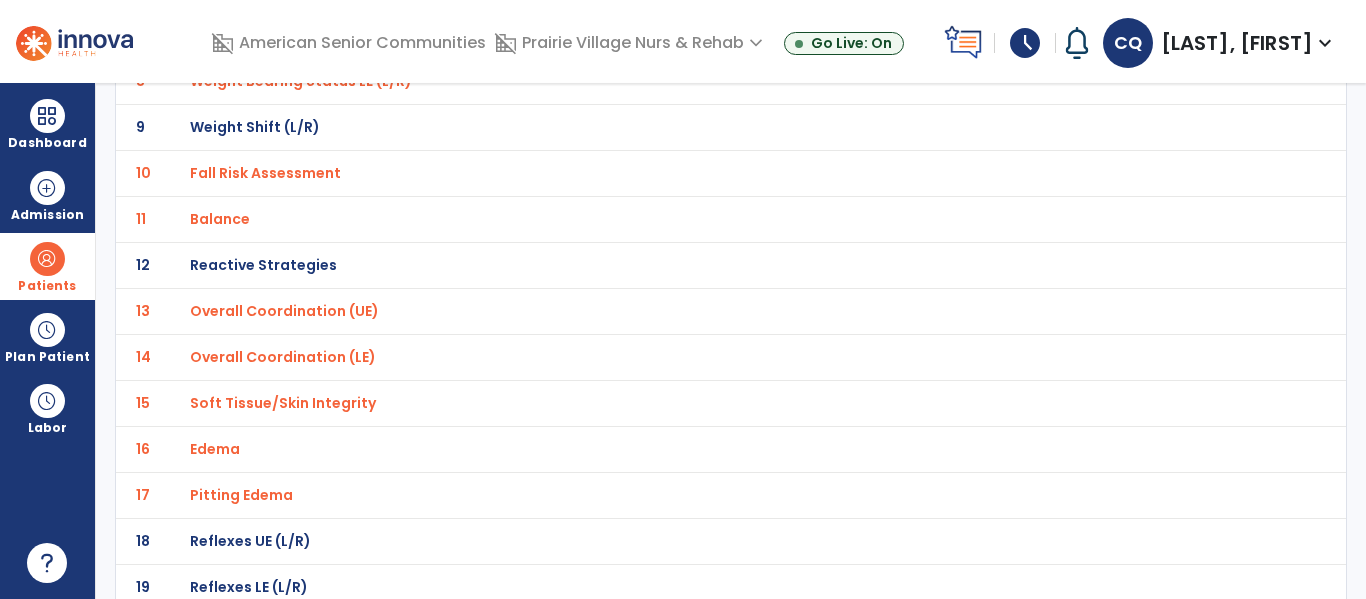 click on "Pitting Edema" at bounding box center [261, -241] 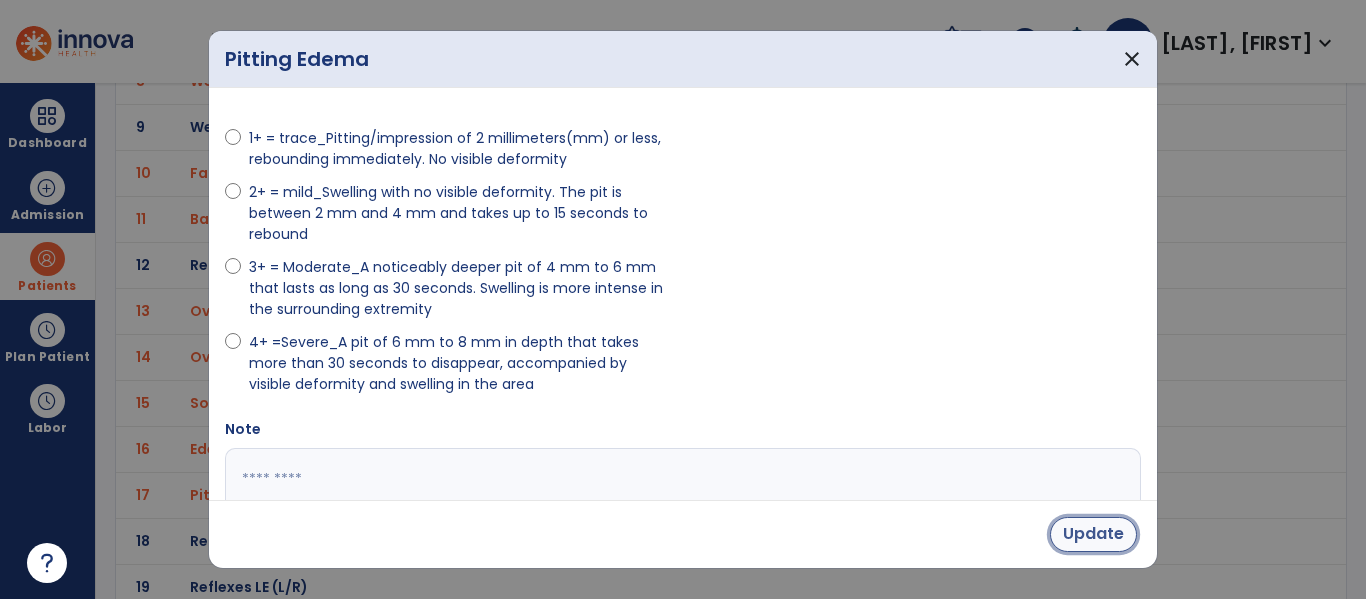 click on "Update" at bounding box center (1093, 534) 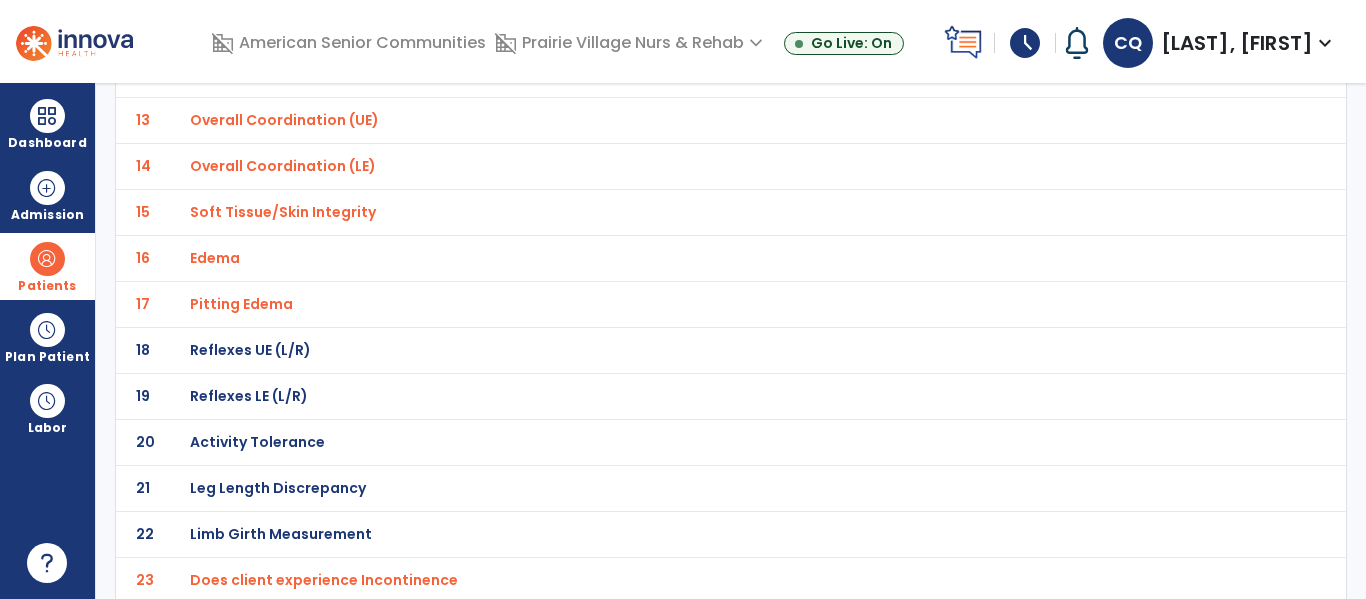 scroll, scrollTop: 708, scrollLeft: 0, axis: vertical 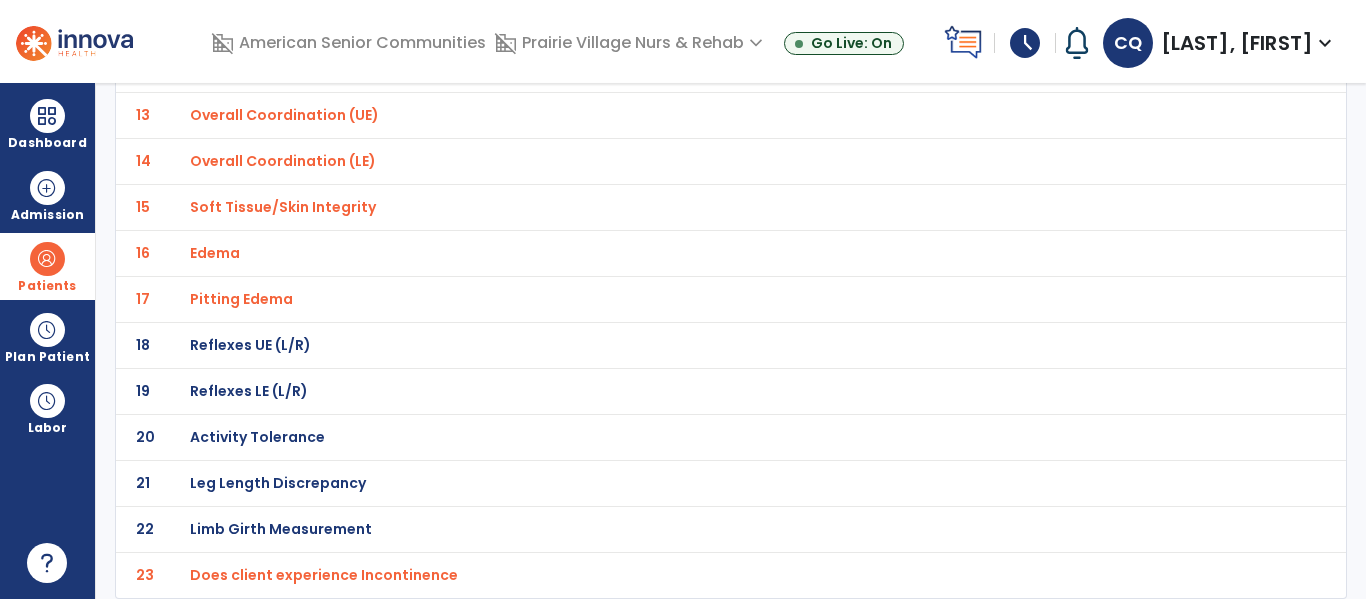 click on "Does client experience Incontinence" at bounding box center (261, -437) 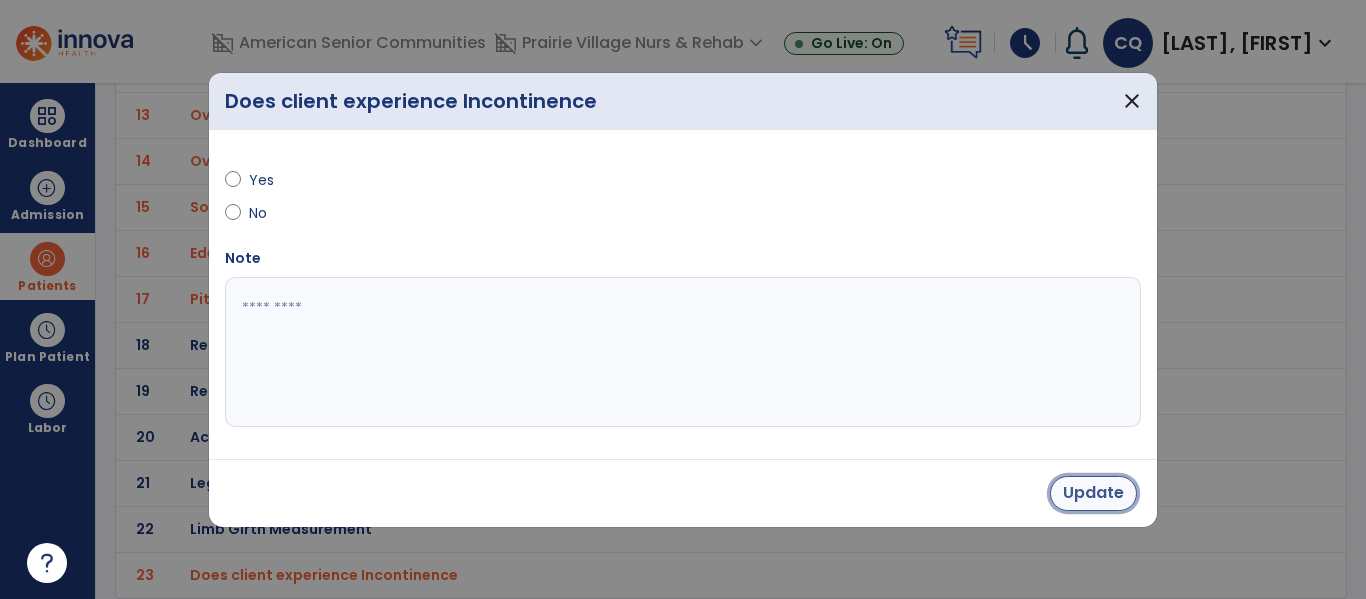 click on "Update" at bounding box center (1093, 493) 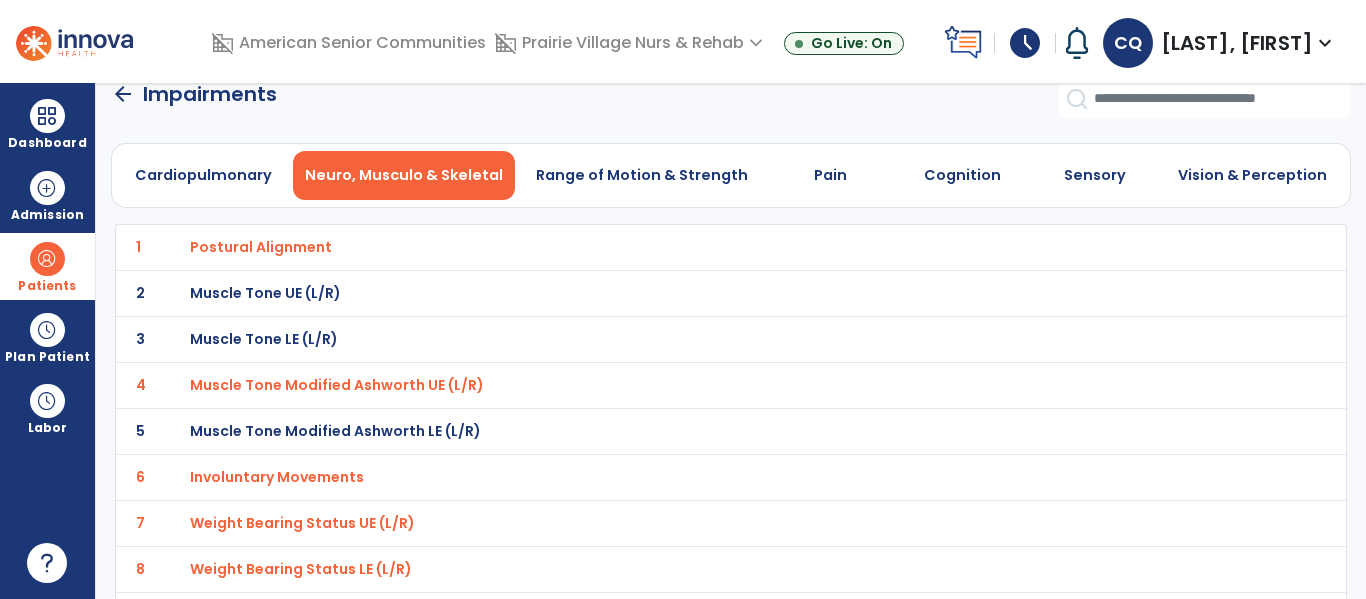 scroll, scrollTop: 0, scrollLeft: 0, axis: both 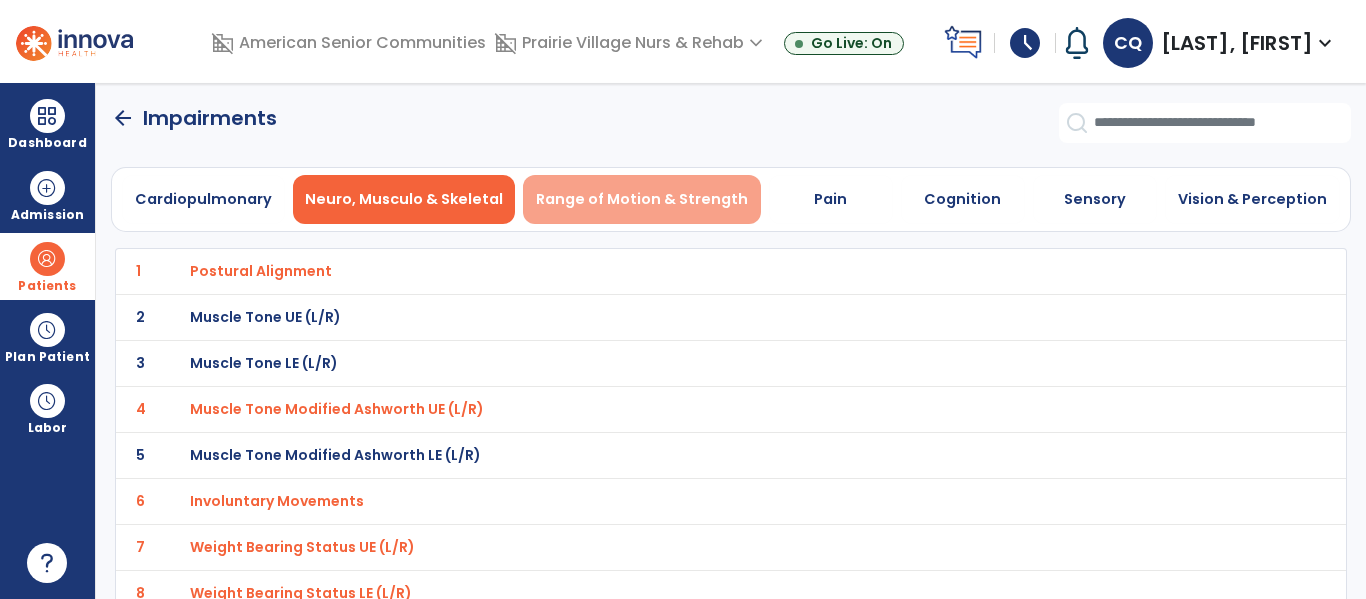 click on "Range of Motion & Strength" at bounding box center [642, 199] 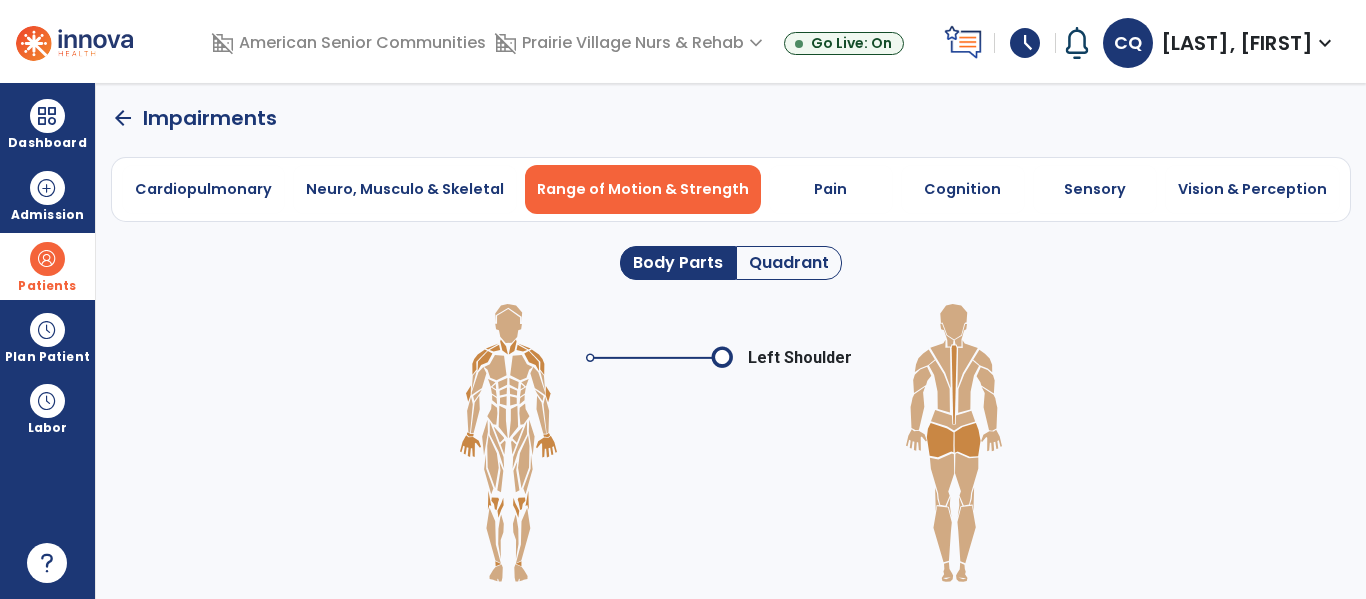 click on "Quadrant" 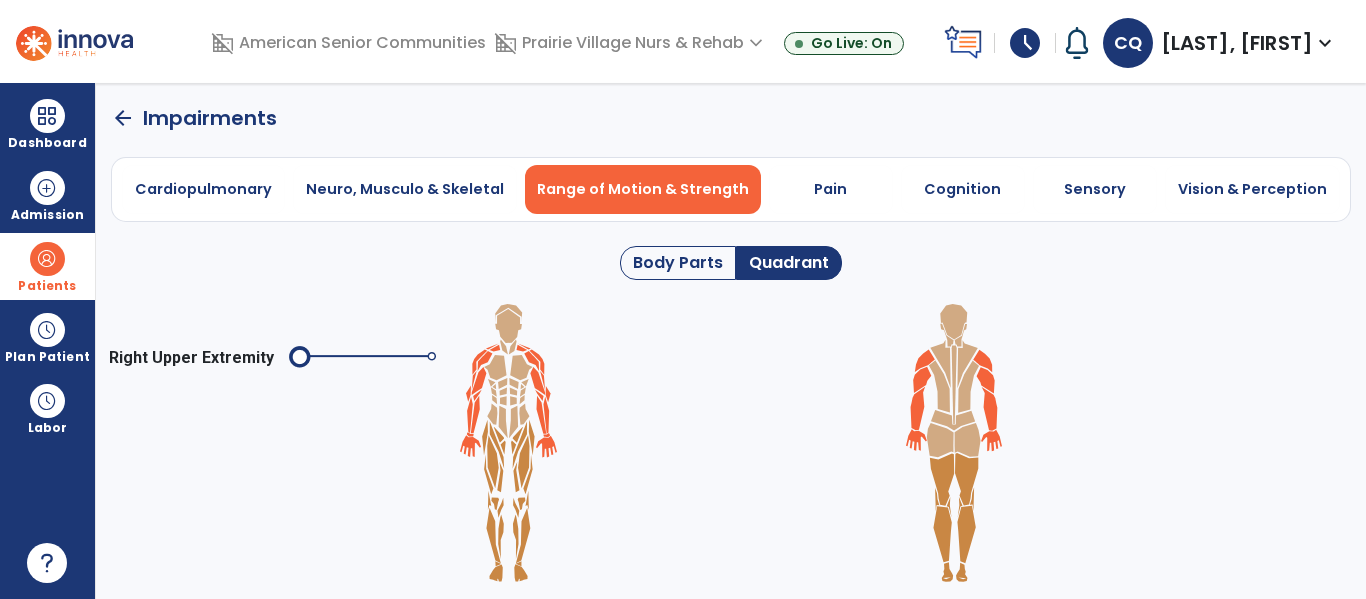 click 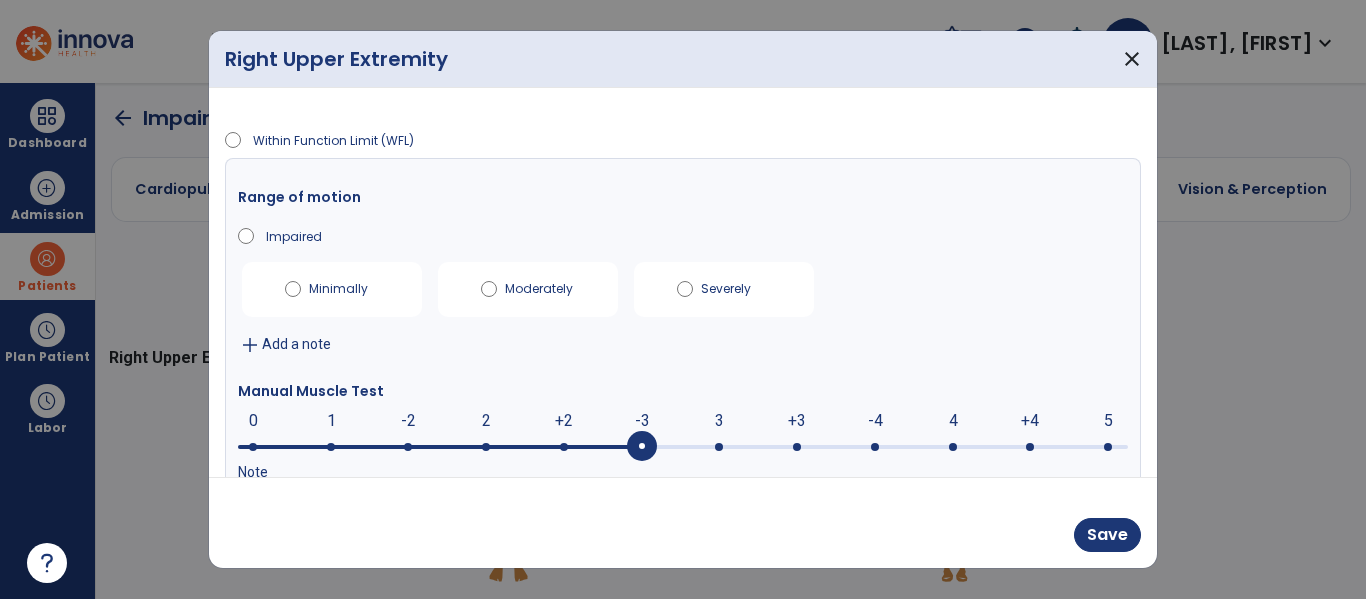 click at bounding box center (683, 445) 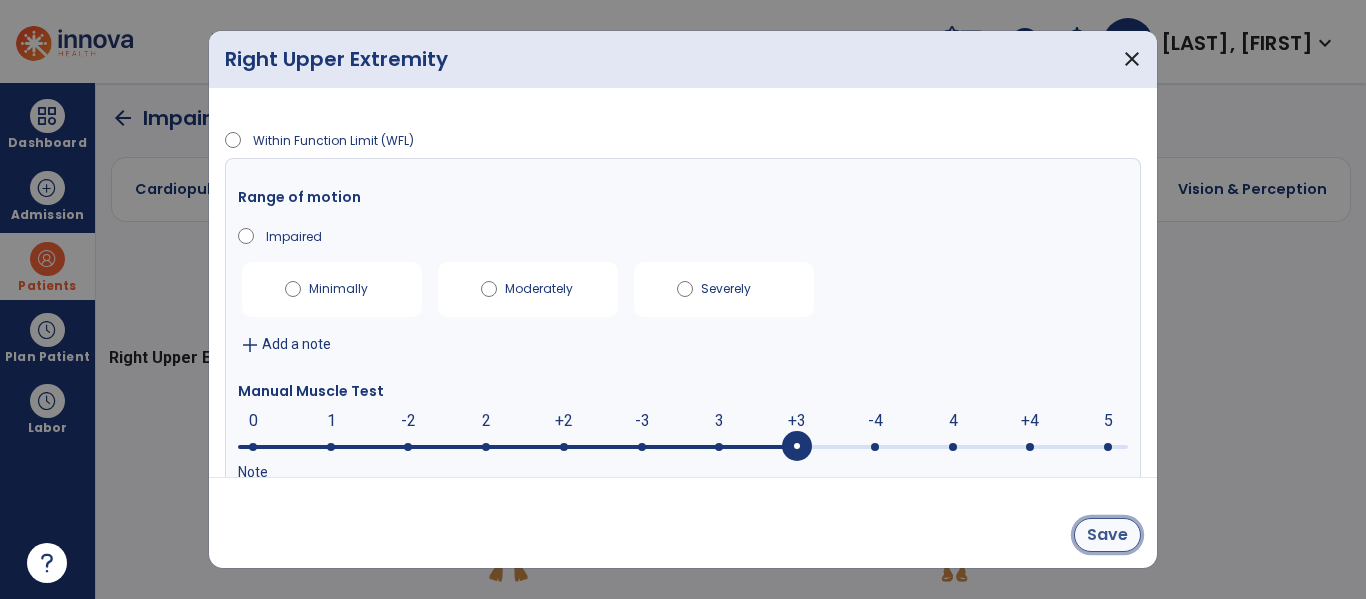 click on "Save" at bounding box center (1107, 535) 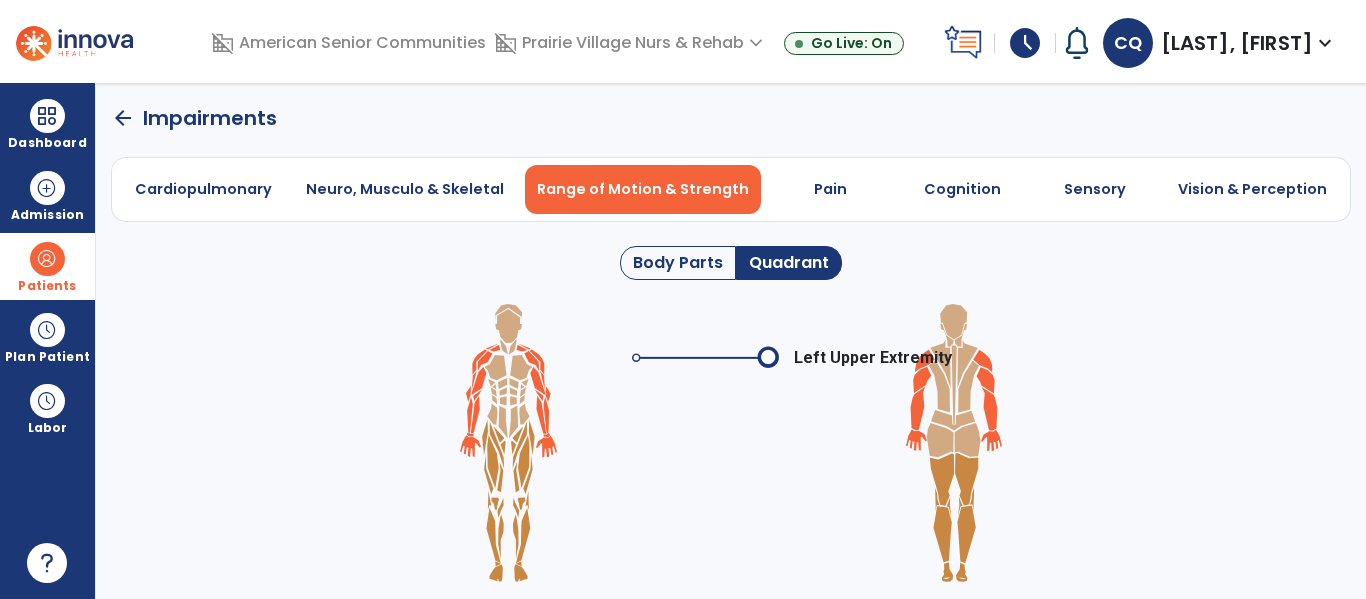 click 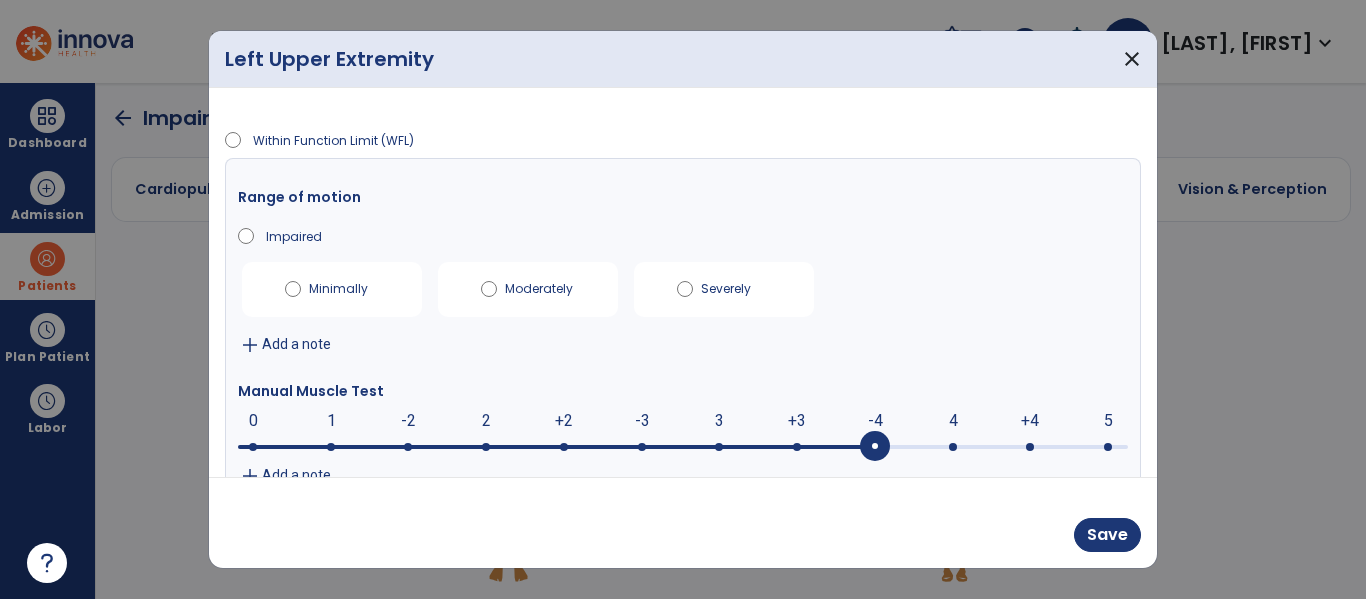 click at bounding box center [683, 447] 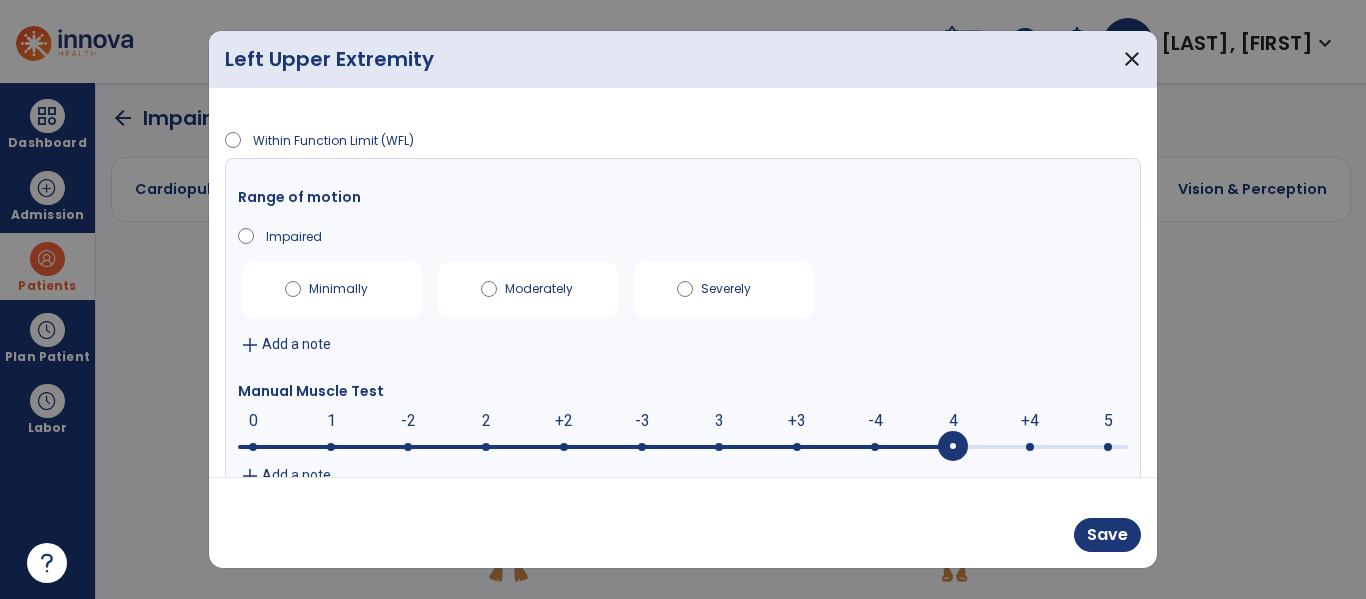click at bounding box center (683, 445) 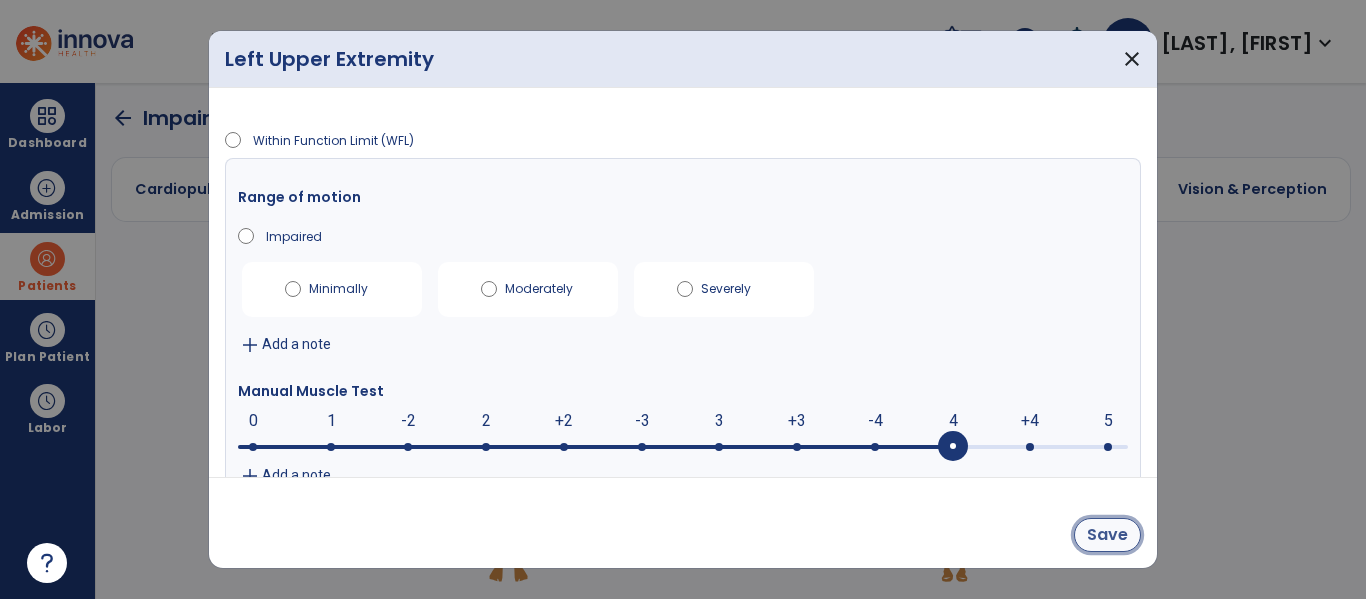 click on "Save" at bounding box center (1107, 535) 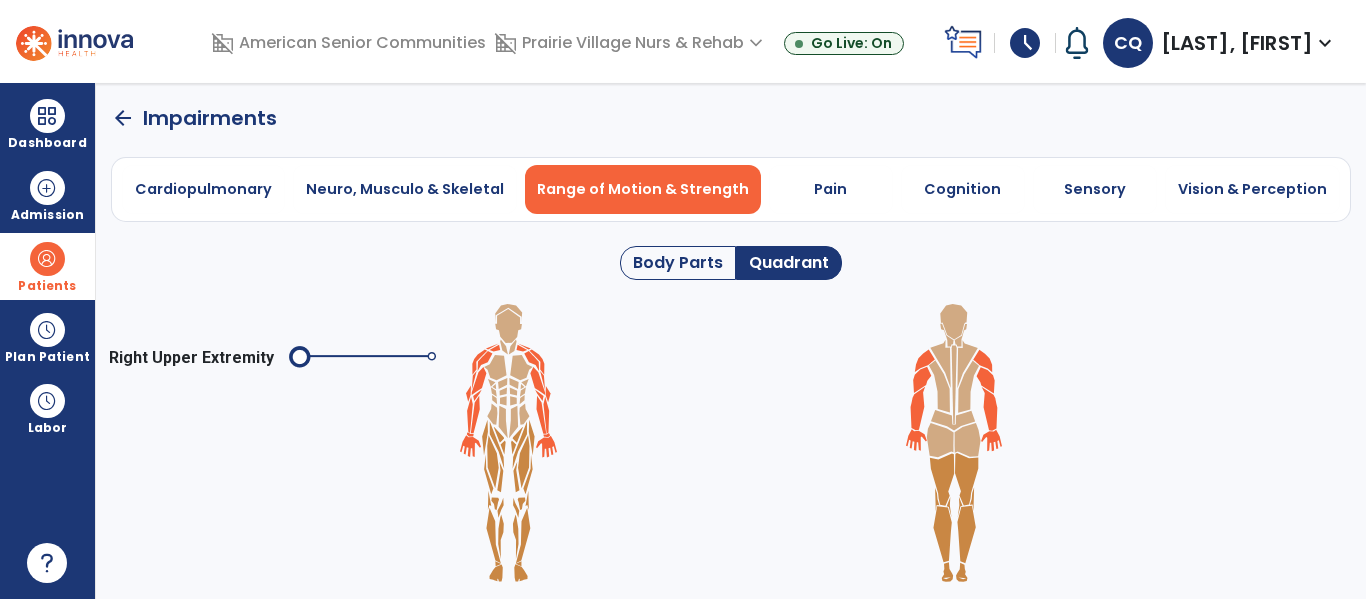 click 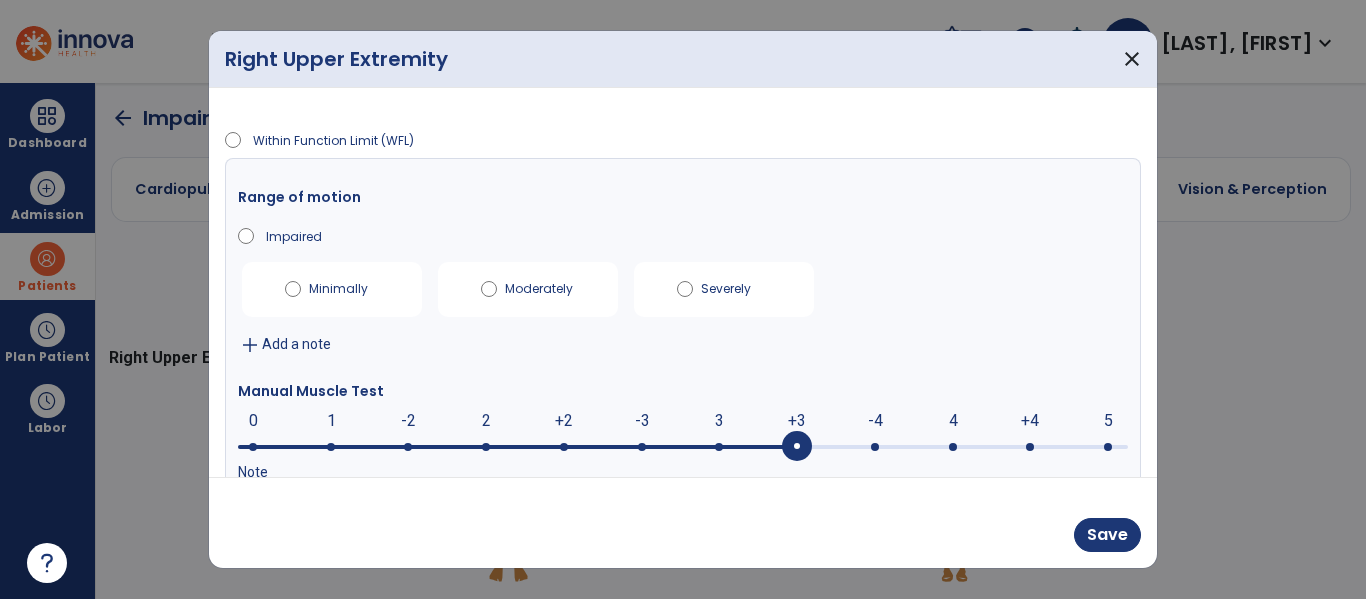 click at bounding box center (875, 447) 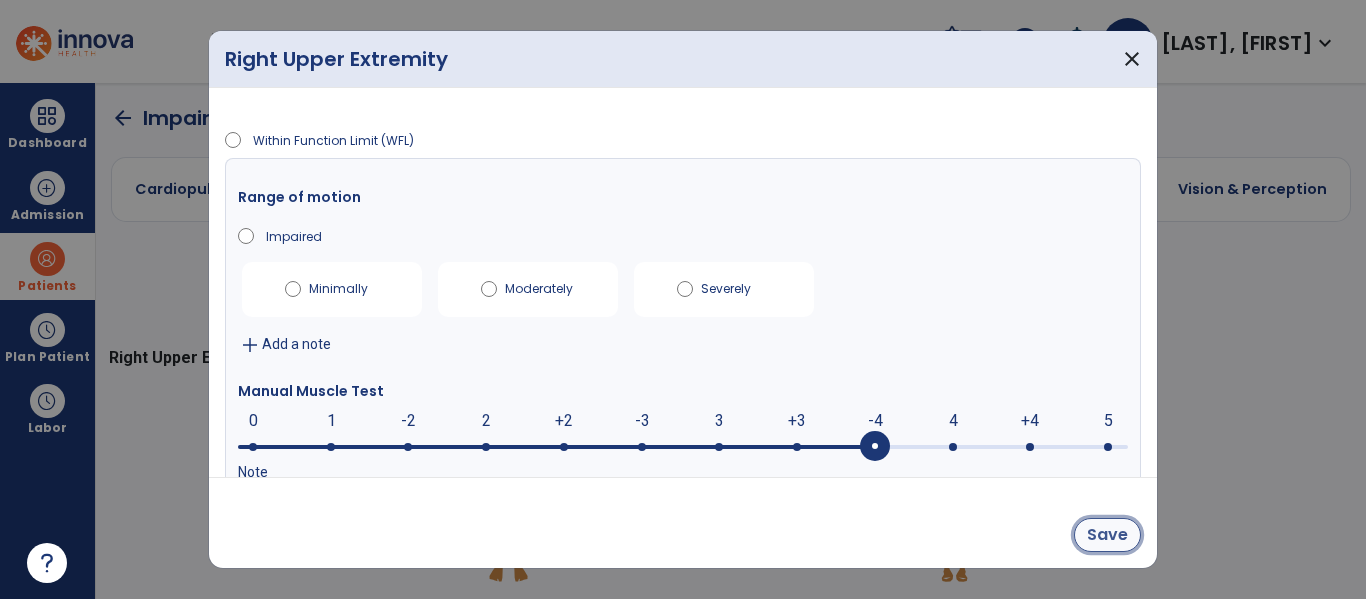 click on "Save" at bounding box center (1107, 535) 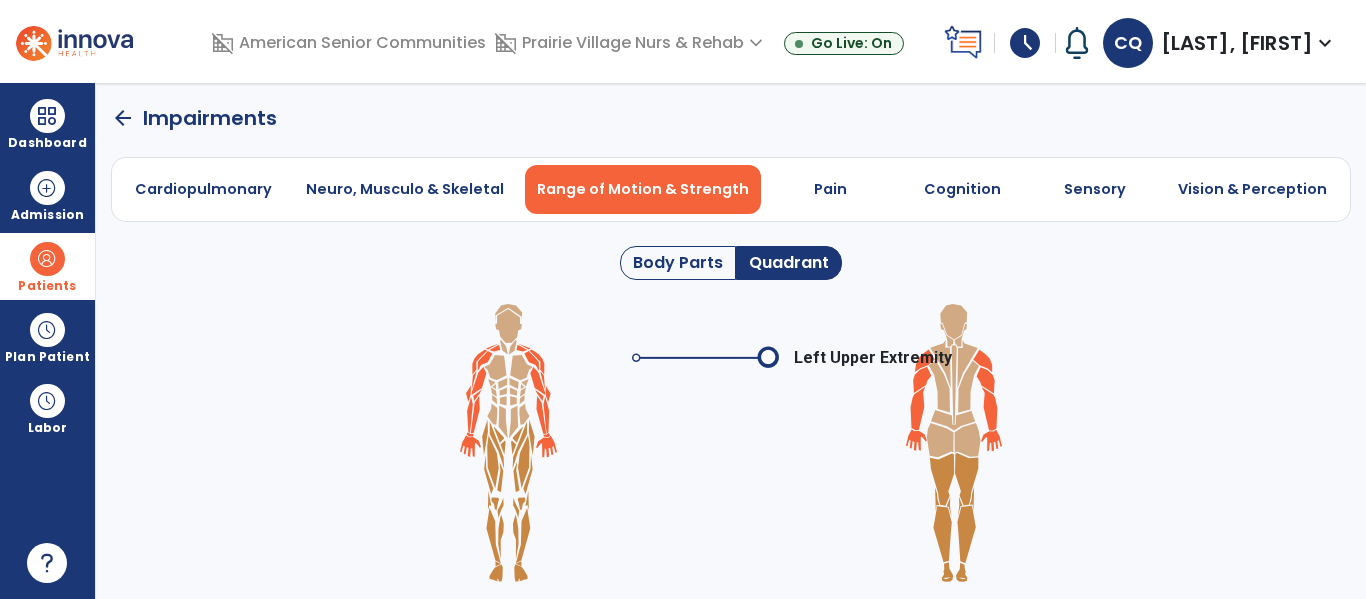 click 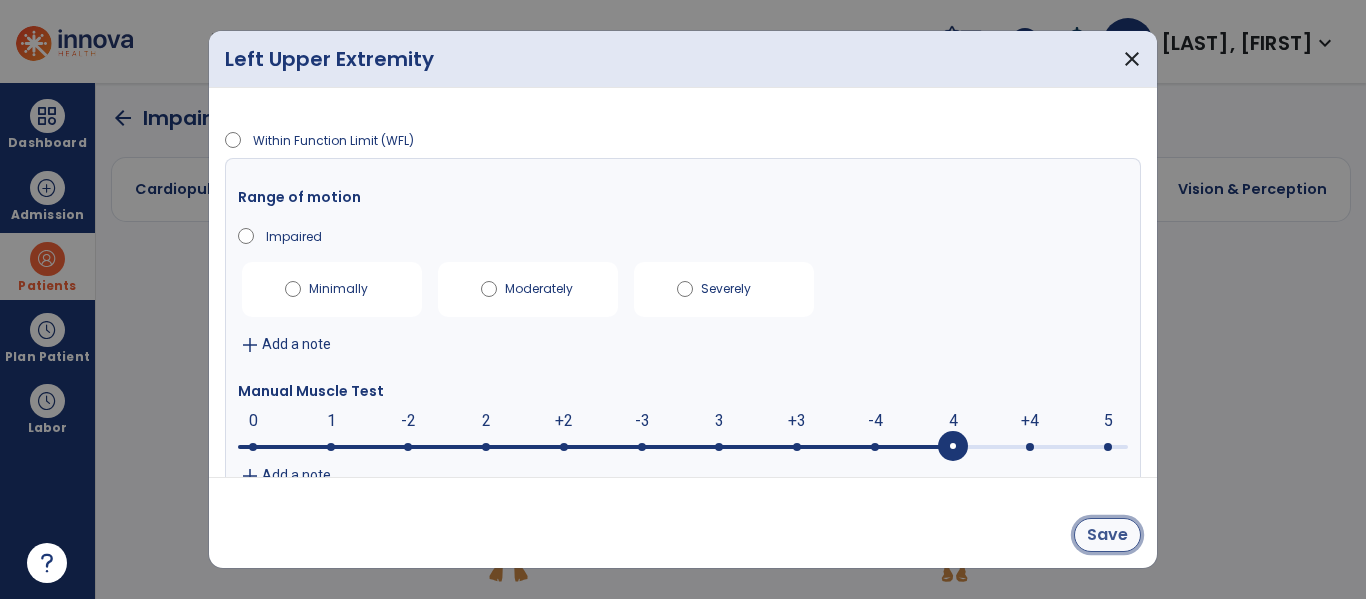 click on "Save" at bounding box center [1107, 535] 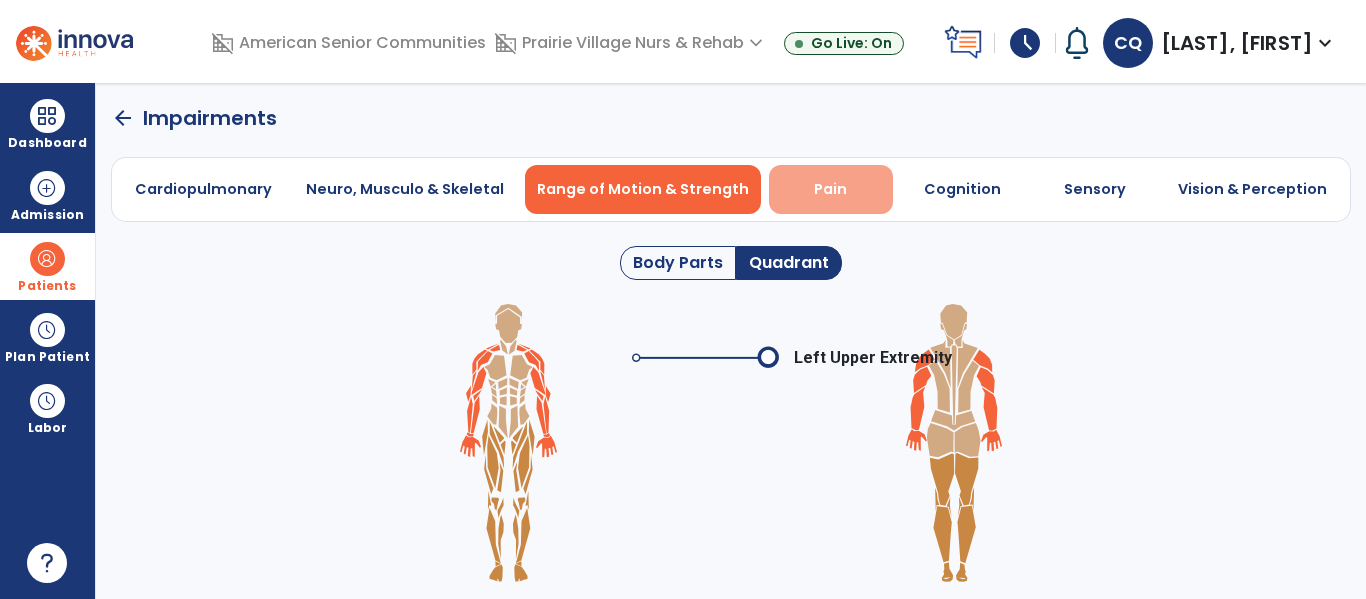 click on "Pain" at bounding box center [830, 189] 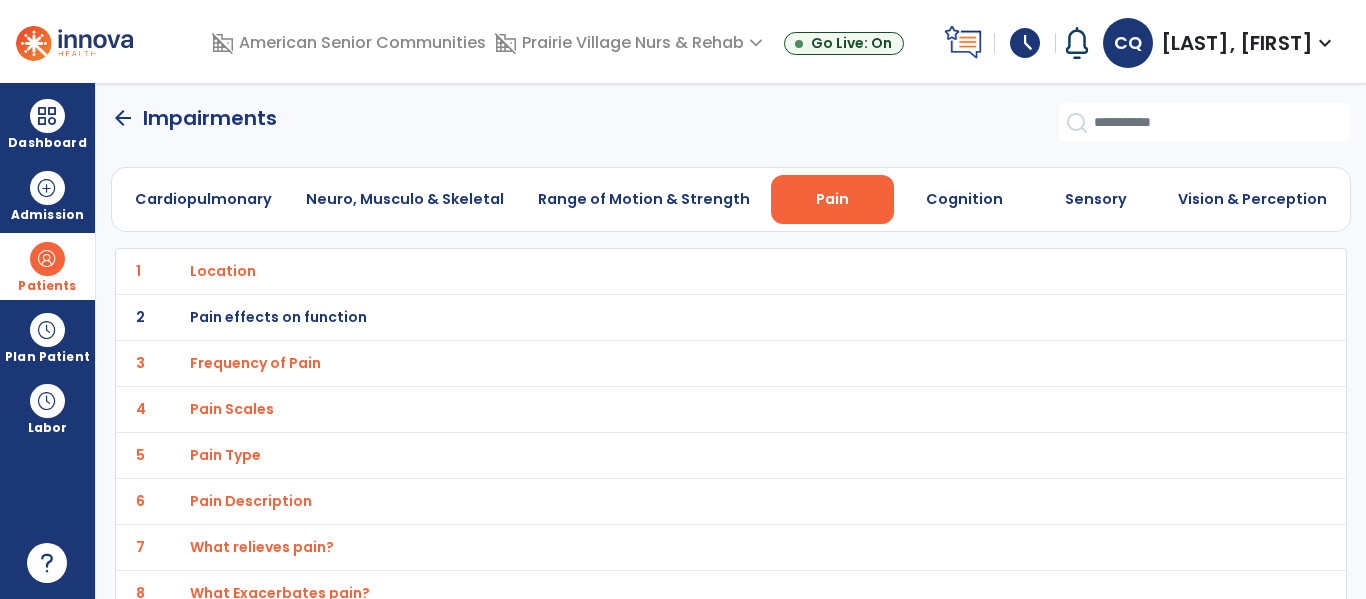 click on "Location" at bounding box center [223, 271] 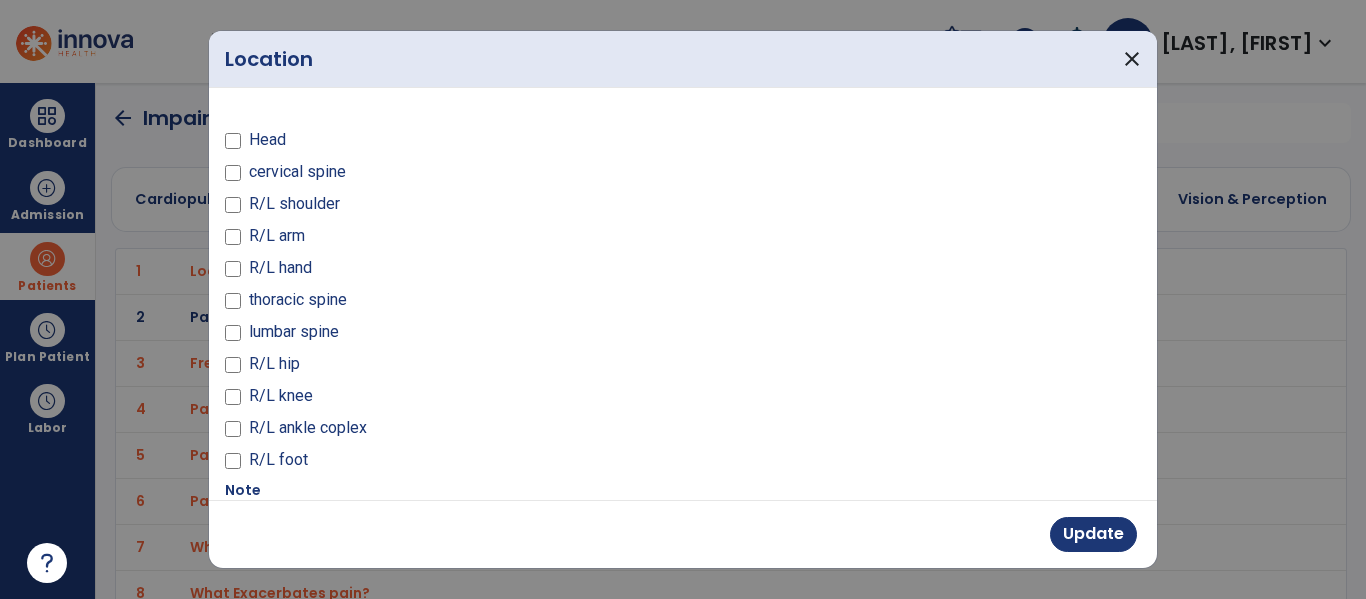 scroll, scrollTop: 2, scrollLeft: 0, axis: vertical 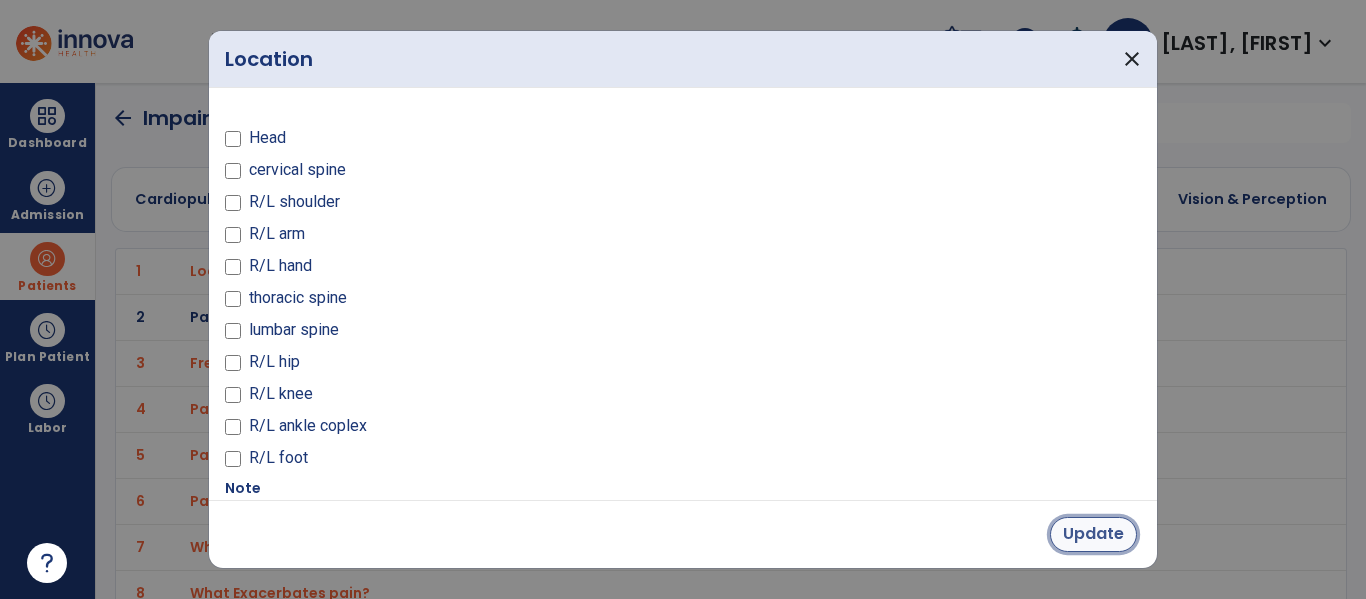 click on "Update" at bounding box center [1093, 534] 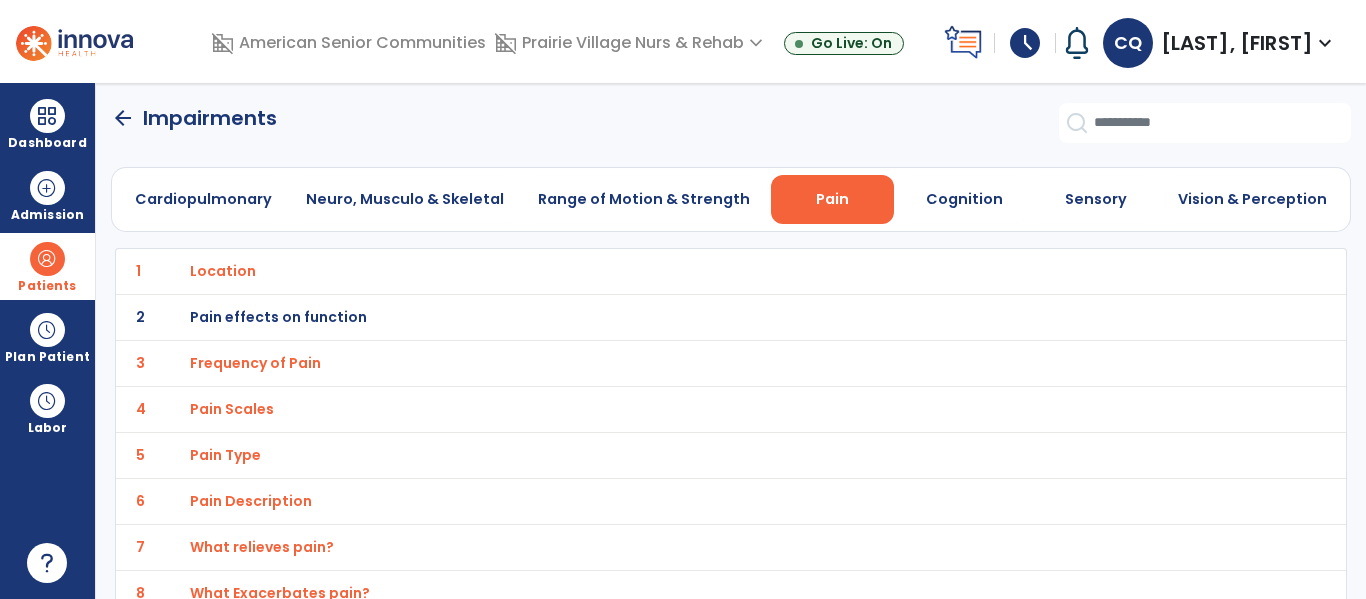 click on "Frequency of Pain" at bounding box center (687, 271) 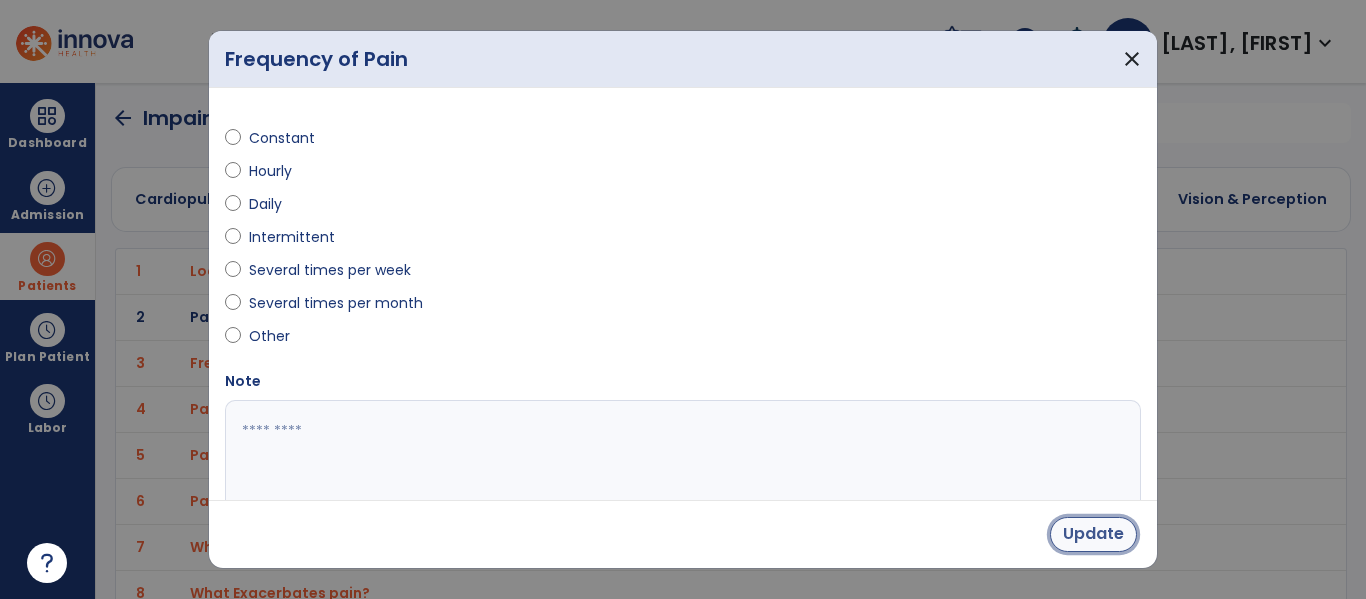 click on "Update" at bounding box center [1093, 534] 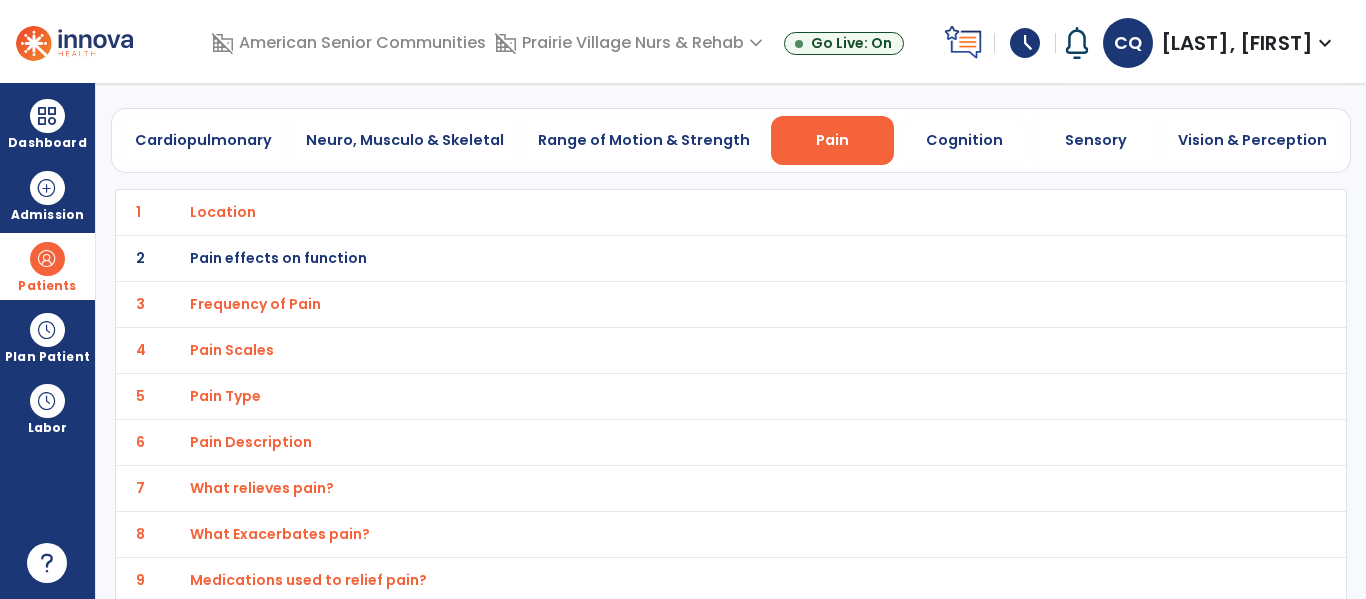 scroll, scrollTop: 110, scrollLeft: 0, axis: vertical 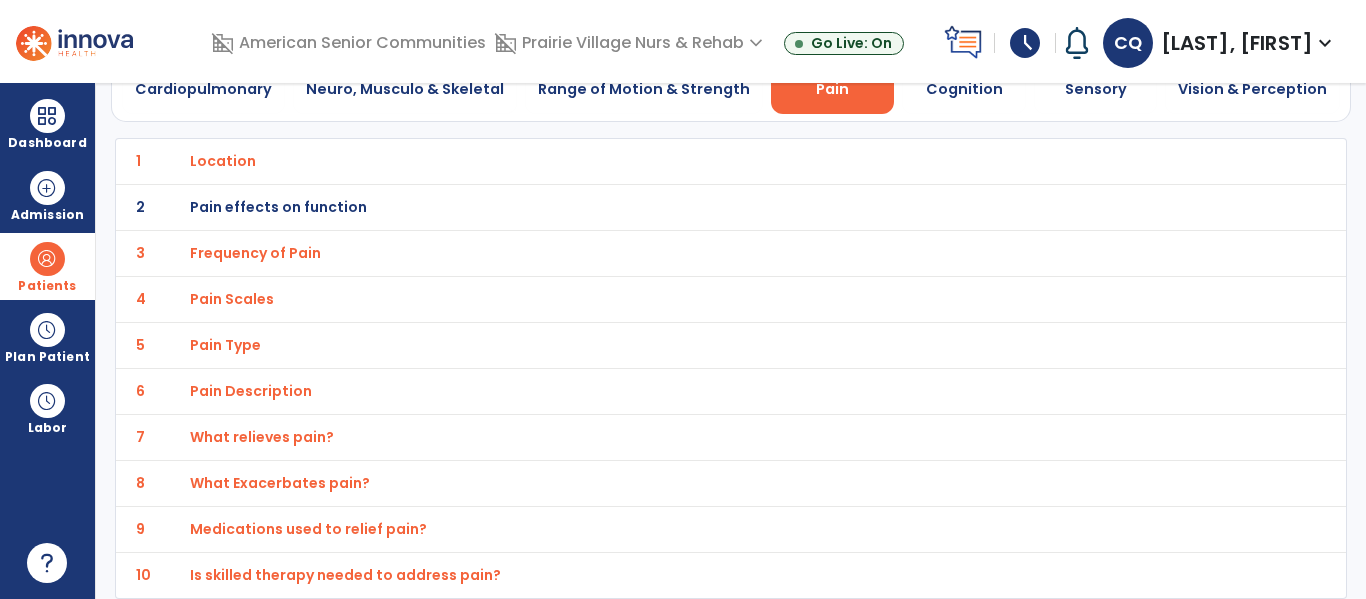 click on "Pain Scales" at bounding box center [687, 161] 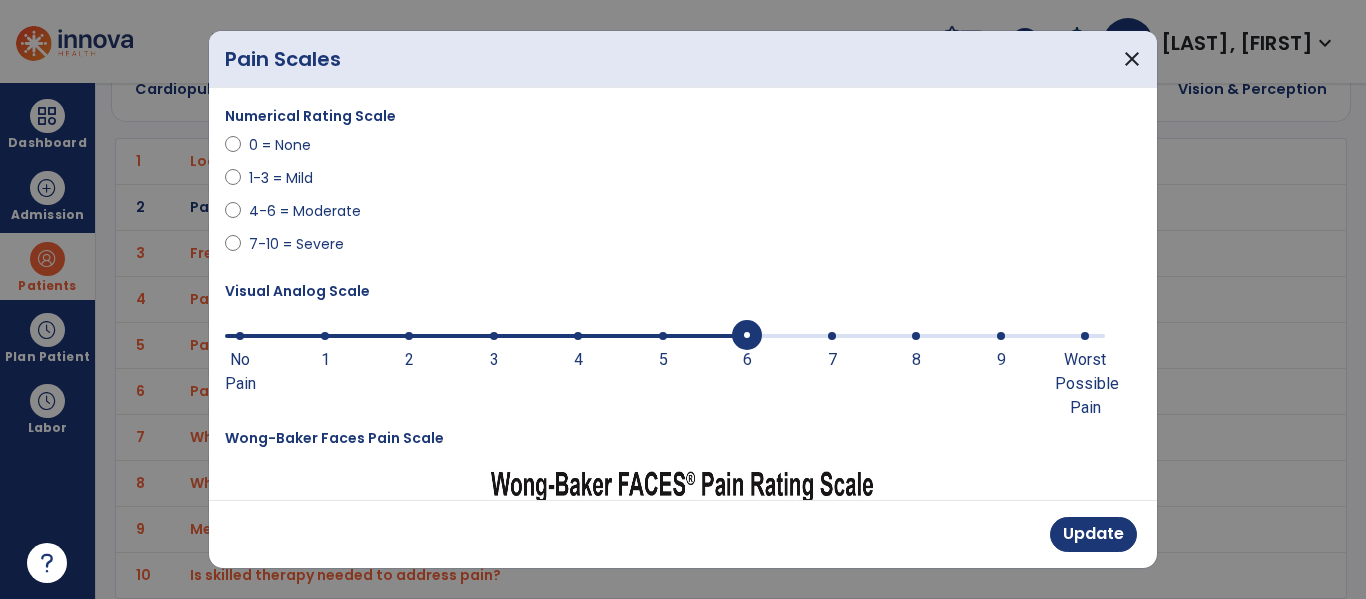 click at bounding box center [486, 334] 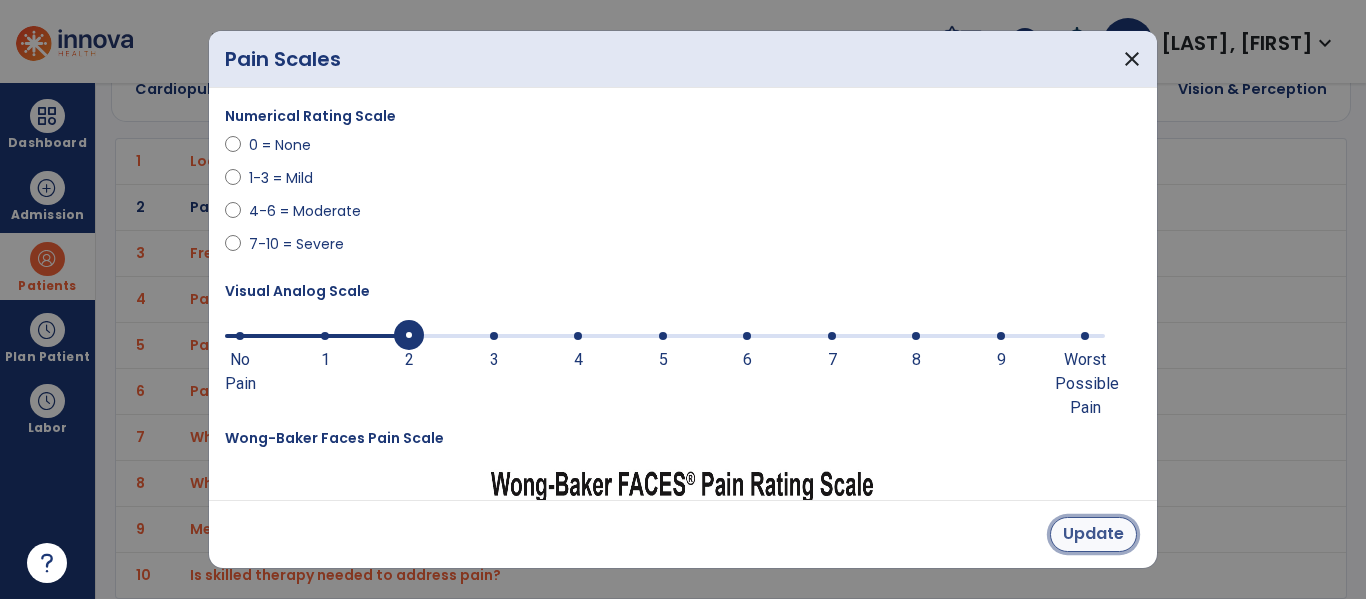 click on "Update" at bounding box center [1093, 534] 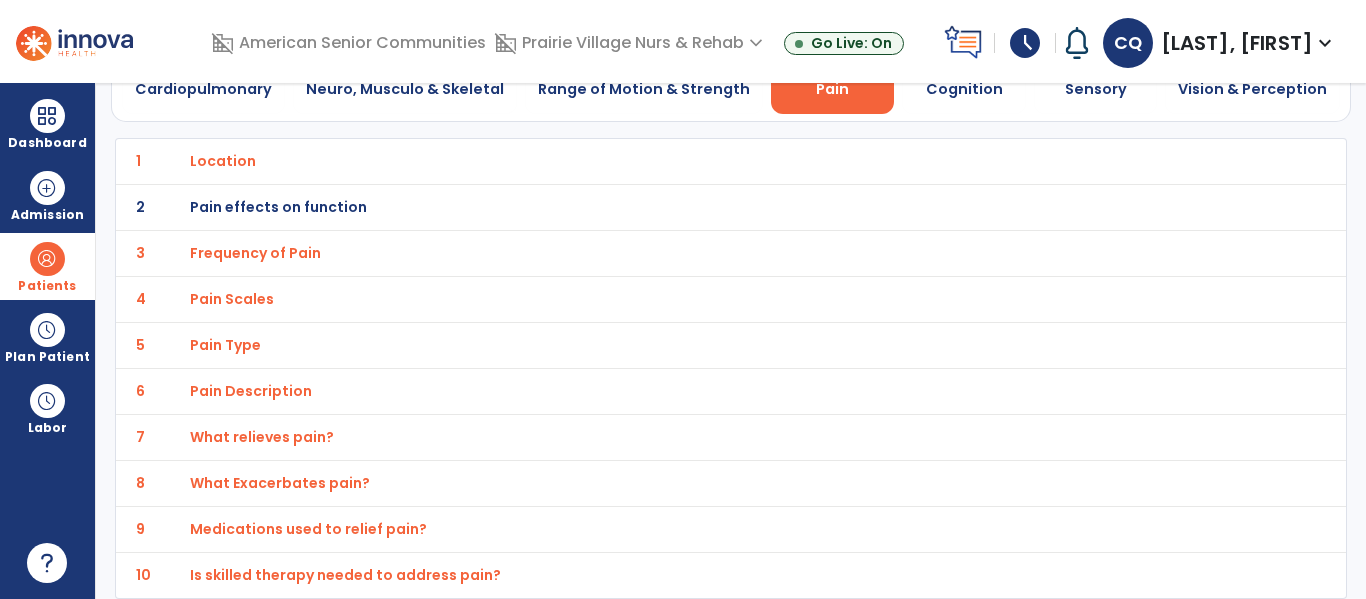 click on "5 Pain Type" 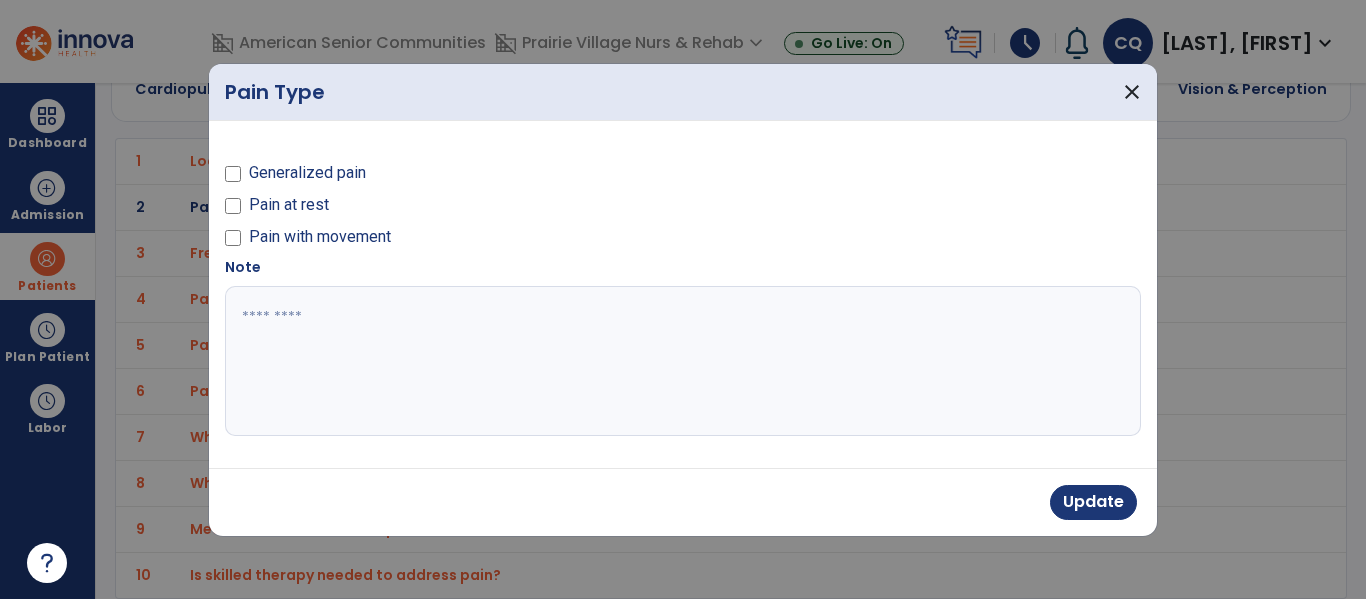 click at bounding box center (683, 361) 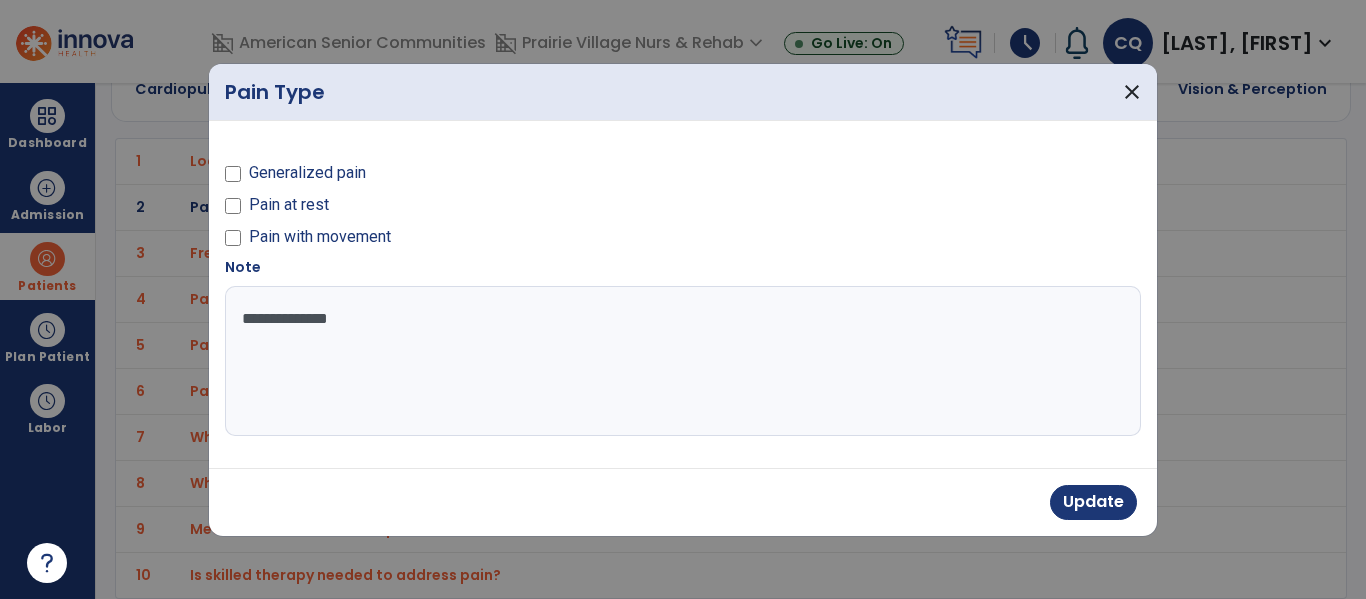 type on "**********" 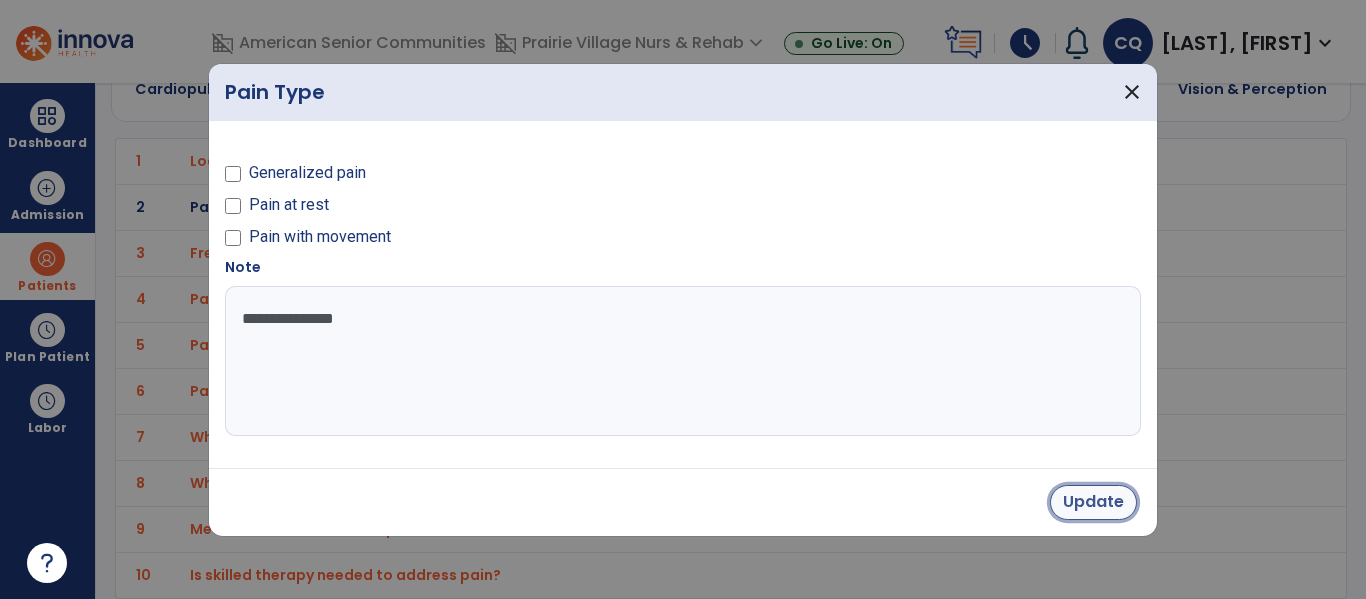 click on "Update" at bounding box center (1093, 502) 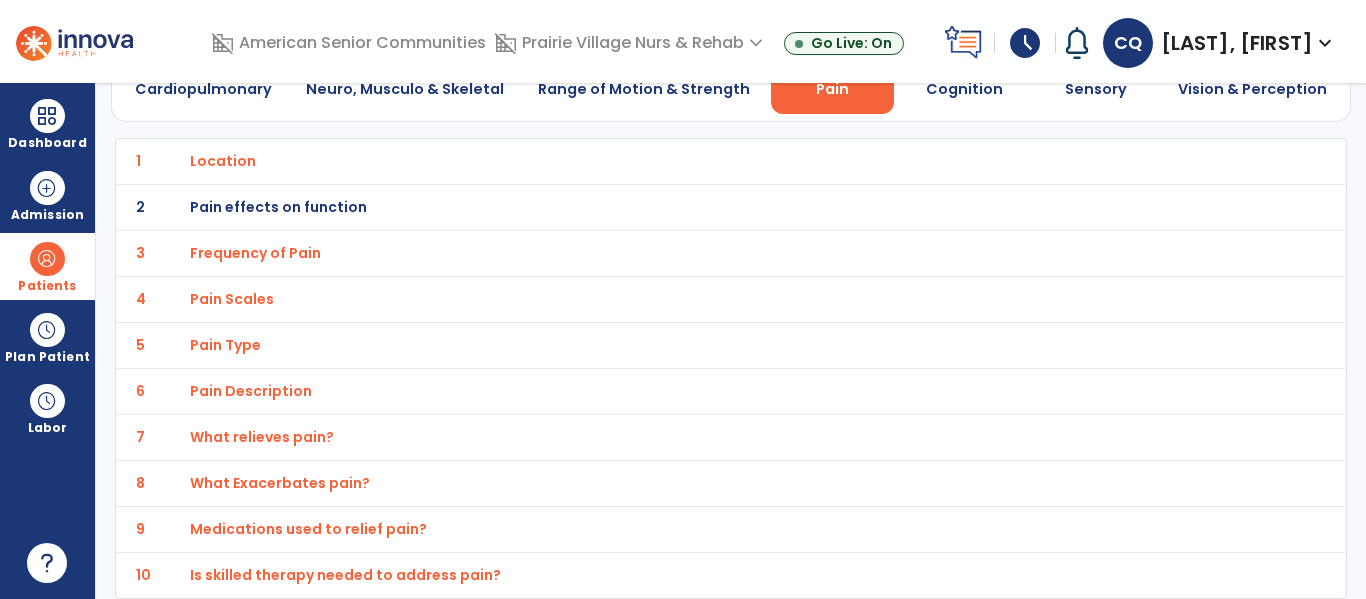 click on "Pain Description" at bounding box center [223, 161] 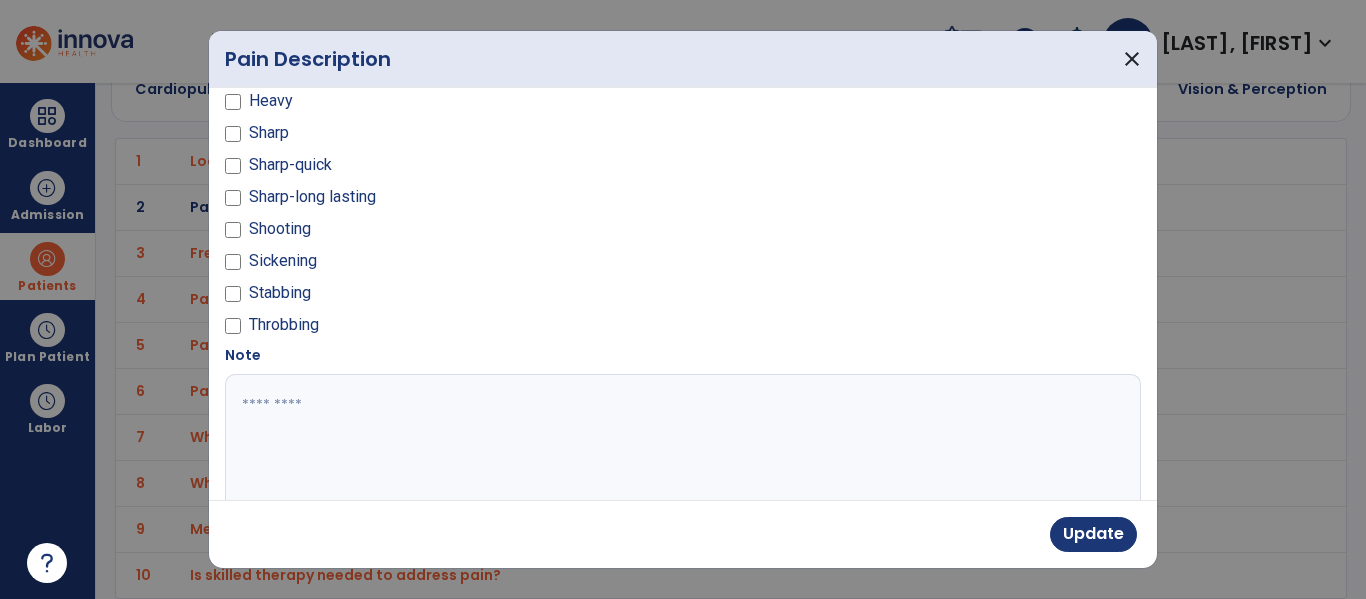 scroll, scrollTop: 365, scrollLeft: 0, axis: vertical 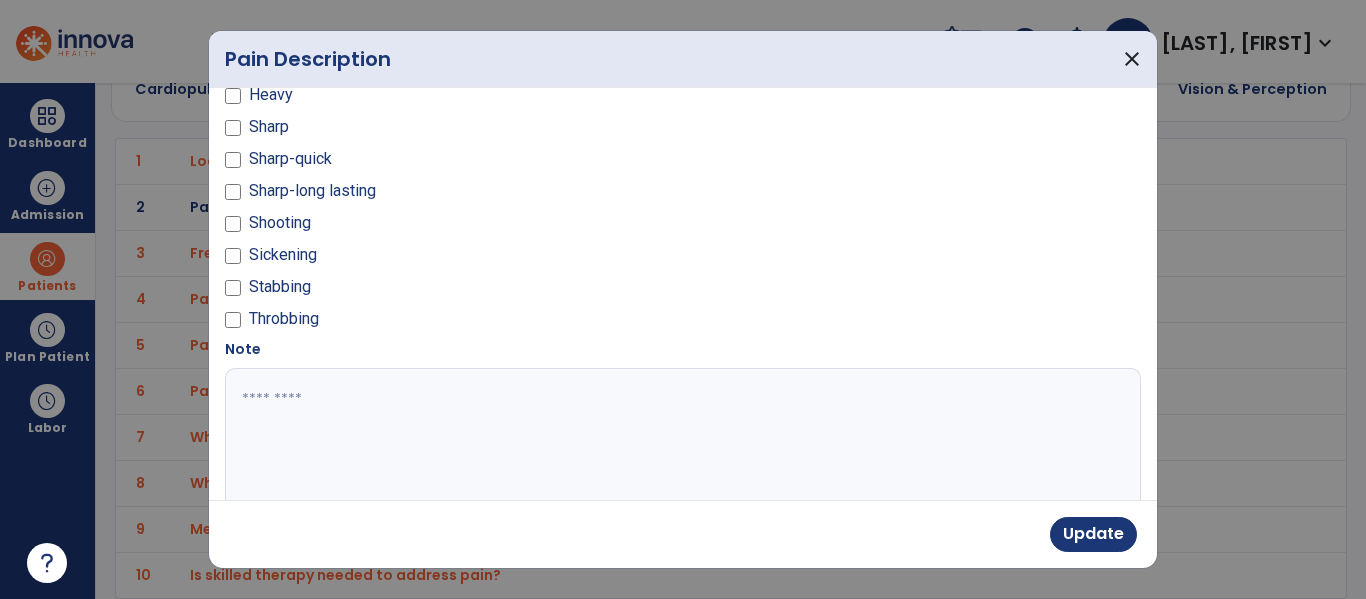 click at bounding box center [680, 443] 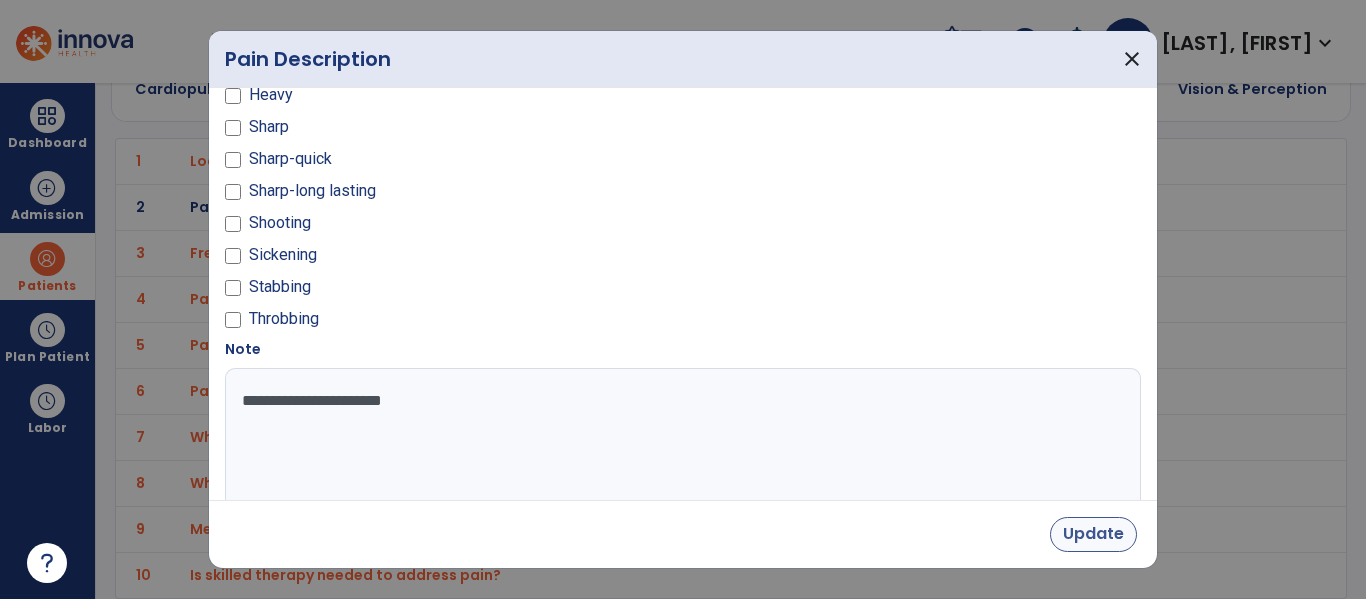 type on "**********" 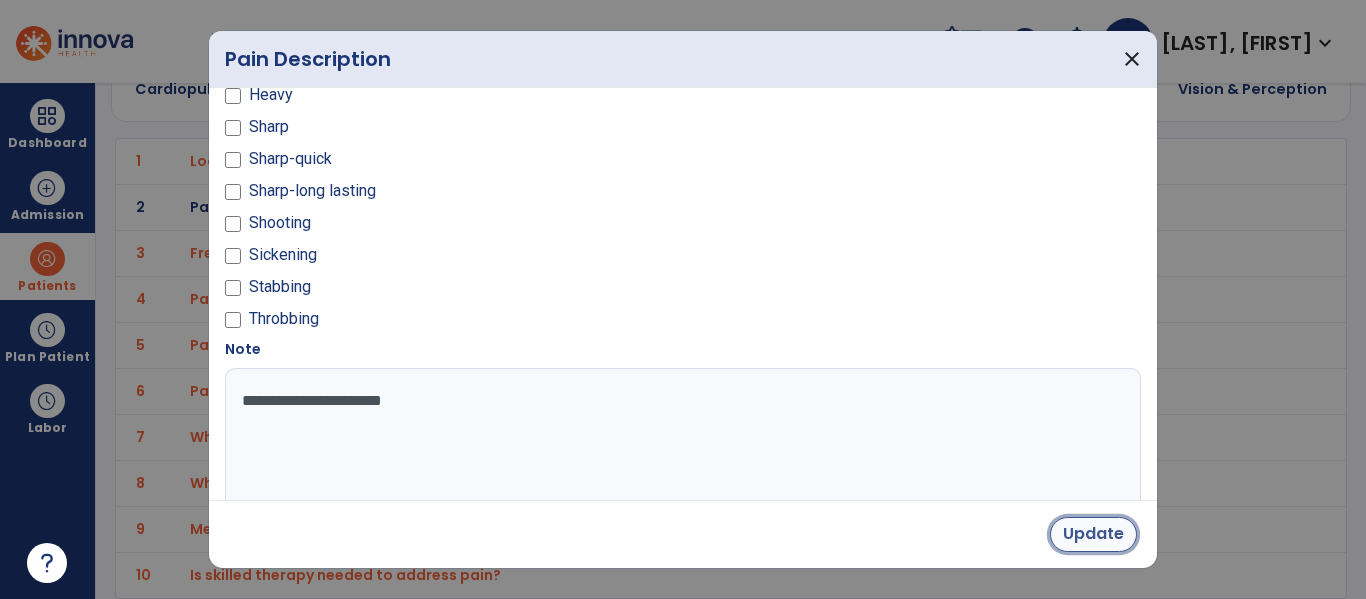 click on "Update" at bounding box center [1093, 534] 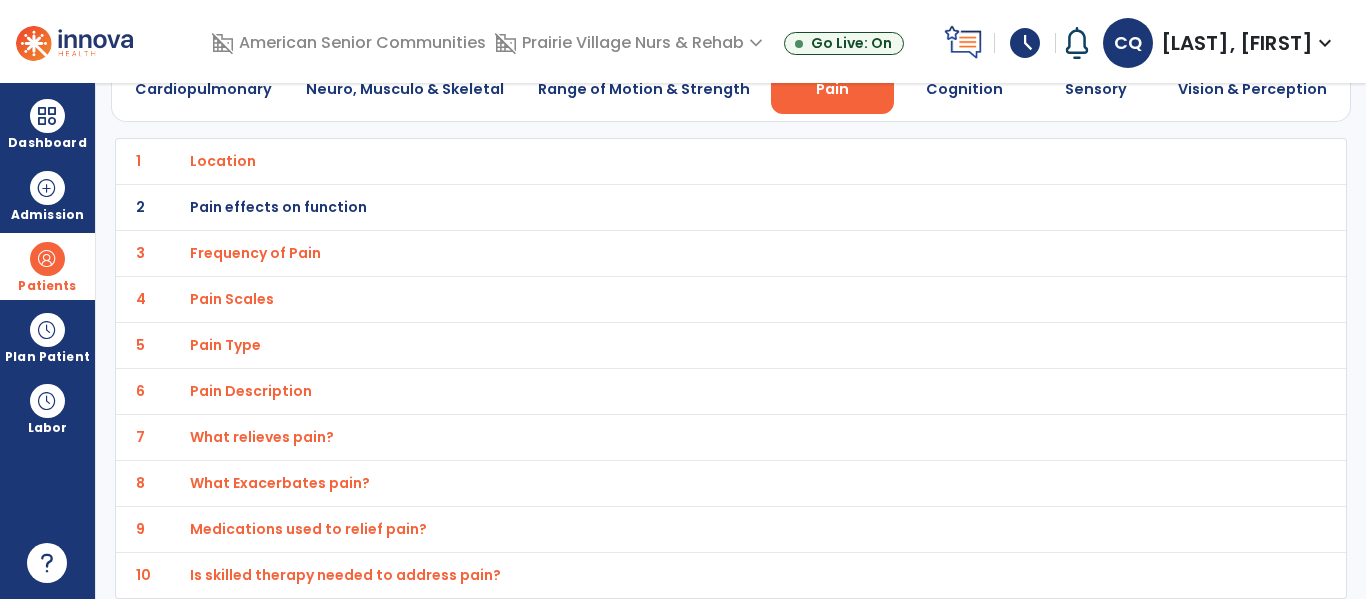 click on "What relieves pain?" at bounding box center [223, 161] 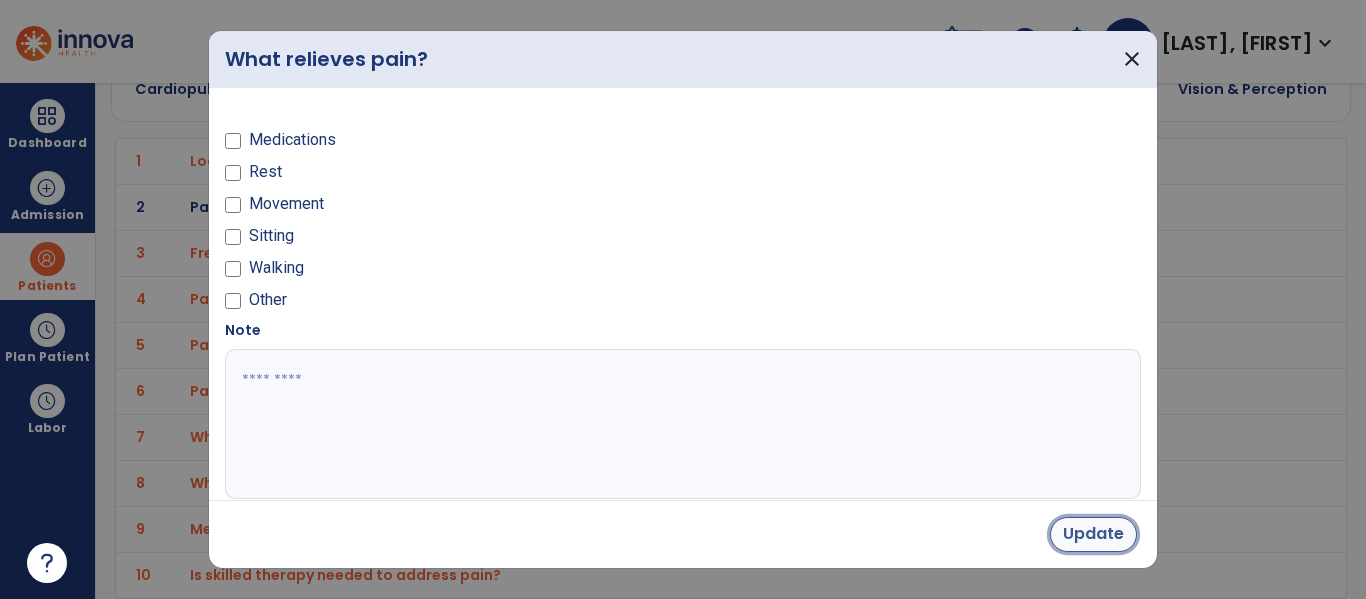 click on "Update" at bounding box center [1093, 534] 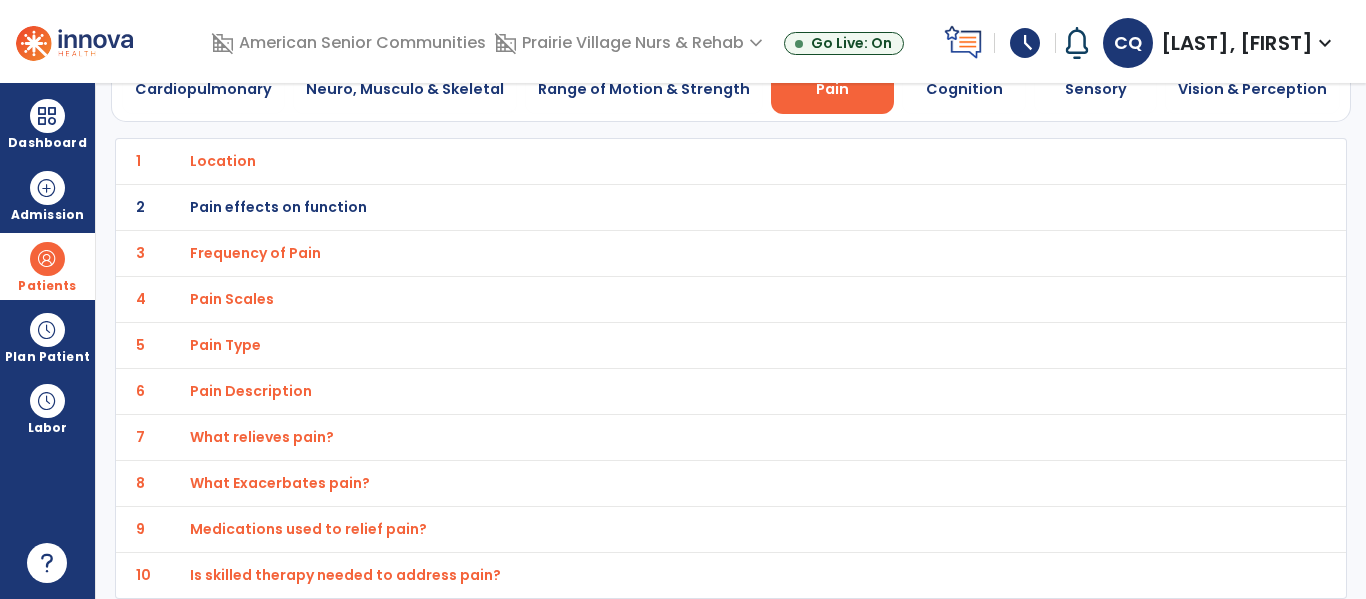 click on "What Exacerbates pain?" at bounding box center [223, 161] 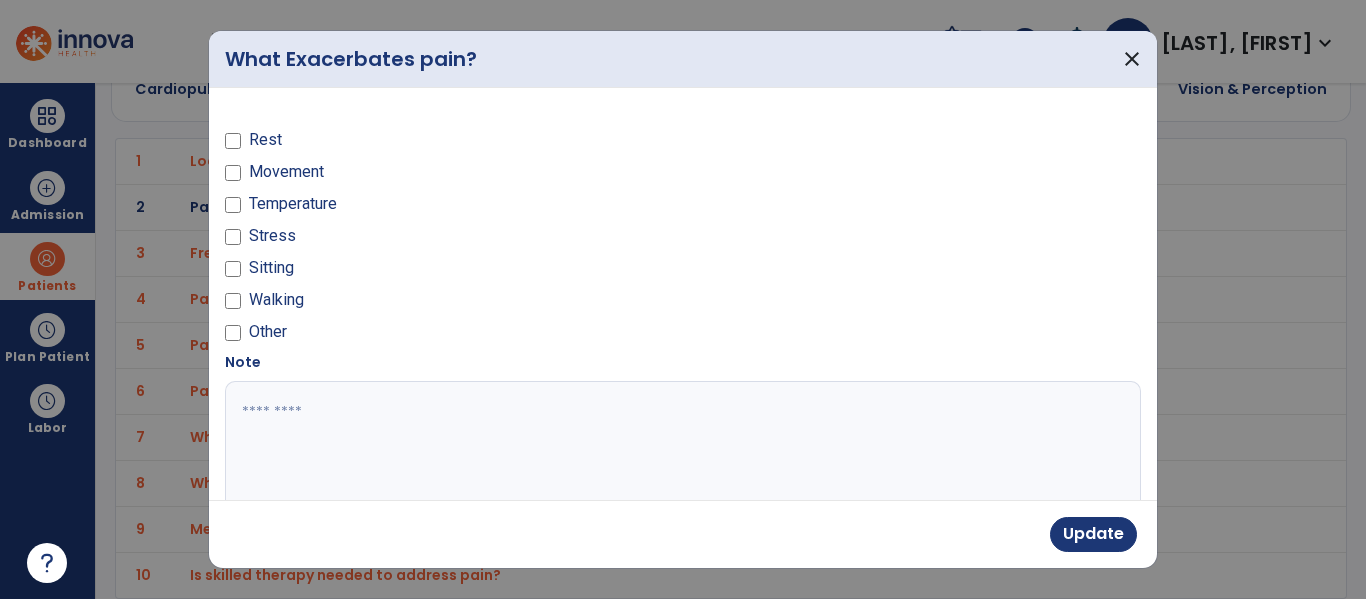 click on "Movement" at bounding box center (448, 176) 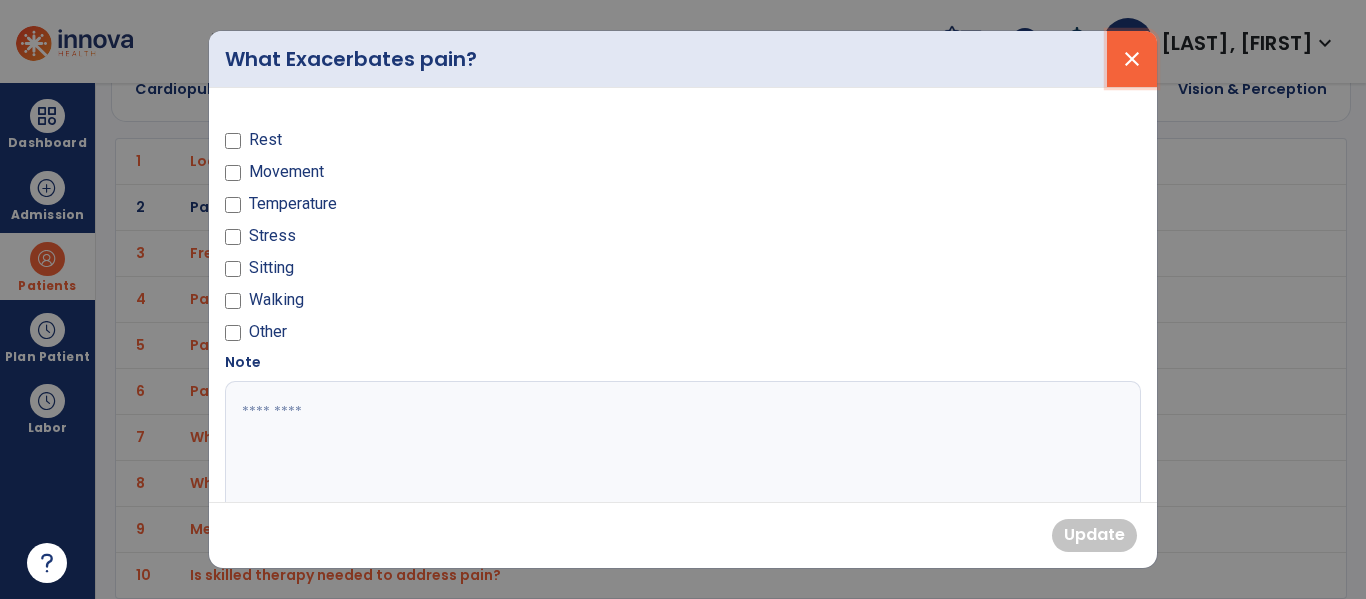 click on "close" at bounding box center (1132, 59) 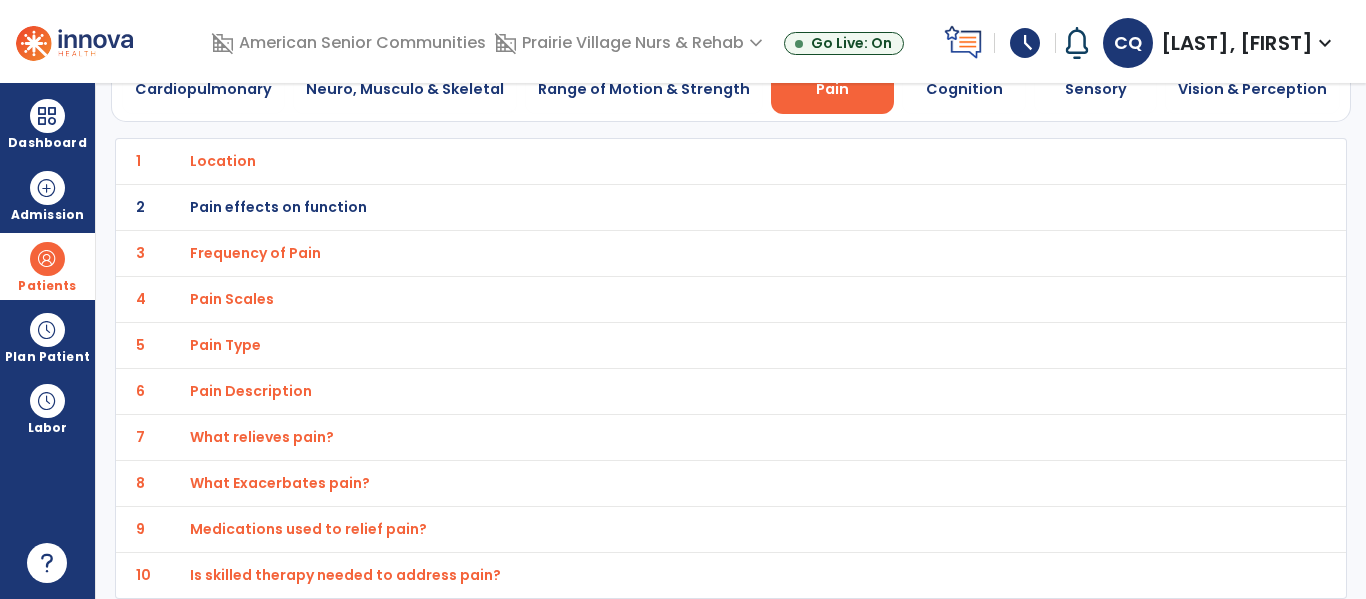 click on "What Exacerbates pain?" at bounding box center [223, 161] 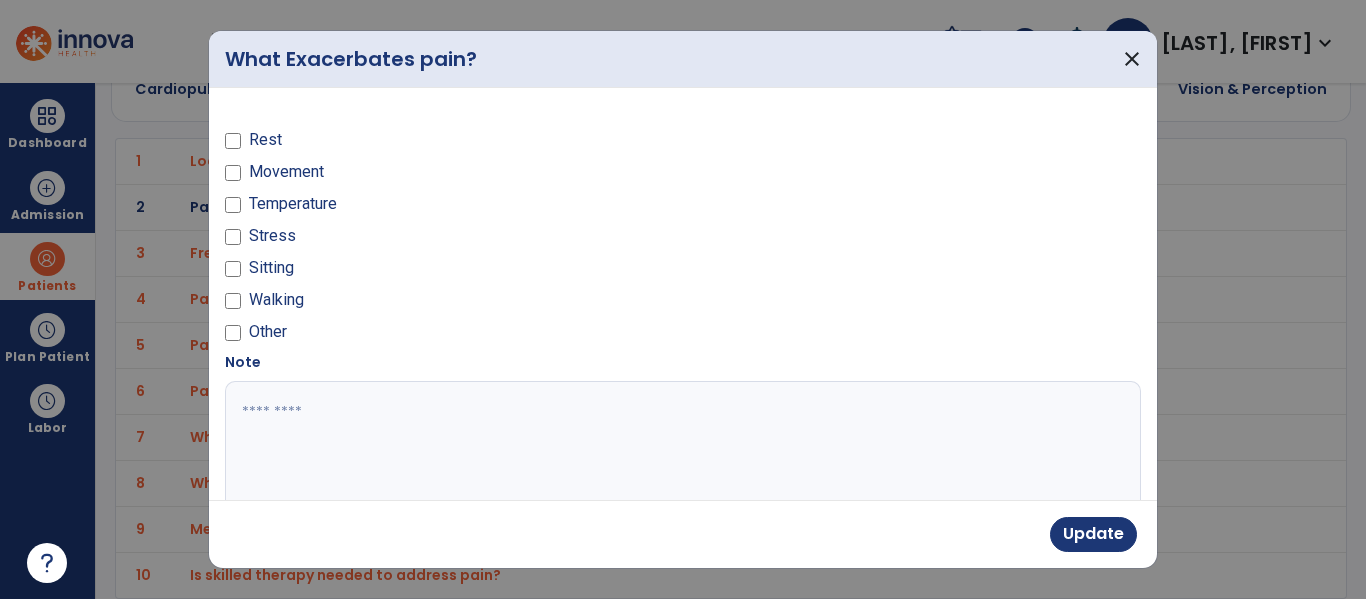 click at bounding box center (680, 456) 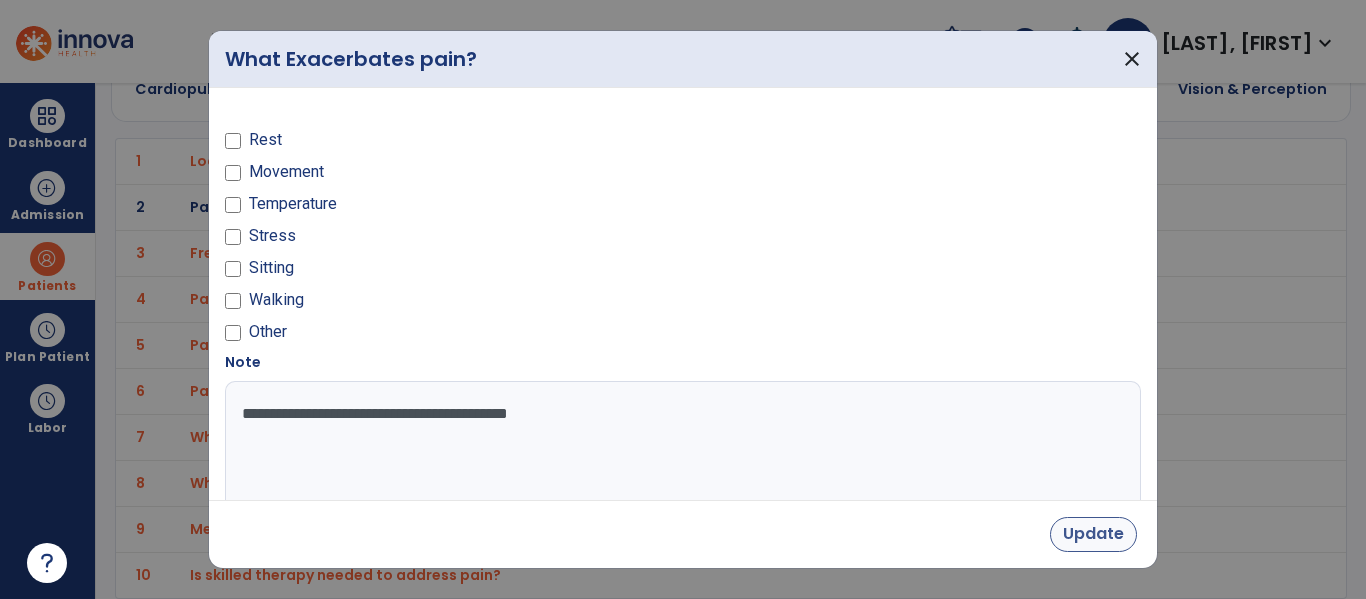 type on "**********" 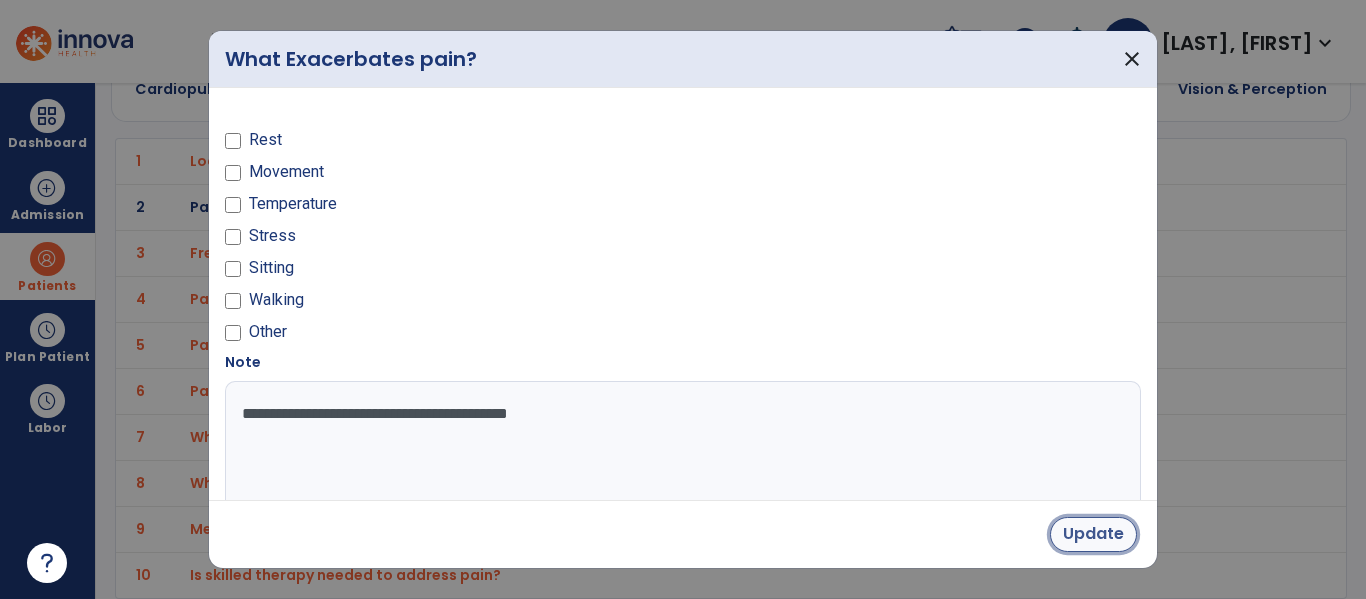 click on "Update" at bounding box center (1093, 534) 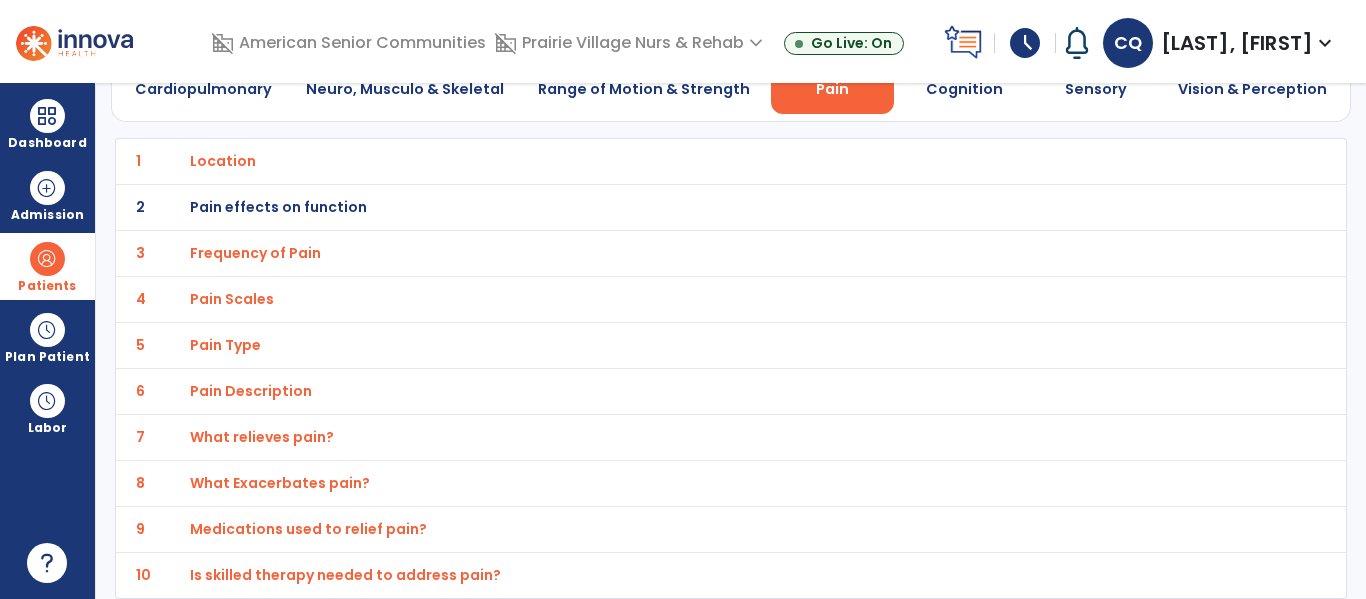 click on "Medications used to relief pain?" at bounding box center (223, 161) 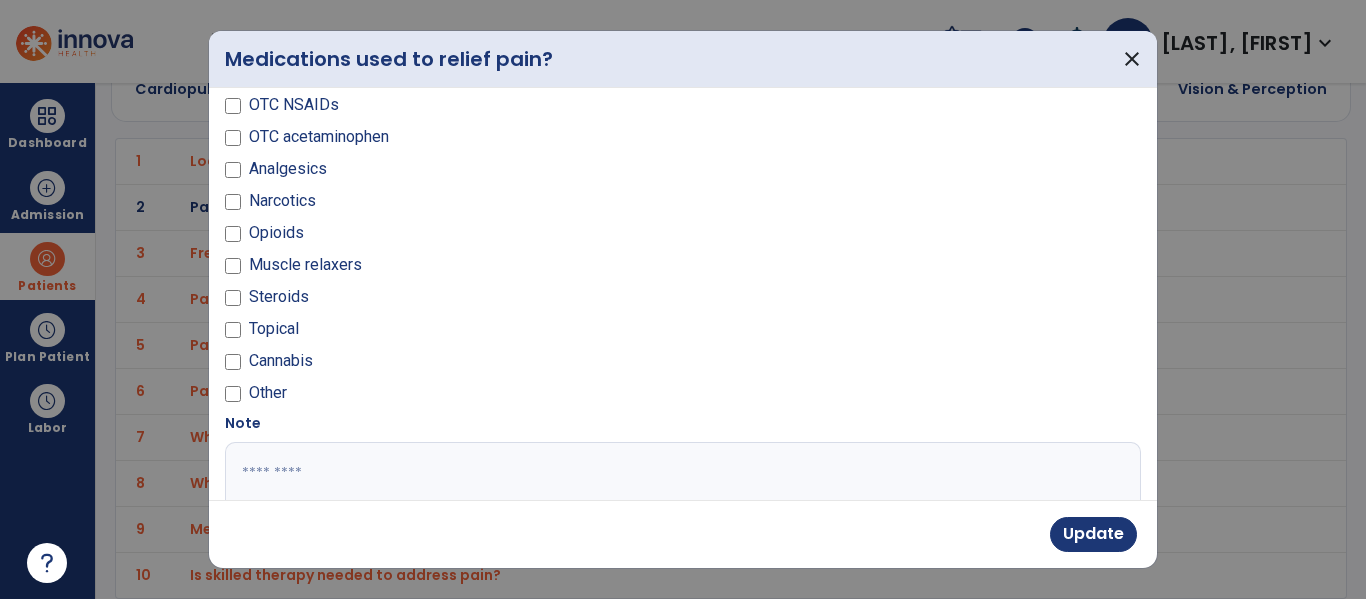 scroll, scrollTop: 32, scrollLeft: 0, axis: vertical 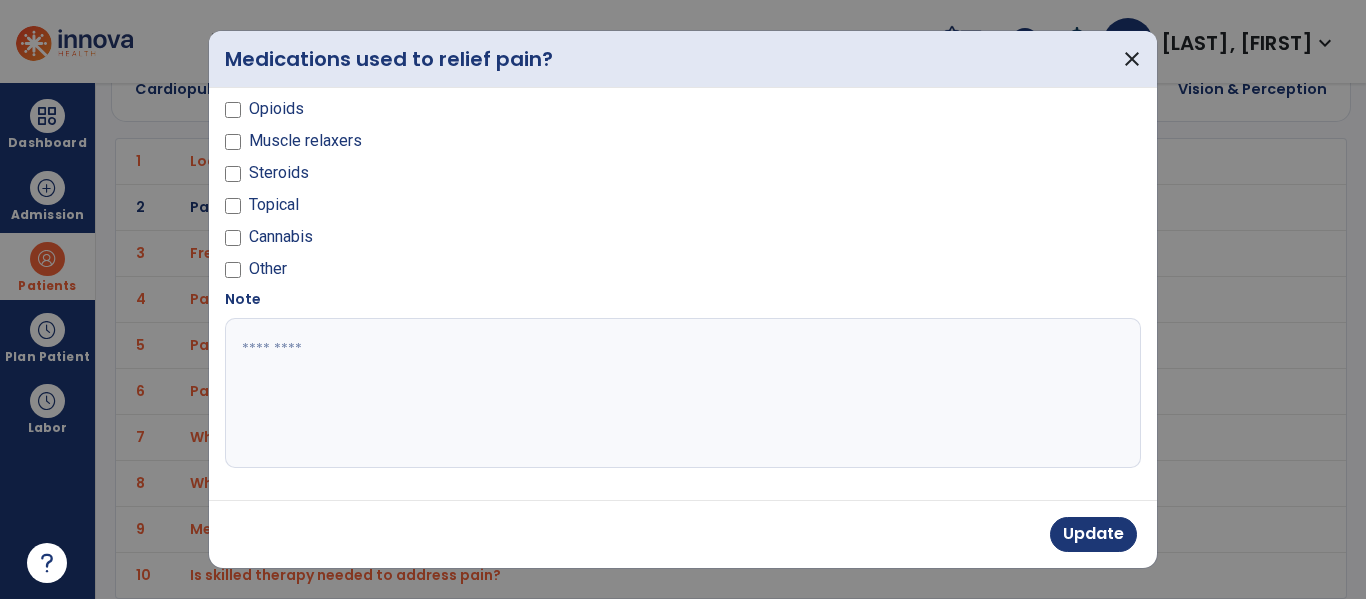 click at bounding box center (680, 393) 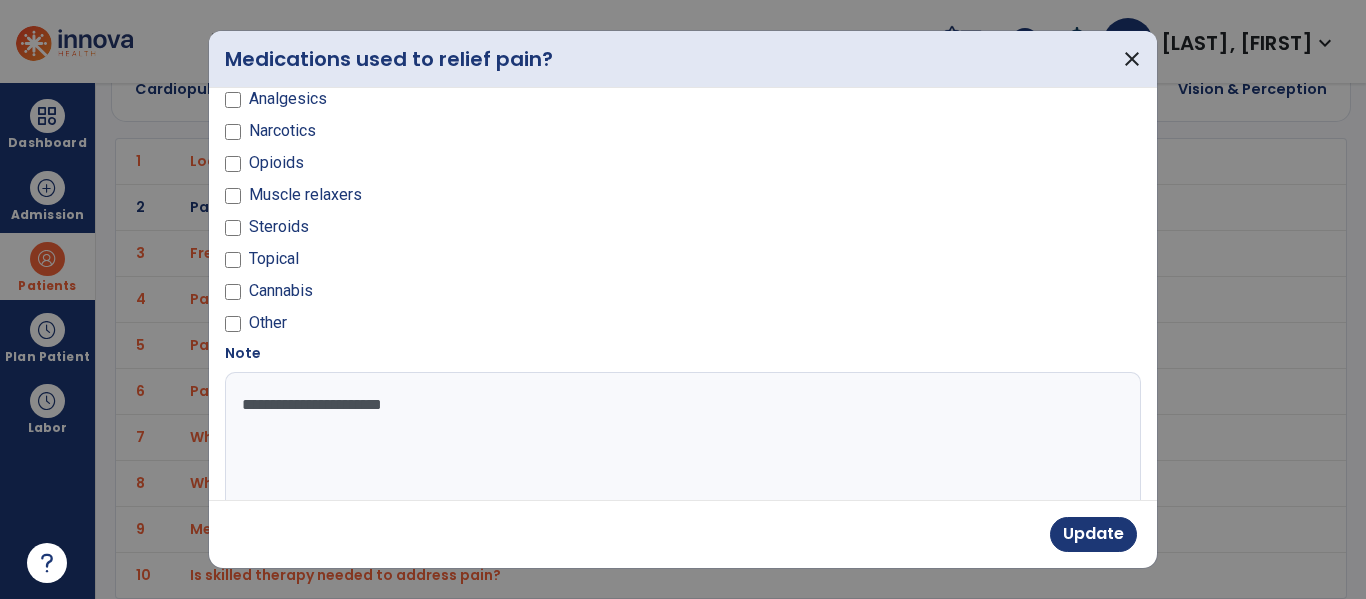 scroll, scrollTop: 159, scrollLeft: 0, axis: vertical 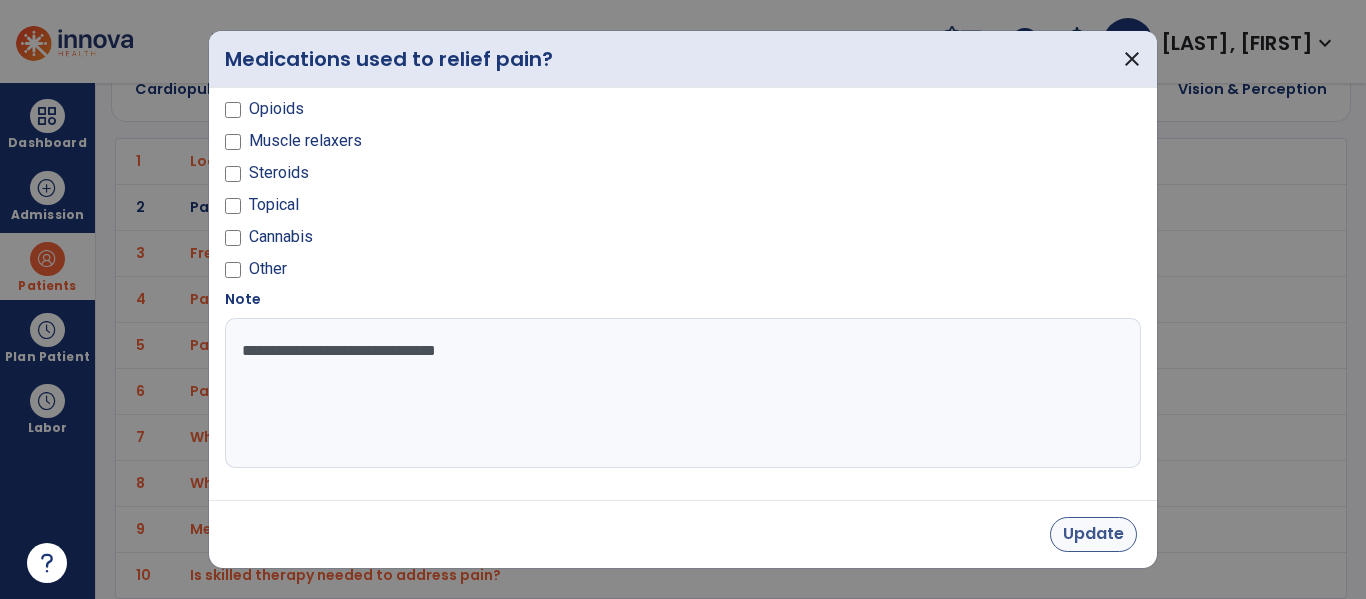 type on "**********" 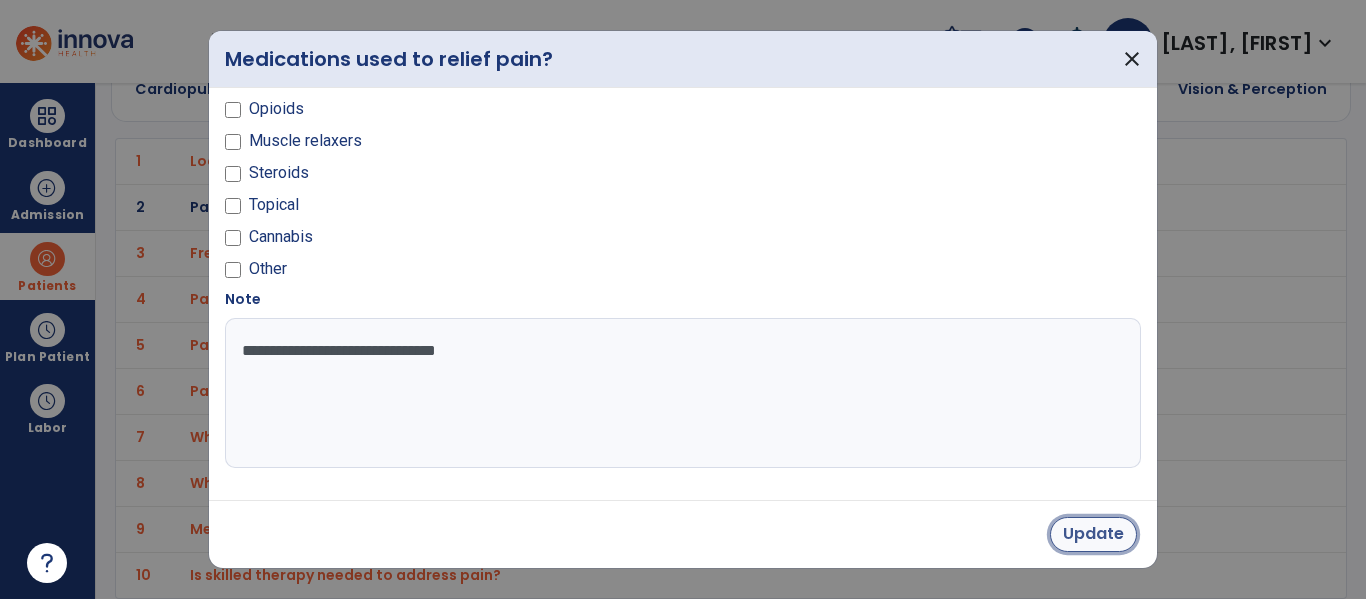 click on "Update" at bounding box center (1093, 534) 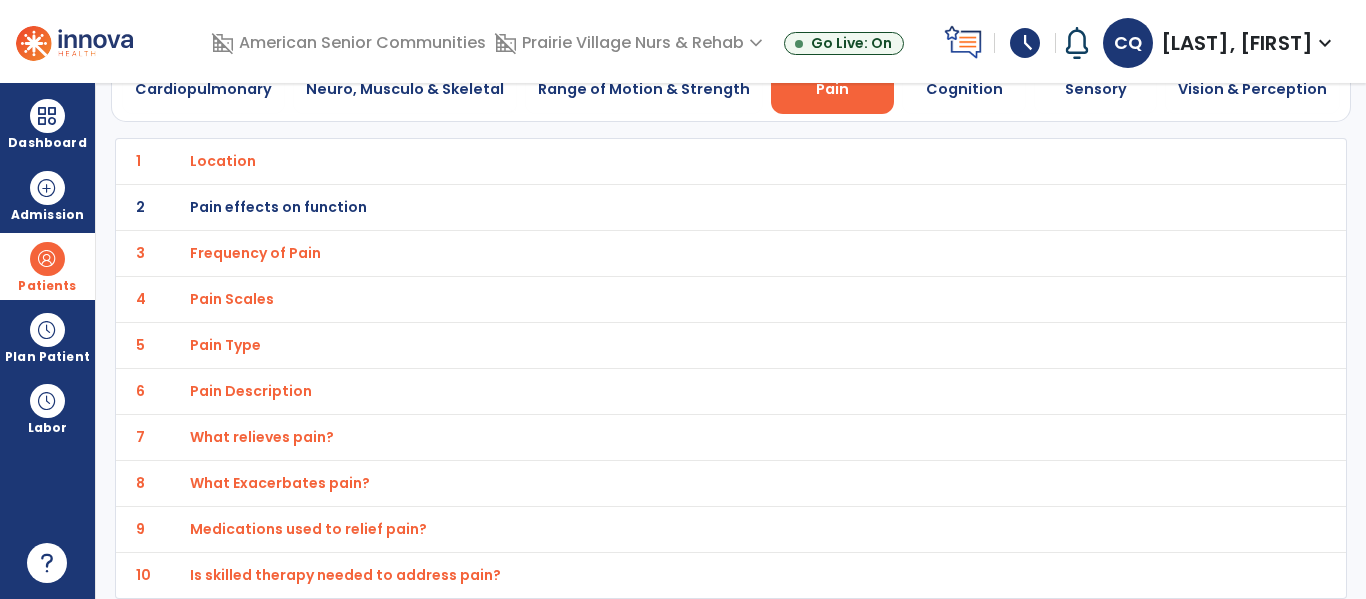 click on "Is skilled therapy needed to address pain?" at bounding box center (223, 161) 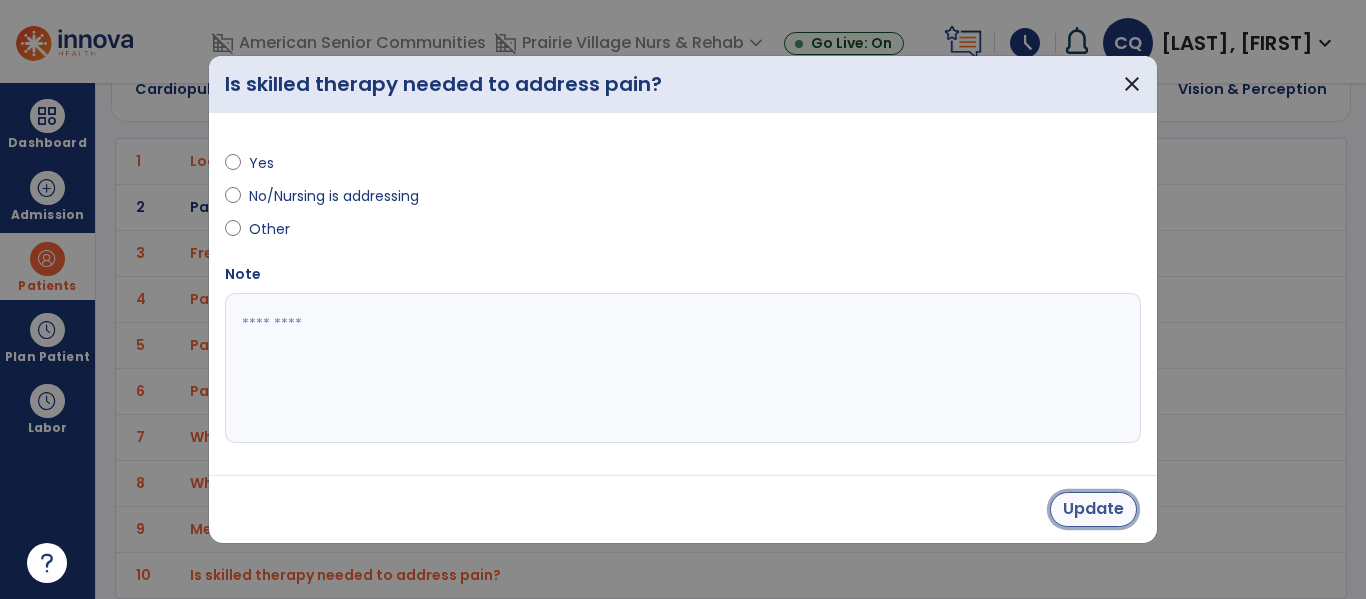 click on "Update" at bounding box center [1093, 509] 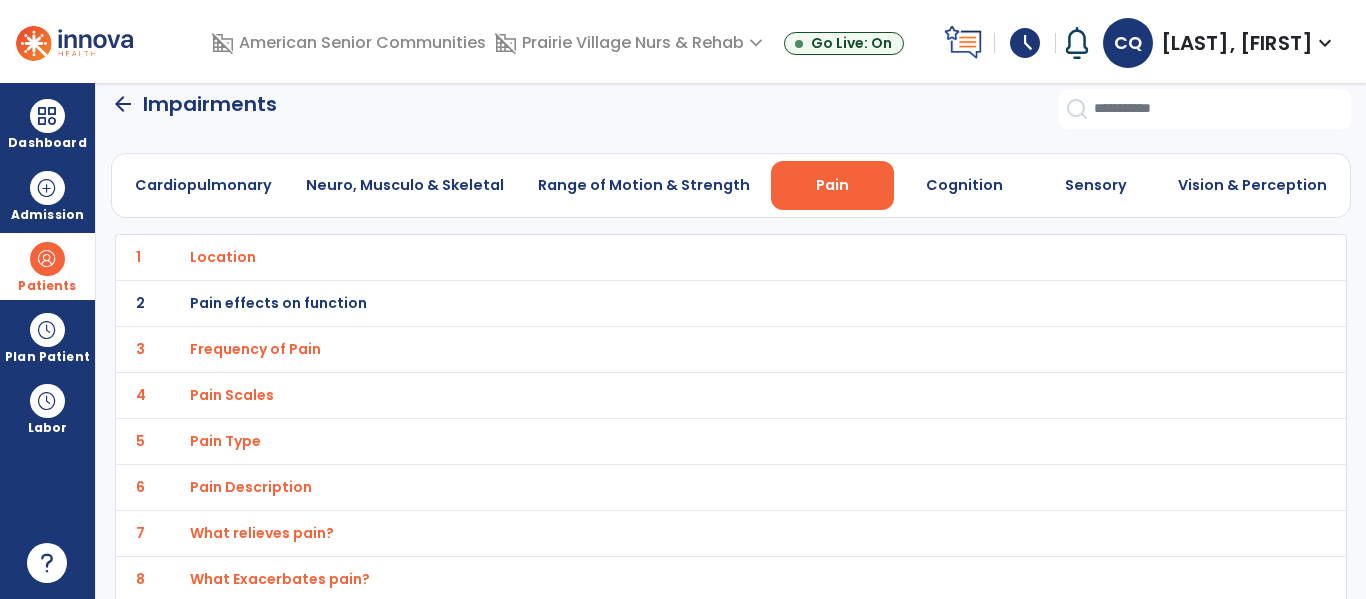 scroll, scrollTop: 0, scrollLeft: 0, axis: both 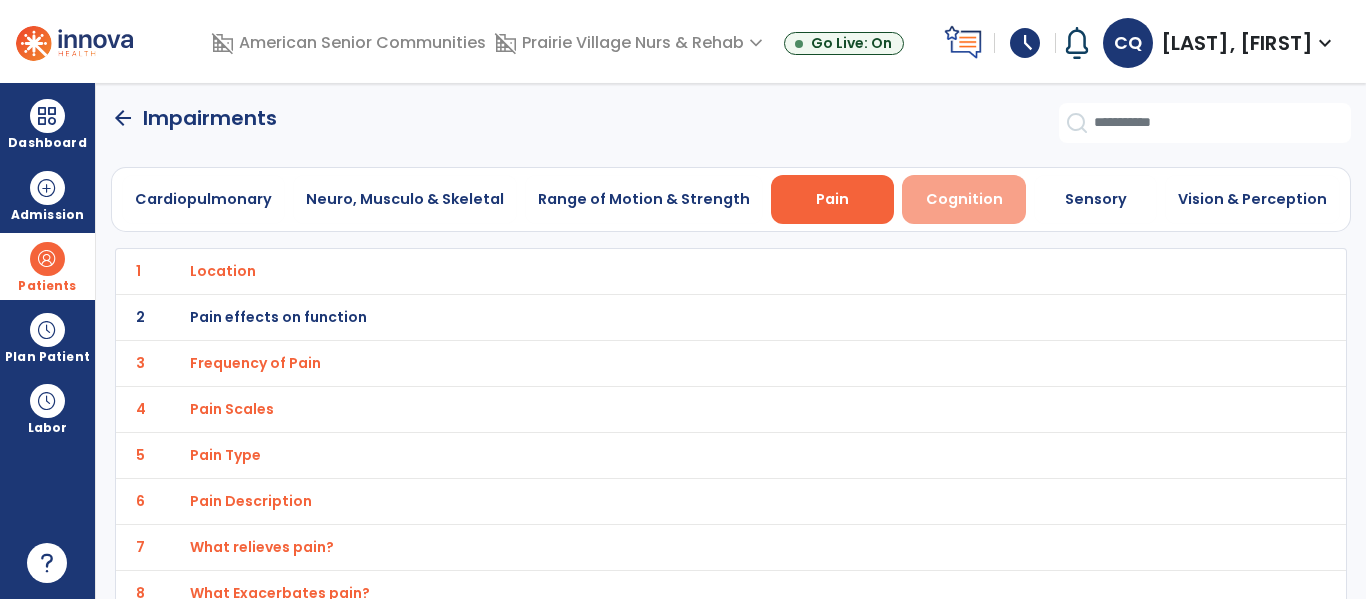 click on "Cognition" at bounding box center (964, 199) 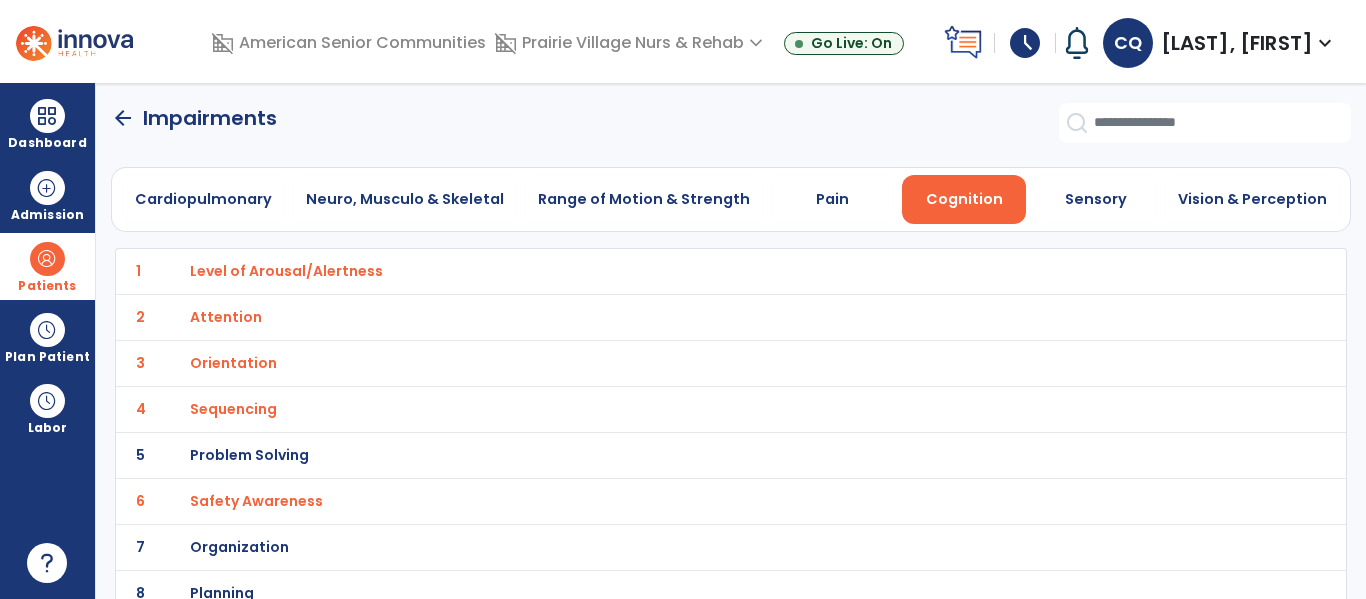 click on "Level of Arousal/Alertness" at bounding box center [286, 271] 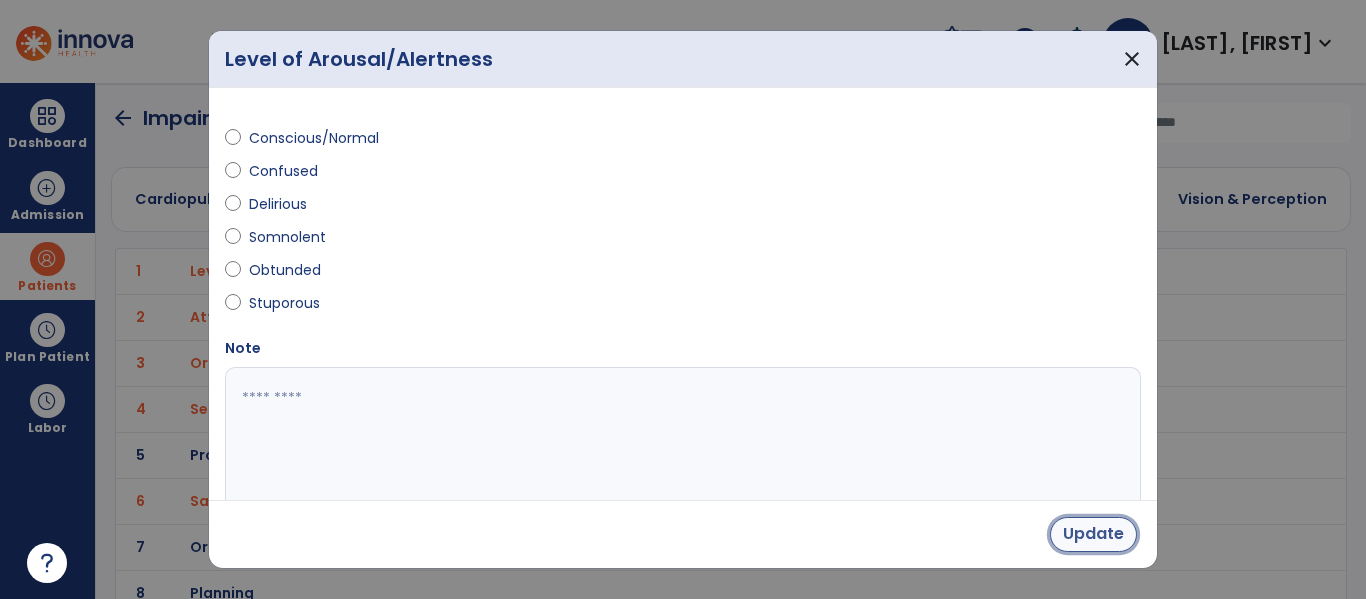 click on "Update" at bounding box center [1093, 534] 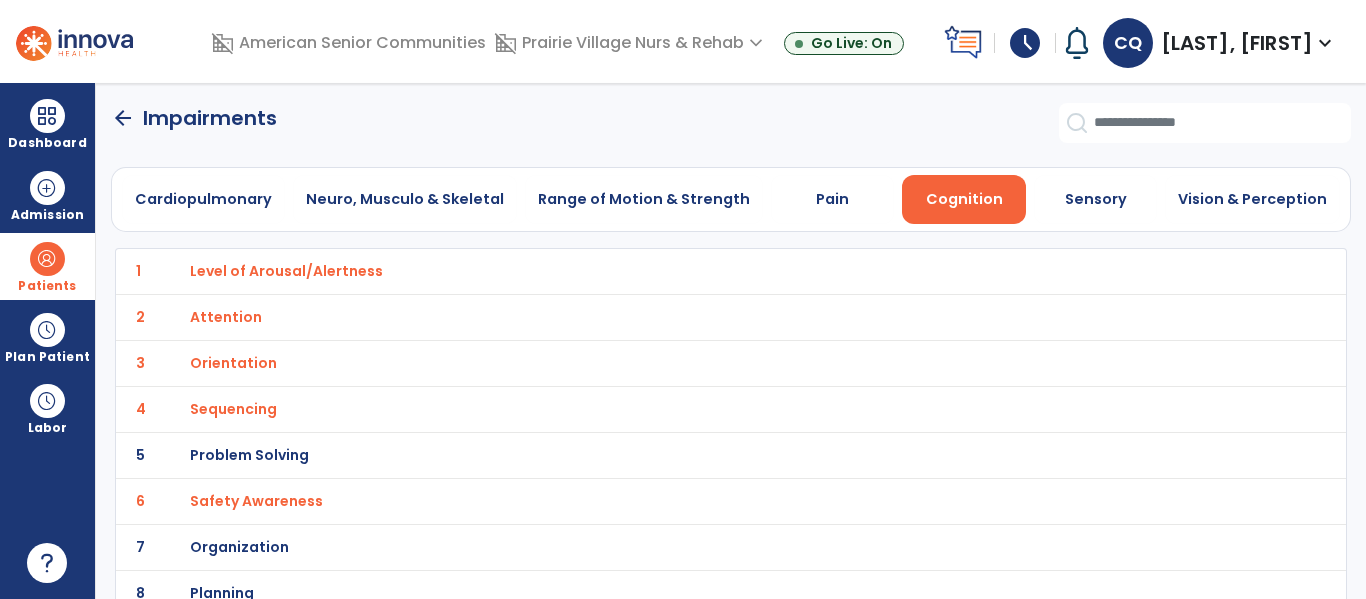 click on "Attention" at bounding box center (687, 271) 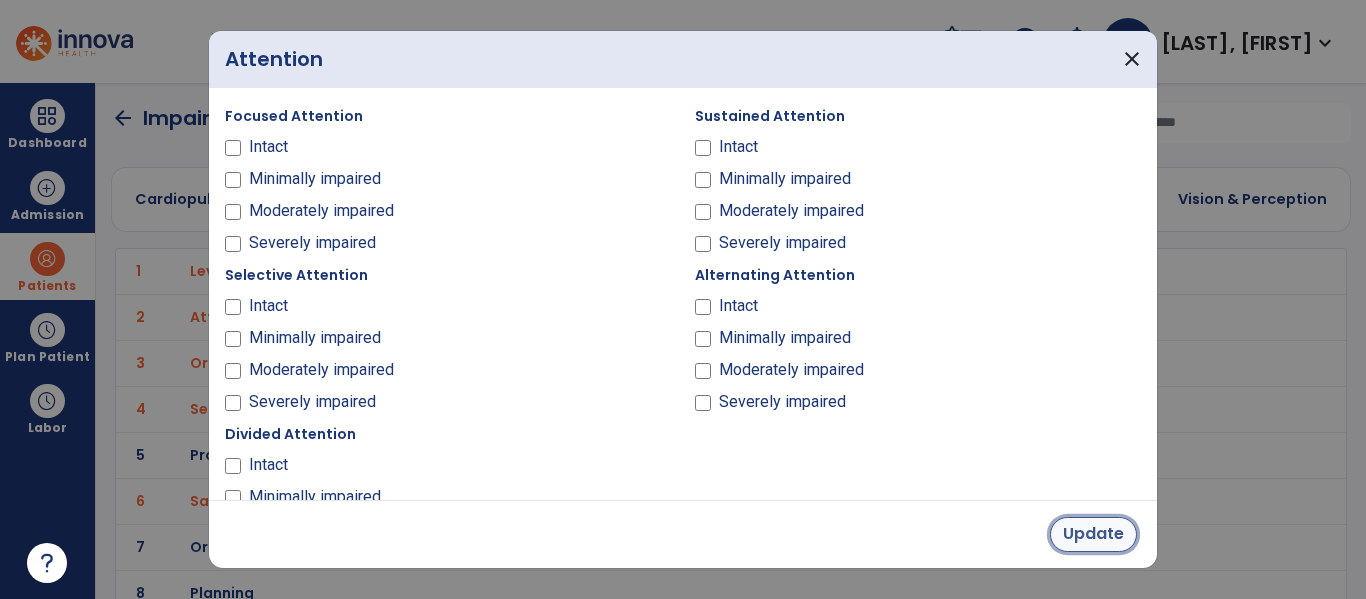 click on "Update" at bounding box center (1093, 534) 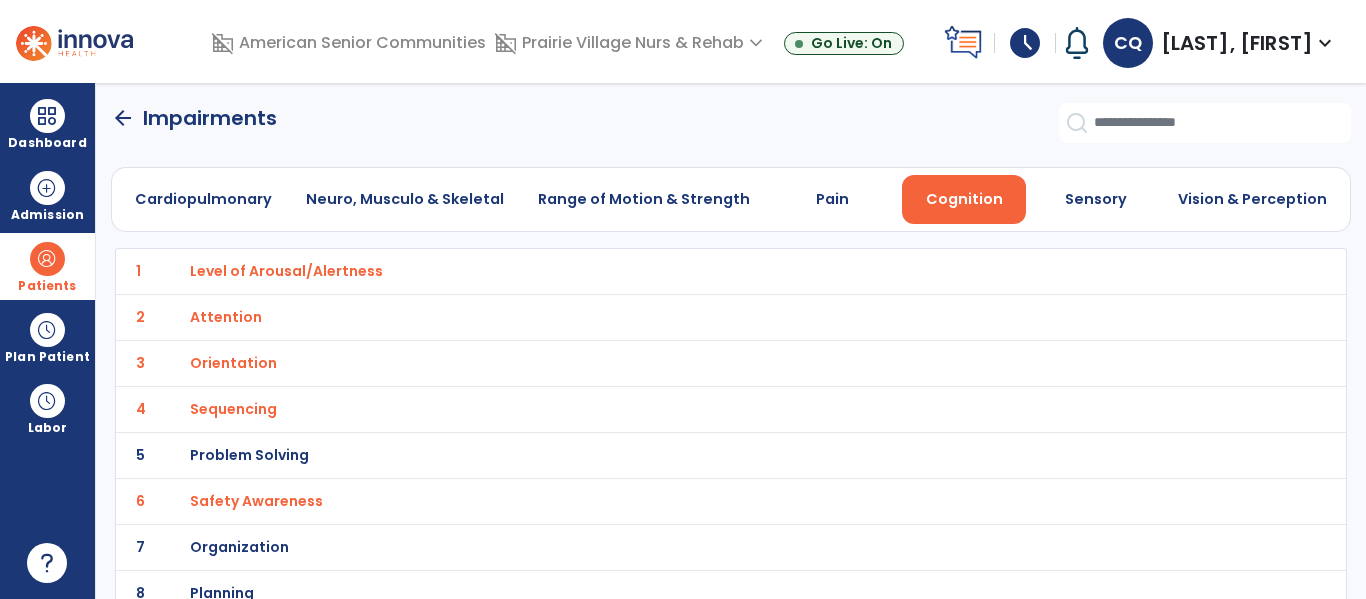 click on "Orientation" at bounding box center (286, 271) 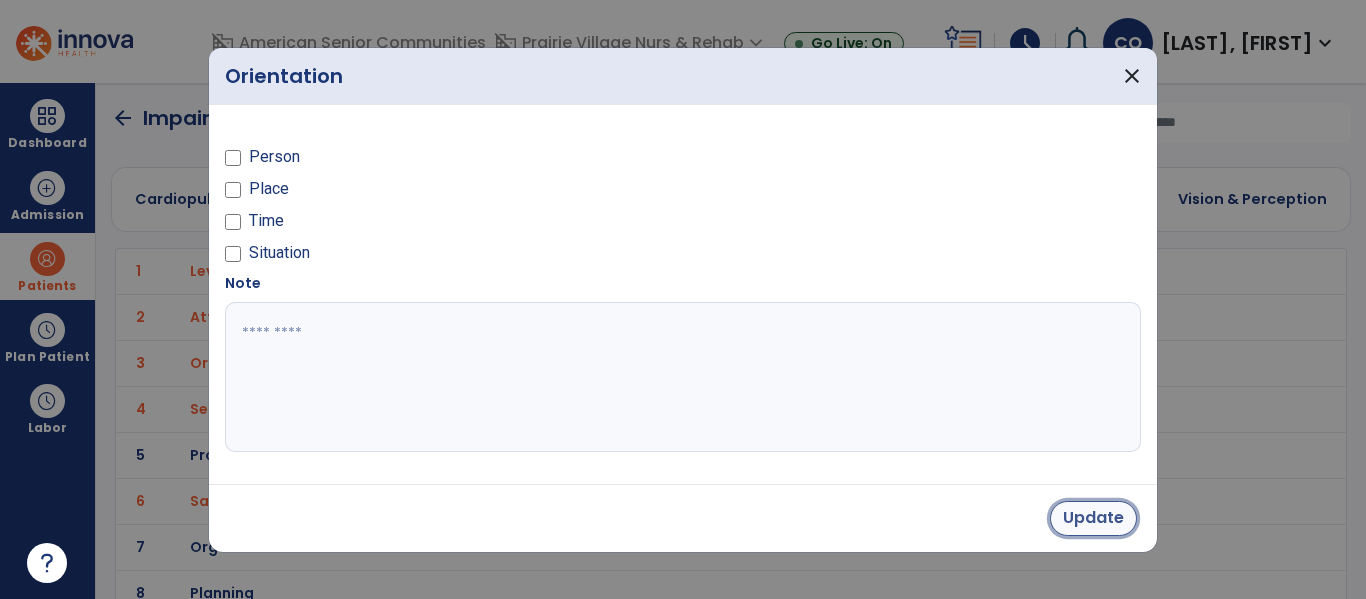 click on "Update" at bounding box center (1093, 518) 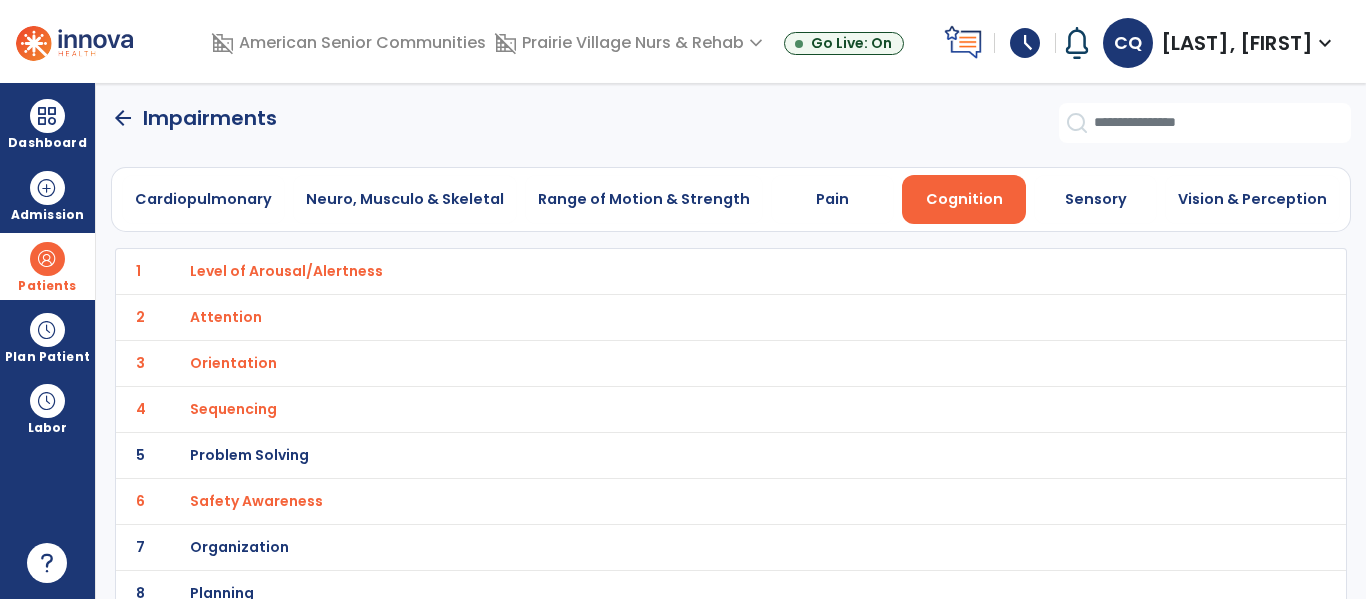 click on "Sequencing" at bounding box center [286, 271] 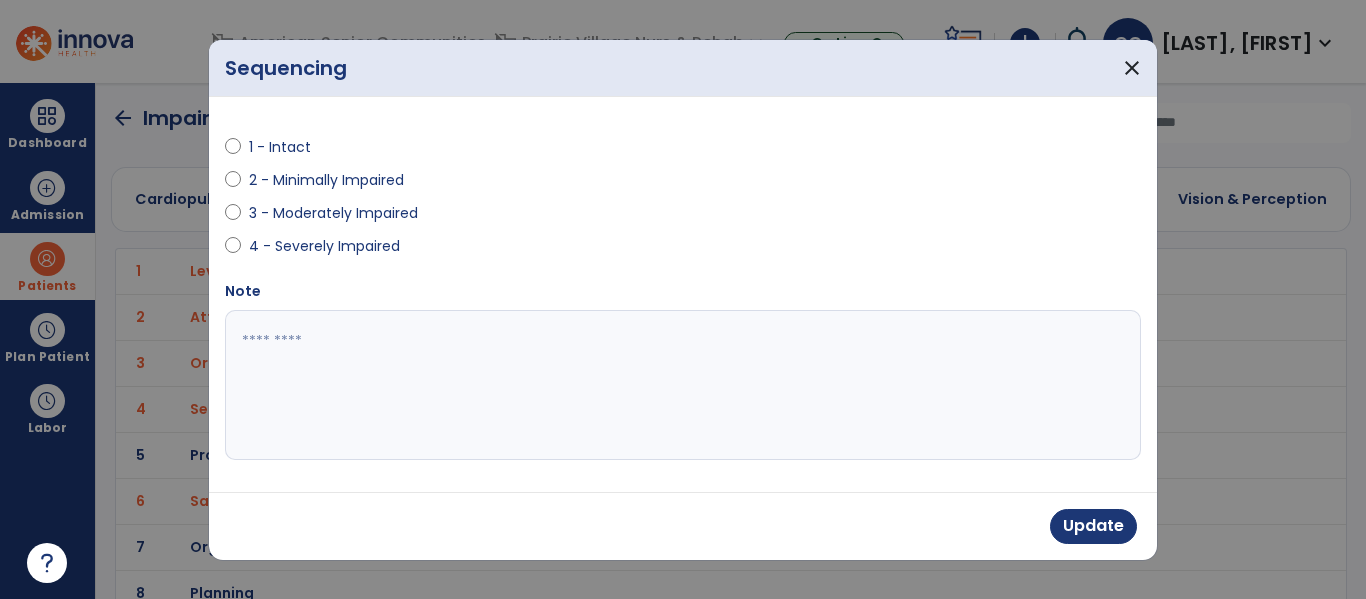 click on "1 - Intact" at bounding box center [284, 147] 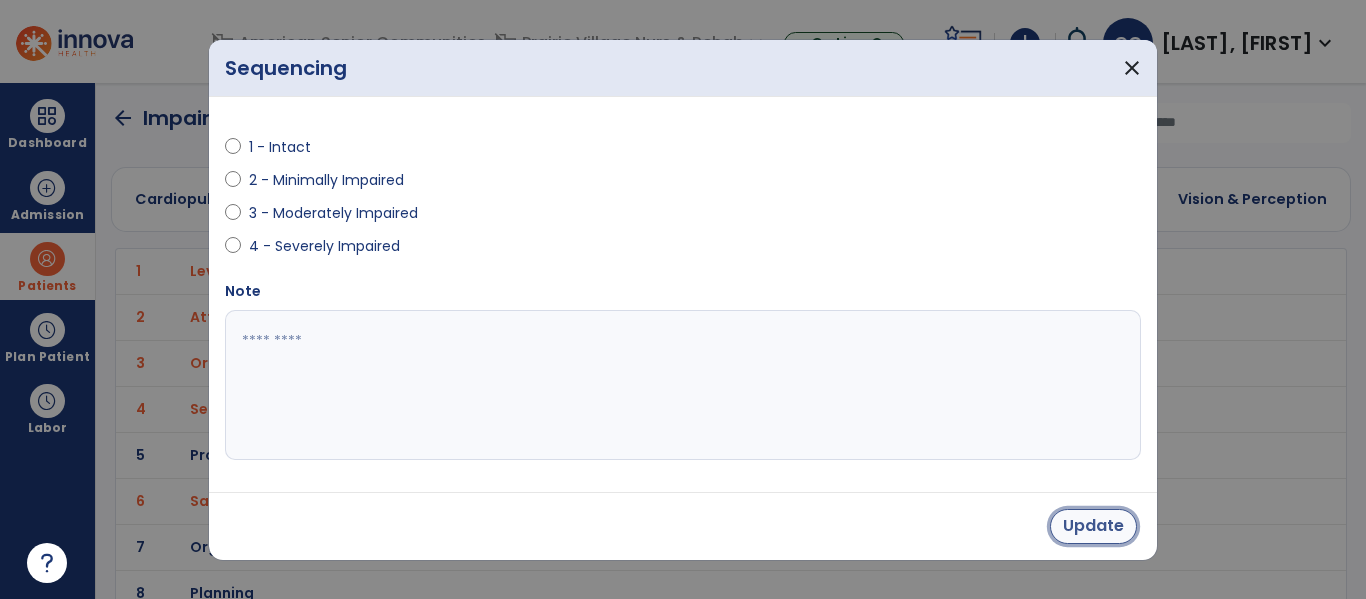 click on "Update" at bounding box center [1093, 526] 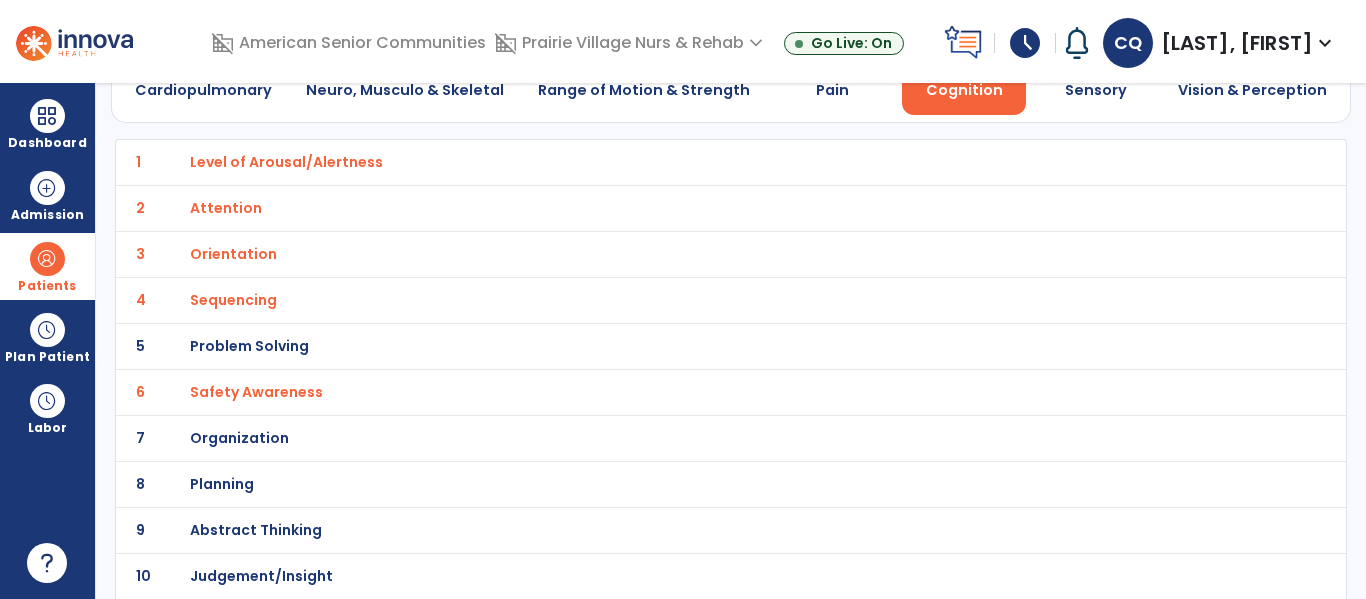 scroll, scrollTop: 135, scrollLeft: 0, axis: vertical 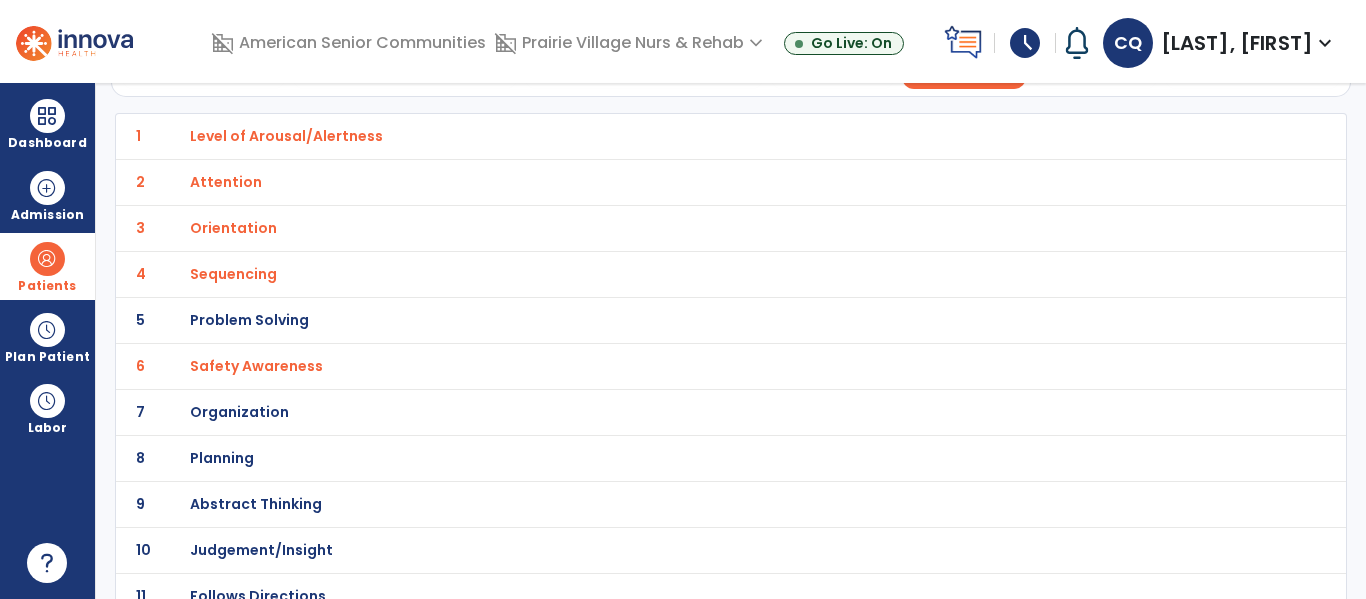 click on "Safety Awareness" at bounding box center (286, 136) 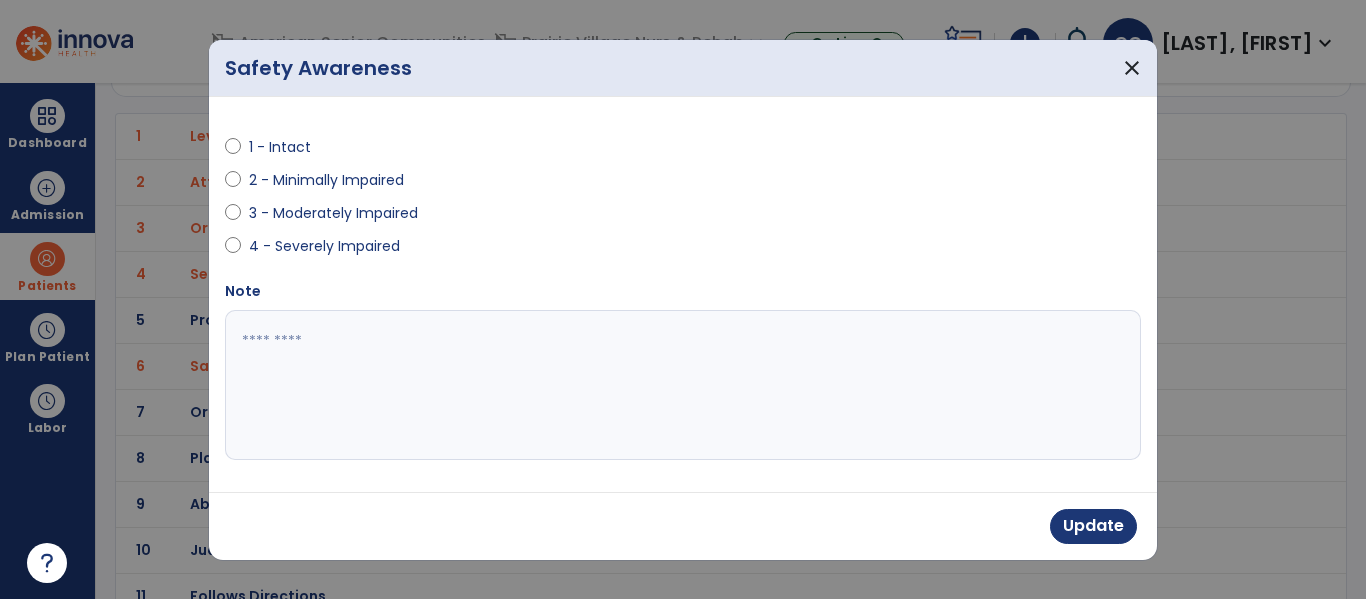 click on "1 - Intact" at bounding box center [284, 147] 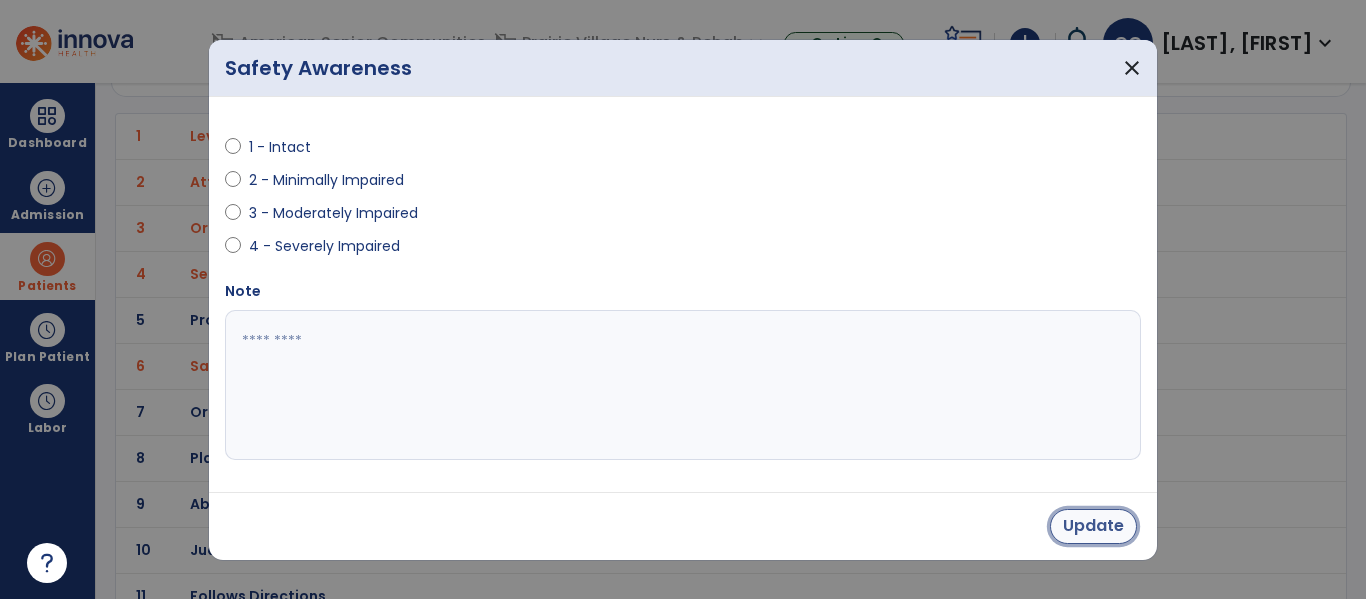 click on "Update" at bounding box center (1093, 526) 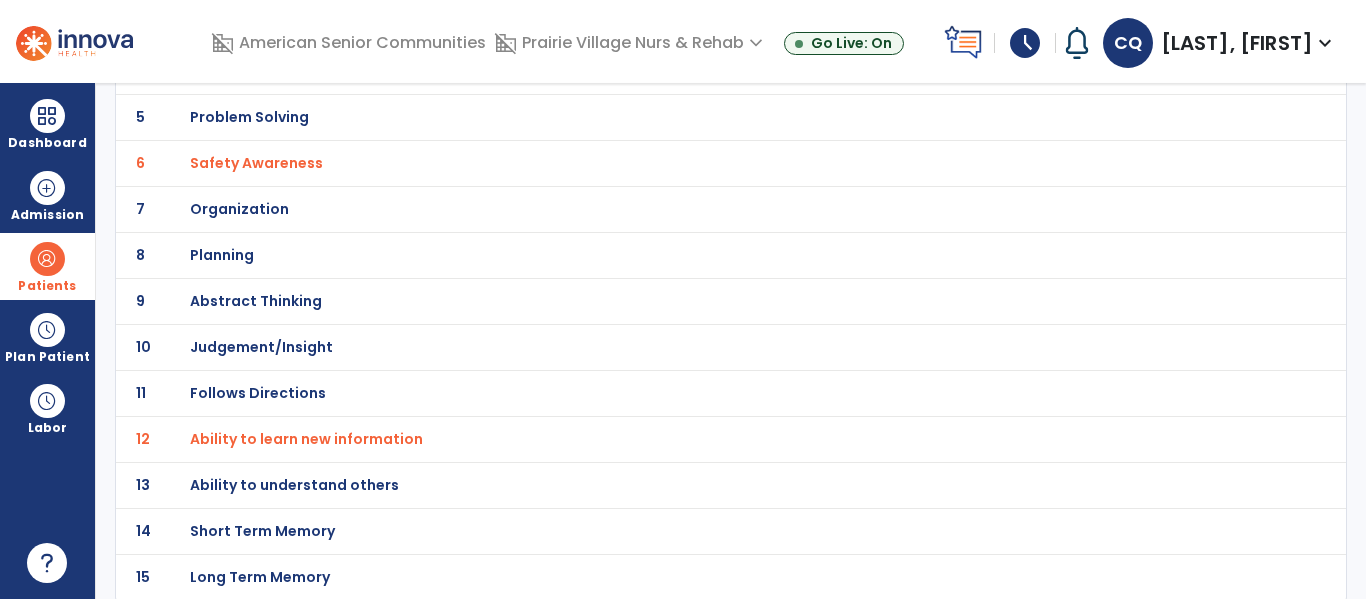scroll, scrollTop: 340, scrollLeft: 0, axis: vertical 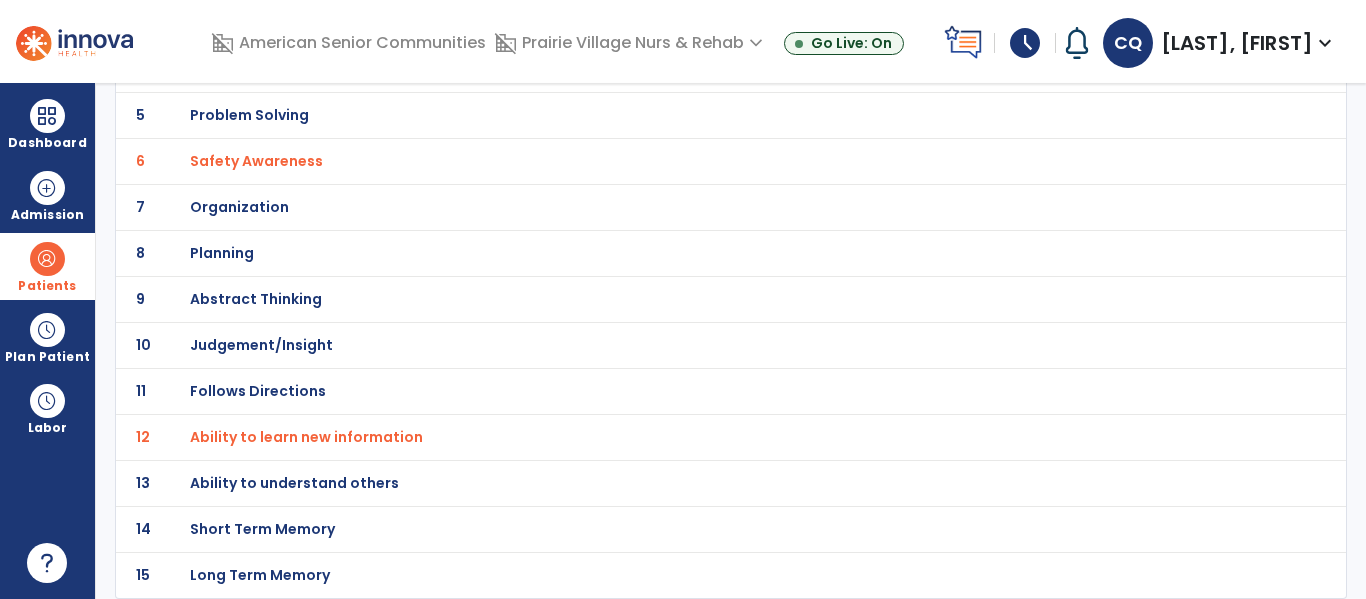 click on "Ability to learn new information" at bounding box center (286, -69) 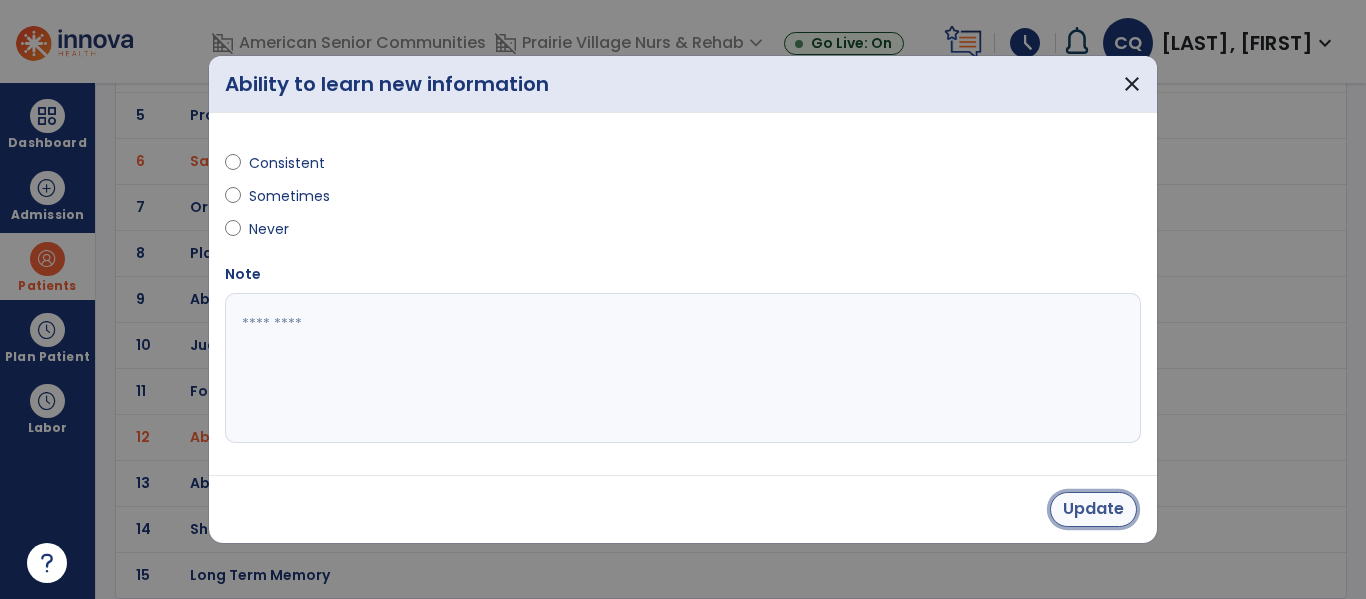 click on "Update" at bounding box center [1093, 509] 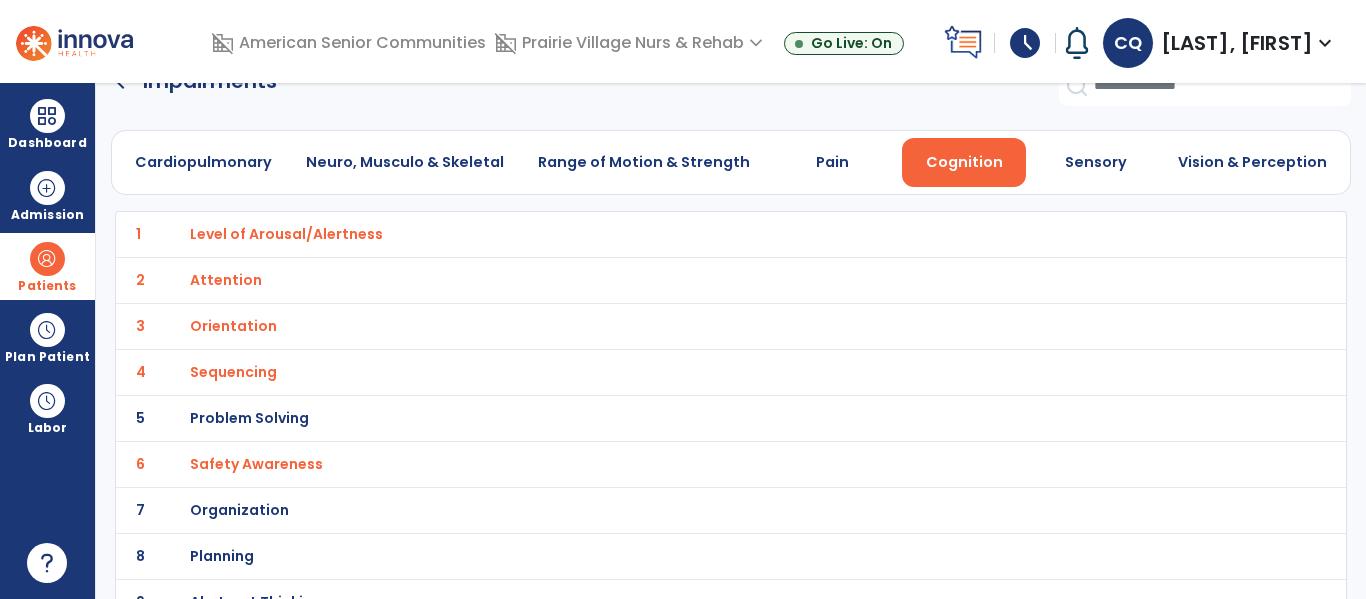 scroll, scrollTop: 0, scrollLeft: 0, axis: both 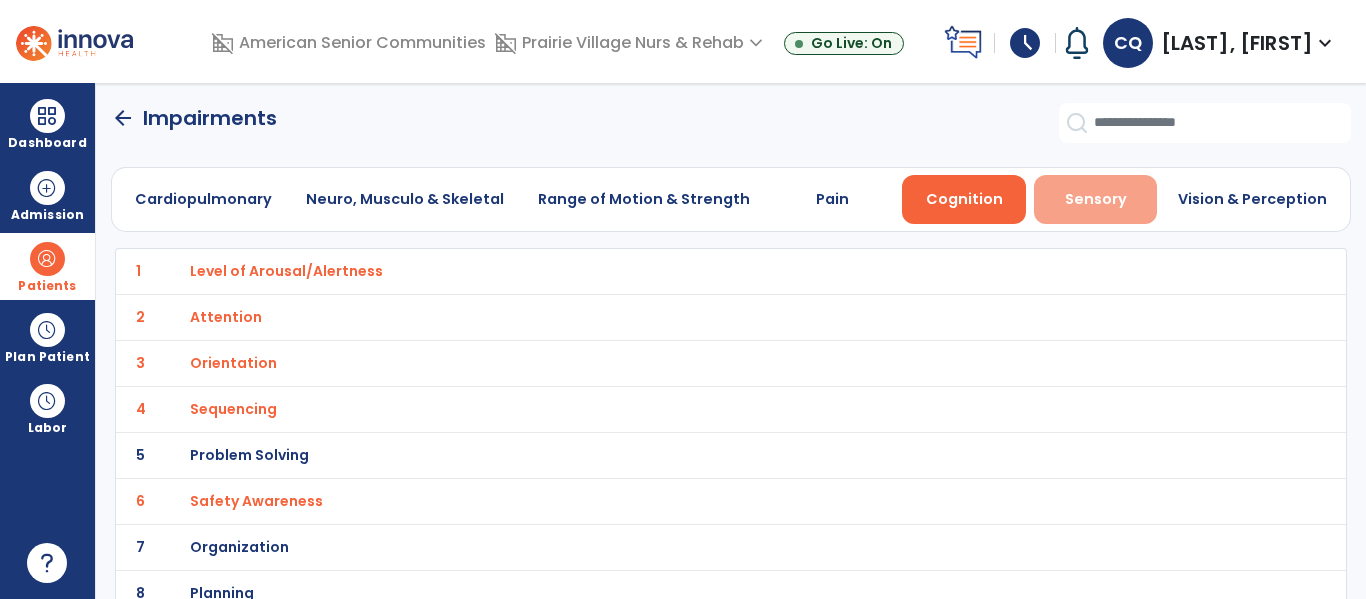 click on "Sensory" at bounding box center (1096, 199) 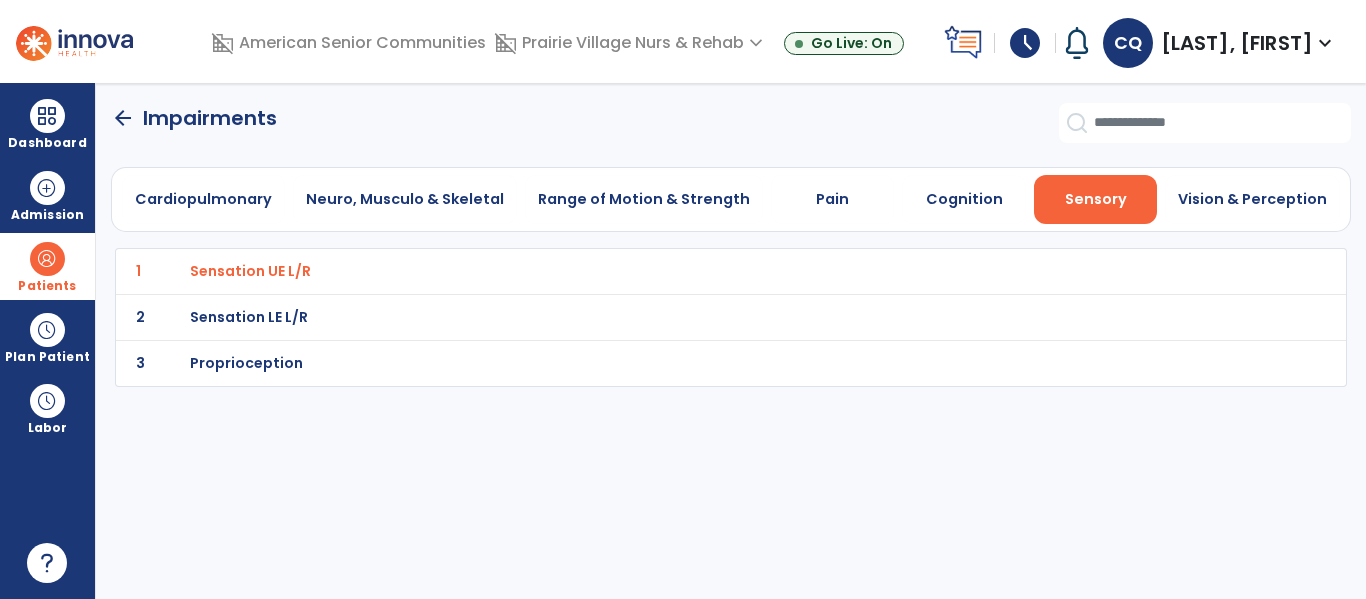 click on "1 Sensation UE L/R" 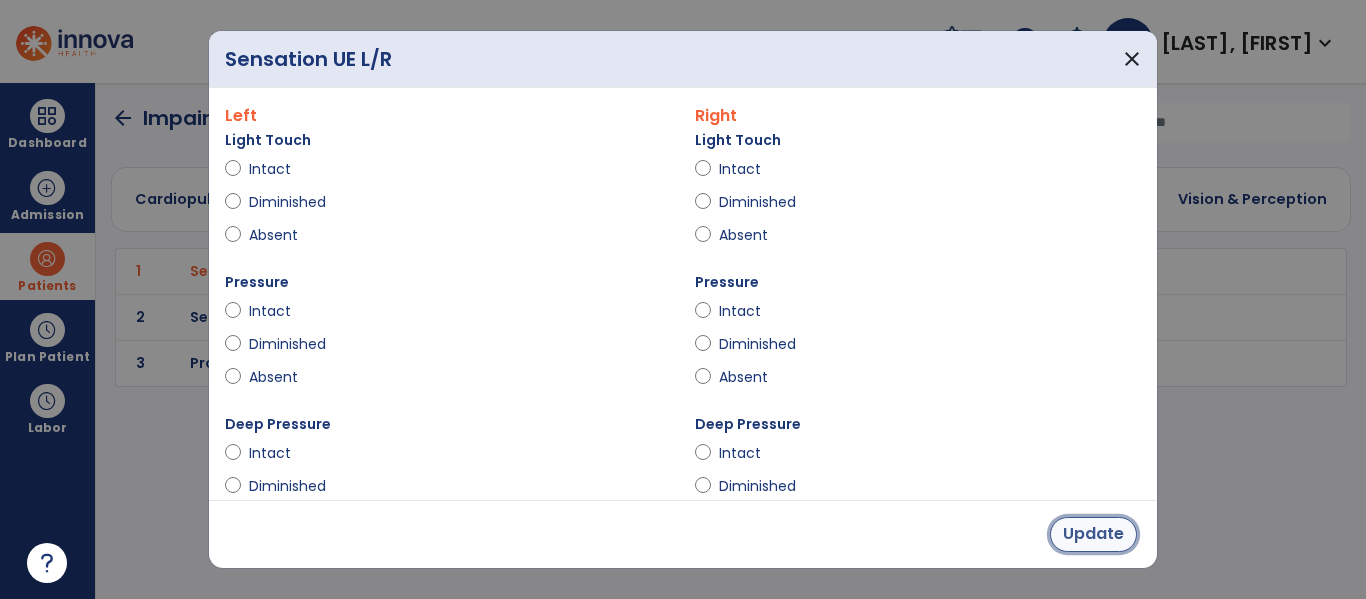 click on "Update" at bounding box center [1093, 534] 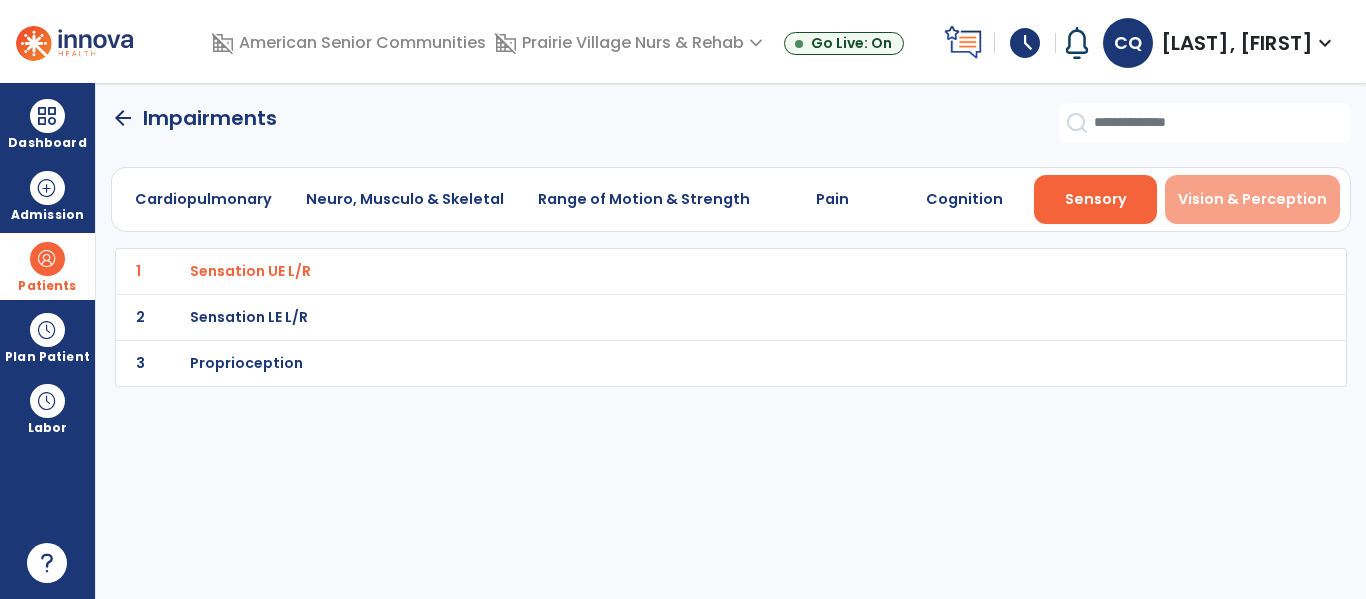 click on "Vision & Perception" at bounding box center [1252, 199] 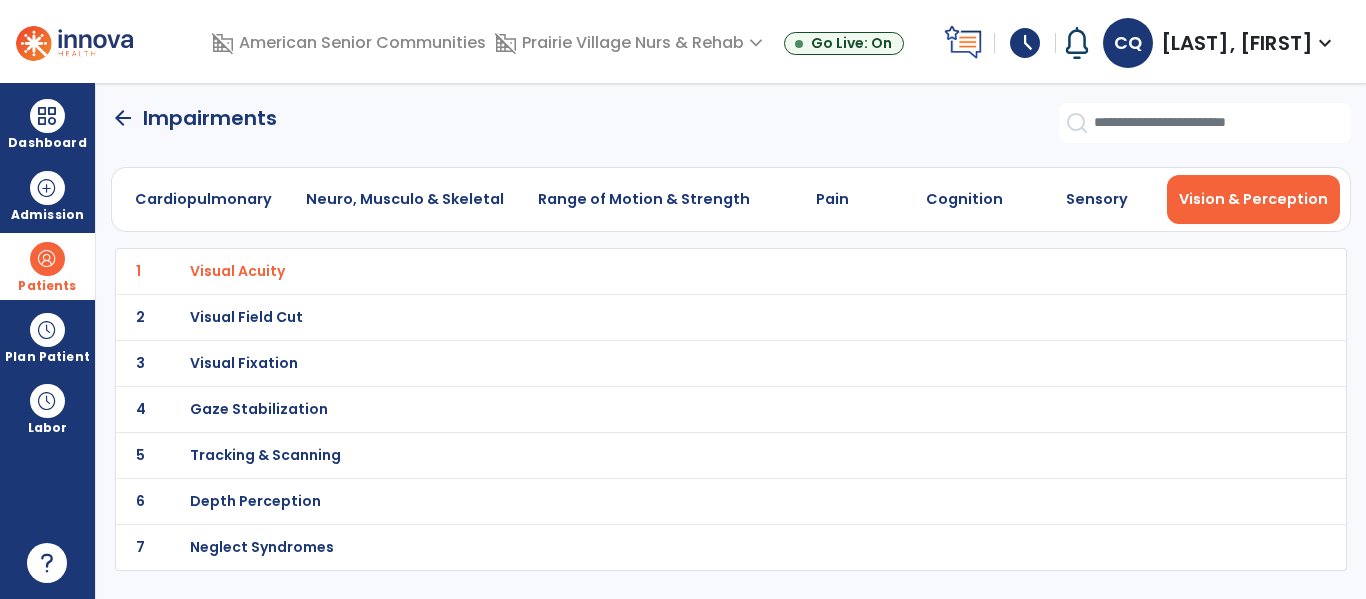 click on "1 Visual Acuity" 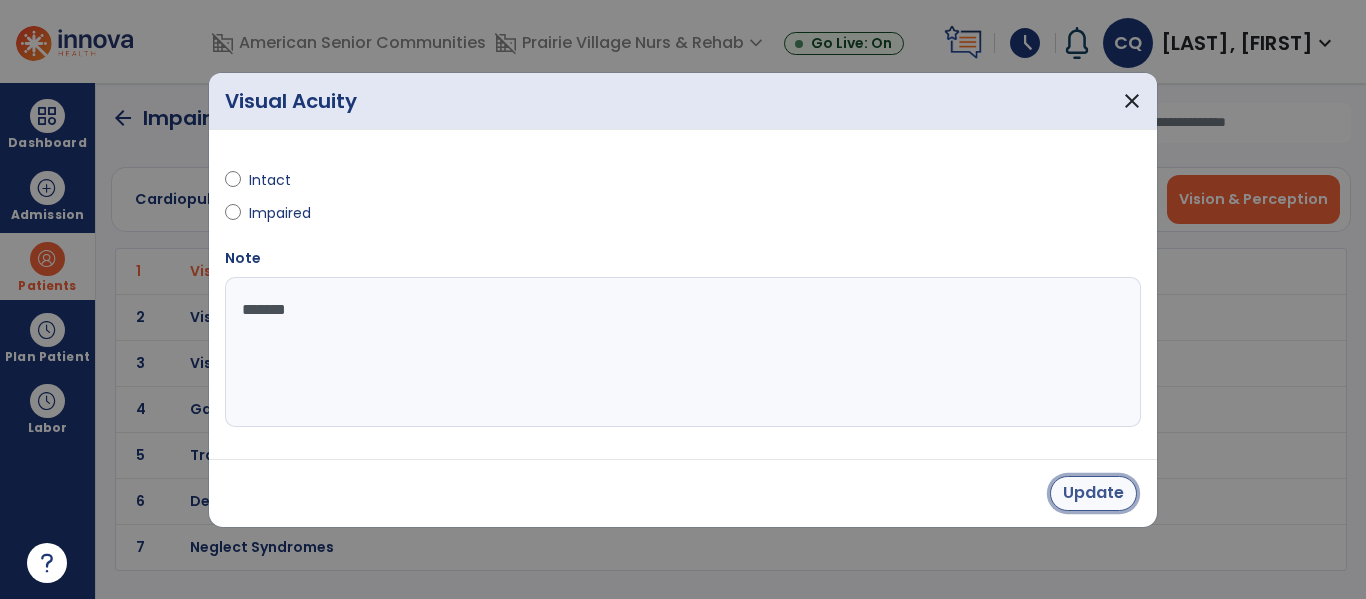 click on "Update" at bounding box center (1093, 493) 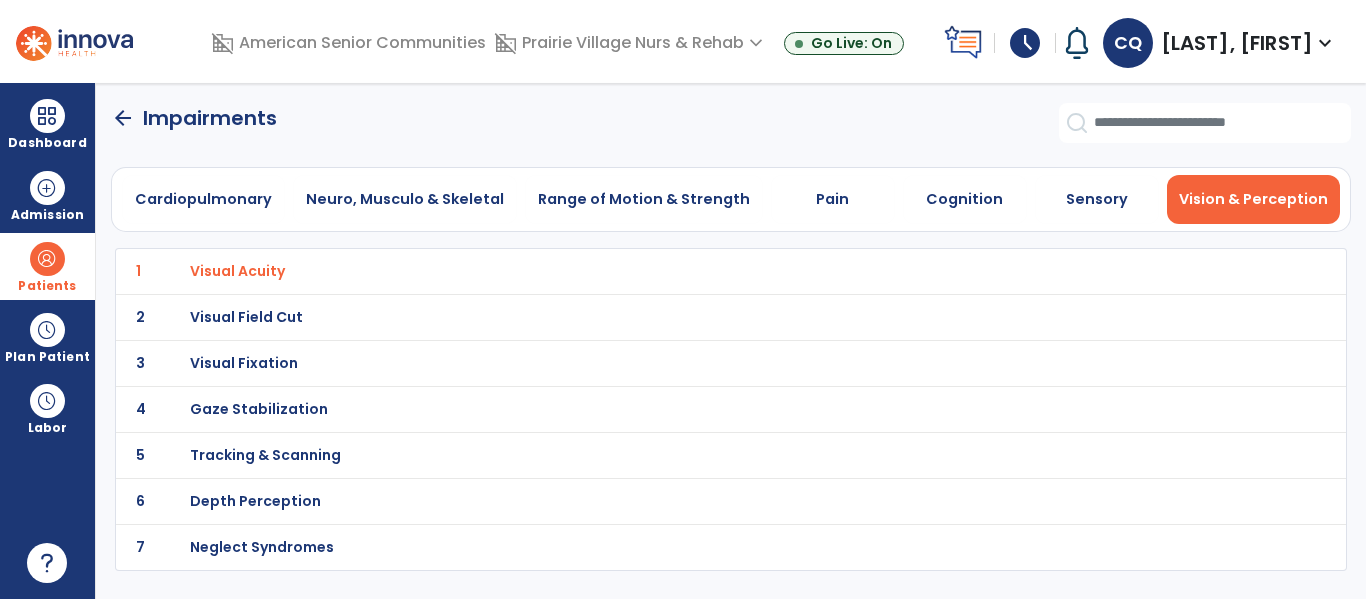 click on "arrow_back" 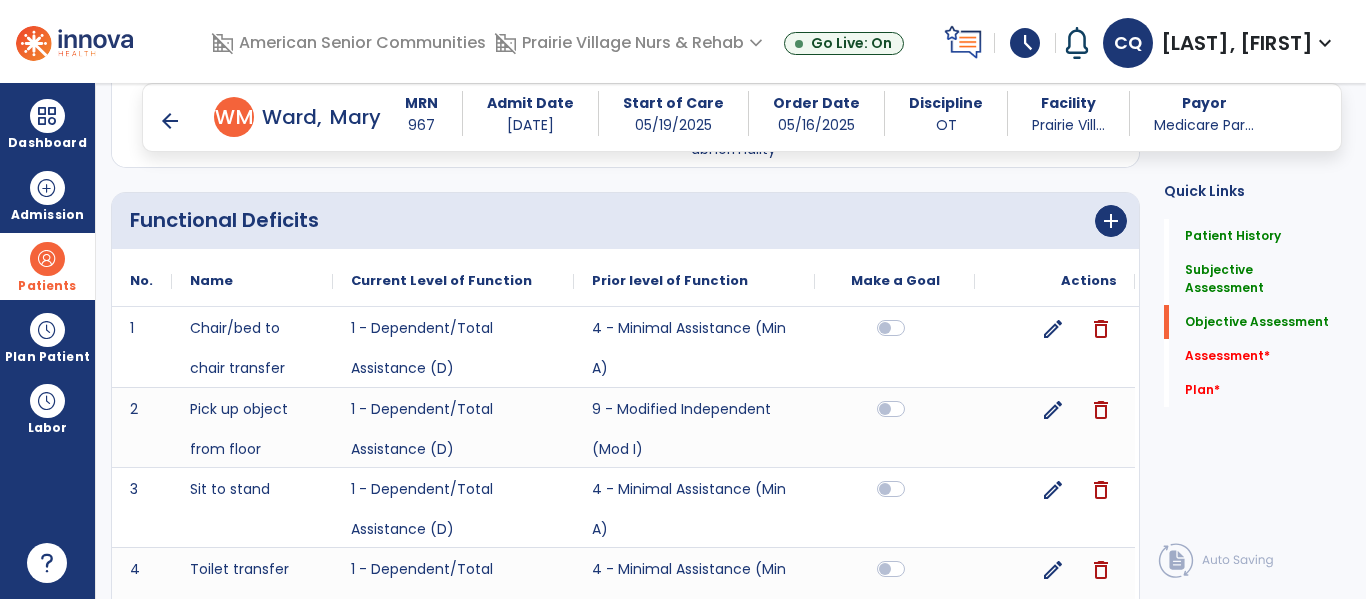 scroll, scrollTop: 3597, scrollLeft: 0, axis: vertical 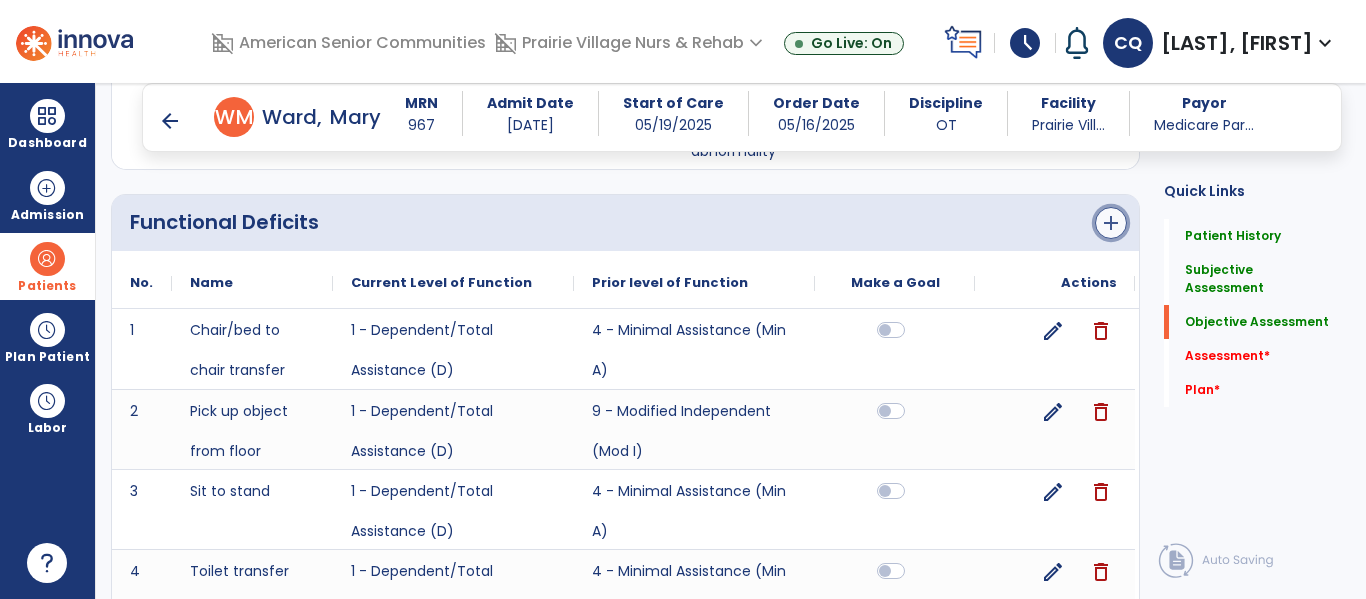 click on "add" 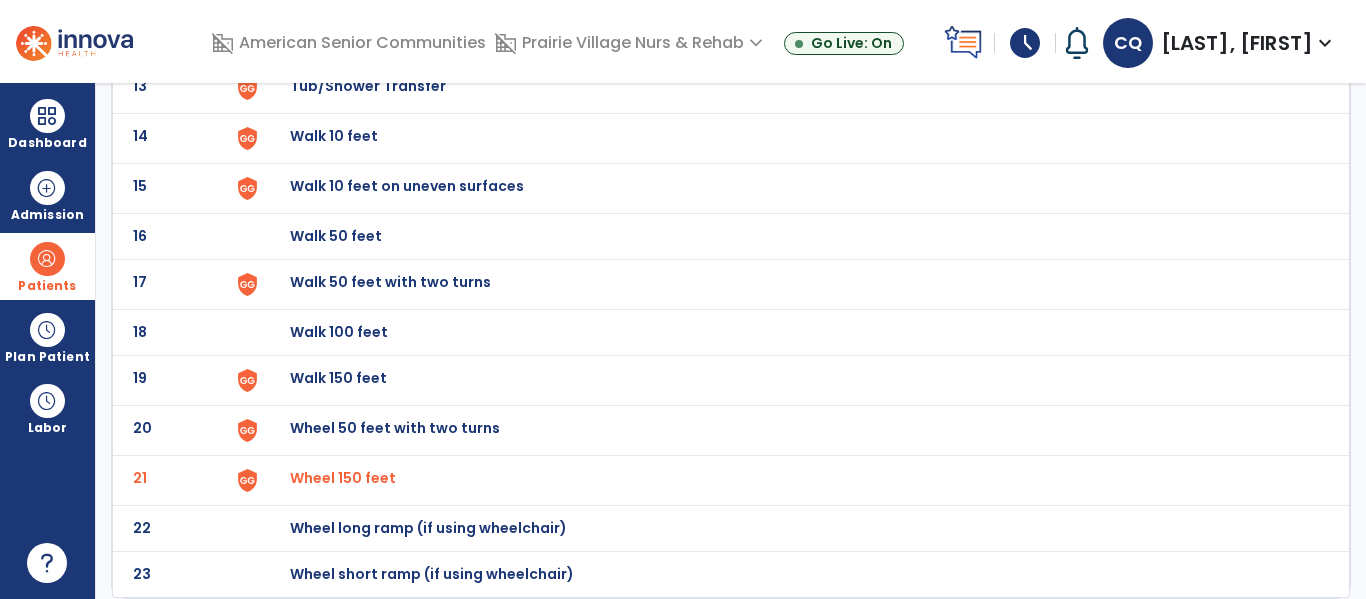 scroll, scrollTop: 0, scrollLeft: 0, axis: both 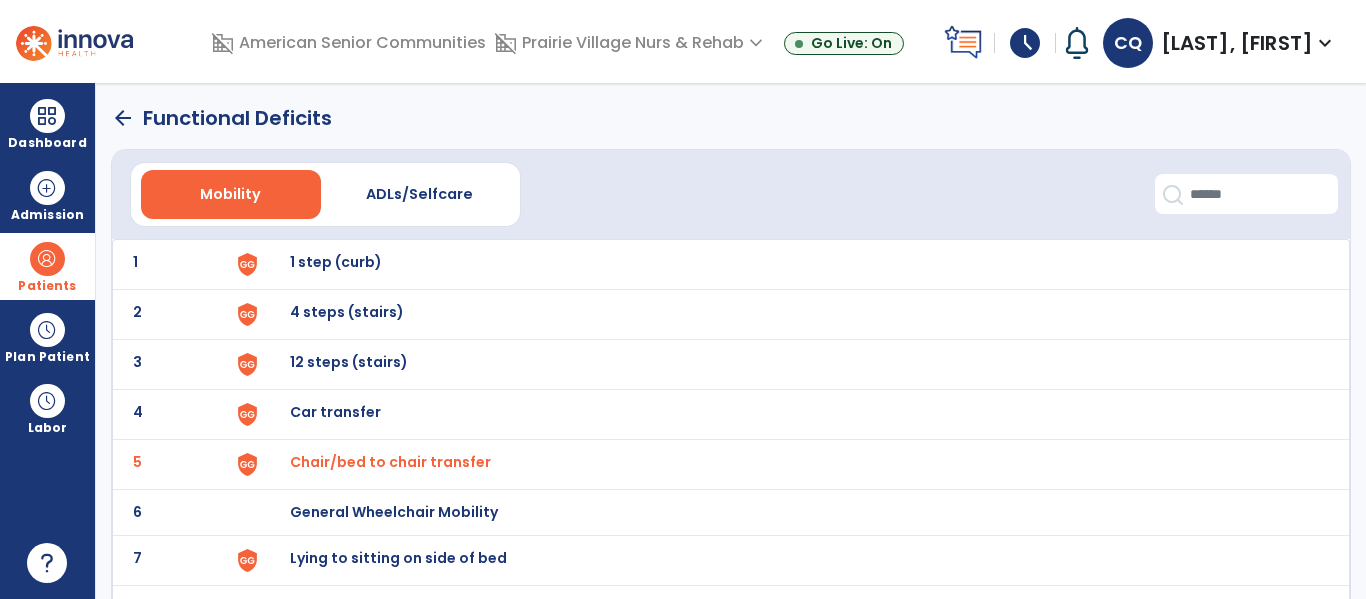click on "Chair/bed to chair transfer" at bounding box center (390, 462) 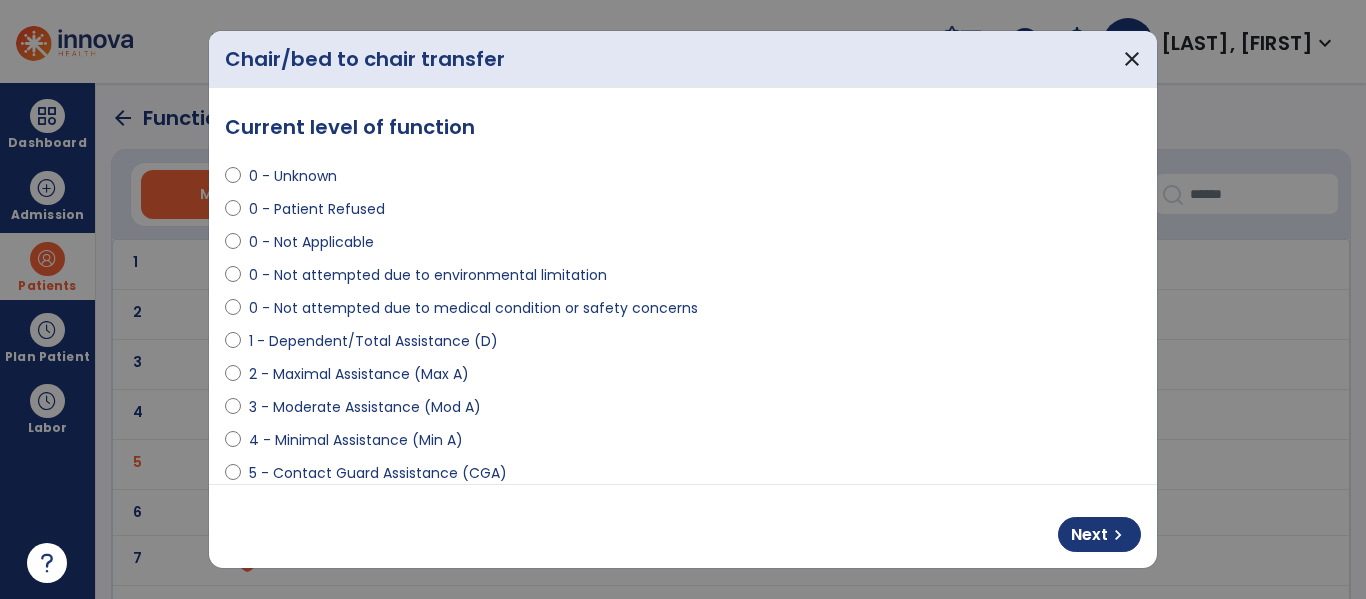 select on "**********" 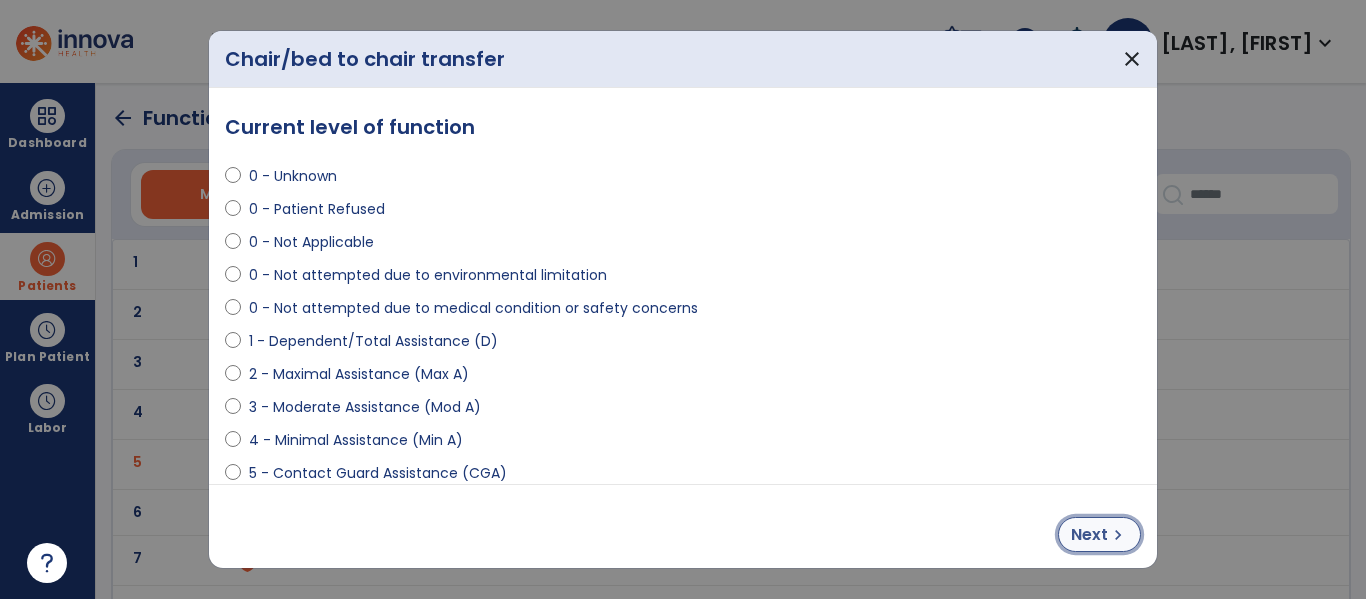 click on "Next" at bounding box center [1089, 535] 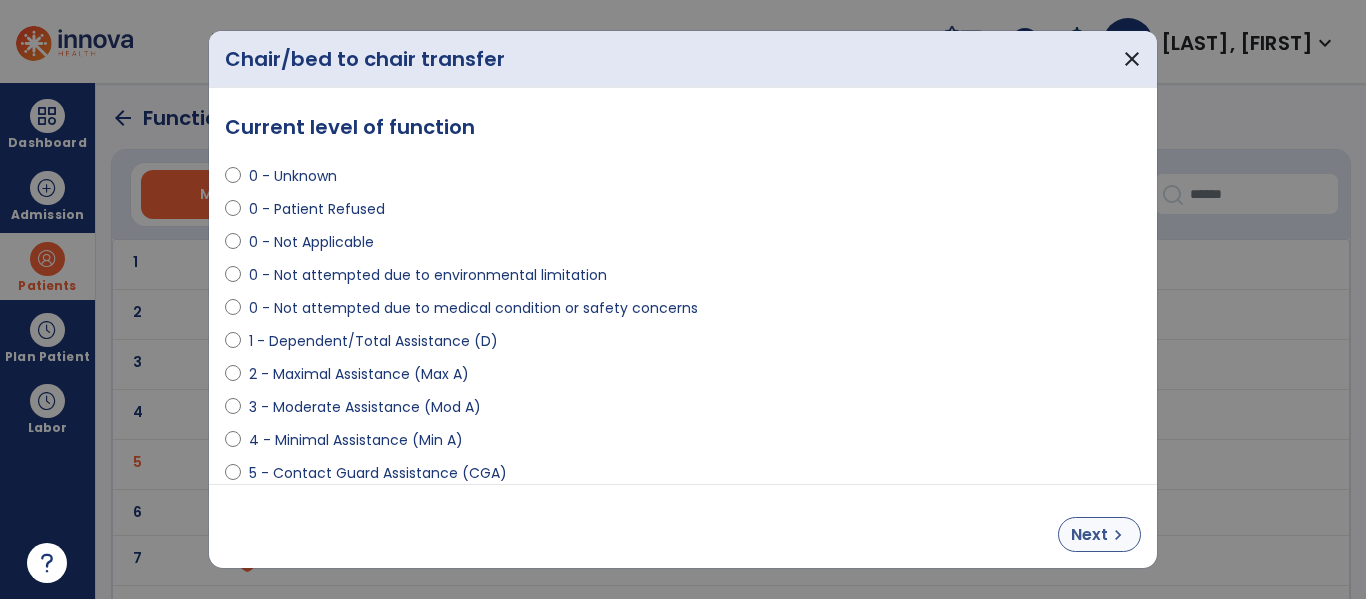 select on "**********" 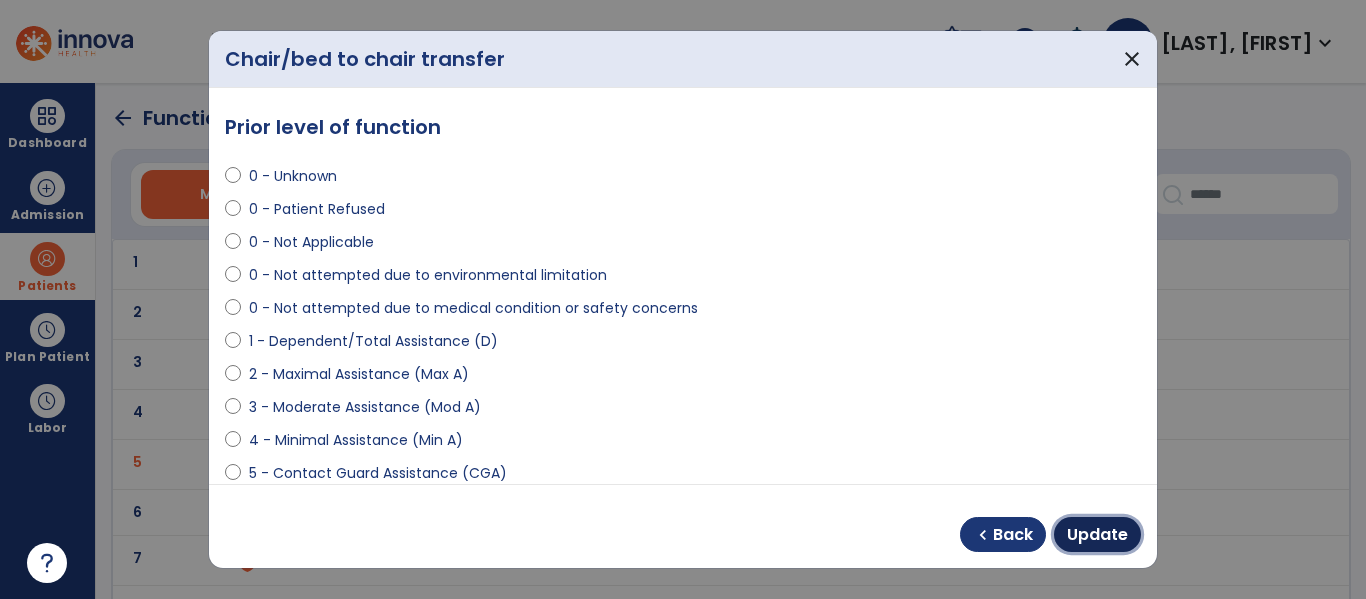 click on "Update" at bounding box center [1097, 535] 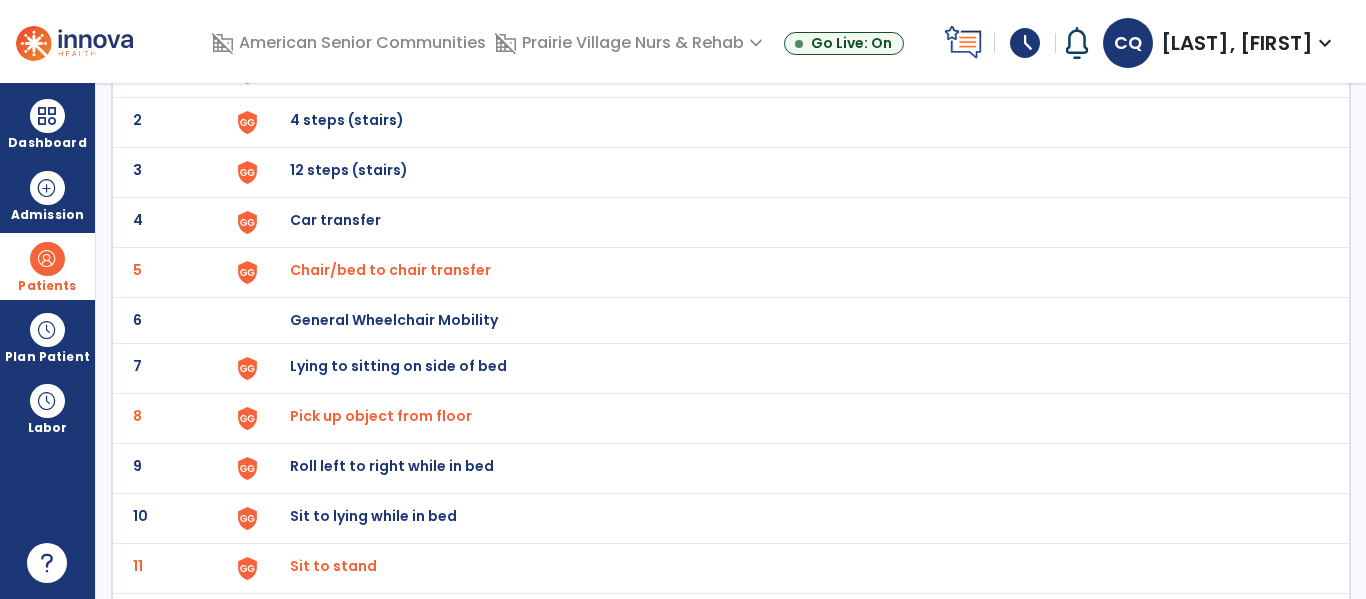 scroll, scrollTop: 194, scrollLeft: 0, axis: vertical 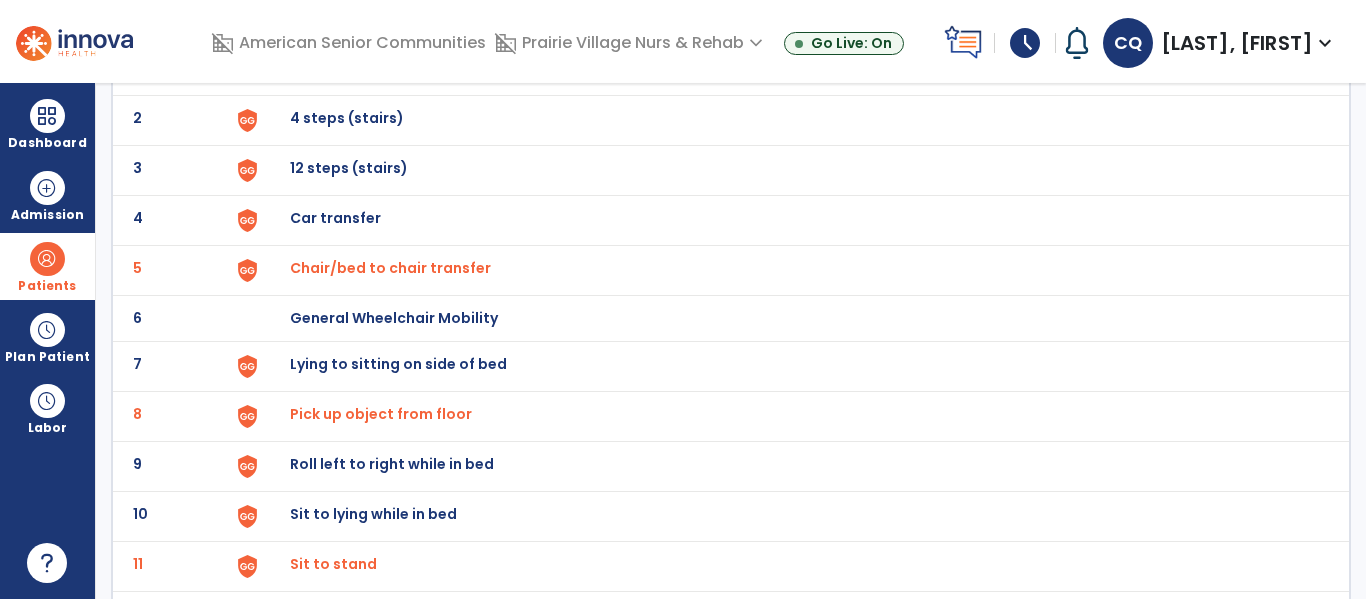 click on "Pick up object from floor" at bounding box center (390, 268) 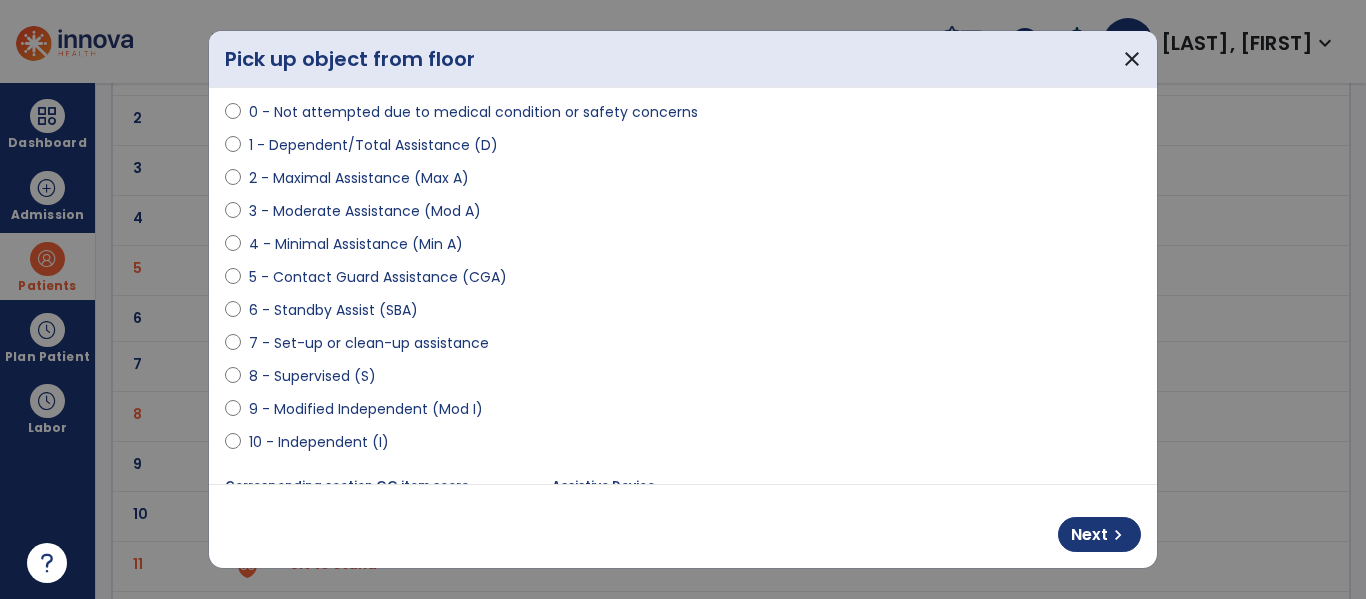 scroll, scrollTop: 205, scrollLeft: 0, axis: vertical 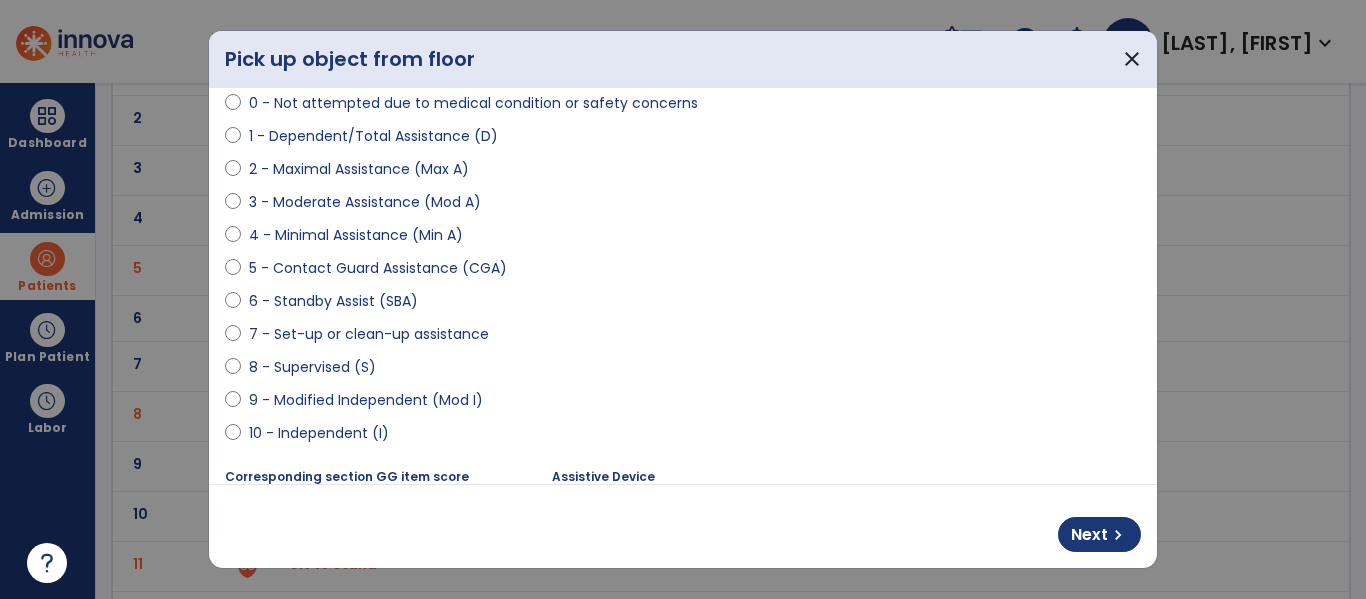click on "9 - Modified Independent (Mod I)" at bounding box center (366, 400) 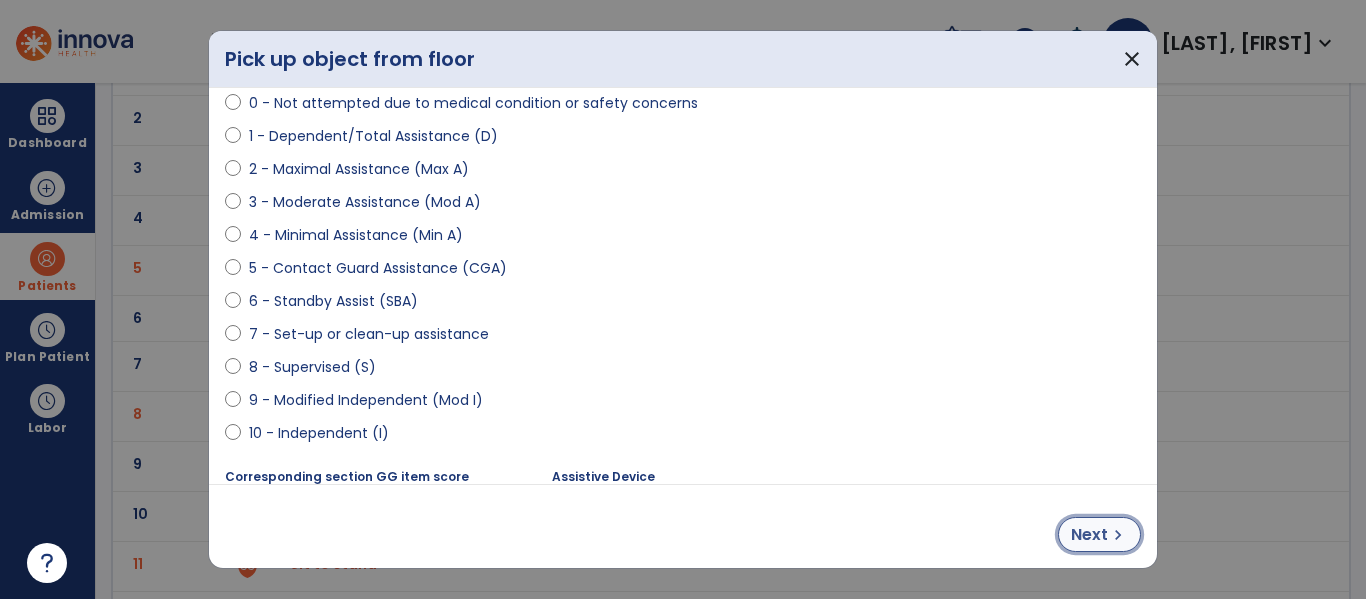 click on "Next" at bounding box center [1089, 535] 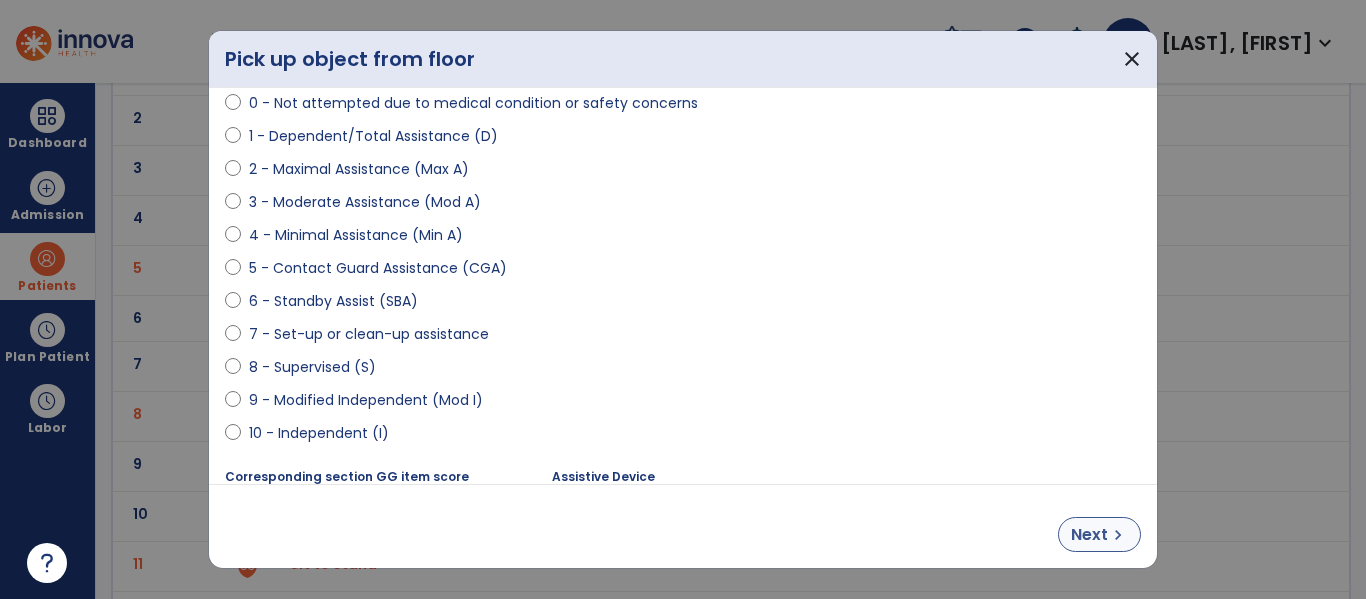 select on "**********" 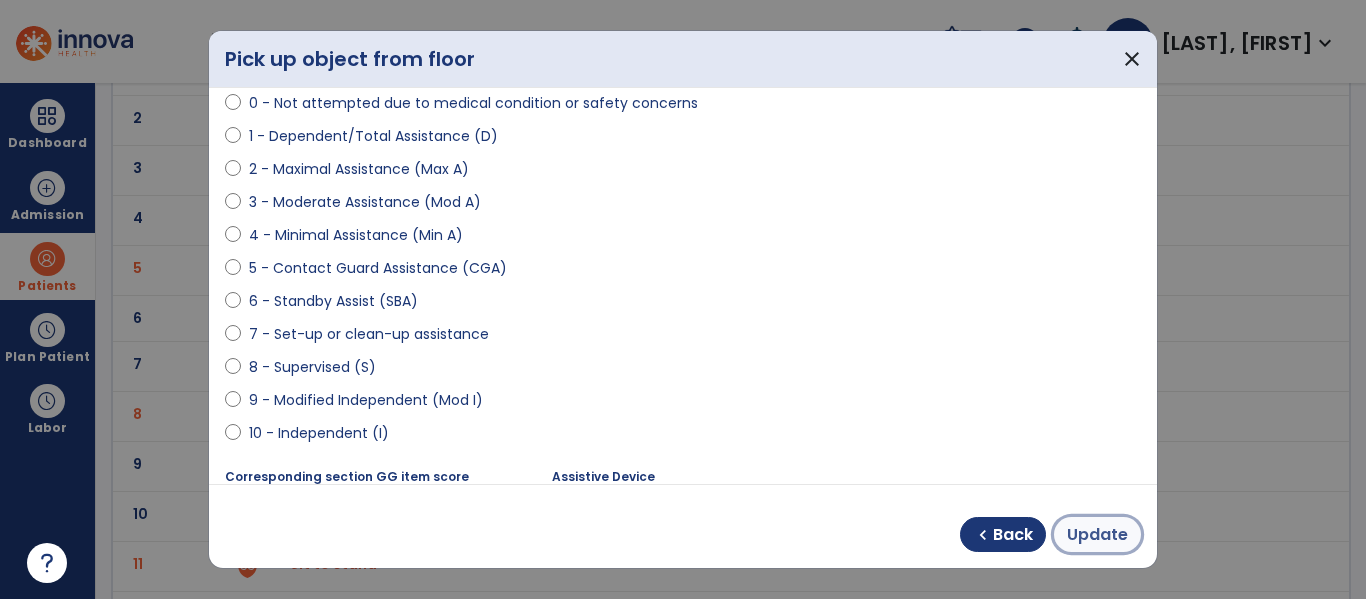 click on "Update" at bounding box center (1097, 535) 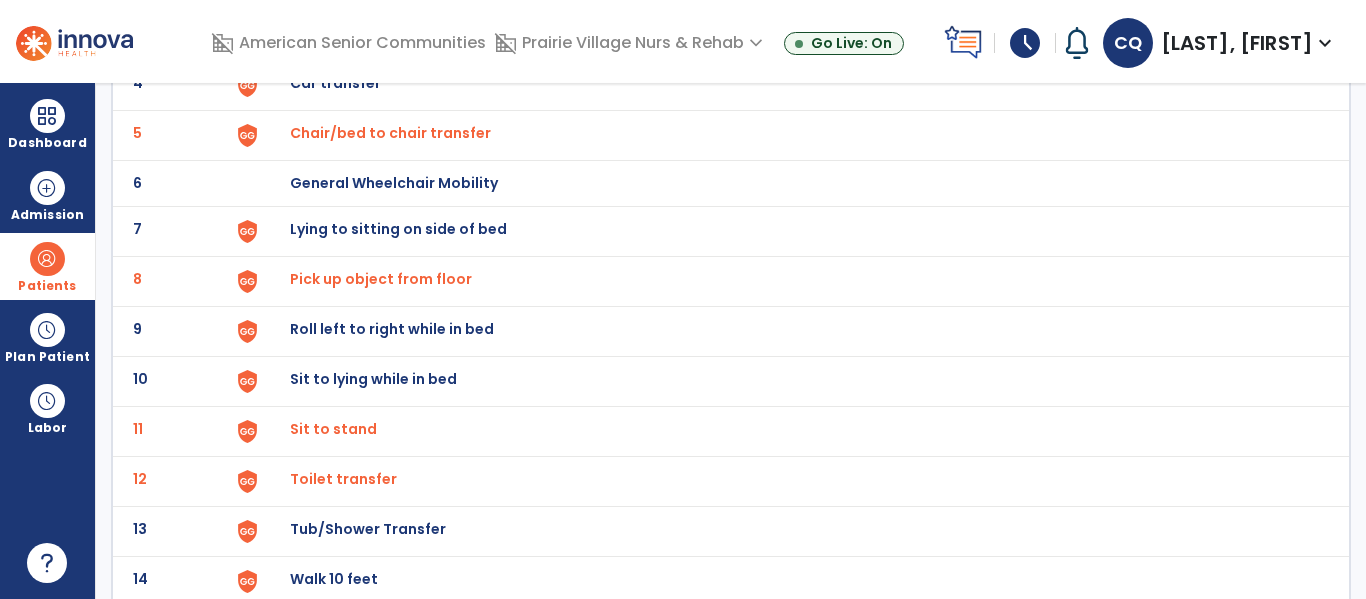 scroll, scrollTop: 331, scrollLeft: 0, axis: vertical 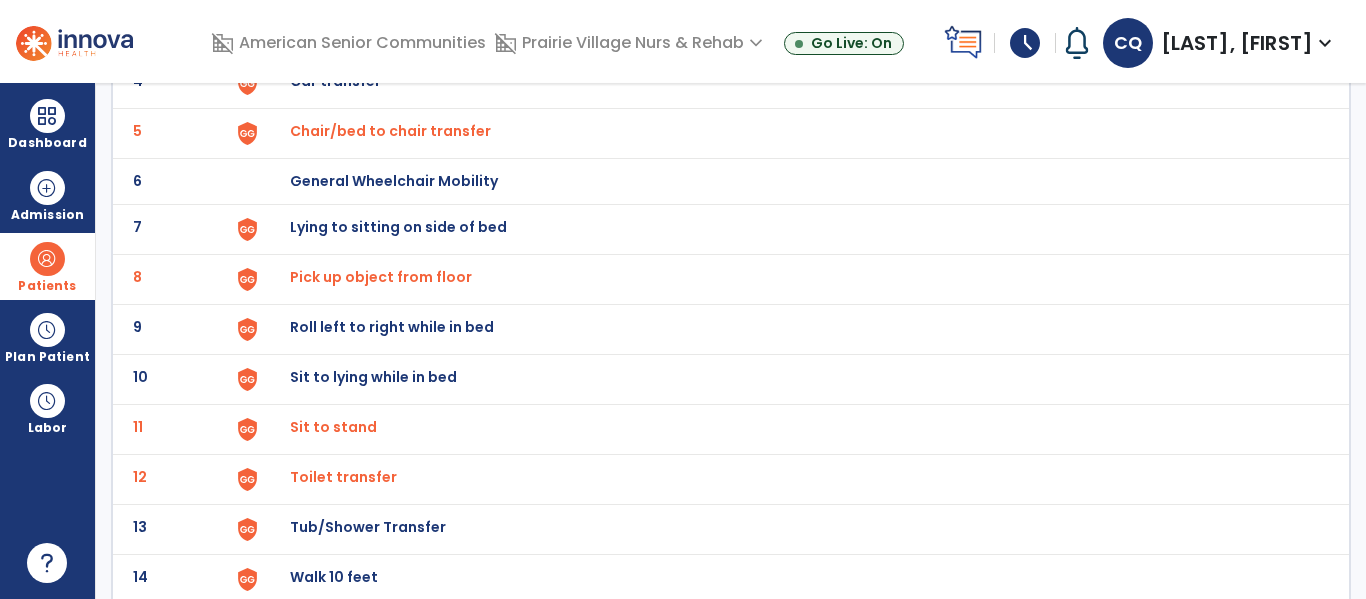 click on "Sit to stand" at bounding box center (789, -67) 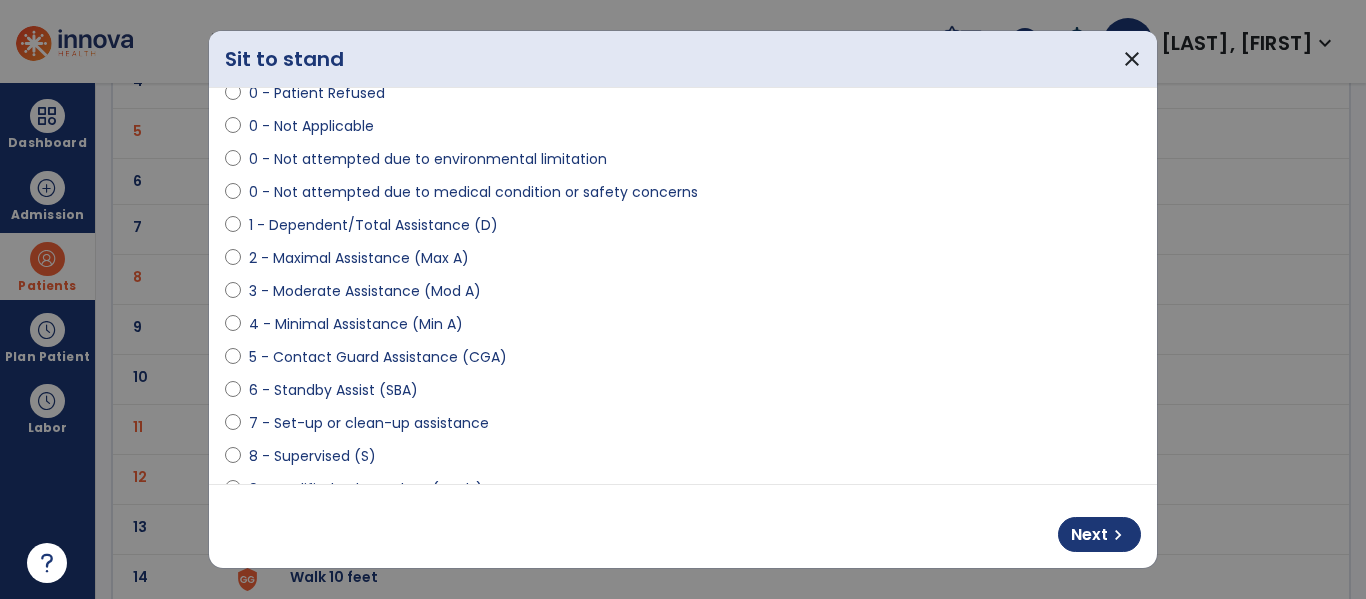 scroll, scrollTop: 118, scrollLeft: 0, axis: vertical 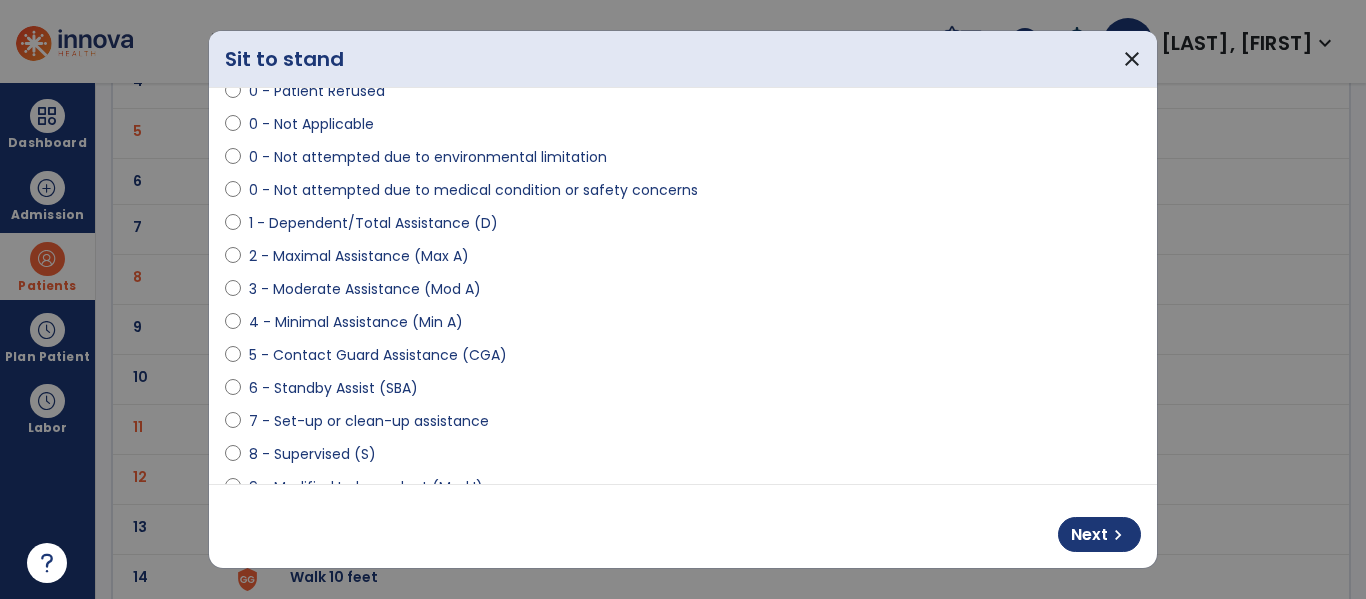 click on "5 - Contact Guard Assistance (CGA)" at bounding box center (378, 355) 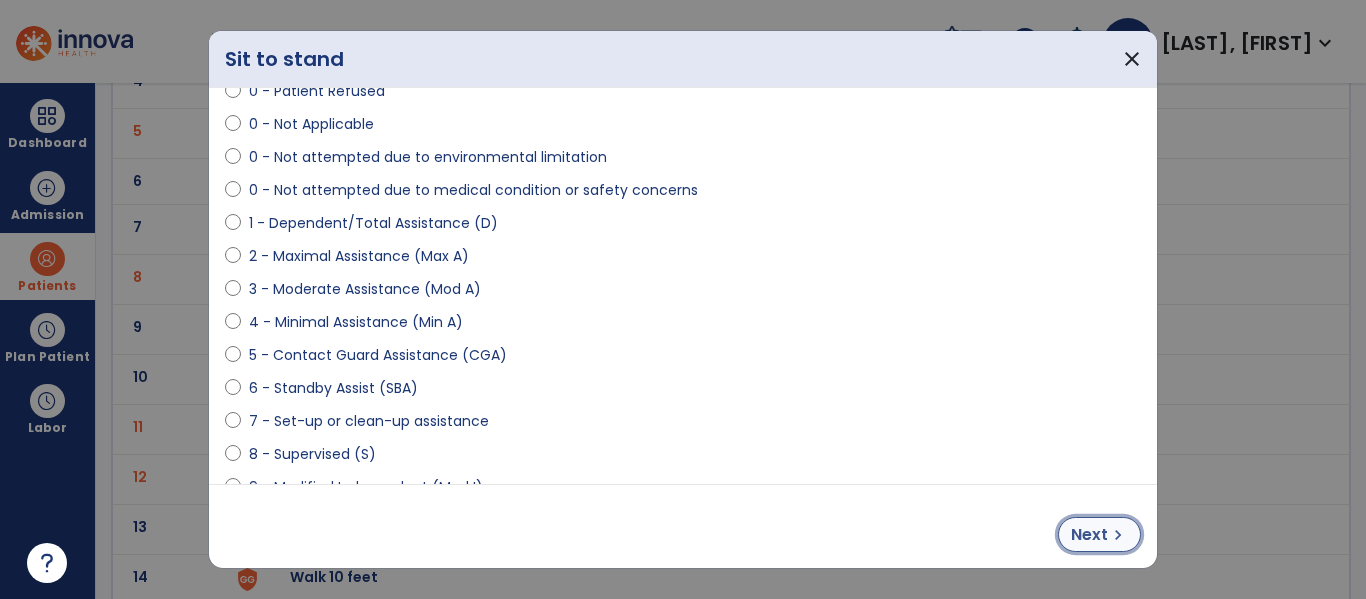 click on "Next" at bounding box center (1089, 535) 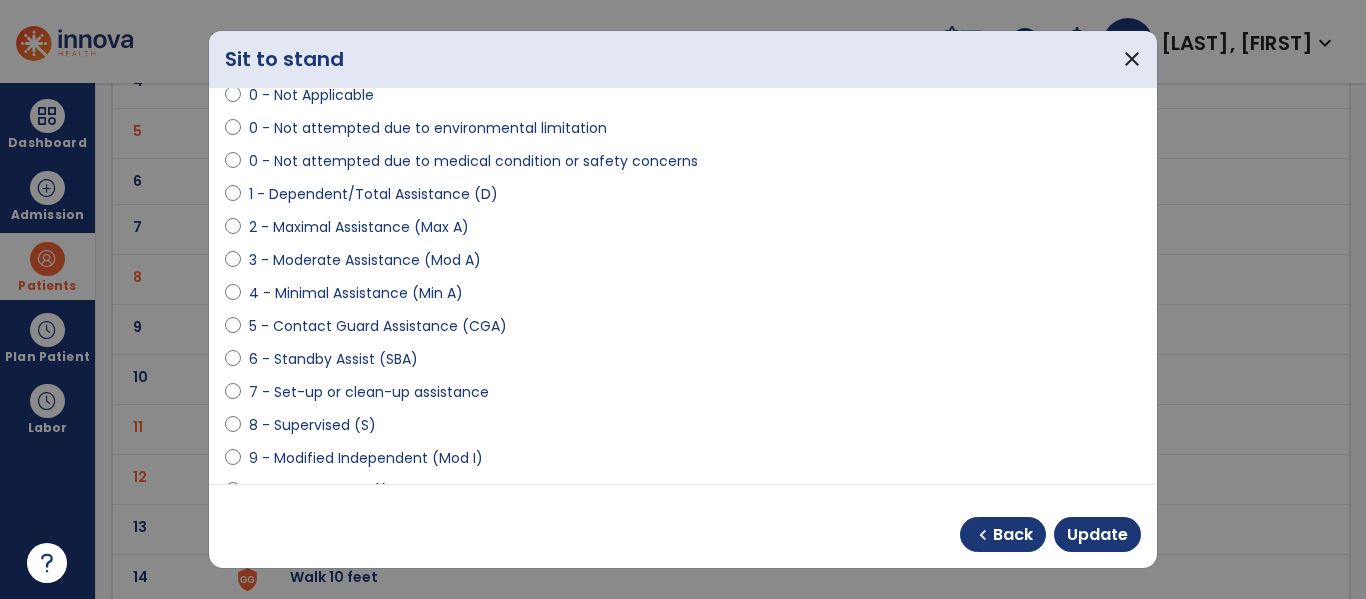 scroll, scrollTop: 150, scrollLeft: 0, axis: vertical 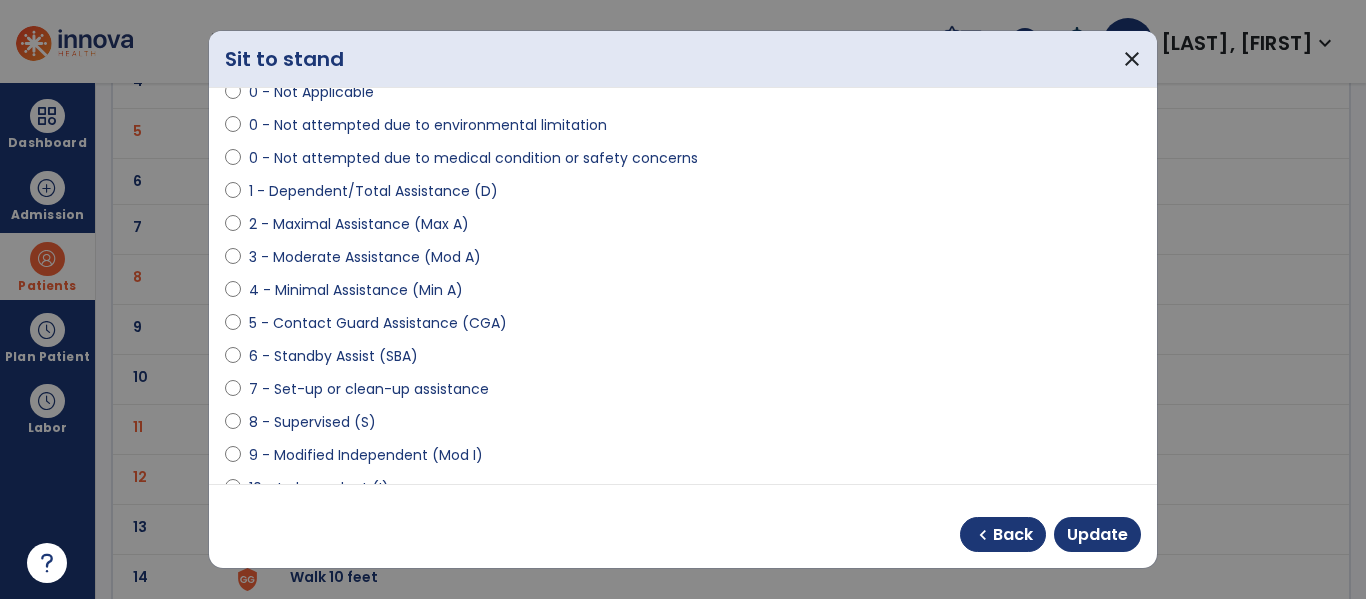 click on "5 - Contact Guard Assistance (CGA)" at bounding box center (378, 323) 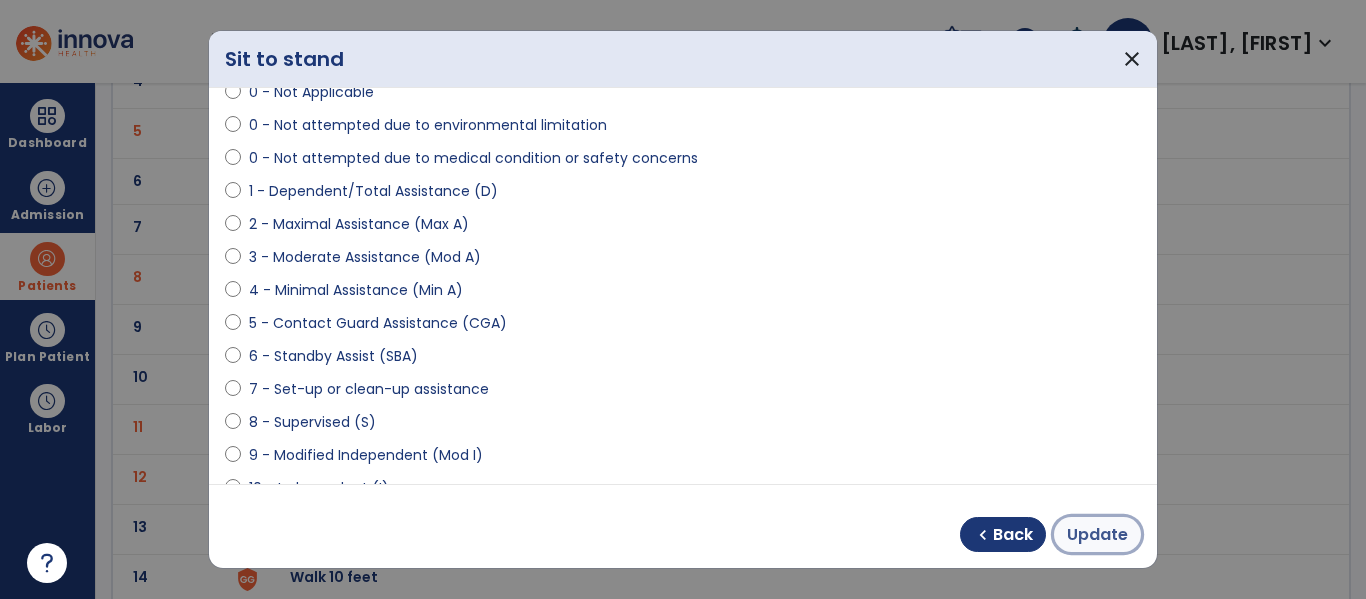 click on "Update" at bounding box center (1097, 535) 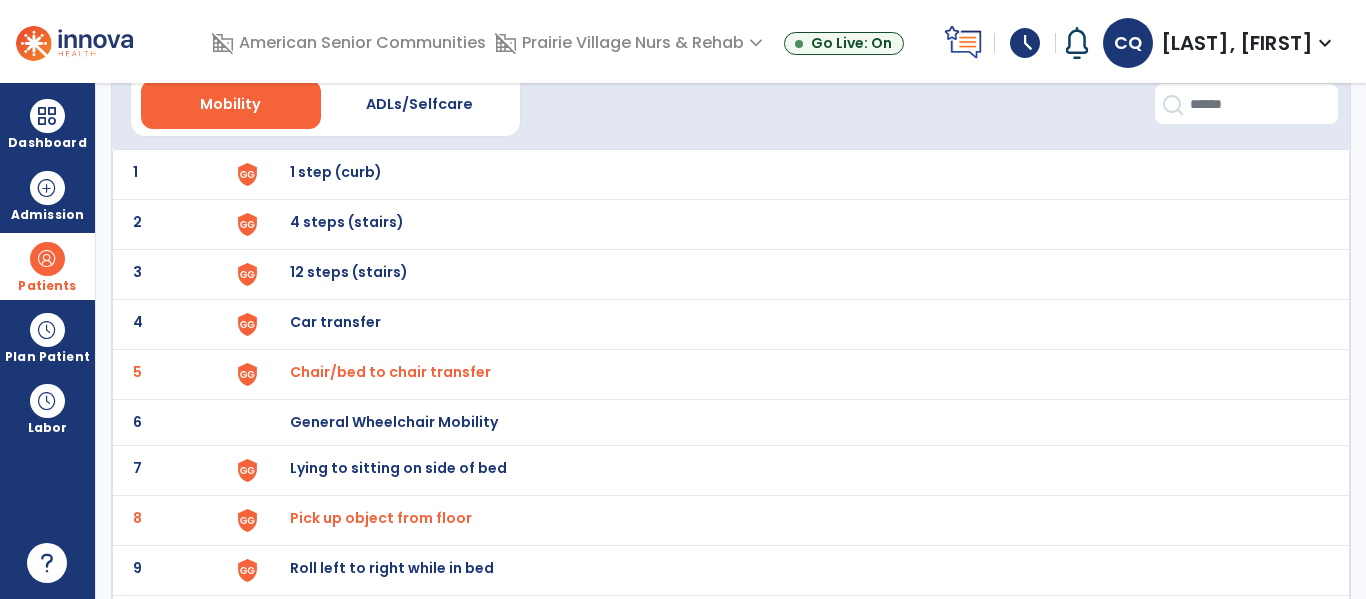 scroll, scrollTop: 70, scrollLeft: 0, axis: vertical 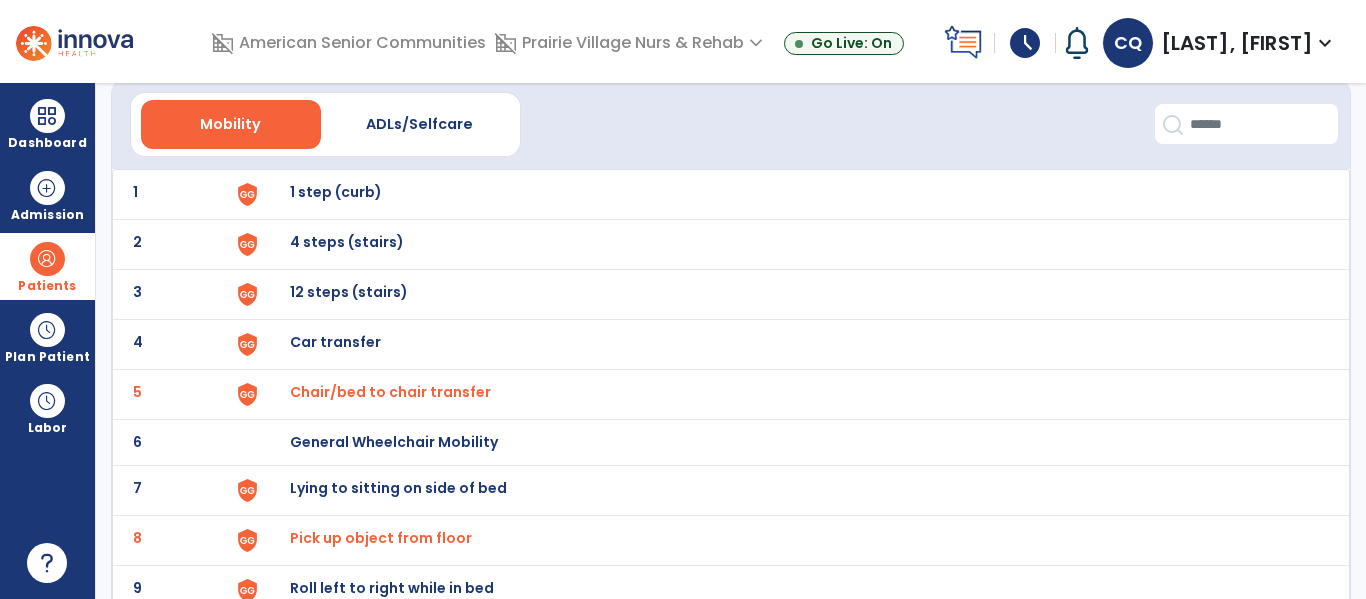 click on "Chair/bed to chair transfer" at bounding box center [390, 392] 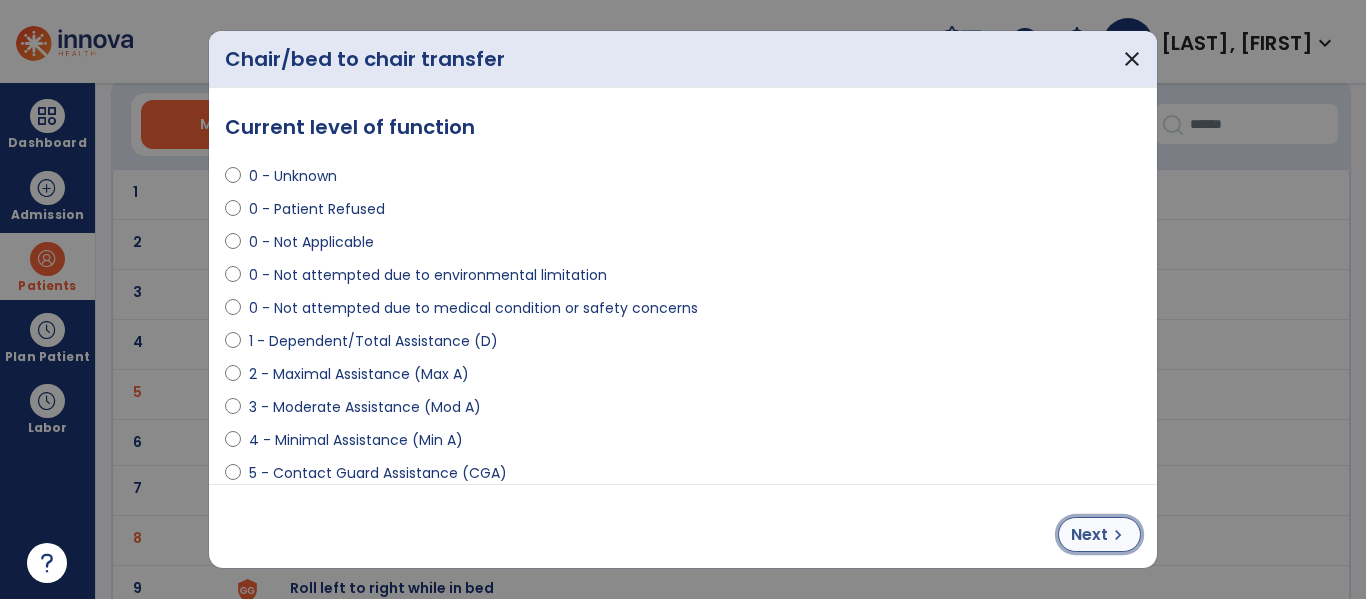 click on "Next" at bounding box center [1089, 535] 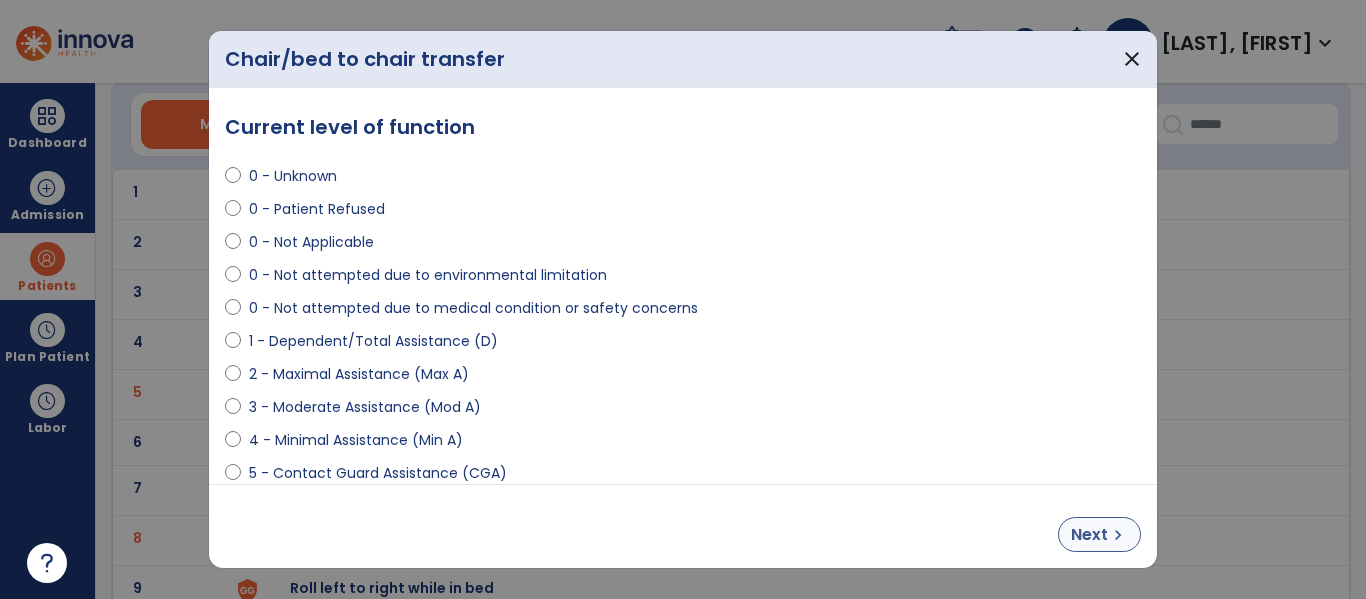 select on "**********" 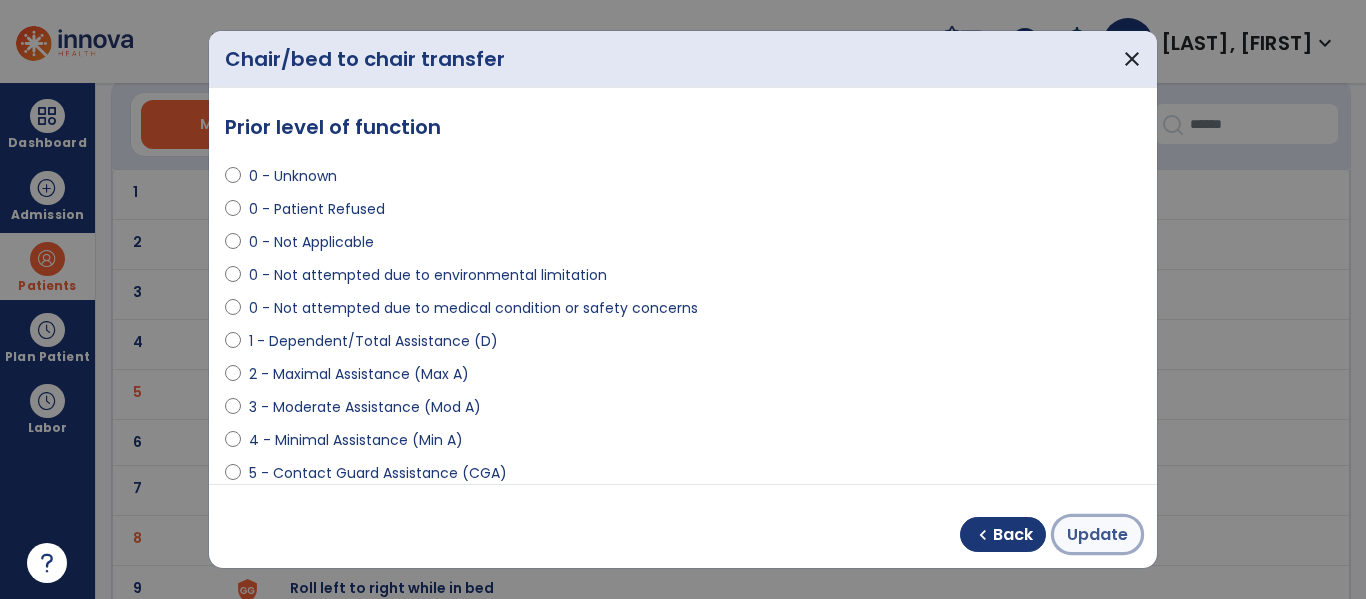 click on "Update" at bounding box center (1097, 535) 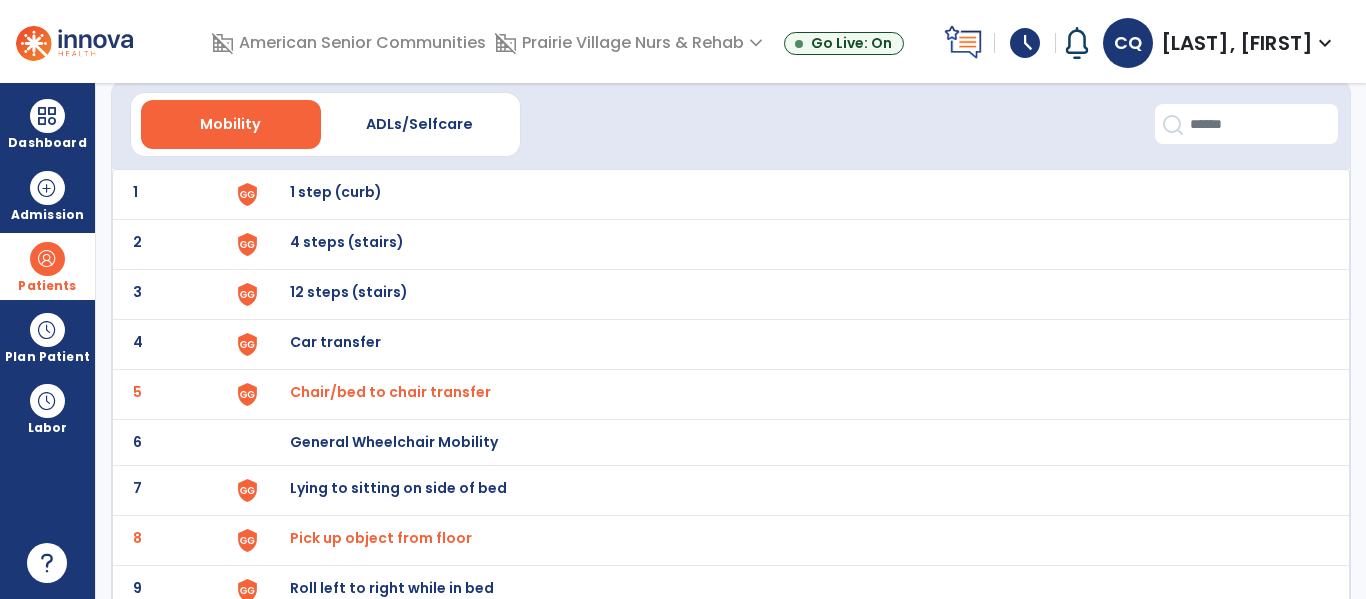 click on "Pick up object from floor" at bounding box center [390, 392] 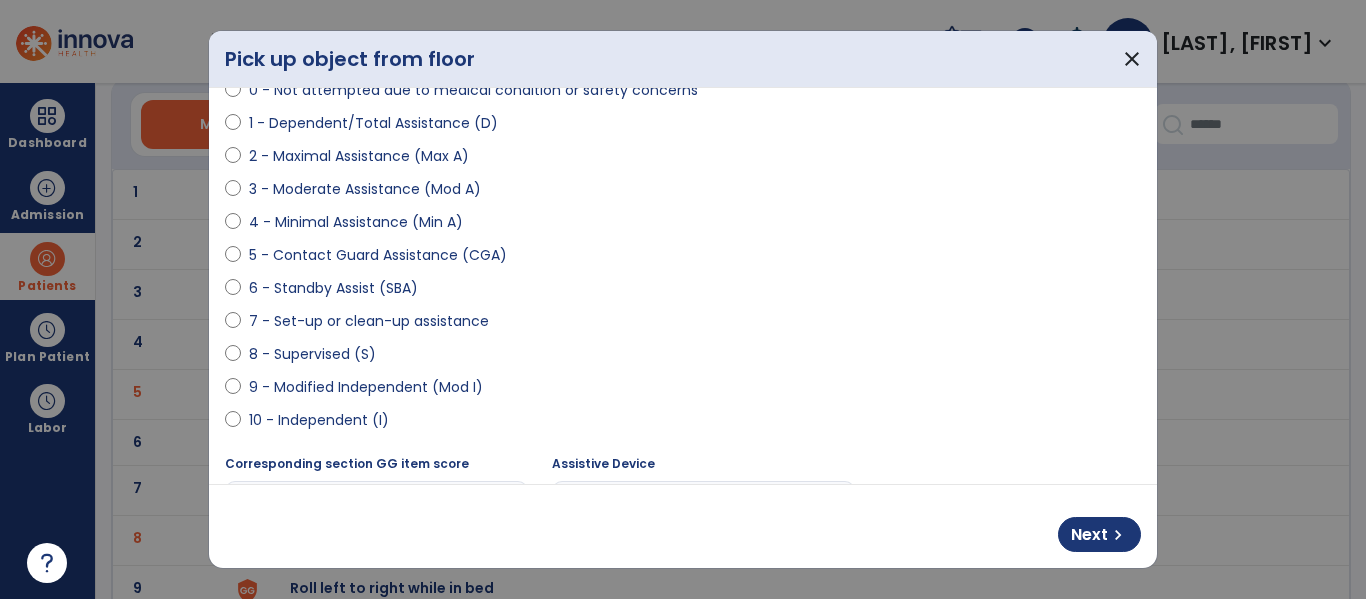 scroll, scrollTop: 222, scrollLeft: 0, axis: vertical 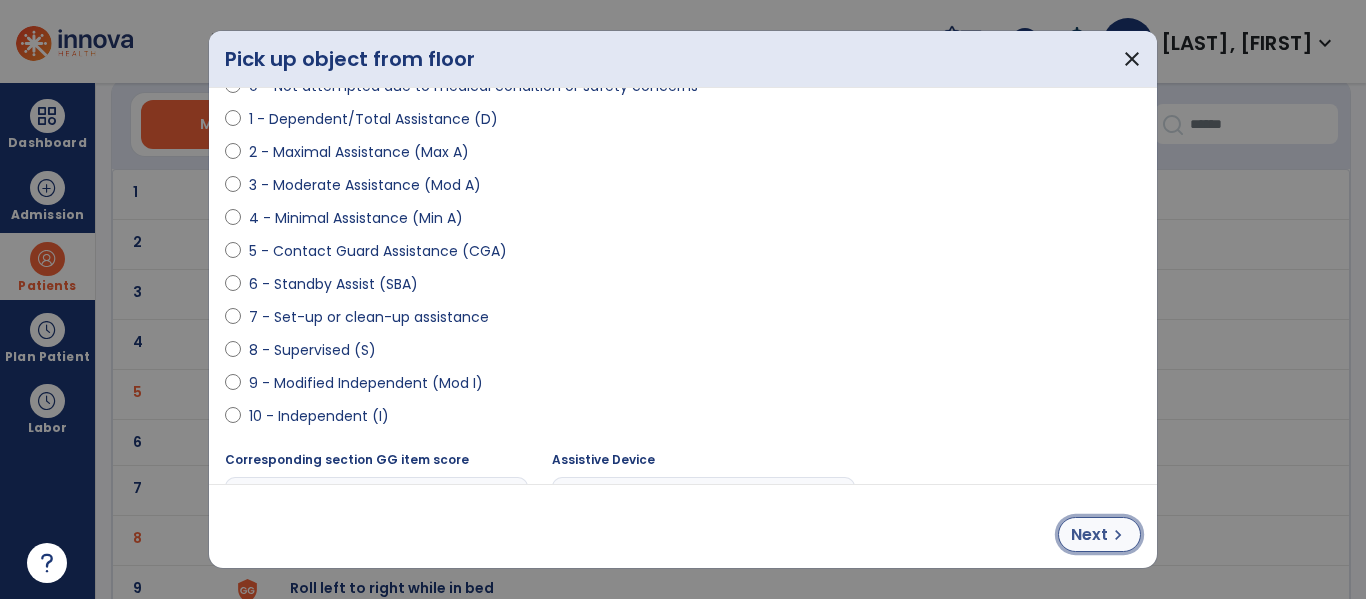 click on "Next" at bounding box center [1089, 535] 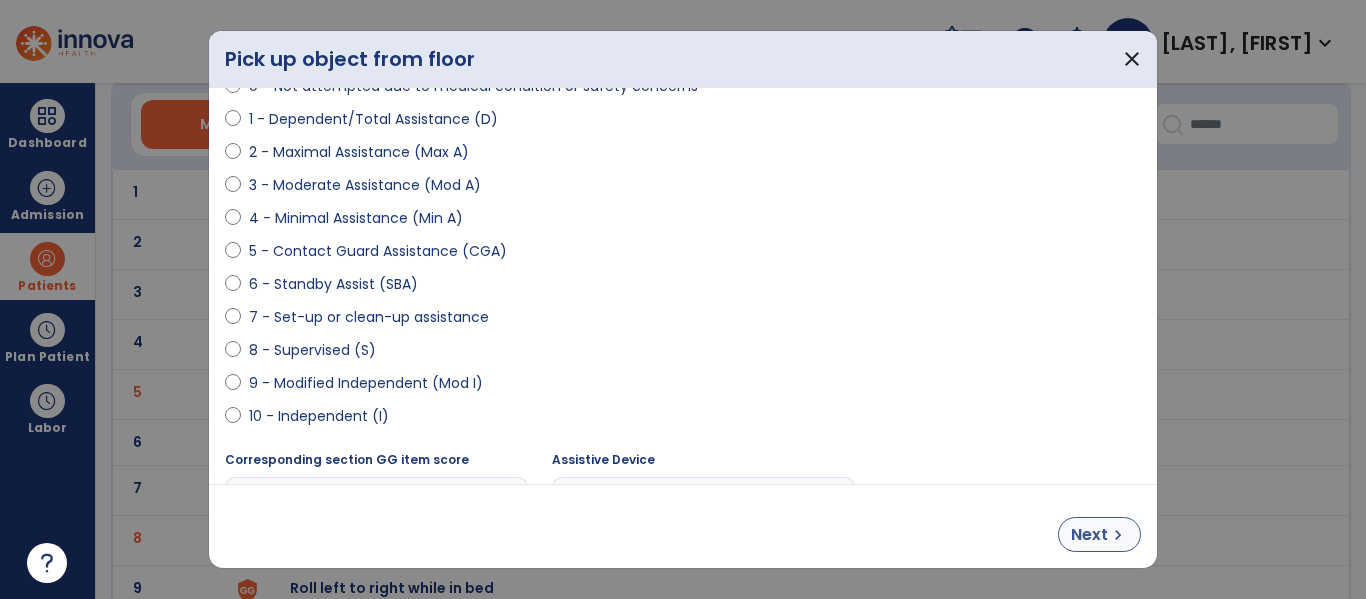select on "**********" 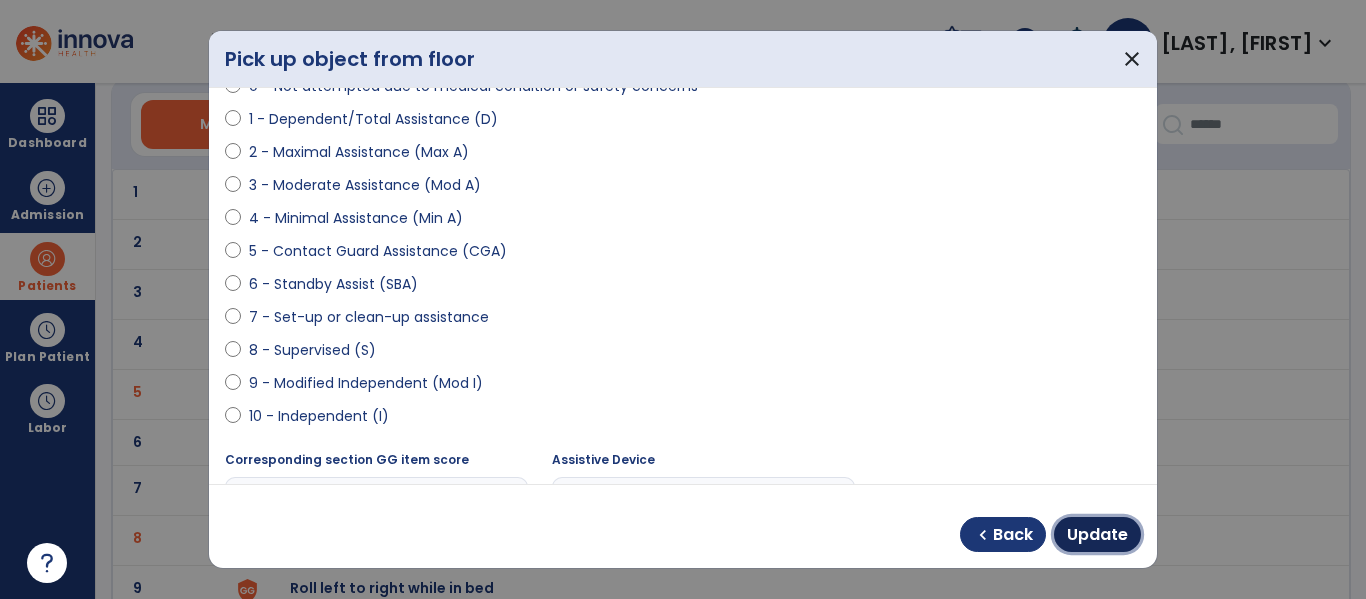 click on "Update" at bounding box center (1097, 535) 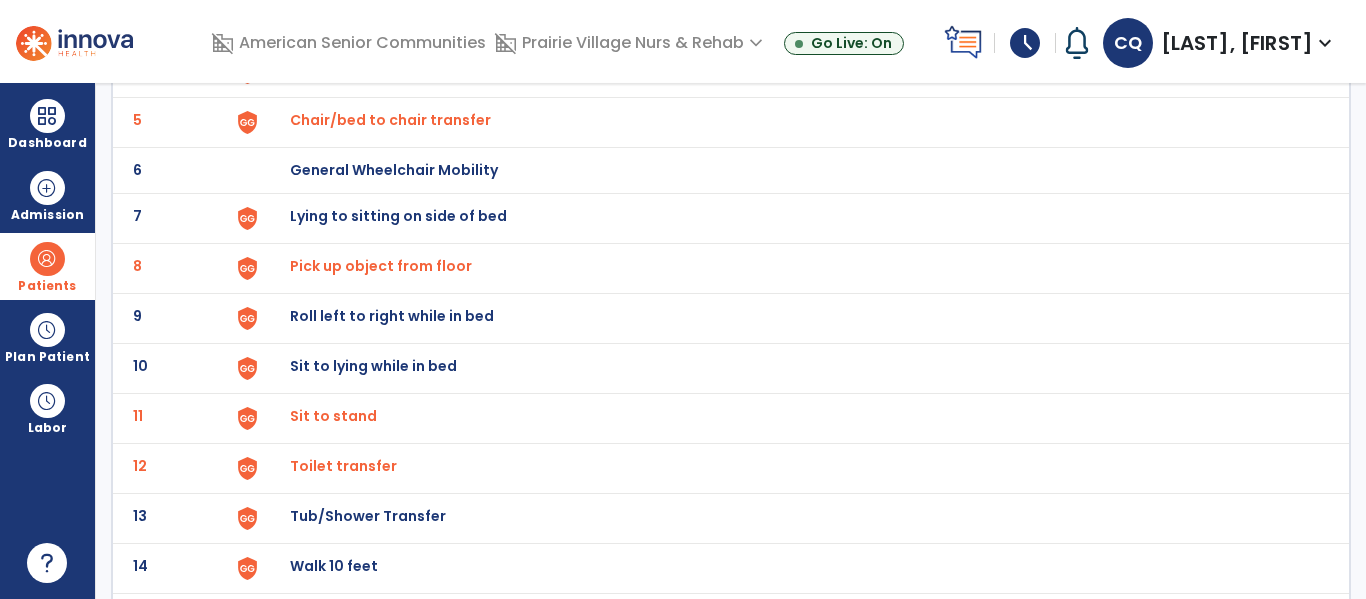 scroll, scrollTop: 343, scrollLeft: 0, axis: vertical 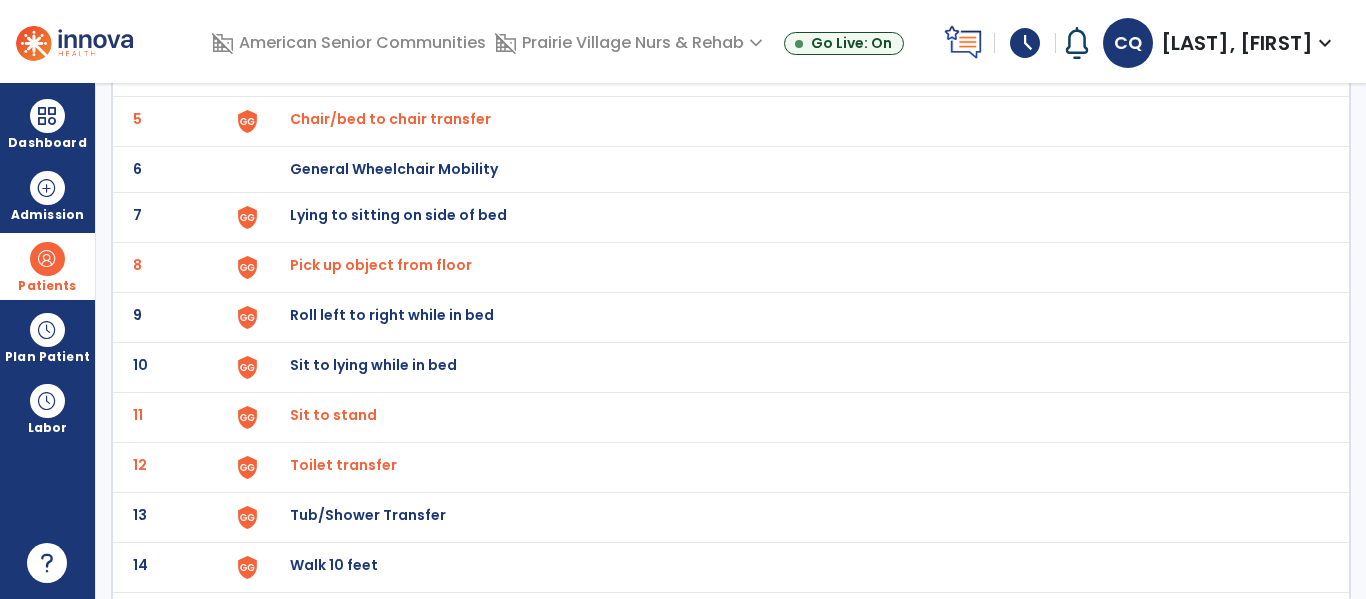 click on "Sit to stand" at bounding box center (789, -79) 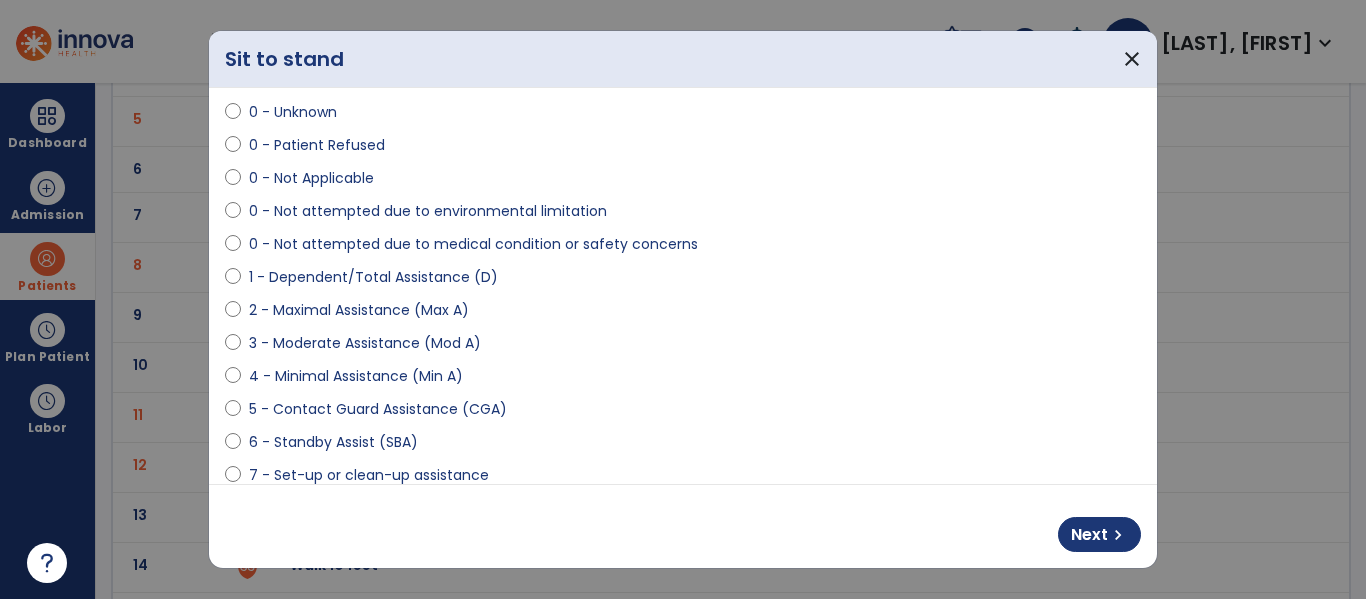 scroll, scrollTop: 97, scrollLeft: 0, axis: vertical 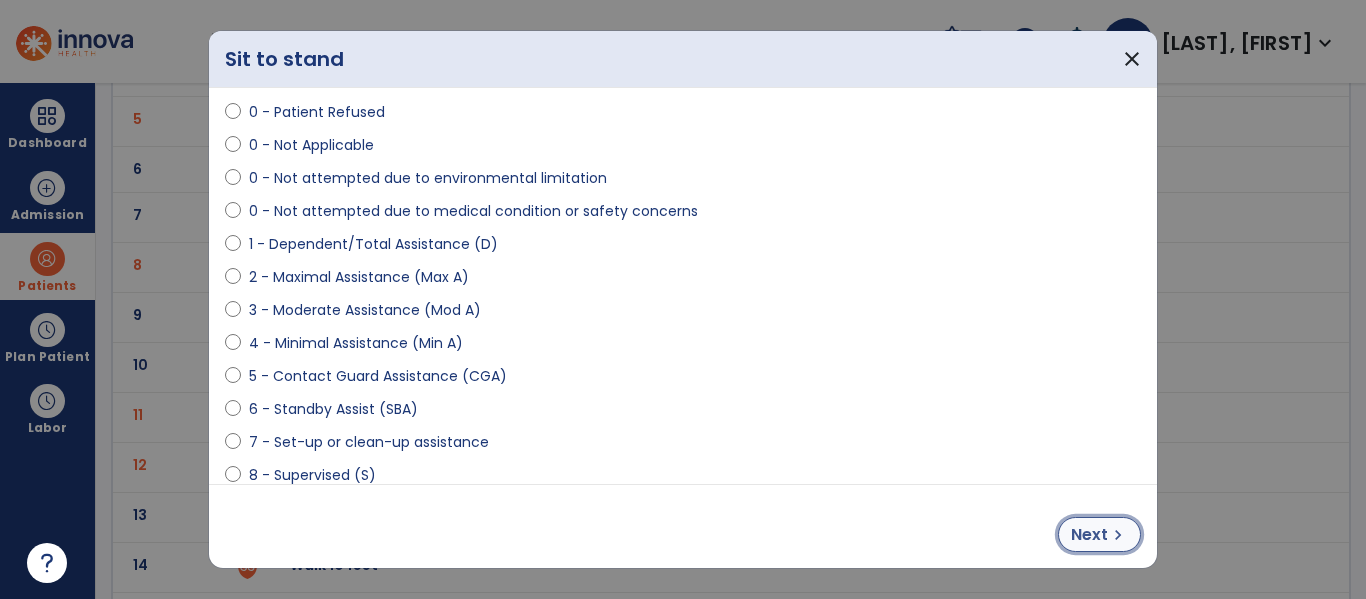 click on "chevron_right" at bounding box center [1118, 535] 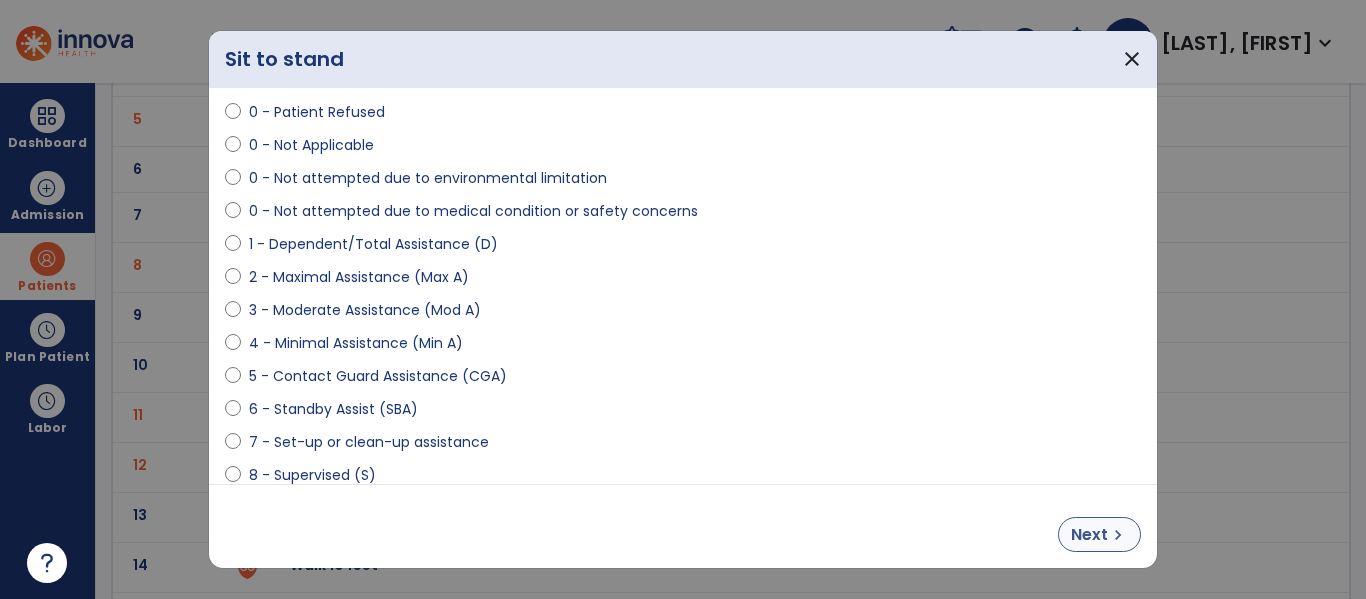 select on "**********" 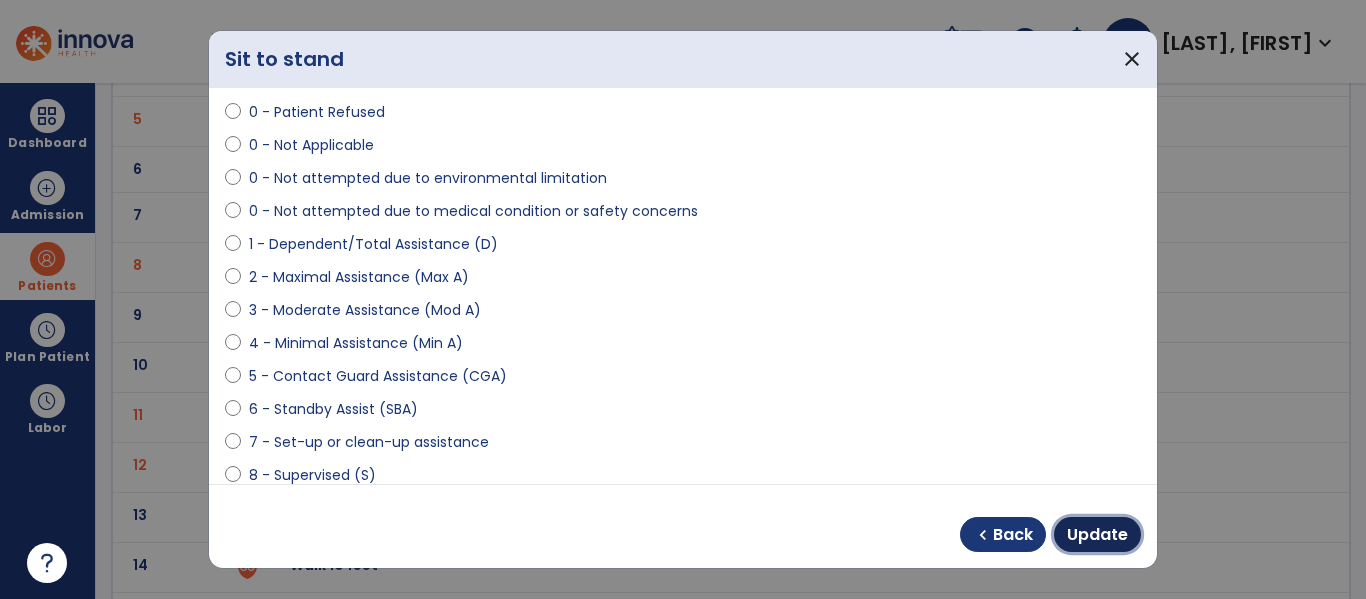 click on "Update" at bounding box center (1097, 535) 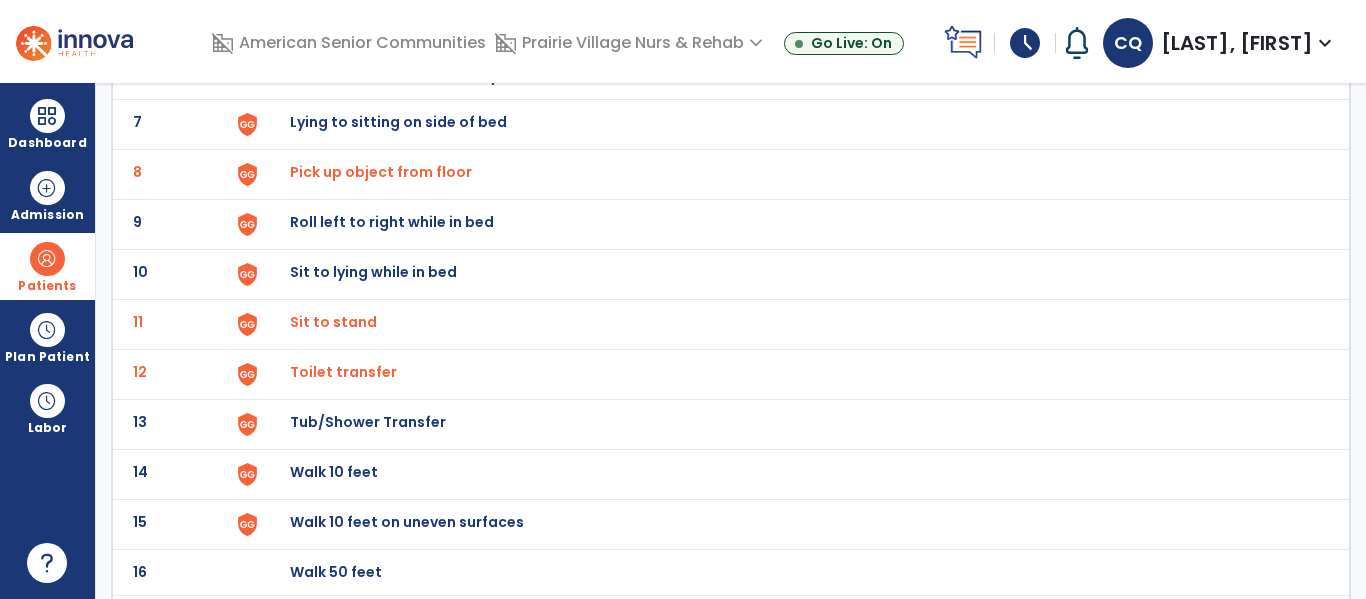 scroll, scrollTop: 437, scrollLeft: 0, axis: vertical 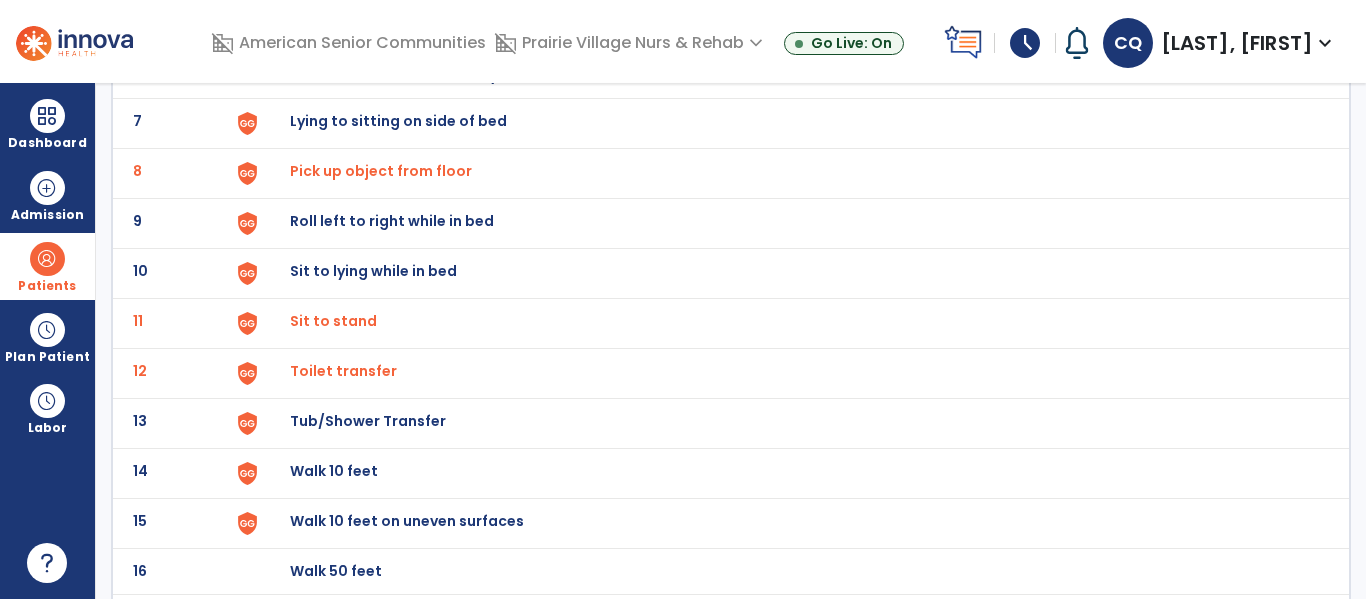 click on "Toilet transfer" at bounding box center [390, 25] 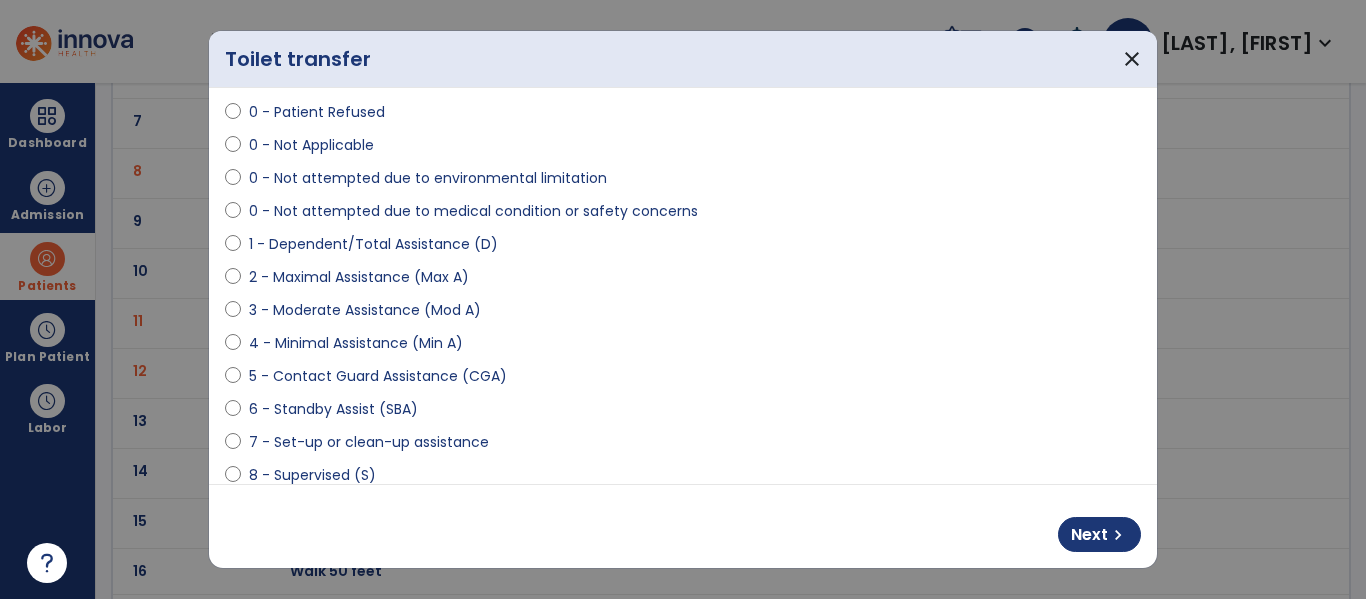 scroll, scrollTop: 102, scrollLeft: 0, axis: vertical 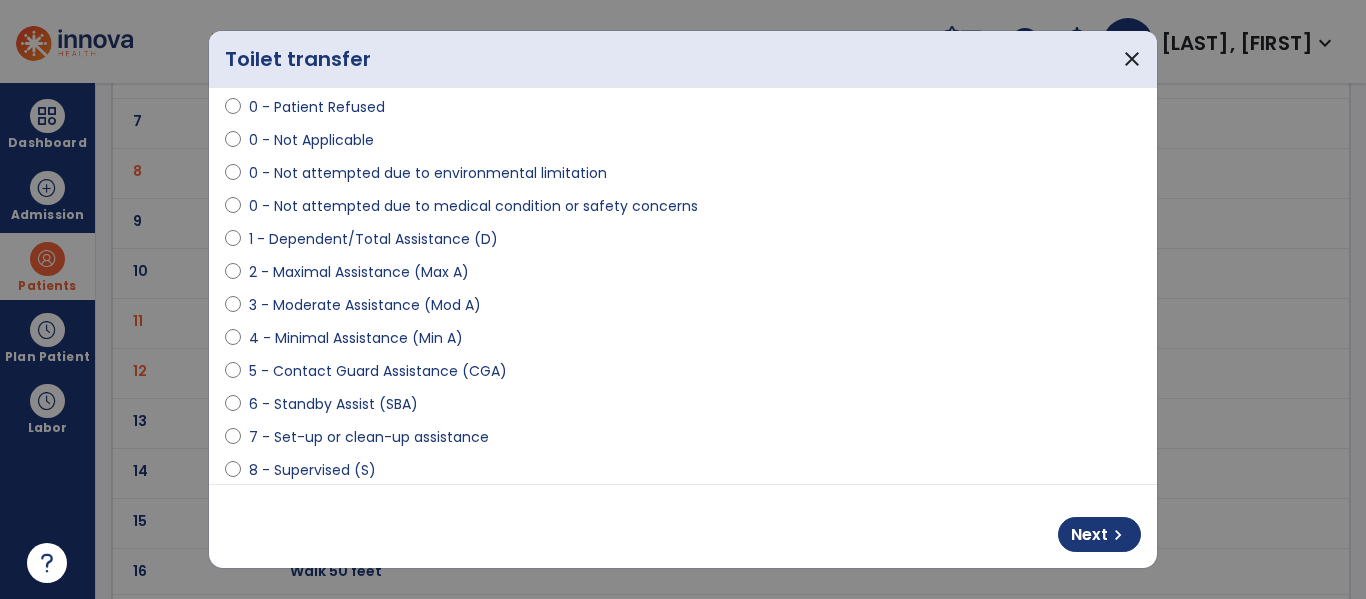 click on "4 - Minimal Assistance (Min A)" at bounding box center [356, 338] 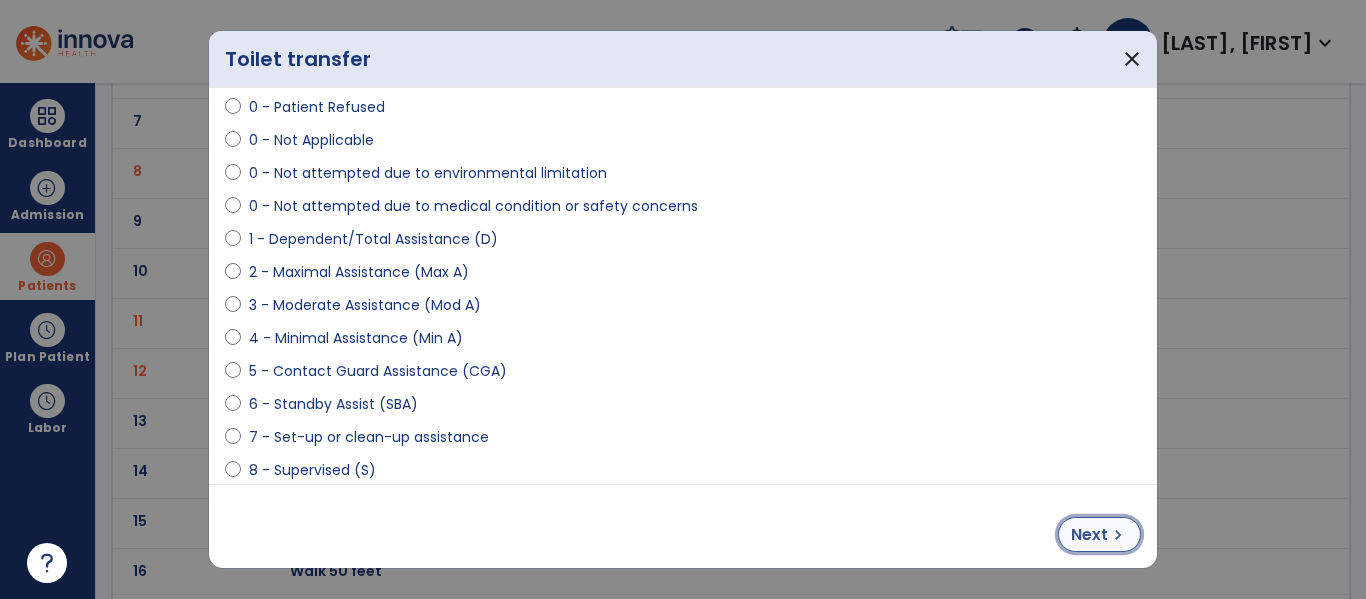 click on "Next" at bounding box center [1089, 535] 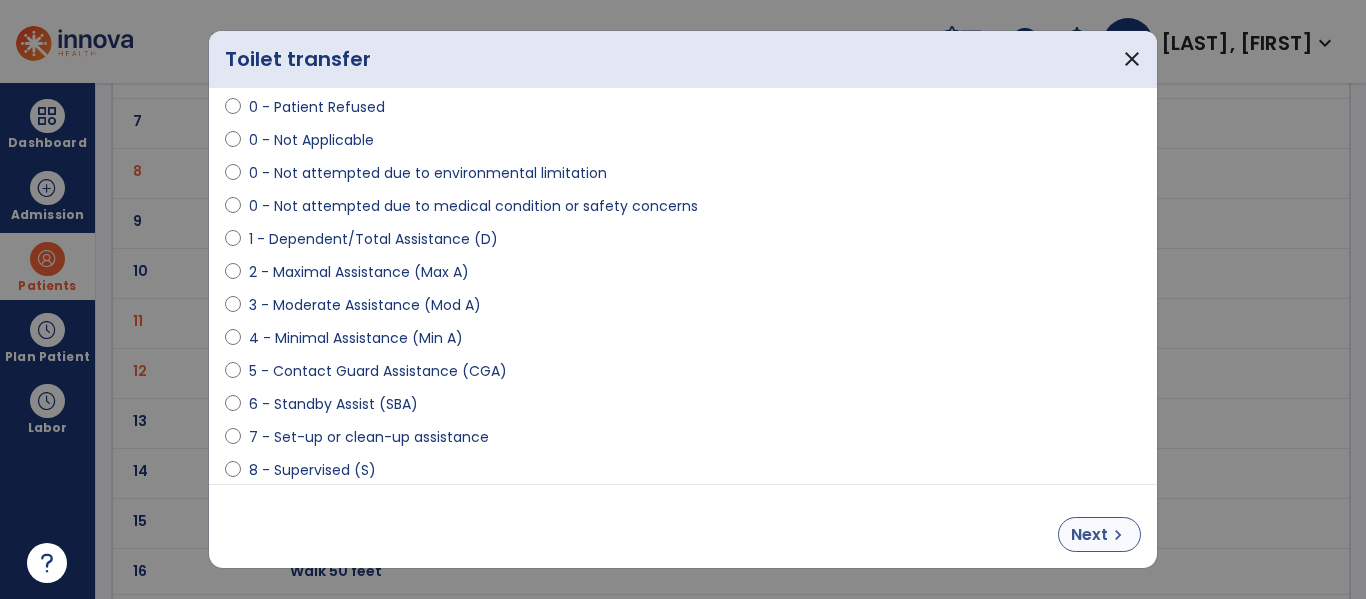 select on "**********" 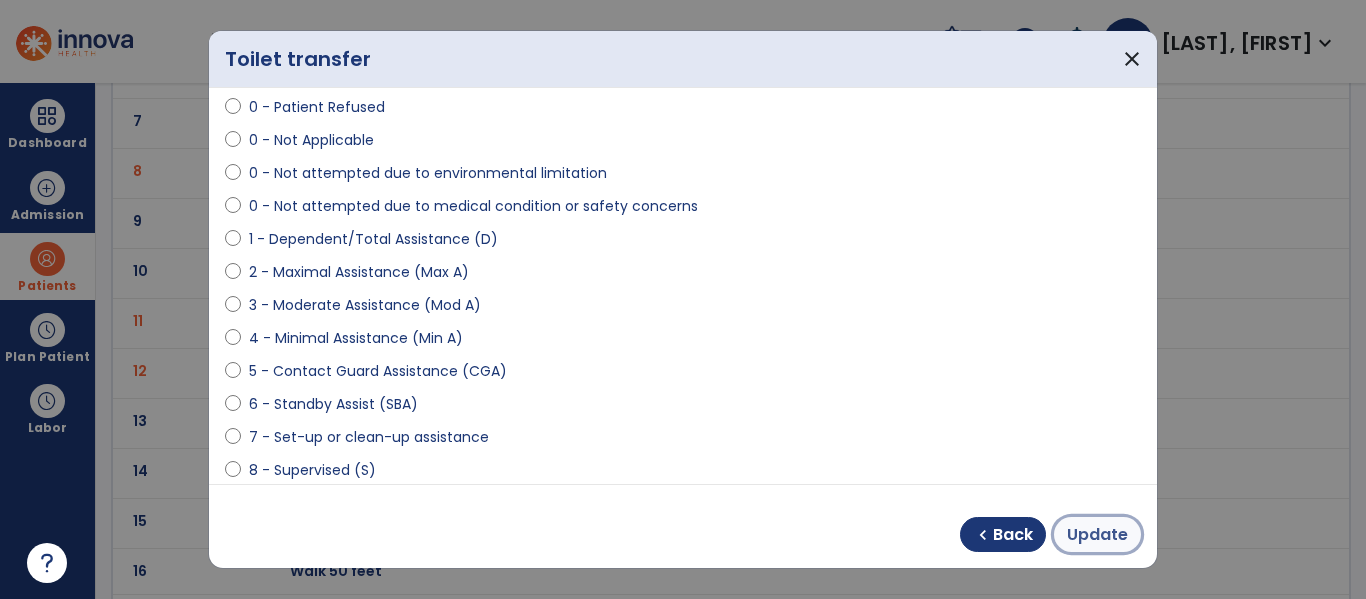click on "Update" at bounding box center (1097, 535) 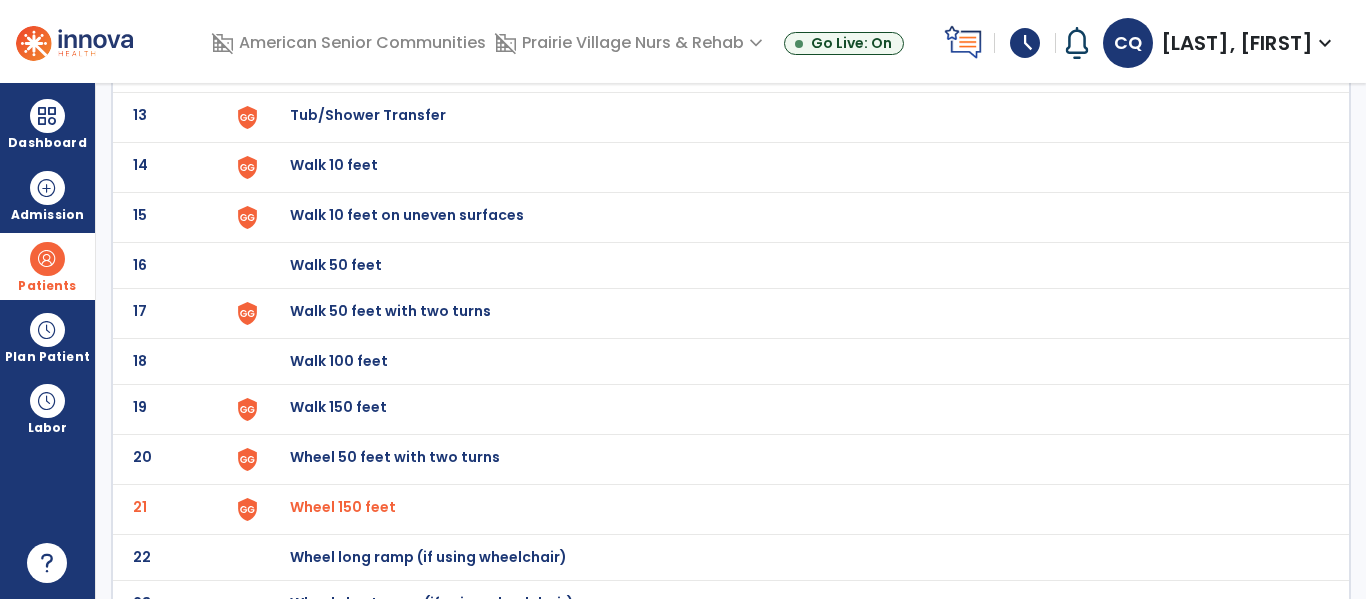 scroll, scrollTop: 772, scrollLeft: 0, axis: vertical 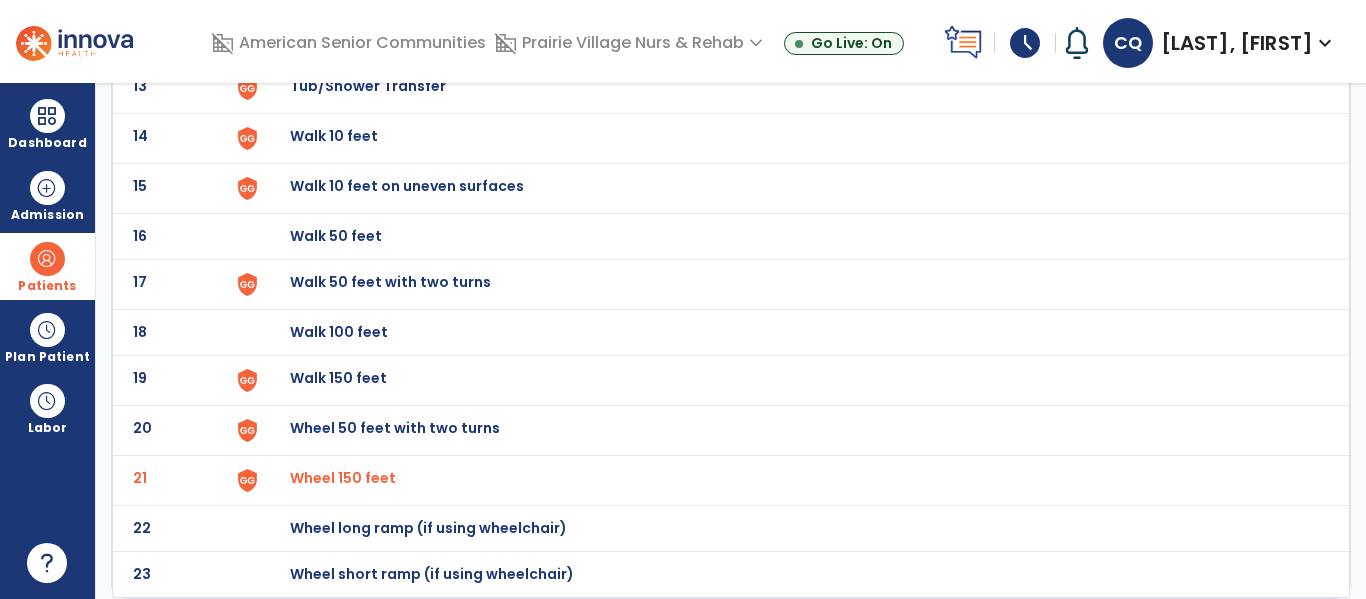 click on "Wheel 150 feet" at bounding box center [789, -508] 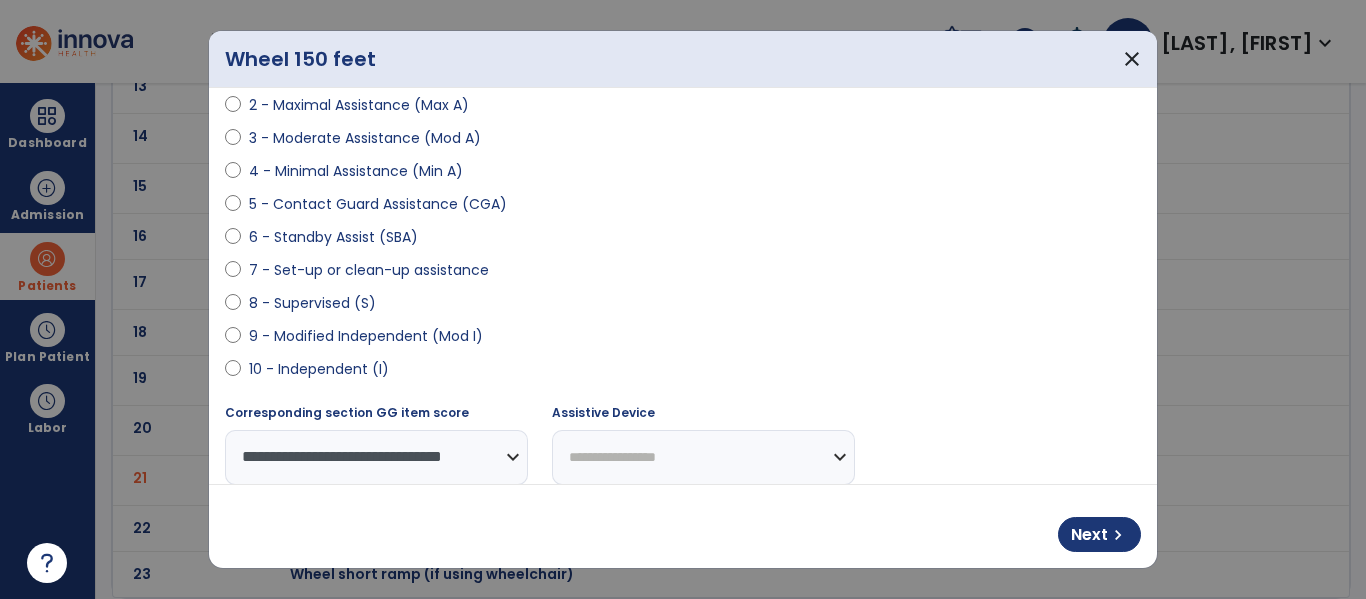 scroll, scrollTop: 270, scrollLeft: 0, axis: vertical 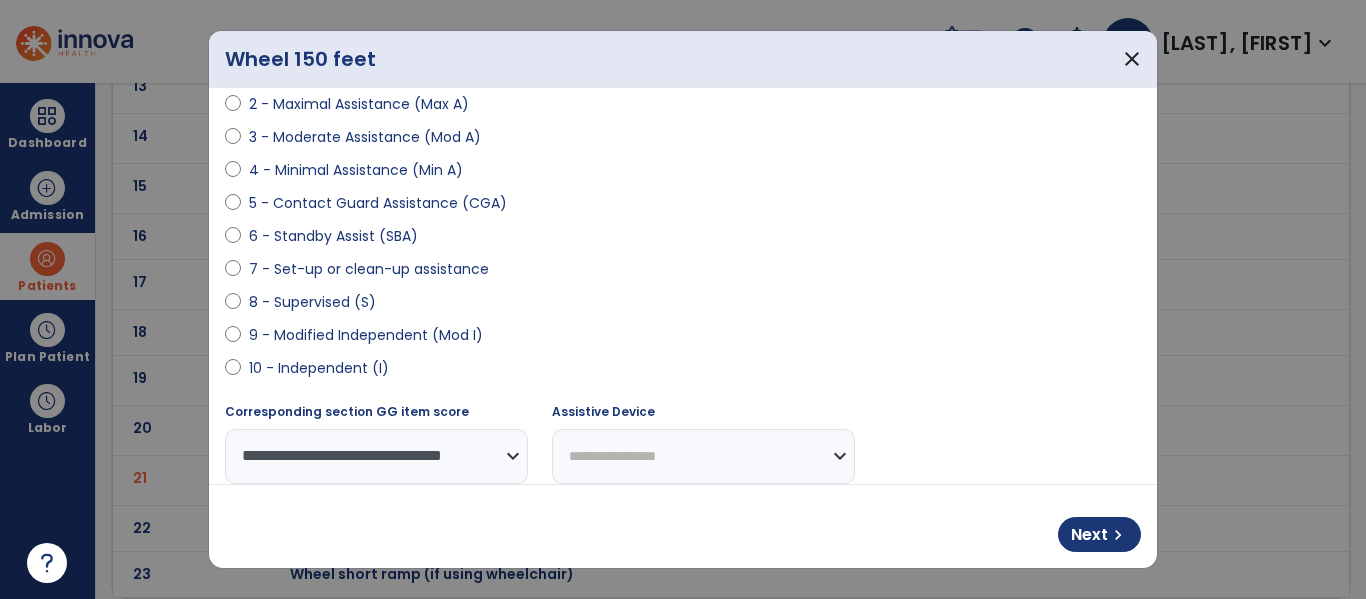 click on "8 - Supervised (S)" at bounding box center [312, 302] 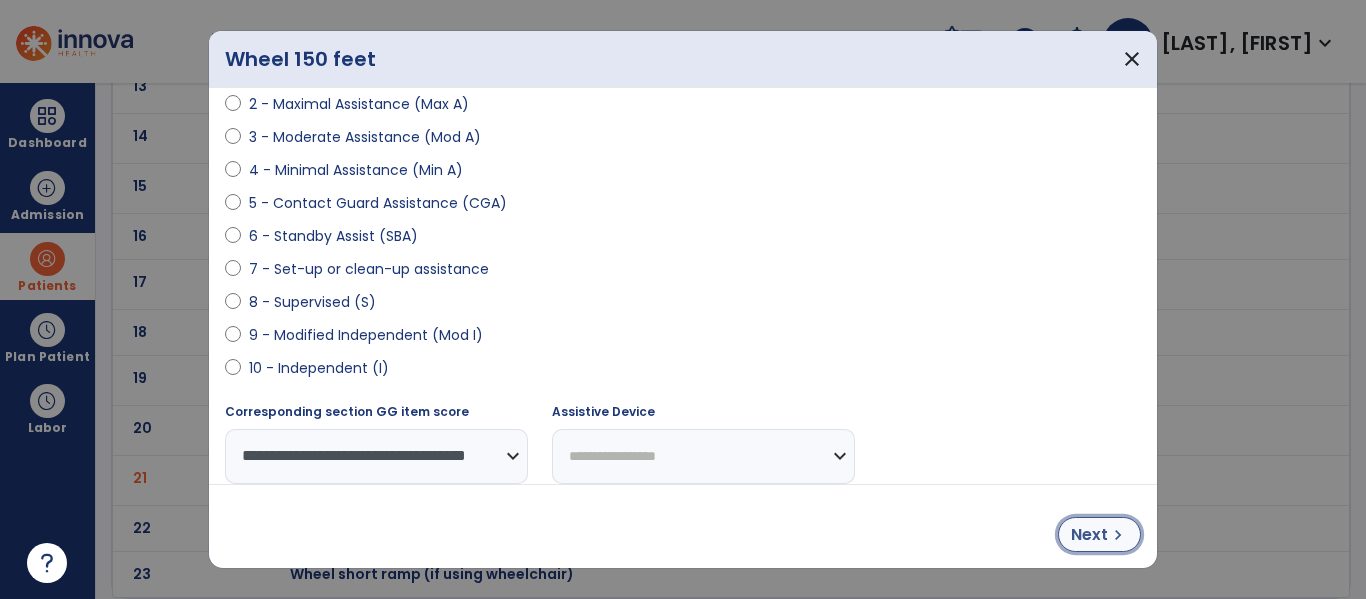 click on "Next" at bounding box center (1089, 535) 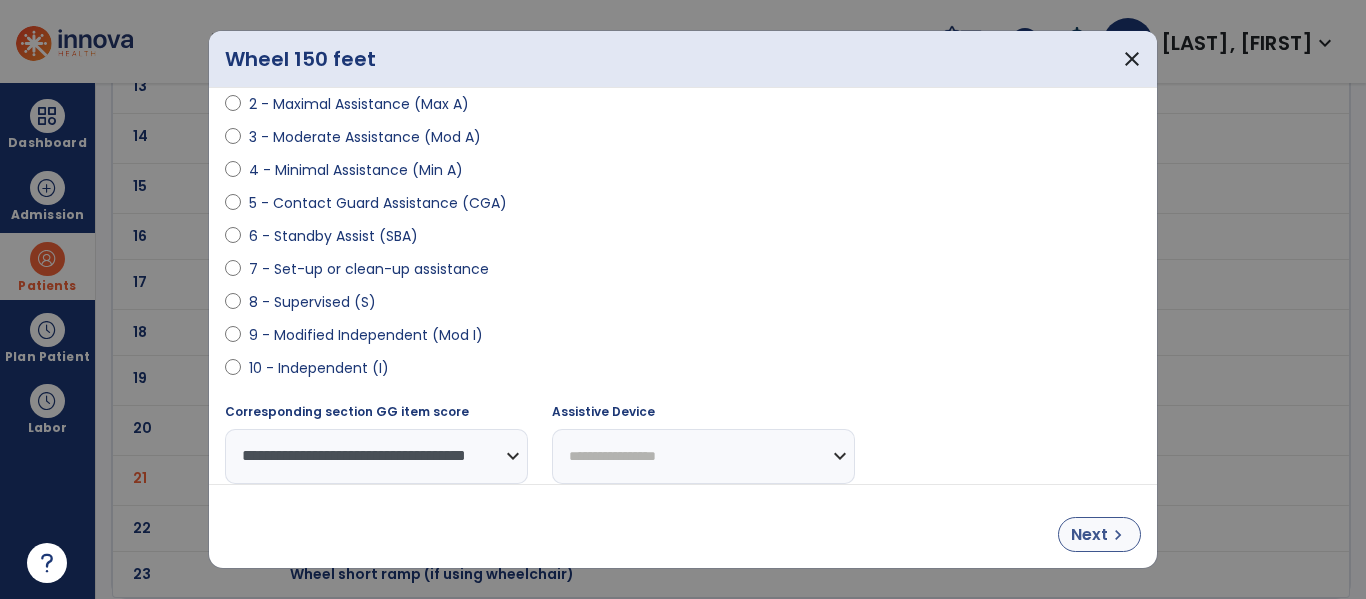 select on "**********" 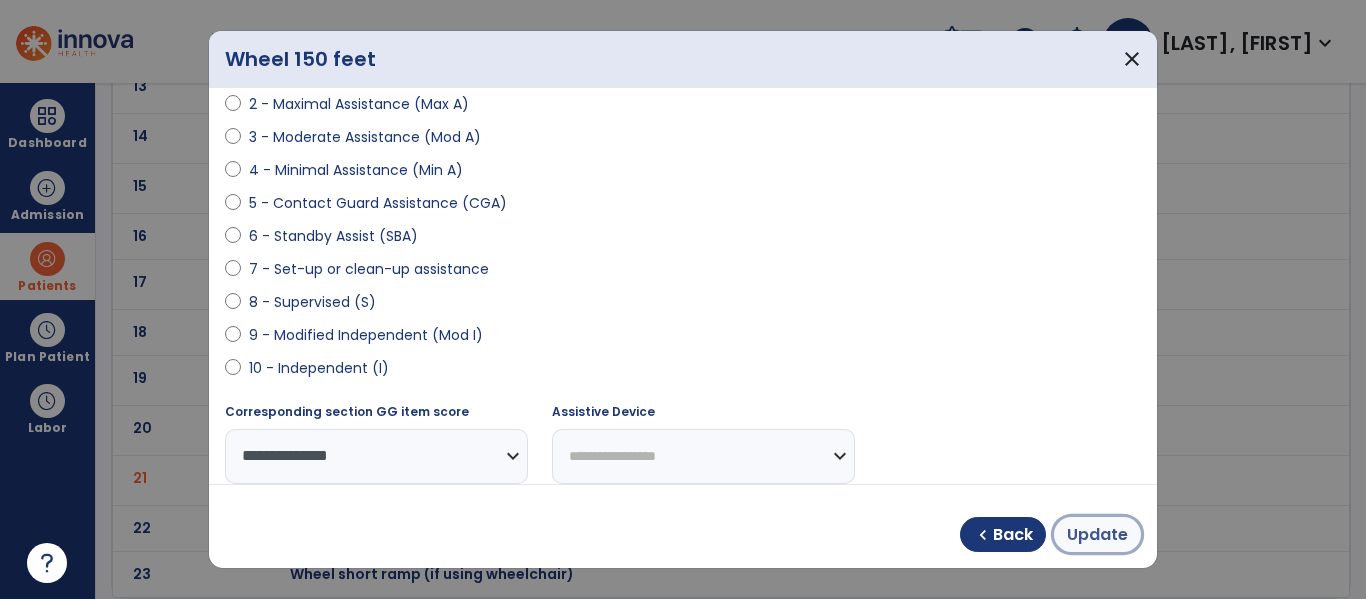 click on "Update" at bounding box center [1097, 535] 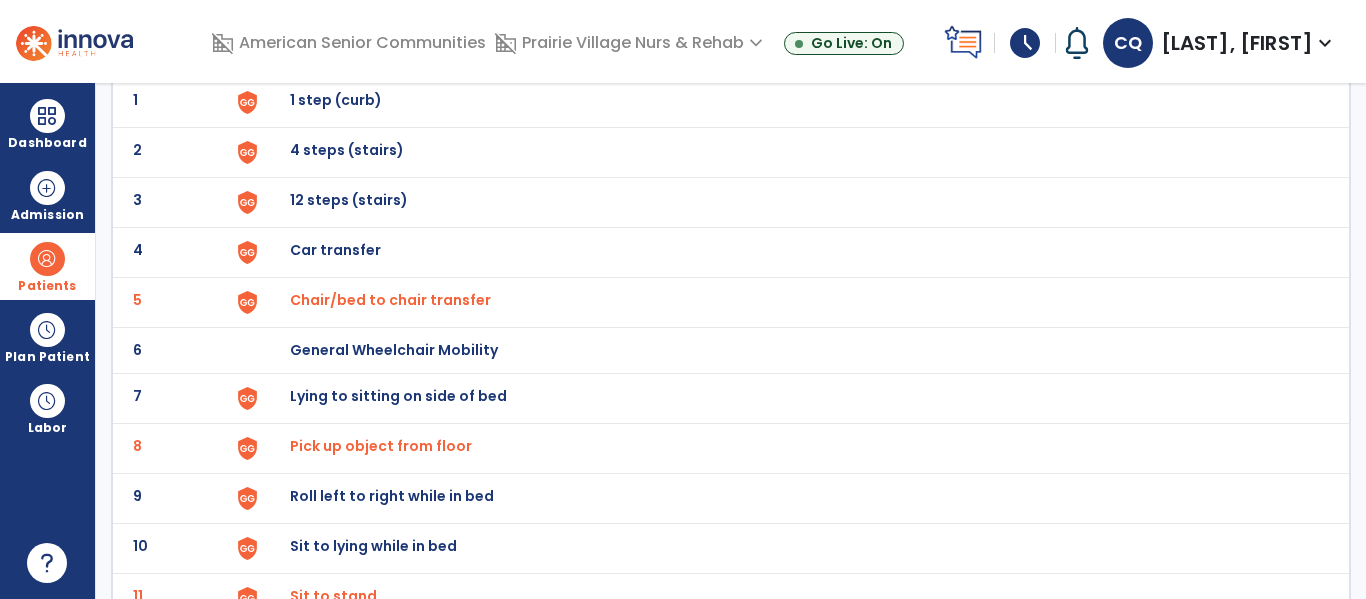 scroll, scrollTop: 0, scrollLeft: 0, axis: both 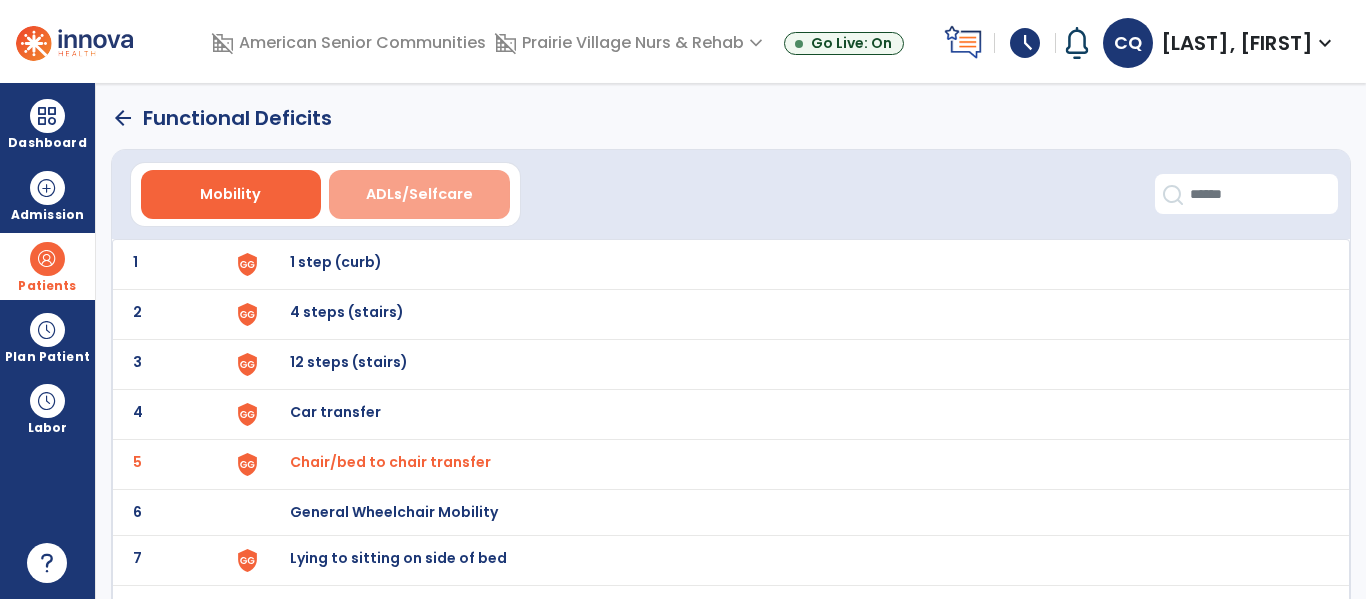 click on "ADLs/Selfcare" at bounding box center (419, 194) 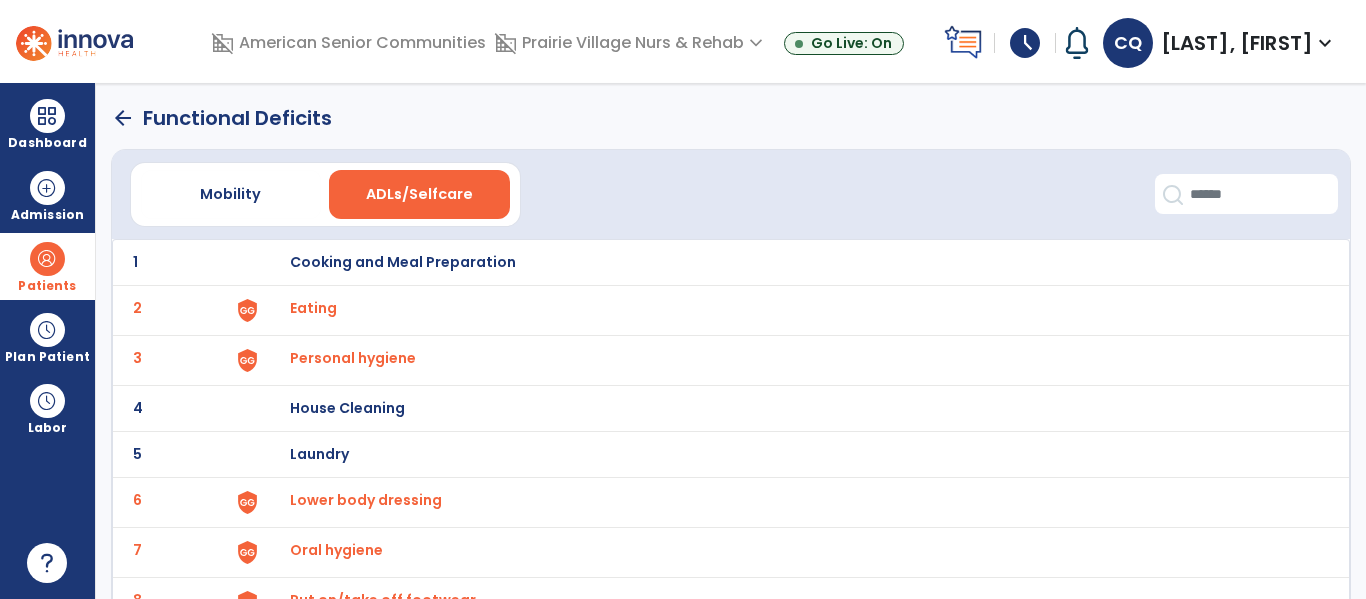 click on "Eating" at bounding box center [789, 262] 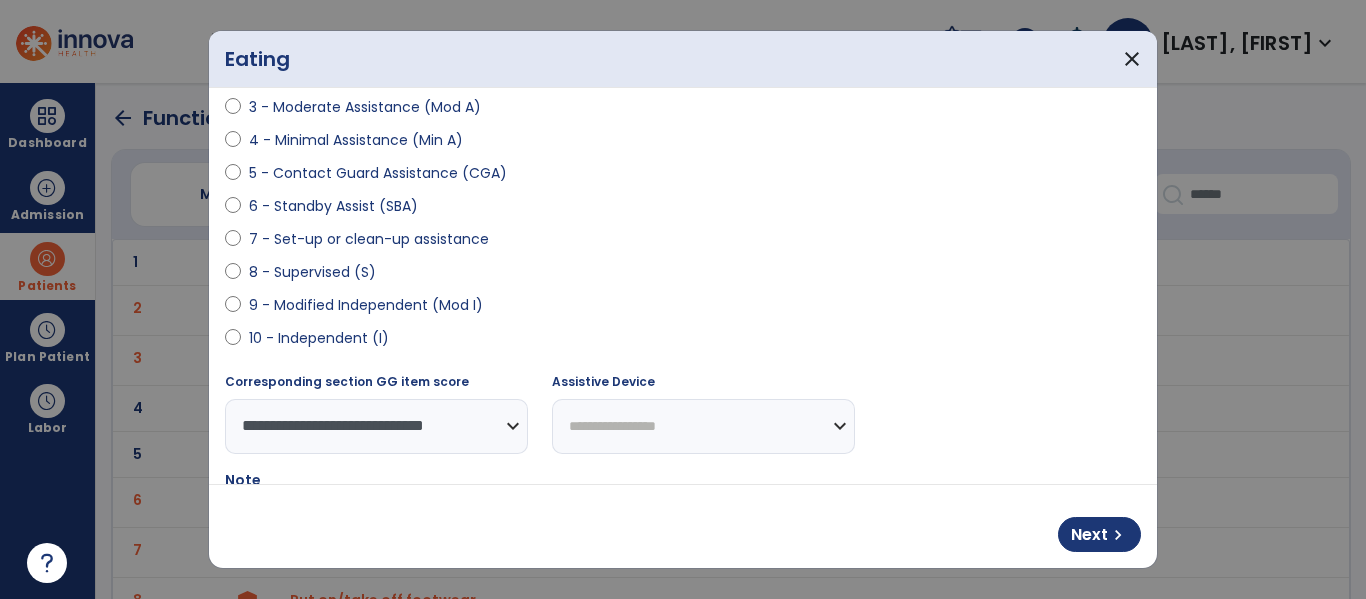 scroll, scrollTop: 293, scrollLeft: 0, axis: vertical 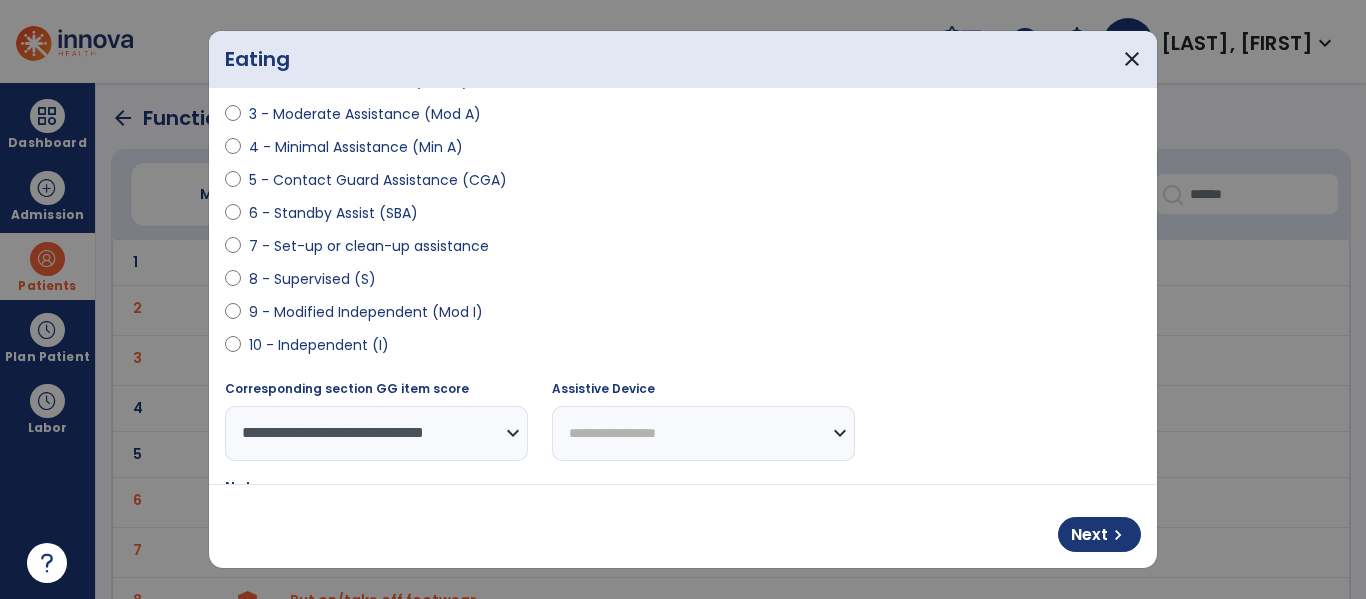 click on "10 - Independent (I)" at bounding box center (319, 345) 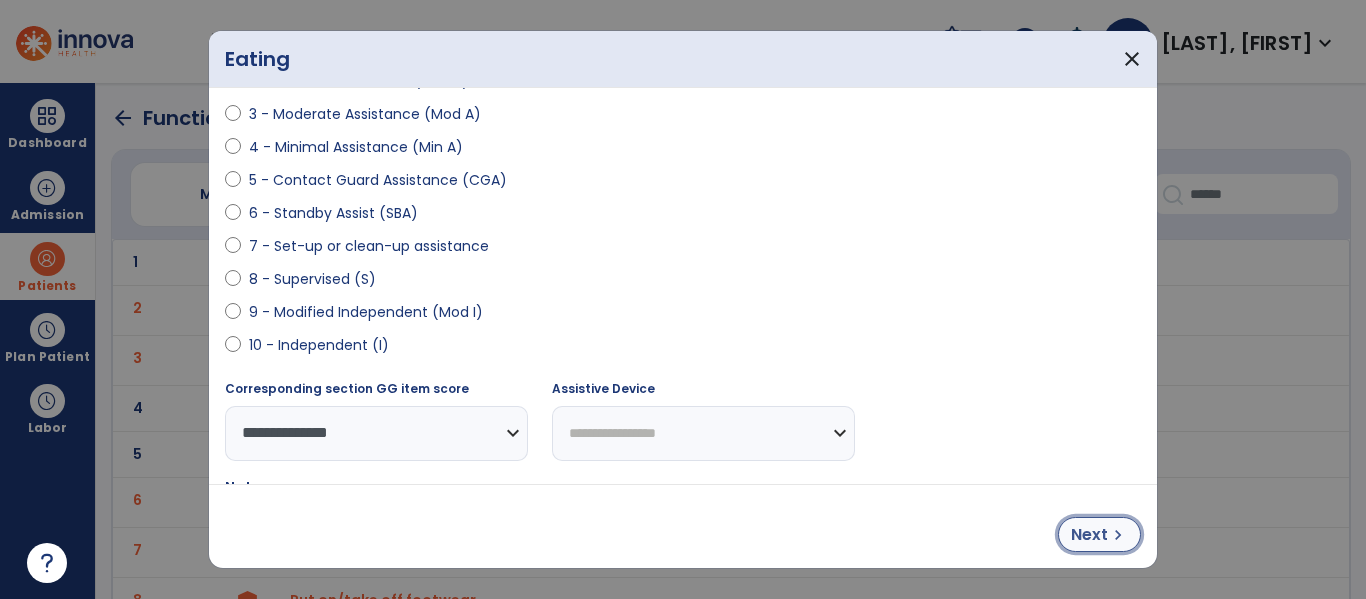 click on "chevron_right" at bounding box center [1118, 535] 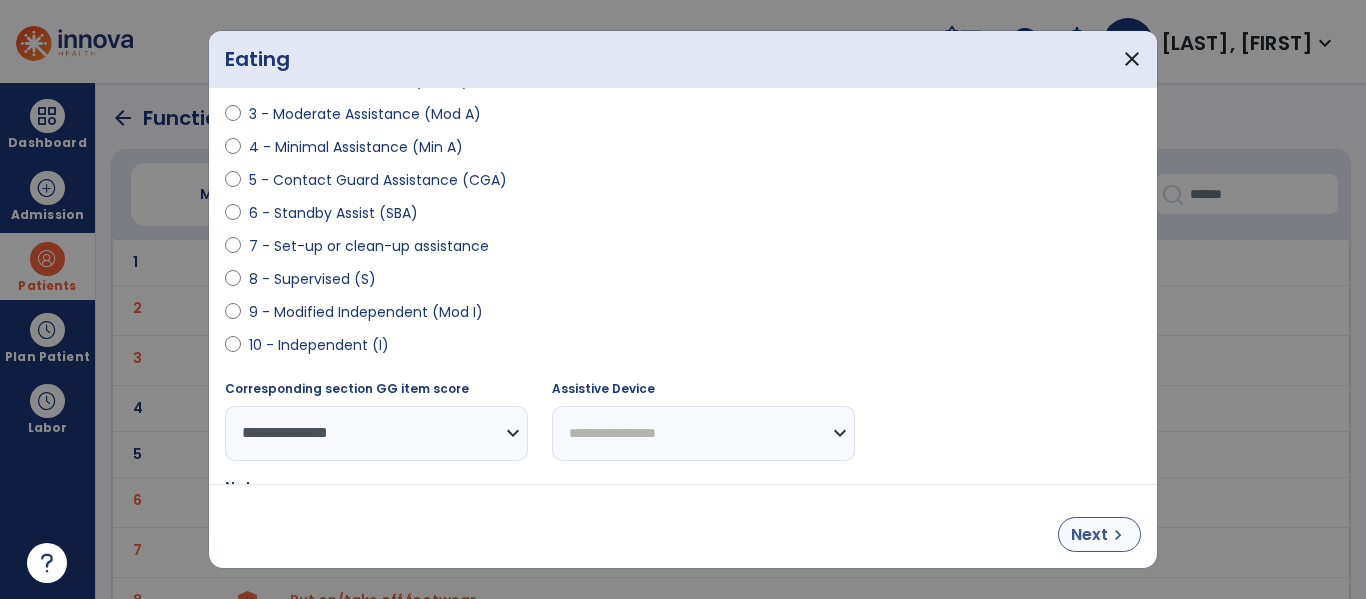 select on "**********" 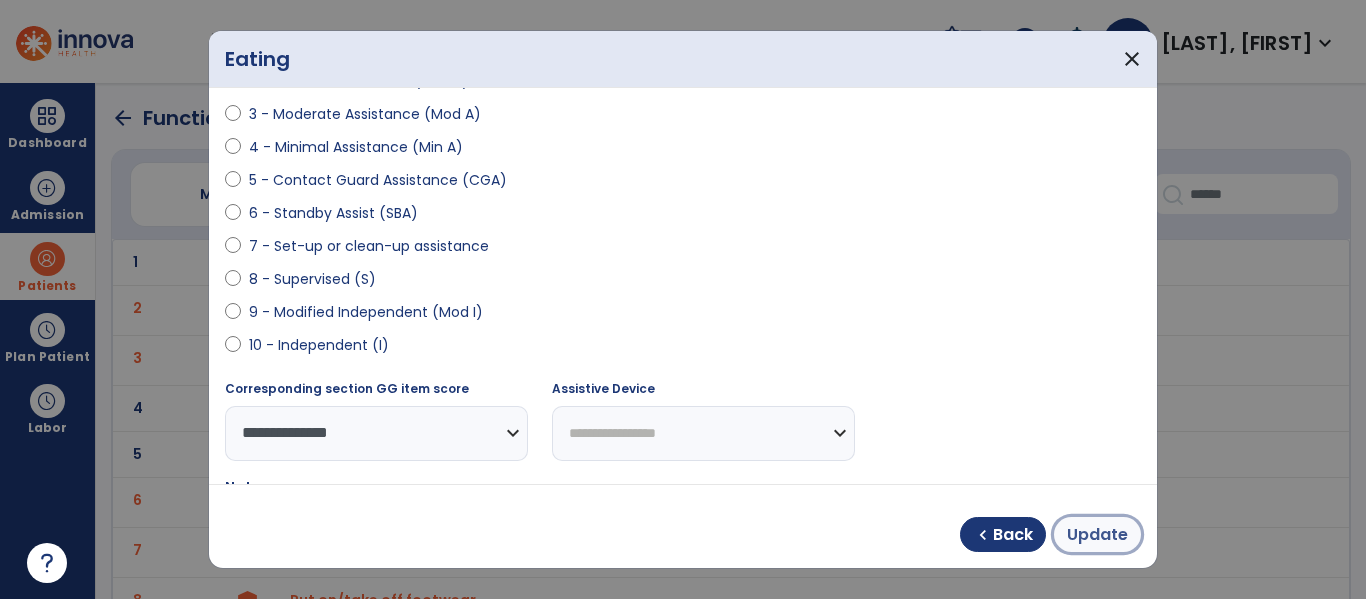 click on "Update" at bounding box center (1097, 535) 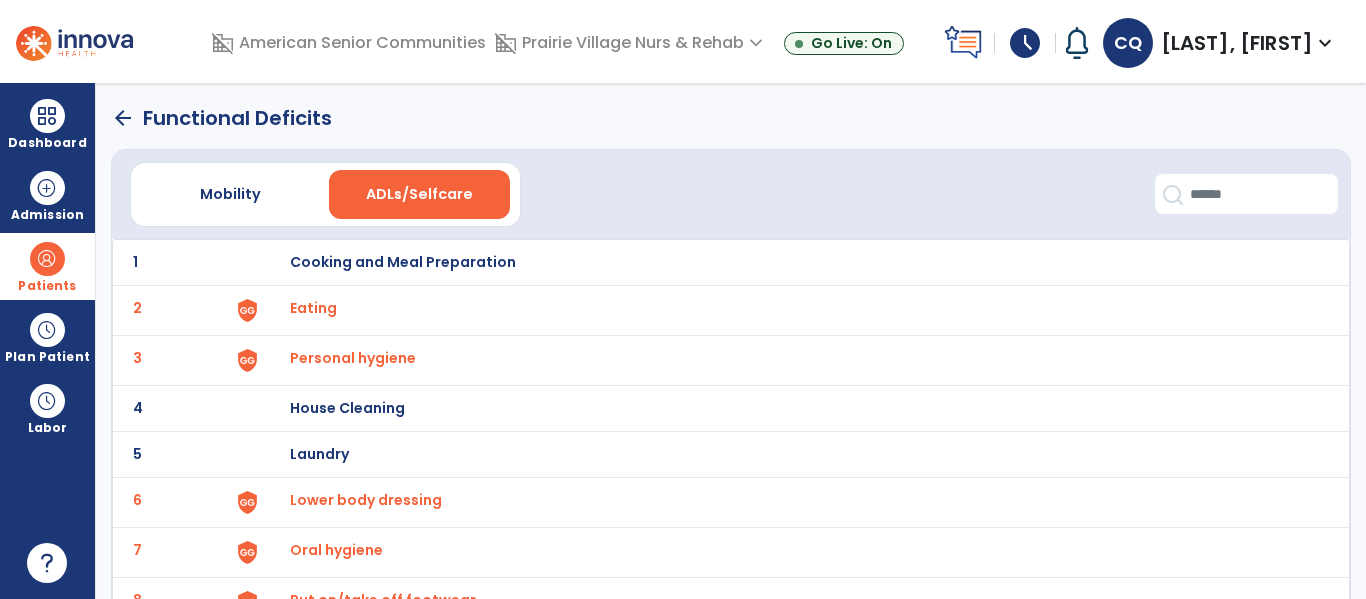 click on "Personal hygiene" at bounding box center [313, 308] 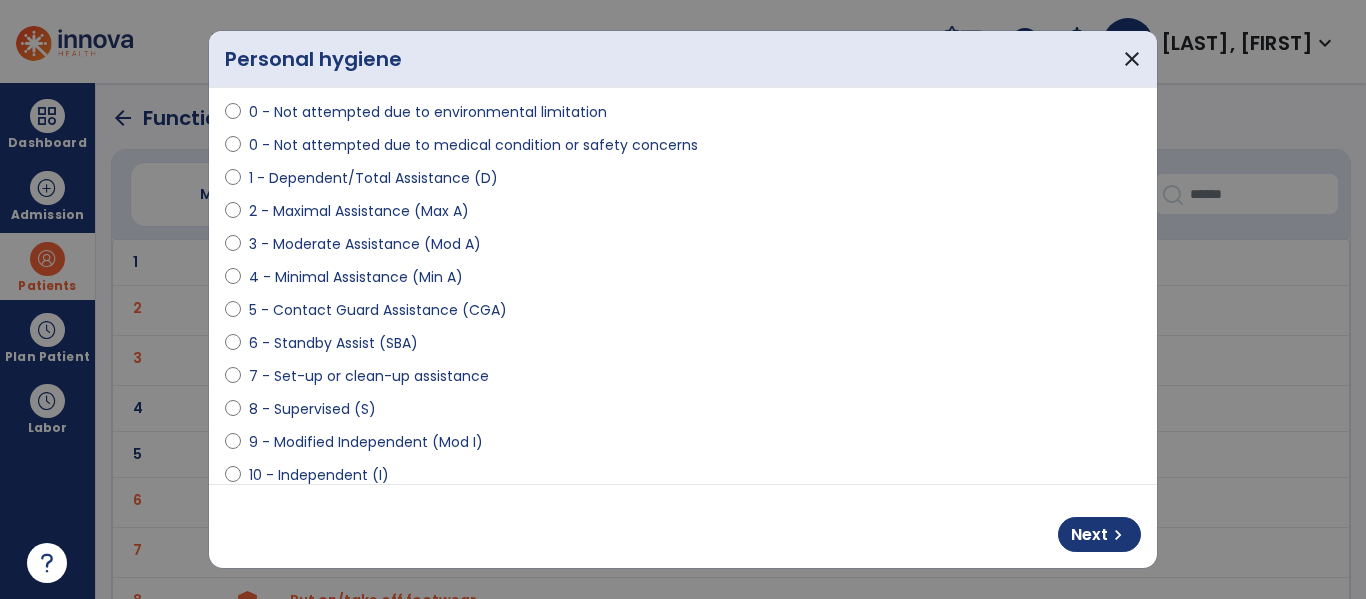 scroll, scrollTop: 167, scrollLeft: 0, axis: vertical 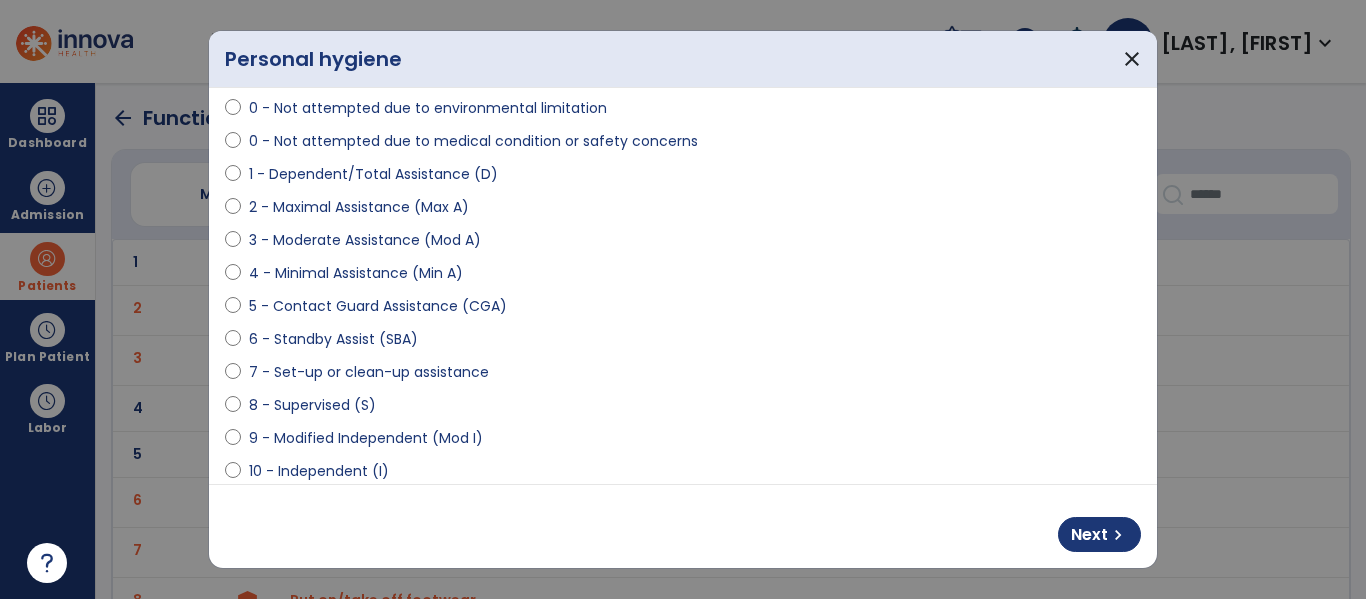 click on "7 - Set-up or clean-up assistance" at bounding box center [683, 376] 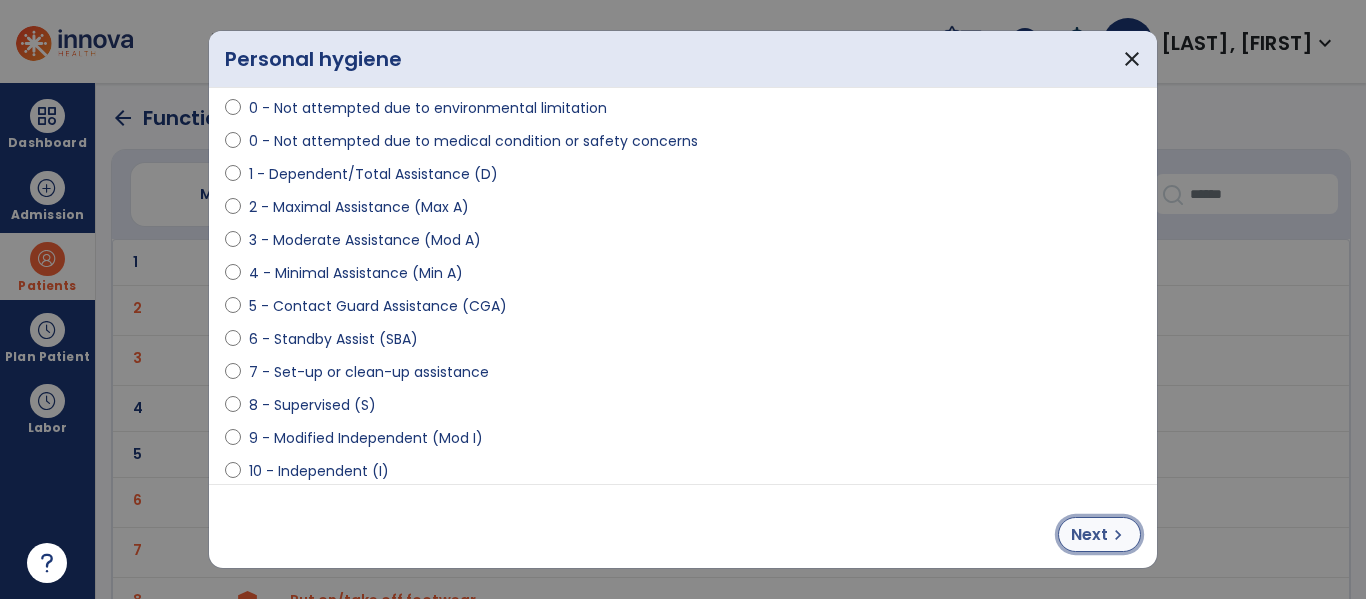 click on "Next" at bounding box center (1089, 535) 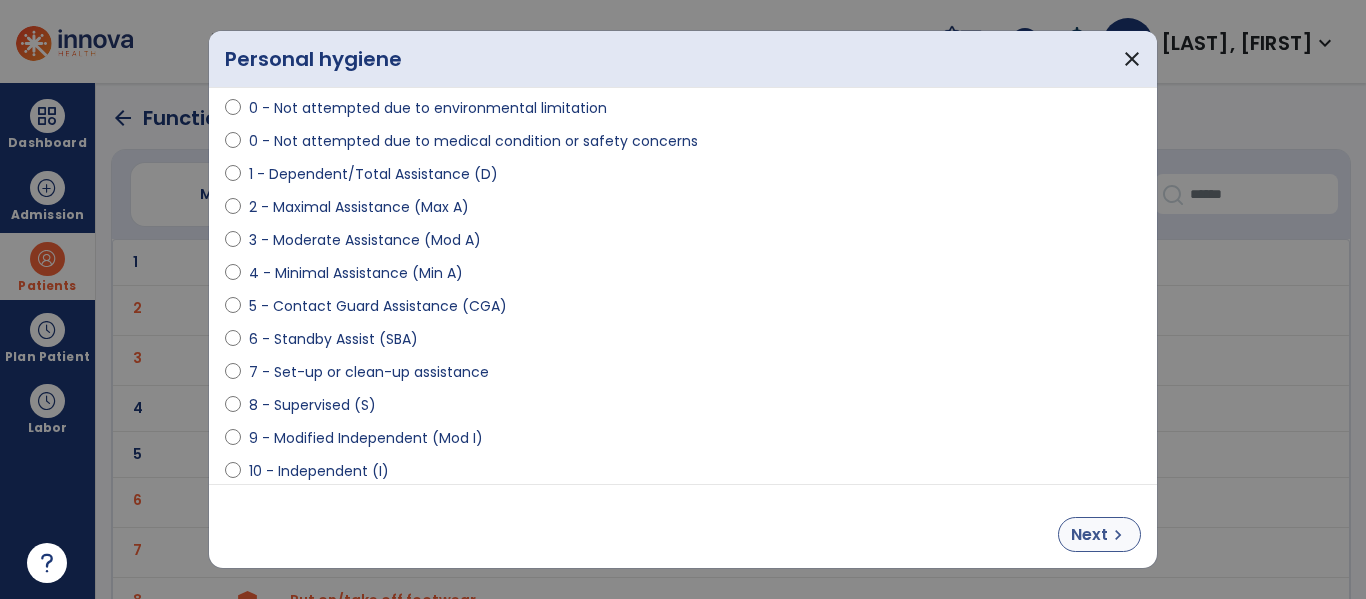select on "**********" 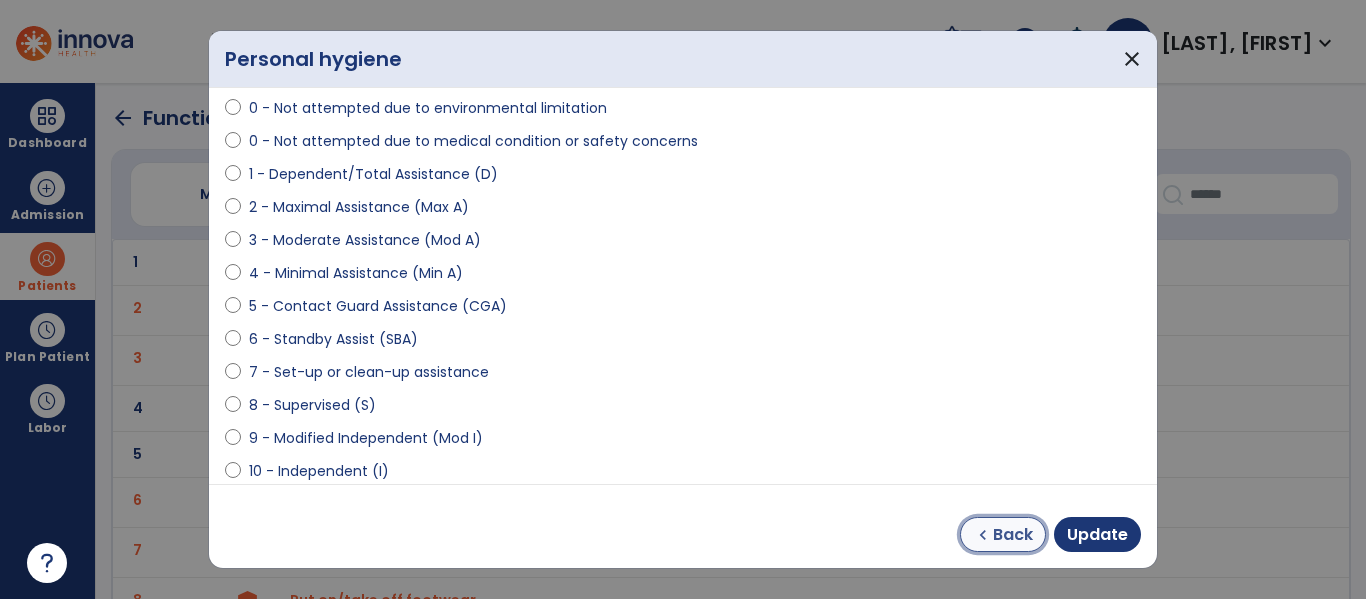 click on "Back" at bounding box center [1013, 535] 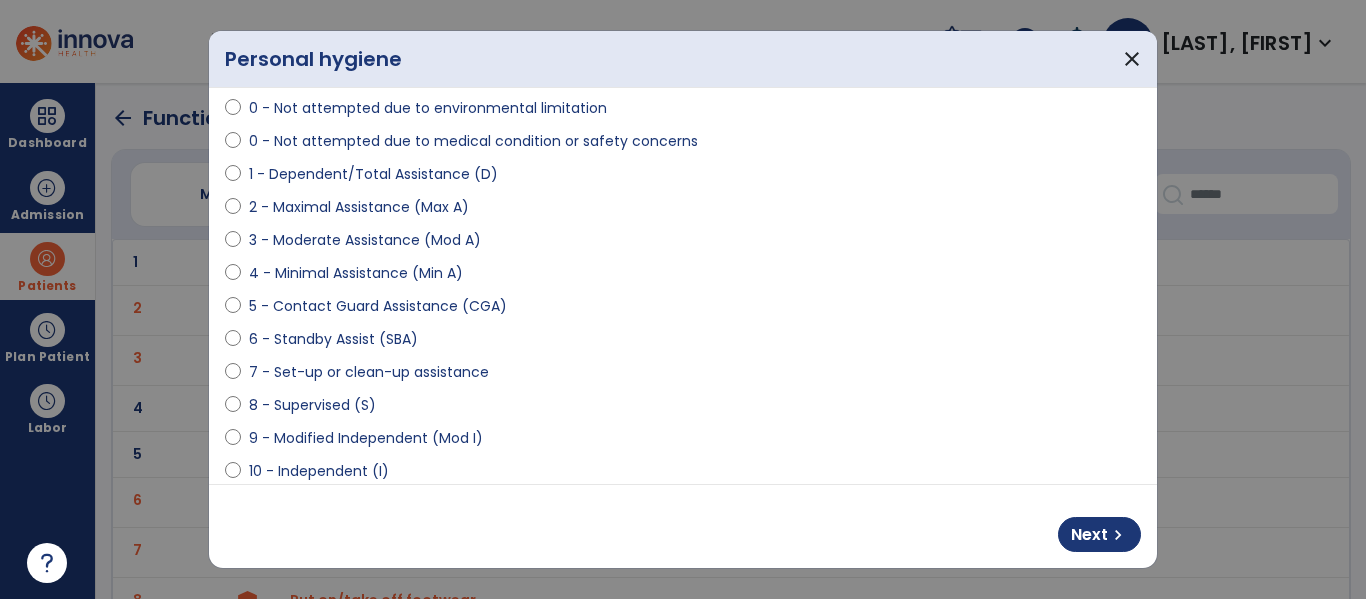 select on "**********" 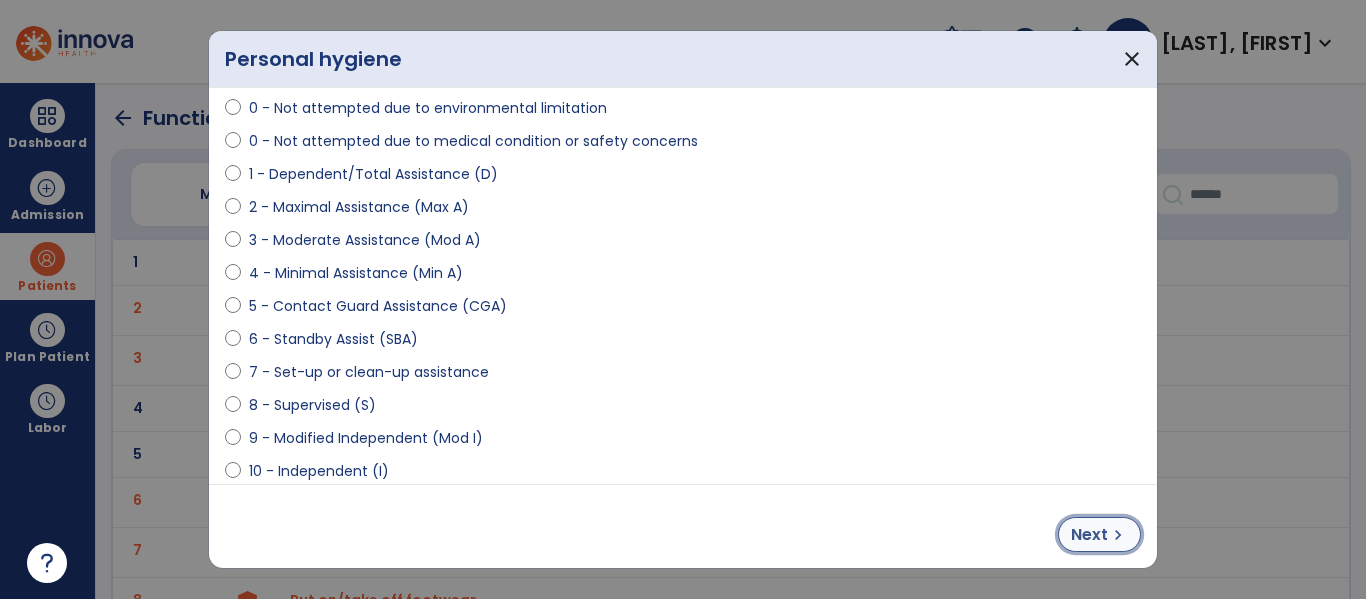 click on "Next" at bounding box center [1089, 535] 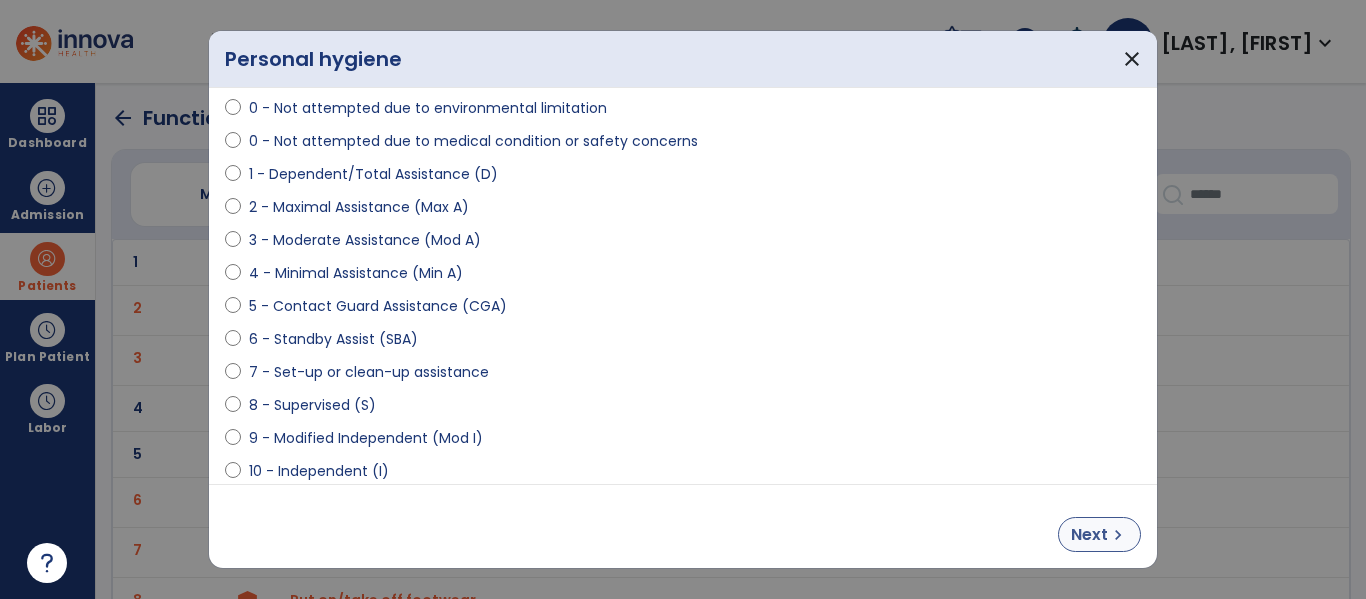 select on "**********" 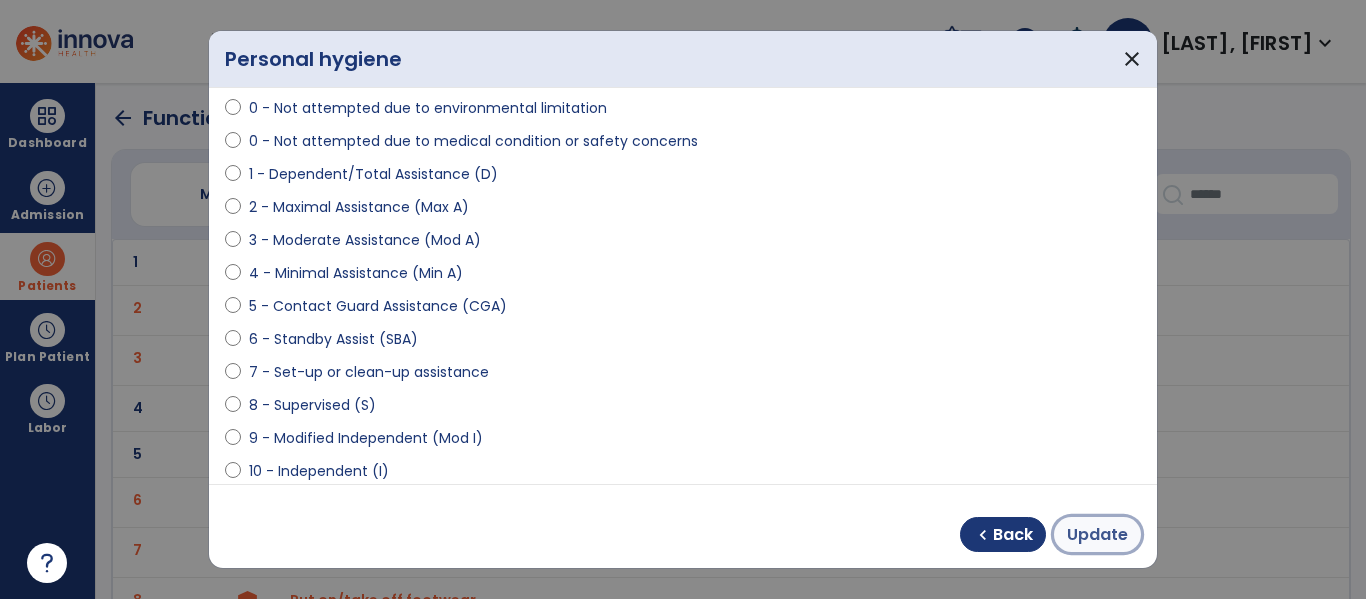 click on "Update" at bounding box center (1097, 535) 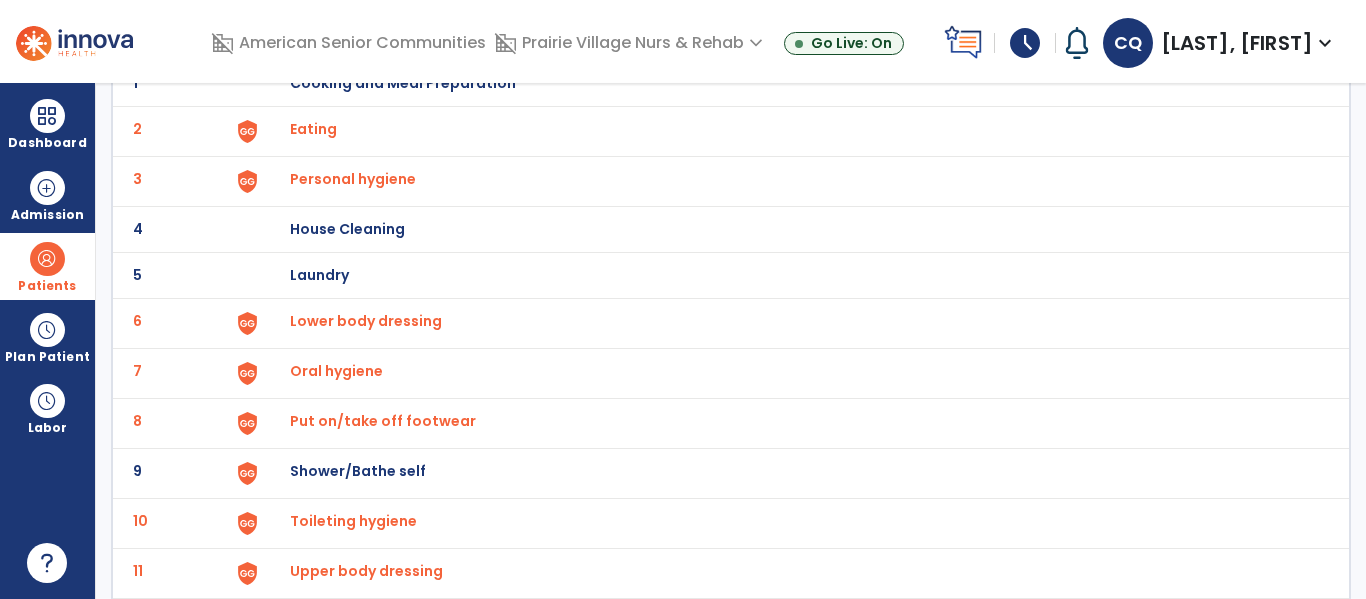 scroll, scrollTop: 181, scrollLeft: 0, axis: vertical 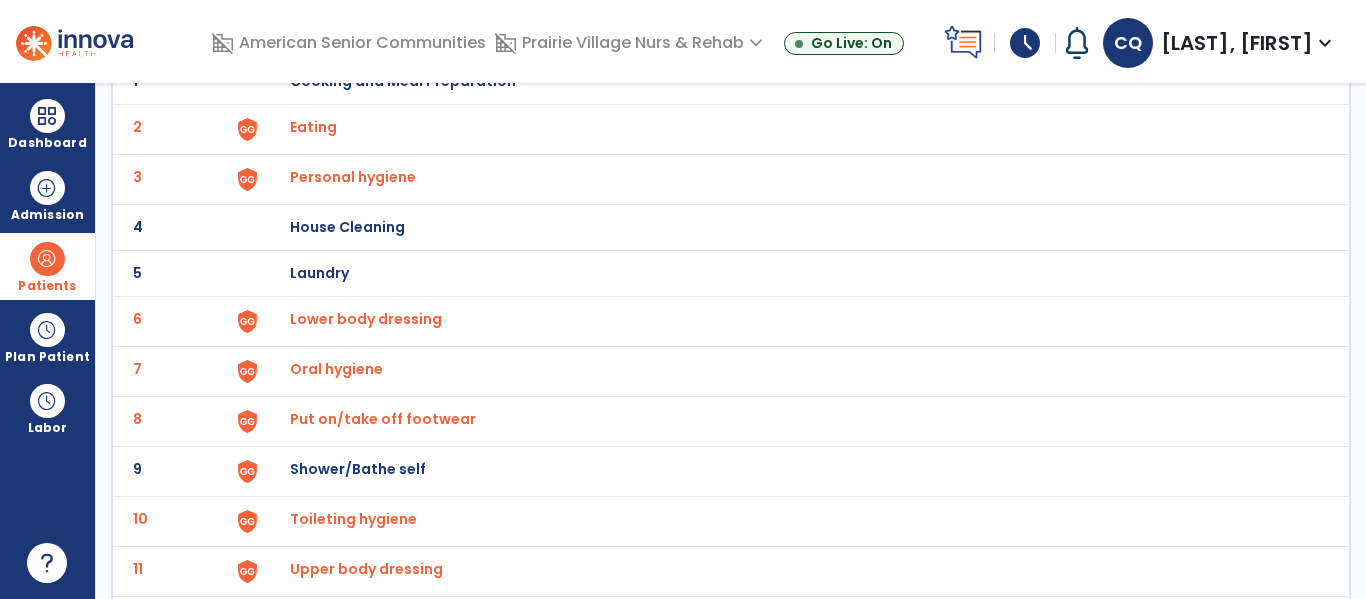 click on "Lower body dressing" at bounding box center [313, 127] 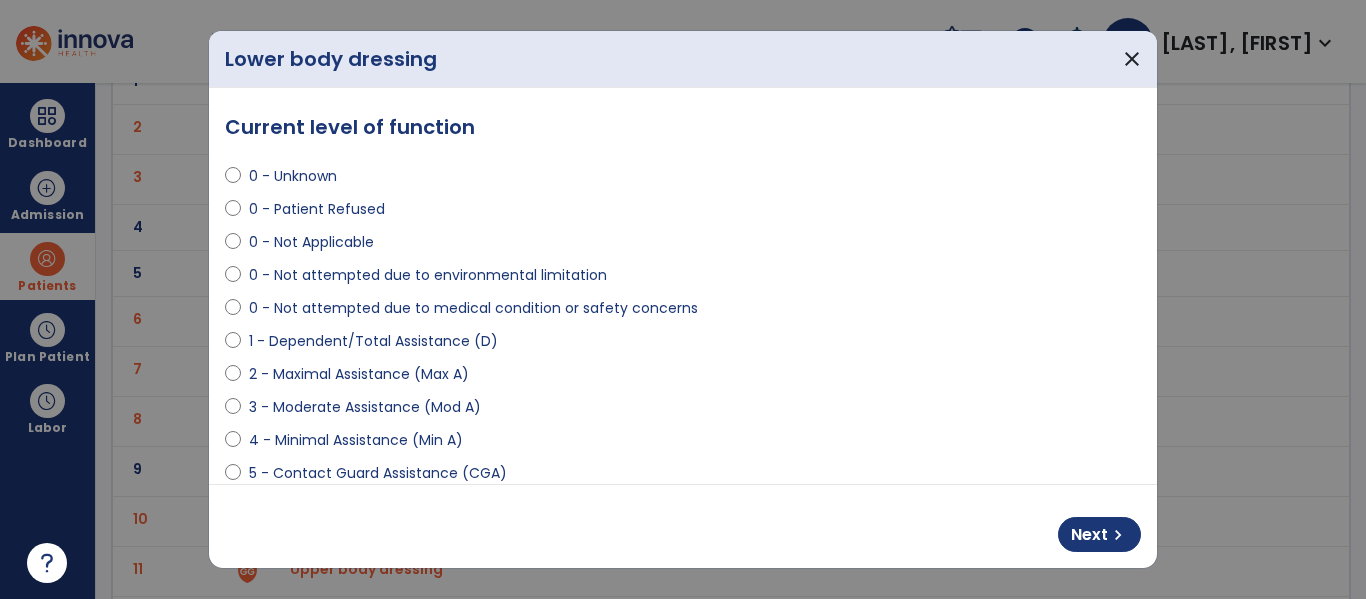 scroll, scrollTop: 50, scrollLeft: 0, axis: vertical 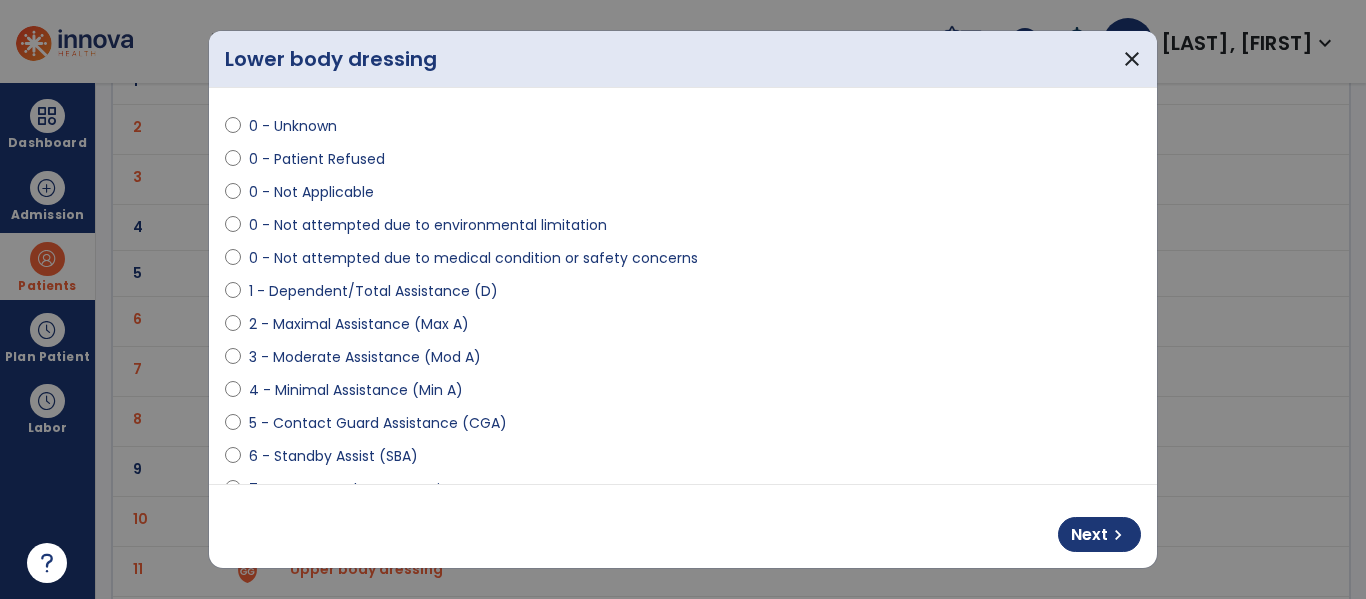 select on "**********" 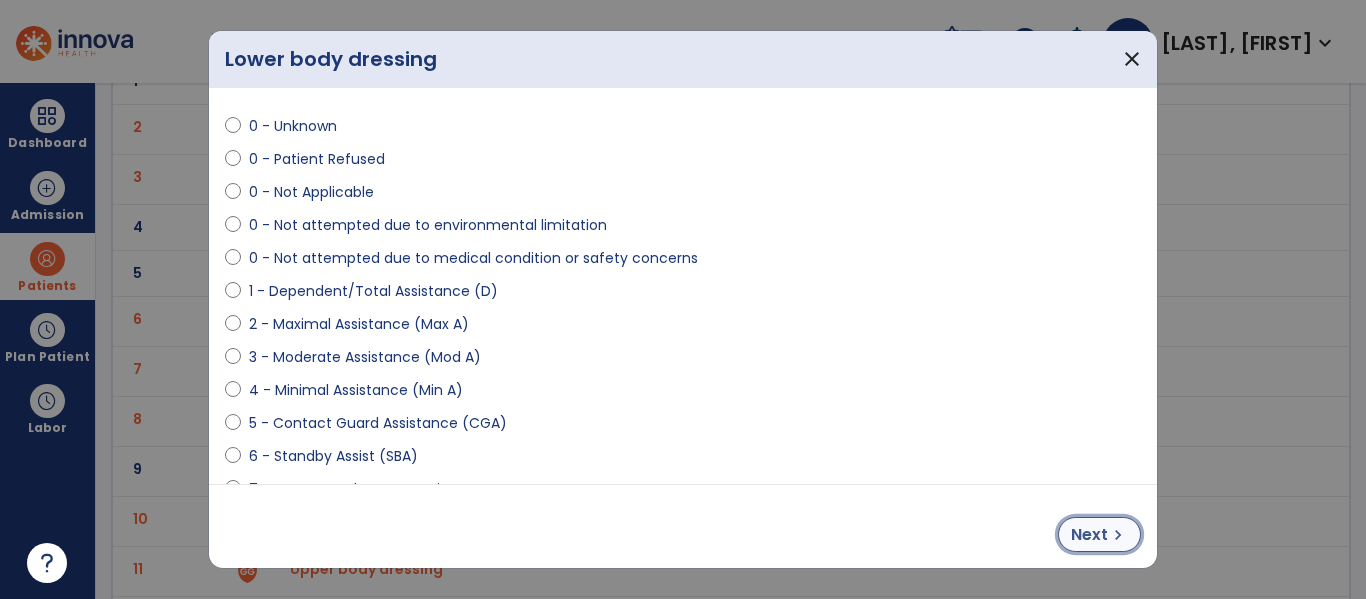 click on "Next  chevron_right" at bounding box center [1099, 534] 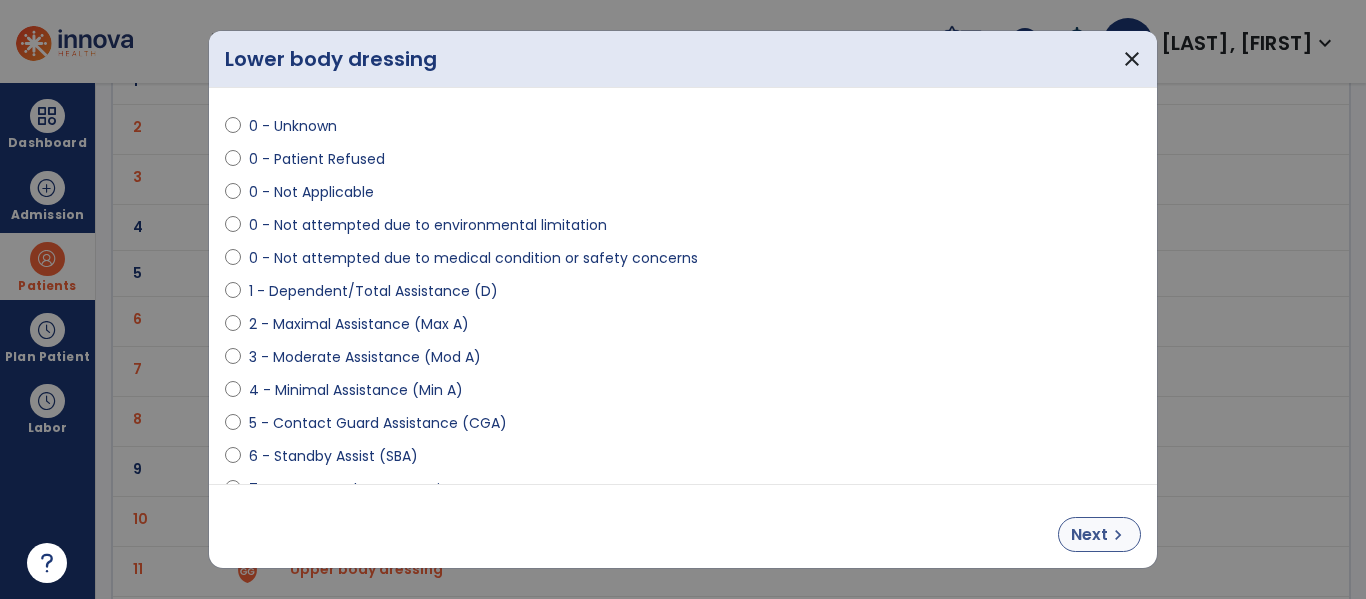 select on "**********" 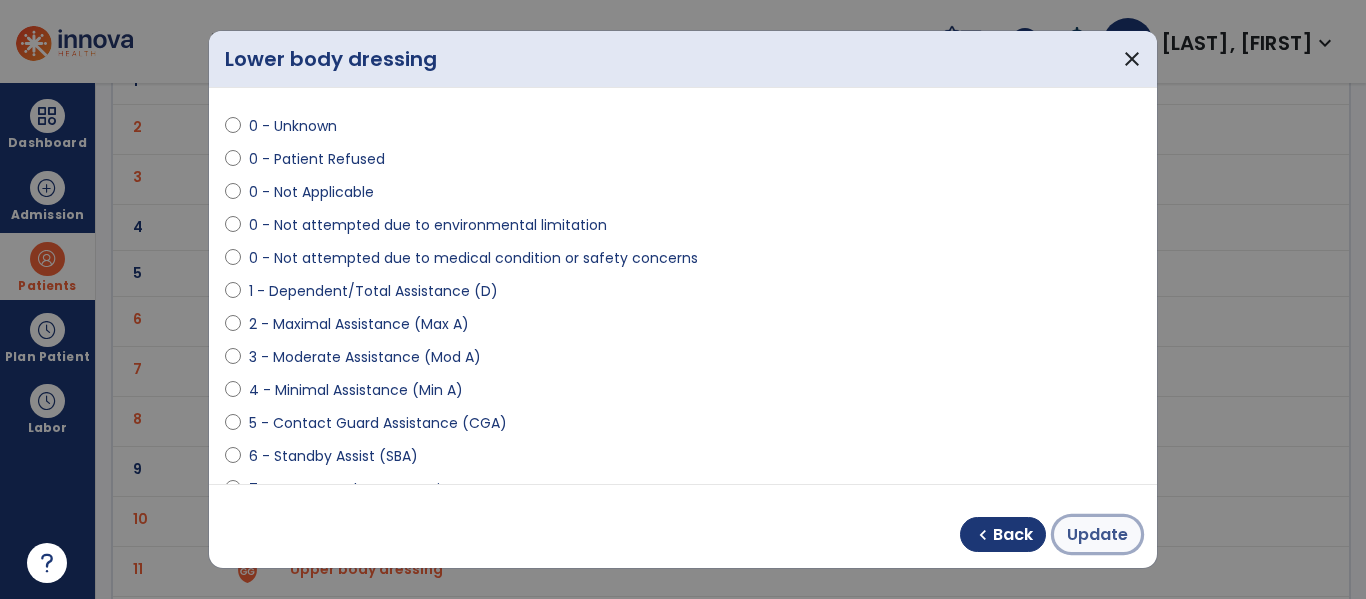 click on "Update" at bounding box center [1097, 535] 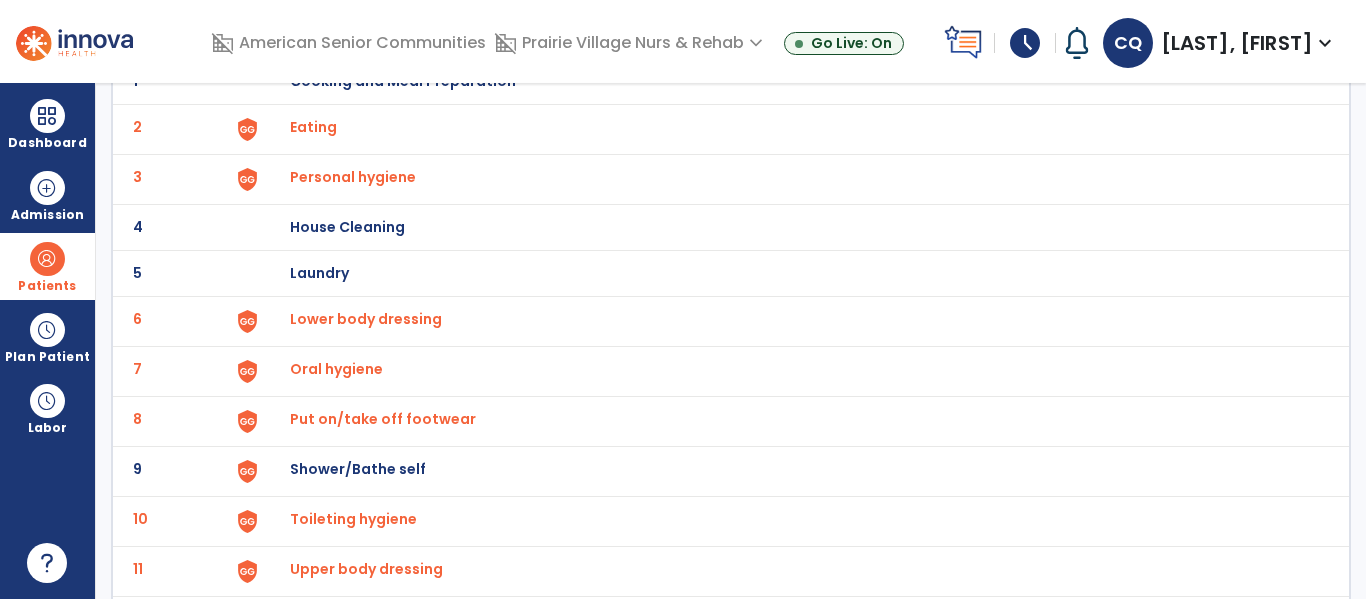 click on "Oral hygiene" at bounding box center (789, 81) 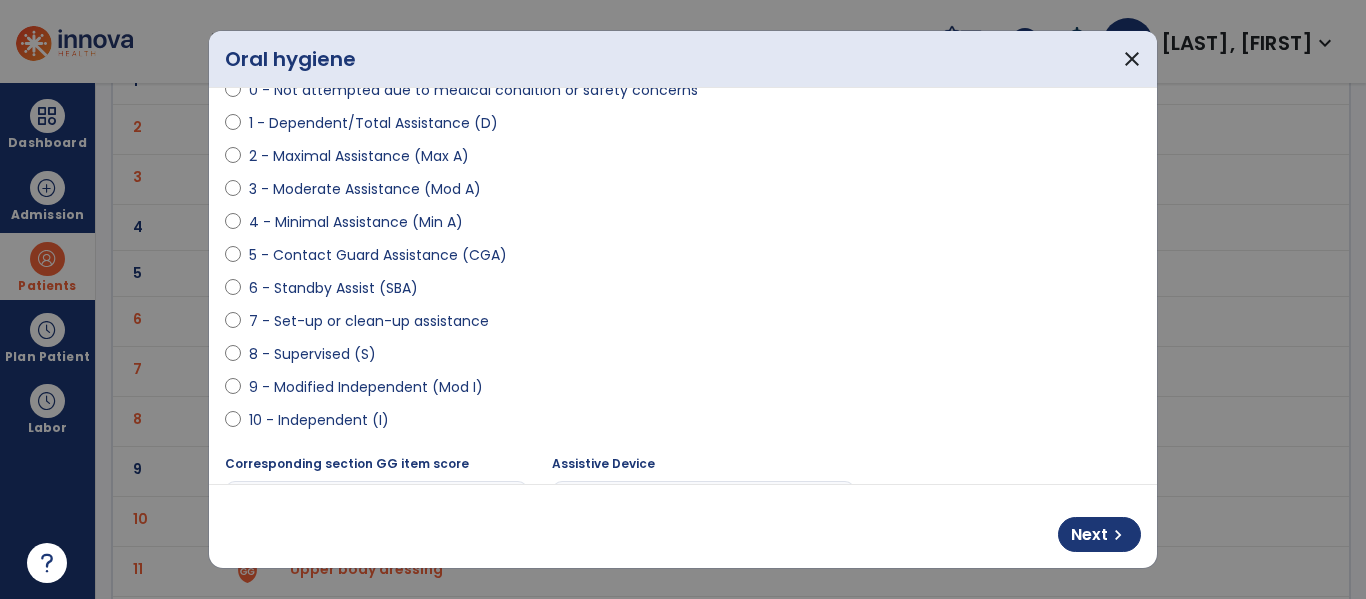 scroll, scrollTop: 220, scrollLeft: 0, axis: vertical 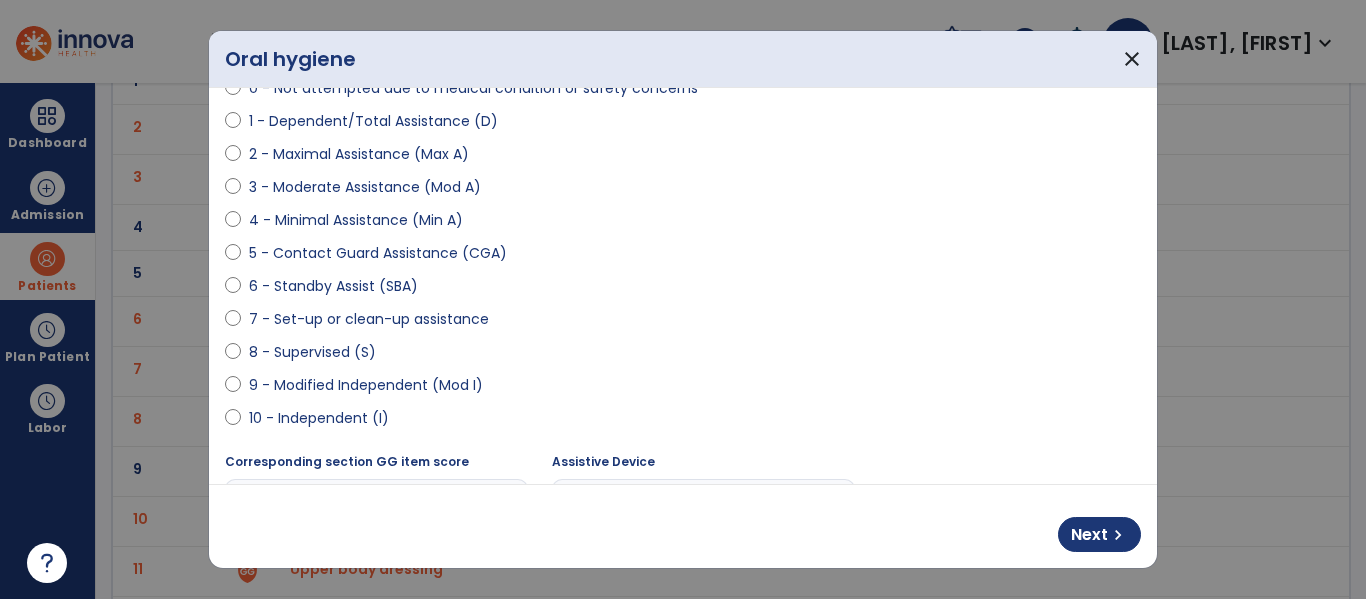 click on "8 - Supervised (S)" at bounding box center [312, 352] 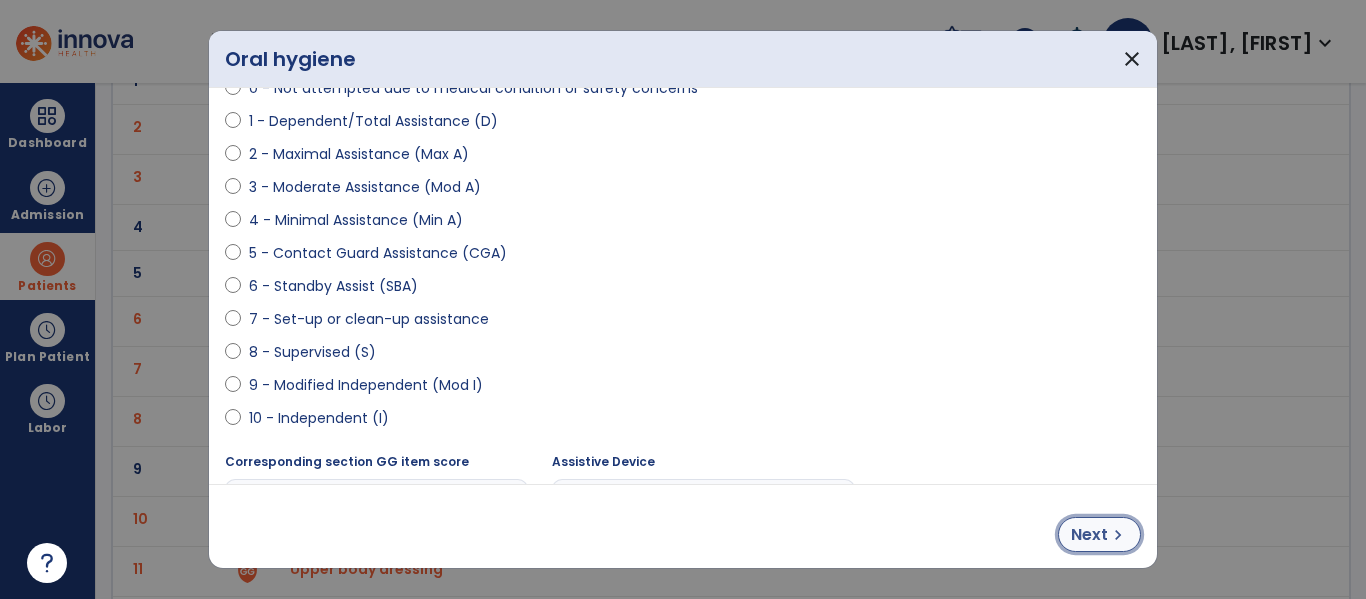 click on "chevron_right" at bounding box center (1118, 535) 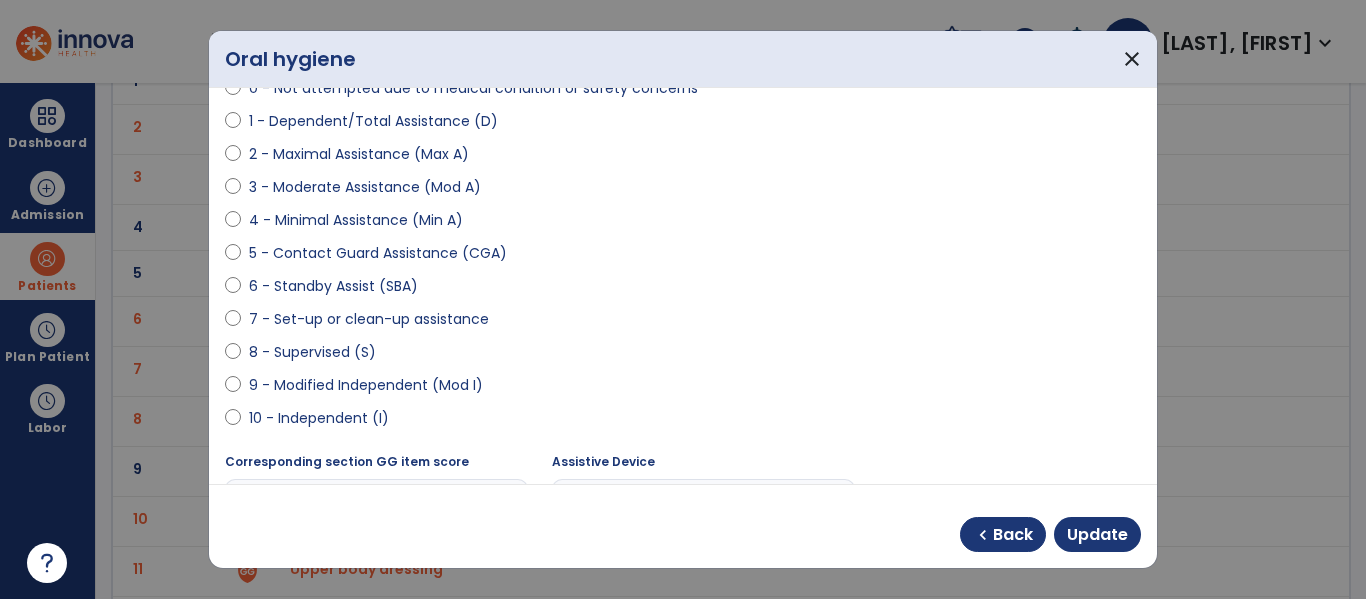 click on "8 - Supervised (S)" at bounding box center (312, 352) 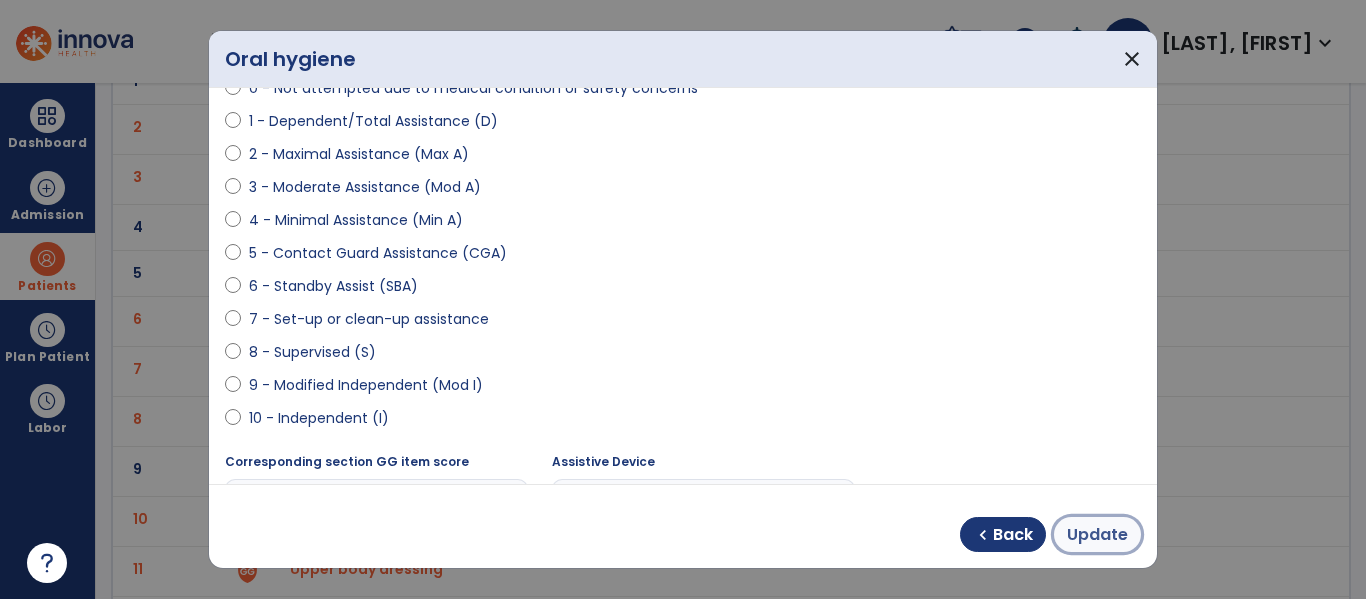 click on "Update" at bounding box center (1097, 535) 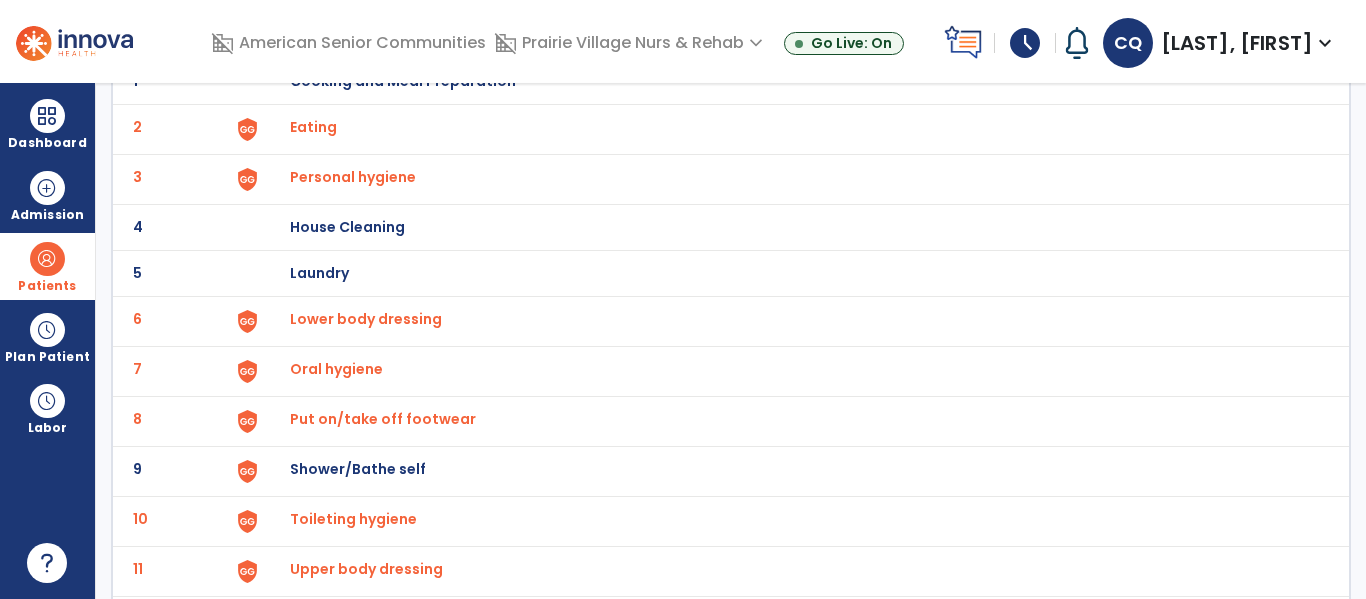 click on "Put on/take off footwear" at bounding box center [789, 81] 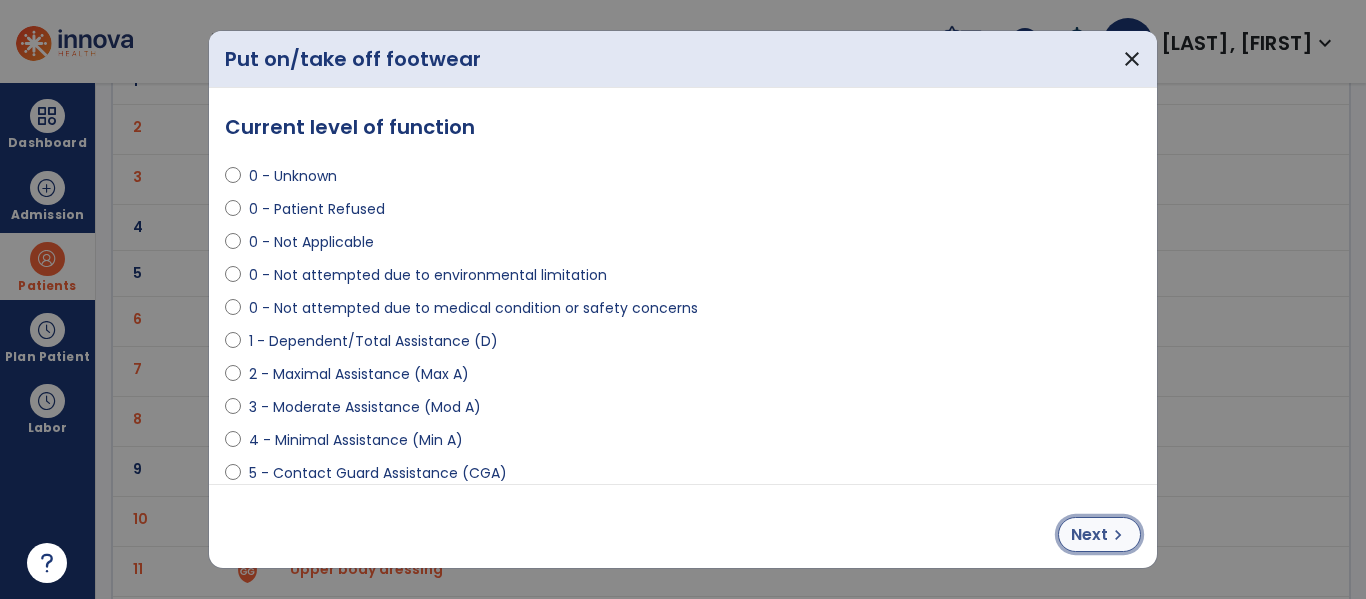 click on "Next" at bounding box center [1089, 535] 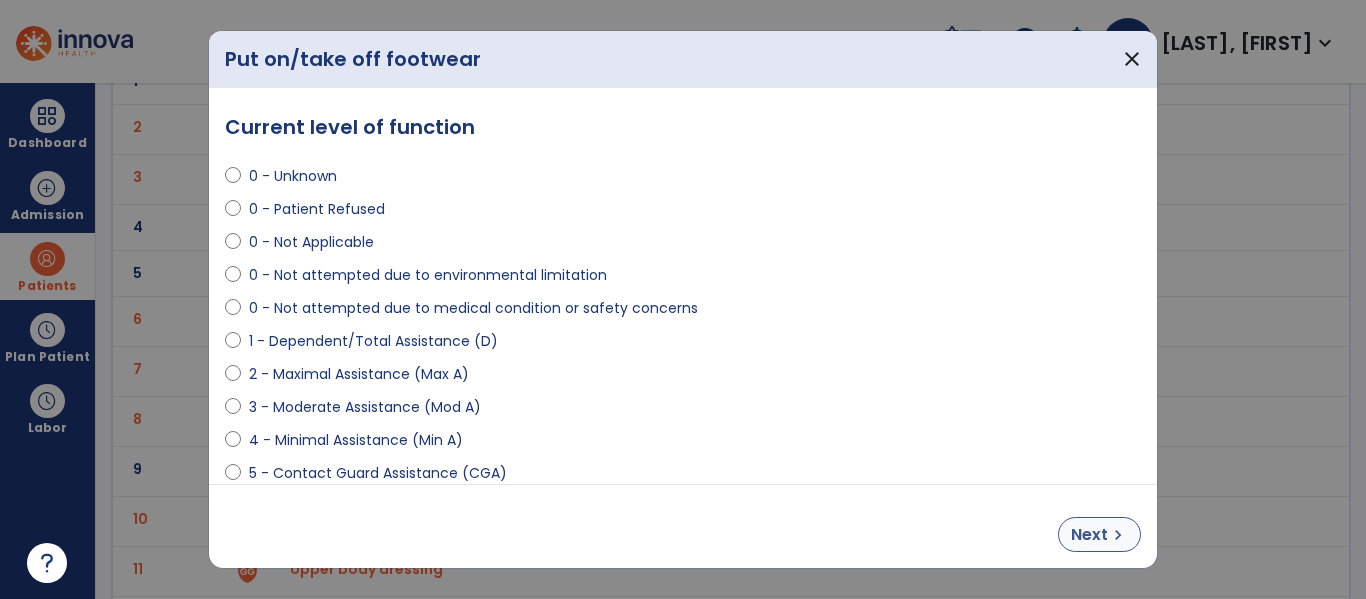 select on "**********" 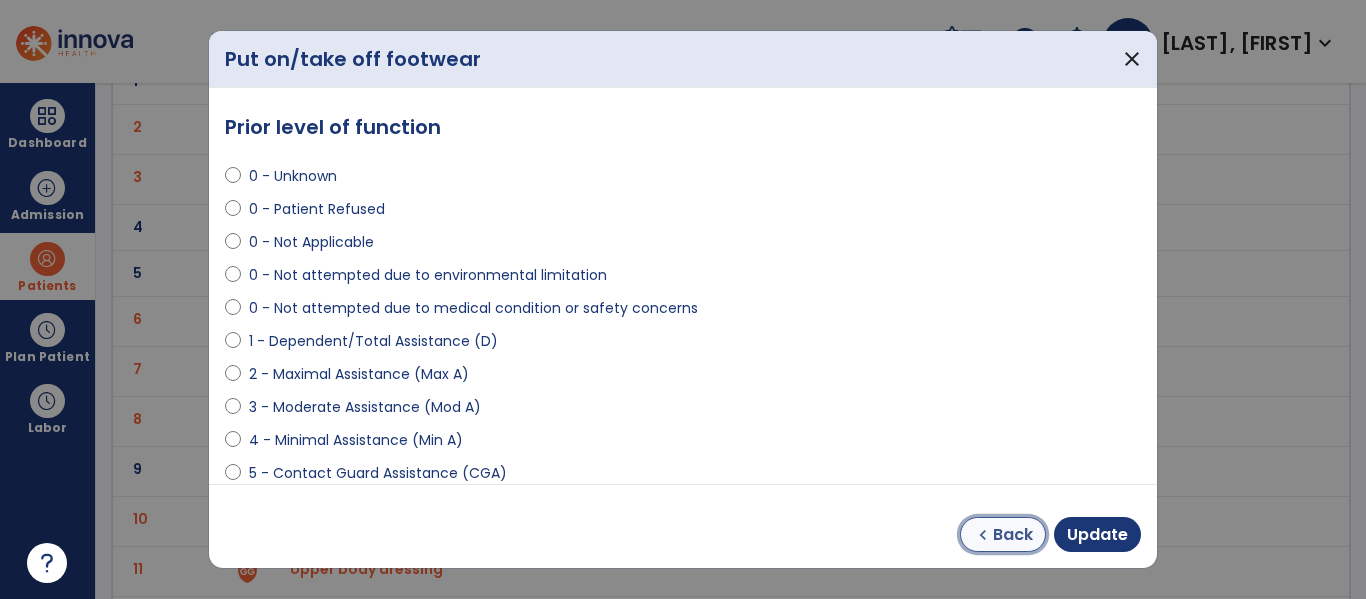click on "chevron_left" at bounding box center [983, 535] 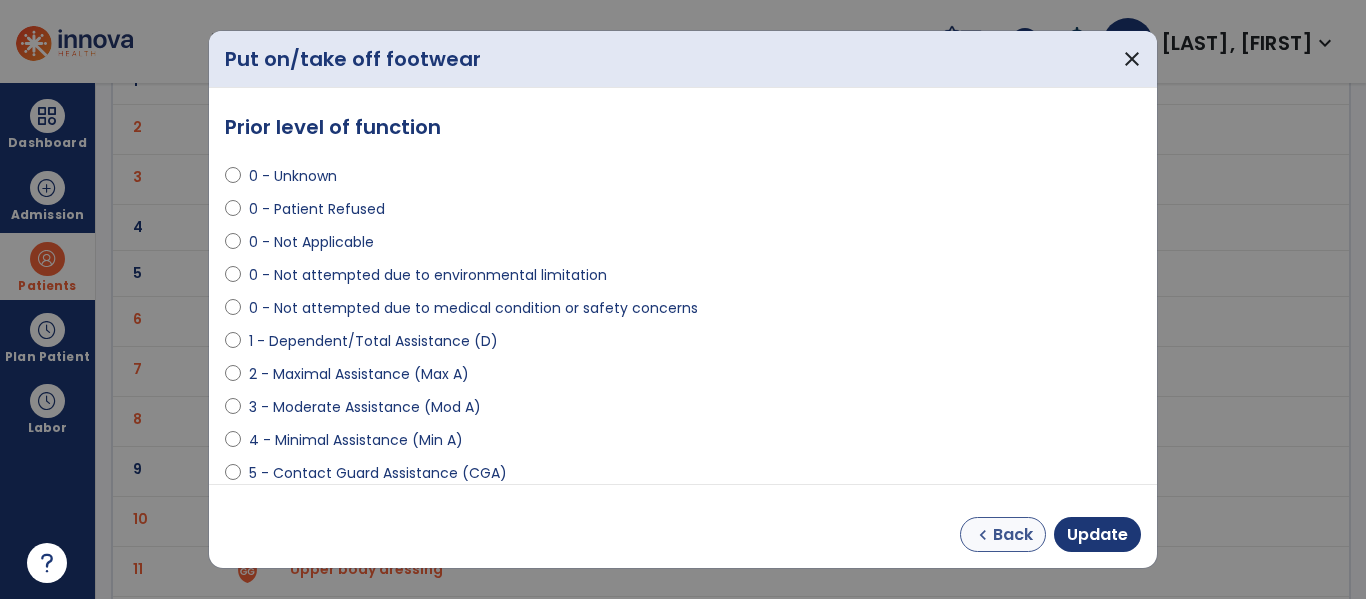 select on "**********" 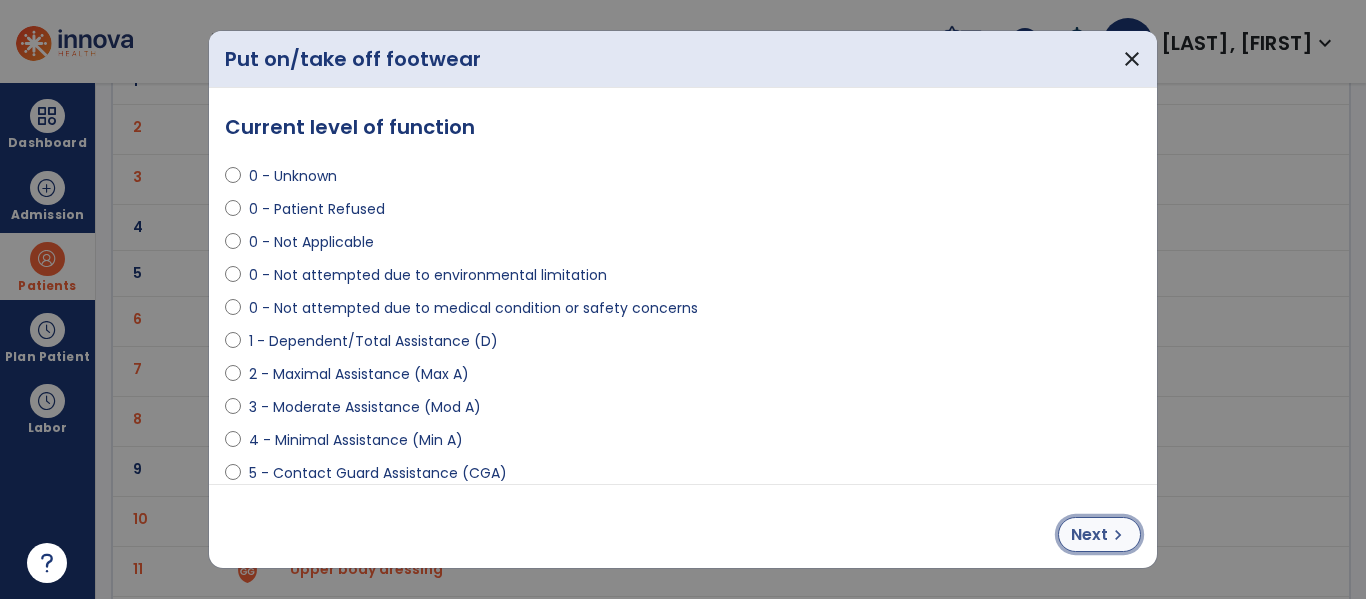 click on "Next  chevron_right" at bounding box center (1099, 534) 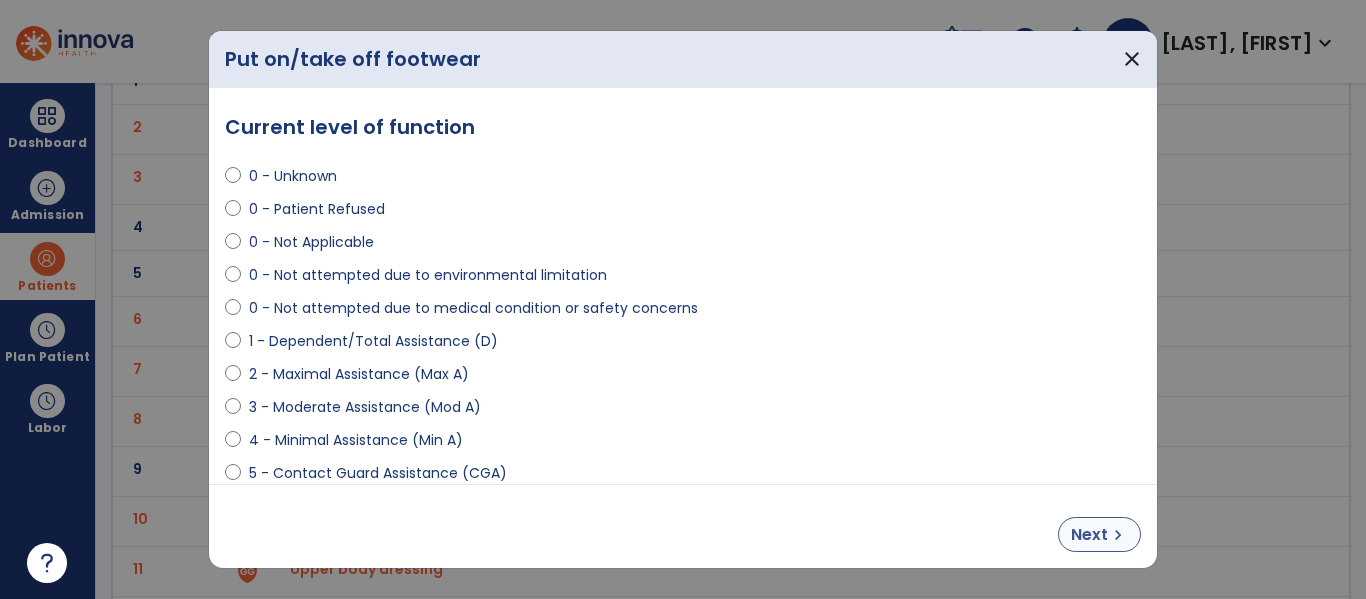 select on "**********" 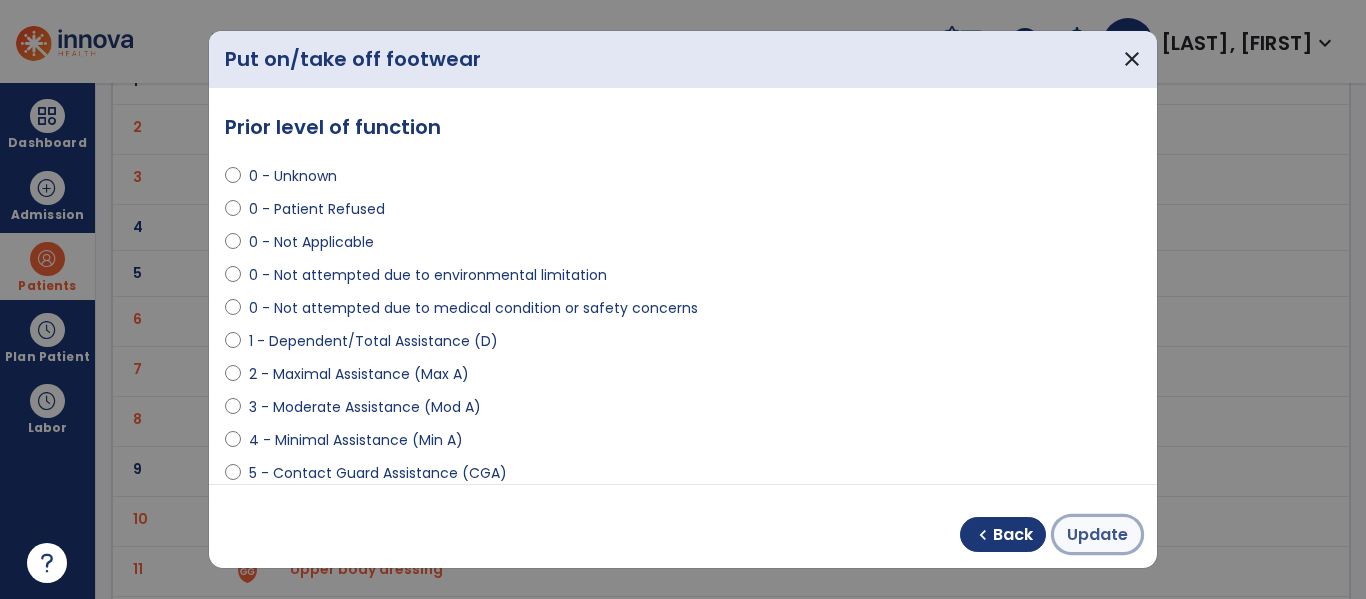 click on "Update" at bounding box center (1097, 535) 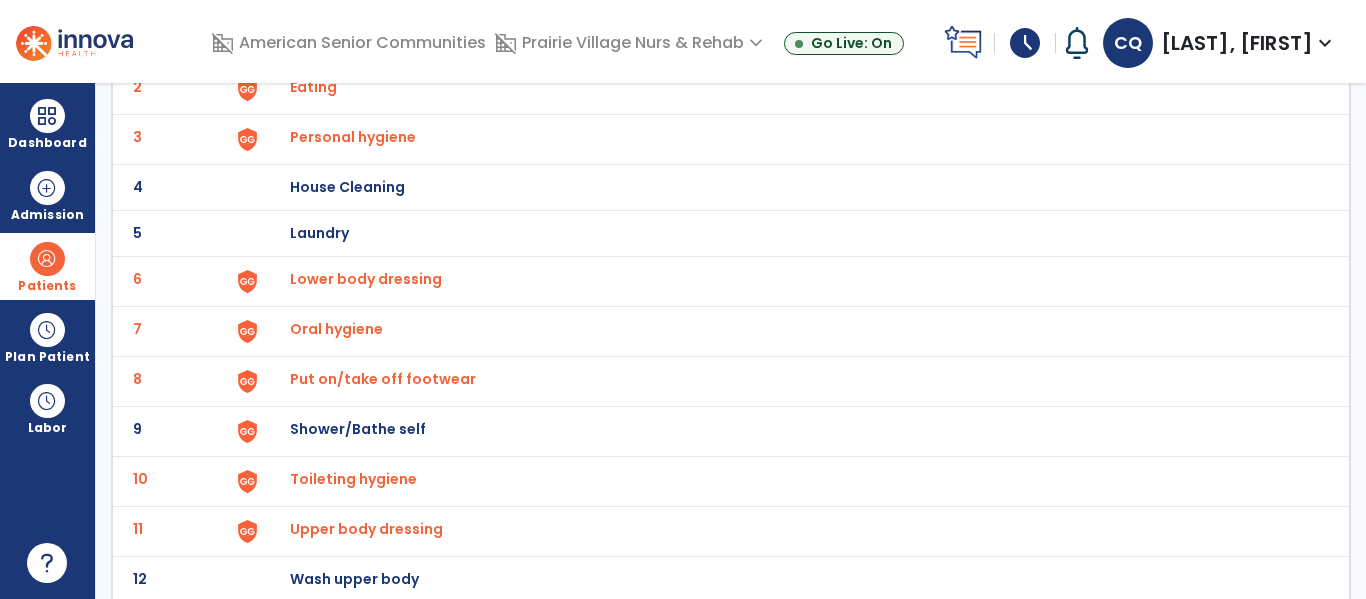scroll, scrollTop: 272, scrollLeft: 0, axis: vertical 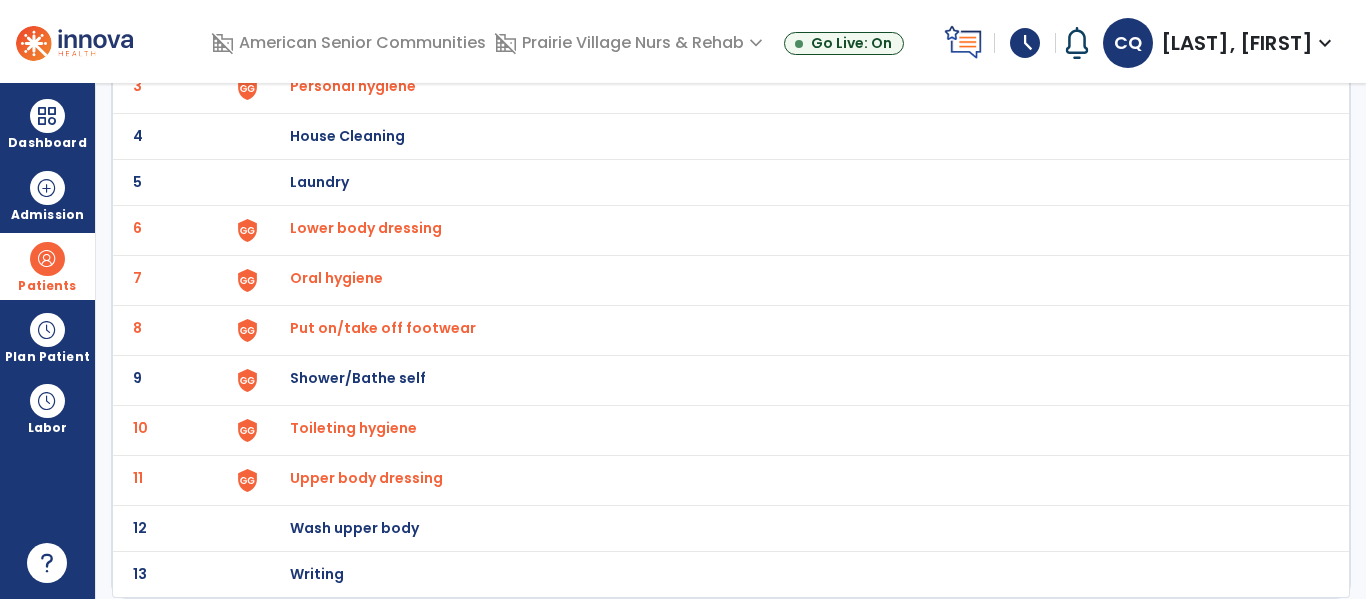 click on "Toileting hygiene" at bounding box center [789, -10] 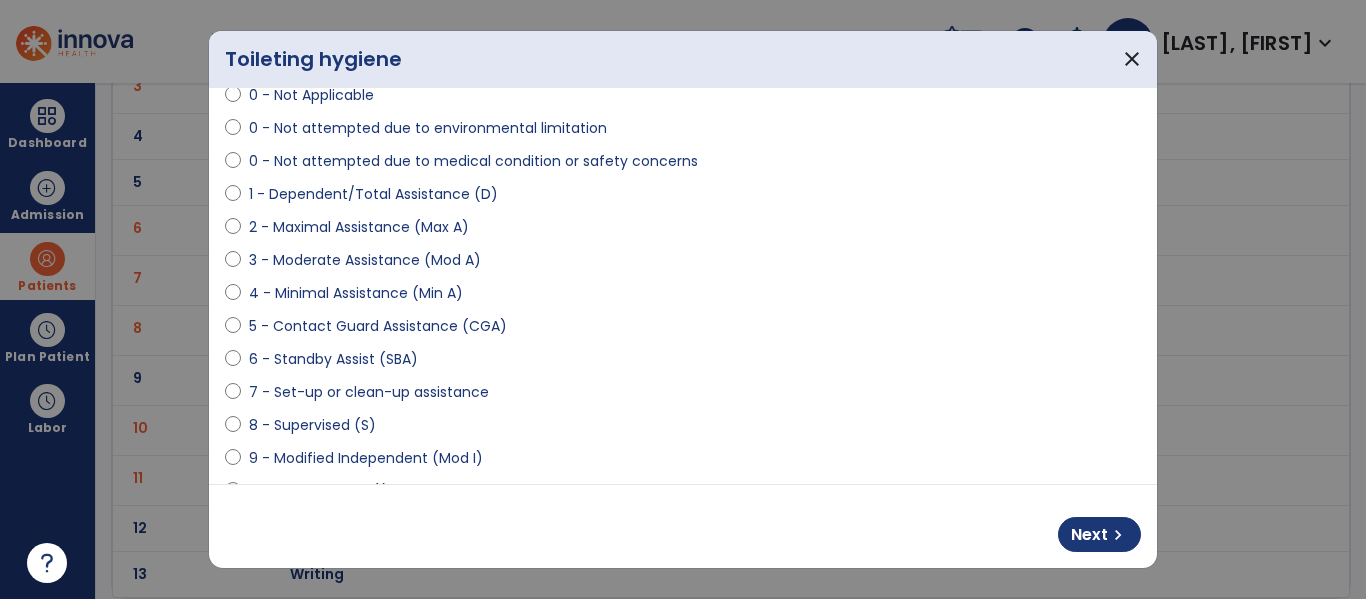 scroll, scrollTop: 167, scrollLeft: 0, axis: vertical 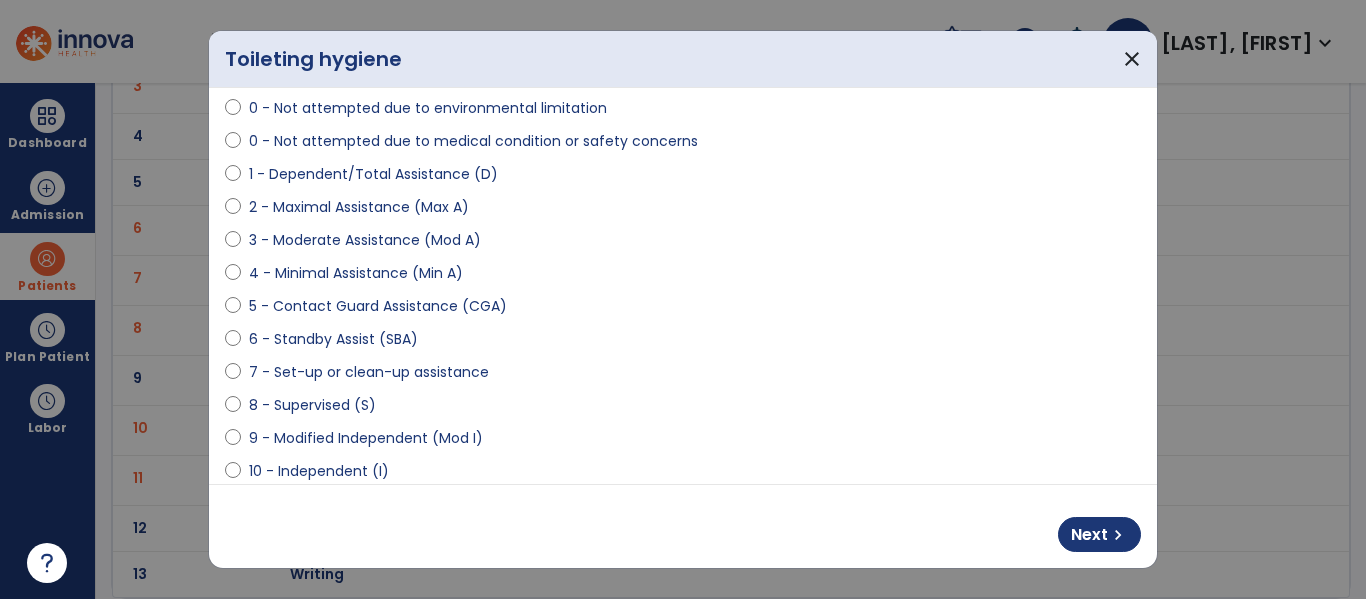 click on "9 - Modified Independent (Mod I)" at bounding box center (366, 438) 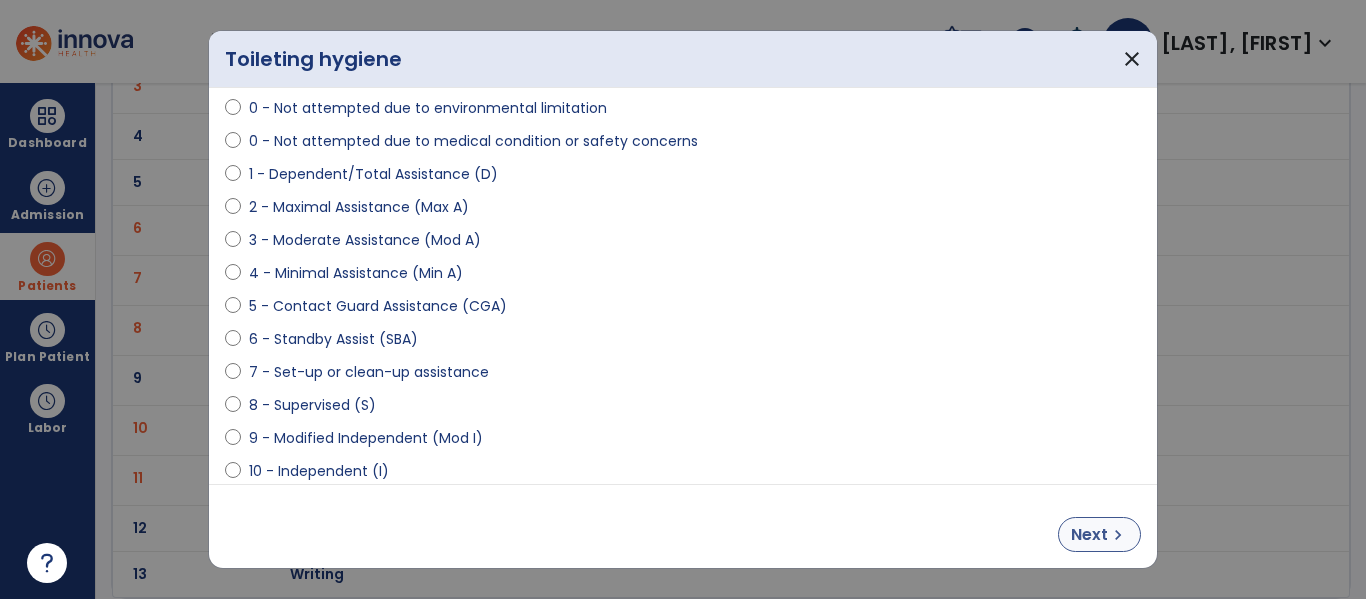 click on "Next  chevron_right" at bounding box center (1099, 534) 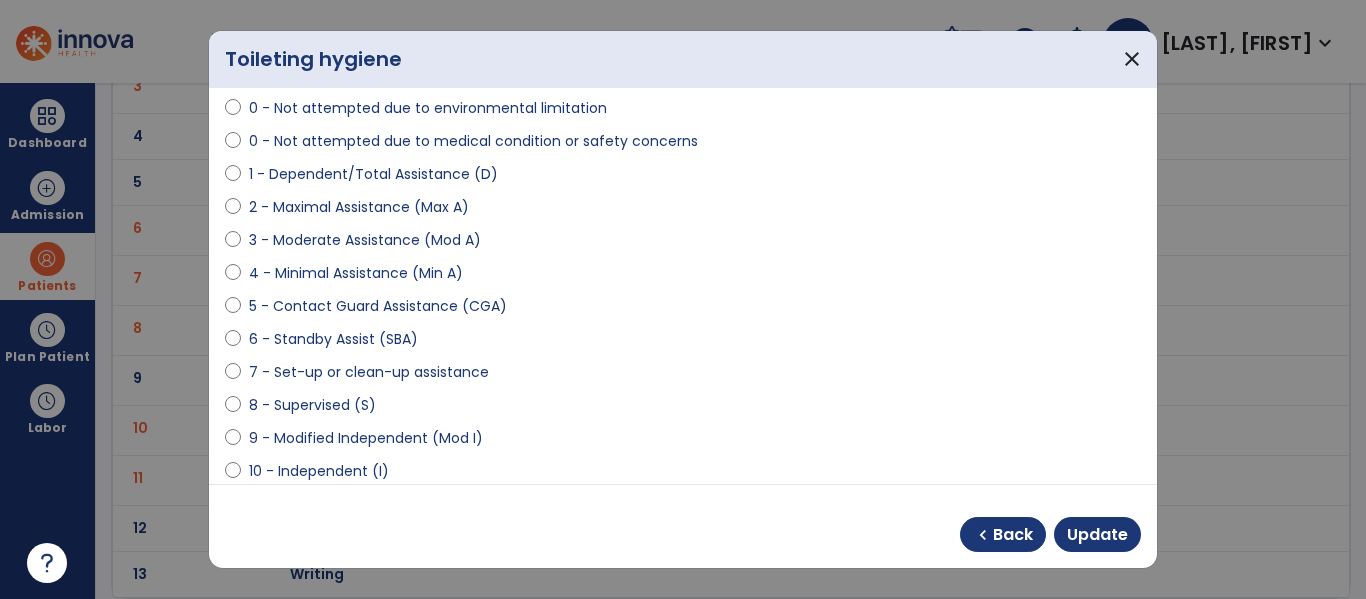click on "9 - Modified Independent (Mod I)" at bounding box center [366, 438] 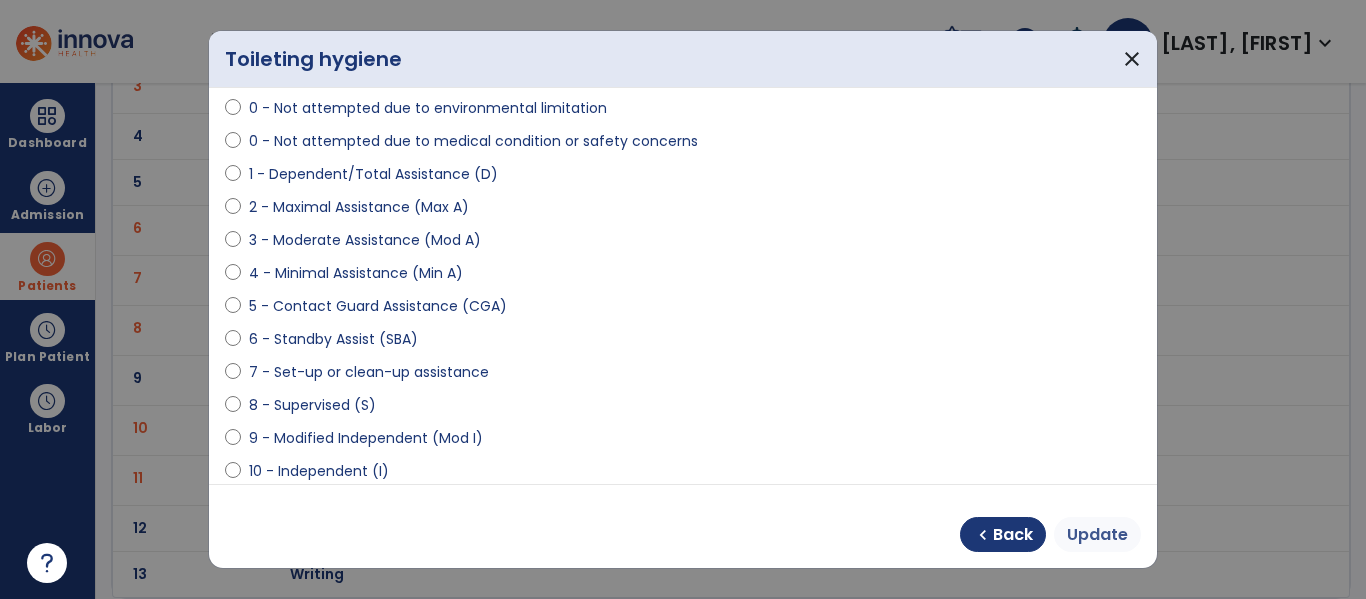click on "Update" at bounding box center [1097, 535] 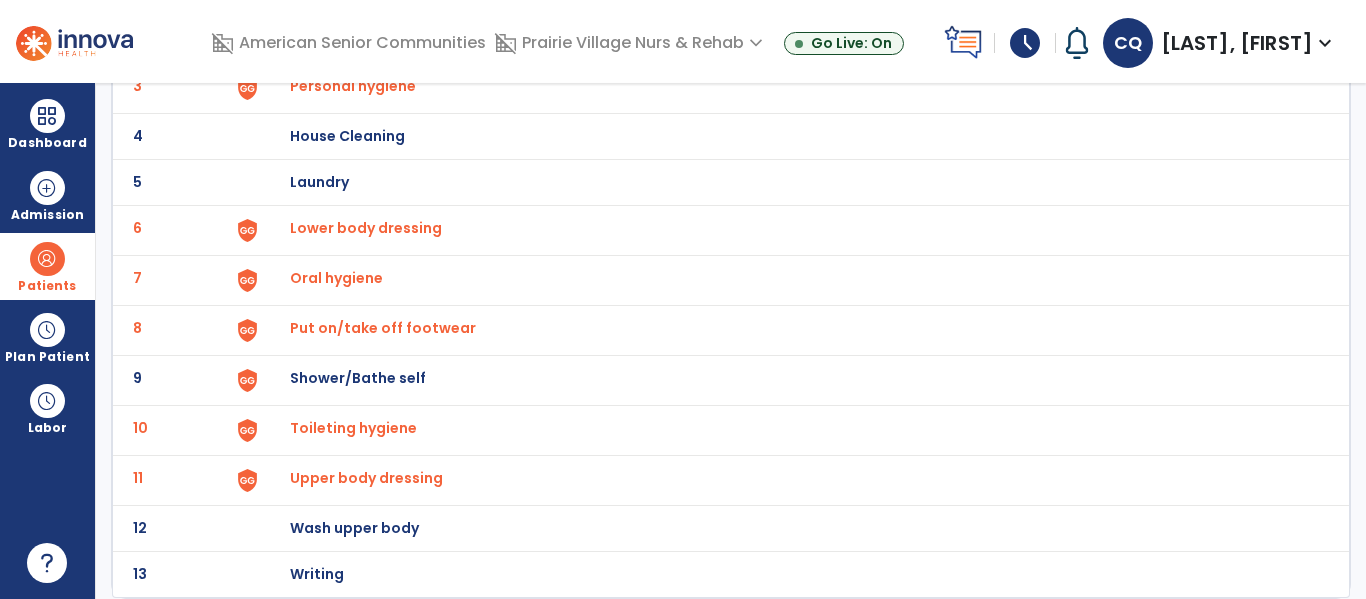click on "Upper body dressing" at bounding box center (313, 36) 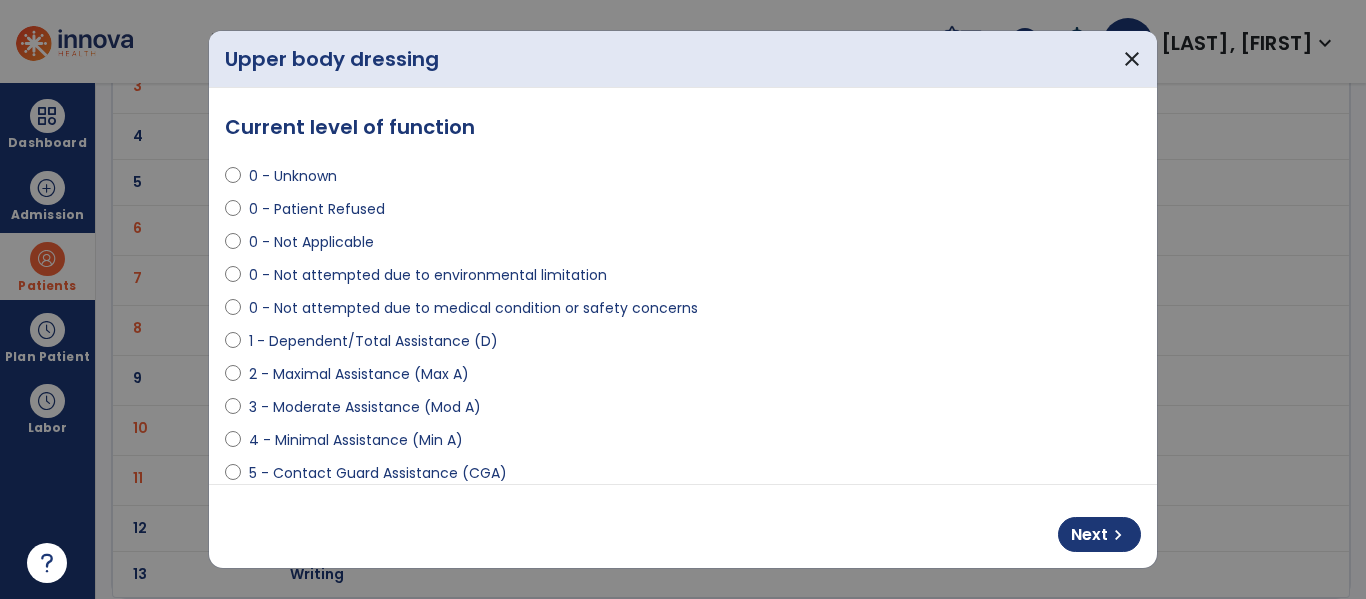 click on "Next  chevron_right" at bounding box center (683, 526) 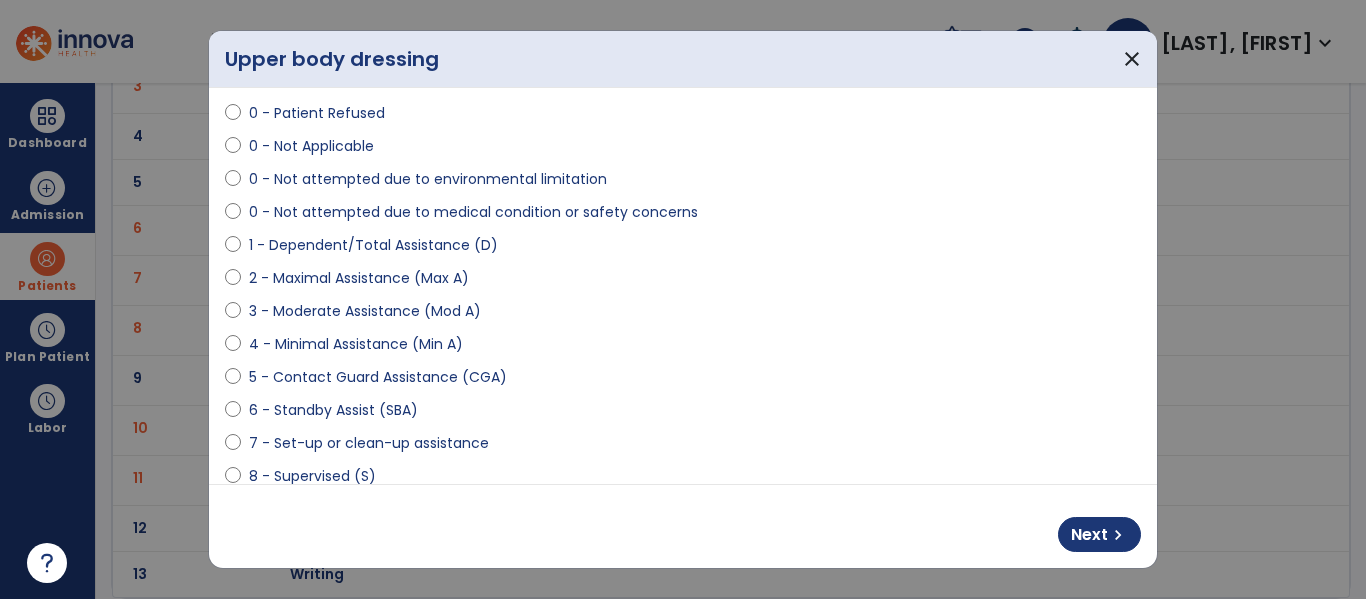 scroll, scrollTop: 116, scrollLeft: 0, axis: vertical 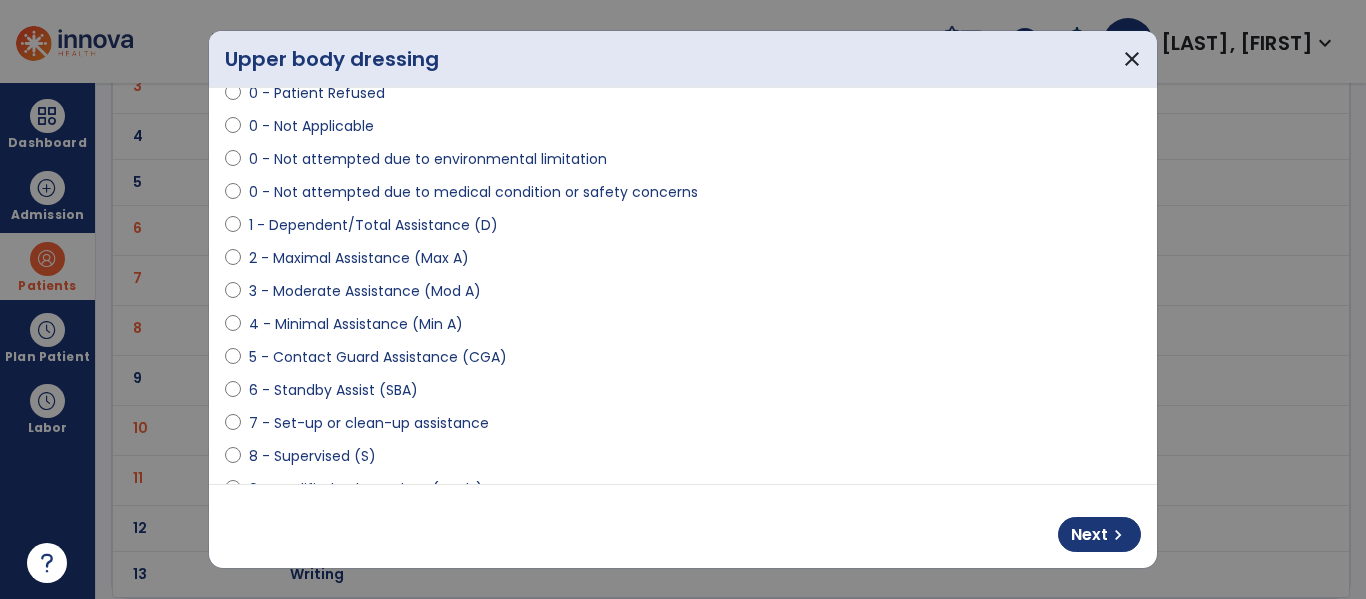 click on "4 - Minimal Assistance (Min A)" at bounding box center [356, 324] 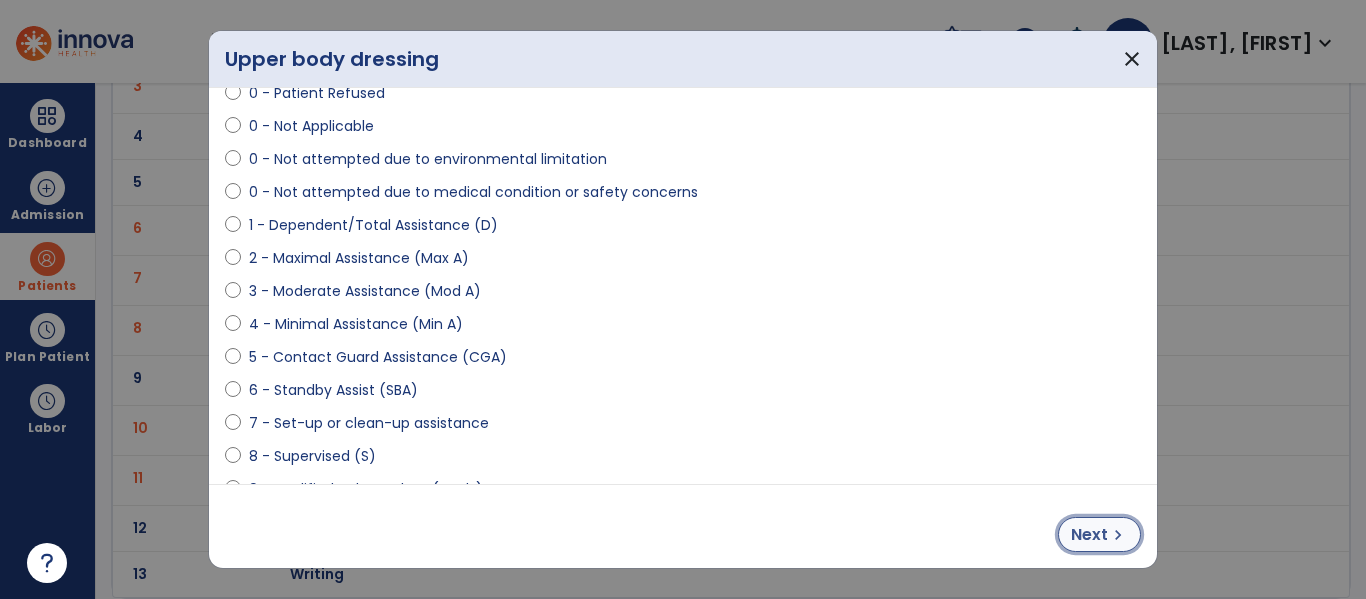 click on "Next" at bounding box center [1089, 535] 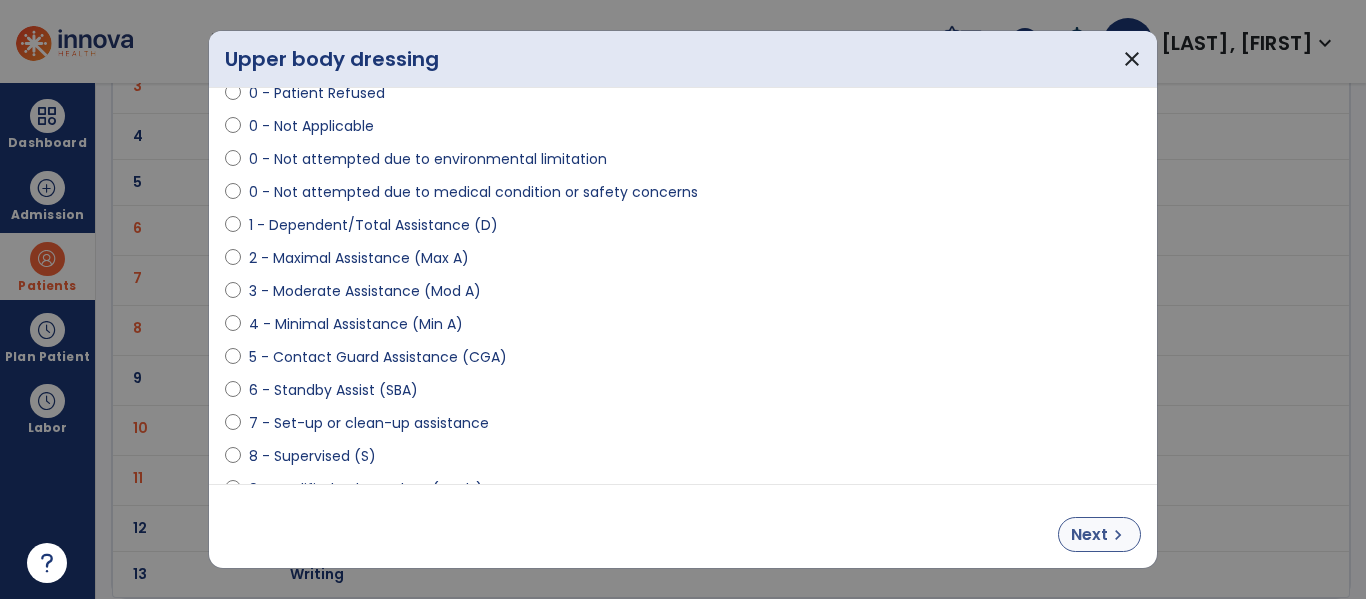select on "**********" 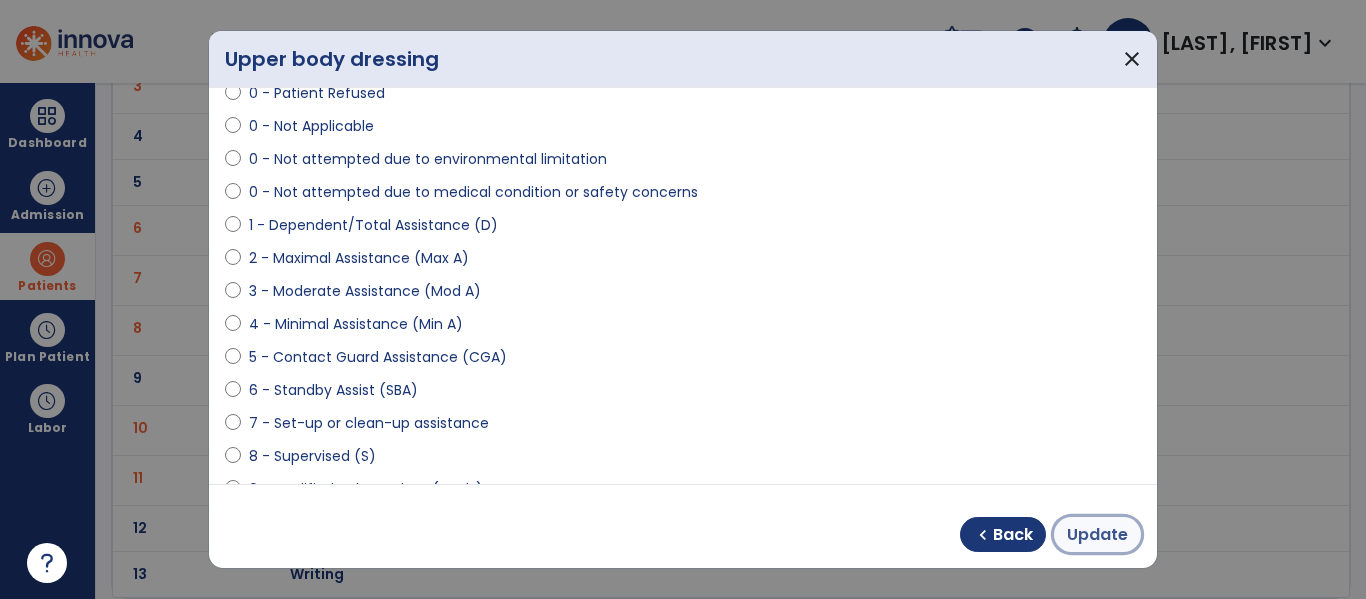 click on "Update" at bounding box center [1097, 535] 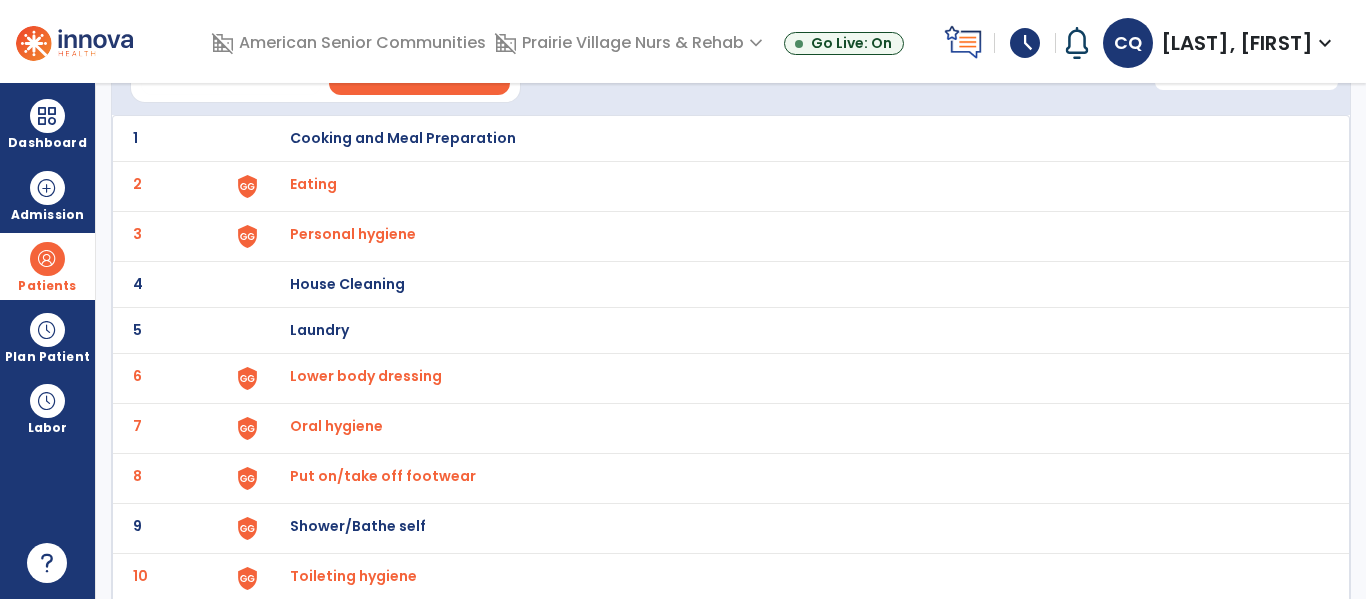 scroll, scrollTop: 0, scrollLeft: 0, axis: both 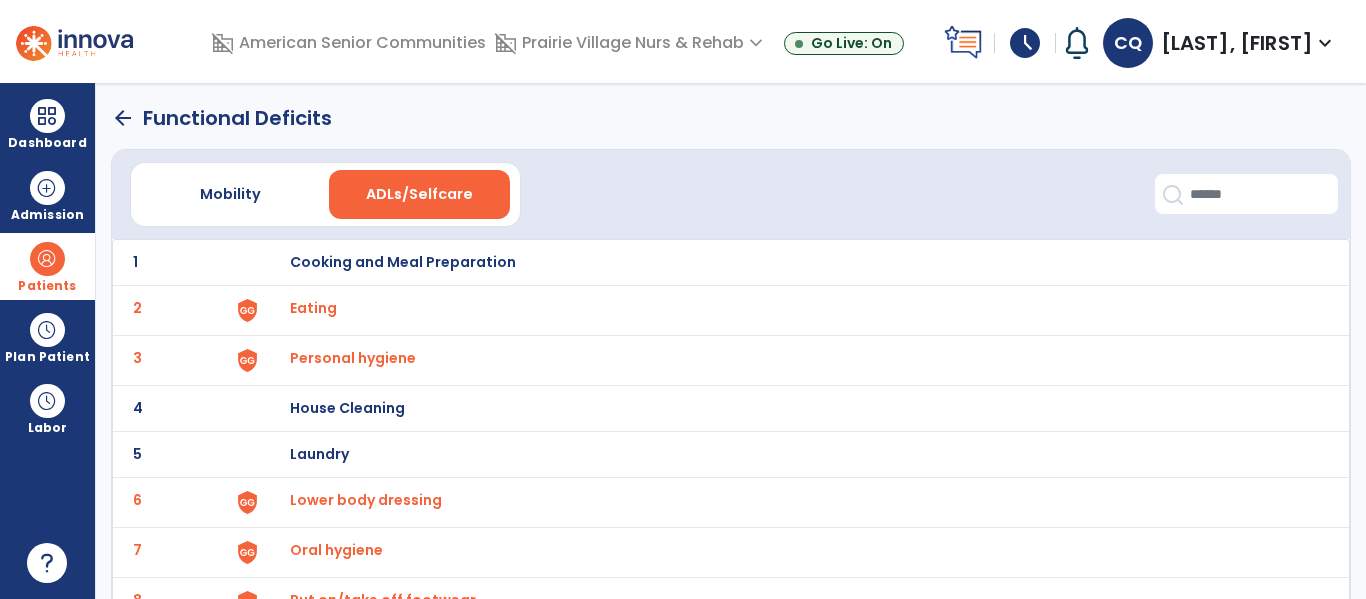 click on "arrow_back" 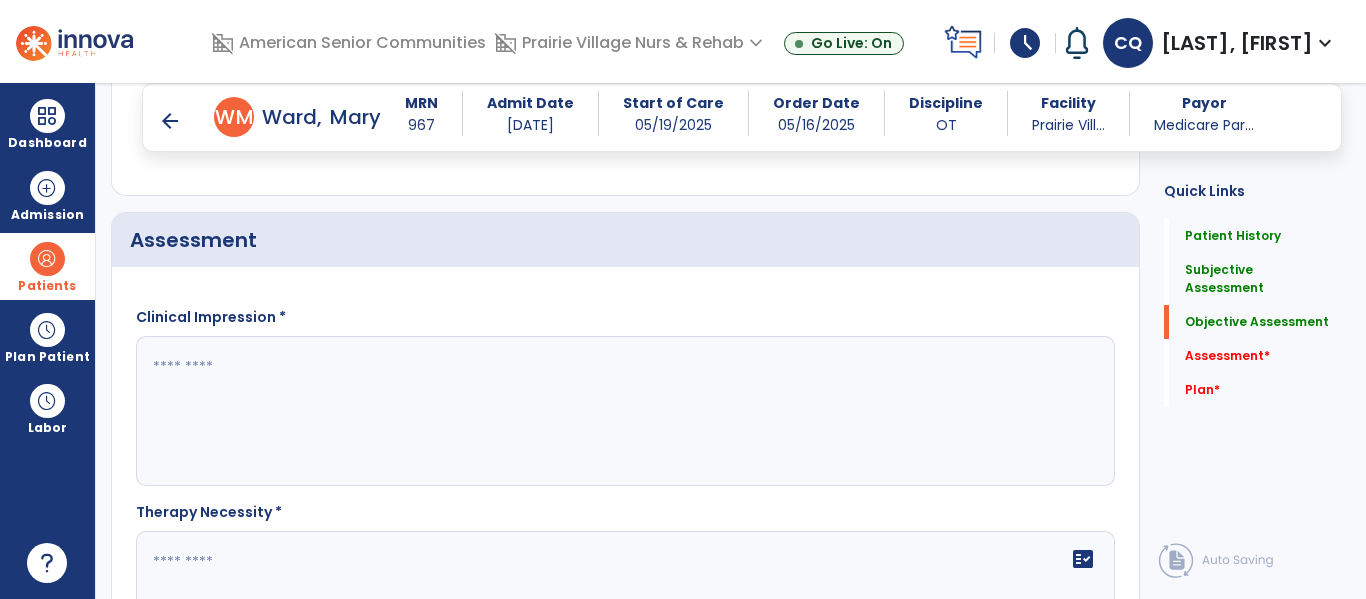 scroll, scrollTop: 4885, scrollLeft: 0, axis: vertical 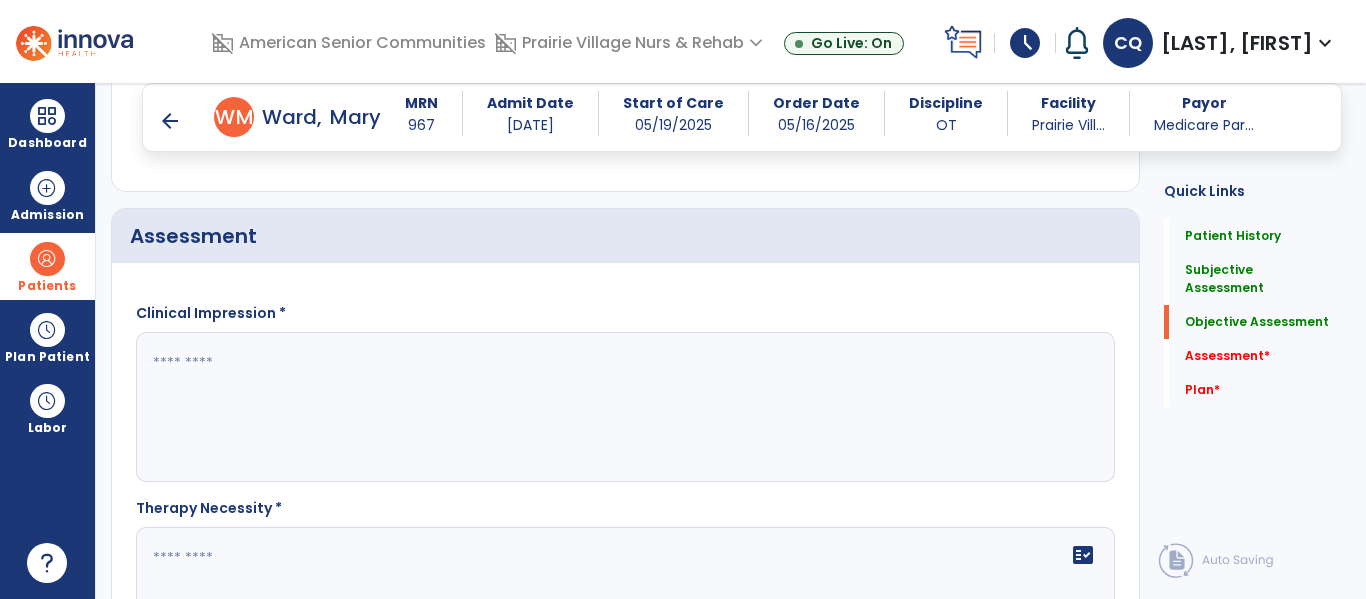 click 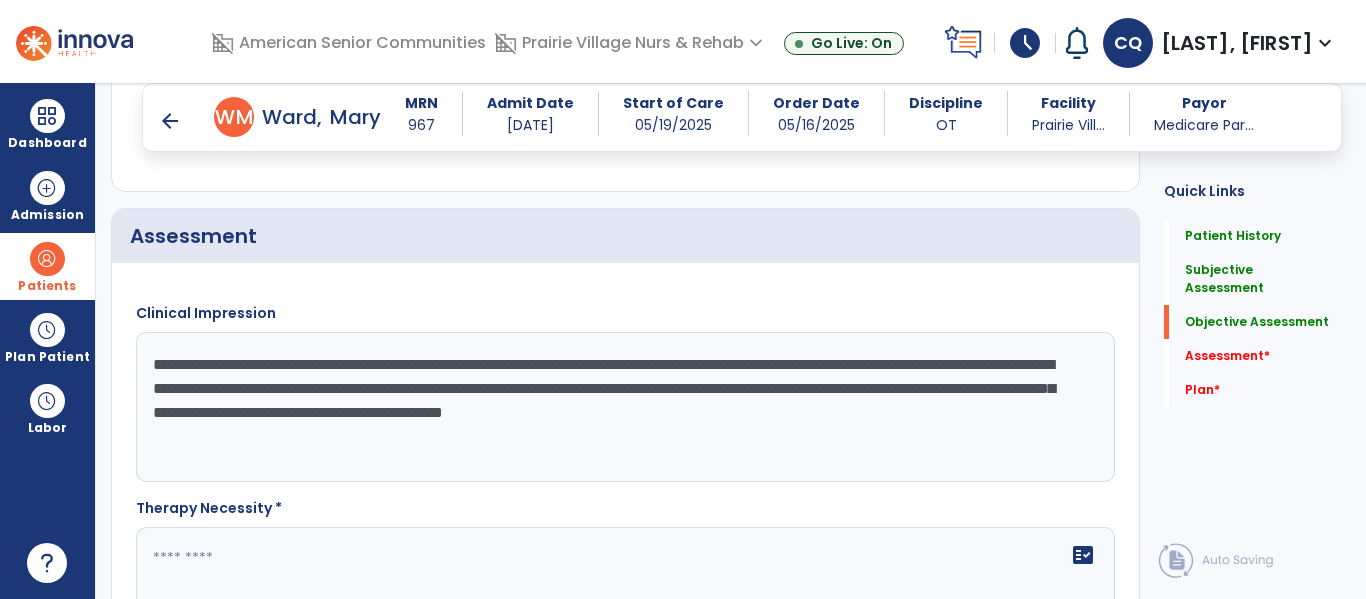 type on "**********" 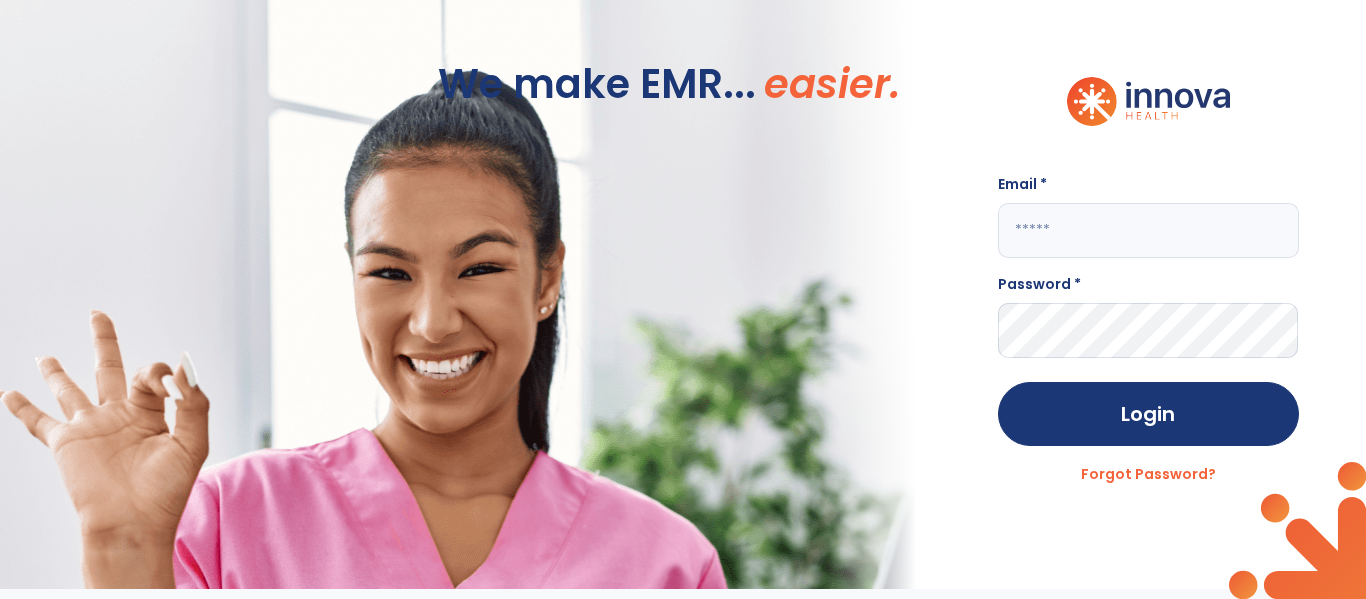 scroll, scrollTop: 0, scrollLeft: 0, axis: both 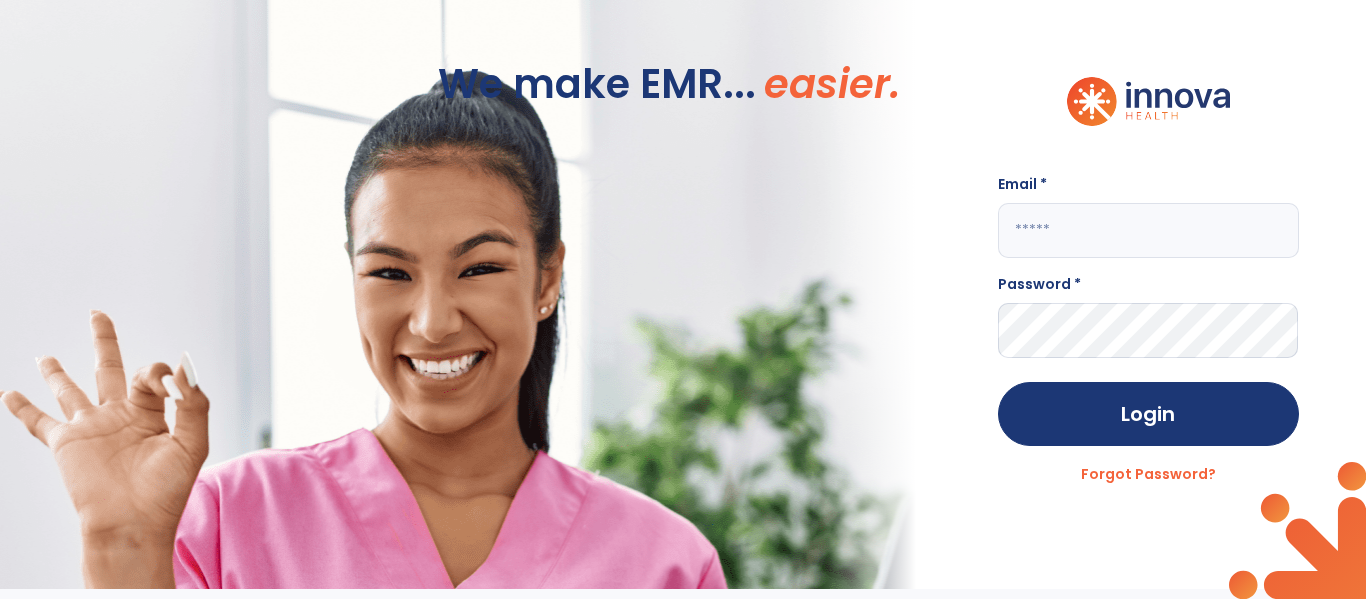 click 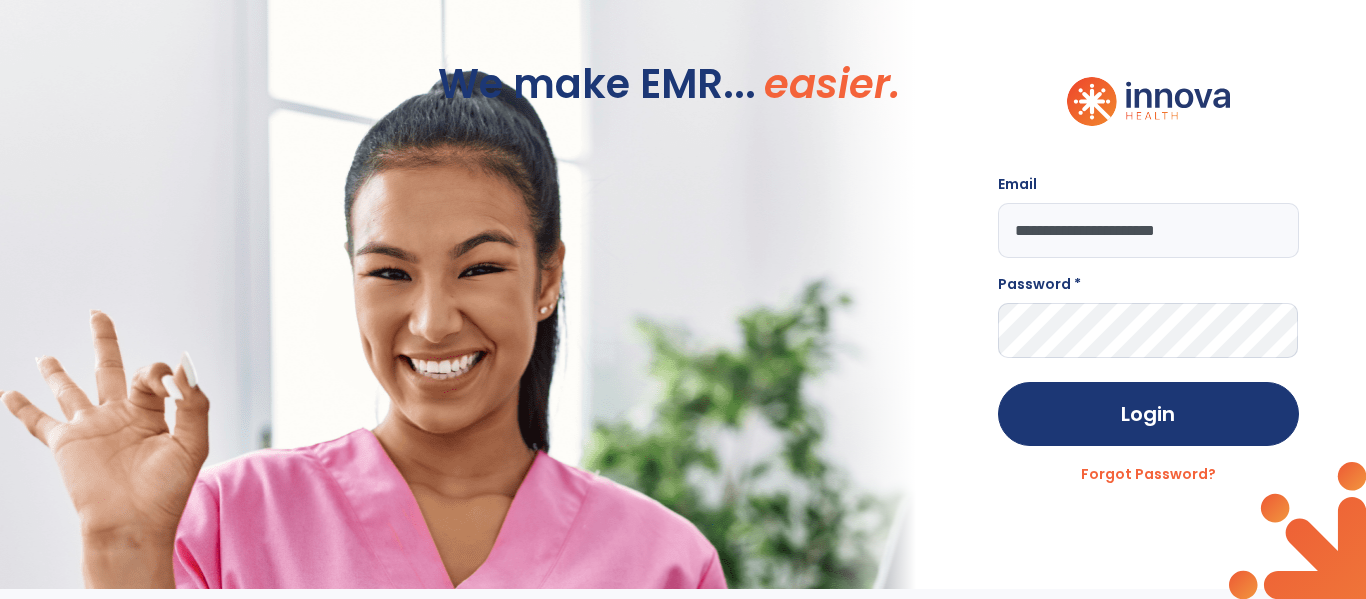 type on "**********" 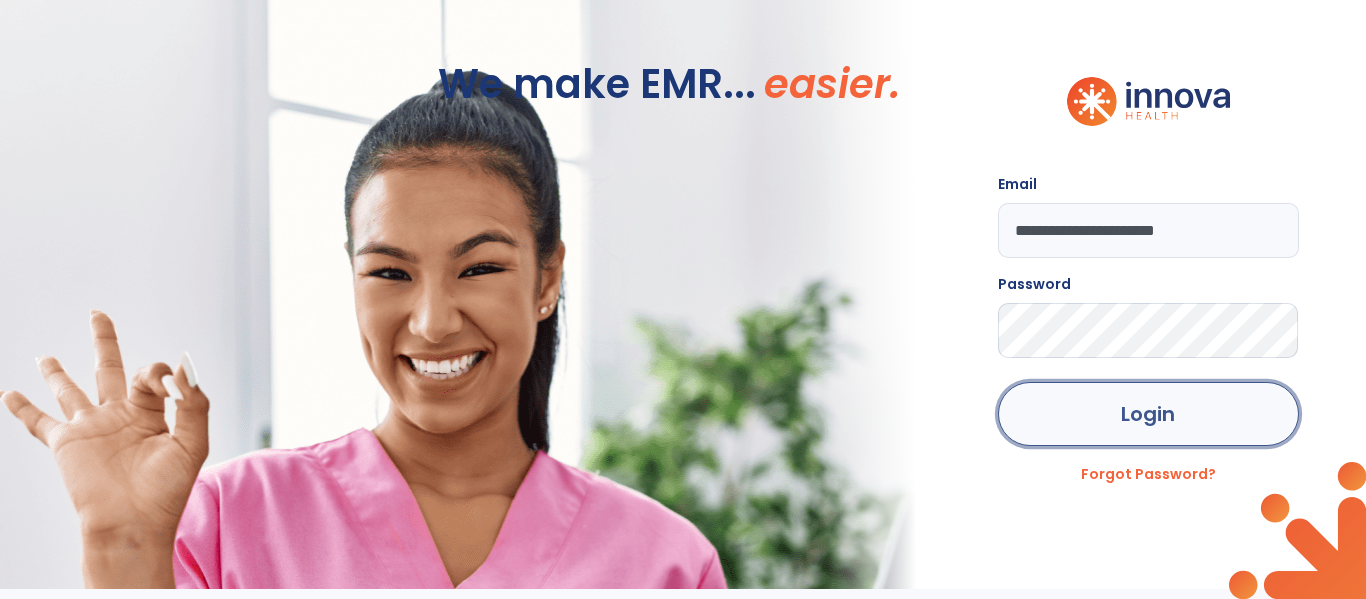 click on "Login" 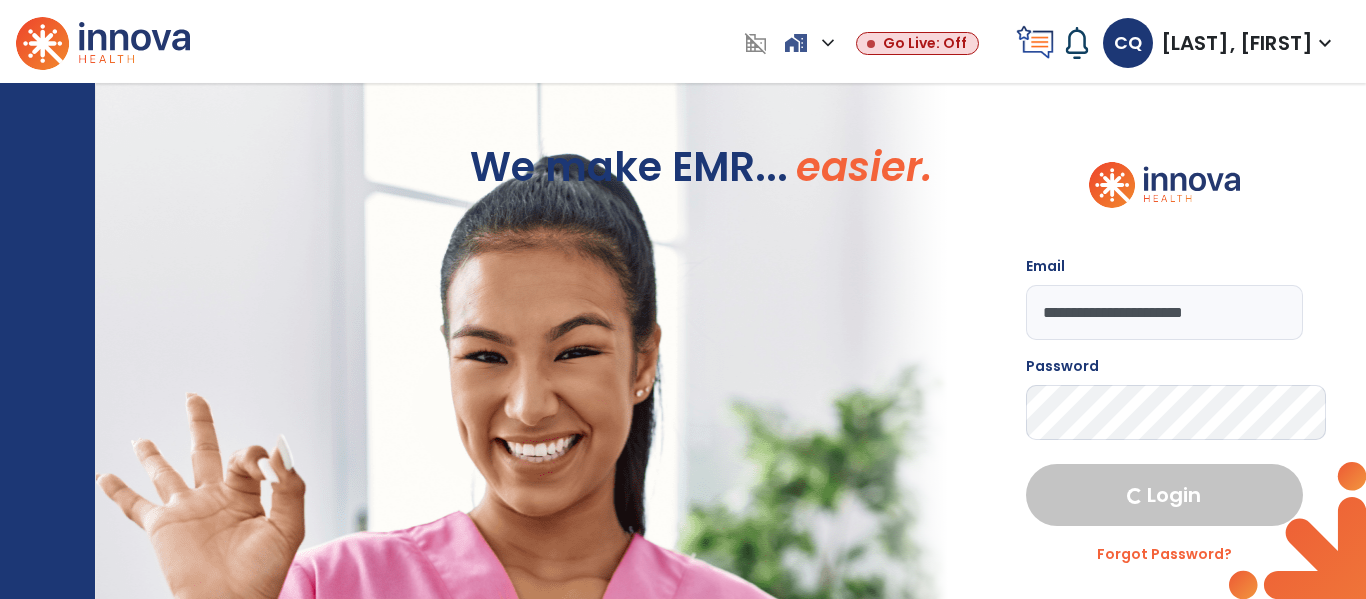 select on "****" 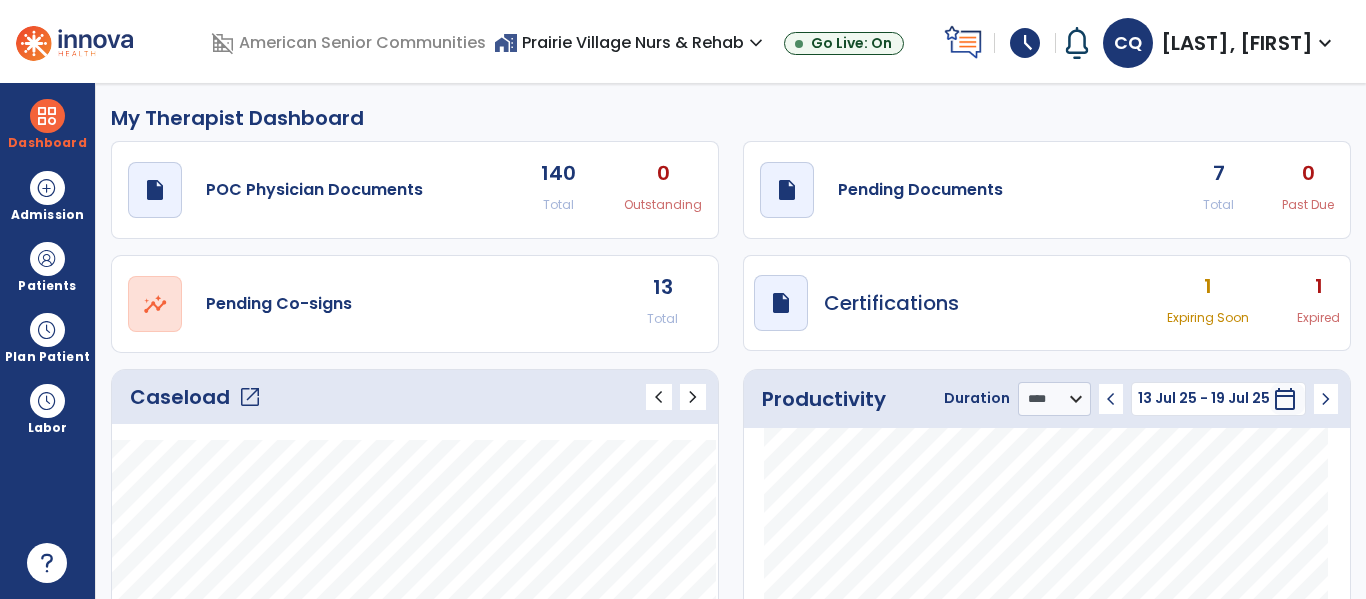 click on "open_in_new" 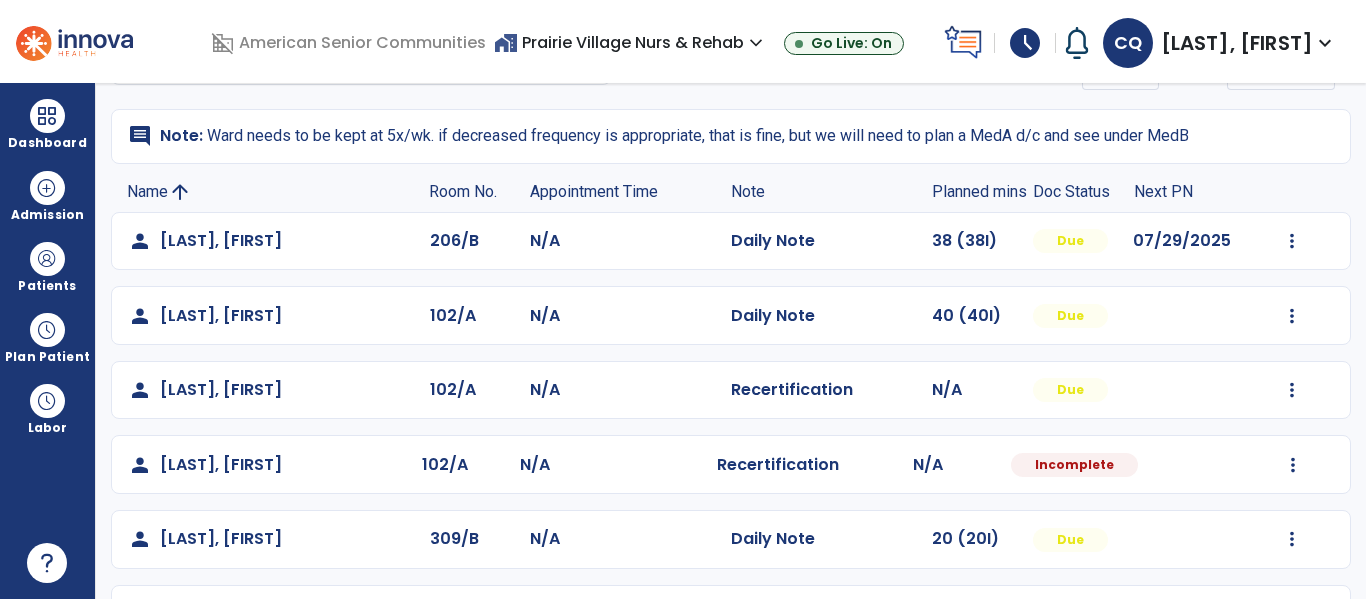 scroll, scrollTop: 0, scrollLeft: 0, axis: both 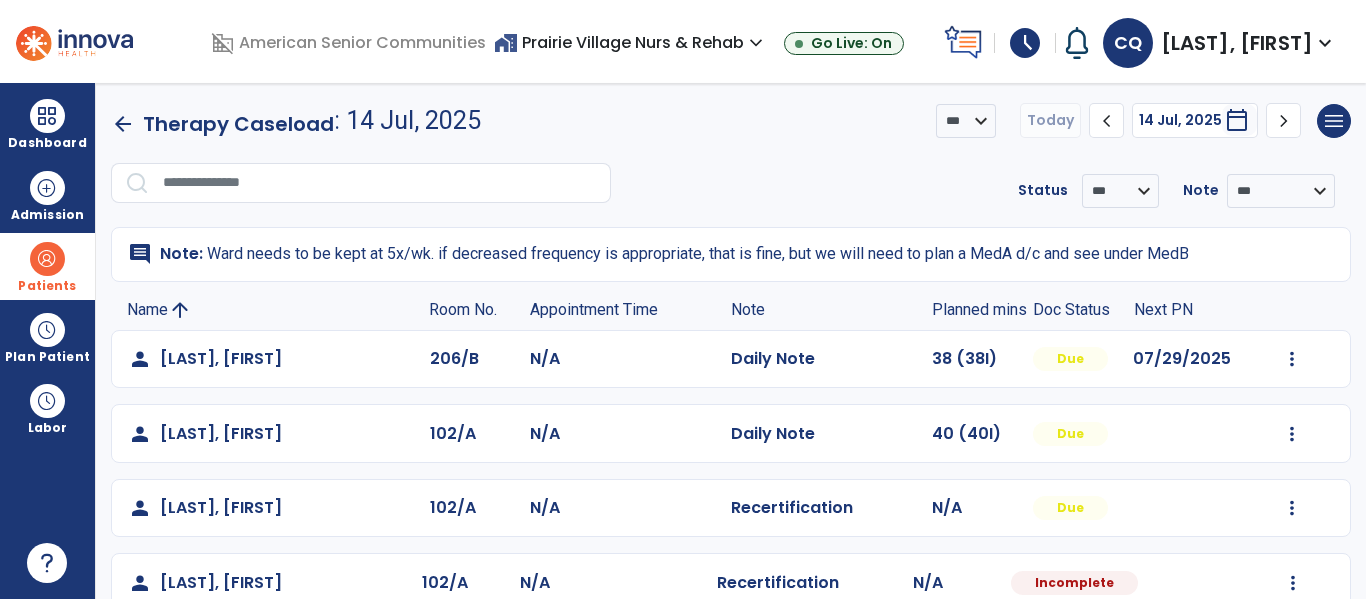 click at bounding box center [47, 259] 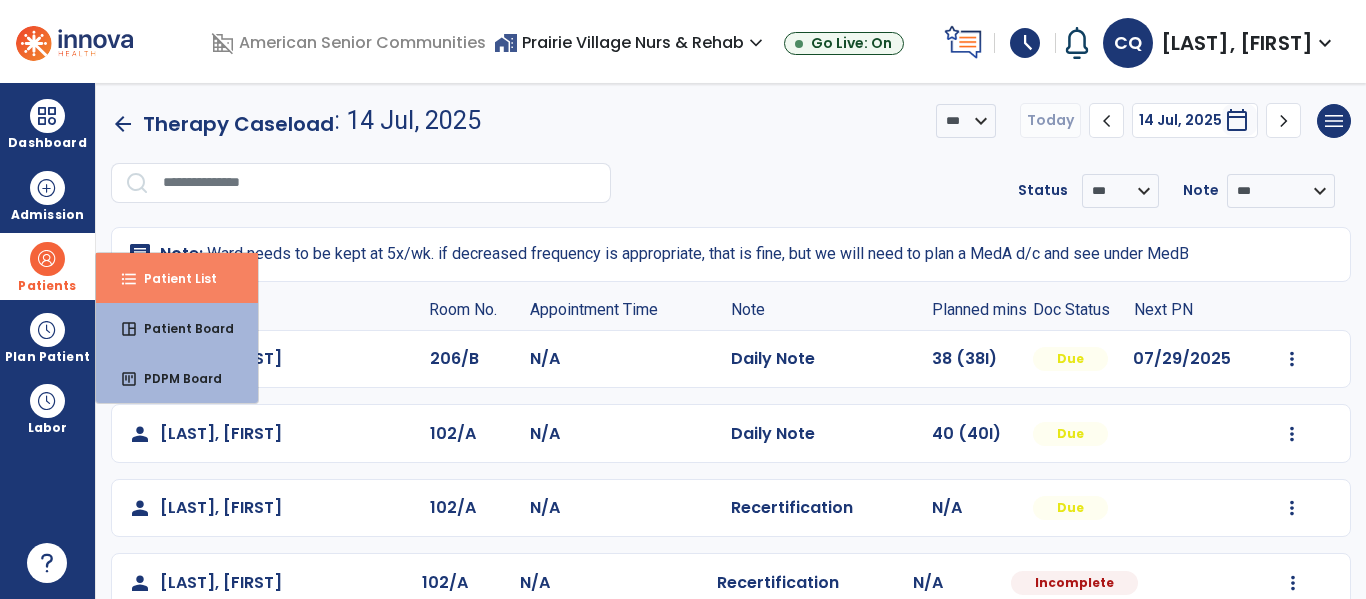 click on "format_list_bulleted  Patient List" at bounding box center [177, 278] 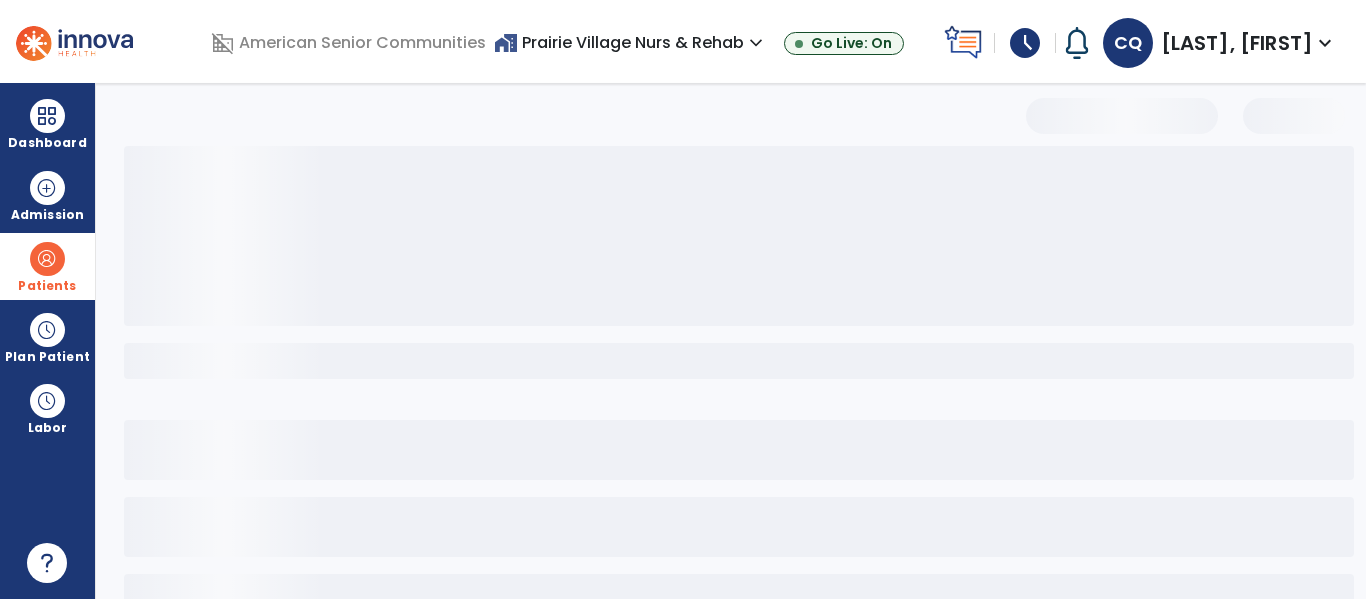 select on "***" 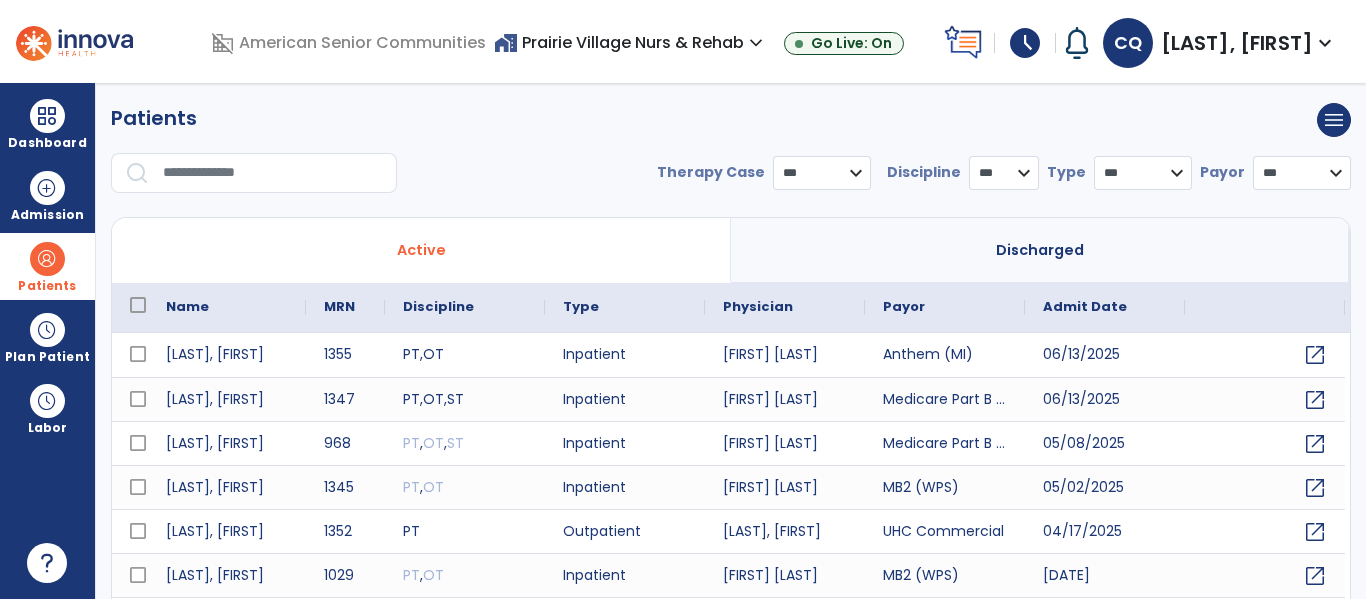 click at bounding box center (273, 173) 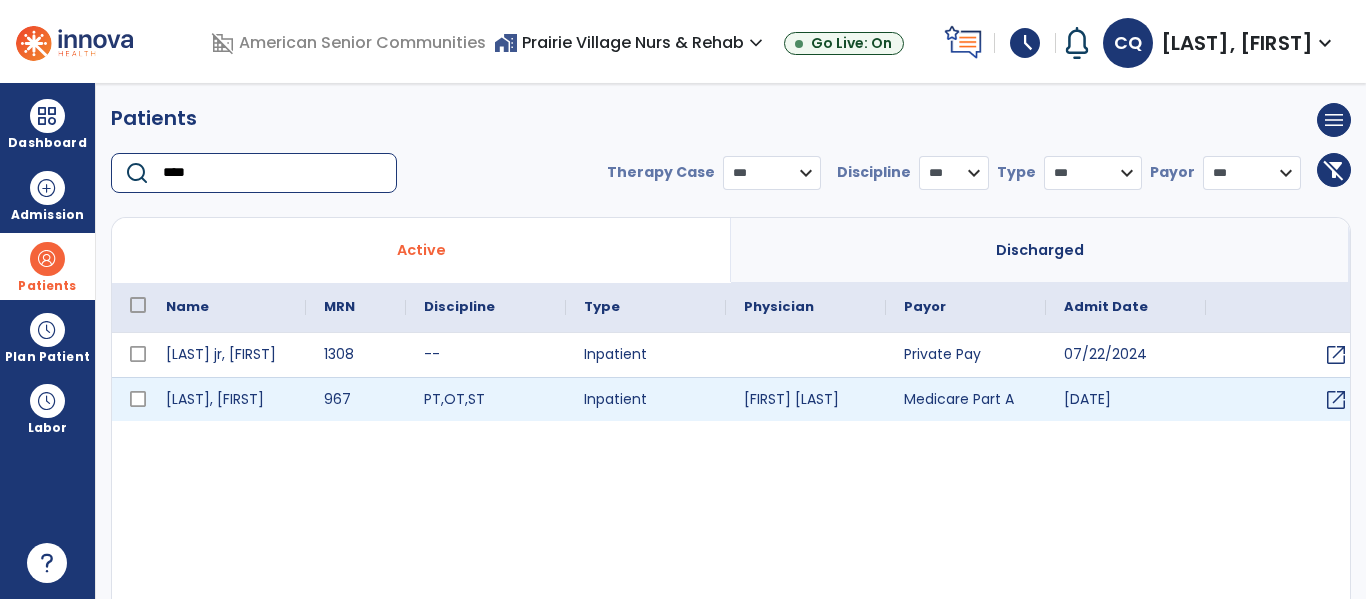 type on "****" 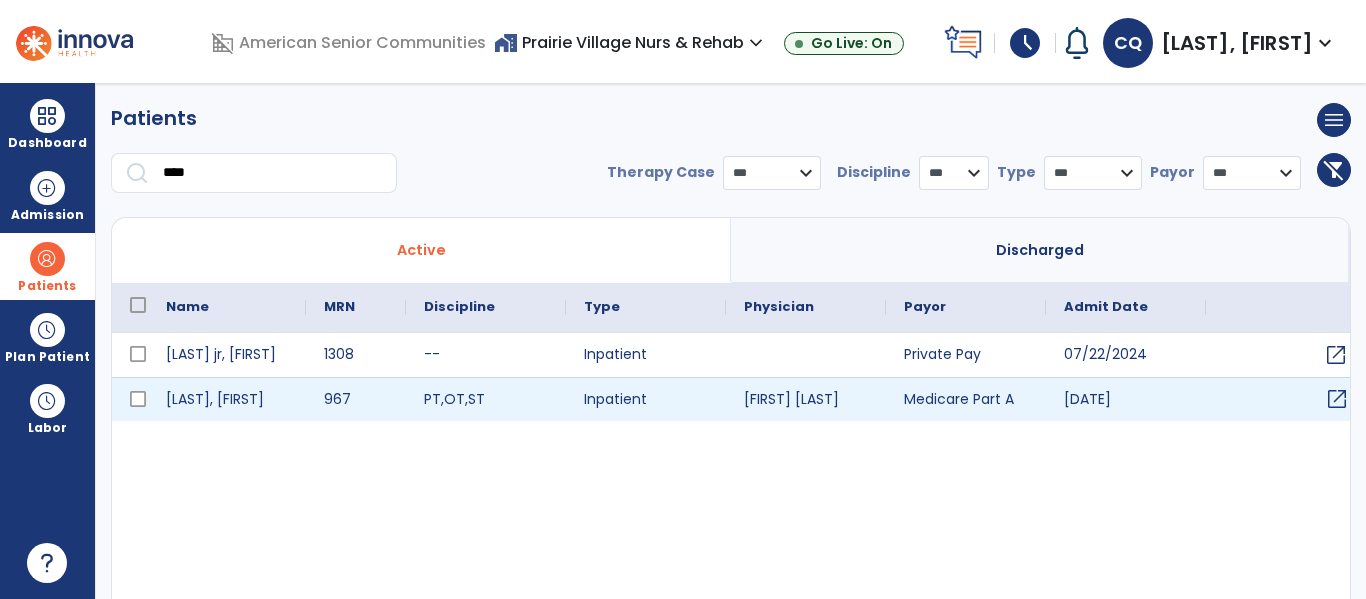click on "open_in_new" at bounding box center (1337, 399) 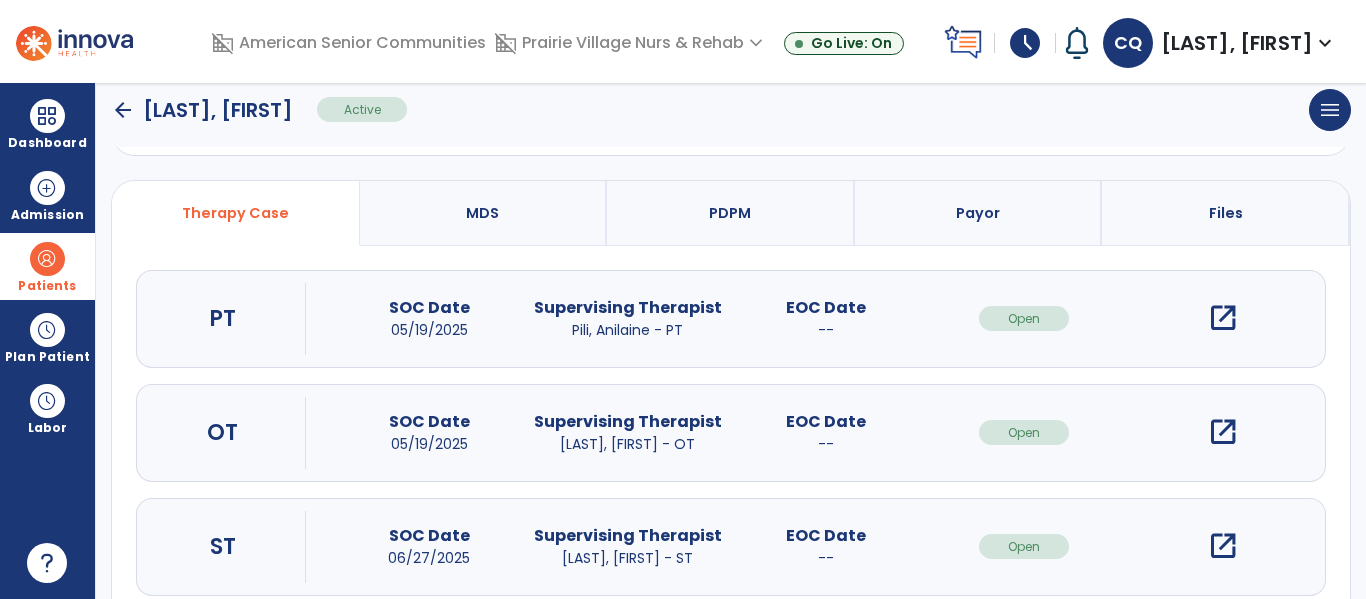 scroll, scrollTop: 177, scrollLeft: 0, axis: vertical 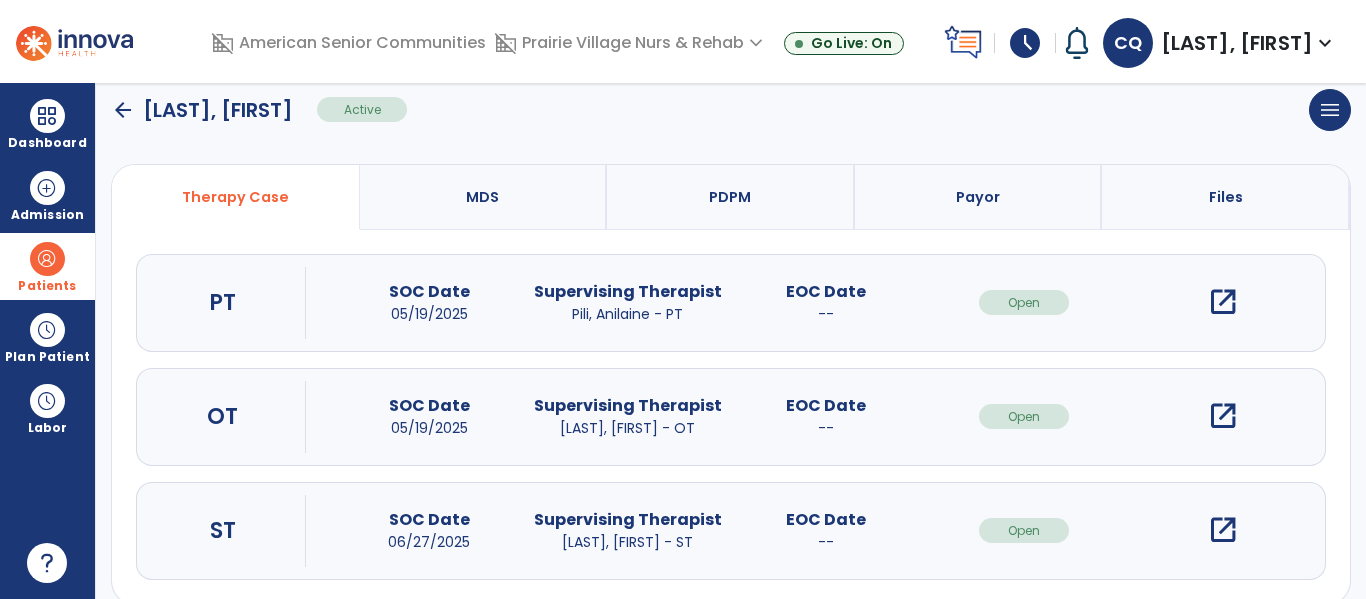 click on "open_in_new" at bounding box center [1223, 416] 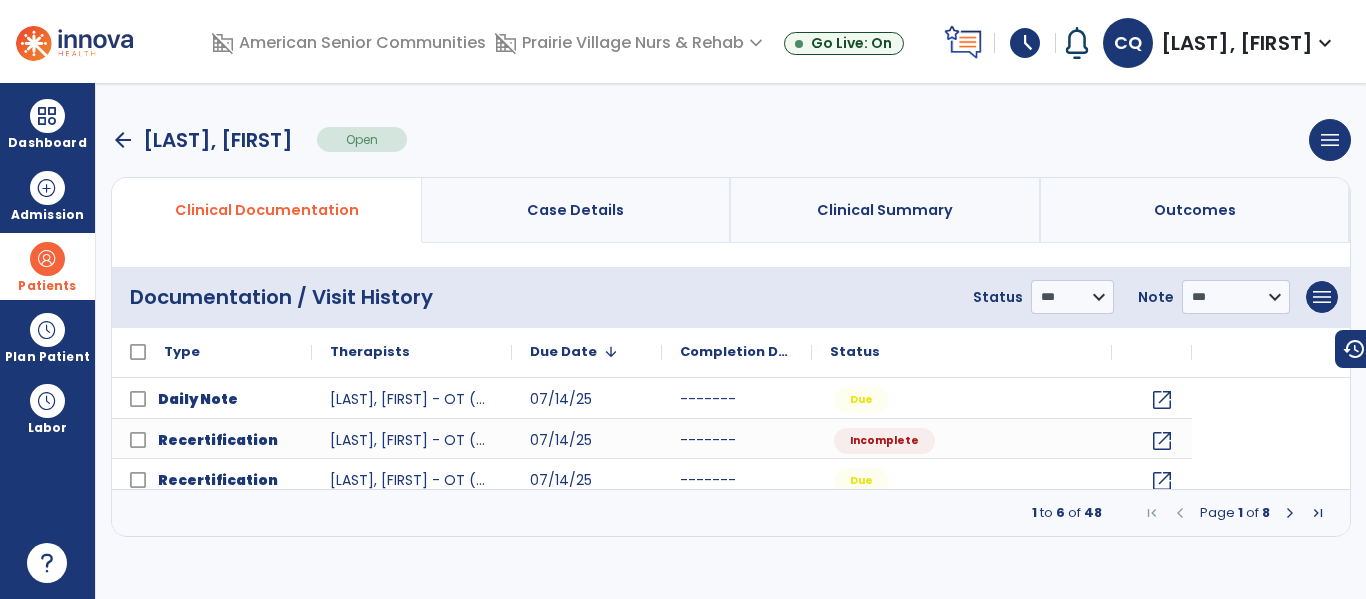 scroll, scrollTop: 0, scrollLeft: 0, axis: both 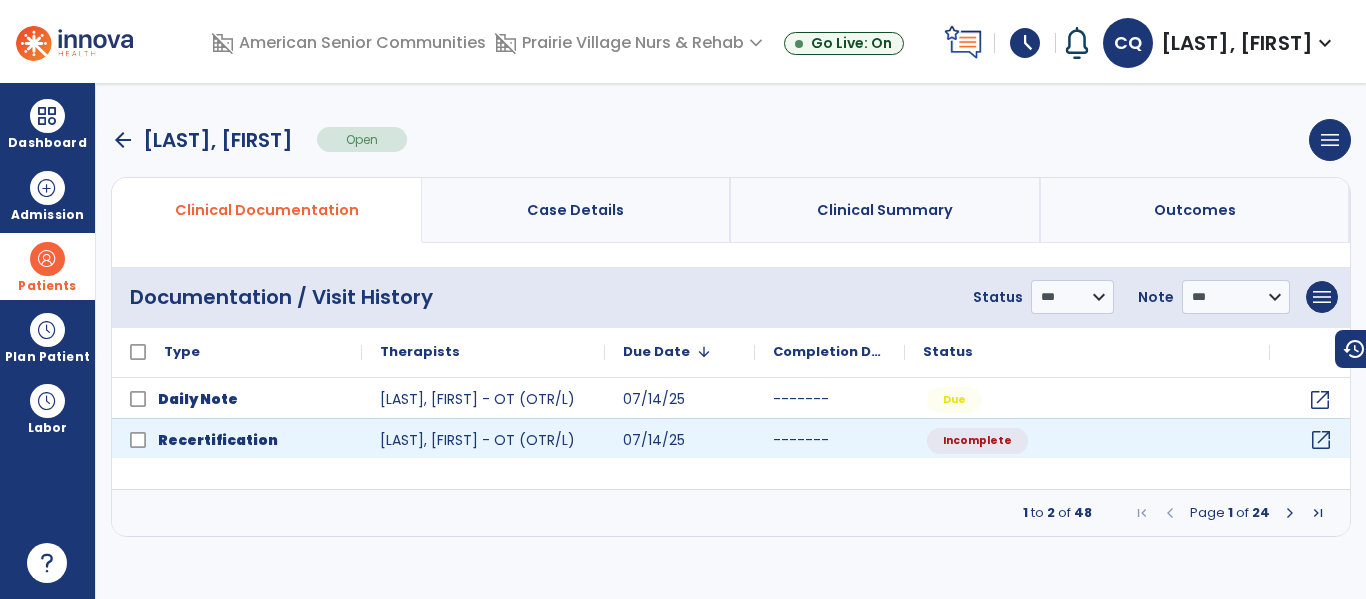 click on "open_in_new" 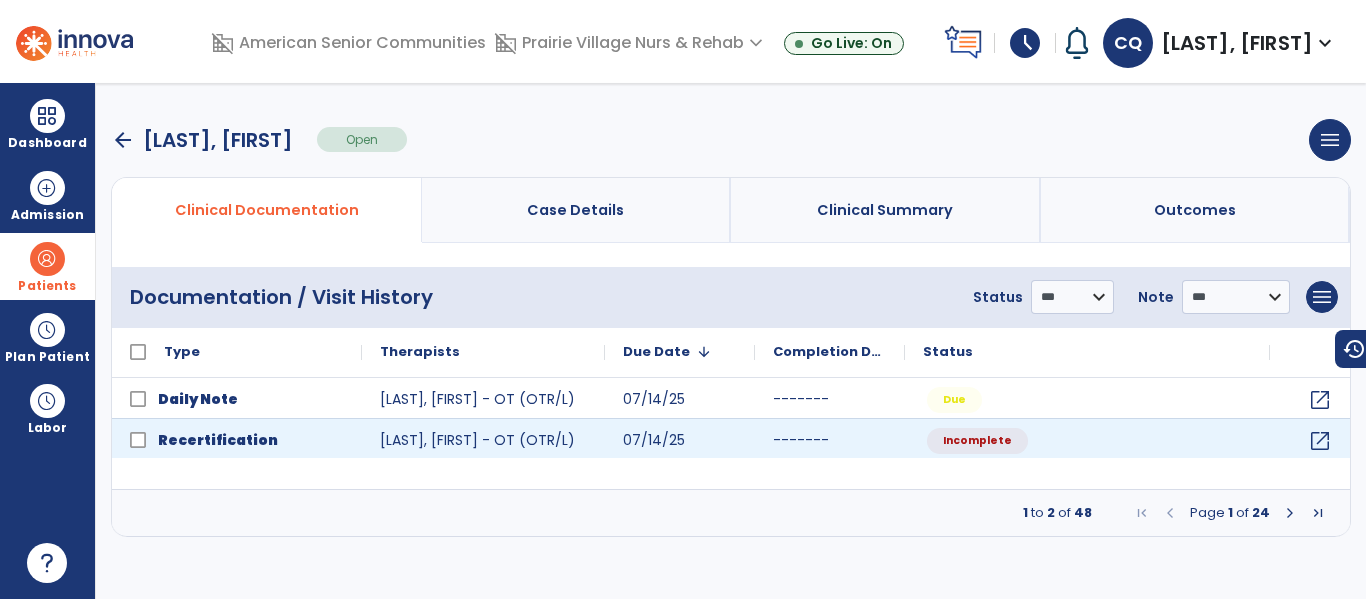 select on "**" 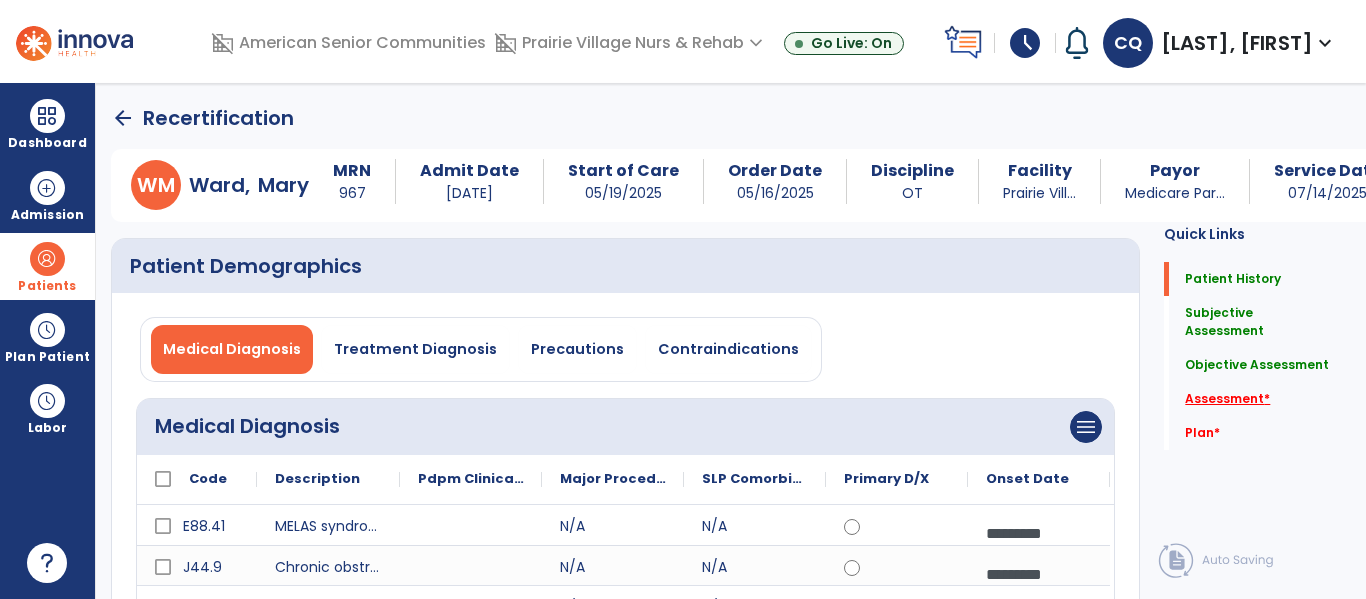 click on "Assessment   *" 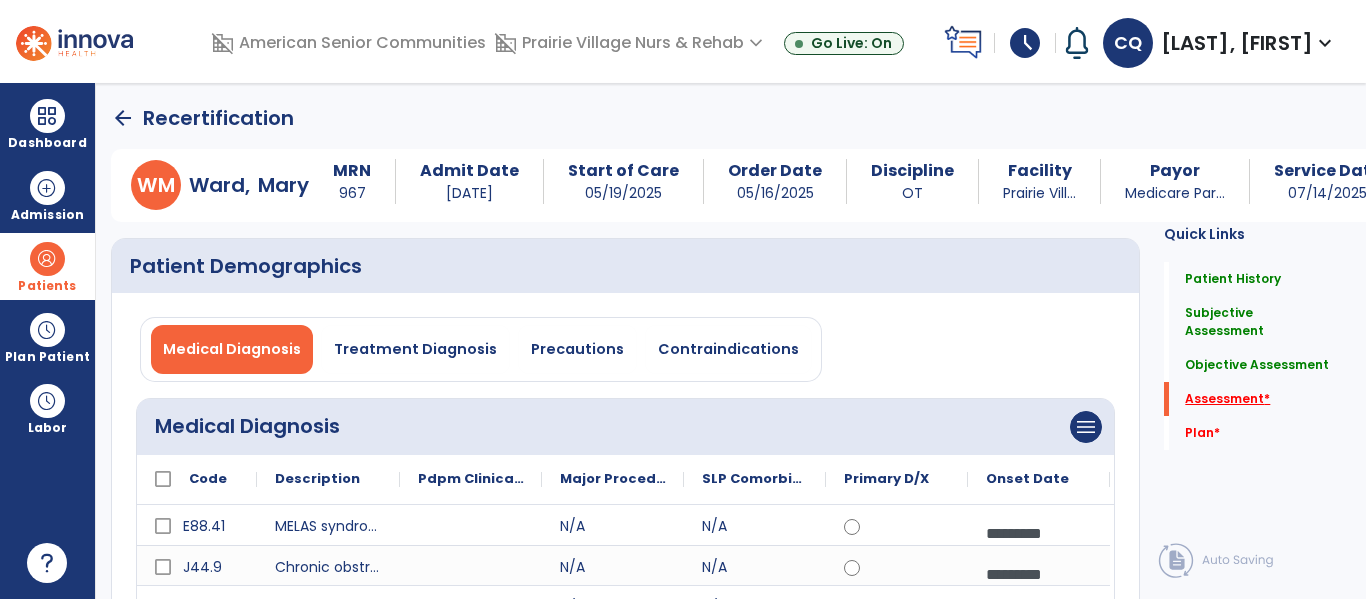 scroll, scrollTop: 916, scrollLeft: 0, axis: vertical 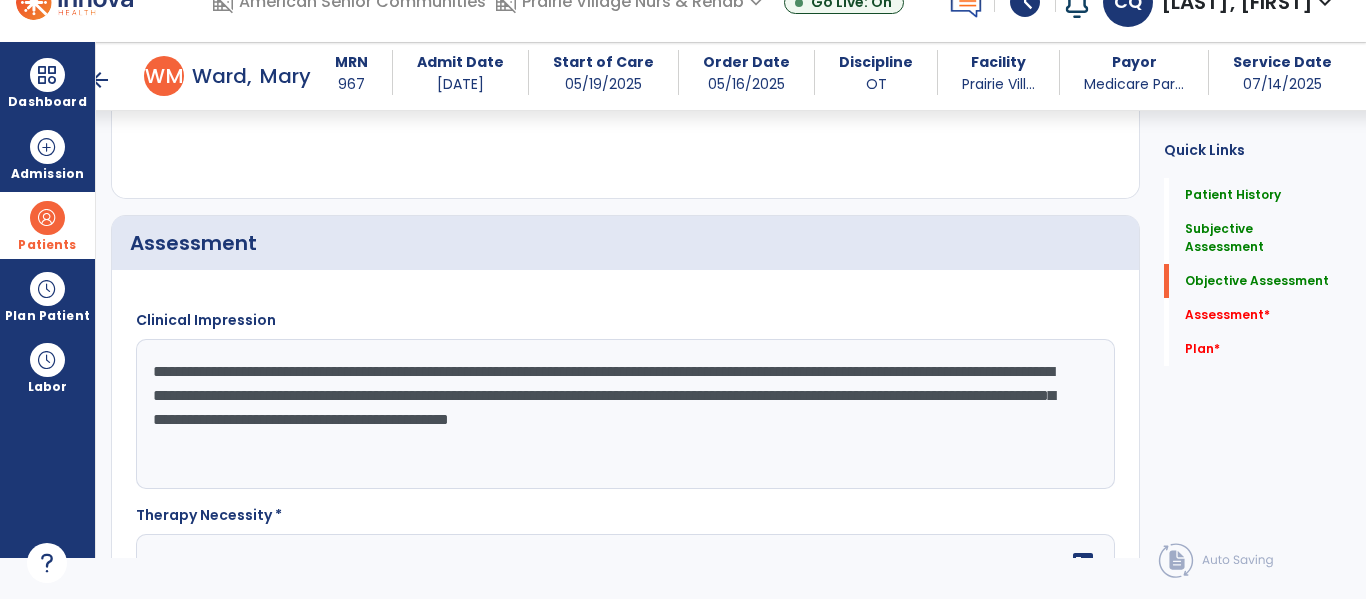 click on "**********" 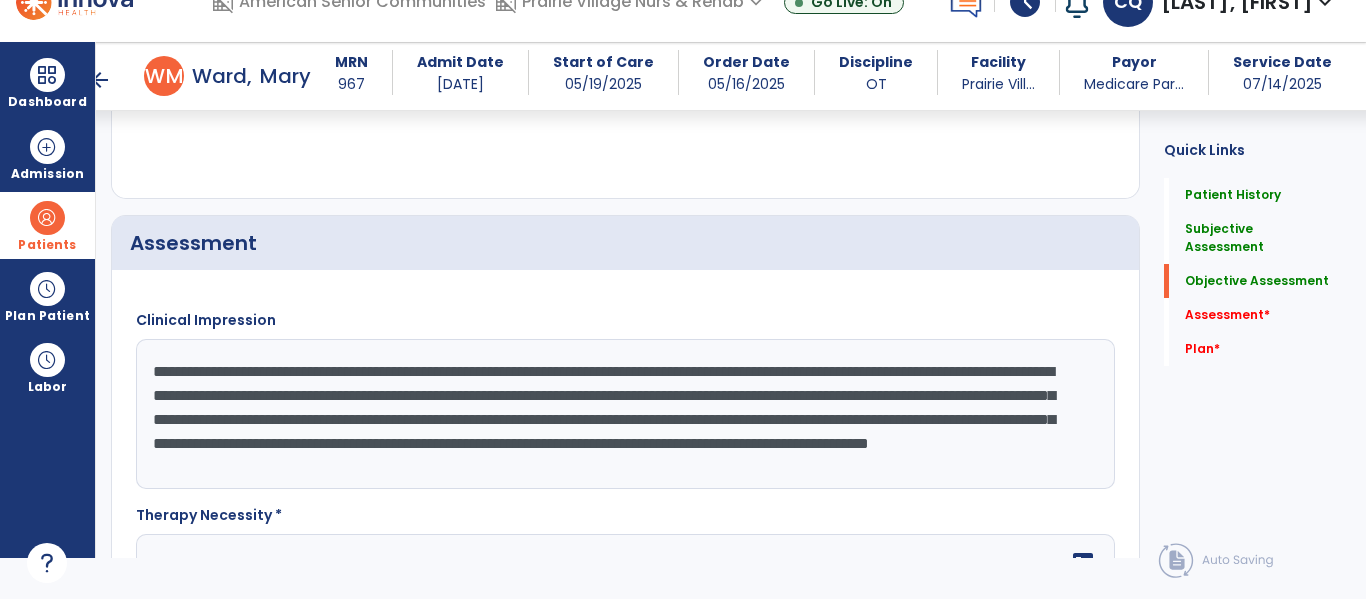 scroll, scrollTop: 15, scrollLeft: 0, axis: vertical 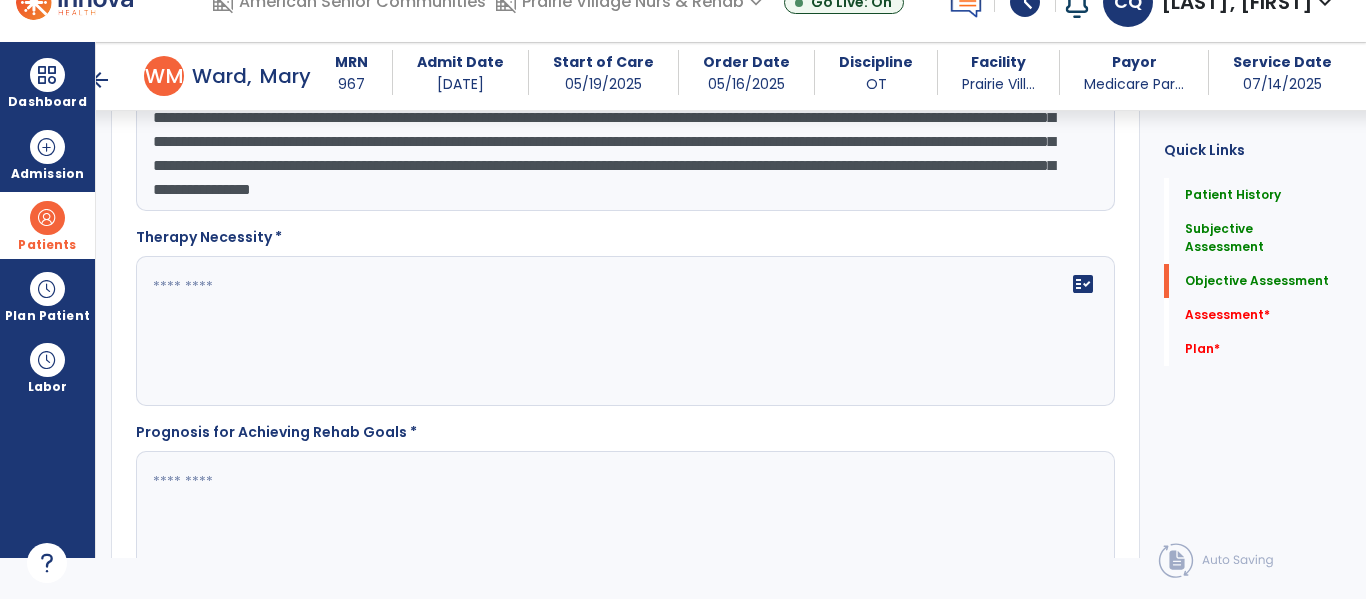 type on "**********" 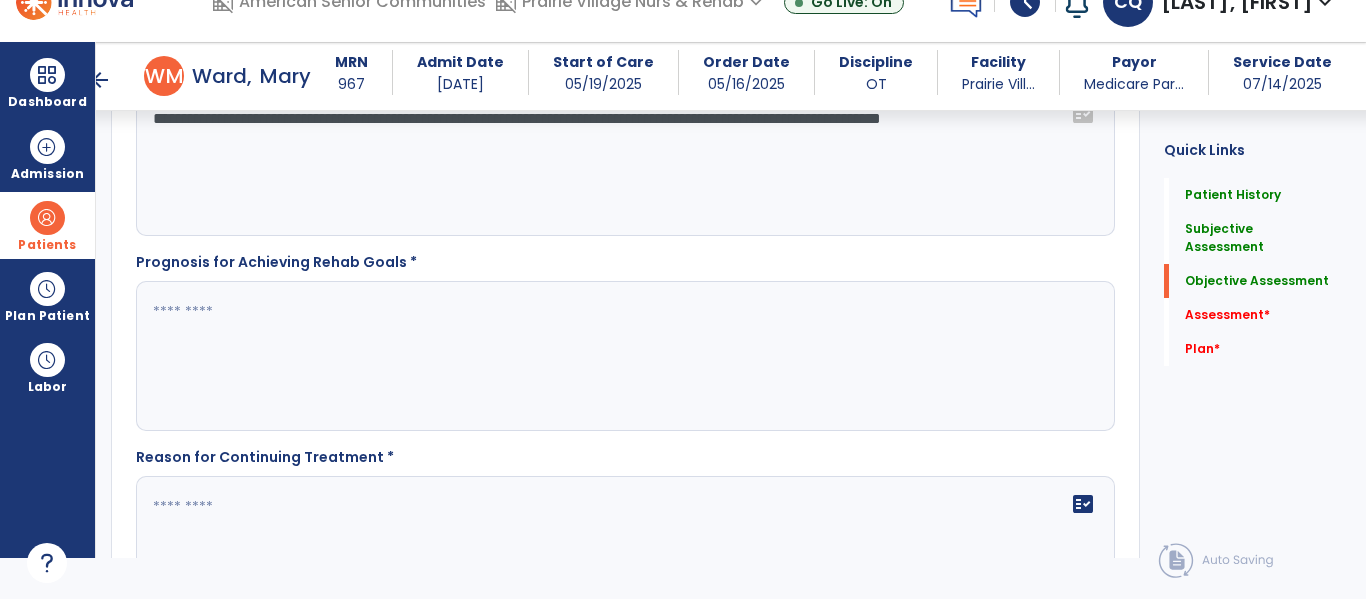 scroll, scrollTop: 5291, scrollLeft: 0, axis: vertical 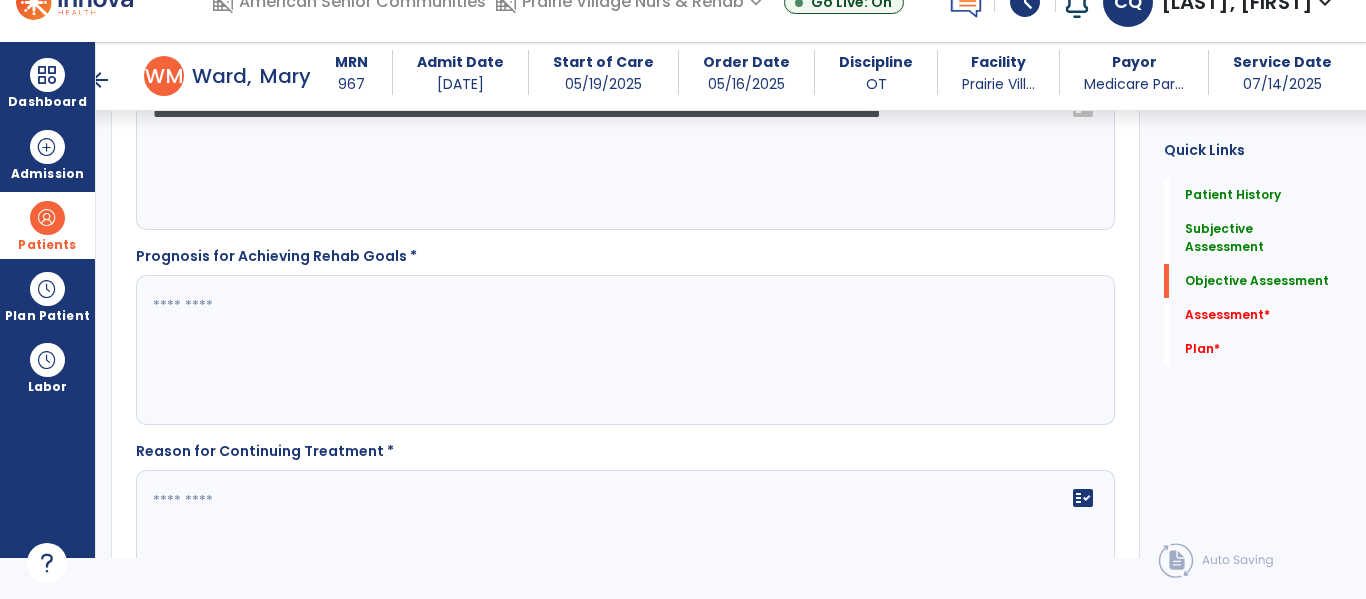 type on "**********" 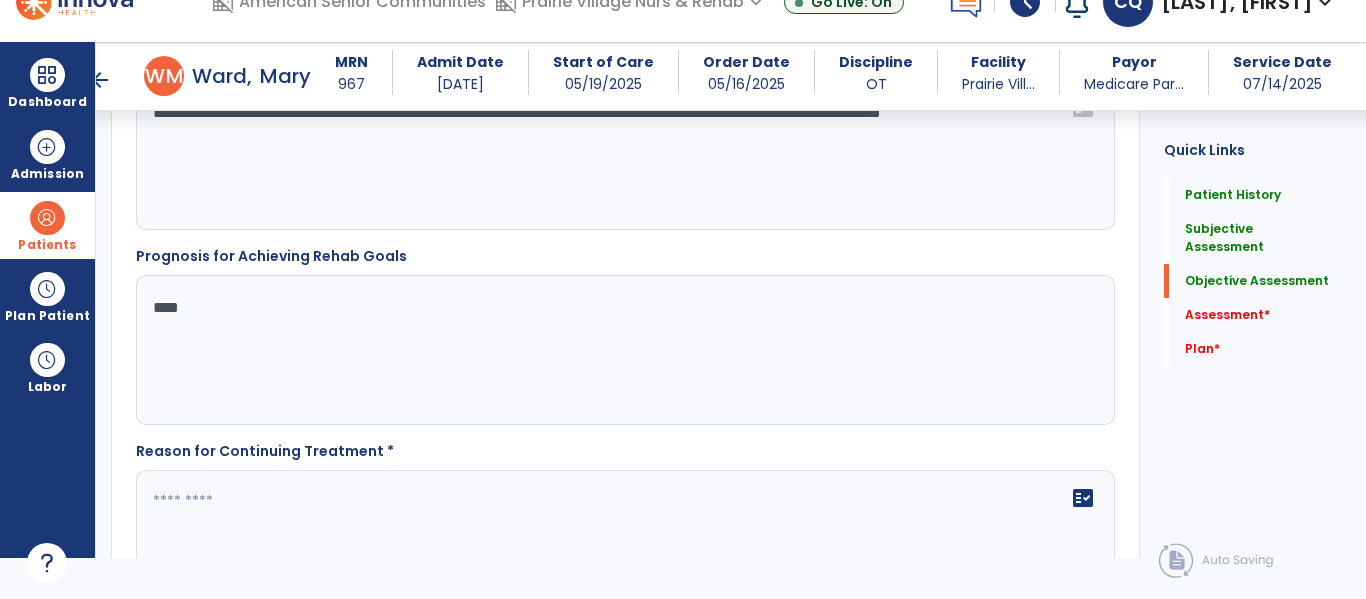 click on "****" 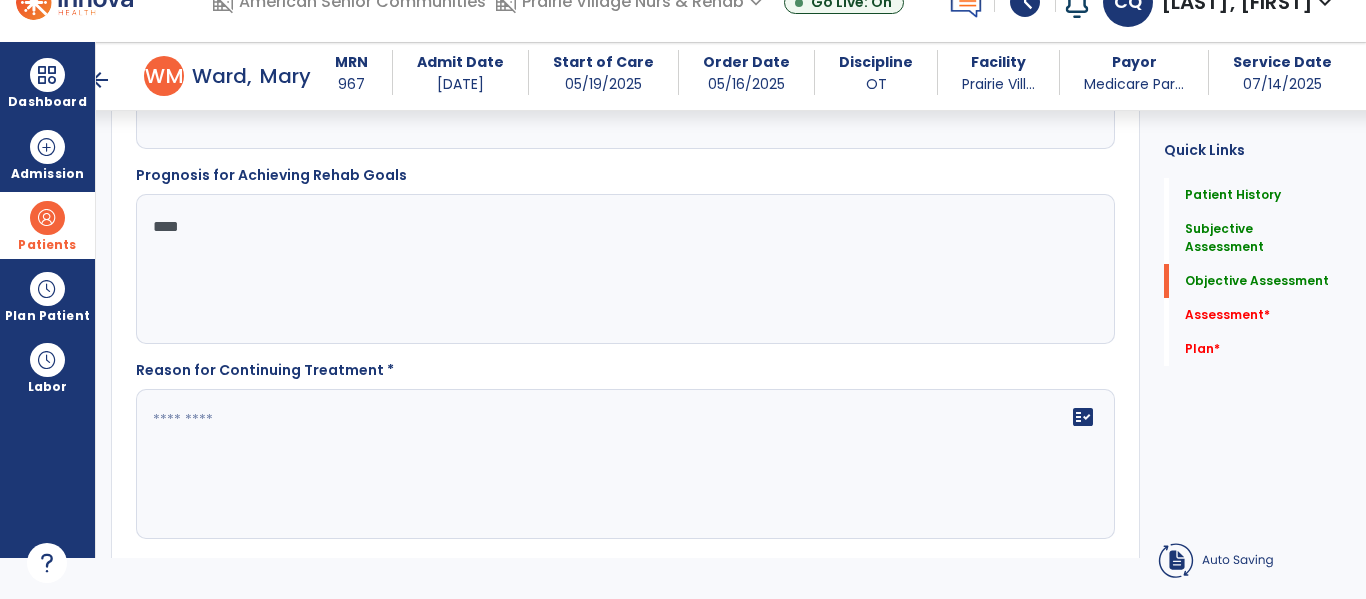scroll, scrollTop: 5403, scrollLeft: 0, axis: vertical 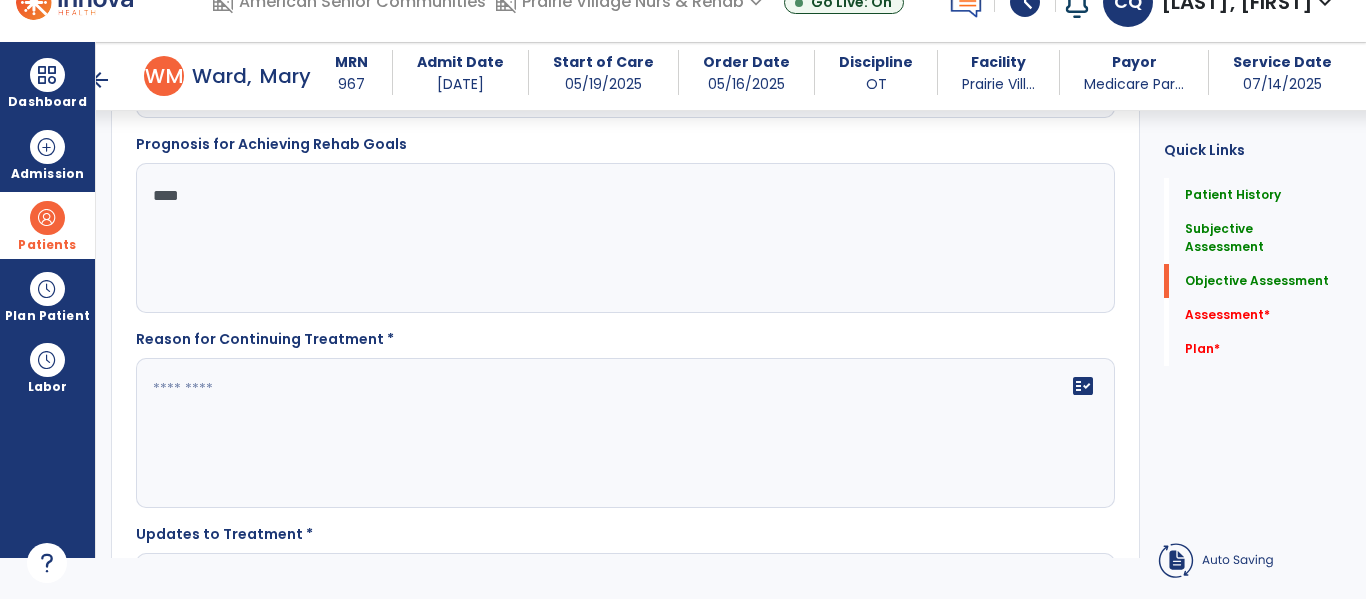 type on "****" 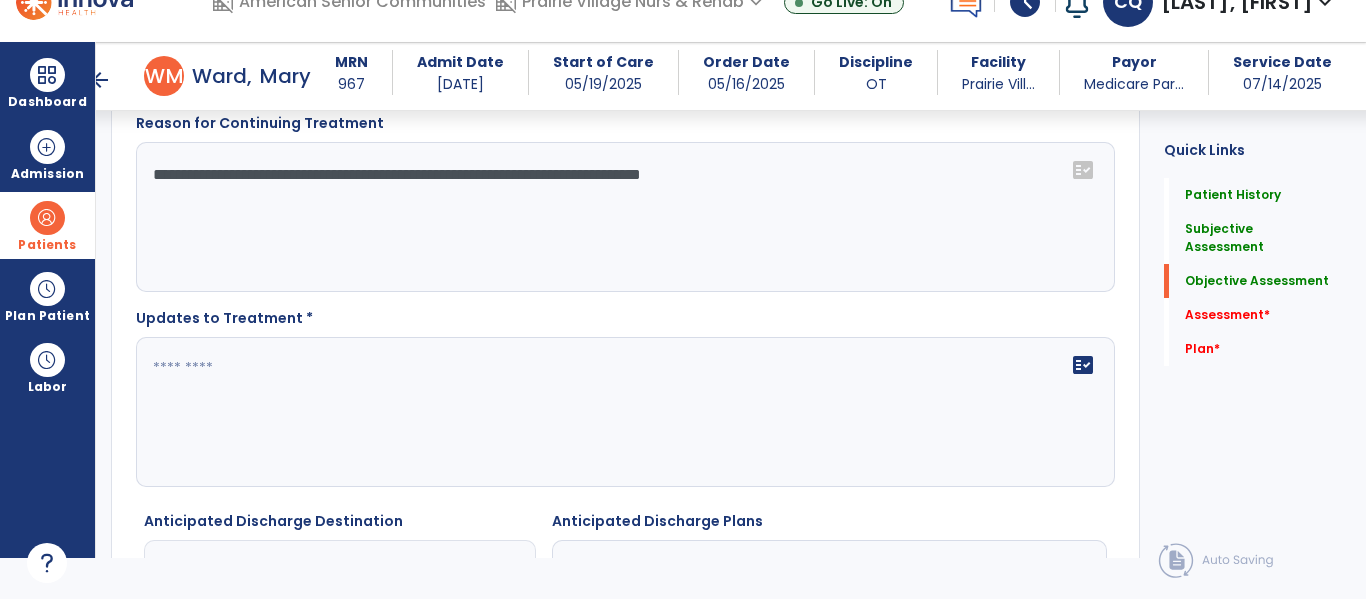 scroll, scrollTop: 5657, scrollLeft: 0, axis: vertical 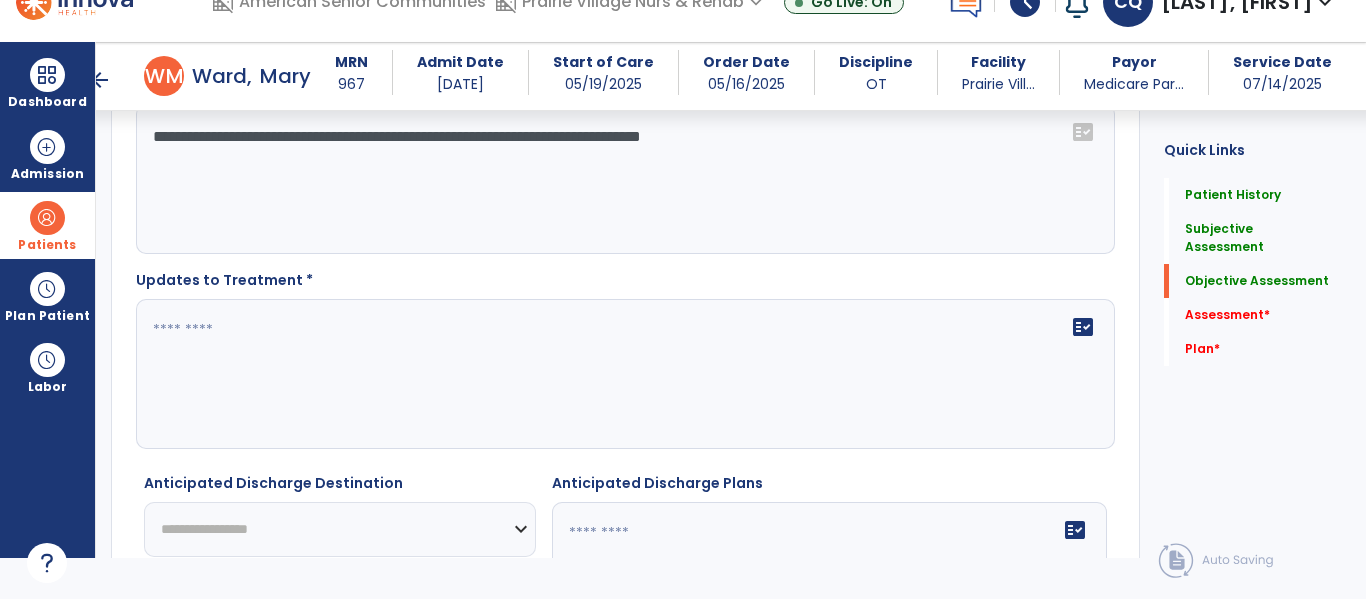 type on "**********" 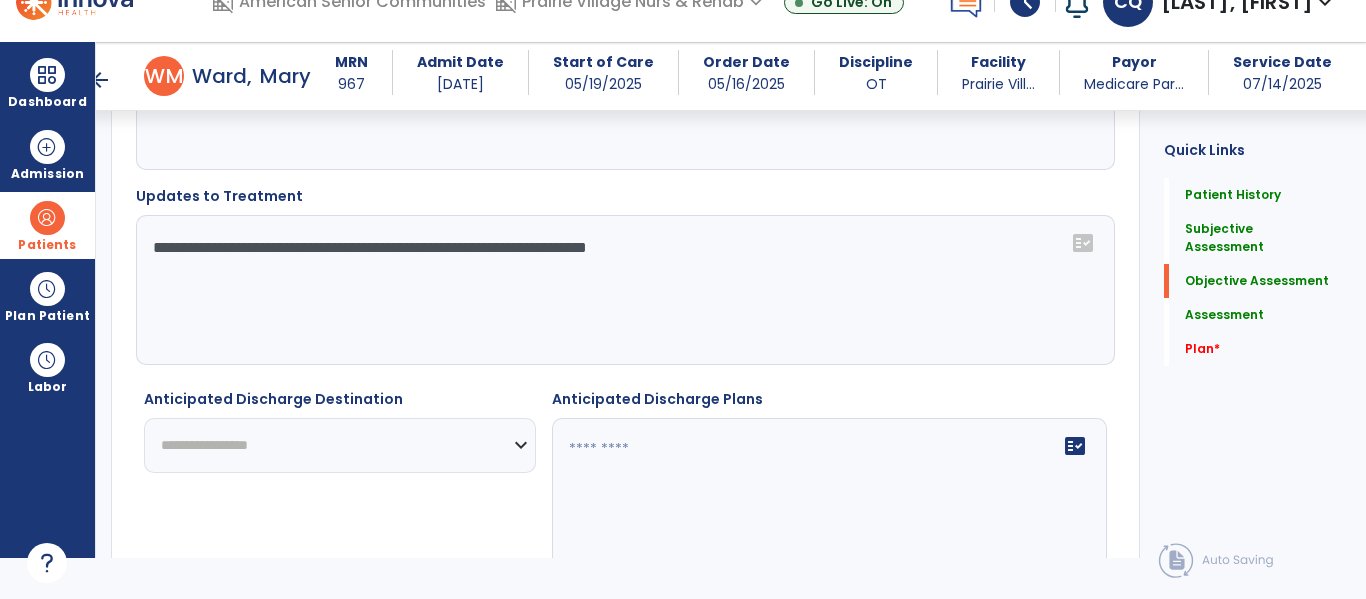 scroll, scrollTop: 5751, scrollLeft: 0, axis: vertical 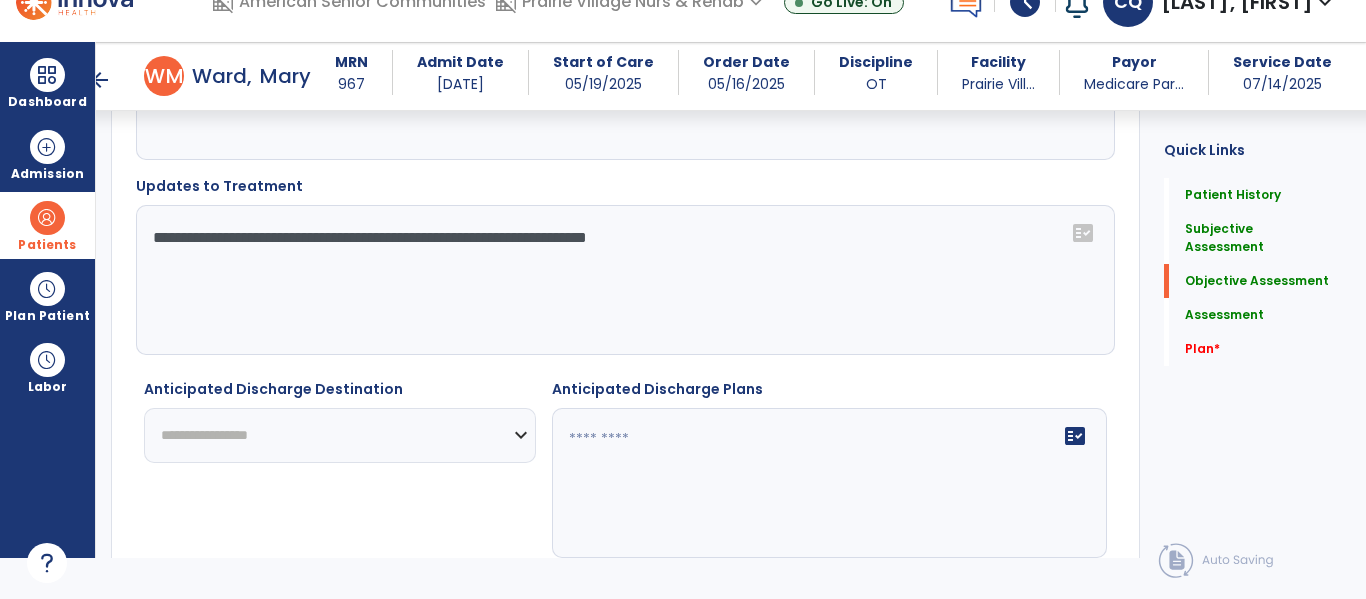 type on "**********" 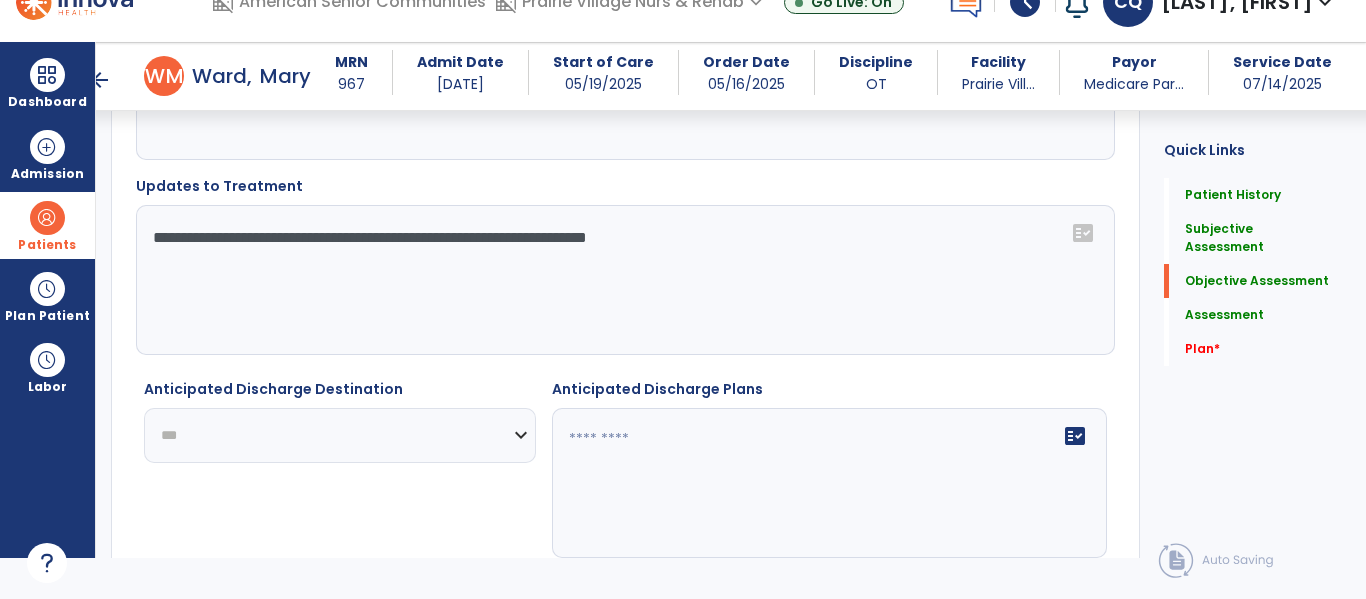 click on "**********" 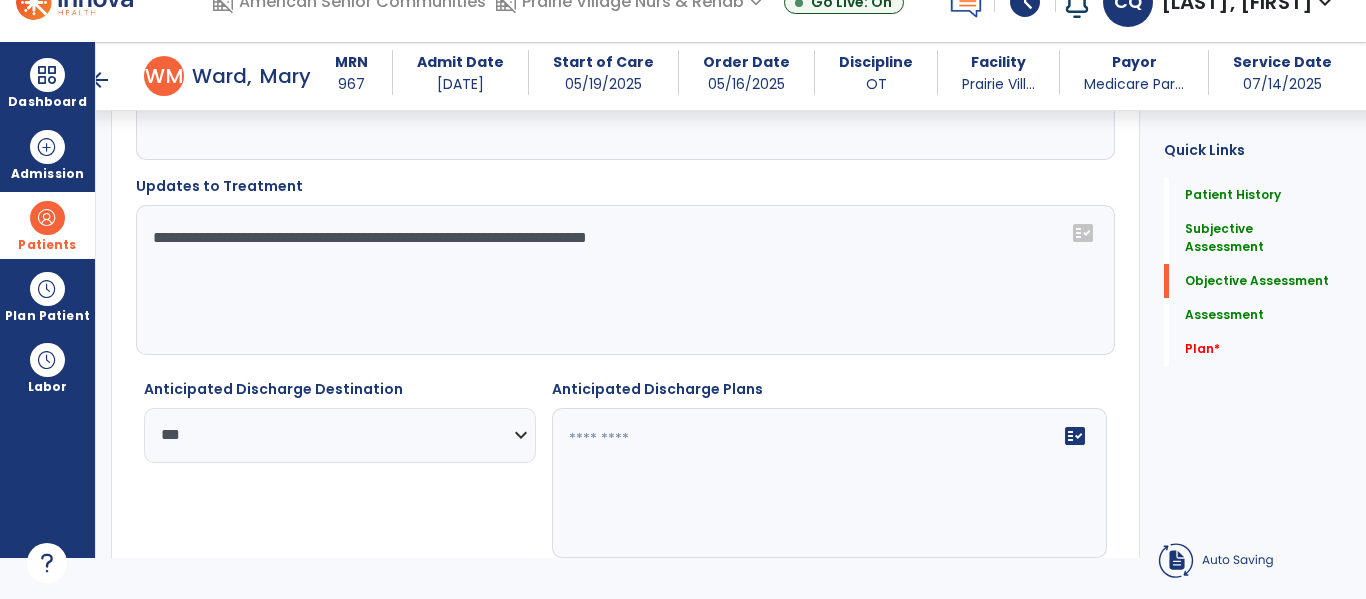click on "fact_check" 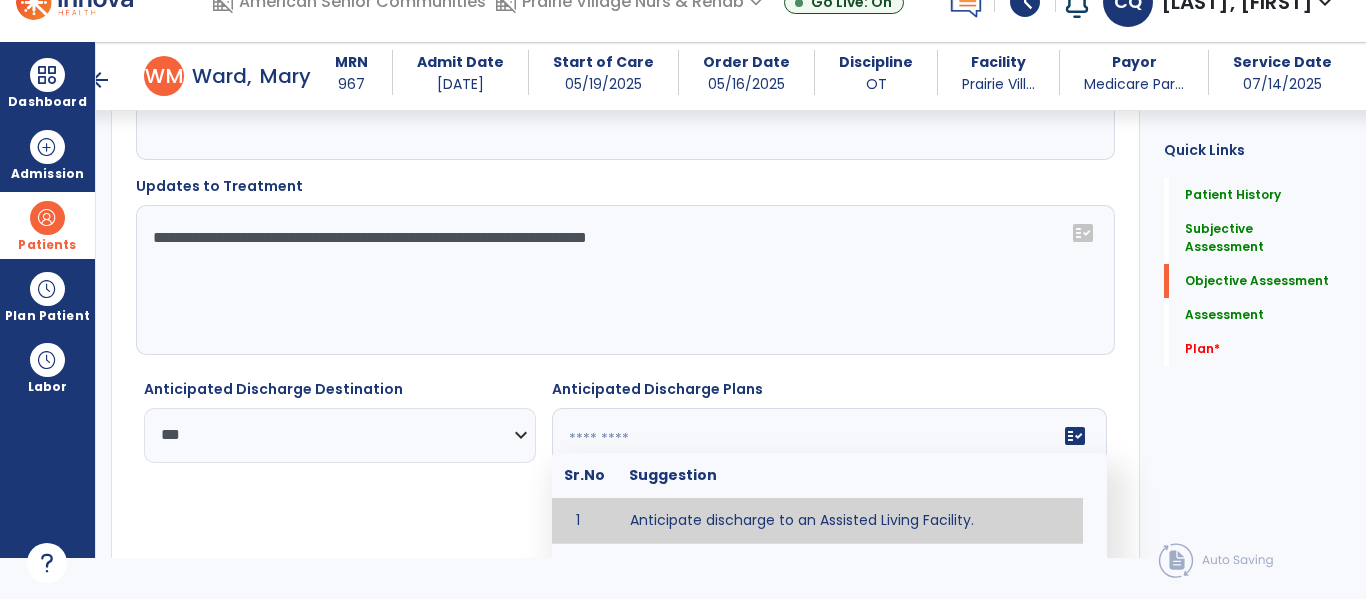 scroll, scrollTop: 342, scrollLeft: 0, axis: vertical 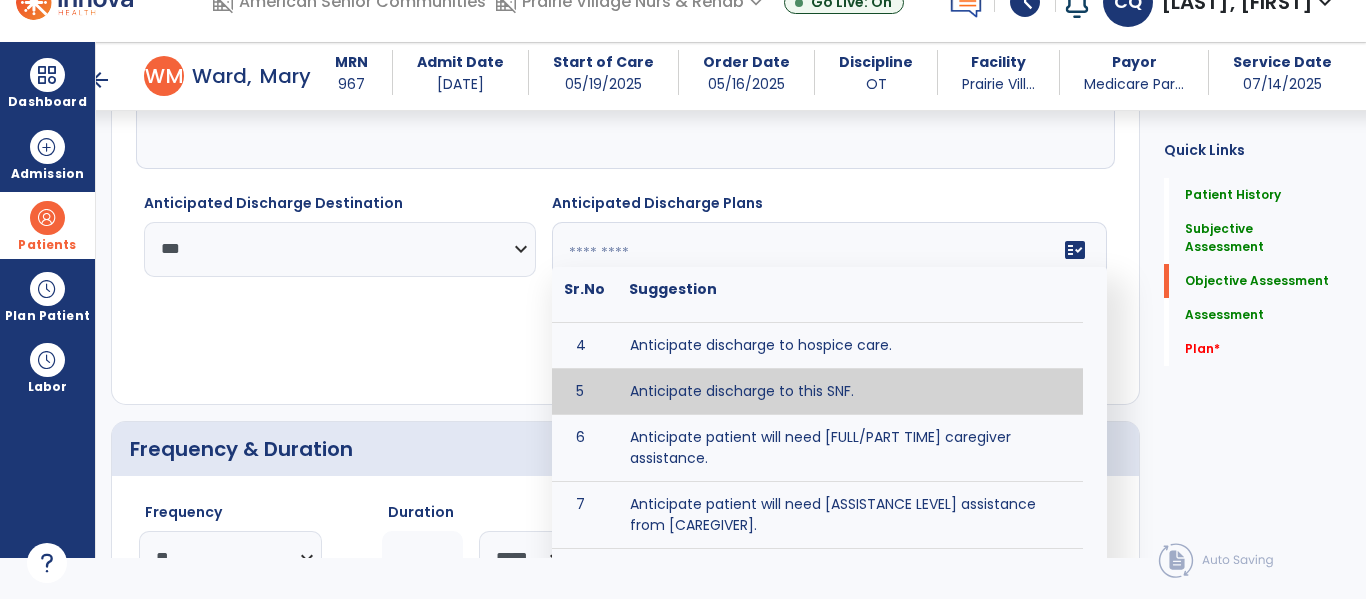 type on "**********" 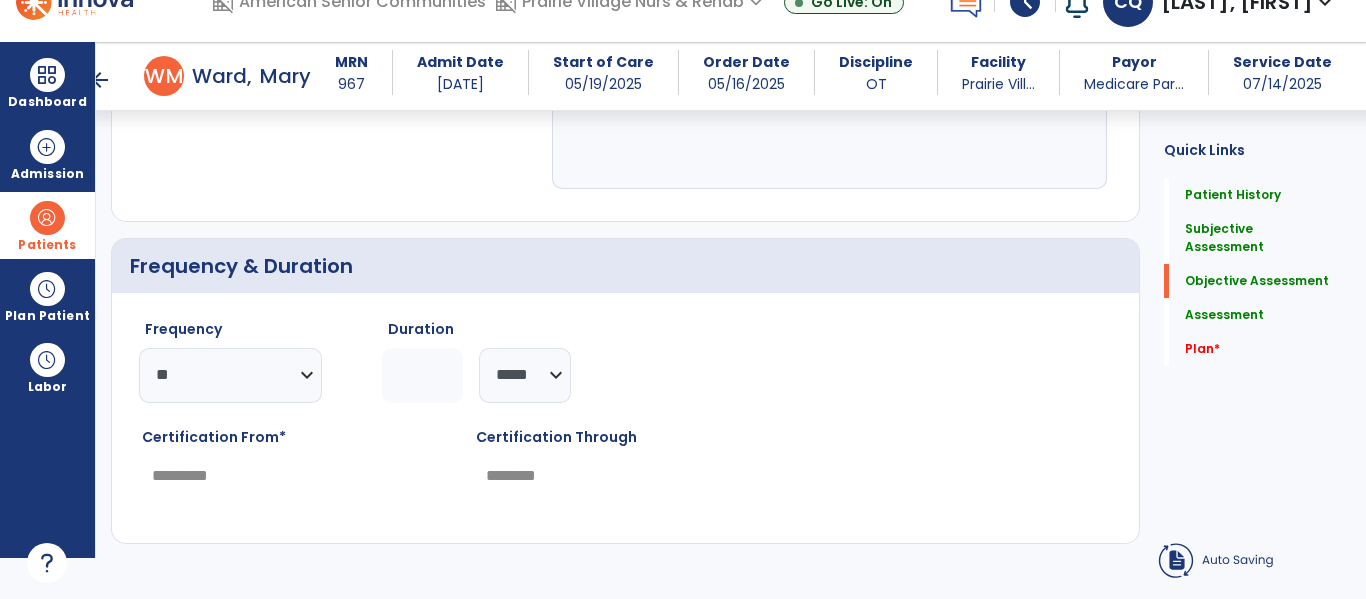 scroll, scrollTop: 6121, scrollLeft: 0, axis: vertical 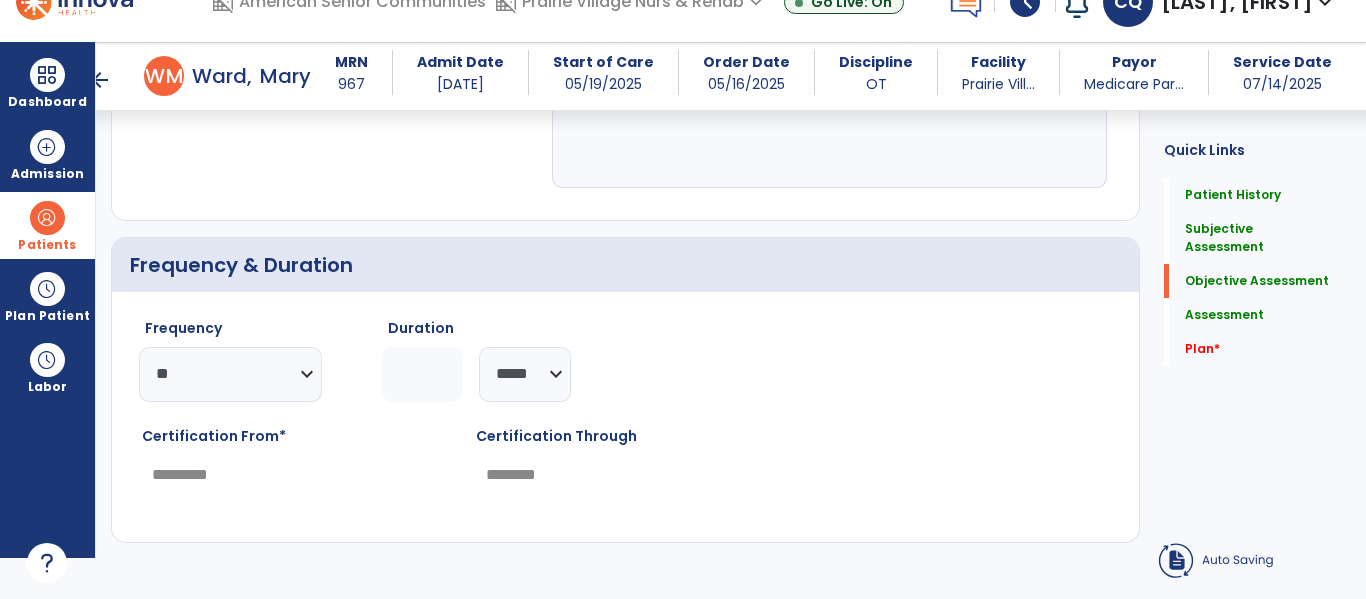 click on "*" 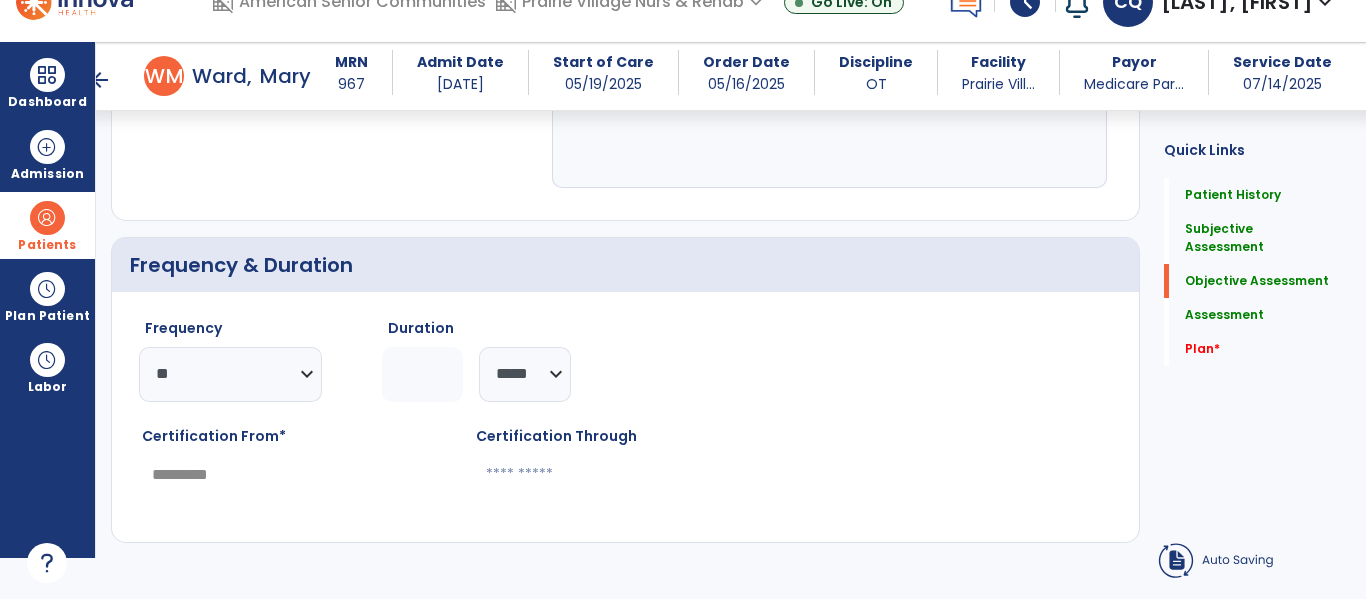 type on "*" 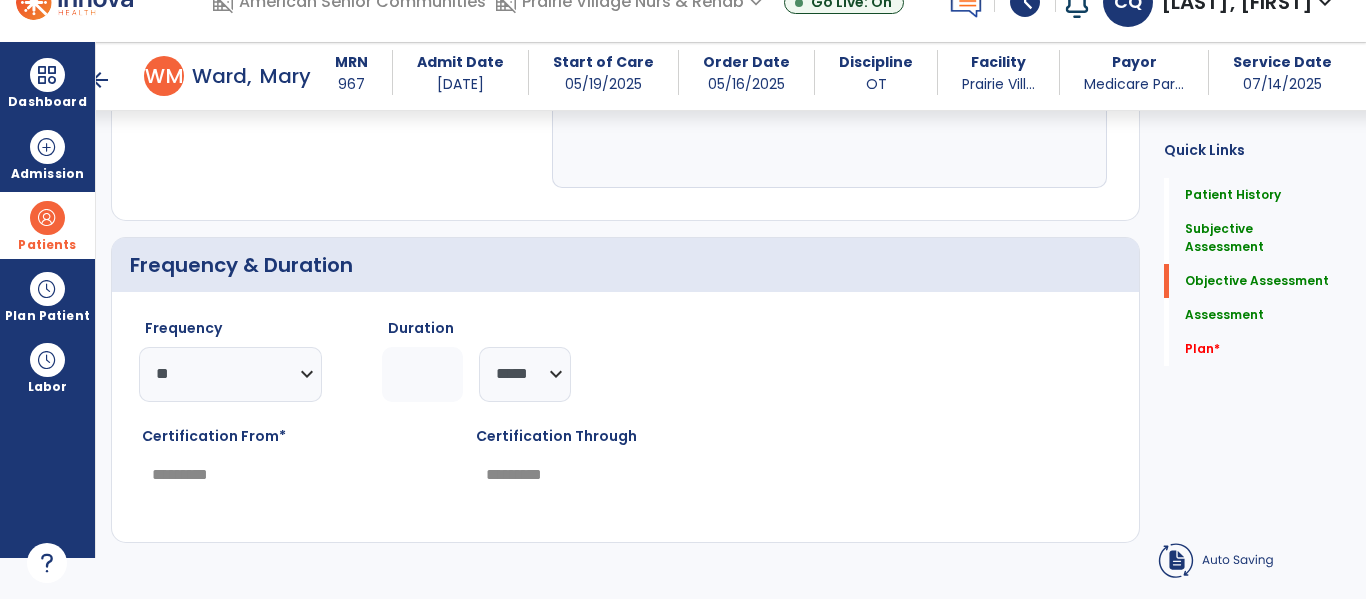 type on "*" 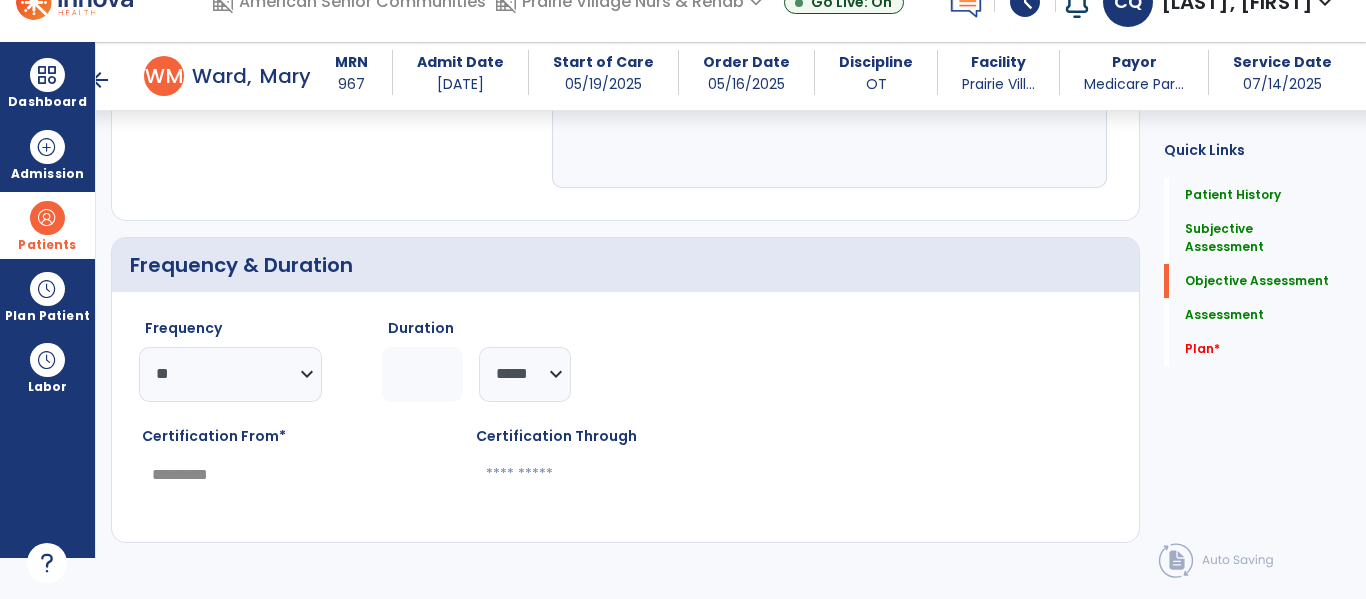 click on "******** *****" 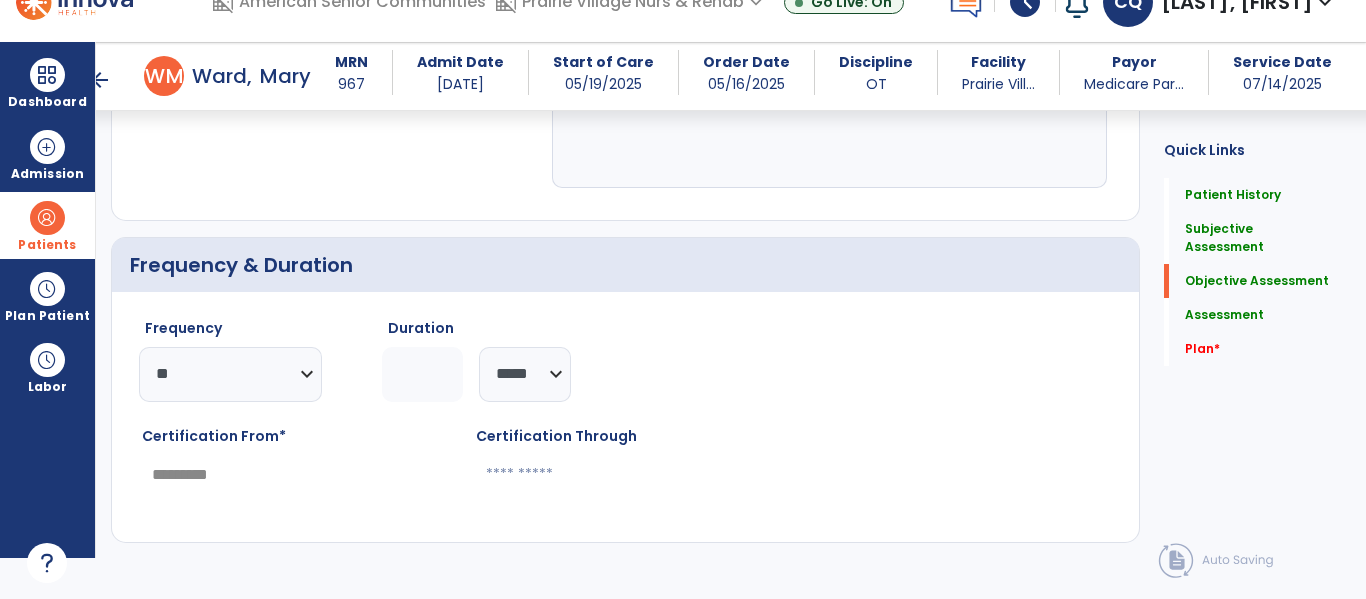 type on "*" 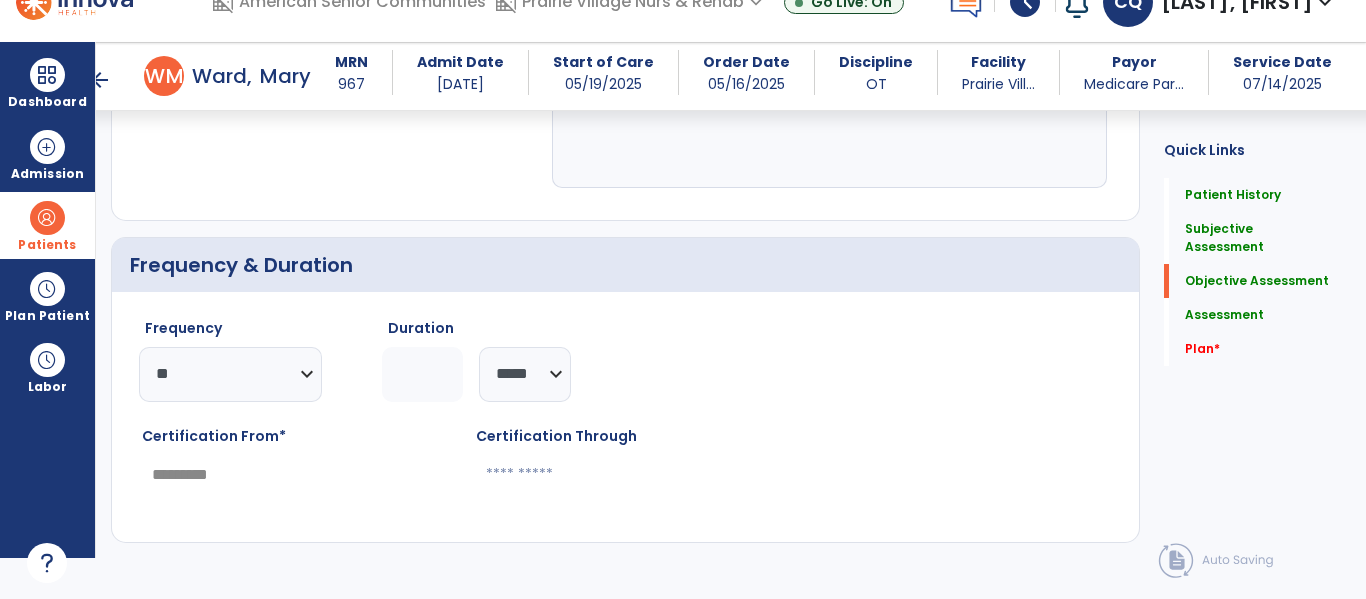 type on "*********" 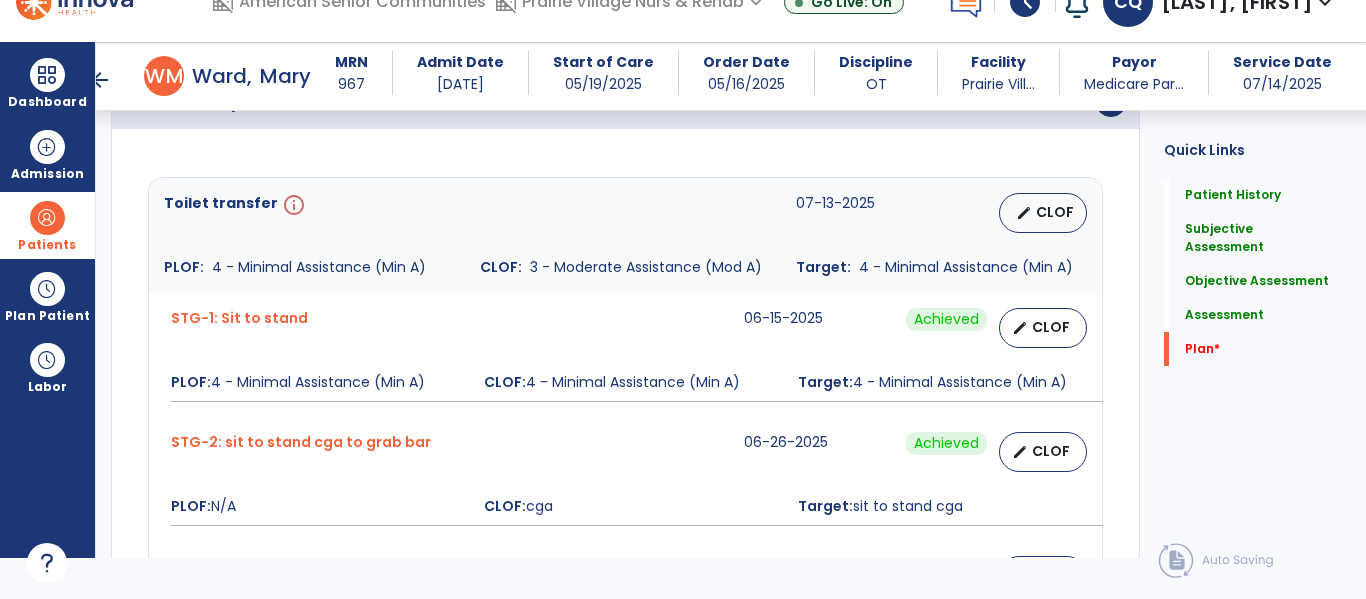 scroll, scrollTop: 6627, scrollLeft: 0, axis: vertical 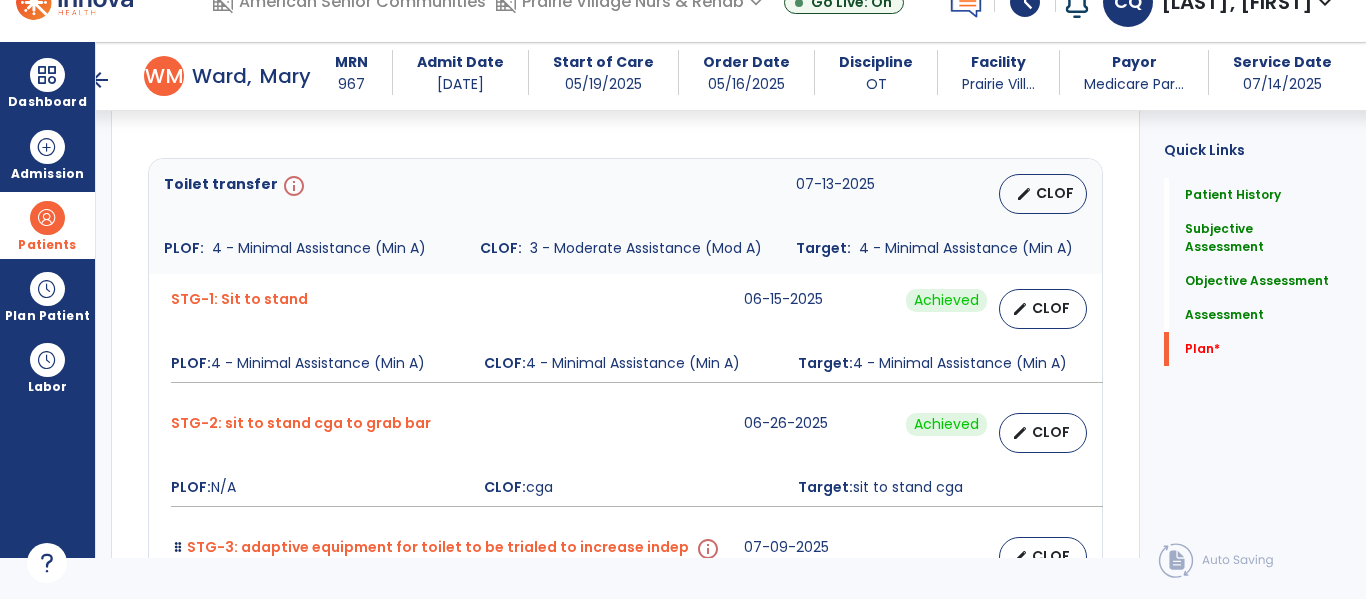 type on "*" 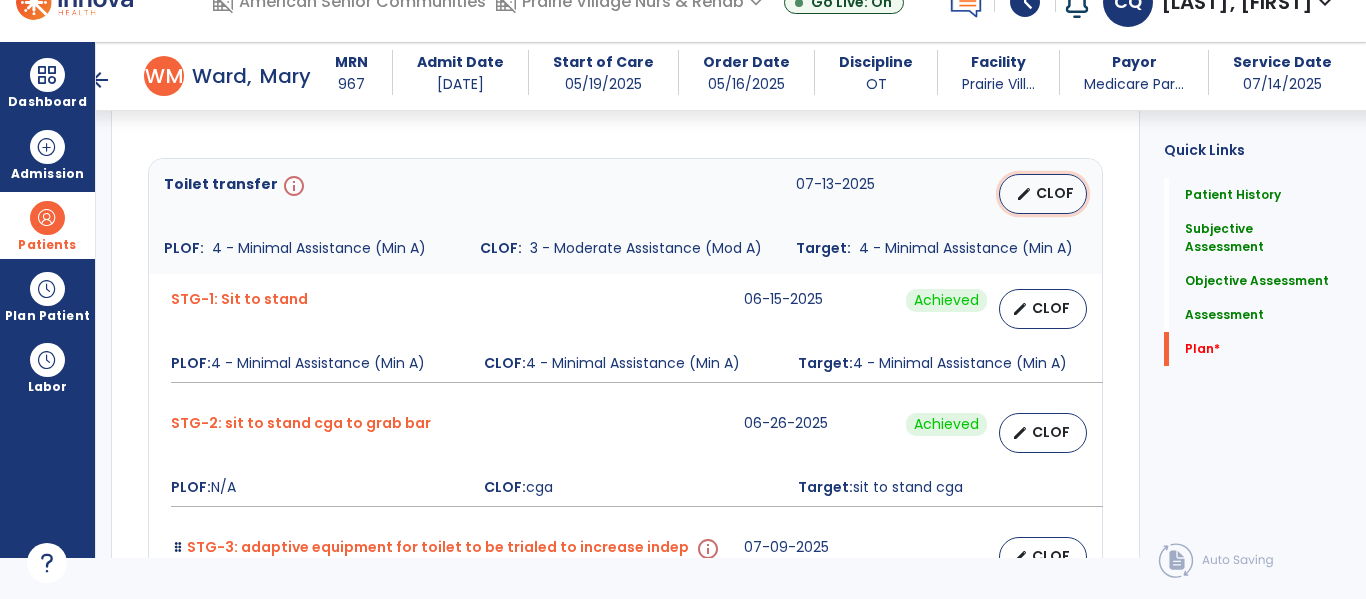 click on "edit   CLOF" at bounding box center (1043, 194) 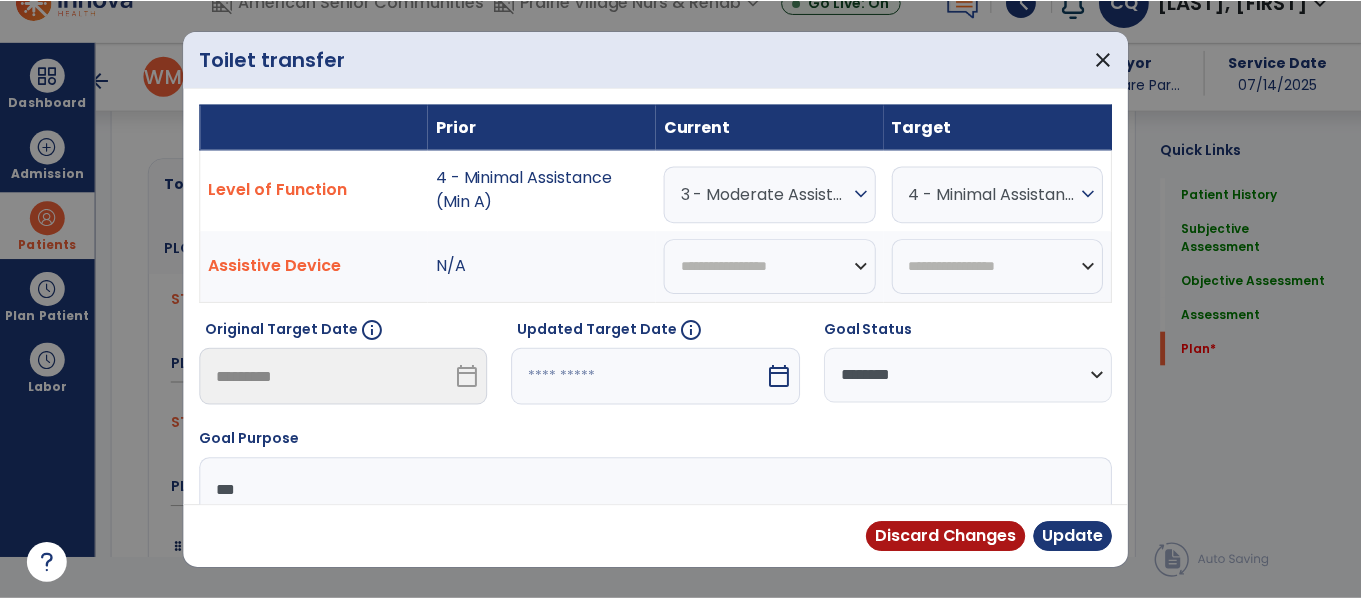 scroll, scrollTop: 0, scrollLeft: 0, axis: both 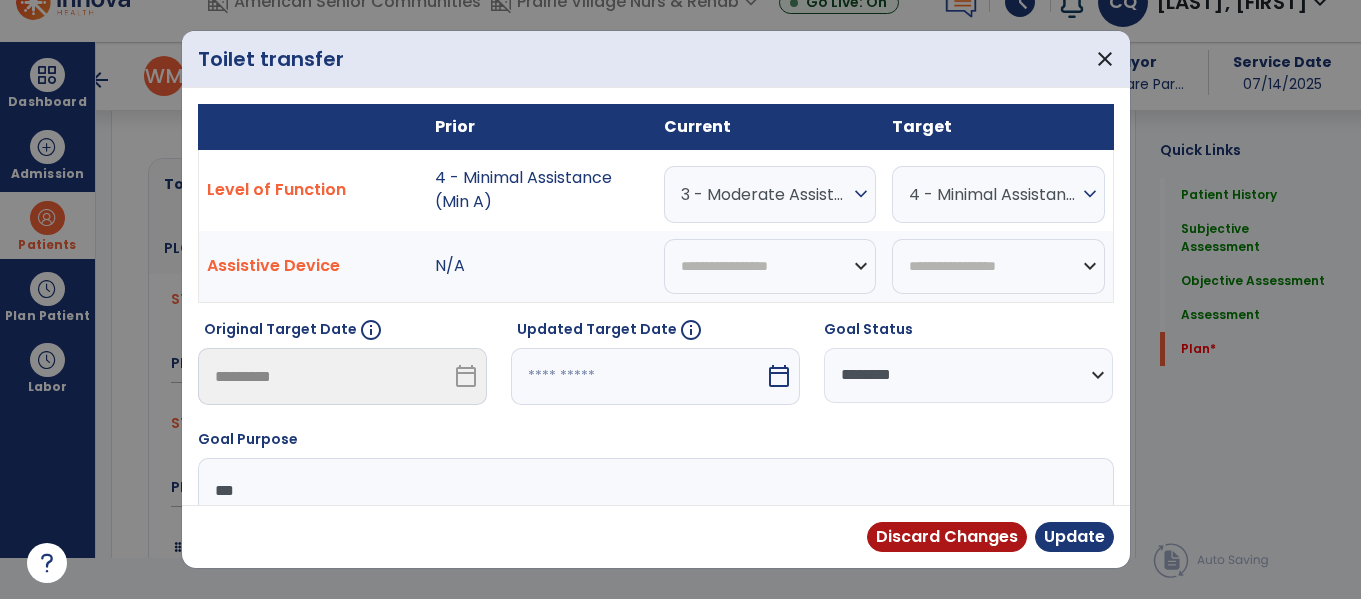 click on "expand_more" at bounding box center (861, 194) 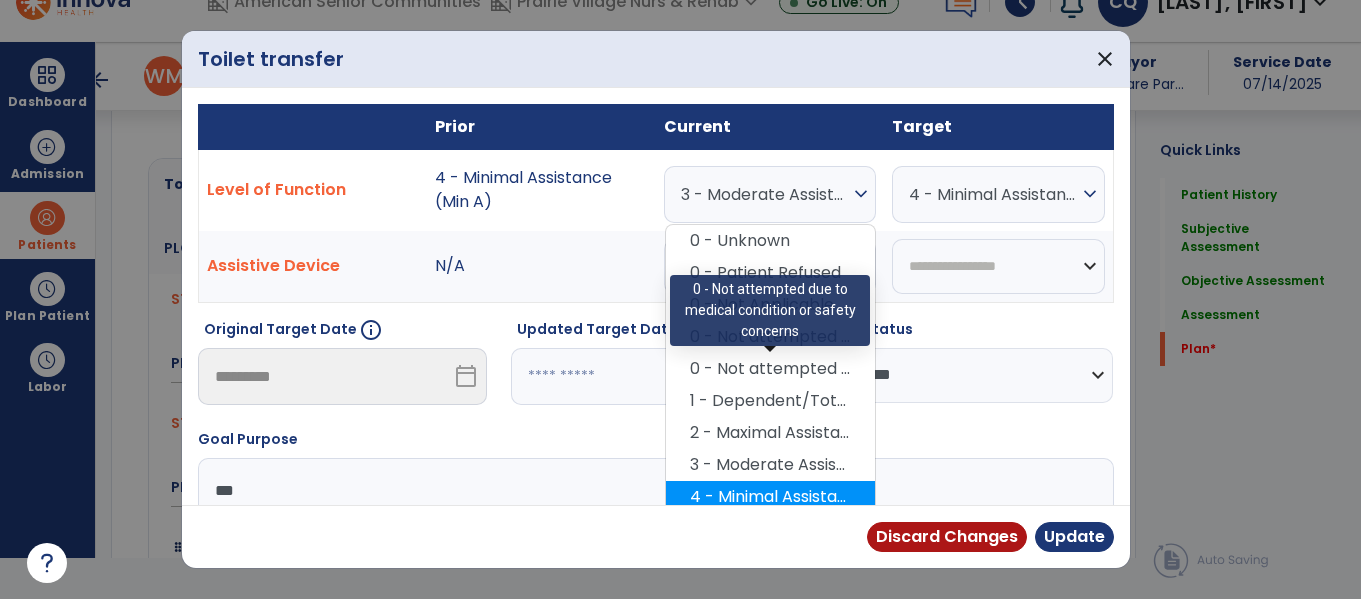 click on "4 - Minimal Assistance (Min A)" at bounding box center [770, 497] 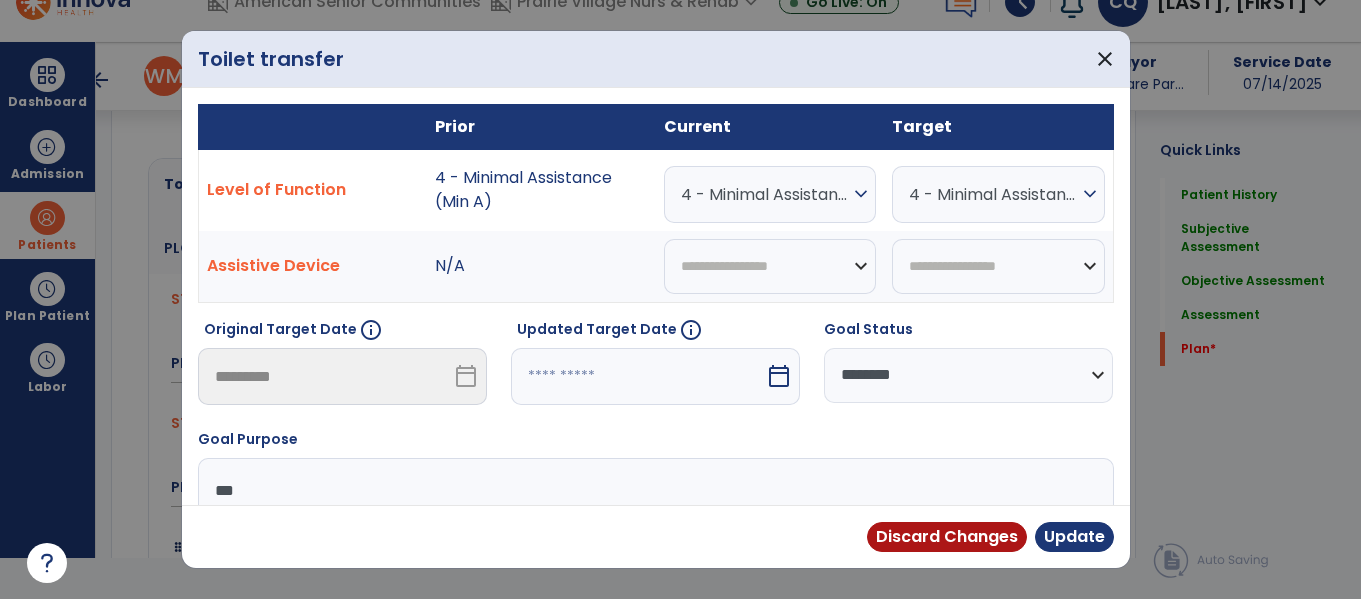 click on "4 - Minimal Assistance (Min A)" at bounding box center (993, 194) 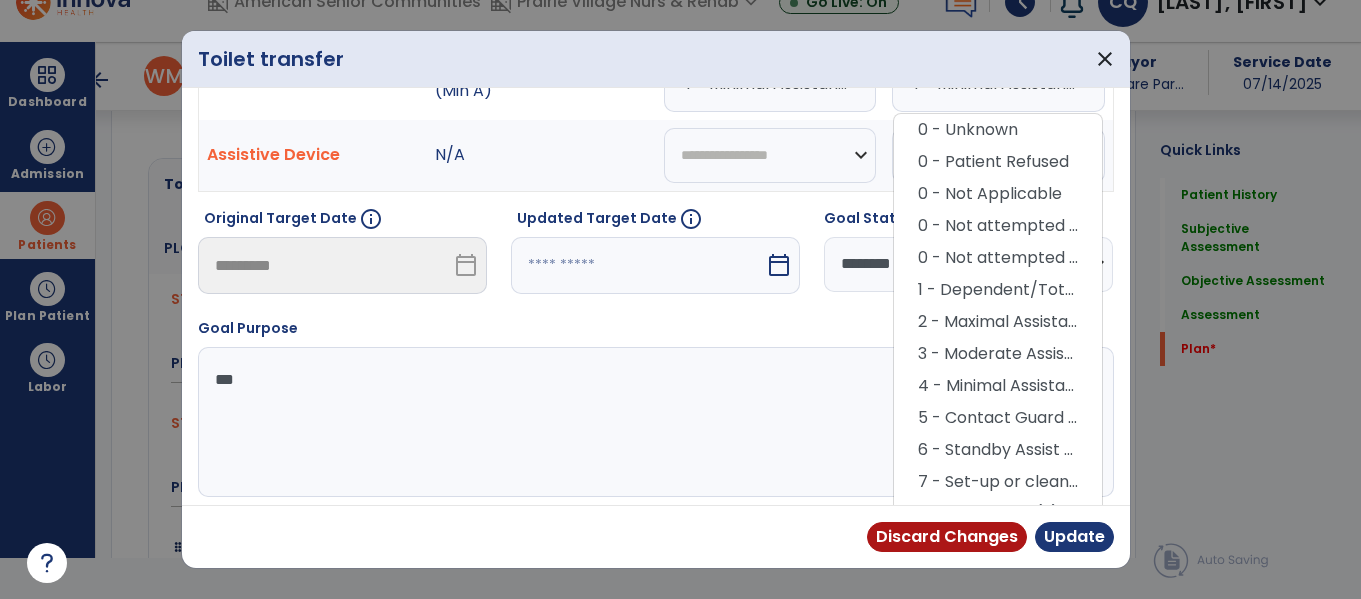 scroll, scrollTop: 112, scrollLeft: 0, axis: vertical 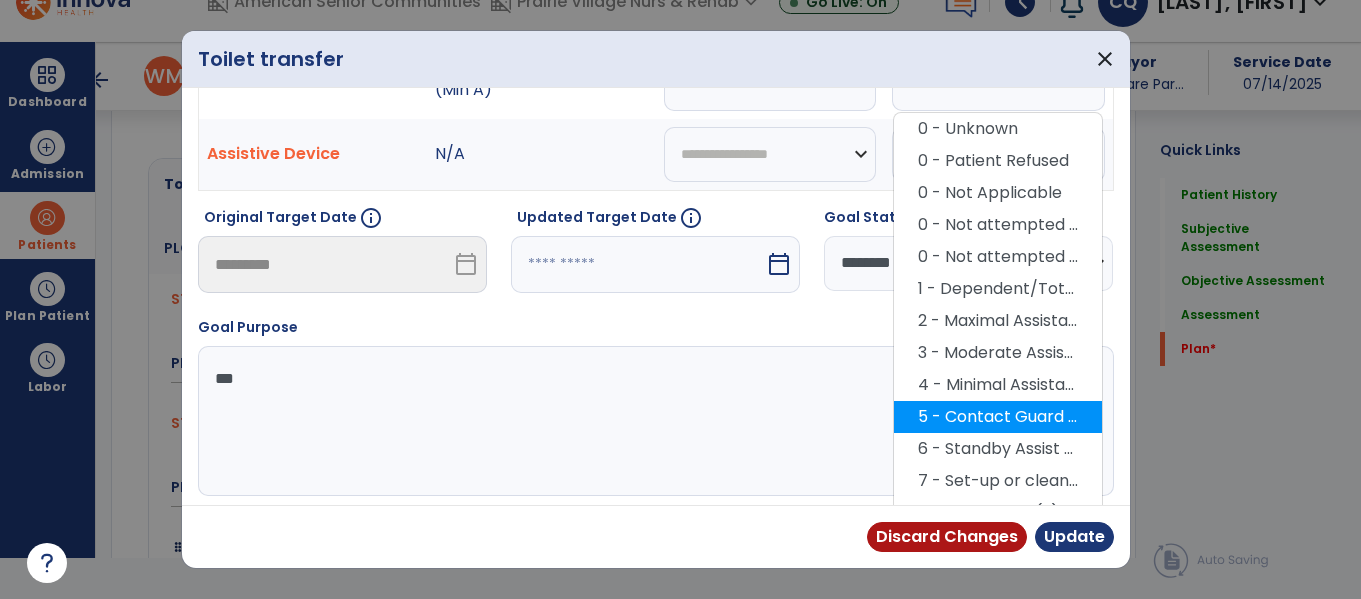 click on "5 - Contact Guard Assistance (CGA)" at bounding box center (998, 417) 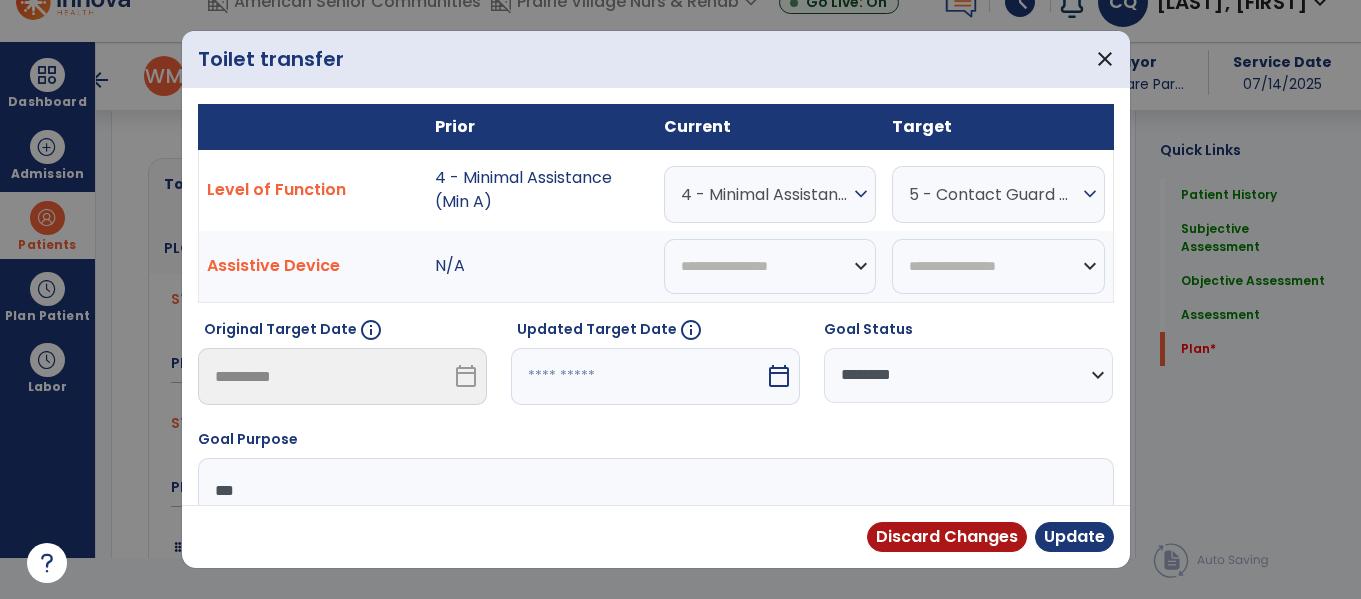 scroll, scrollTop: 0, scrollLeft: 0, axis: both 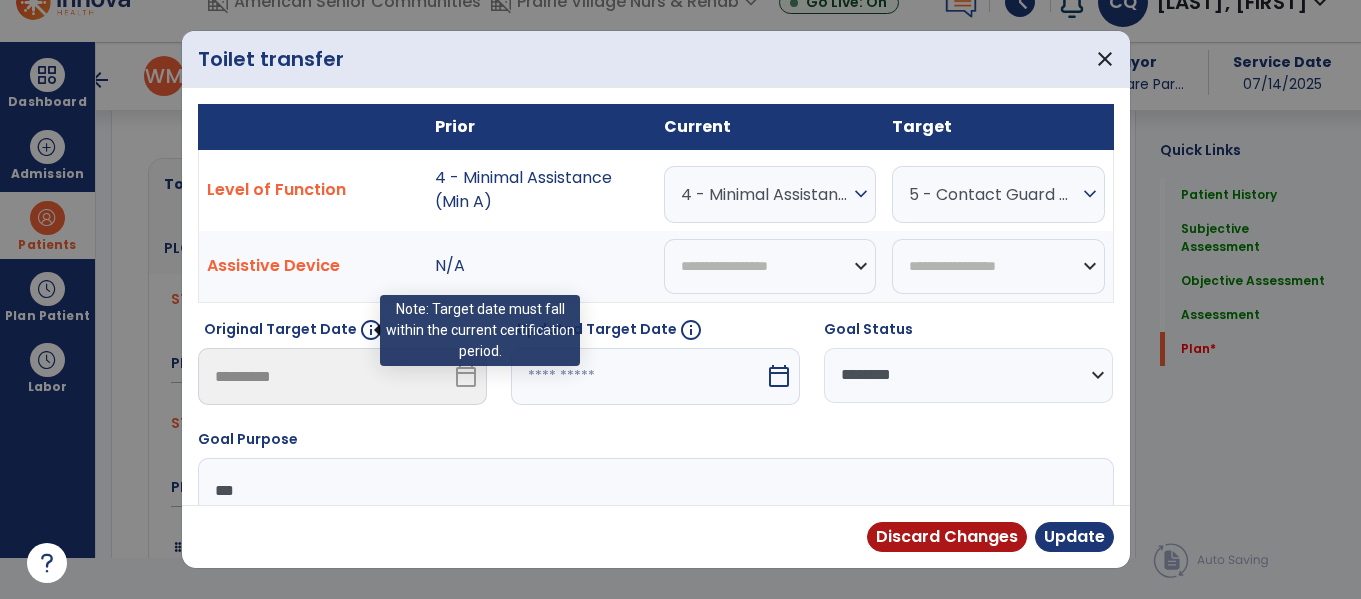 click on "info" at bounding box center (371, 330) 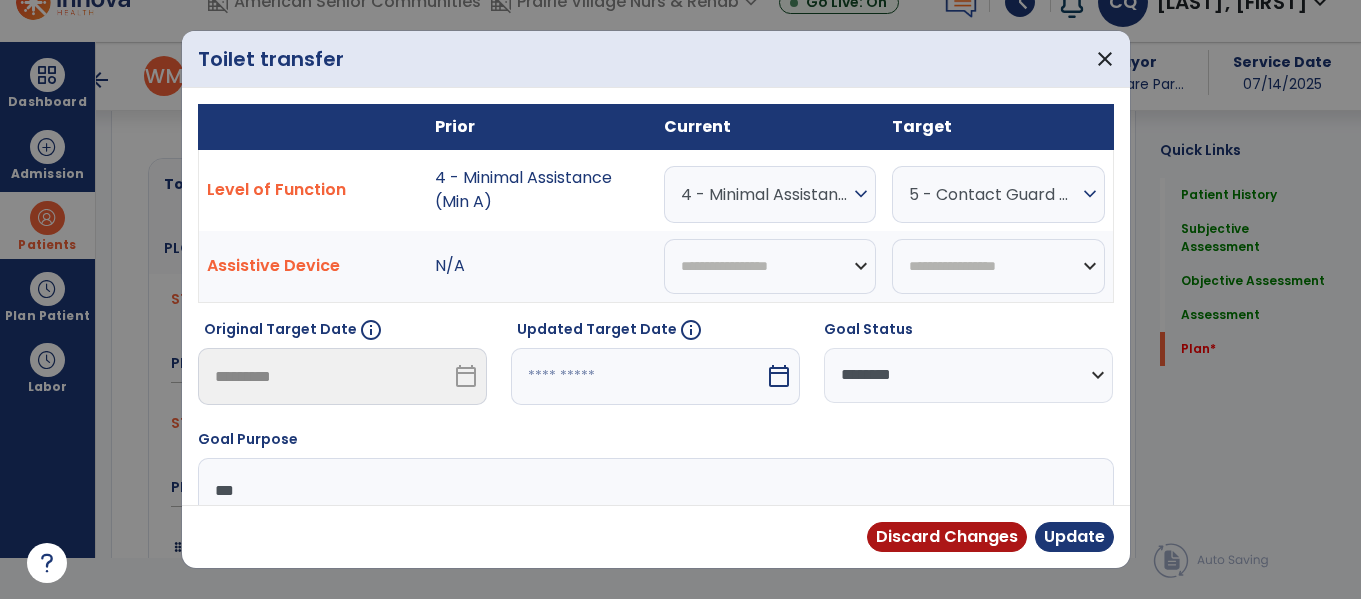 click on "info" at bounding box center [371, 330] 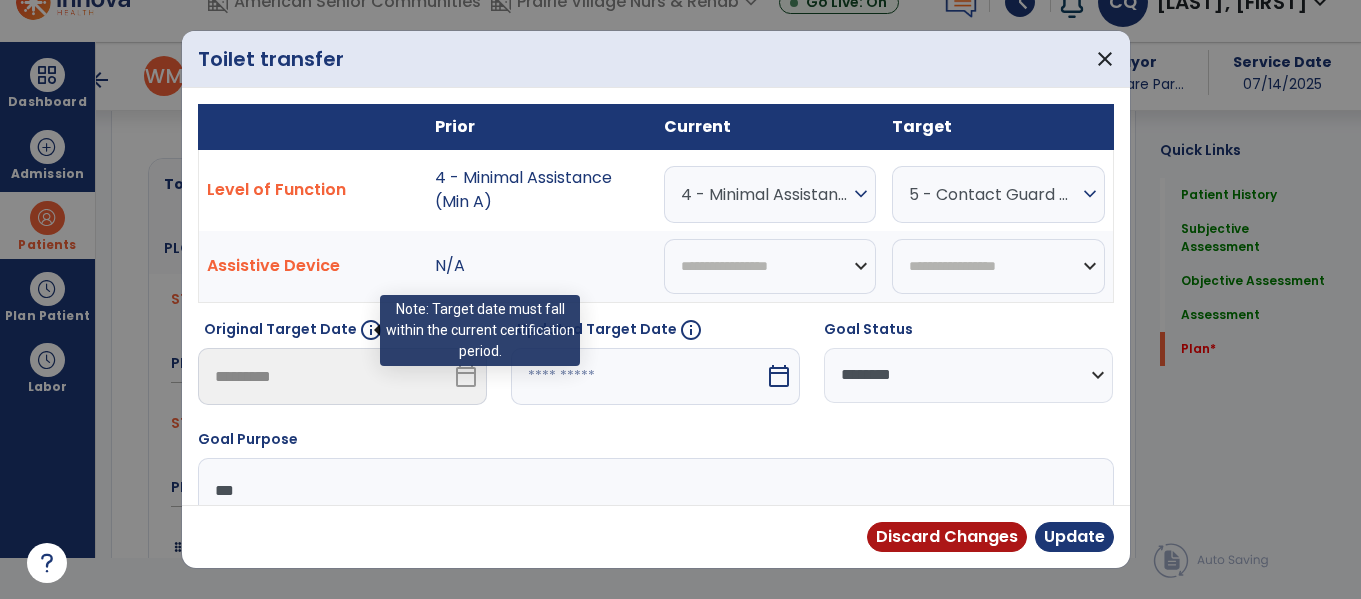 click on "info" at bounding box center (371, 330) 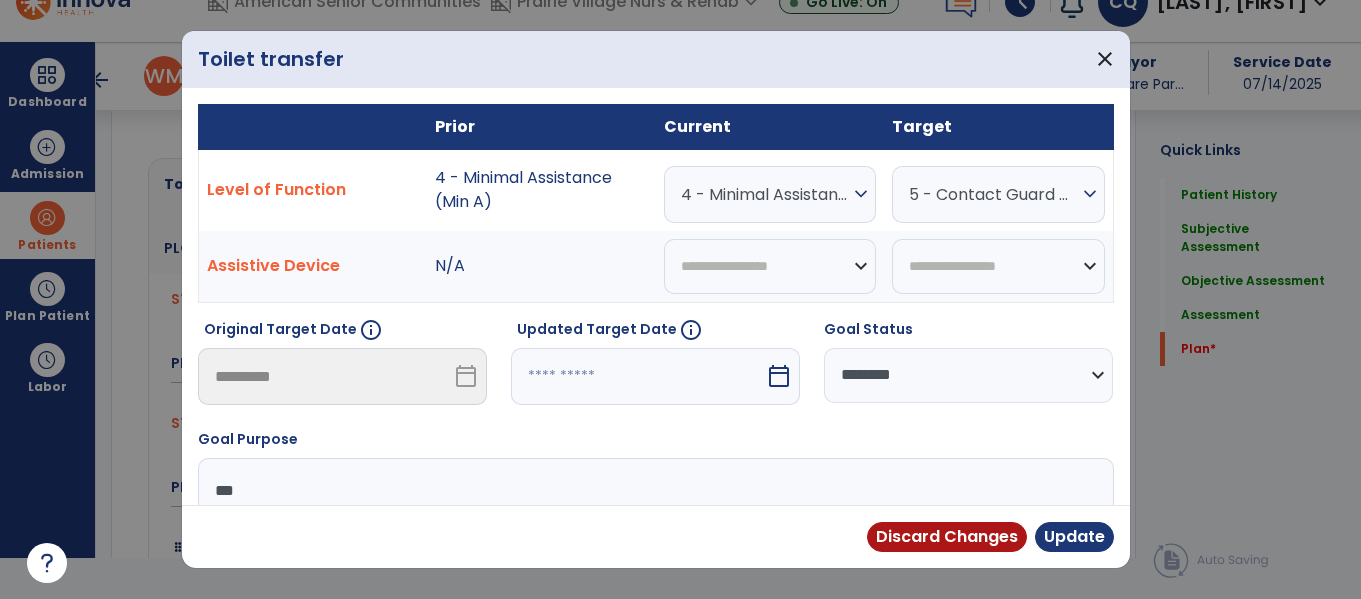 click on "calendar_today" at bounding box center [779, 376] 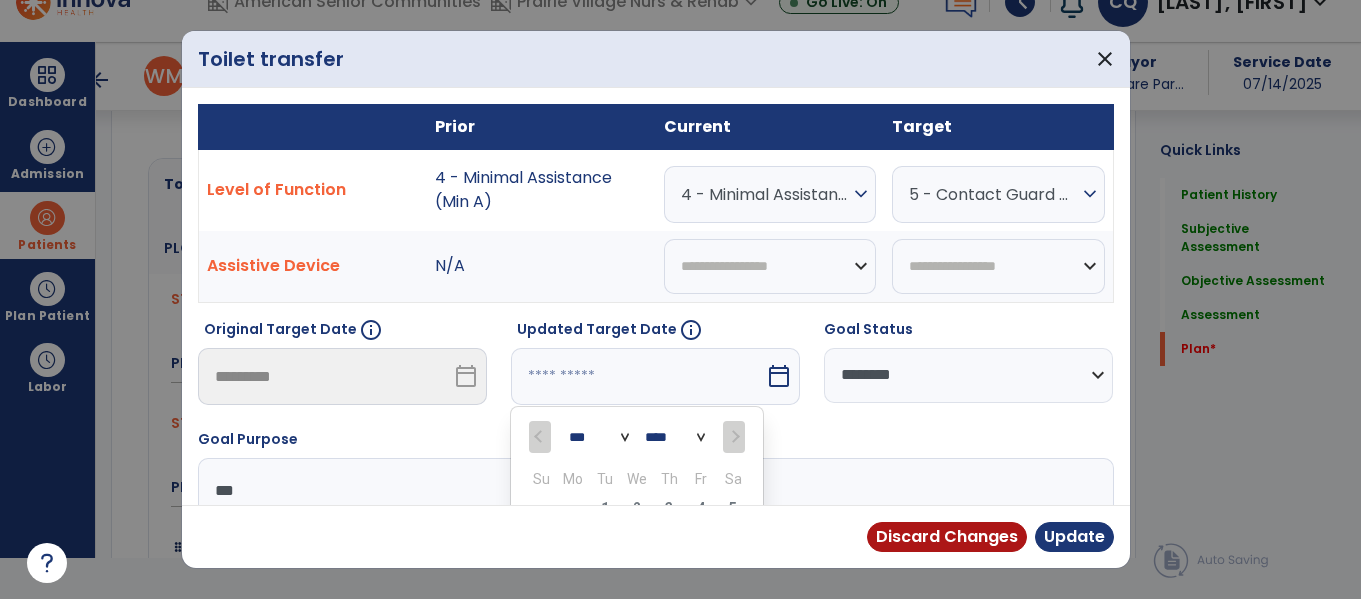 scroll, scrollTop: 197, scrollLeft: 0, axis: vertical 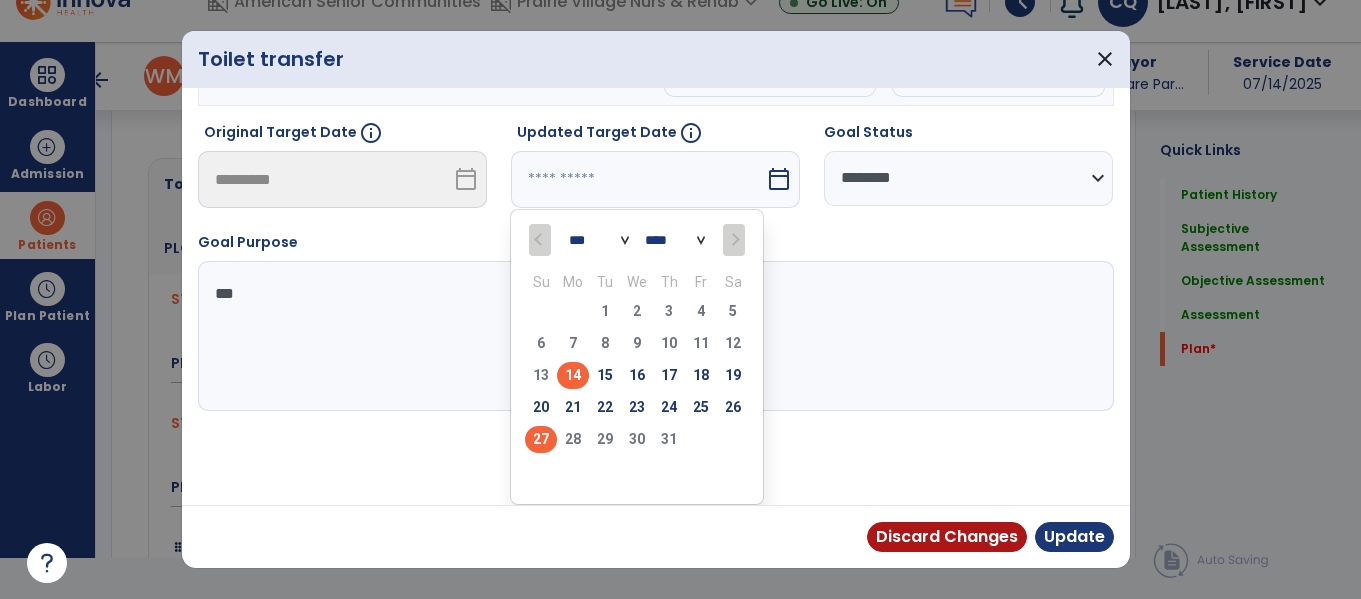 click on "27" at bounding box center [541, 439] 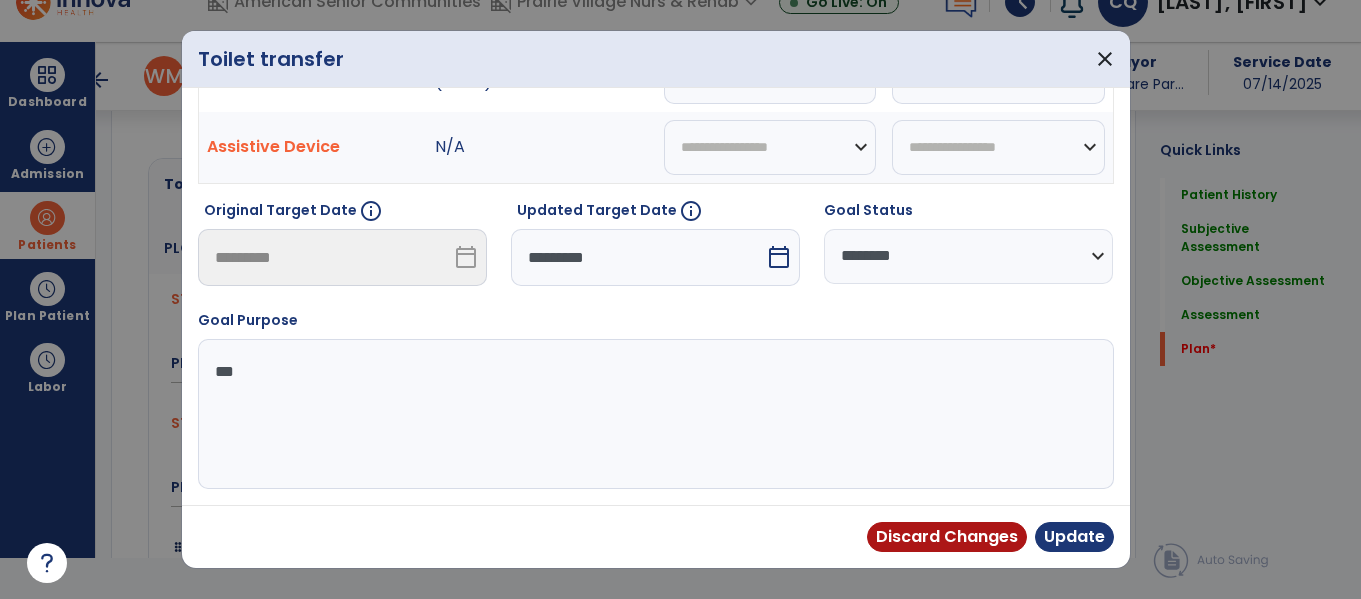 scroll, scrollTop: 119, scrollLeft: 0, axis: vertical 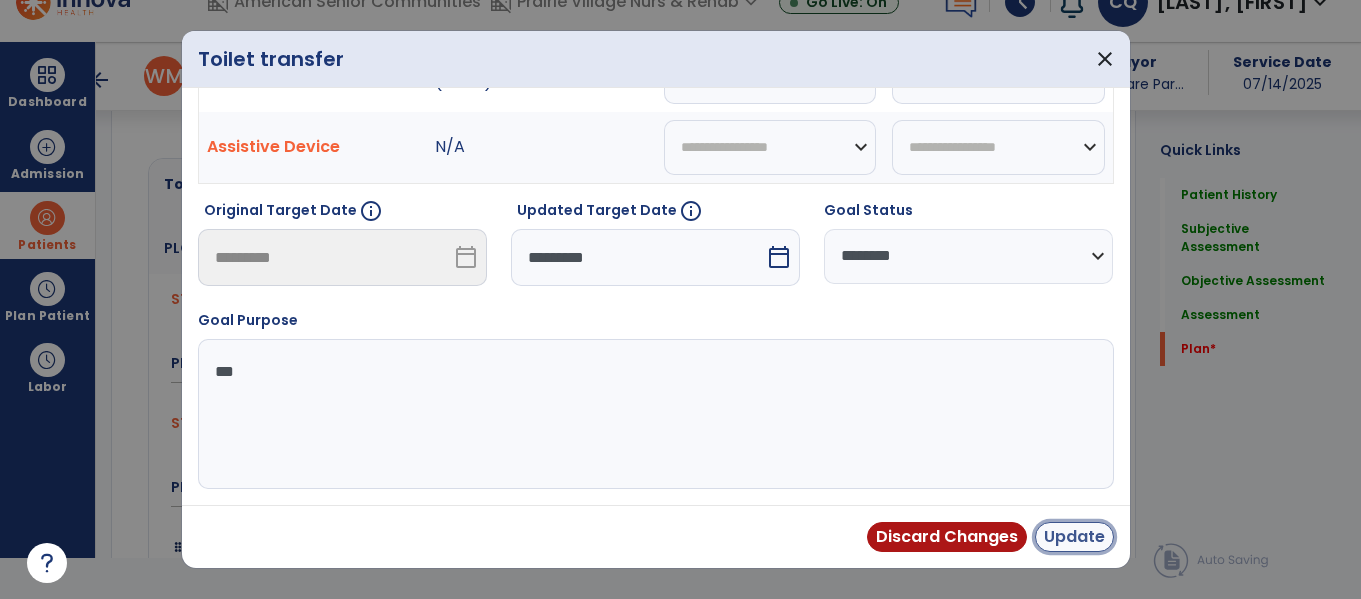 click on "Update" at bounding box center [1074, 537] 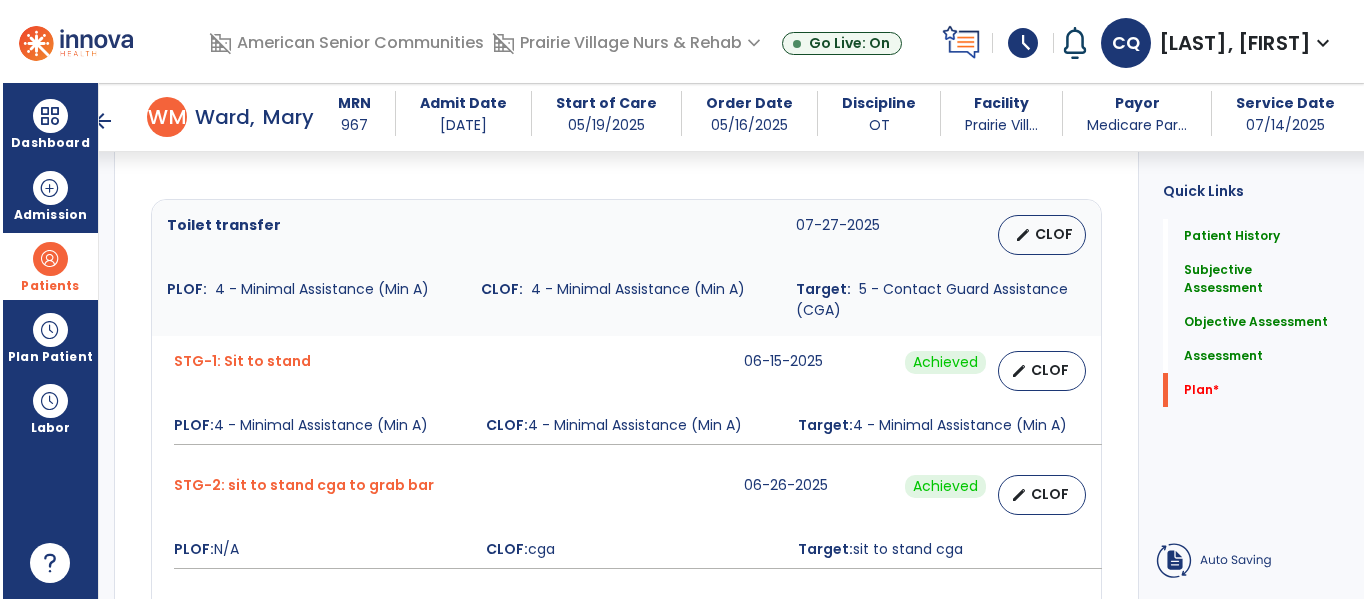 scroll, scrollTop: 41, scrollLeft: 0, axis: vertical 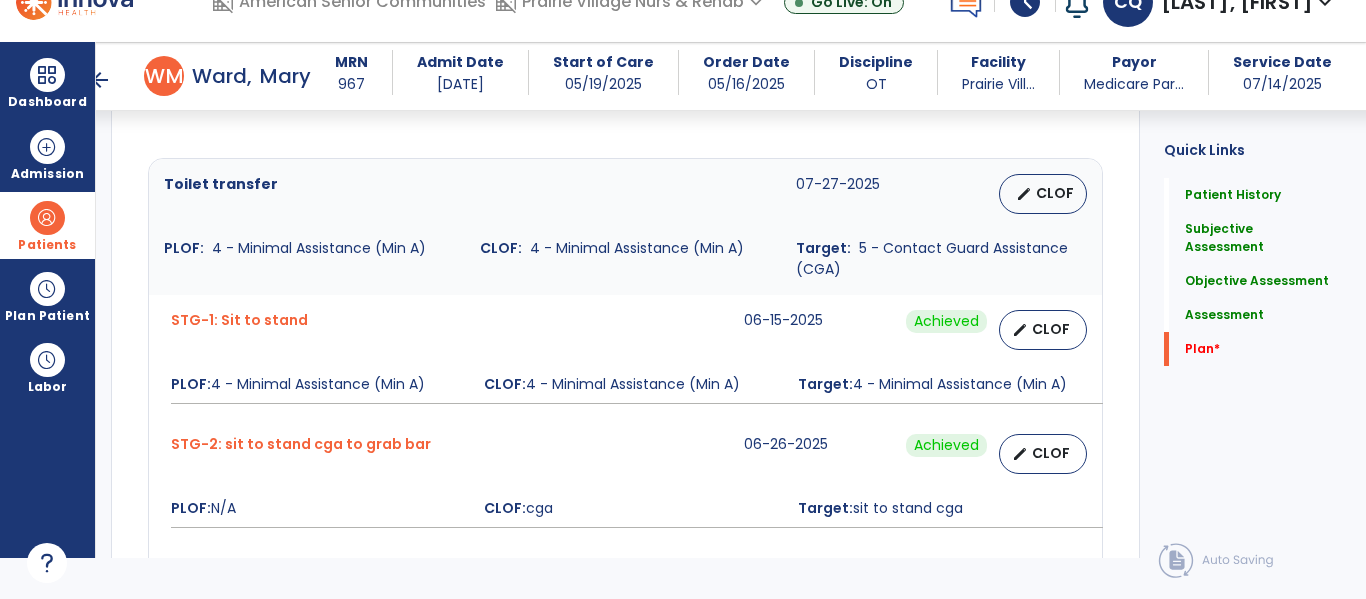 click on "STG-2: sit to stand cga to grab bar  06-26-2025  Achieved  edit   CLOF PLOF:  N/A  CLOF:  cga  Target:  sit to stand cga" at bounding box center (625, 481) 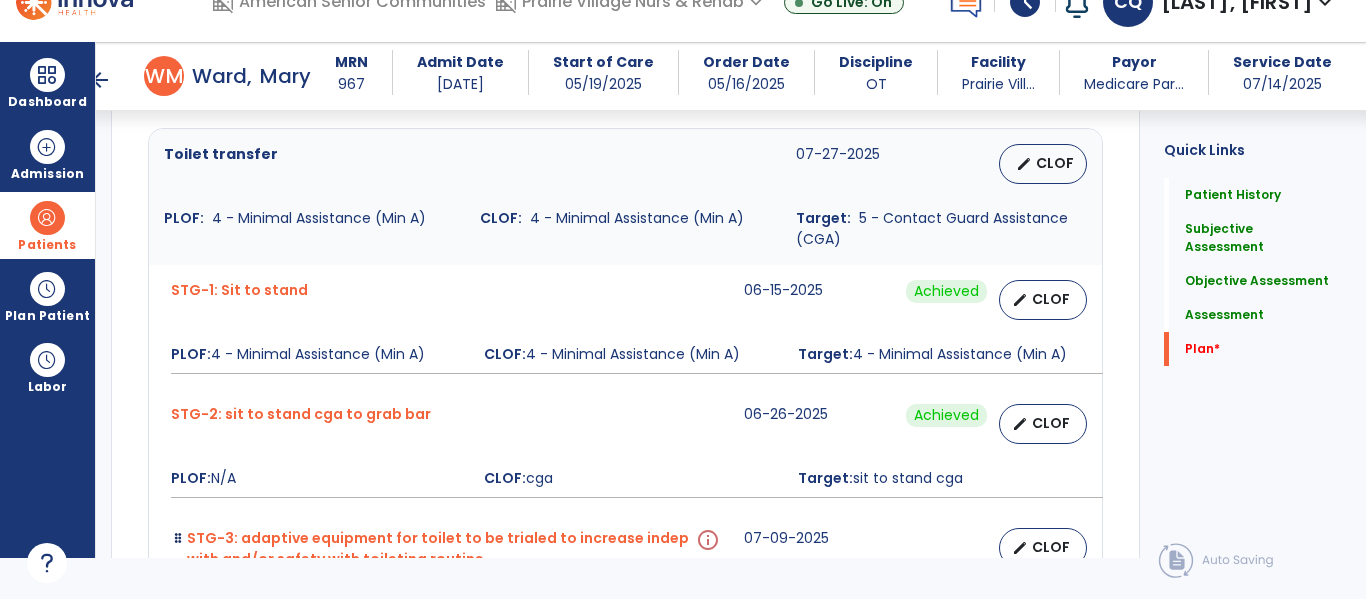 scroll, scrollTop: 6656, scrollLeft: 0, axis: vertical 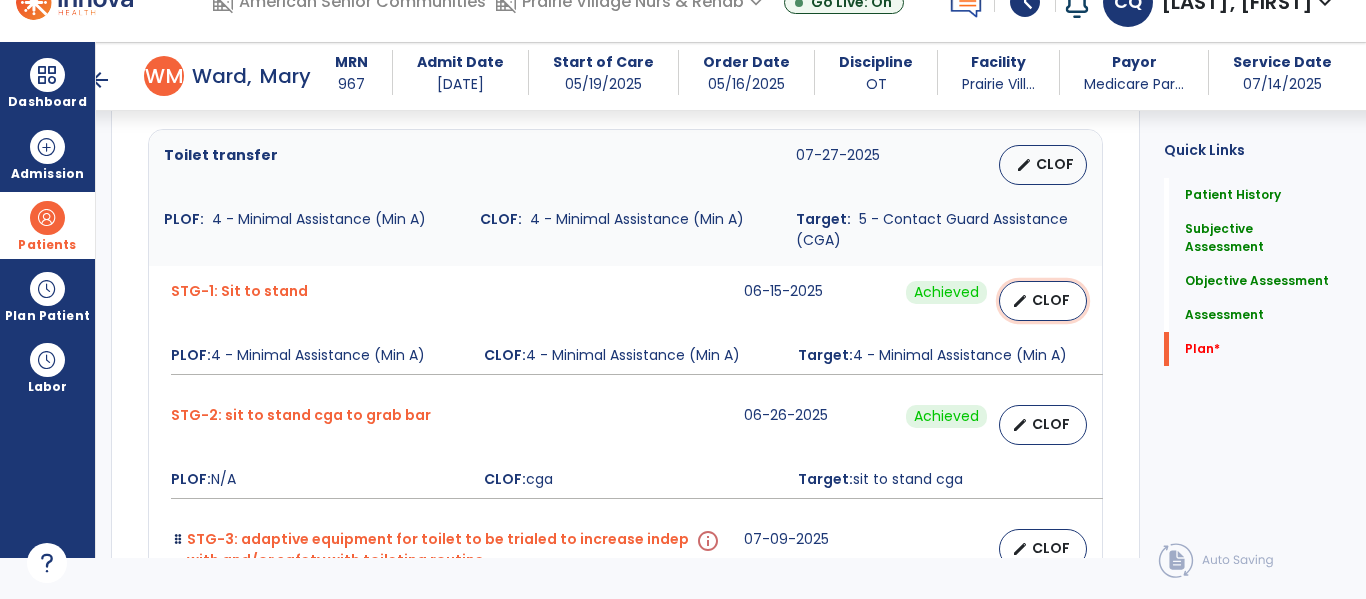 click on "edit   CLOF" at bounding box center (1043, 301) 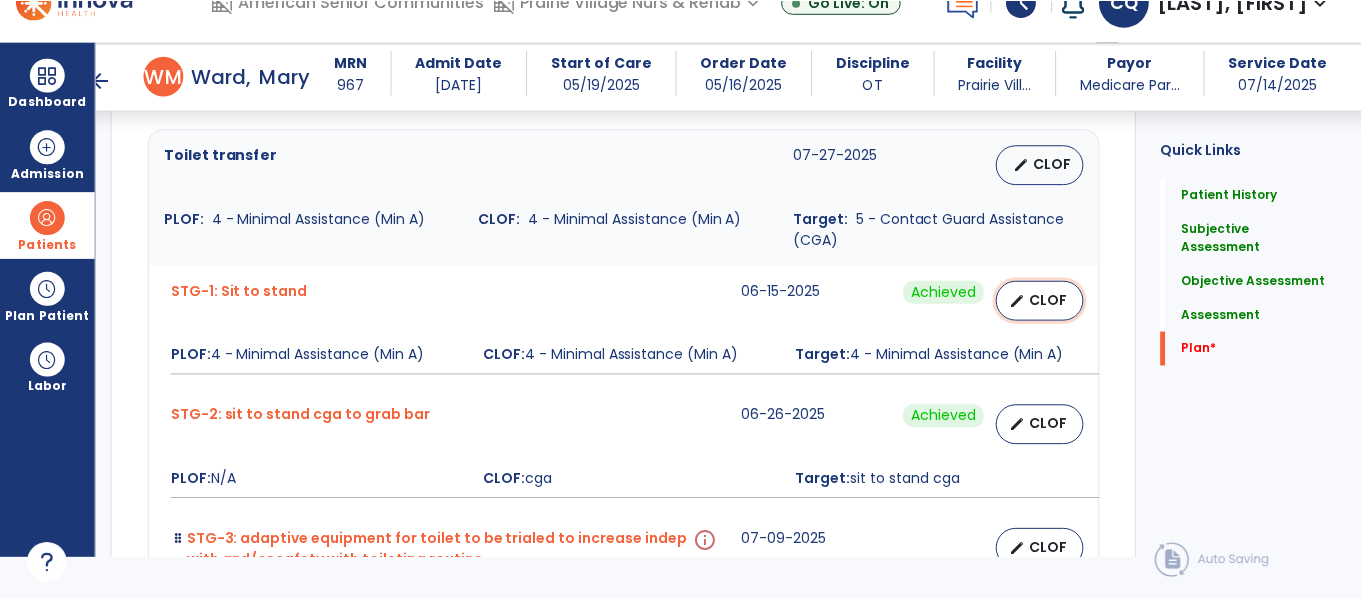 scroll, scrollTop: 0, scrollLeft: 0, axis: both 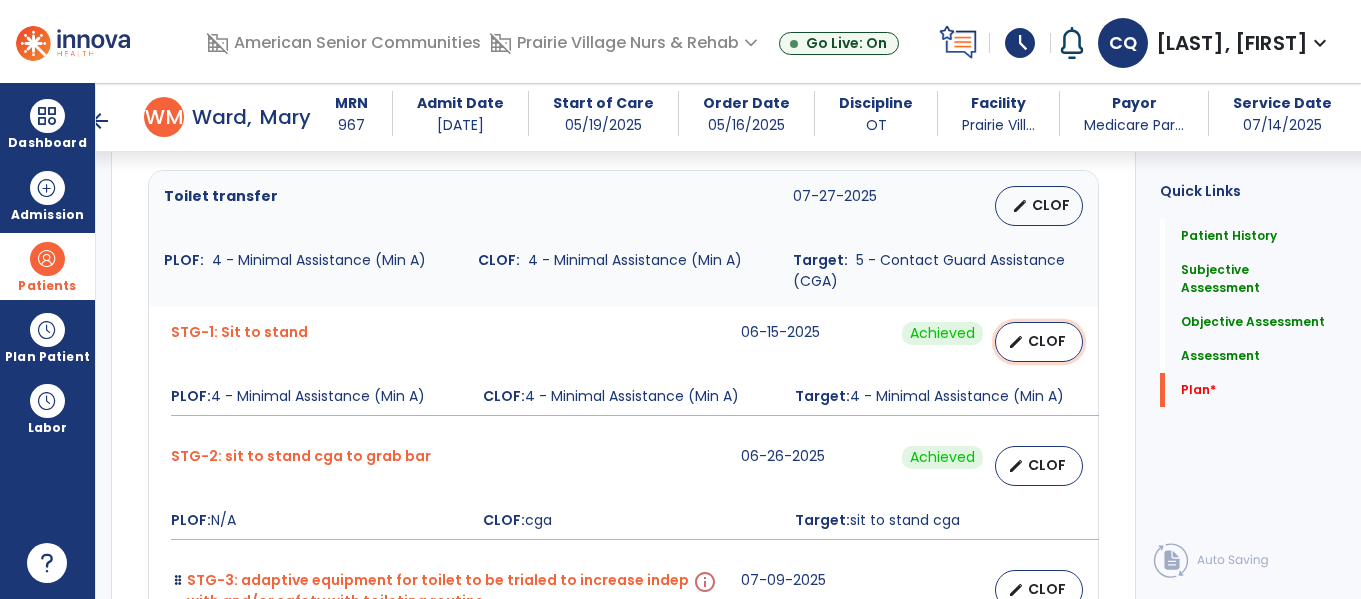 select on "********" 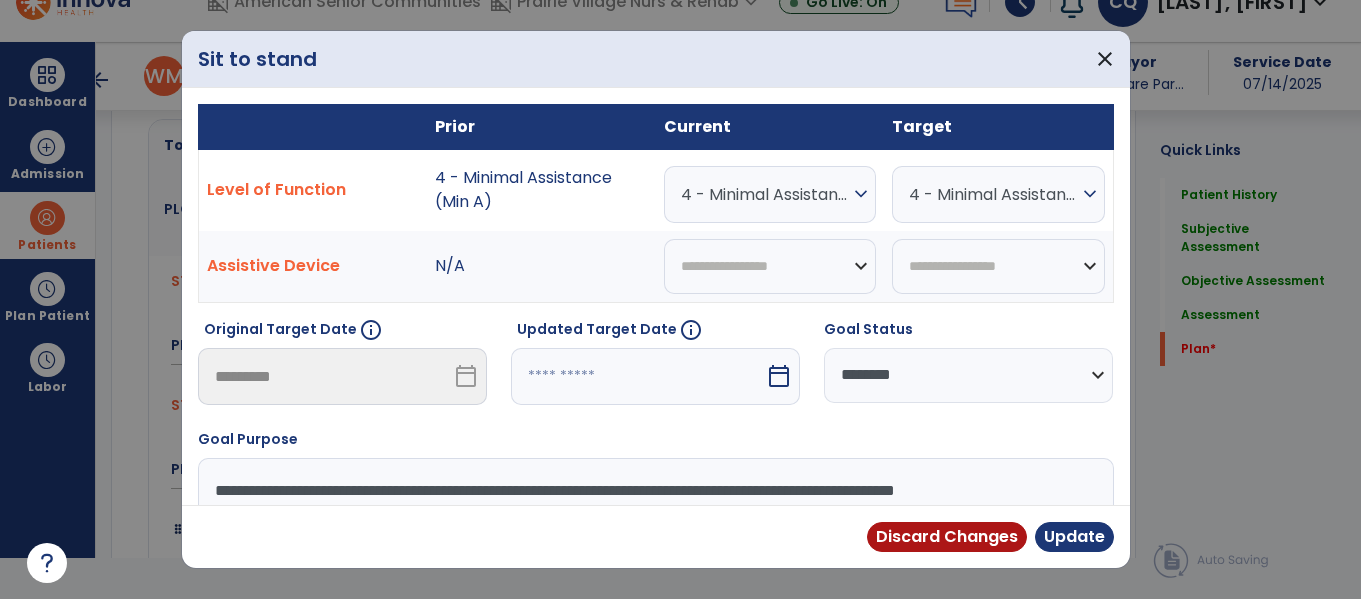 scroll, scrollTop: 6656, scrollLeft: 0, axis: vertical 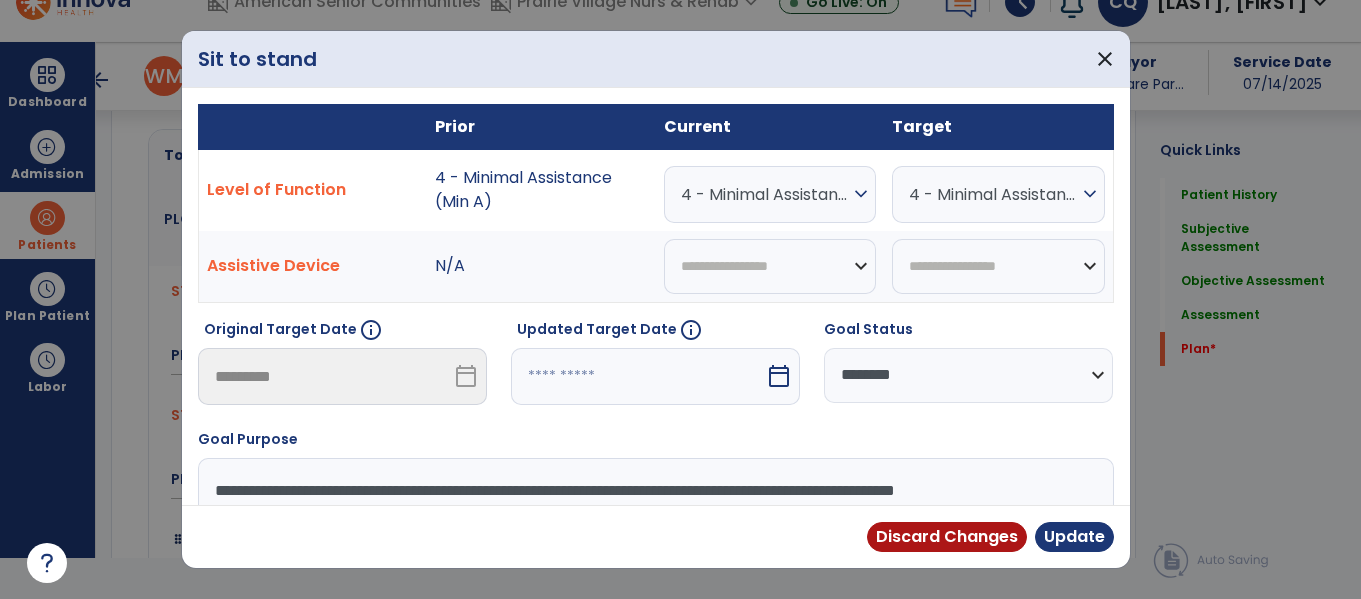 click on "4 - Minimal Assistance (Min A)" at bounding box center (765, 194) 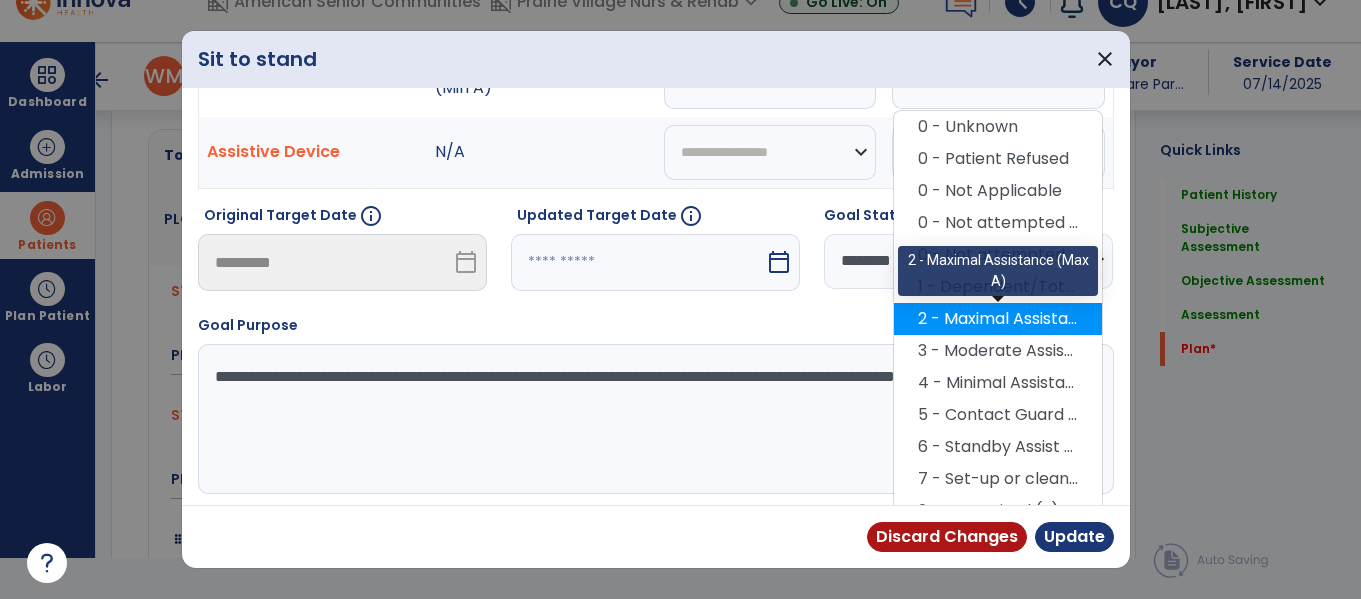 scroll, scrollTop: 113, scrollLeft: 0, axis: vertical 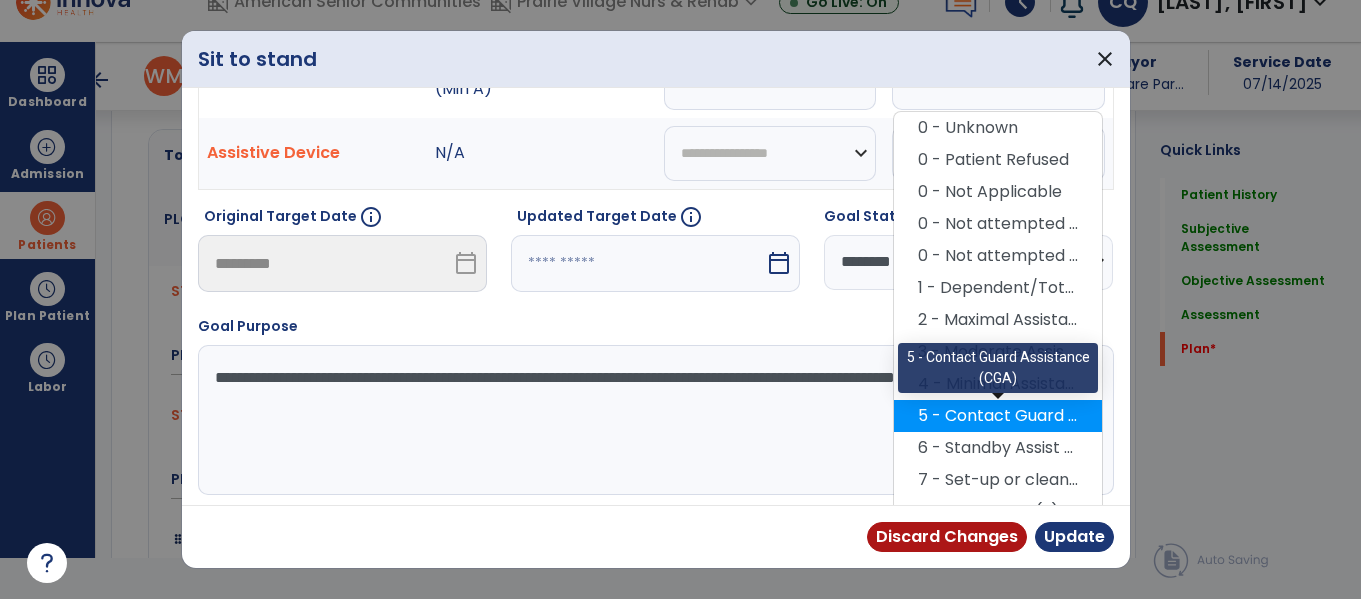 click on "5 - Contact Guard Assistance (CGA)" at bounding box center [998, 416] 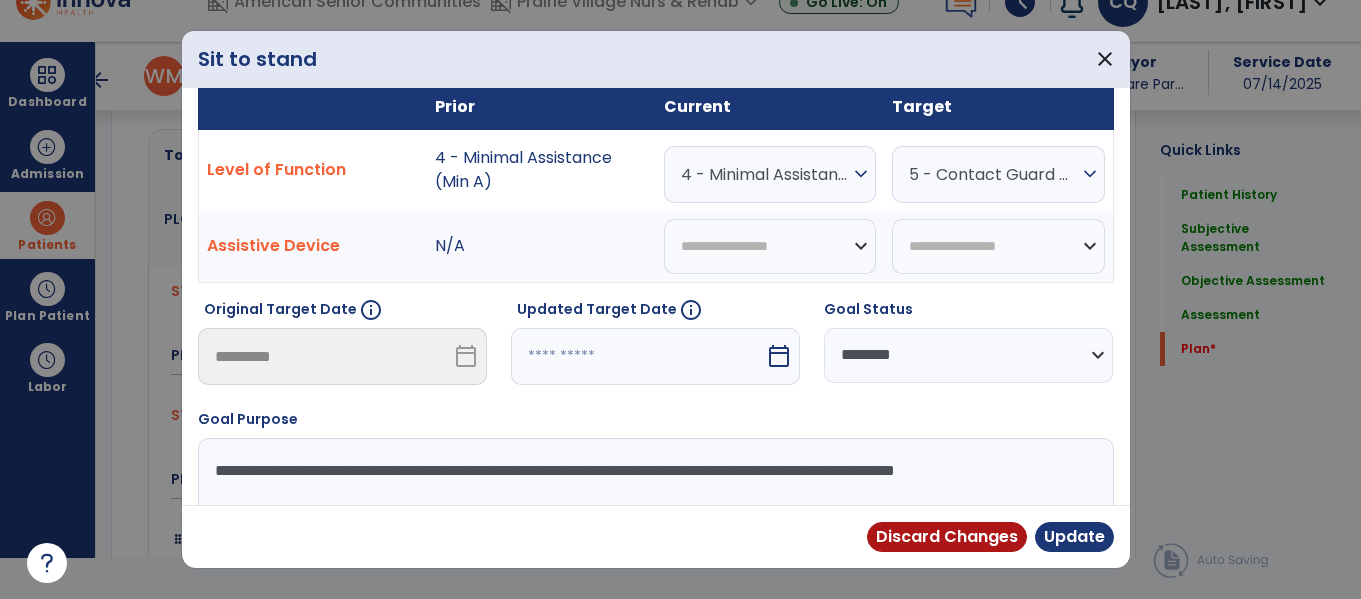 scroll, scrollTop: 0, scrollLeft: 0, axis: both 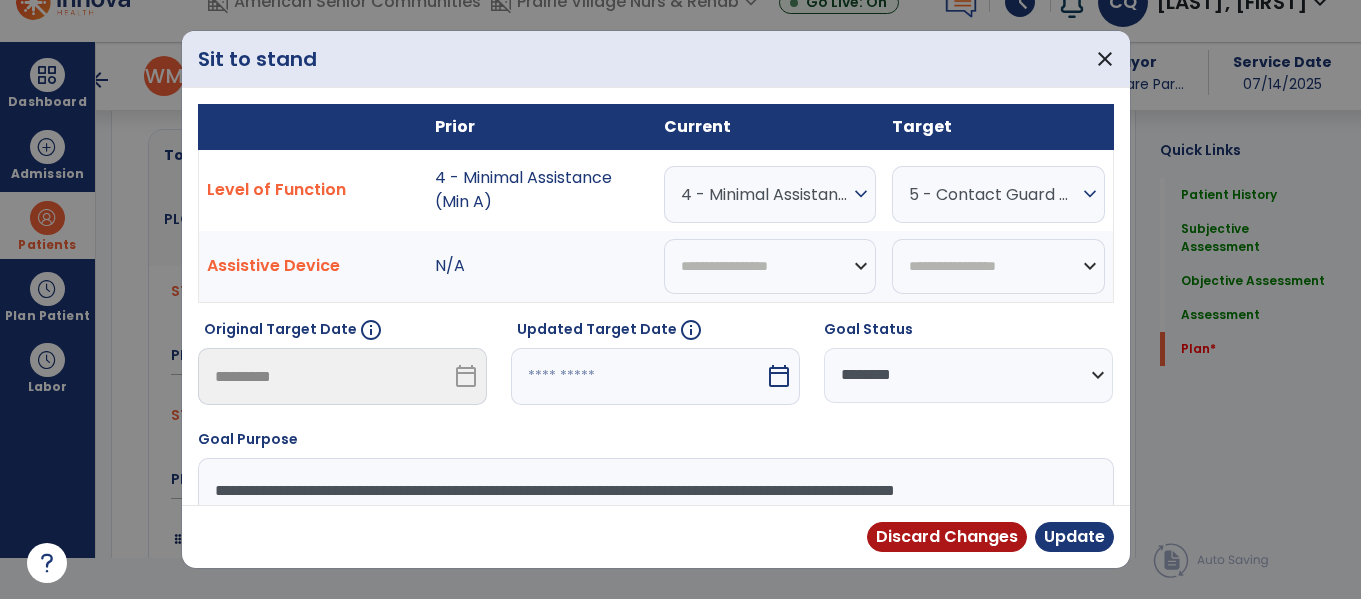 click at bounding box center [638, 376] 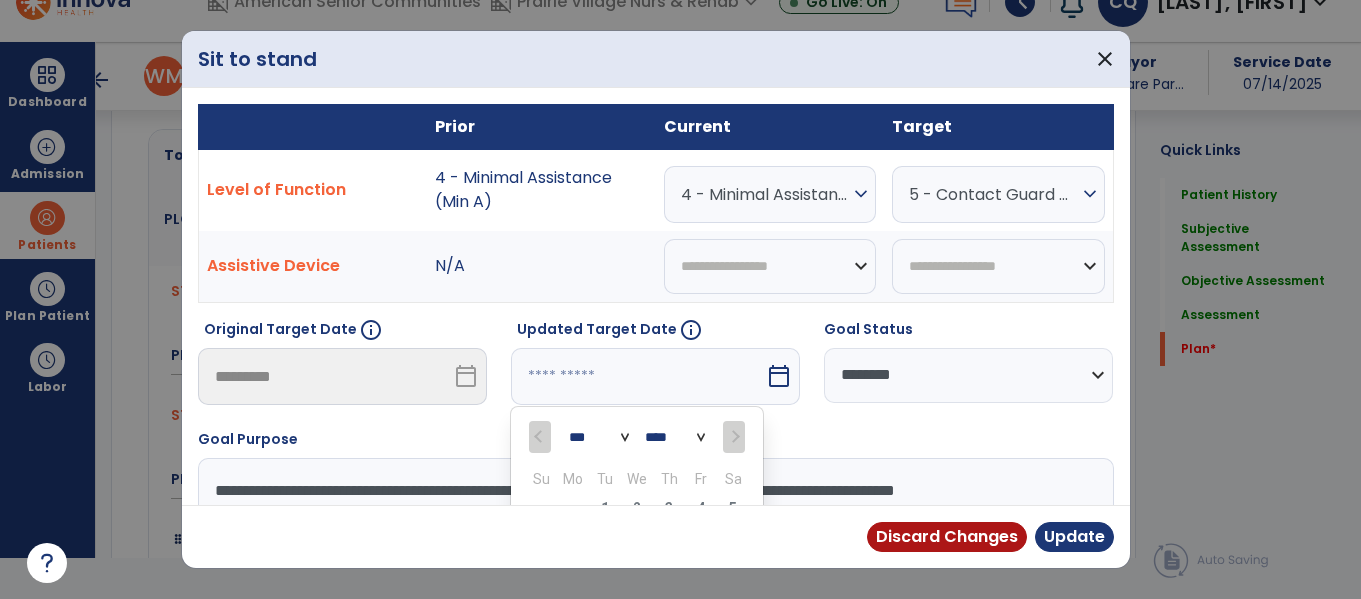 scroll, scrollTop: 197, scrollLeft: 0, axis: vertical 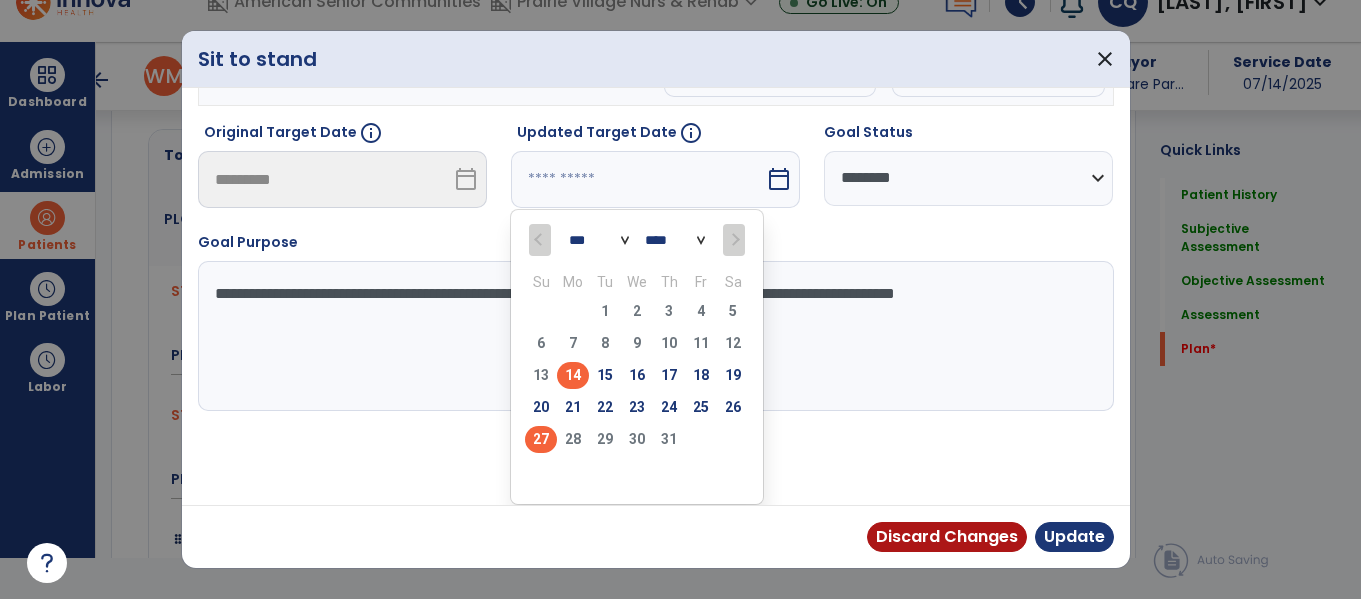 click on "27" at bounding box center (541, 439) 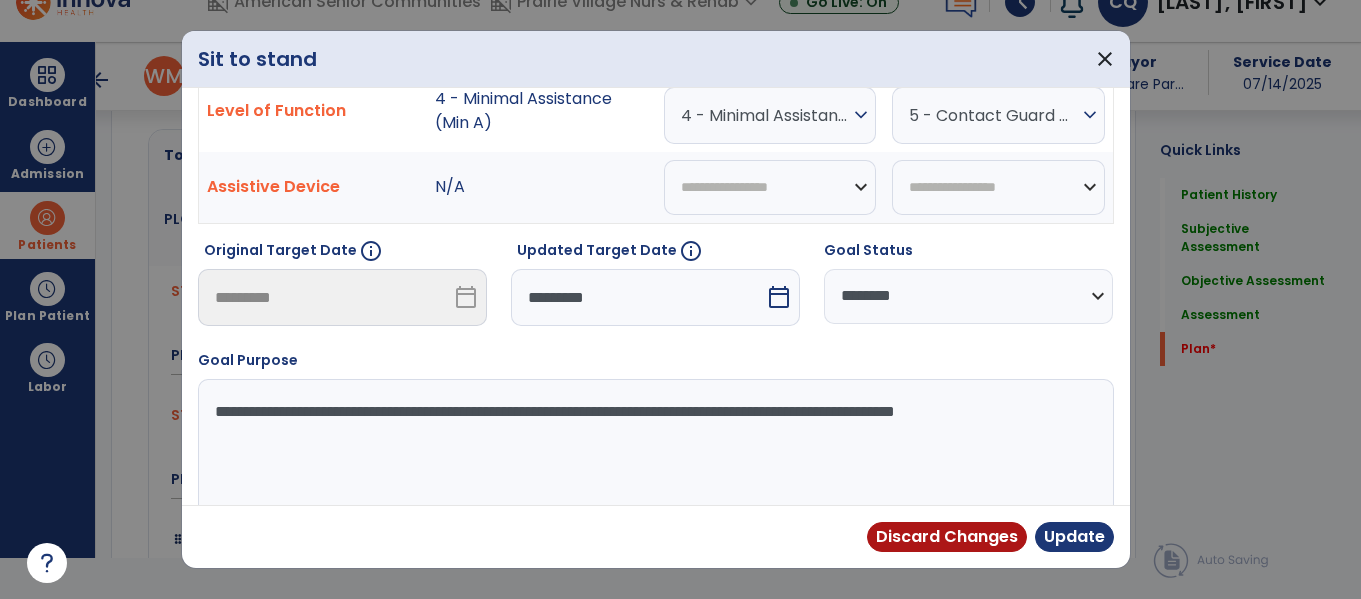 scroll, scrollTop: 119, scrollLeft: 0, axis: vertical 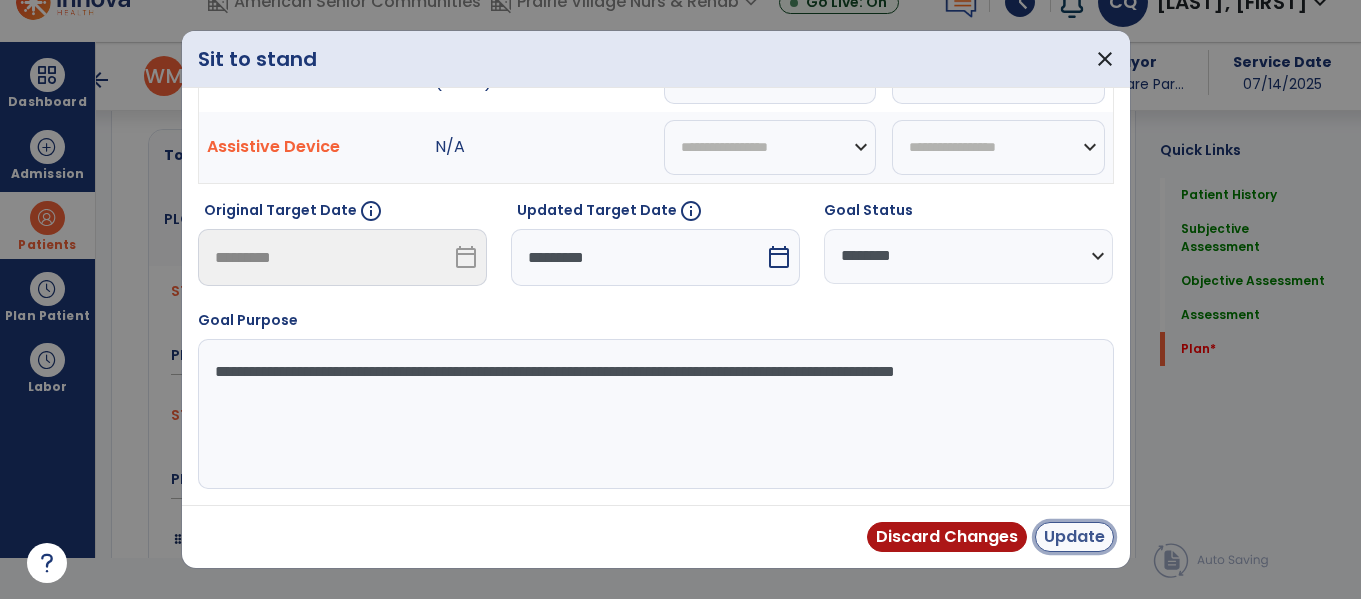 click on "Update" at bounding box center [1074, 537] 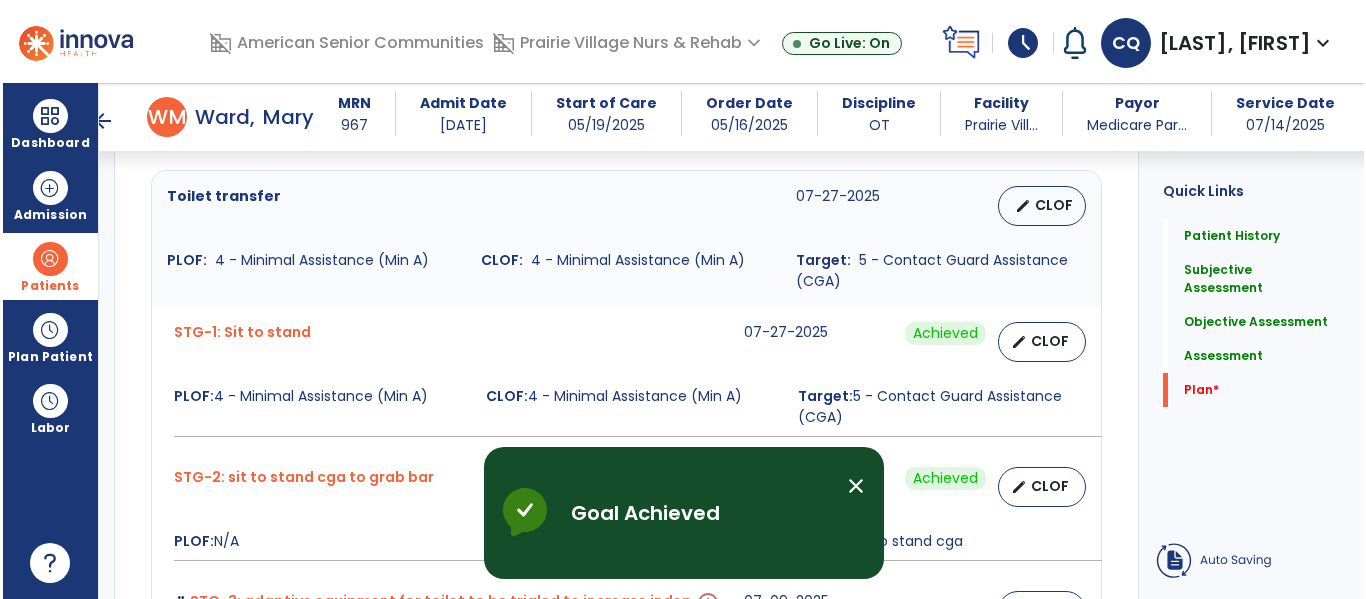 scroll, scrollTop: 41, scrollLeft: 0, axis: vertical 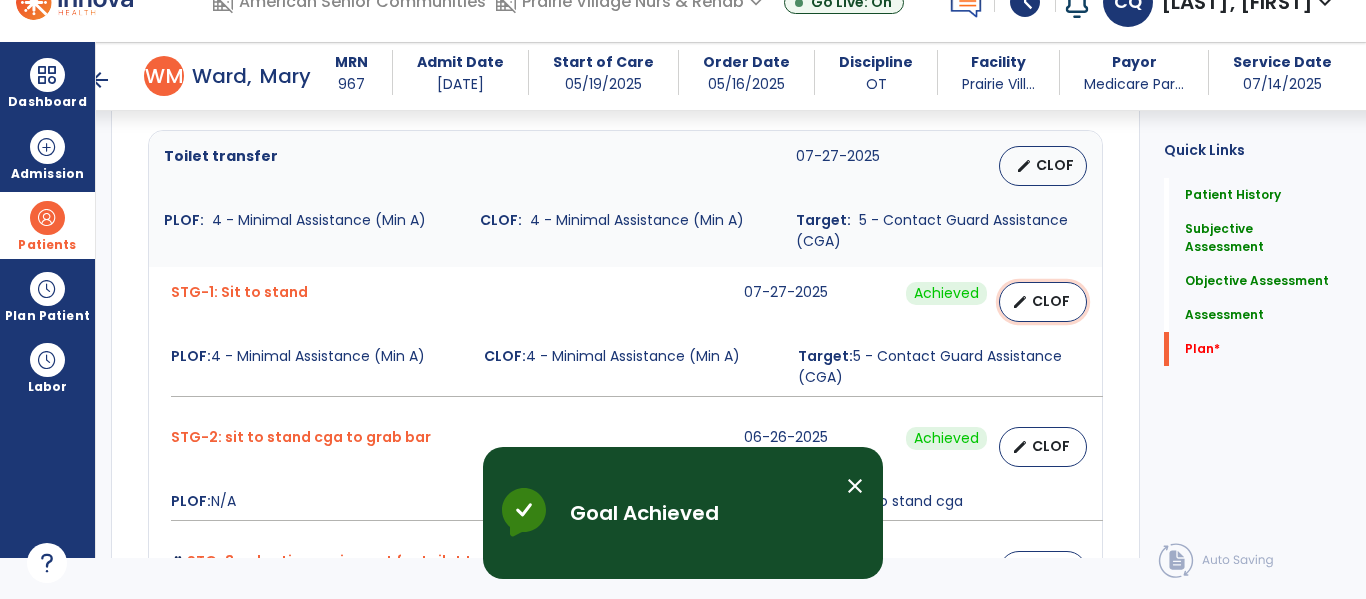 click on "CLOF" at bounding box center (1051, 301) 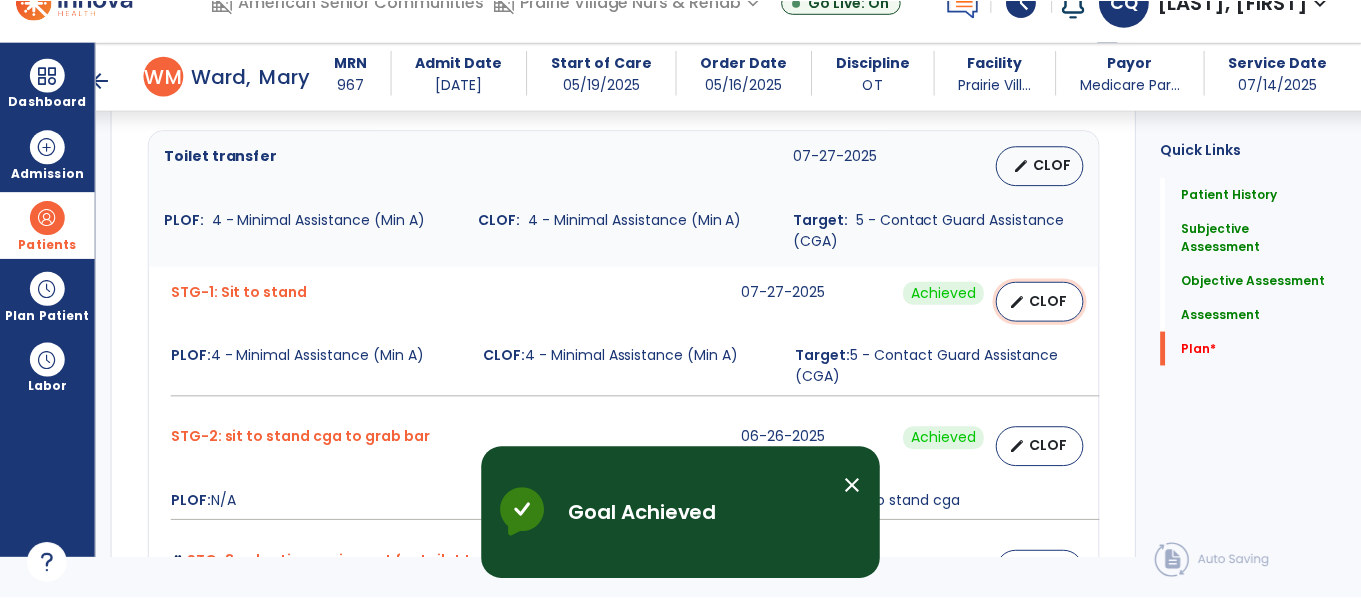 scroll, scrollTop: 0, scrollLeft: 0, axis: both 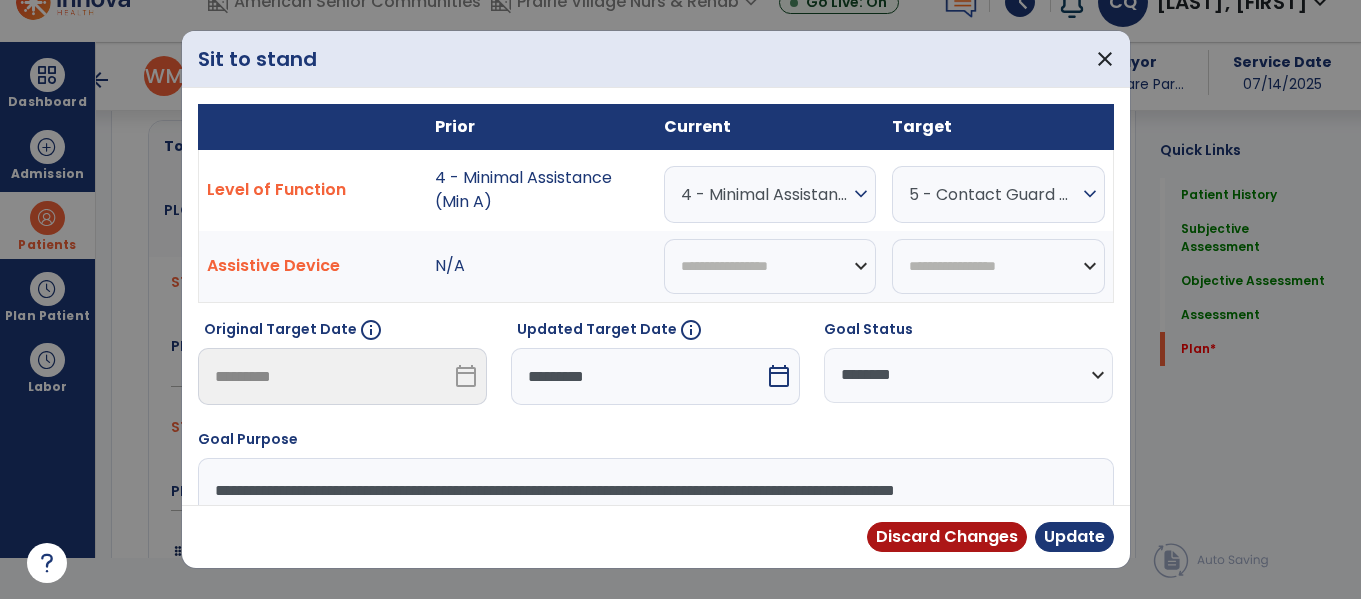 click on "**********" at bounding box center (968, 375) 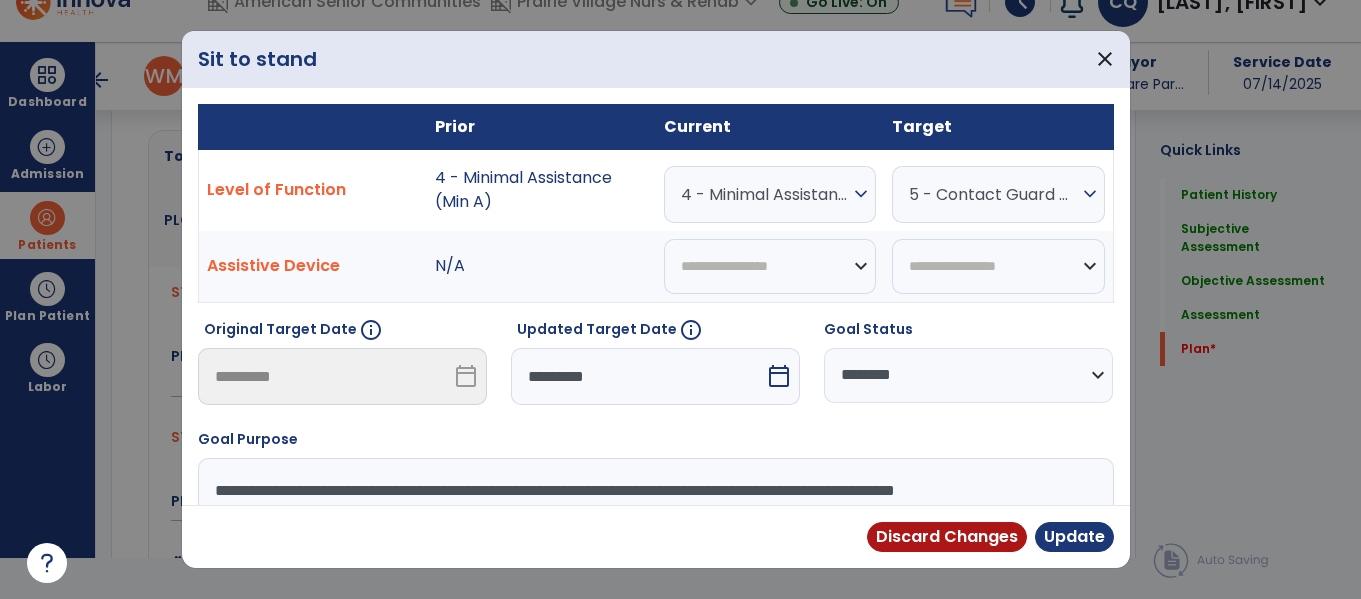 select on "********" 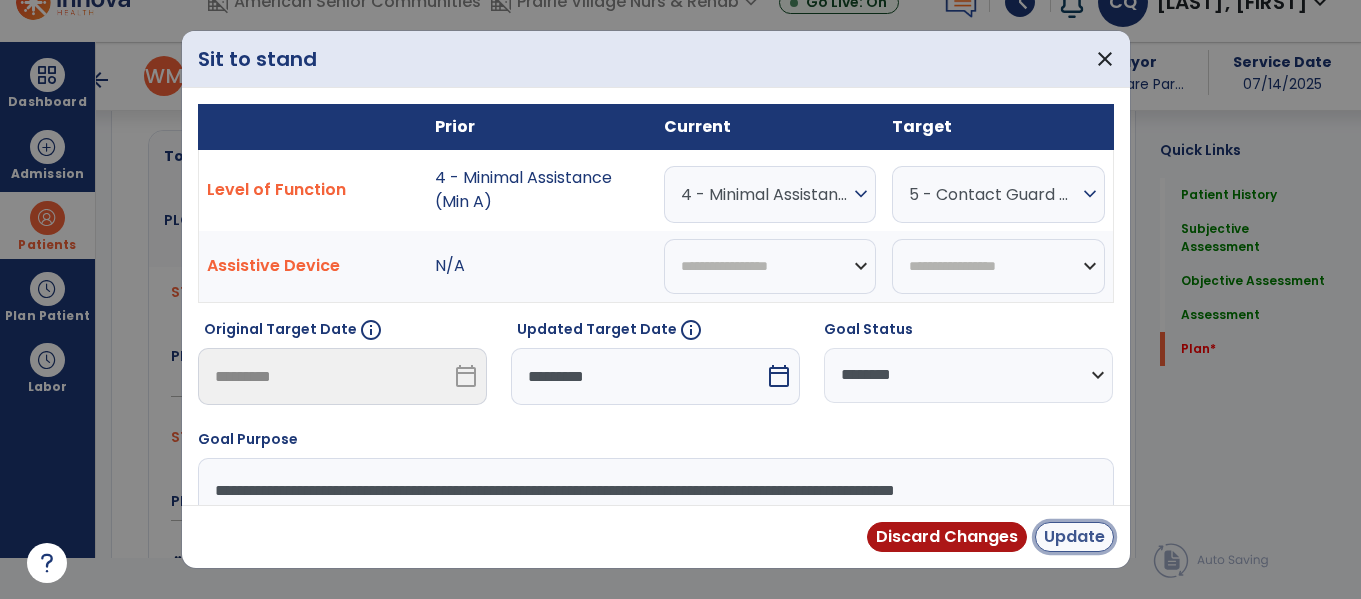 click on "Update" at bounding box center [1074, 537] 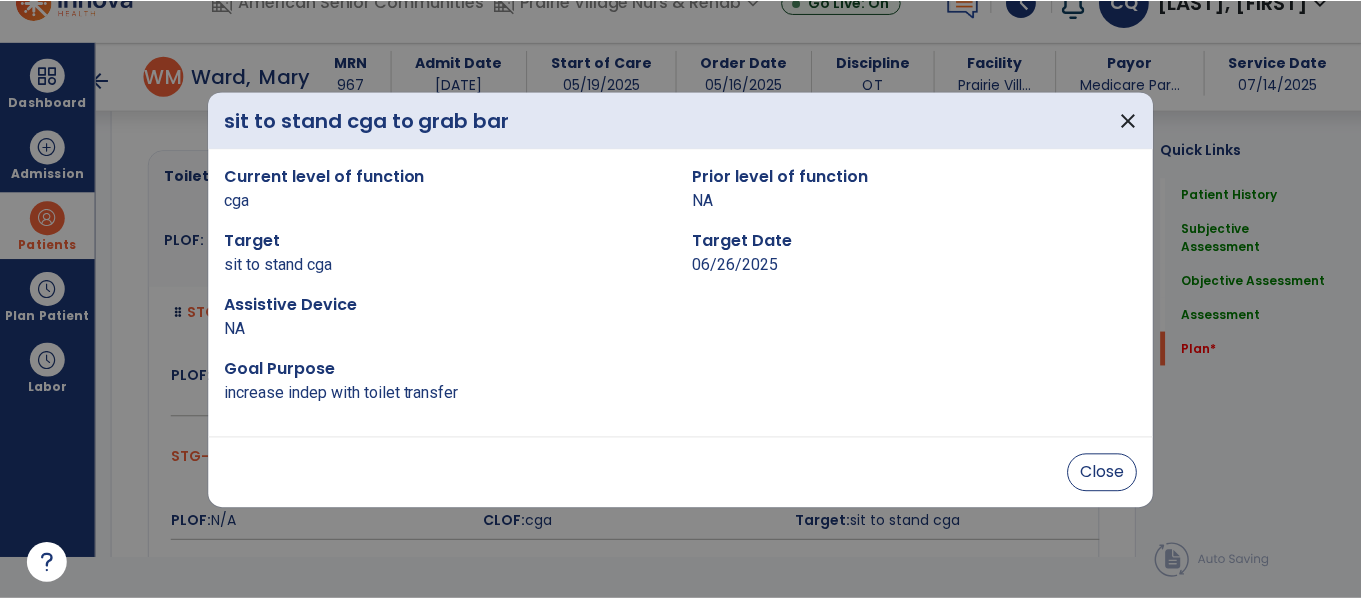 scroll, scrollTop: 0, scrollLeft: 0, axis: both 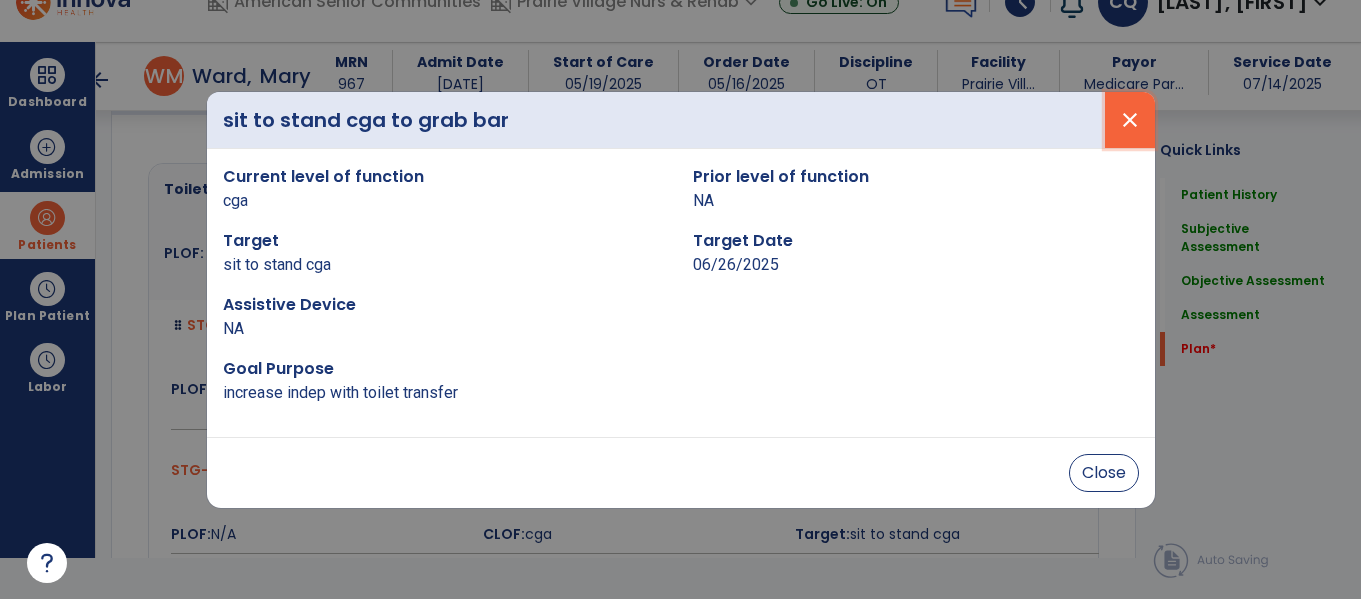 click on "close" at bounding box center (1130, 120) 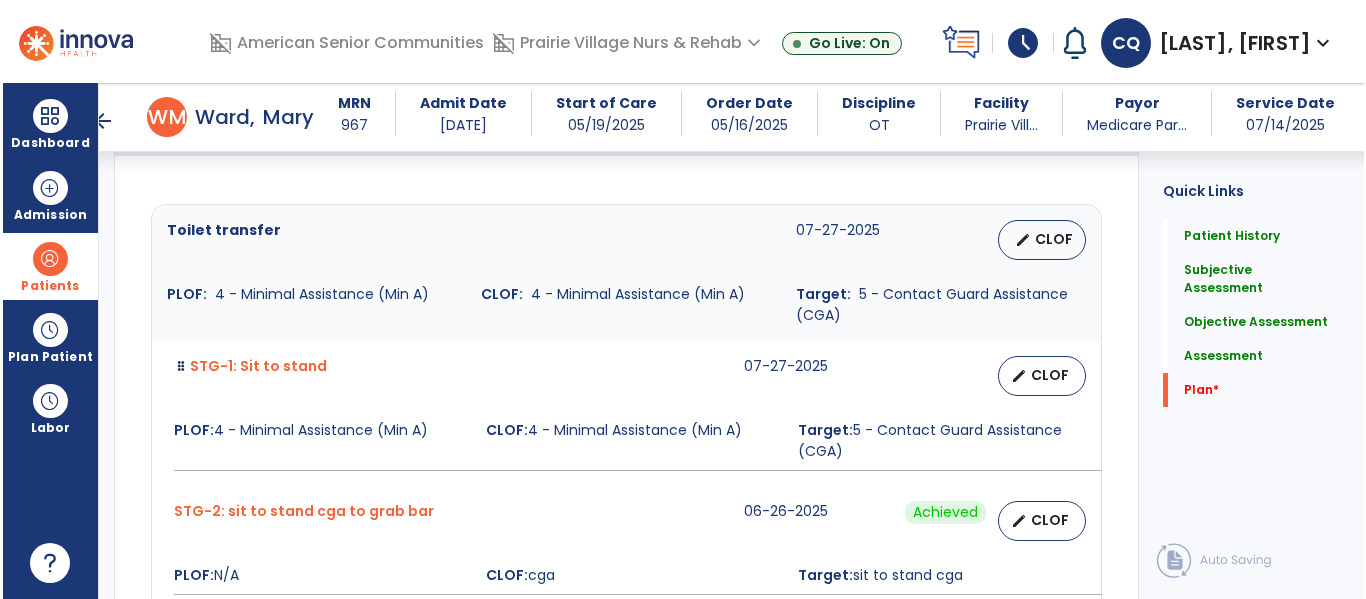 scroll, scrollTop: 41, scrollLeft: 0, axis: vertical 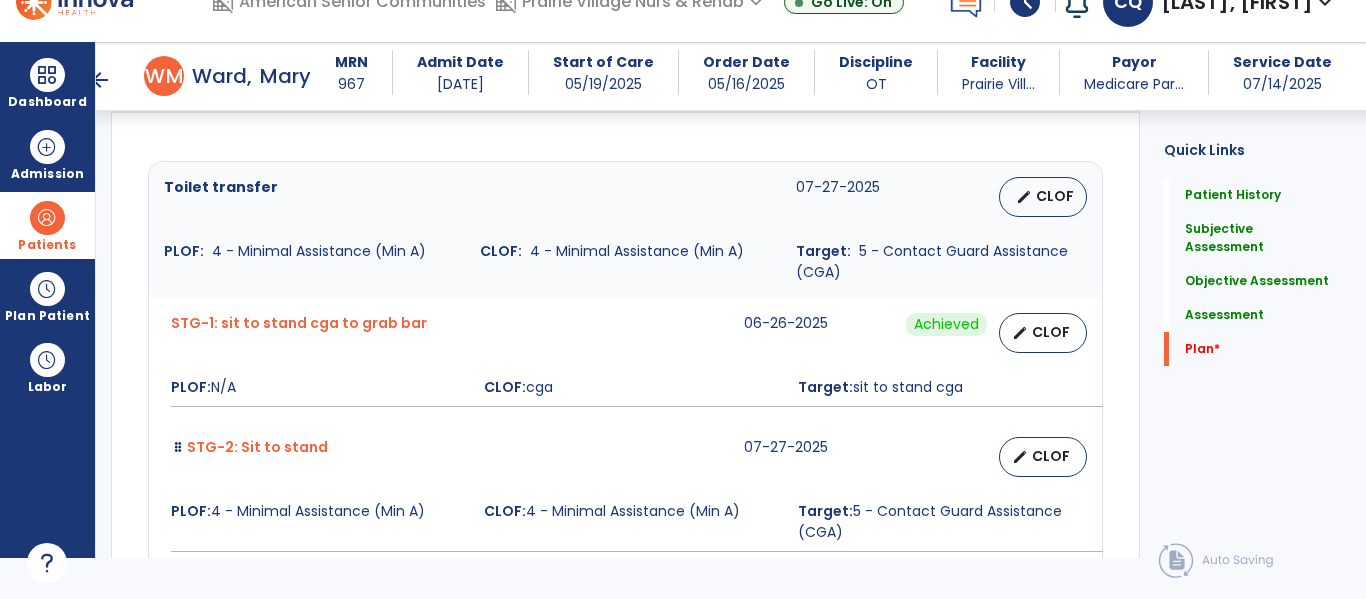 click on "Quick Links  Patient History   Patient History   Subjective Assessment   Subjective Assessment   Objective Assessment   Objective Assessment   Assessment   Assessment   Plan   *  Plan   *" 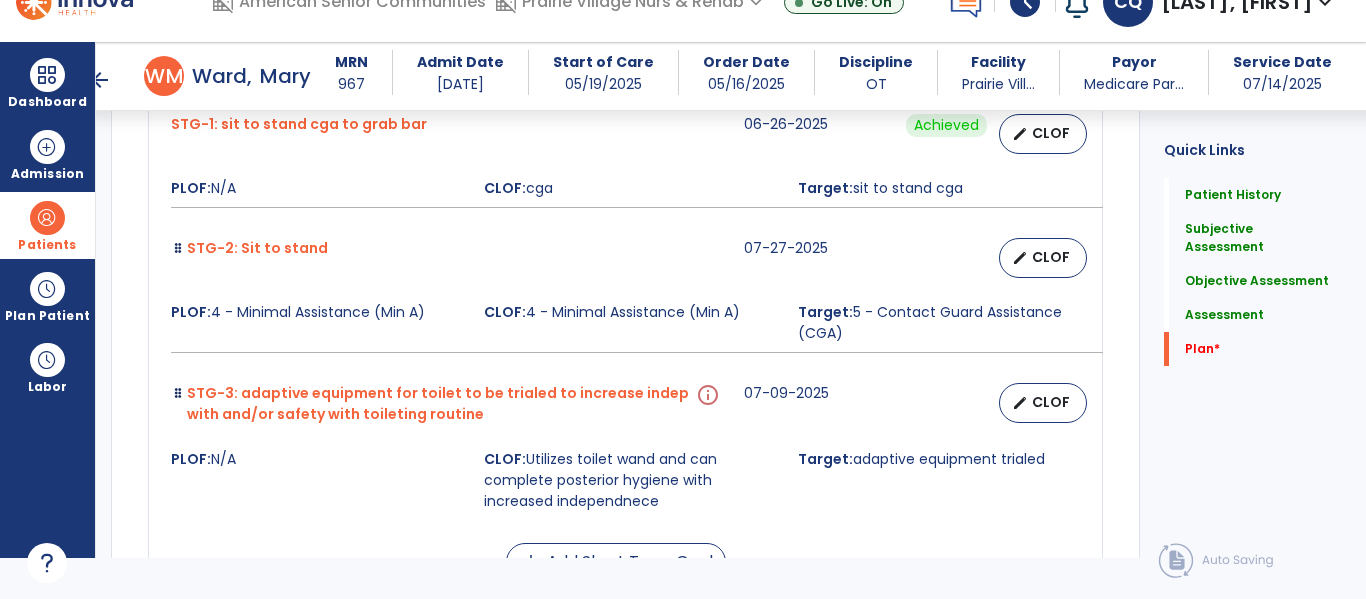 scroll, scrollTop: 6840, scrollLeft: 0, axis: vertical 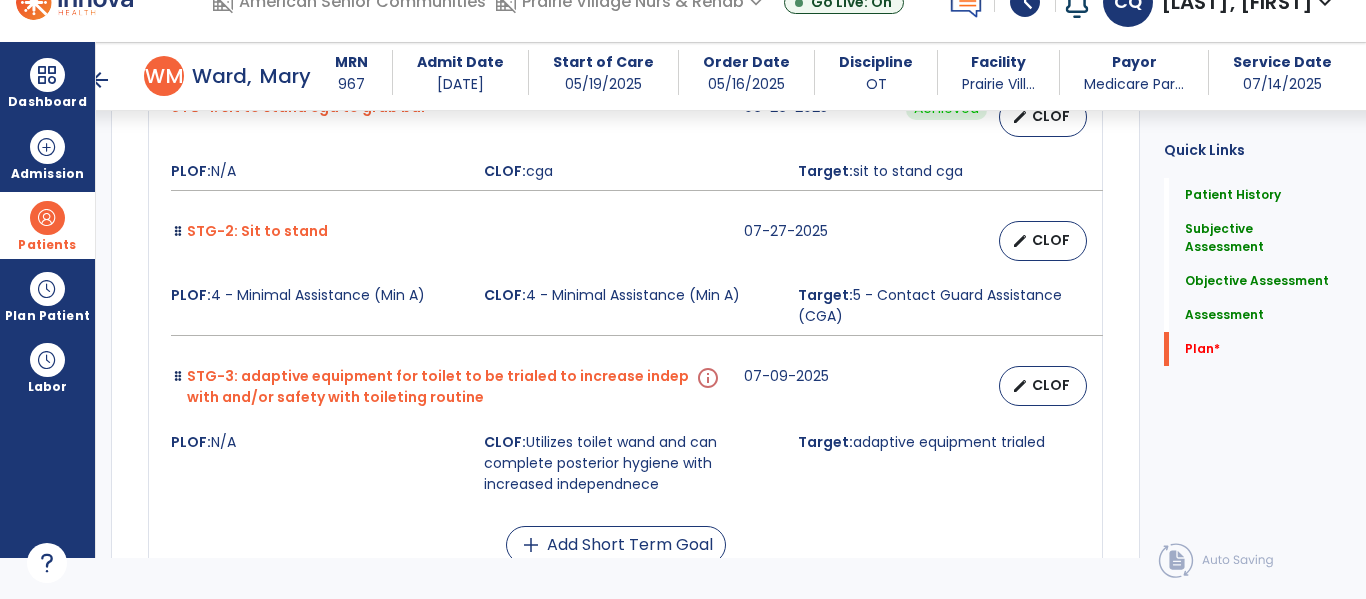 click on "PLOF:  N/A" at bounding box center (315, 463) 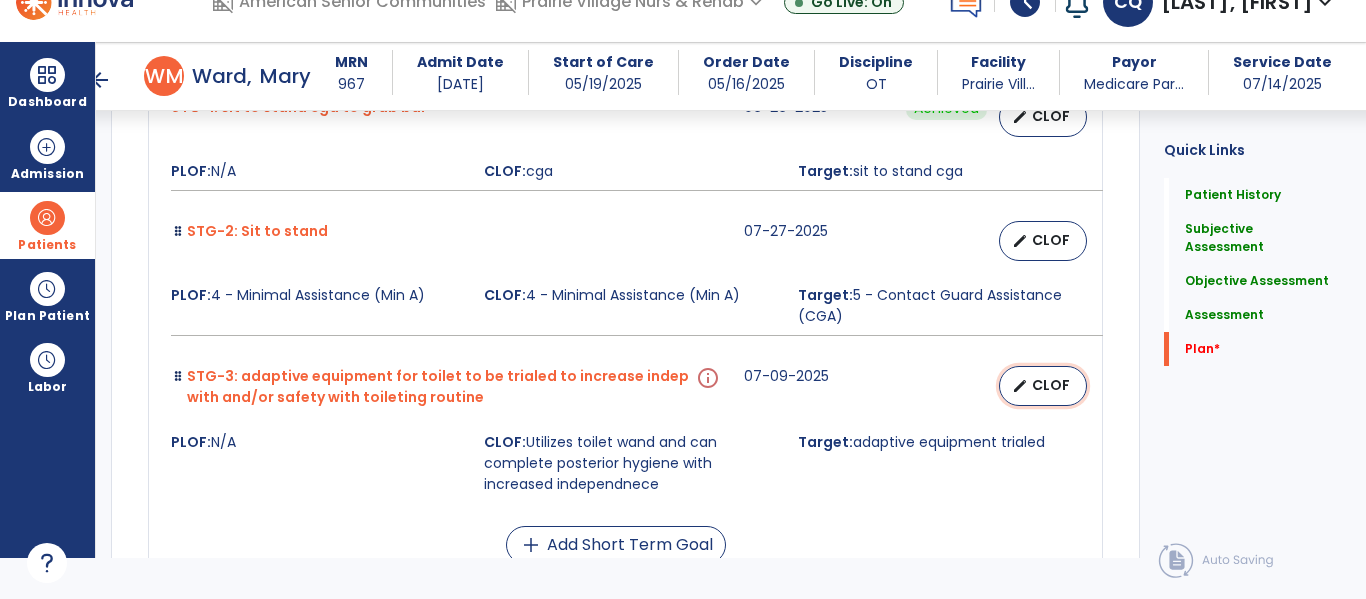 click on "edit   CLOF" at bounding box center (1043, 386) 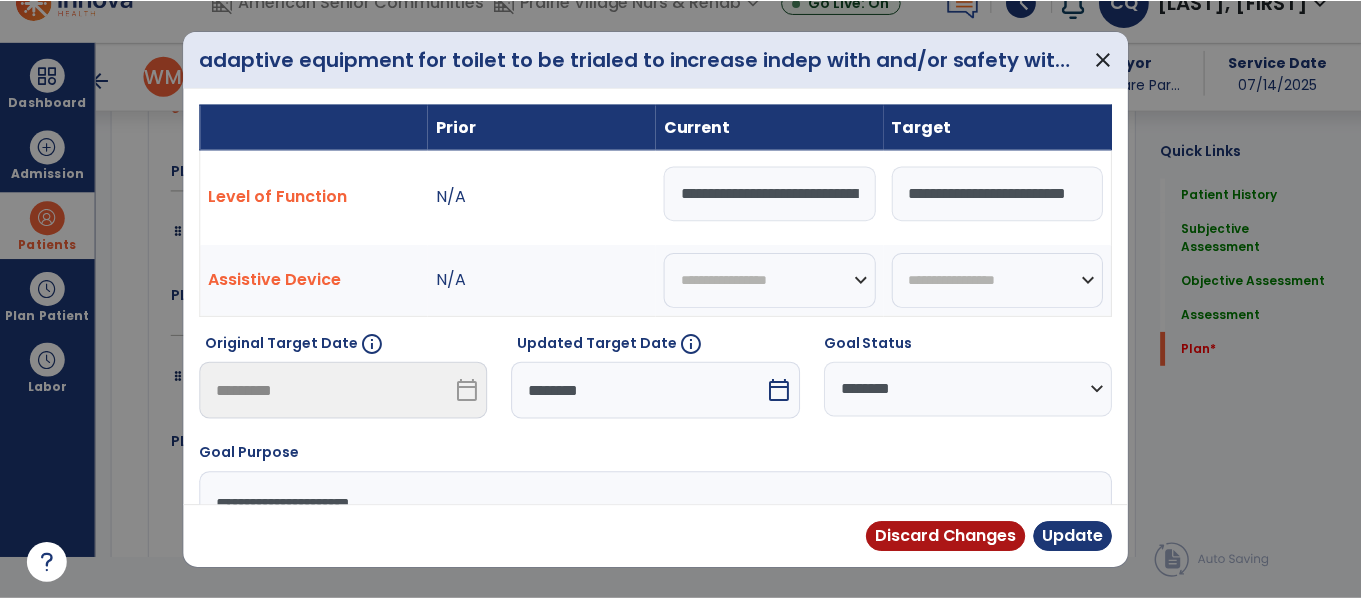 scroll, scrollTop: 0, scrollLeft: 0, axis: both 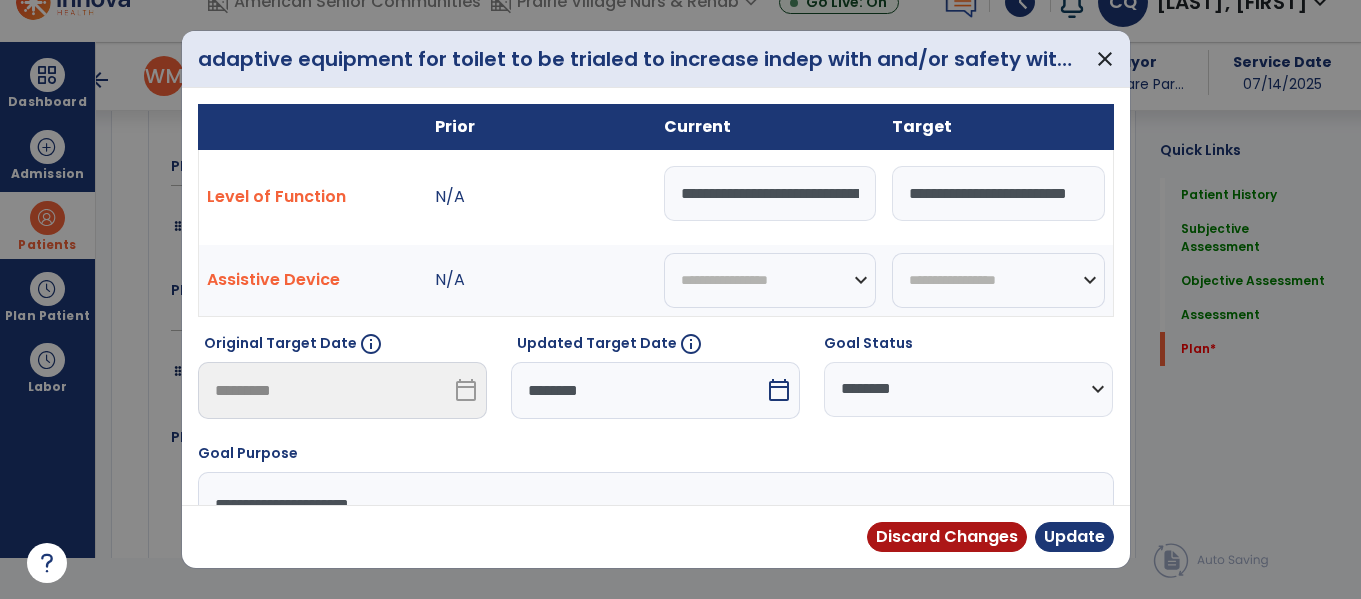 click on "**********" at bounding box center (968, 389) 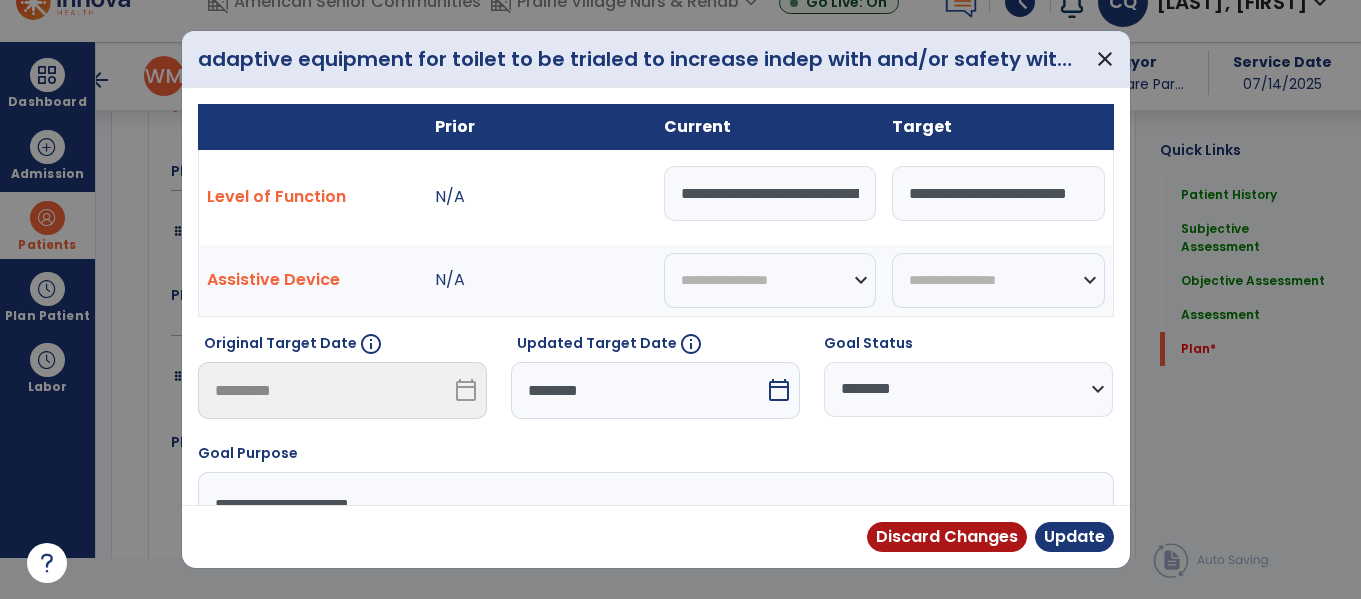 select on "********" 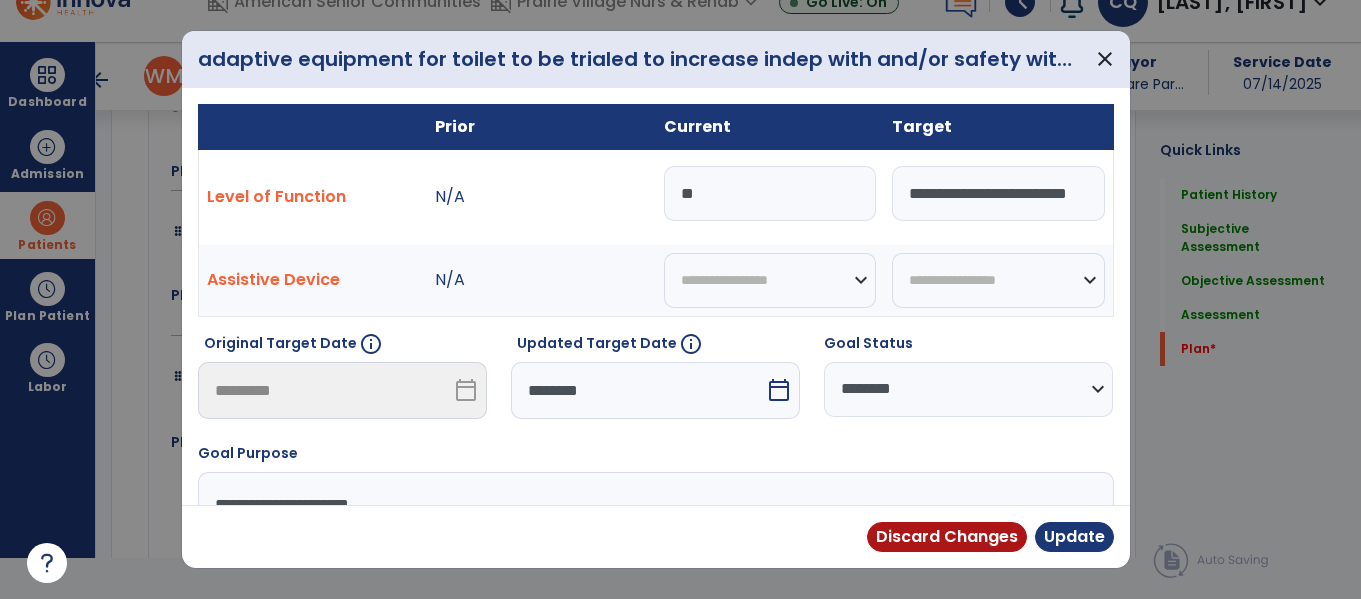 type on "*" 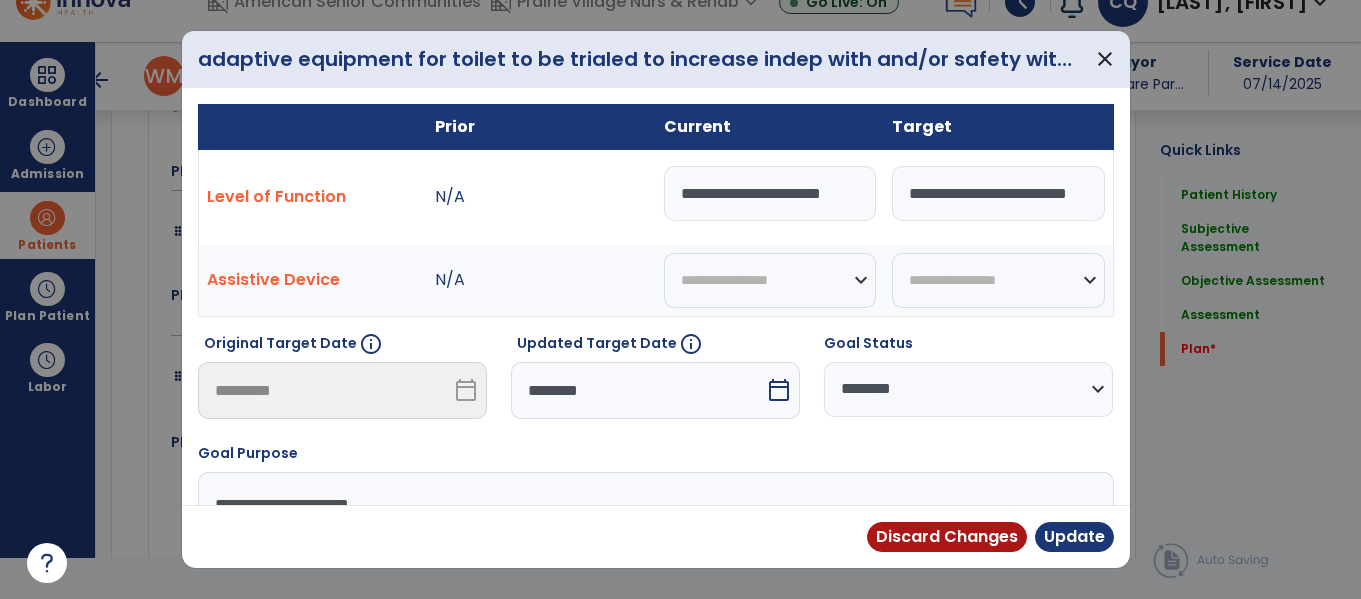type on "**********" 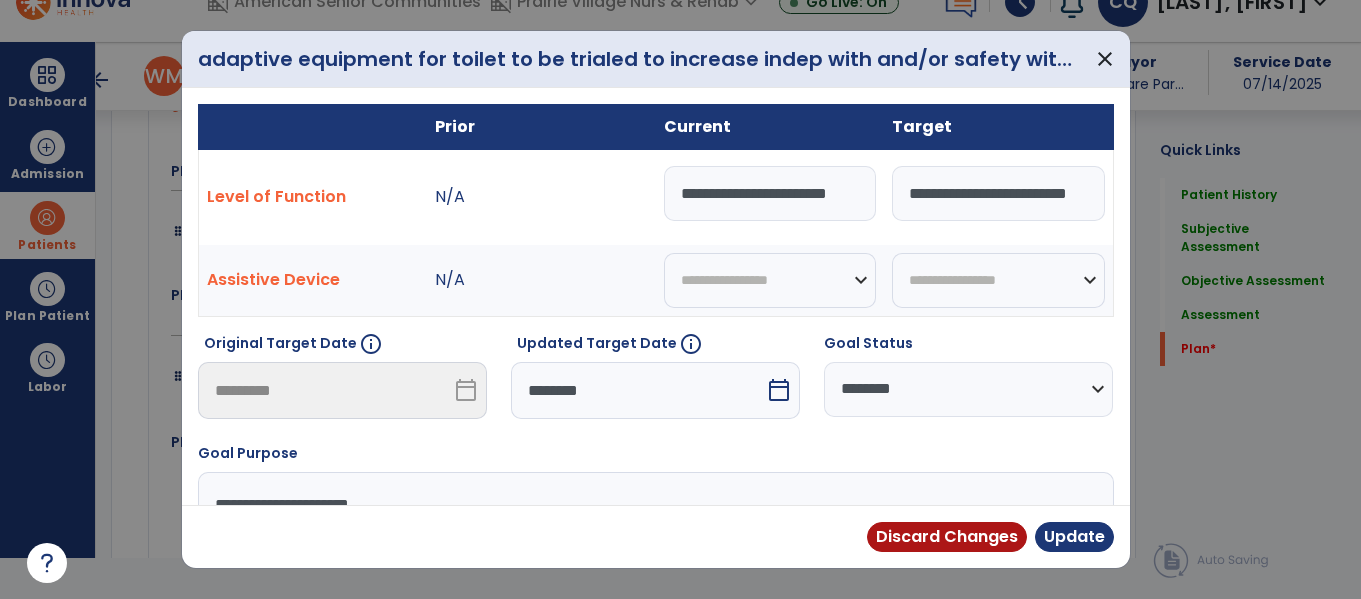 scroll, scrollTop: 0, scrollLeft: 12, axis: horizontal 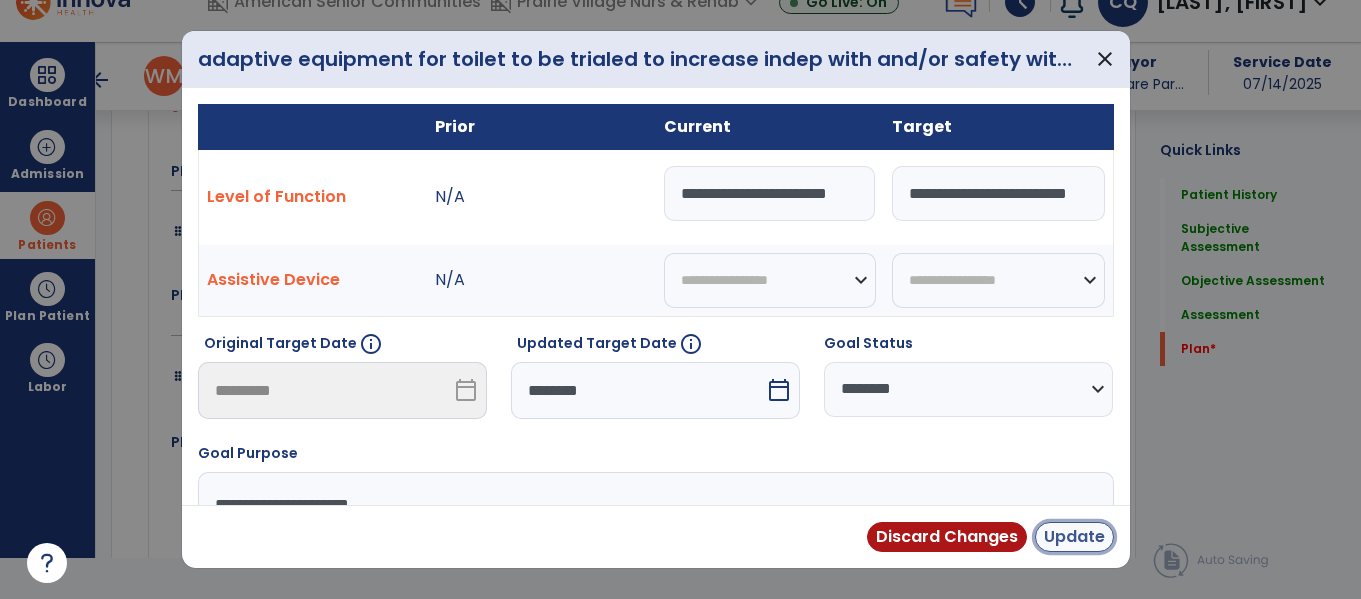 click on "Update" at bounding box center [1074, 537] 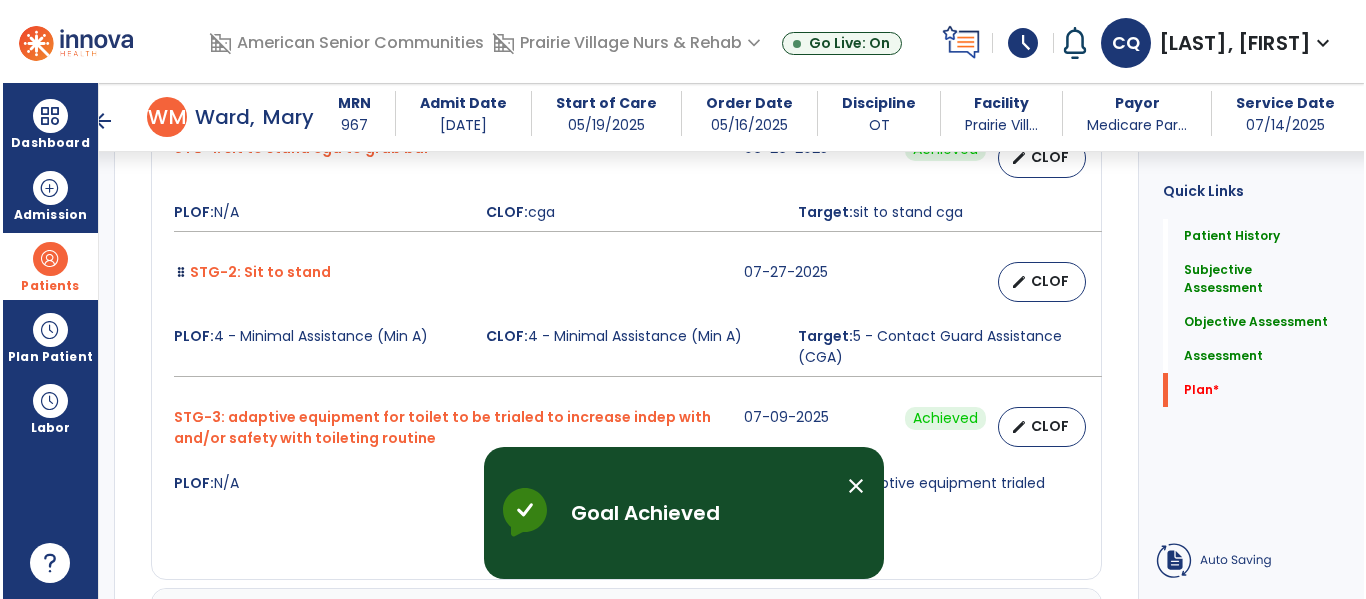 scroll, scrollTop: 41, scrollLeft: 0, axis: vertical 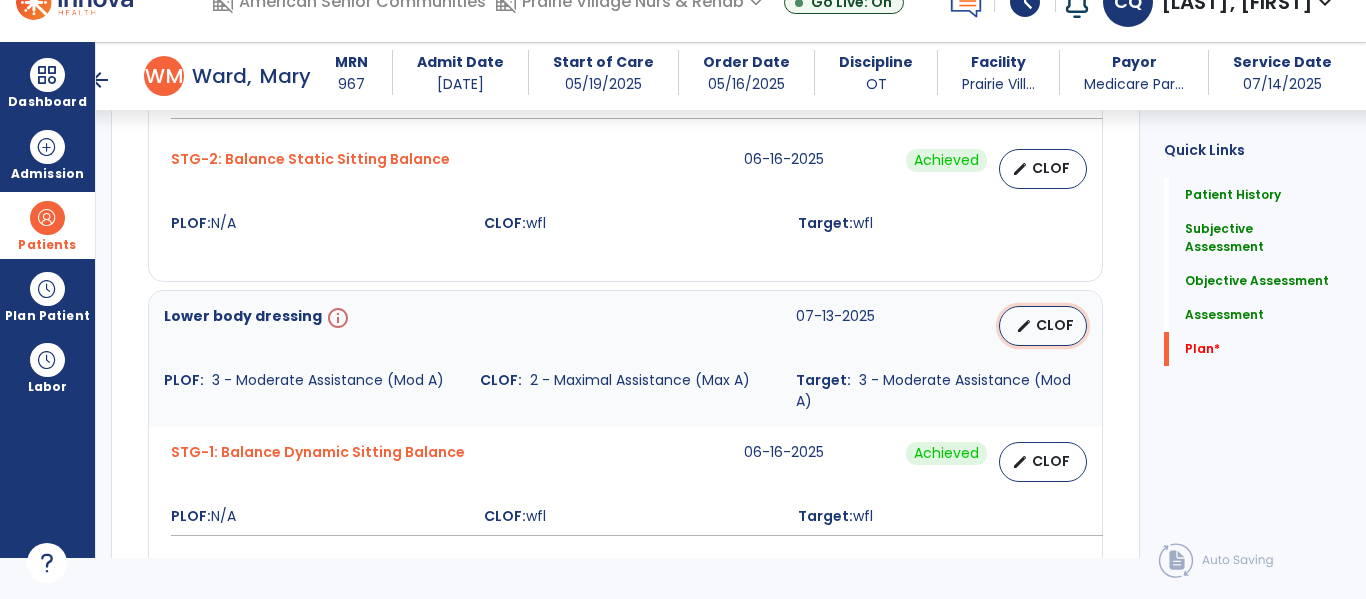 click on "CLOF" at bounding box center (1055, 325) 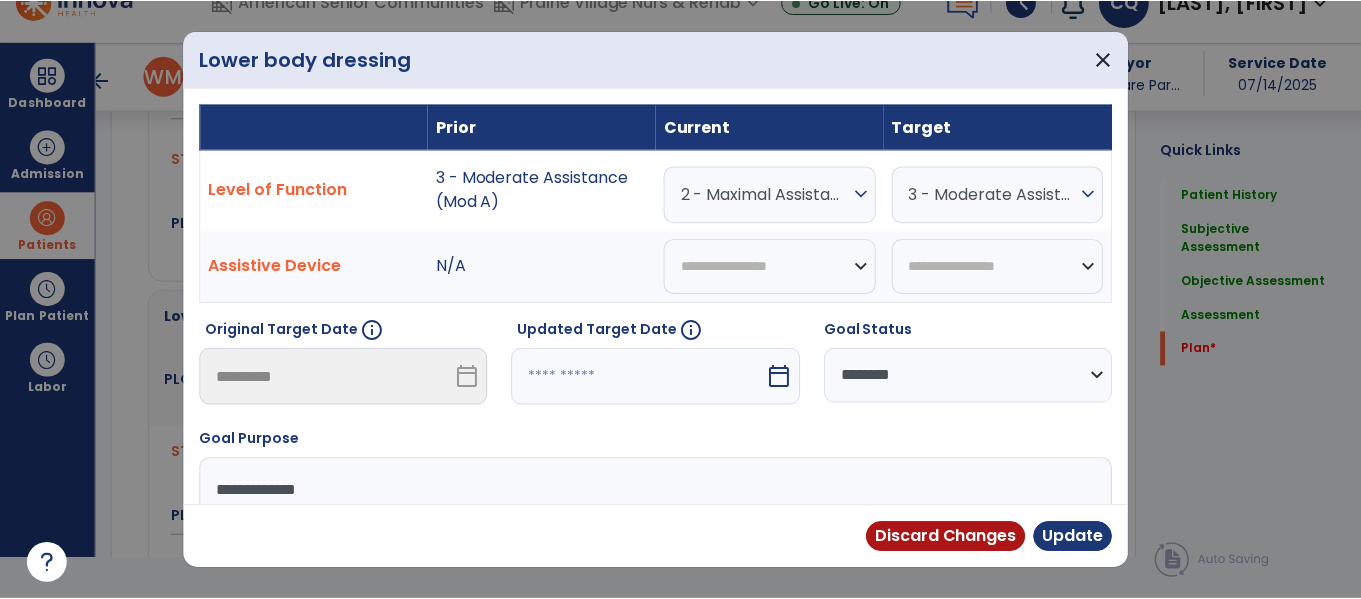 scroll, scrollTop: 0, scrollLeft: 0, axis: both 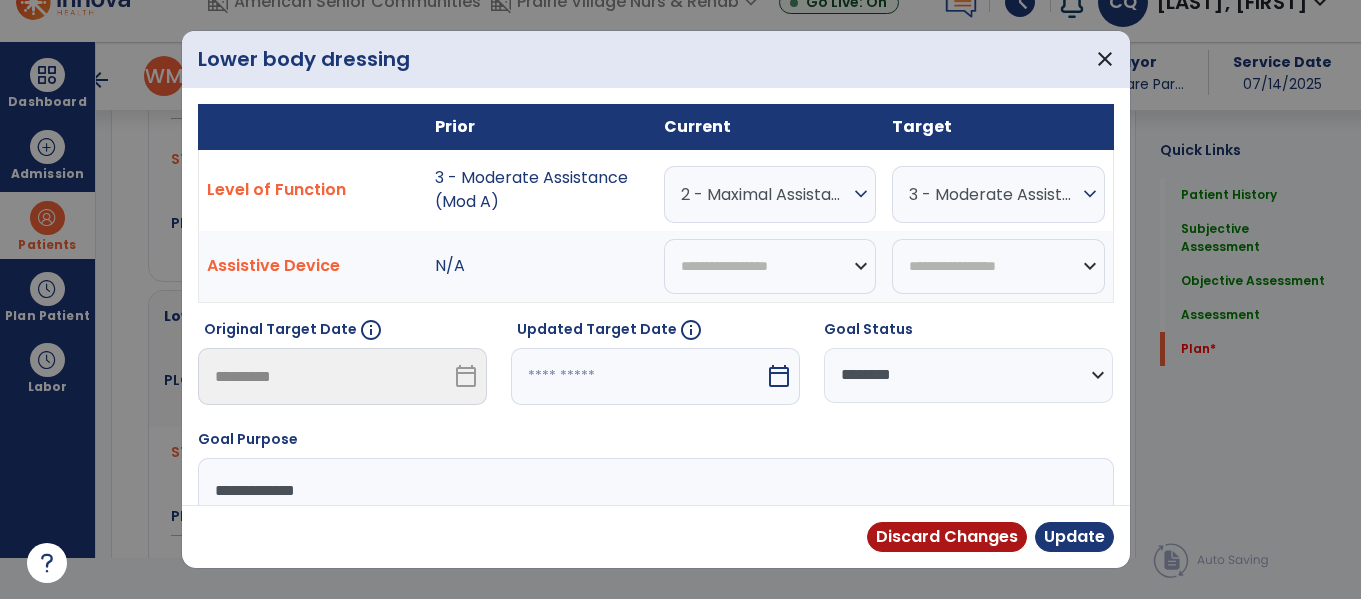 click at bounding box center (638, 376) 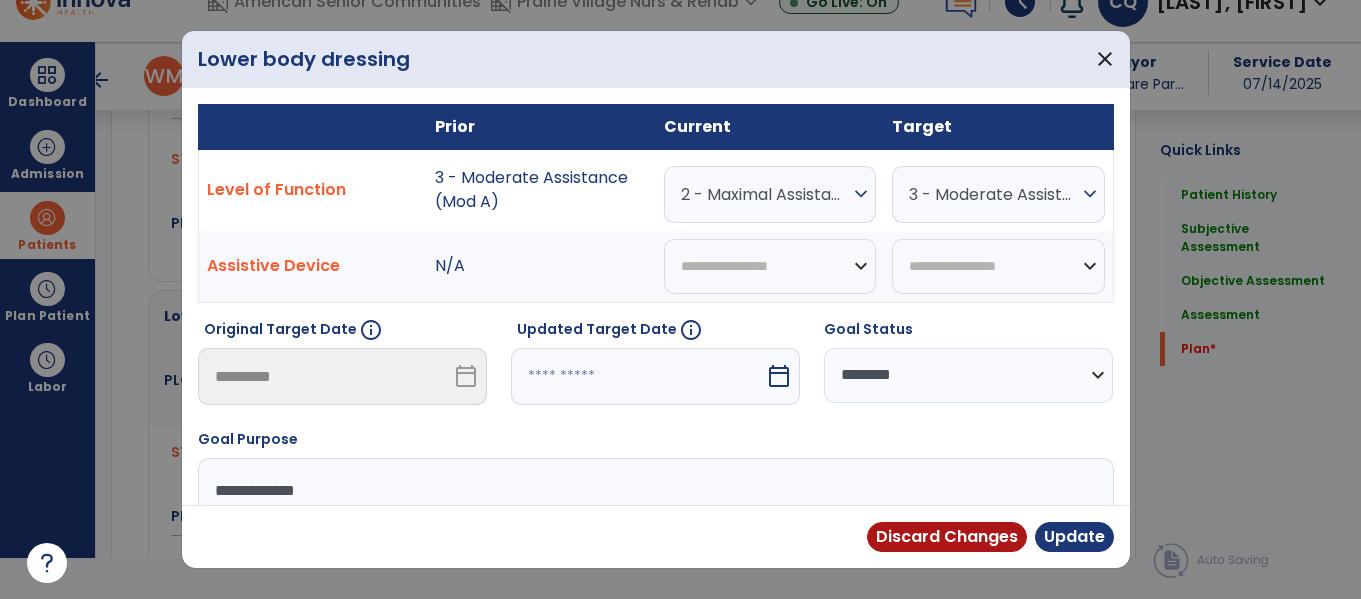 scroll, scrollTop: 197, scrollLeft: 0, axis: vertical 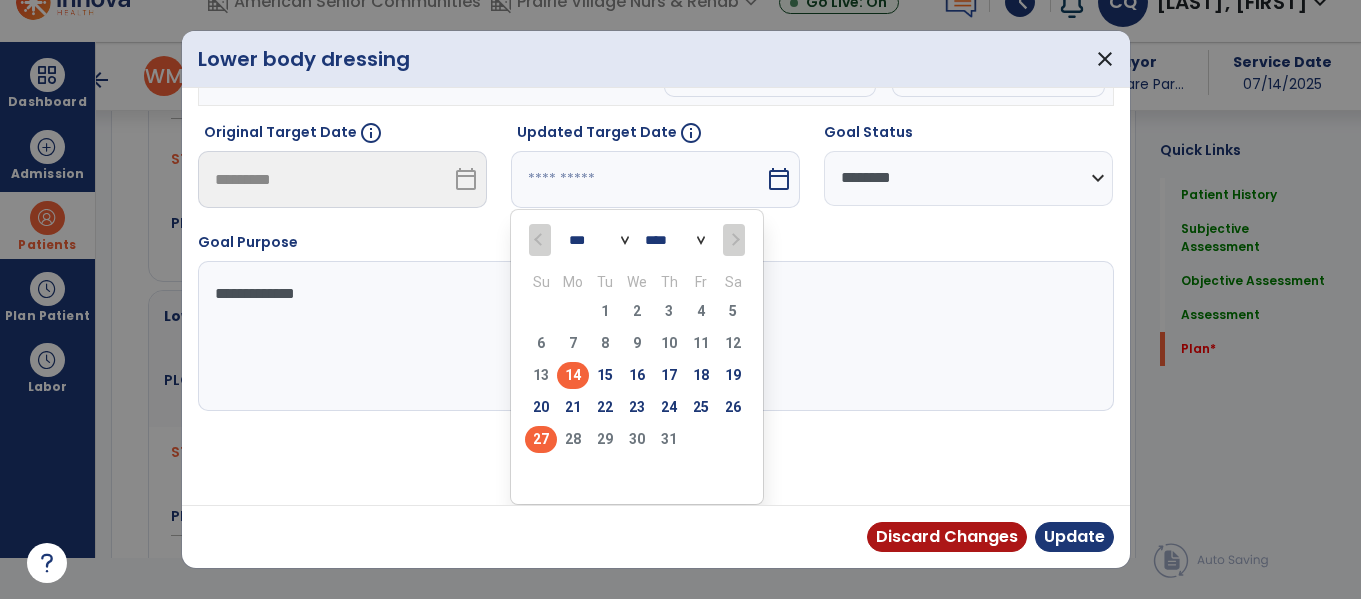 click on "27" at bounding box center [541, 439] 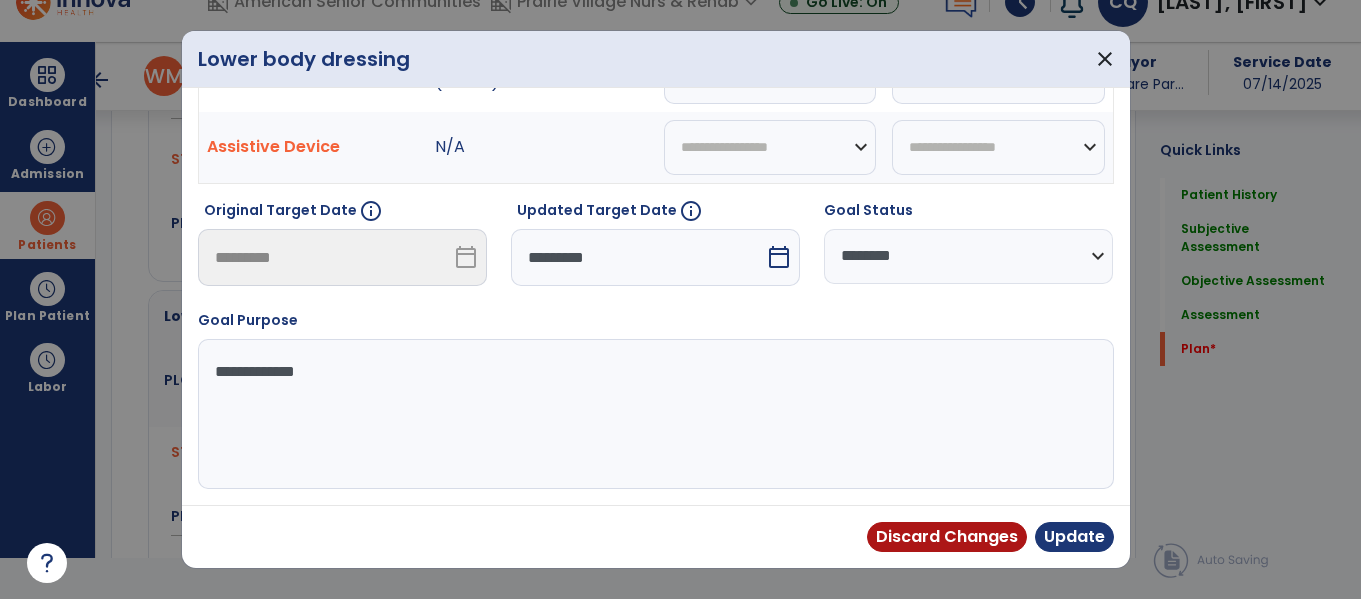 scroll, scrollTop: 119, scrollLeft: 0, axis: vertical 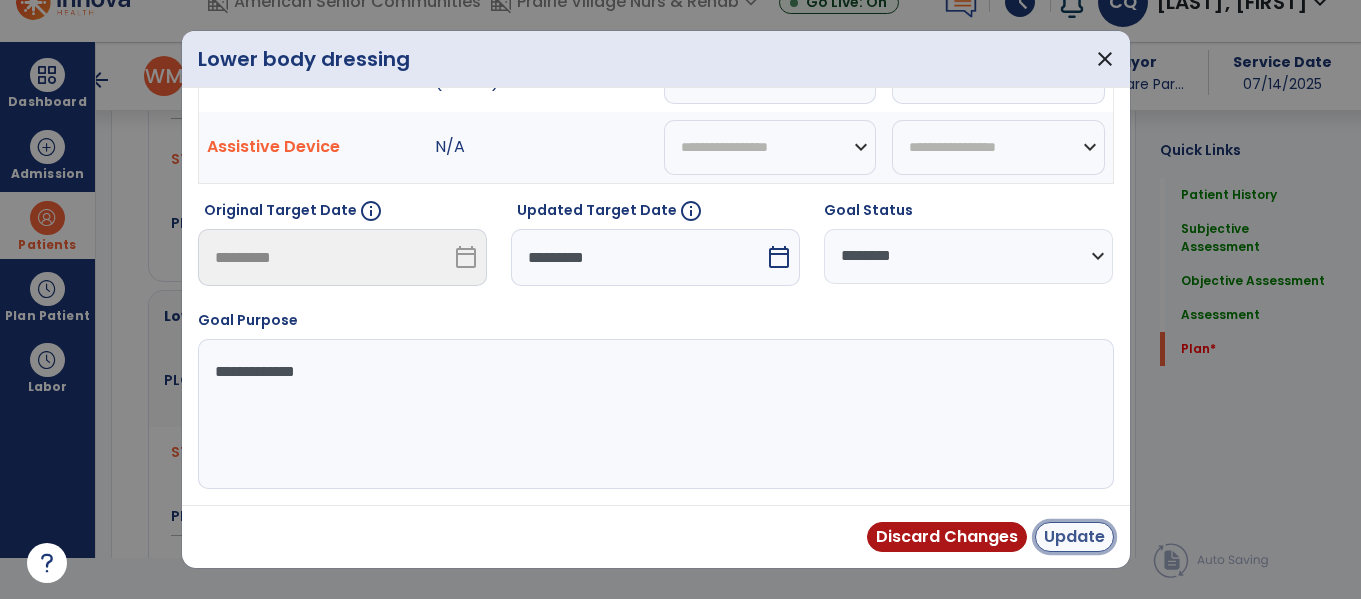 click on "Update" at bounding box center [1074, 537] 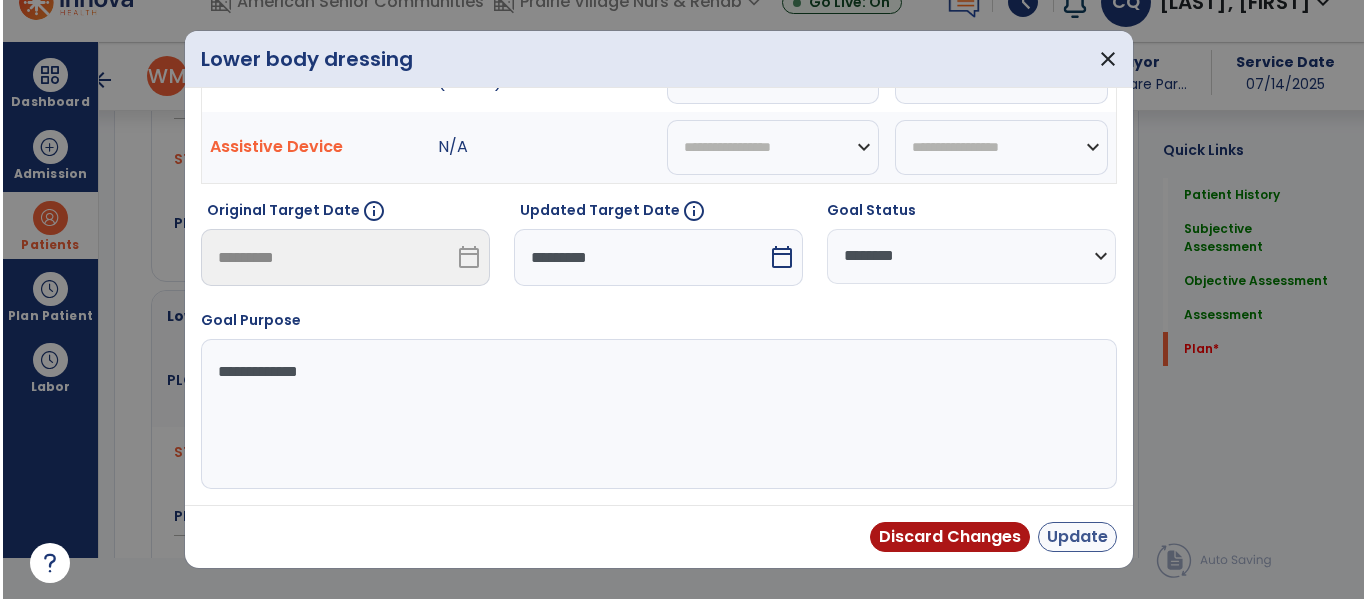 scroll, scrollTop: 41, scrollLeft: 0, axis: vertical 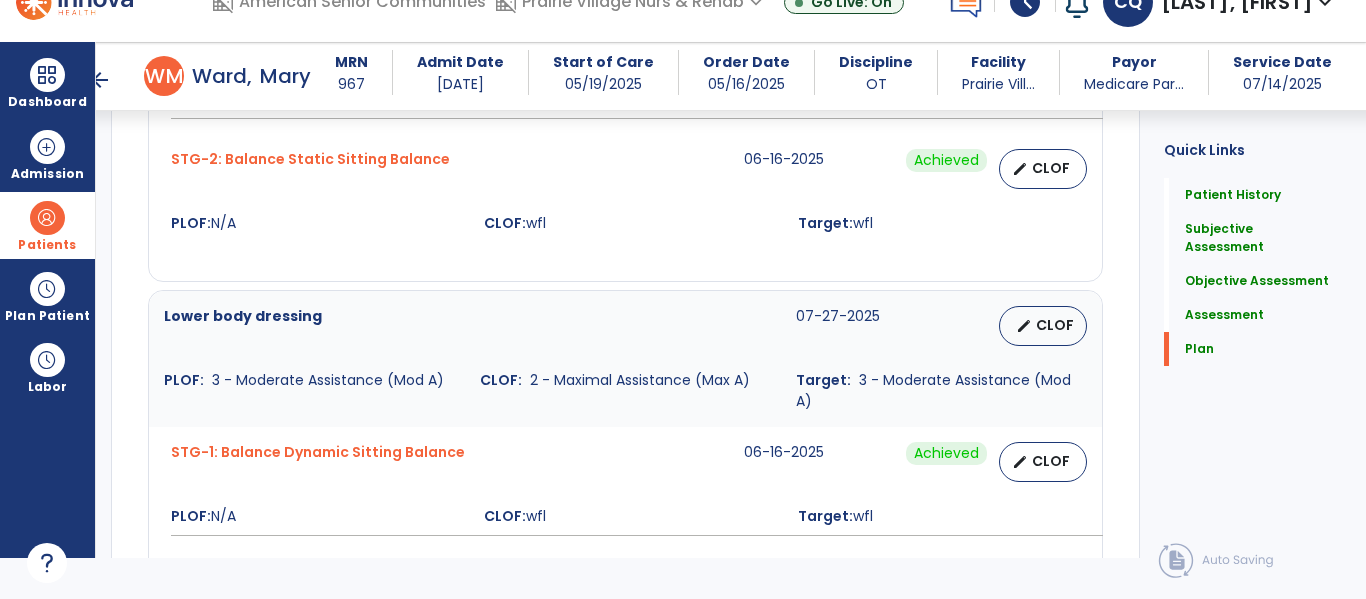 click on "STG-1: Balance  Dynamic Sitting Balance" at bounding box center [318, 462] 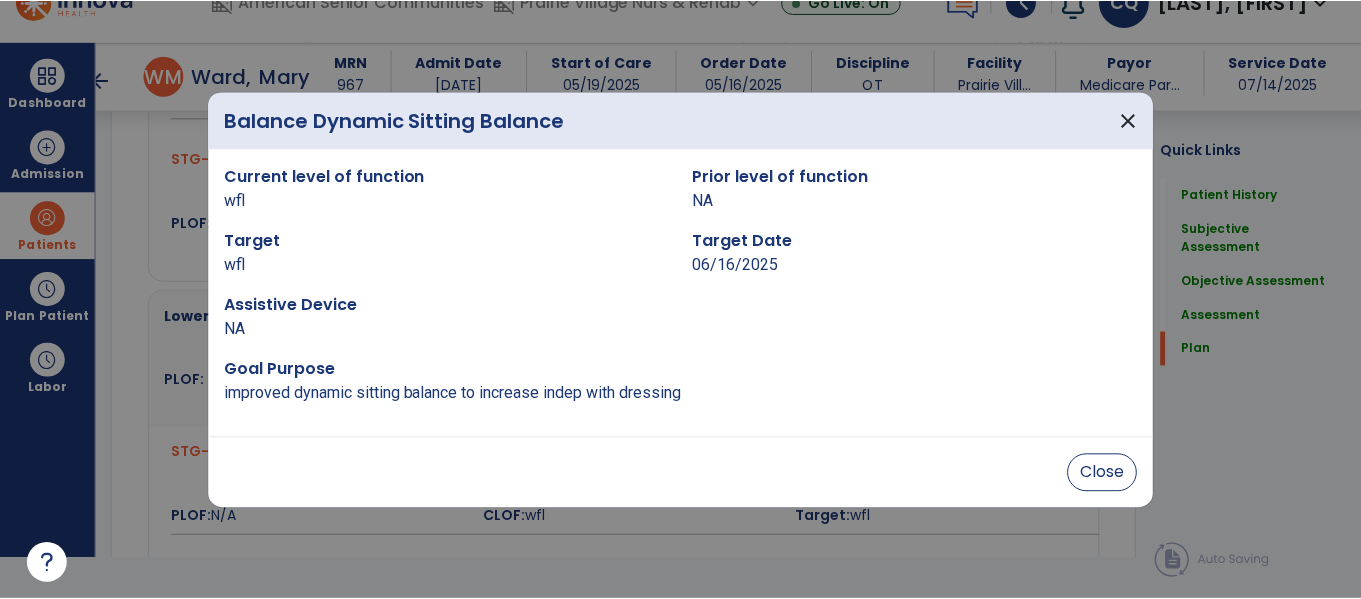 scroll, scrollTop: 0, scrollLeft: 0, axis: both 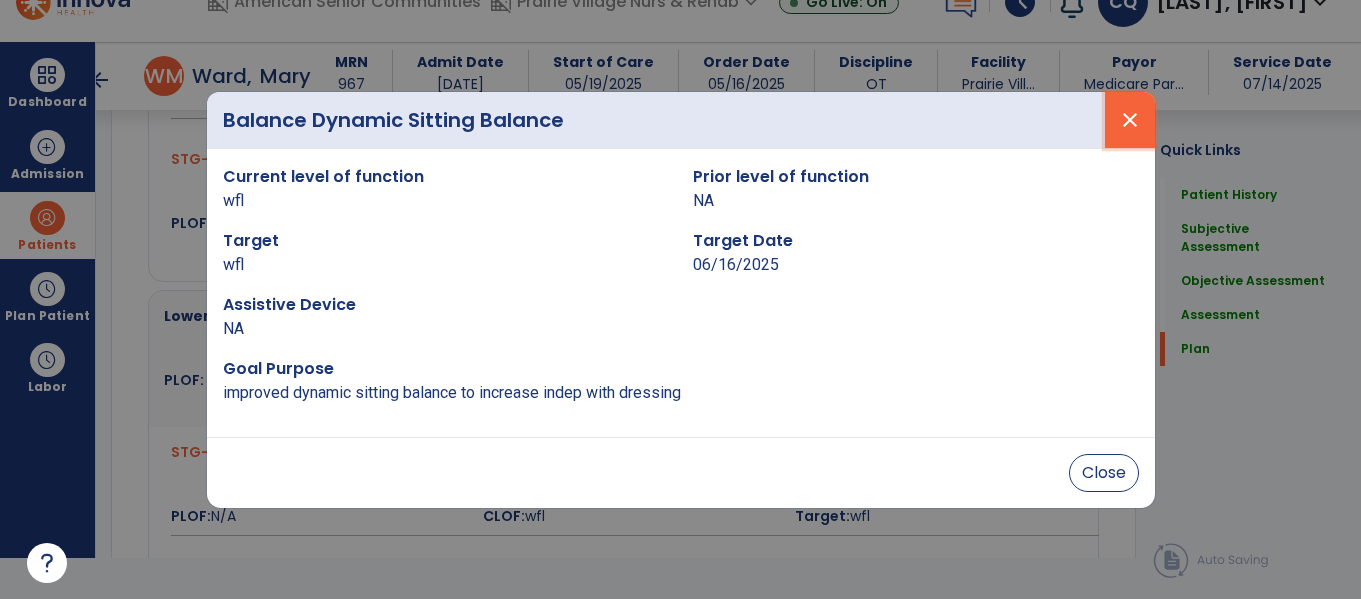 click on "close" at bounding box center [1130, 120] 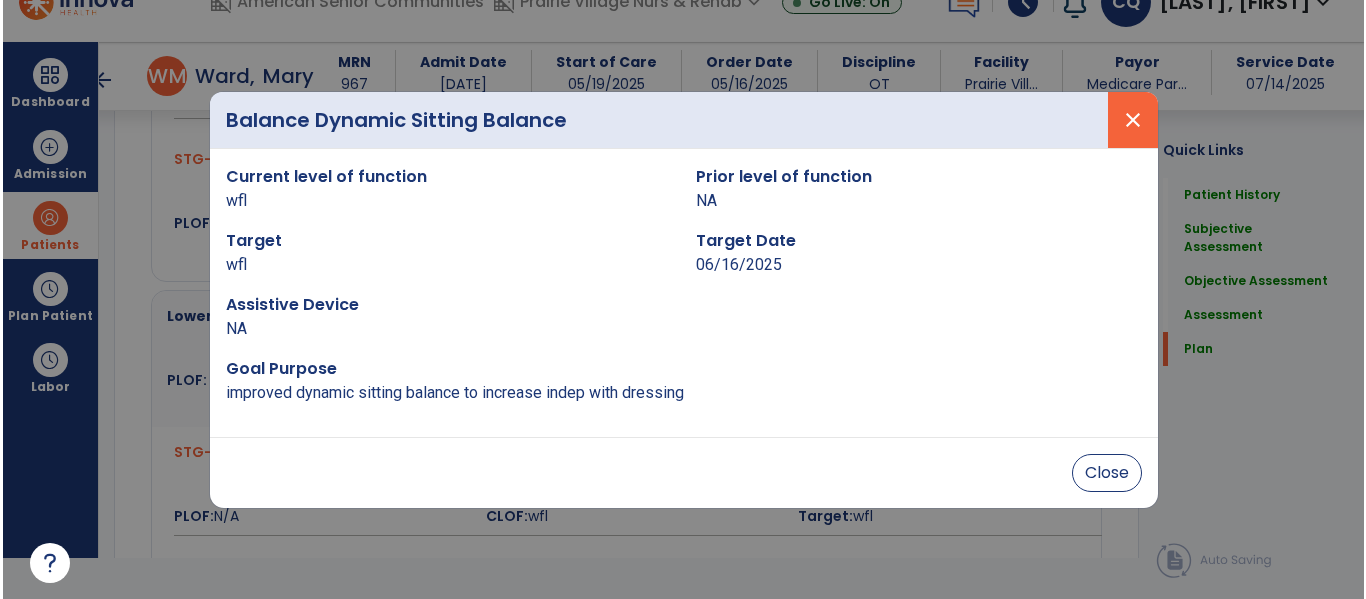 scroll, scrollTop: 41, scrollLeft: 0, axis: vertical 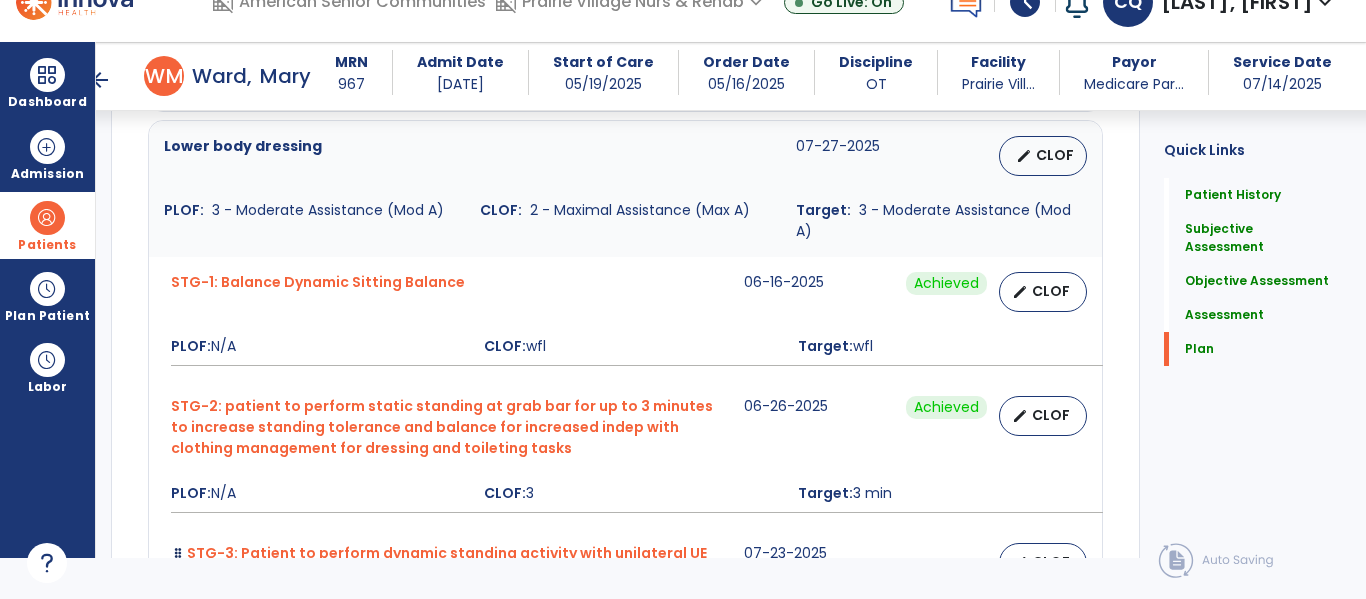 click on "STG-2: patient to perform static standing at grab bar for up to 3 minutes to increase standing tolerance and balance for increased indep with clothing management for dressing and toileting tasks" at bounding box center (445, 427) 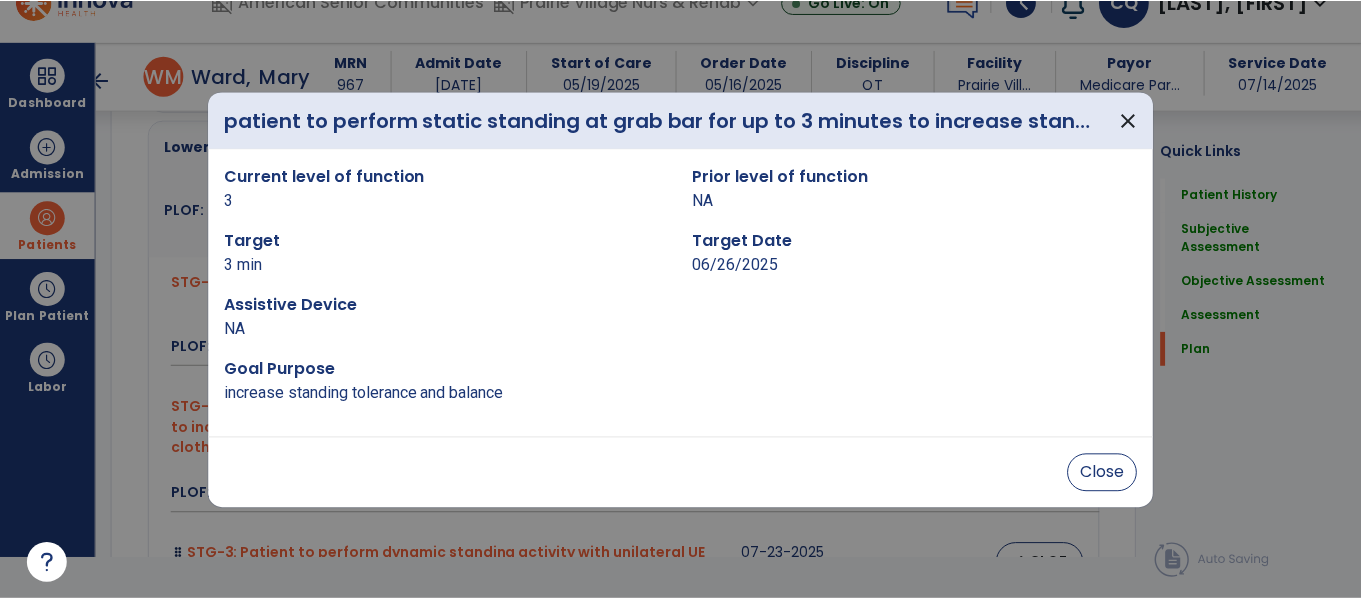 scroll, scrollTop: 0, scrollLeft: 0, axis: both 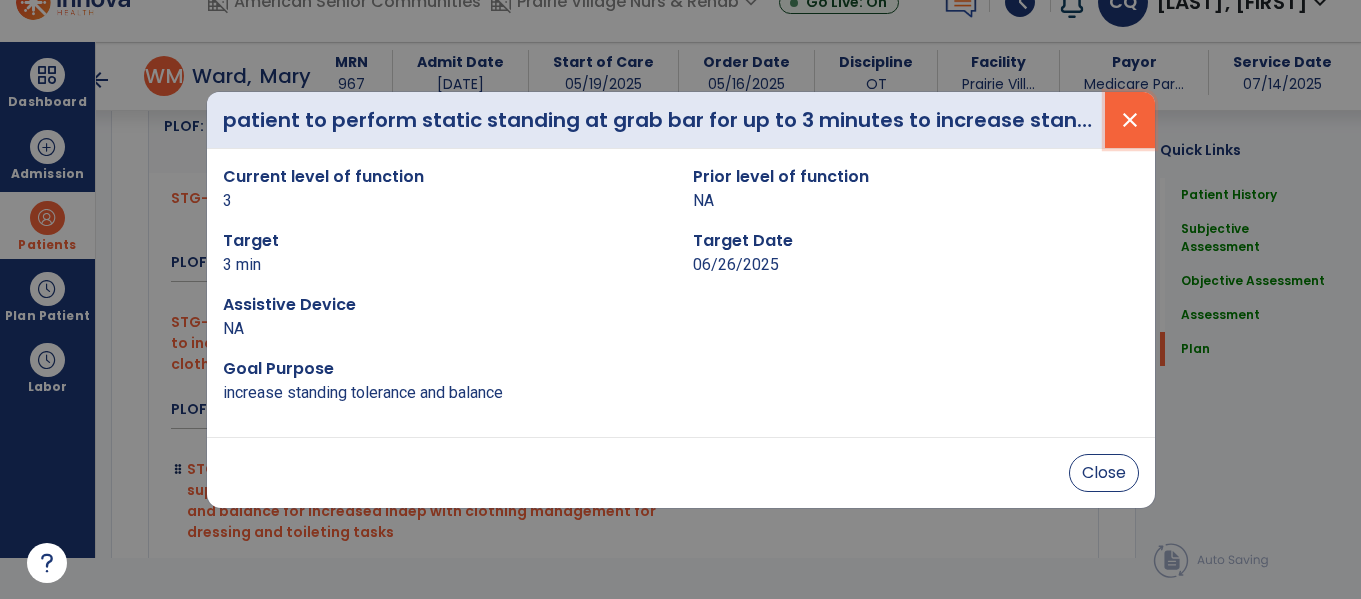 click on "close" at bounding box center (1130, 120) 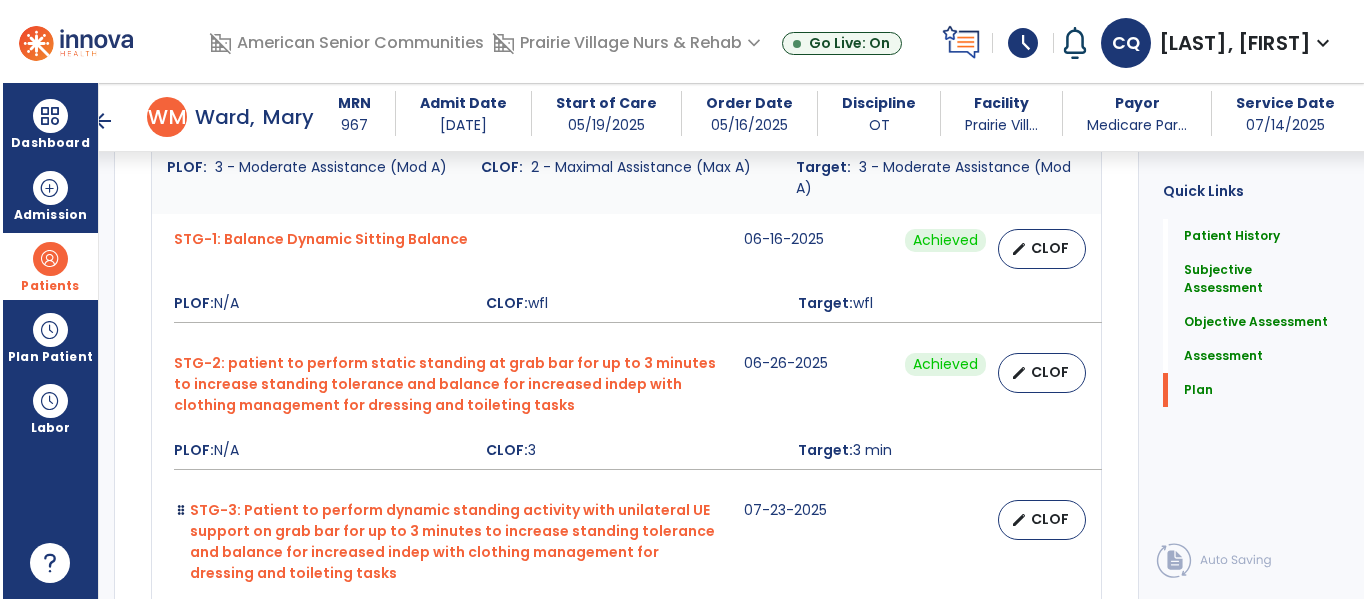 scroll, scrollTop: 41, scrollLeft: 0, axis: vertical 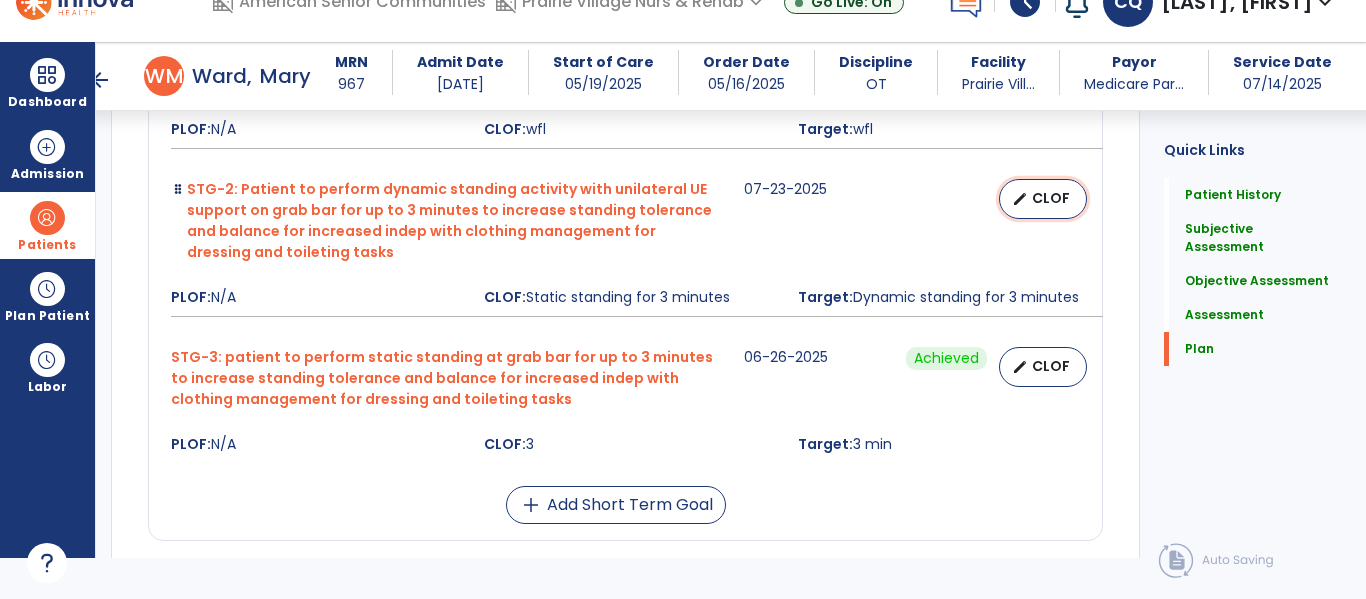 click on "edit   CLOF" at bounding box center (1043, 199) 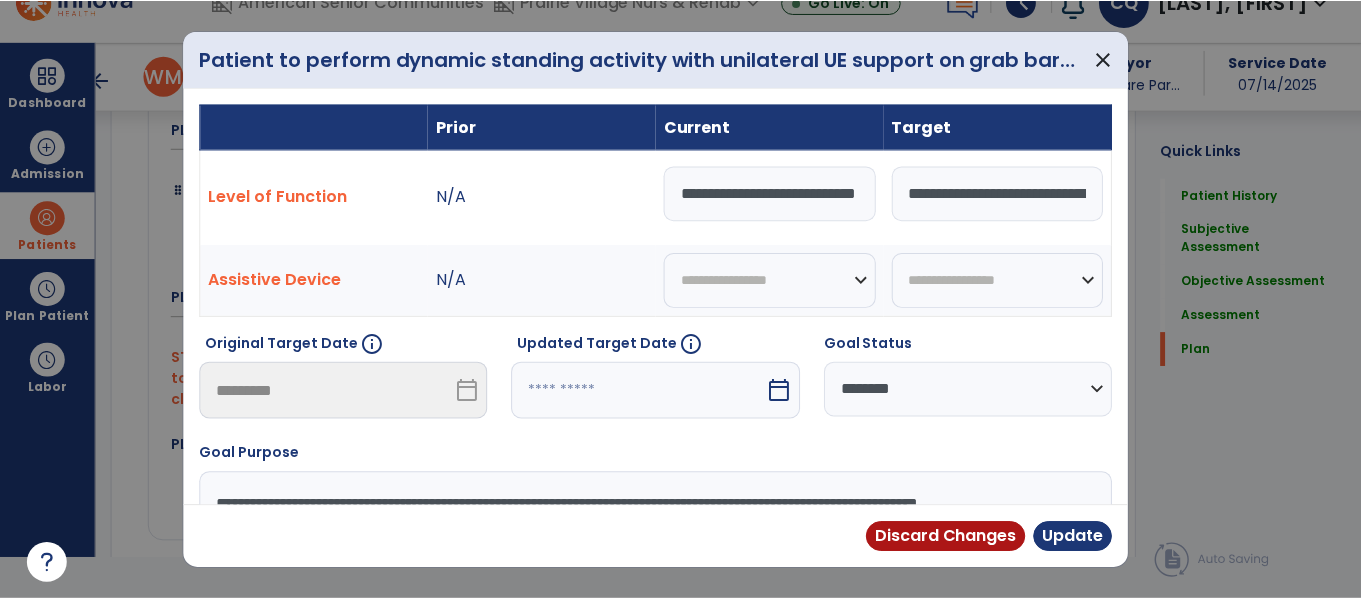 scroll, scrollTop: 0, scrollLeft: 0, axis: both 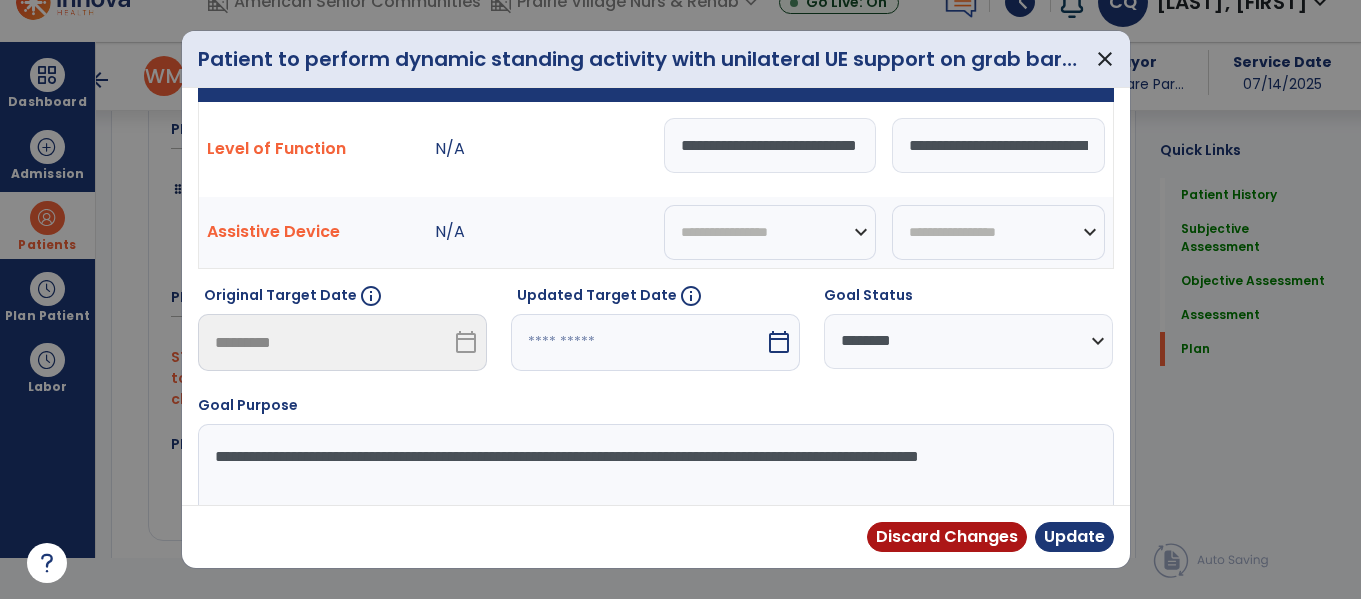 click on "calendar_today" at bounding box center [779, 342] 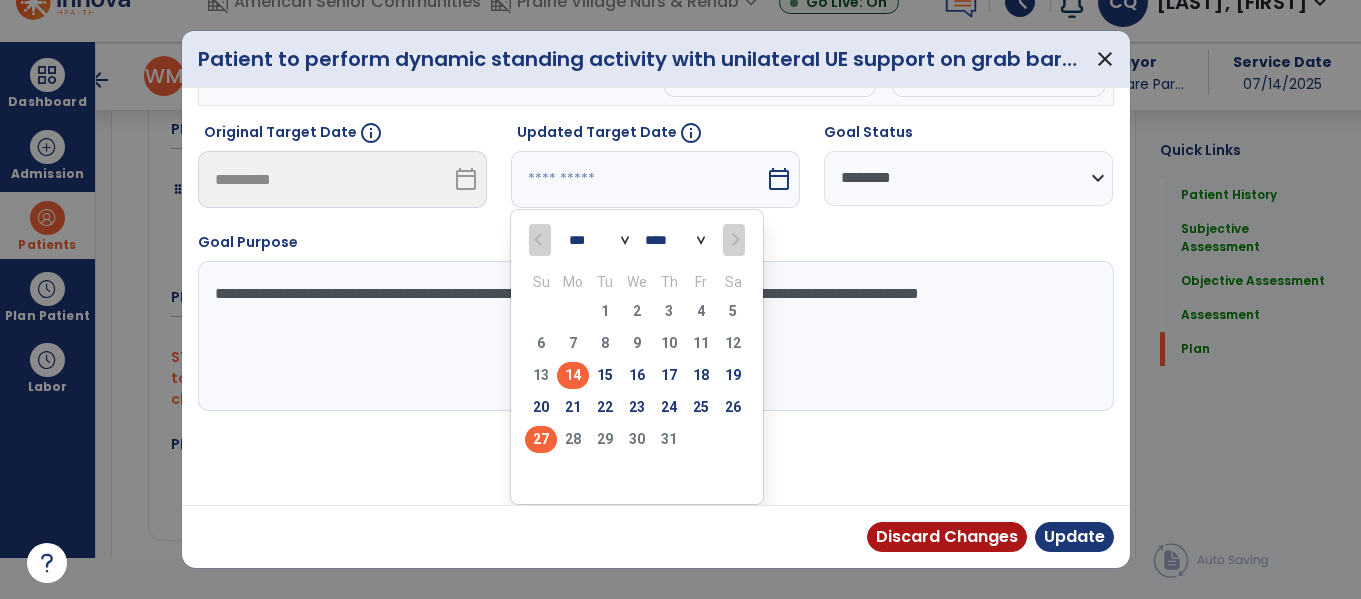 click on "27" at bounding box center (541, 439) 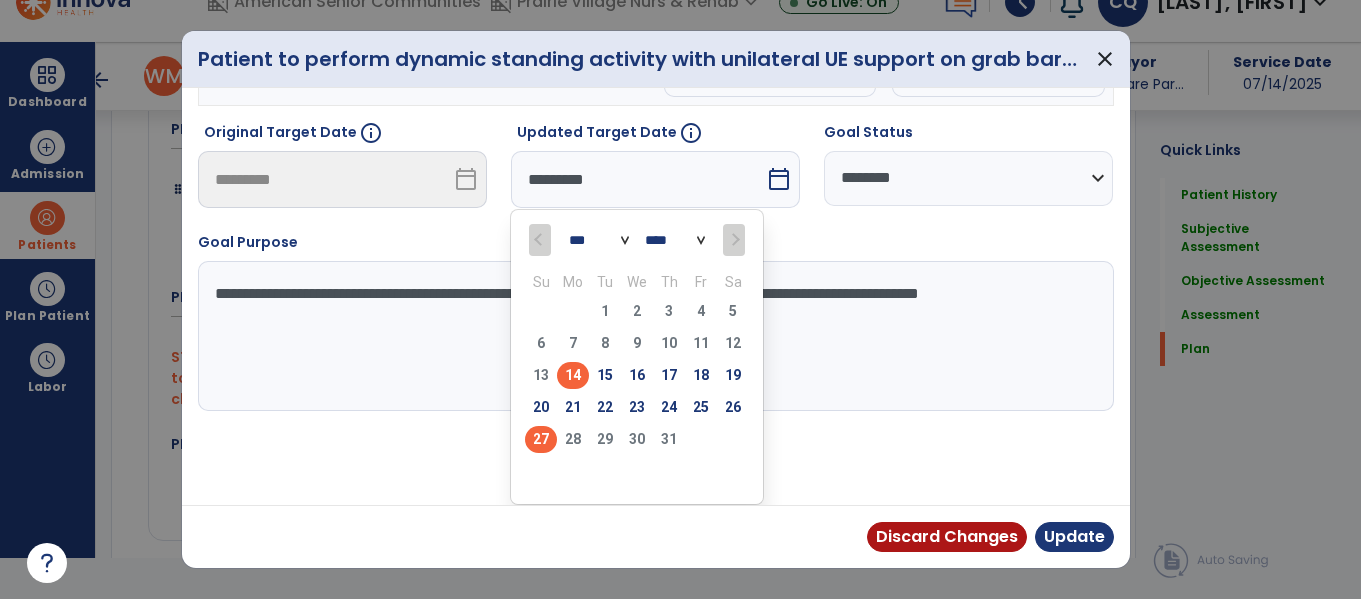 scroll, scrollTop: 133, scrollLeft: 0, axis: vertical 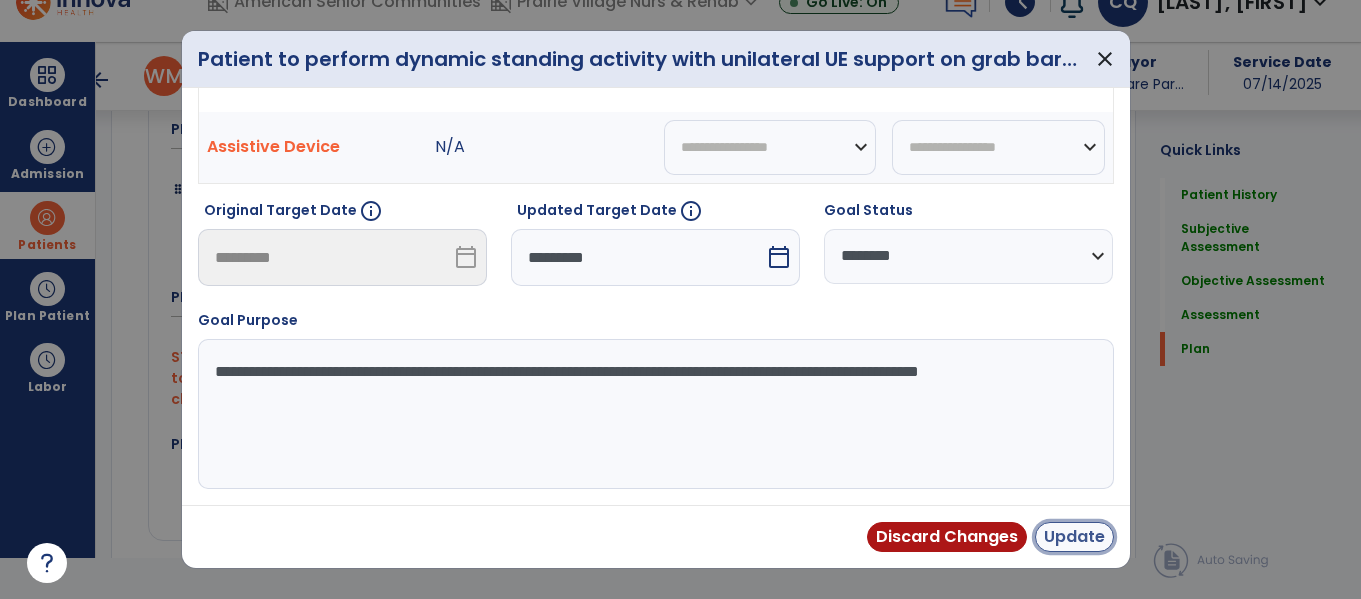 click on "Update" at bounding box center (1074, 537) 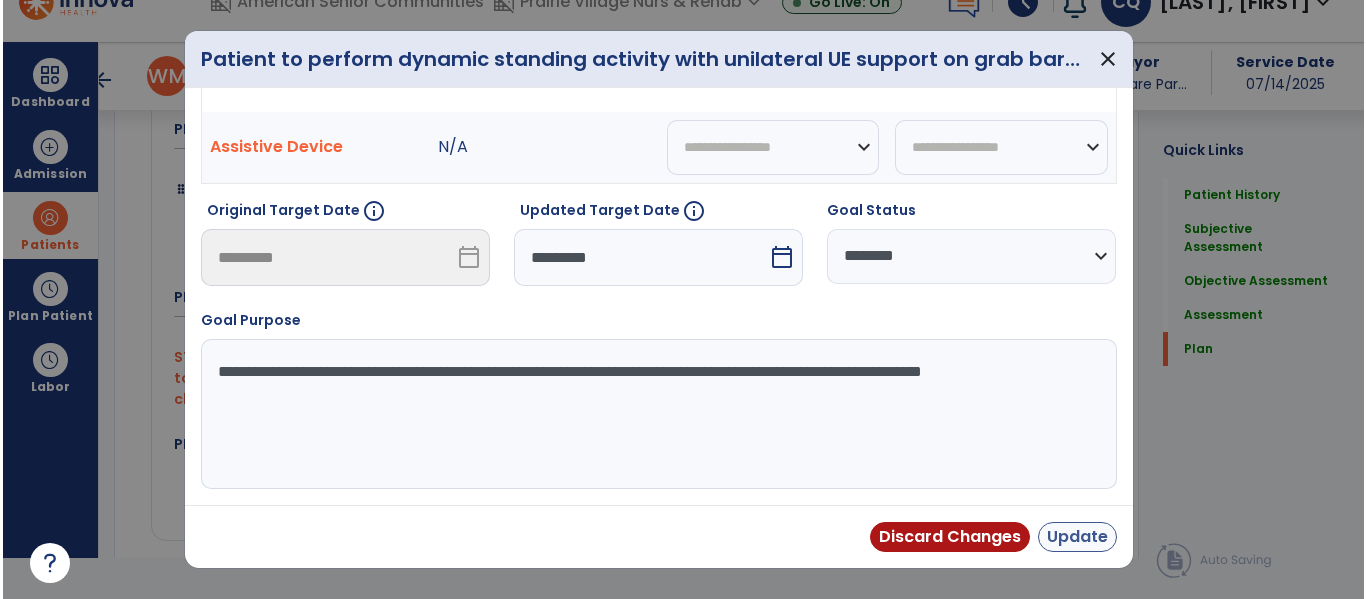 scroll, scrollTop: 41, scrollLeft: 0, axis: vertical 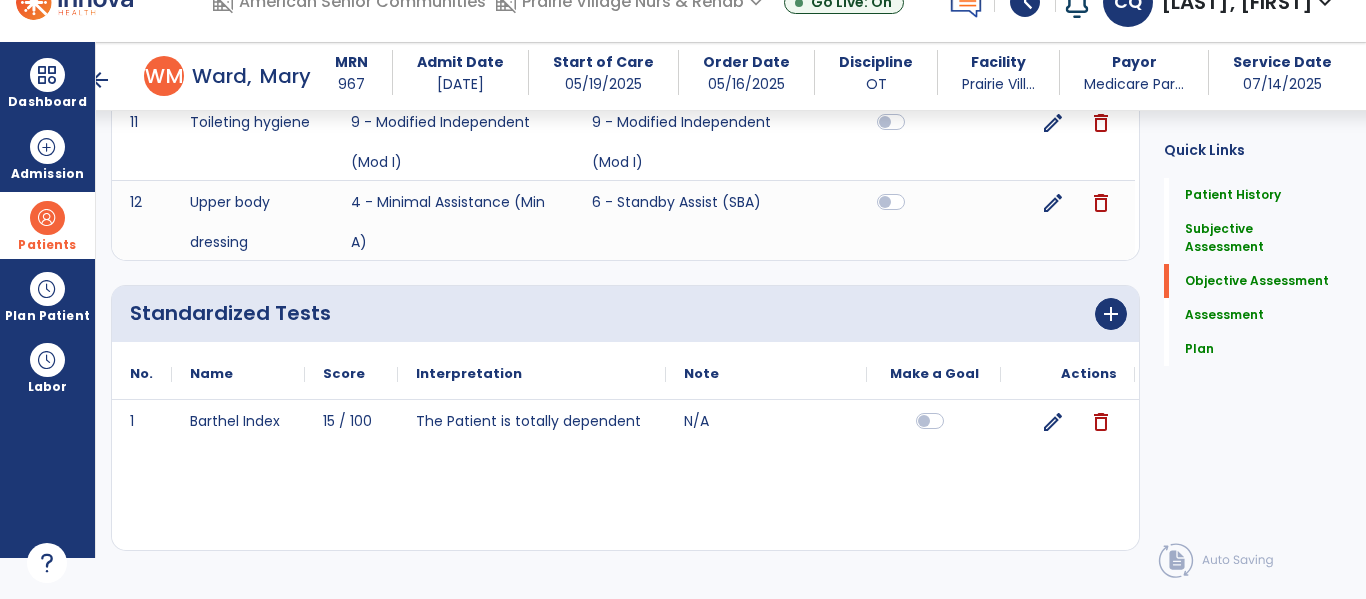 click on "Quick Links  Patient History   Patient History   Subjective Assessment   Subjective Assessment   Objective Assessment   Objective Assessment   Assessment   Assessment   Plan   Plan" 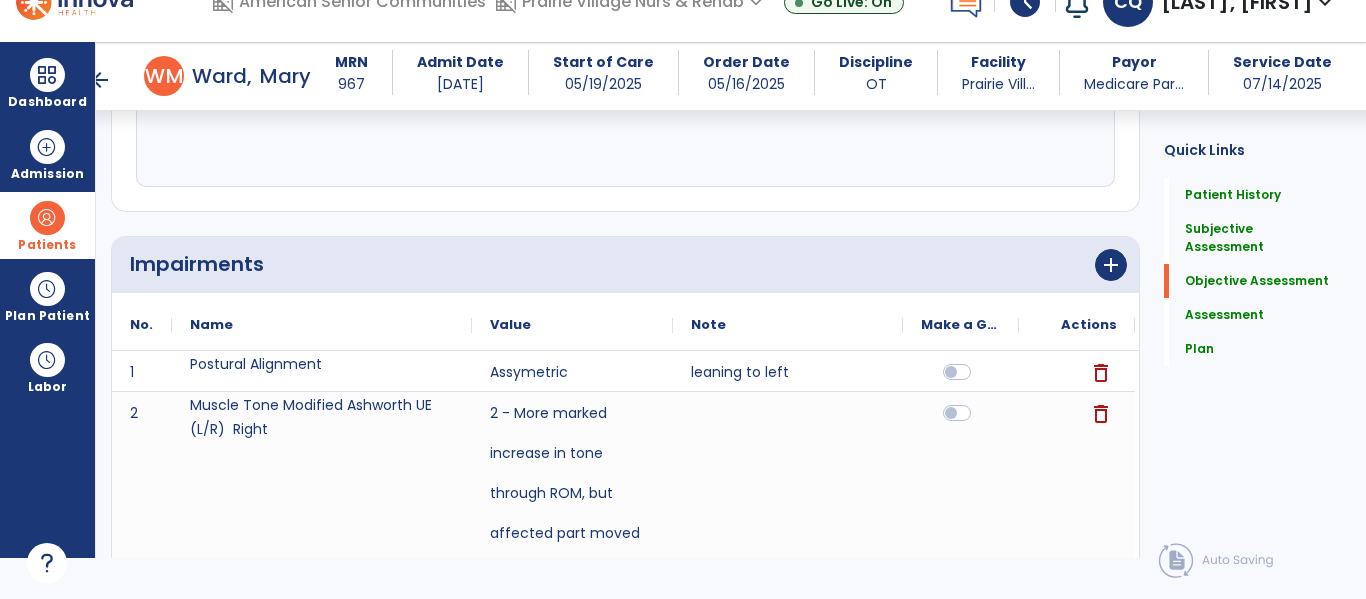 scroll, scrollTop: 690, scrollLeft: 0, axis: vertical 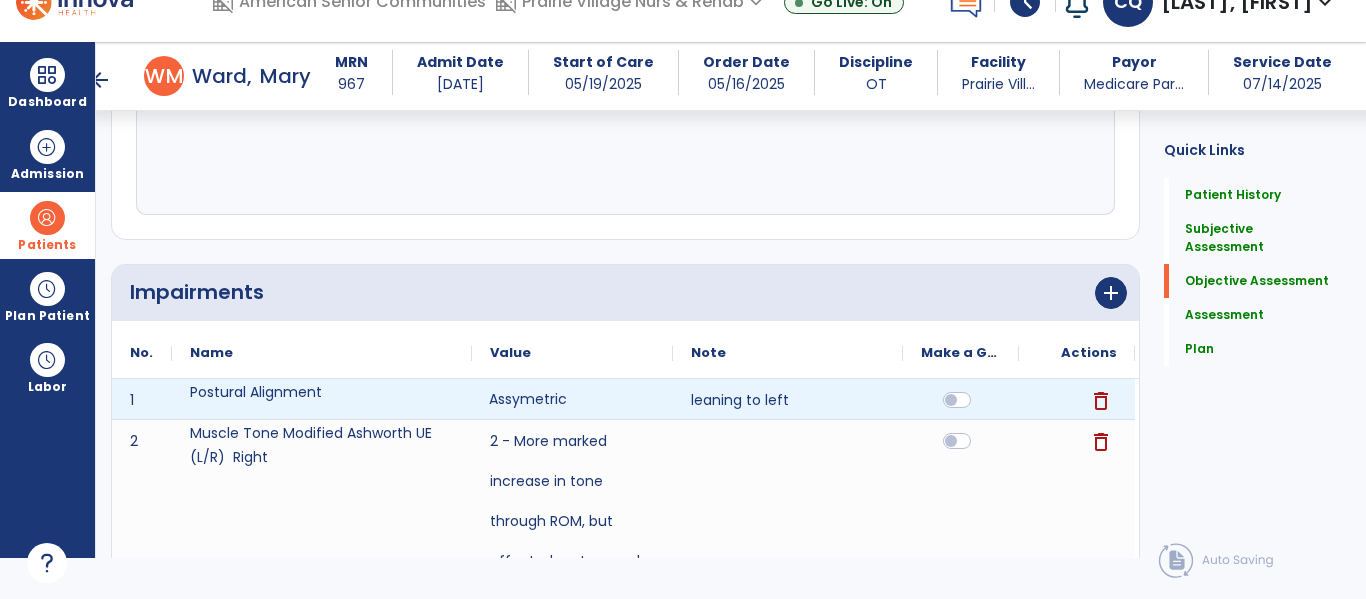 click on "Assymetric" 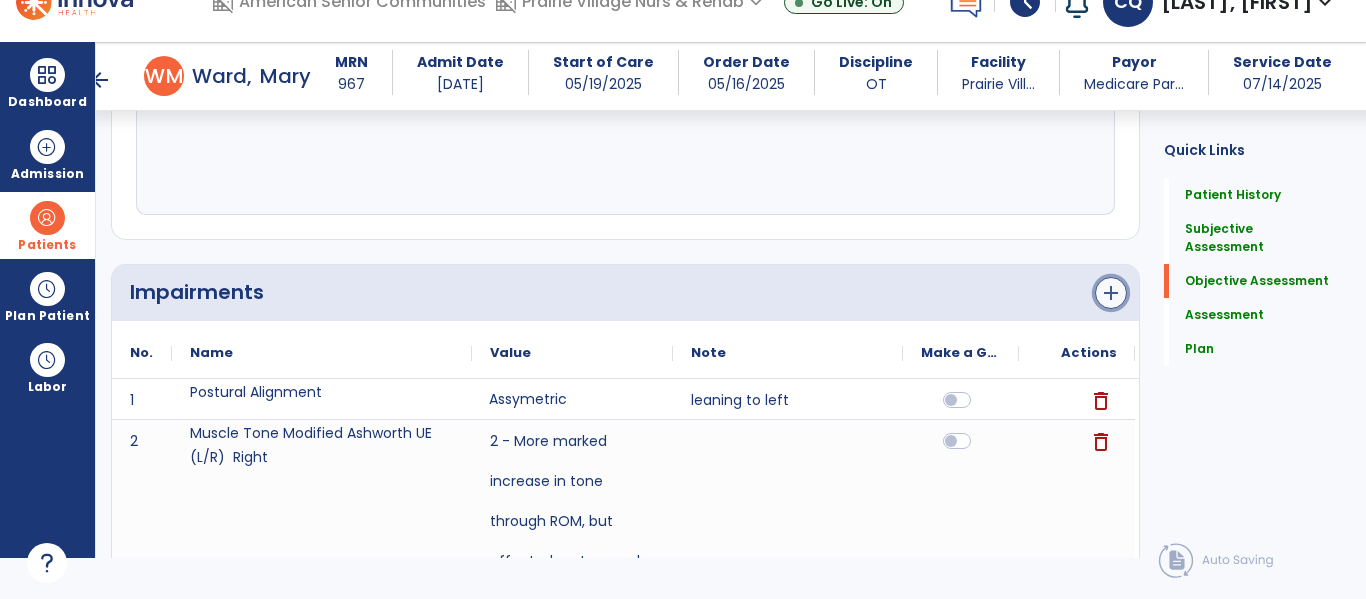 click on "add" 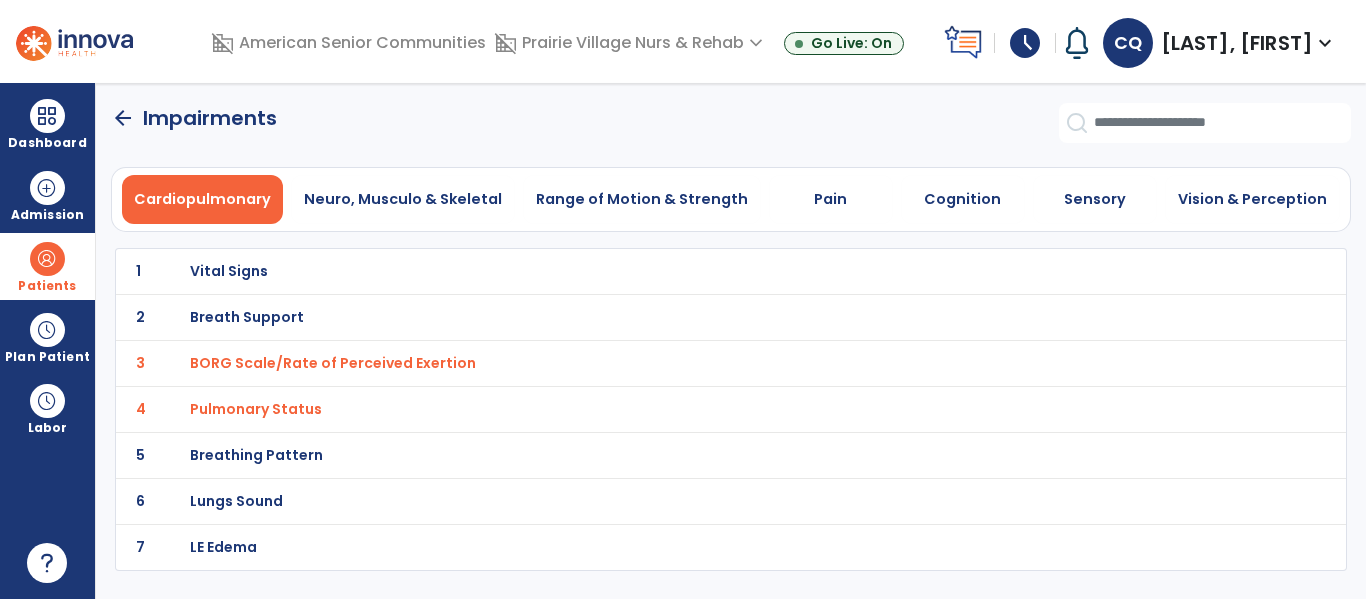 scroll, scrollTop: 0, scrollLeft: 0, axis: both 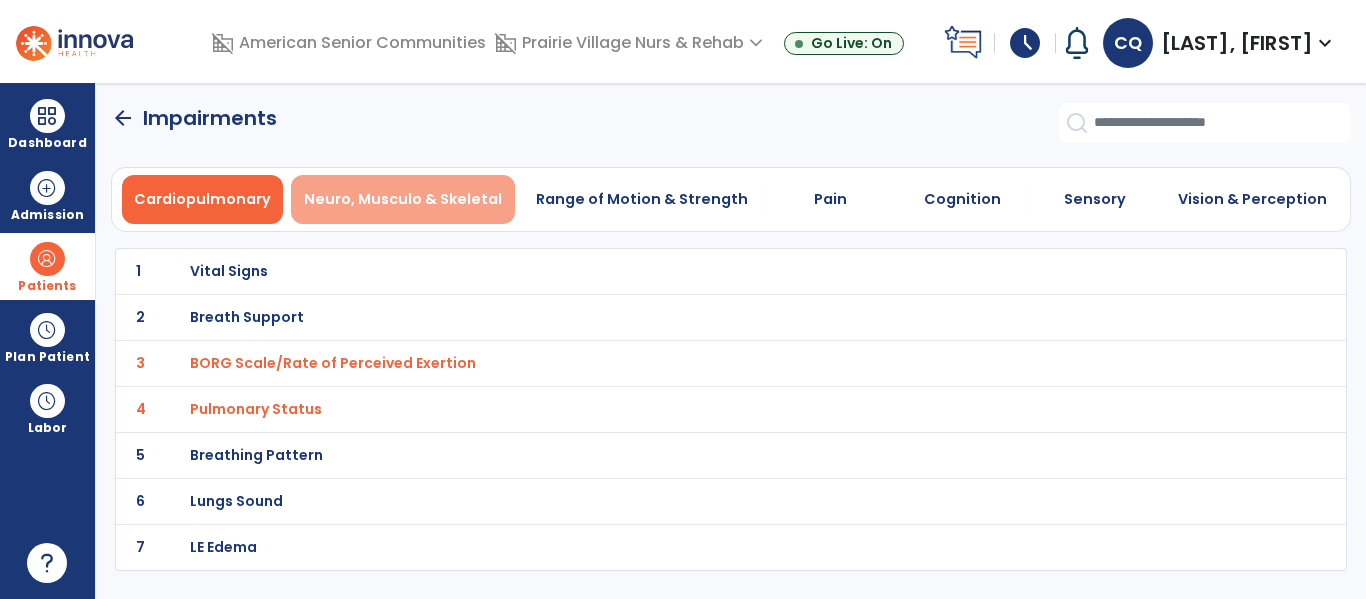 click on "Neuro, Musculo & Skeletal" at bounding box center (403, 199) 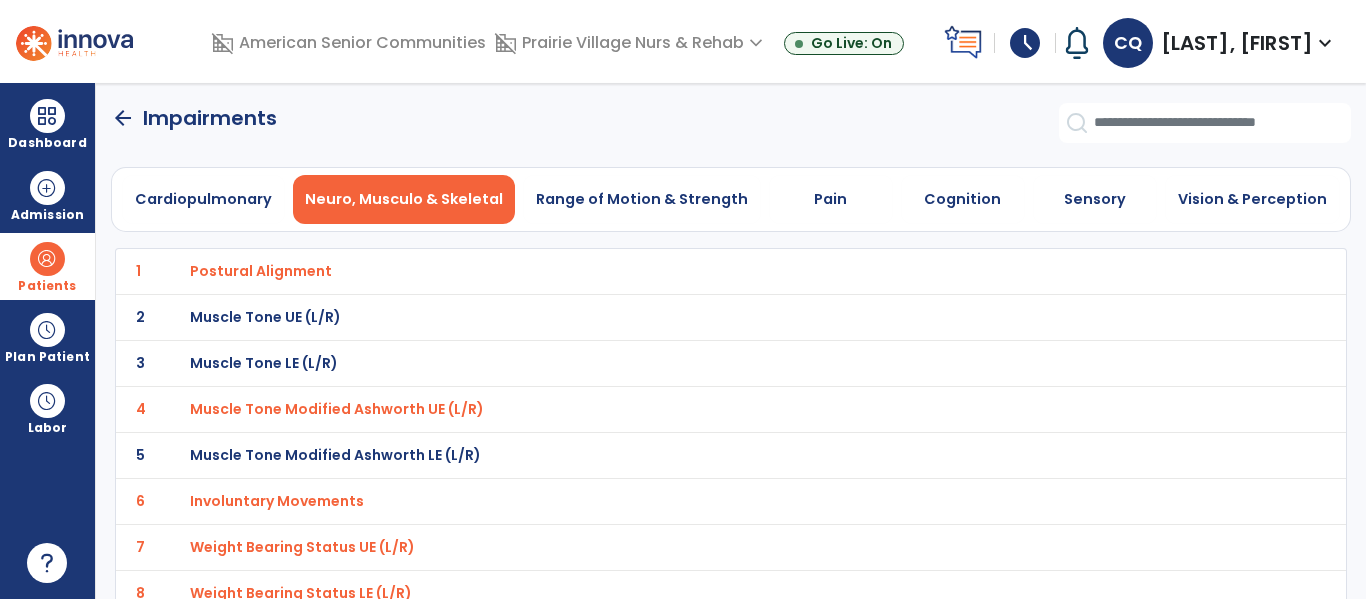 click on "Postural Alignment" at bounding box center [261, 271] 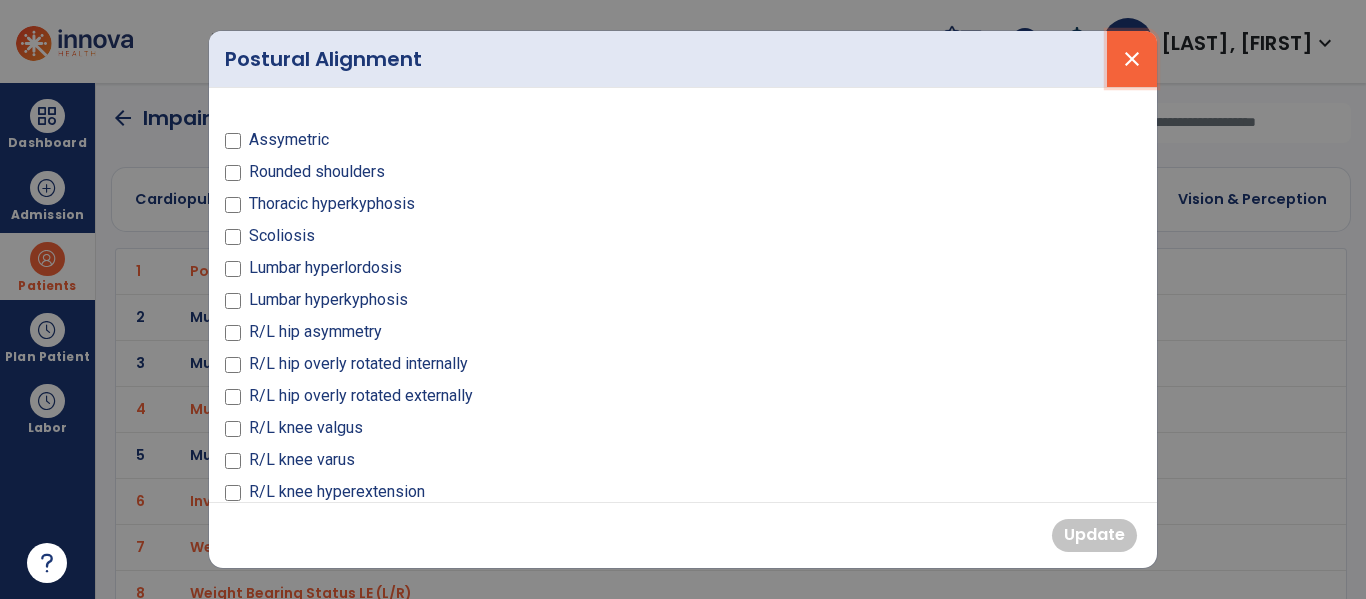 click on "close" at bounding box center (1132, 59) 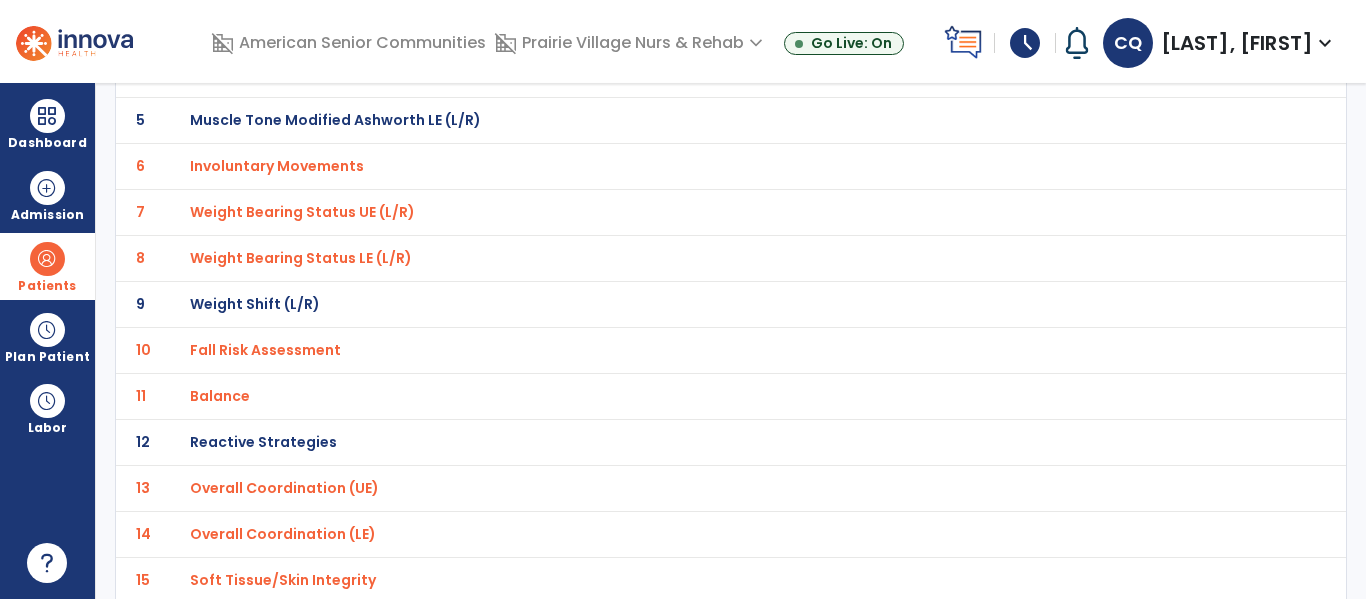 scroll, scrollTop: 0, scrollLeft: 0, axis: both 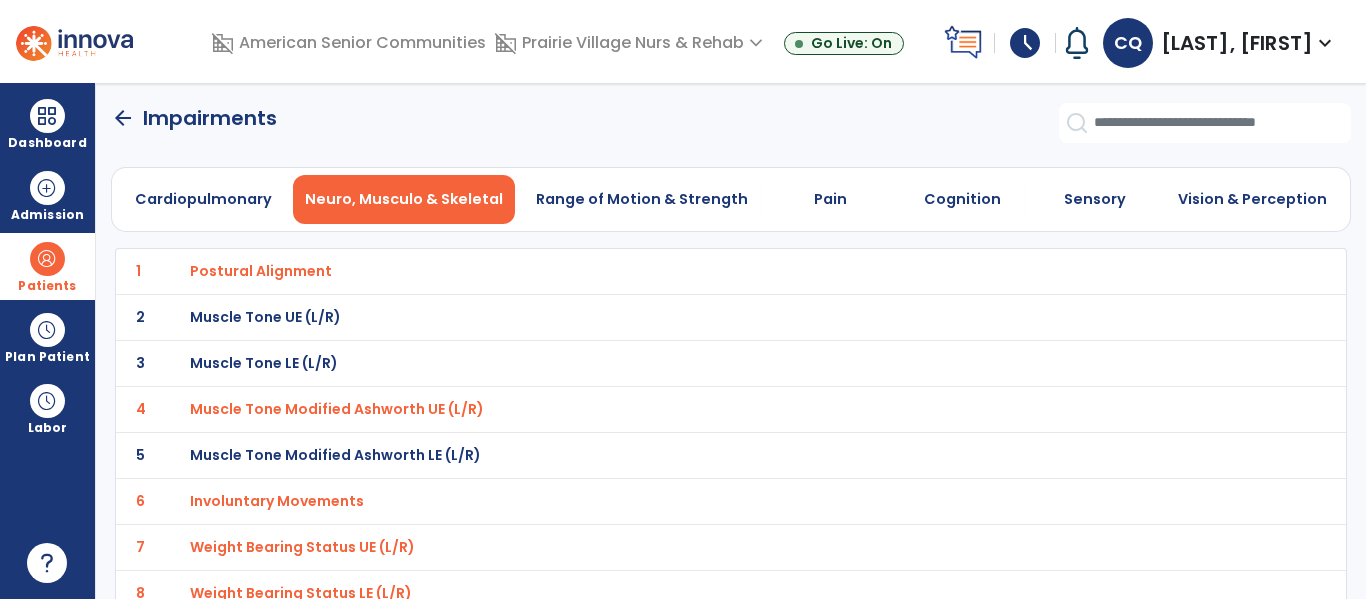 click on "arrow_back" 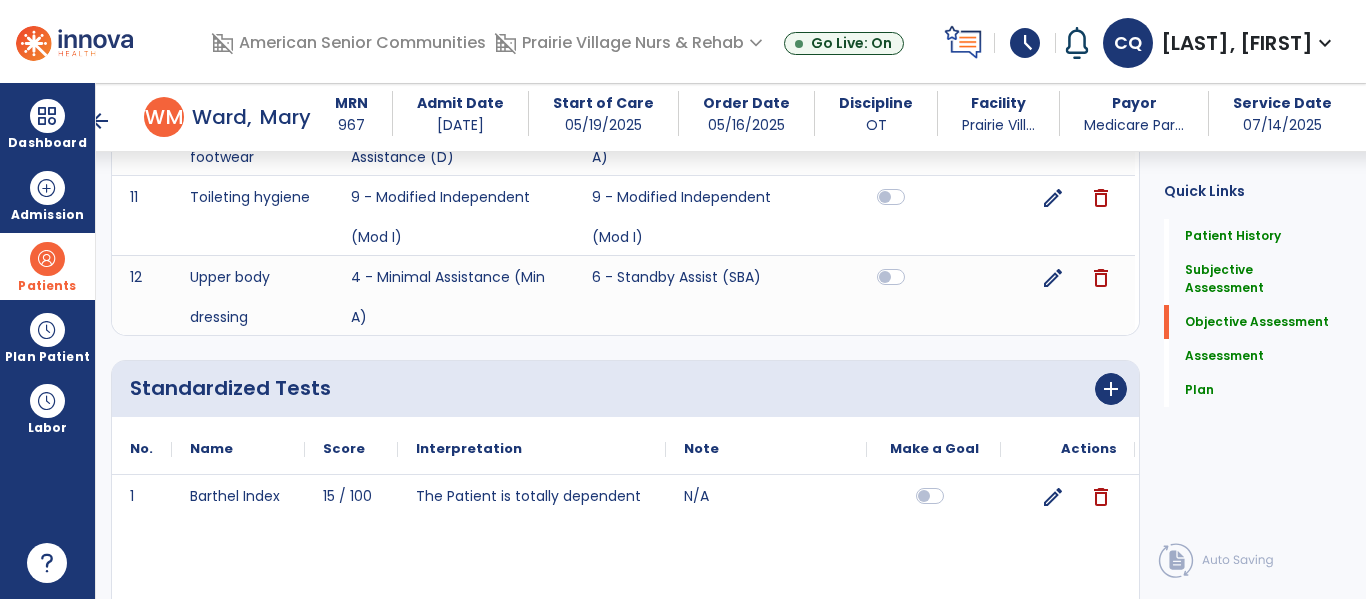 scroll, scrollTop: 4889, scrollLeft: 0, axis: vertical 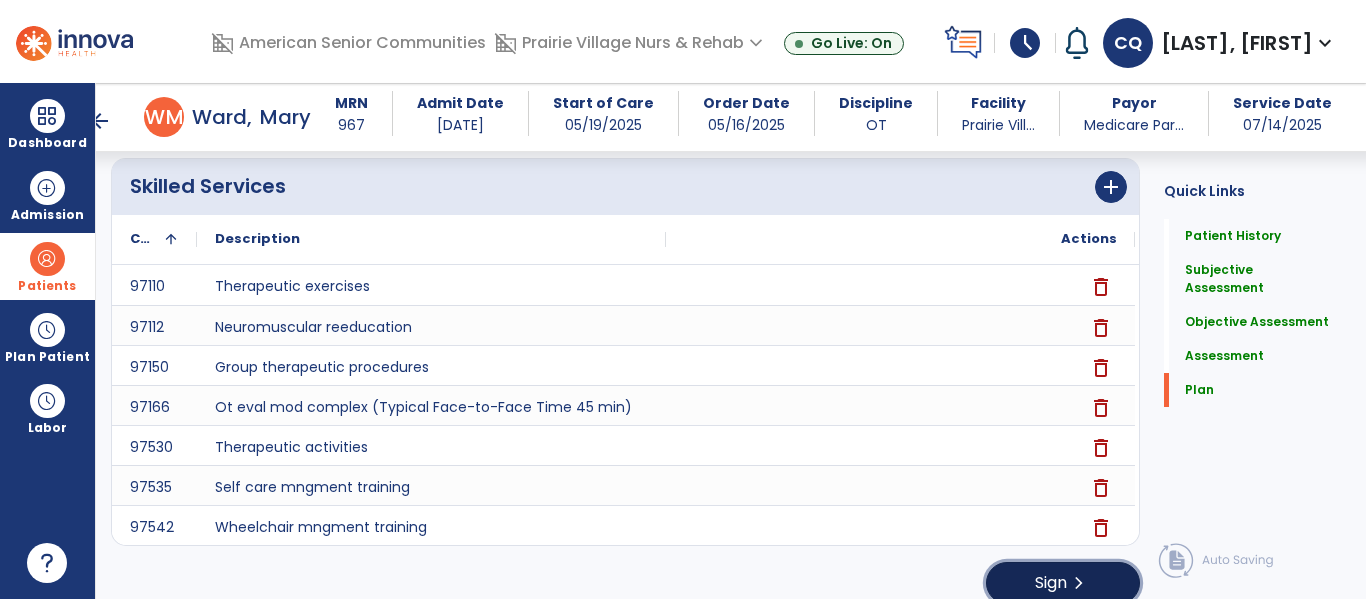 click on "Sign  chevron_right" 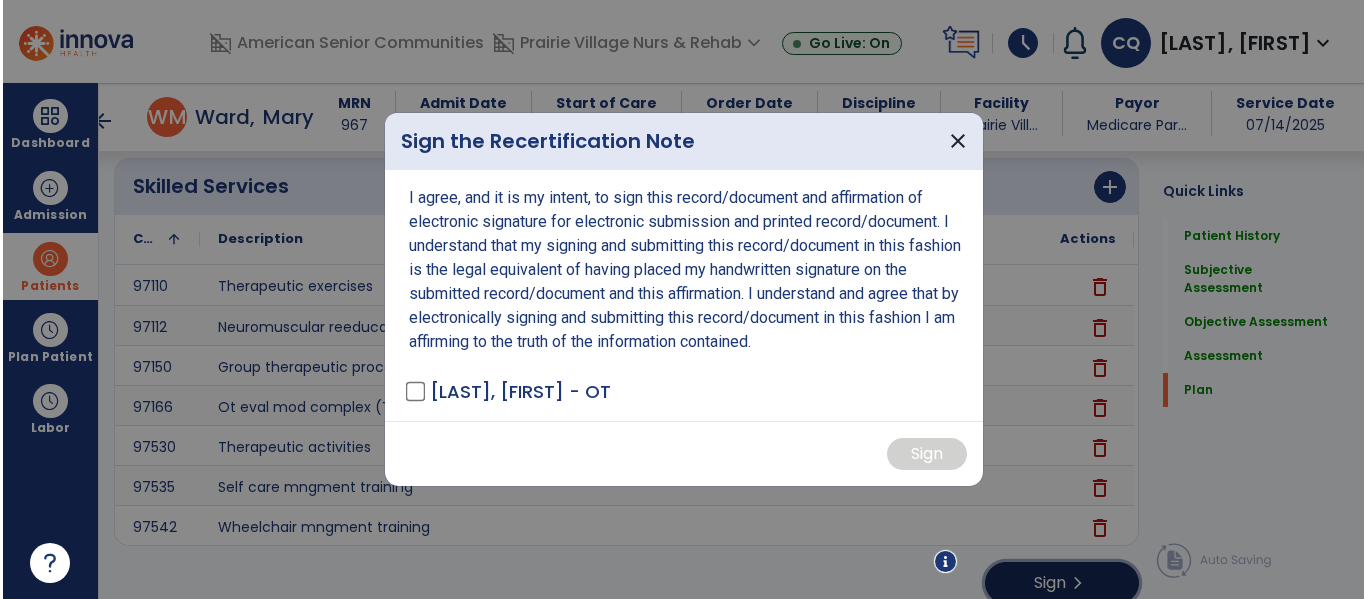scroll, scrollTop: 8649, scrollLeft: 0, axis: vertical 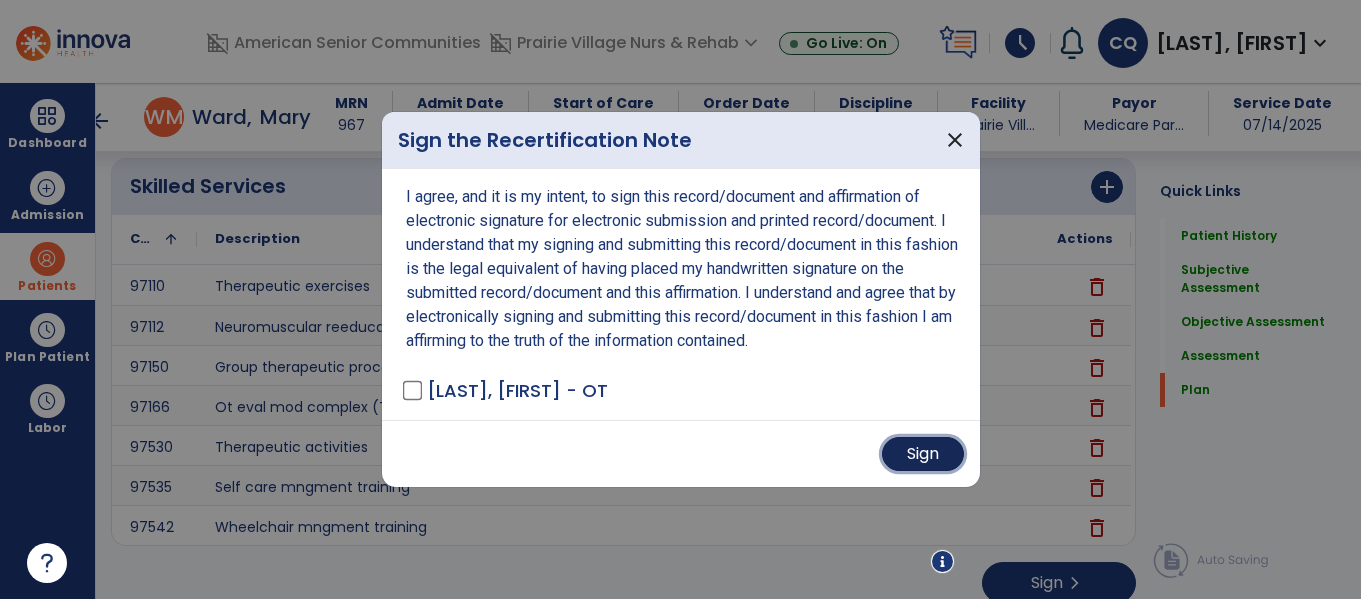click on "Sign" at bounding box center [923, 454] 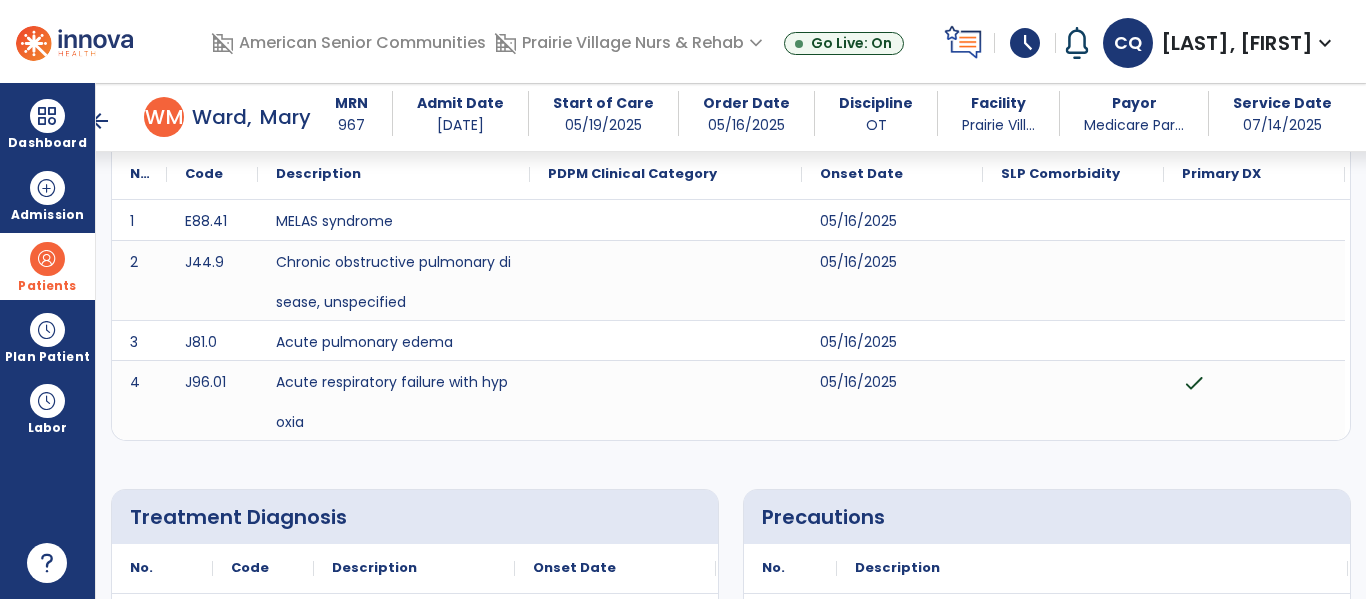 scroll, scrollTop: 0, scrollLeft: 0, axis: both 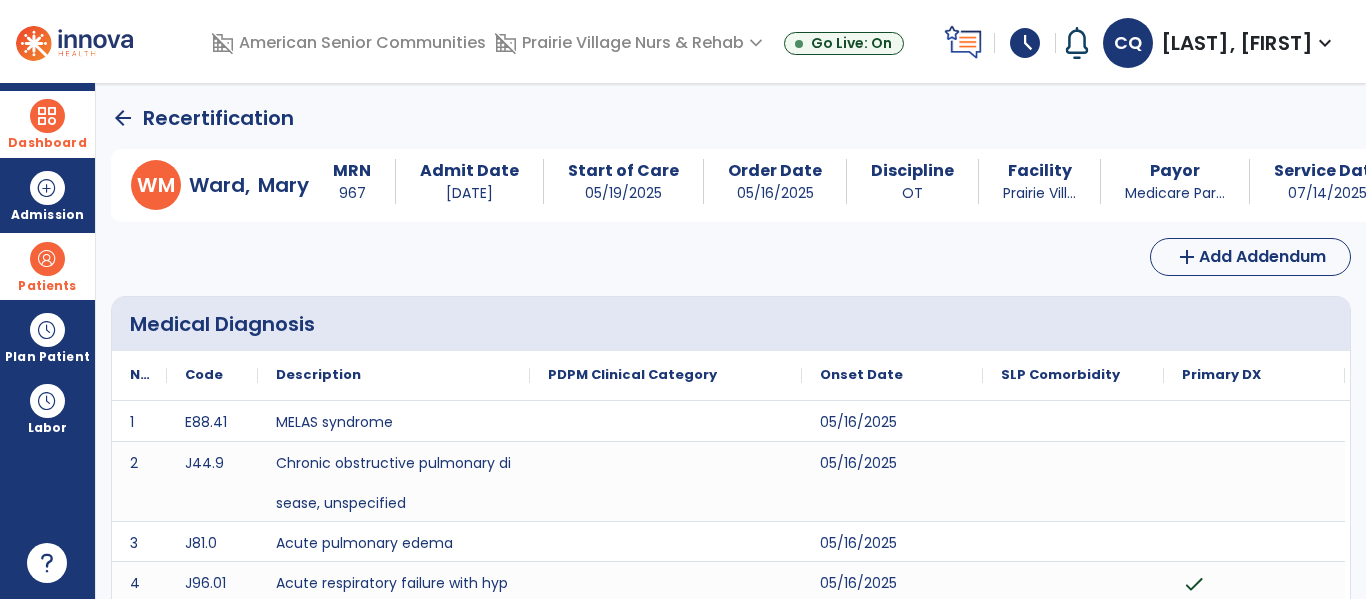 click on "Dashboard" at bounding box center (47, 124) 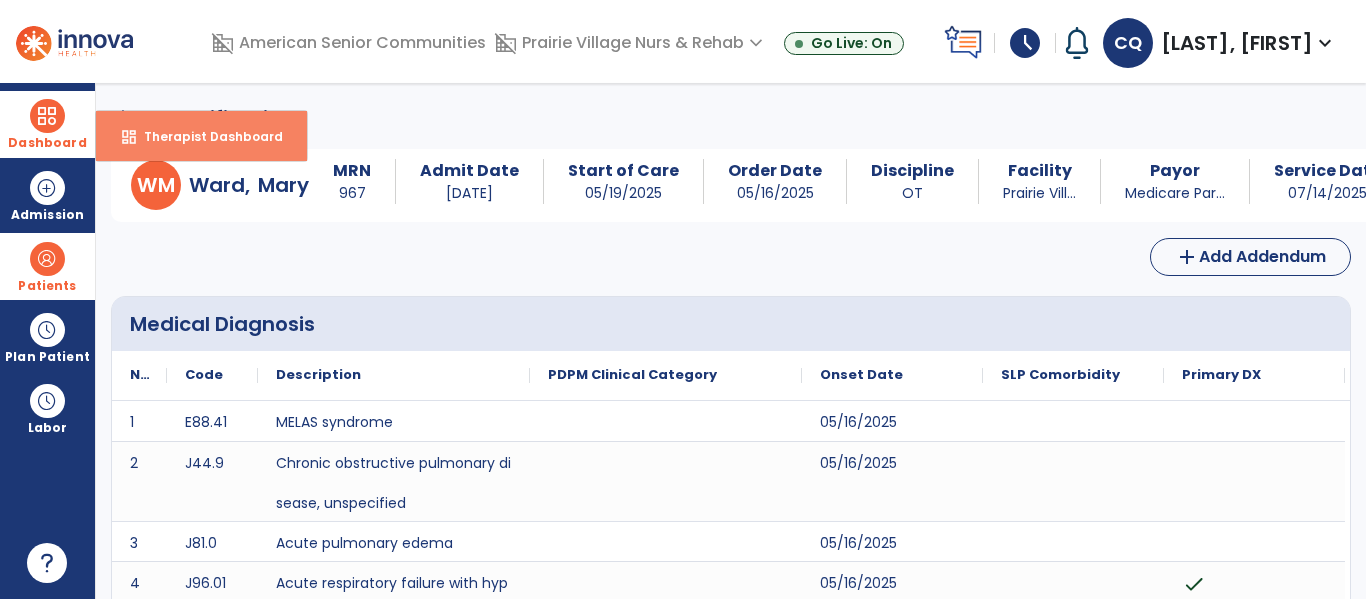 click on "Therapist Dashboard" at bounding box center [205, 136] 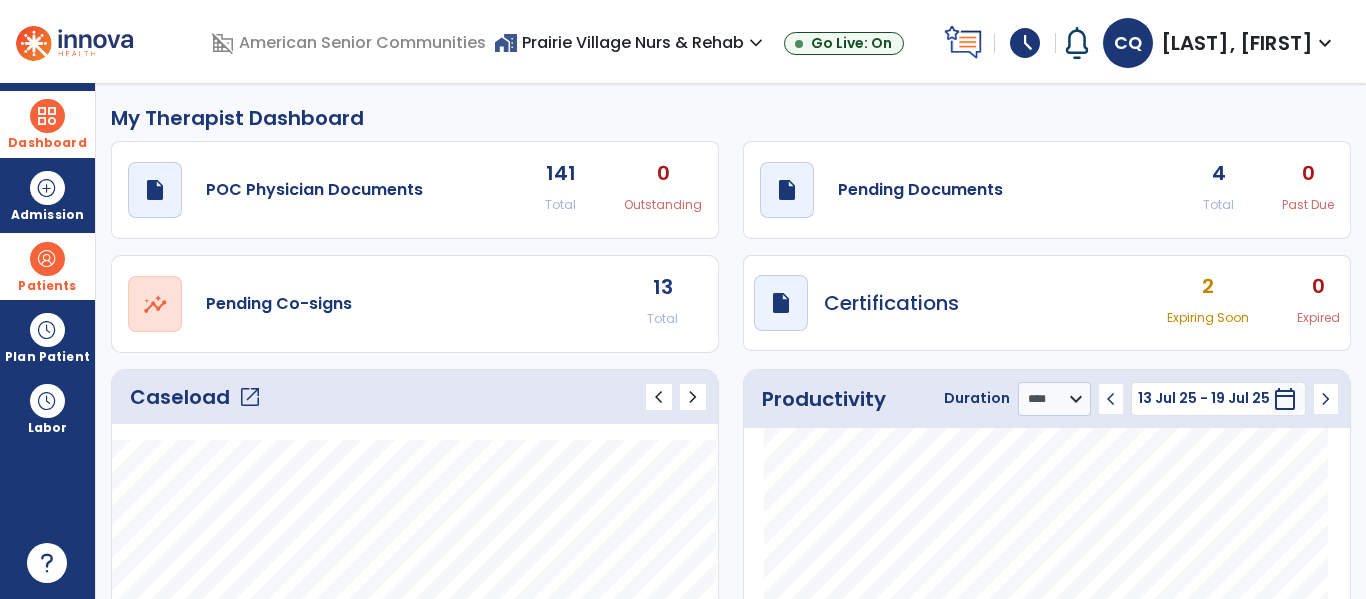click on "open_in_new" 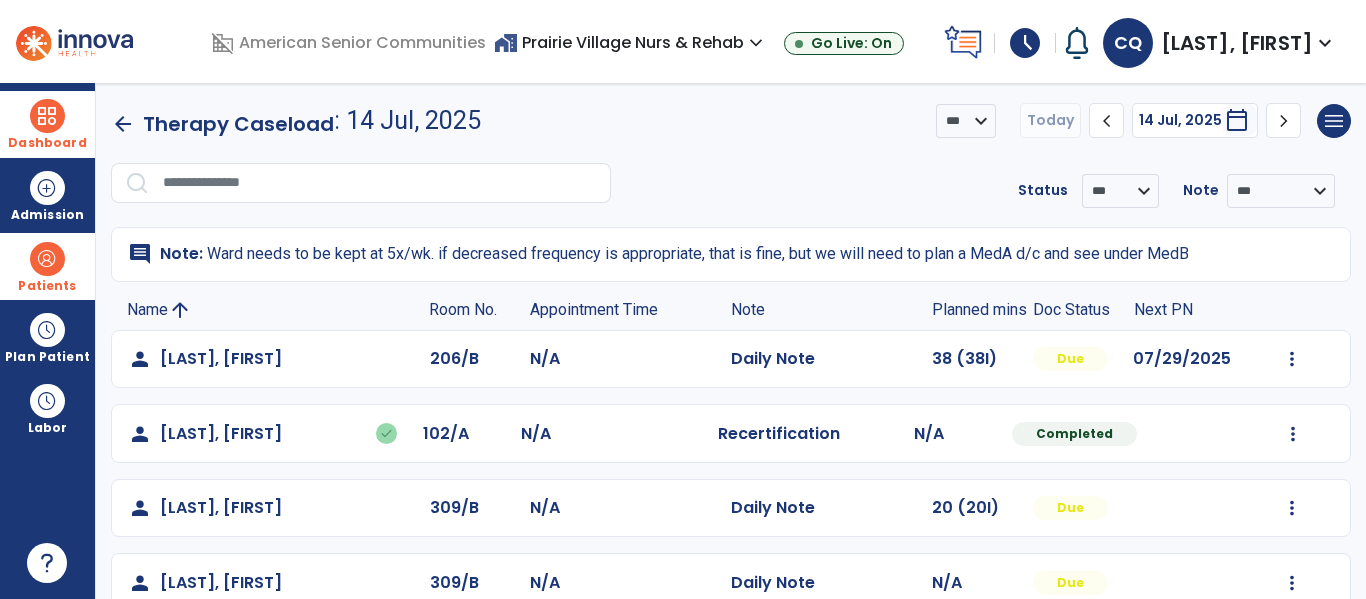 scroll, scrollTop: 112, scrollLeft: 0, axis: vertical 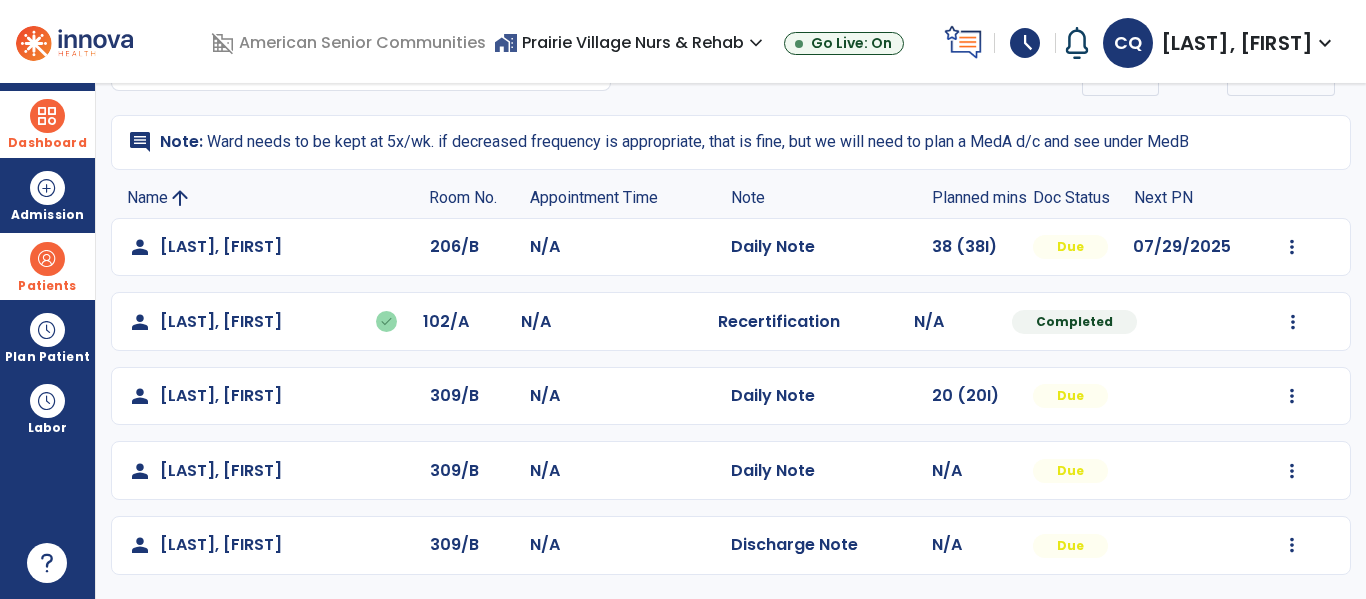 click at bounding box center [47, 259] 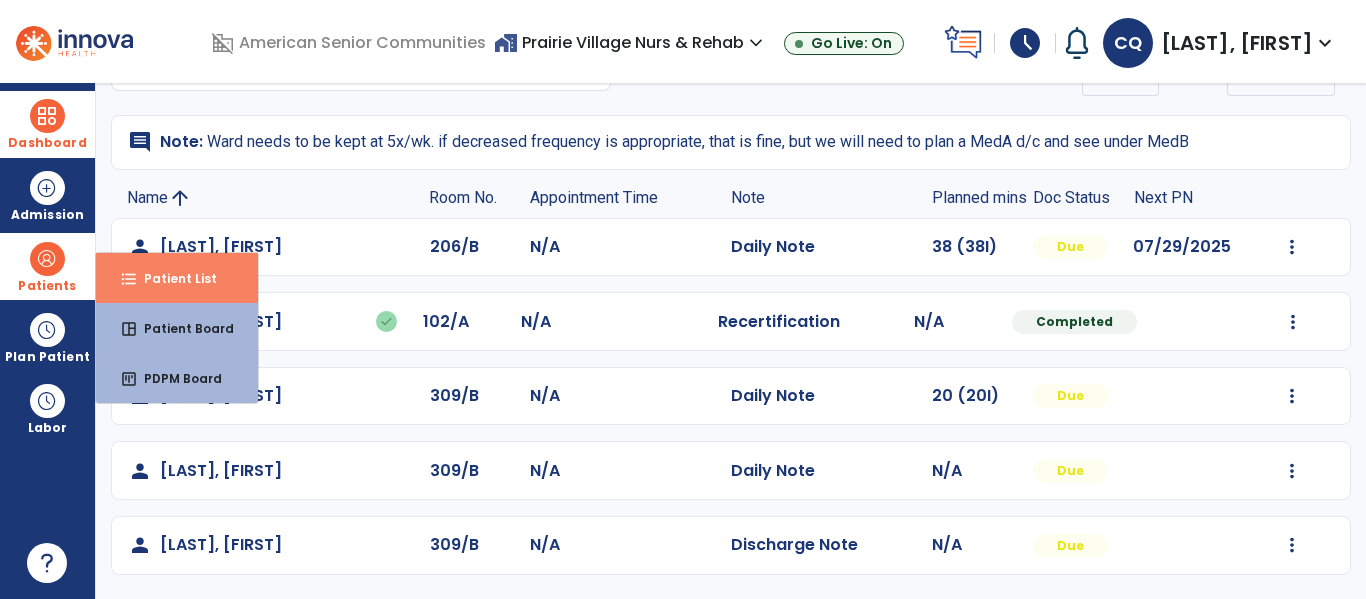 click on "Patient List" at bounding box center [172, 278] 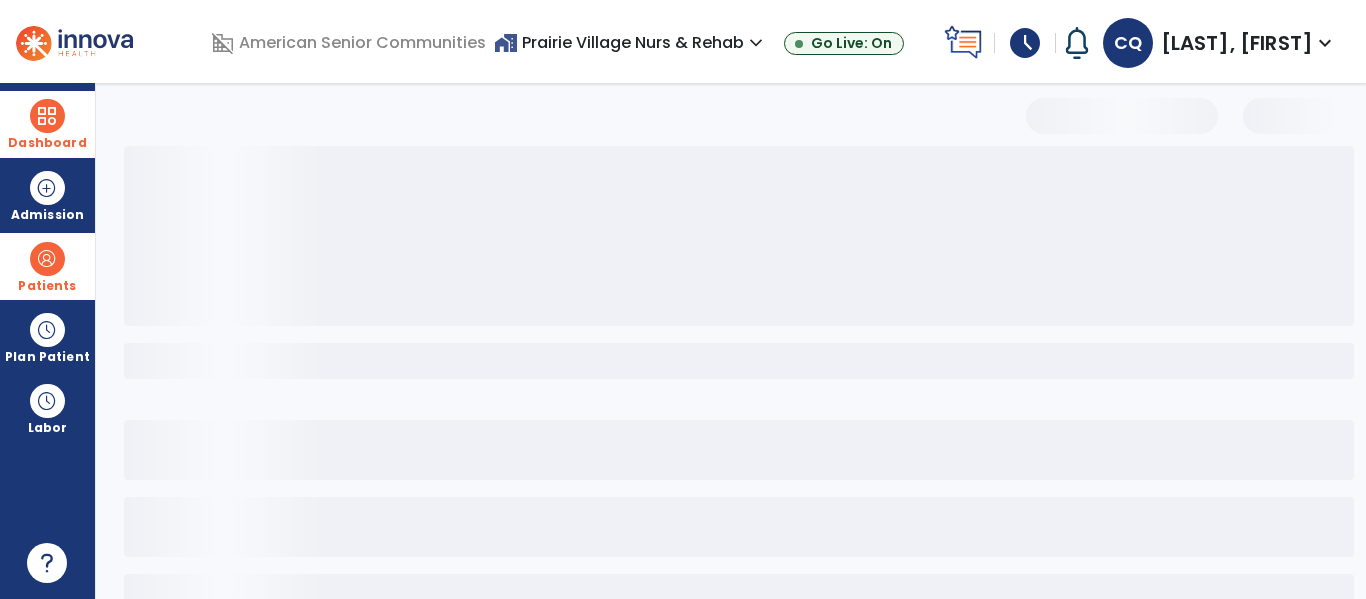 scroll, scrollTop: 0, scrollLeft: 0, axis: both 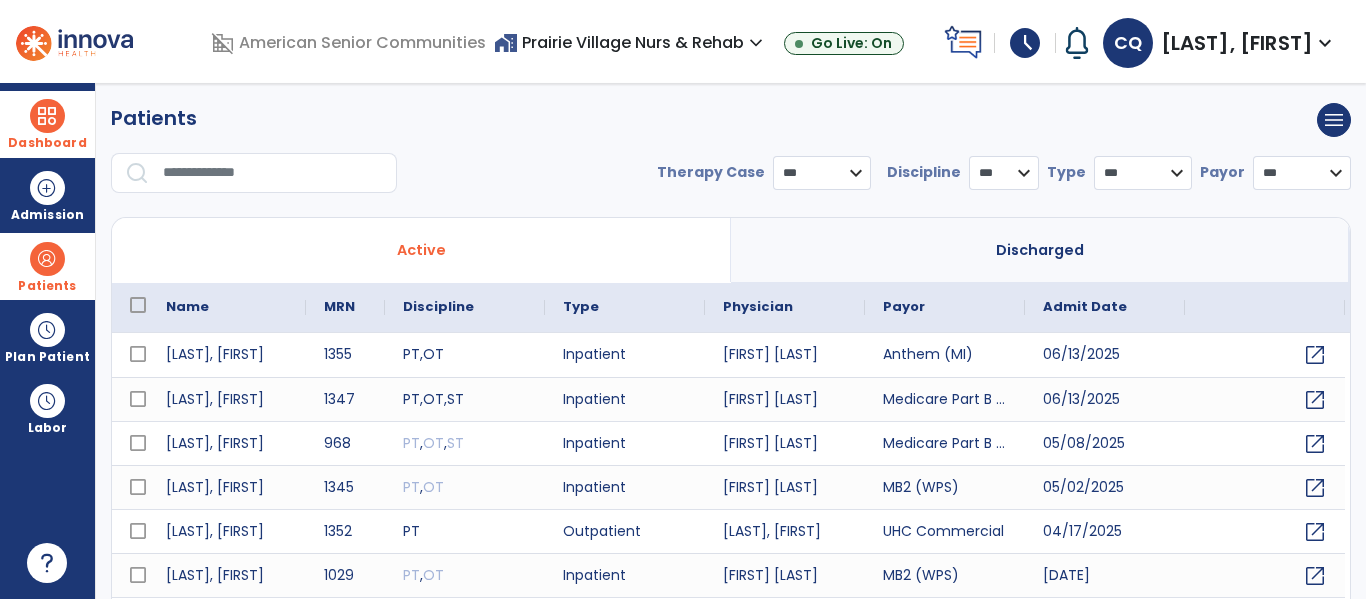click at bounding box center [273, 173] 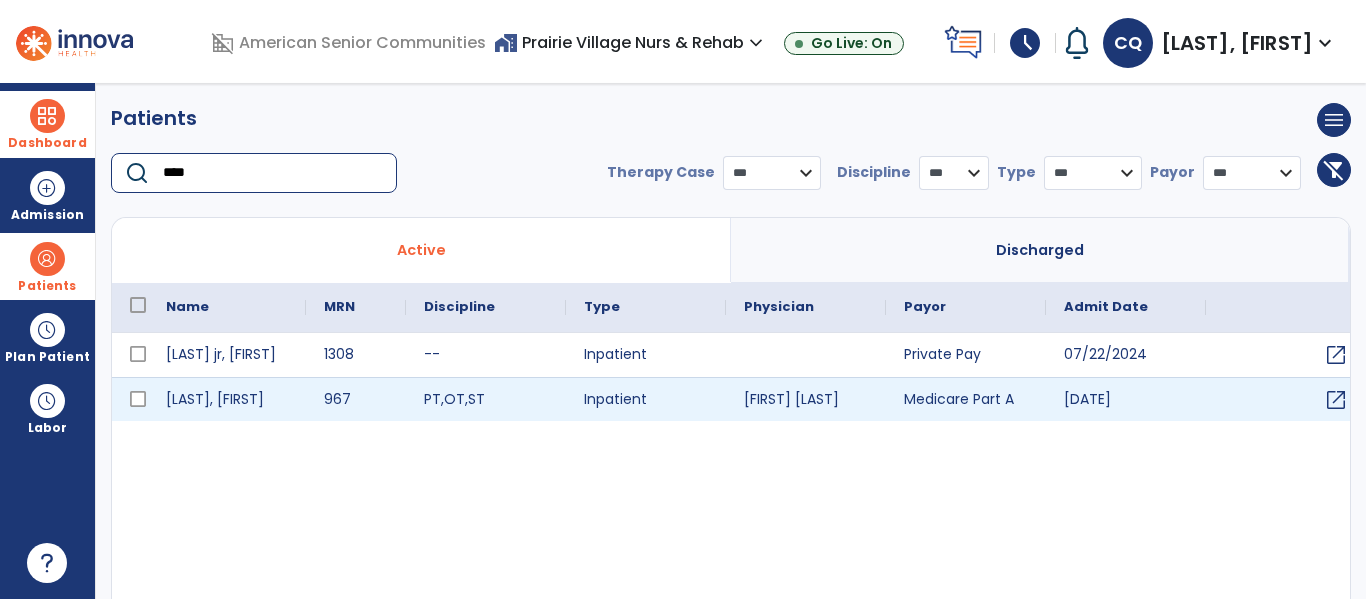 type on "****" 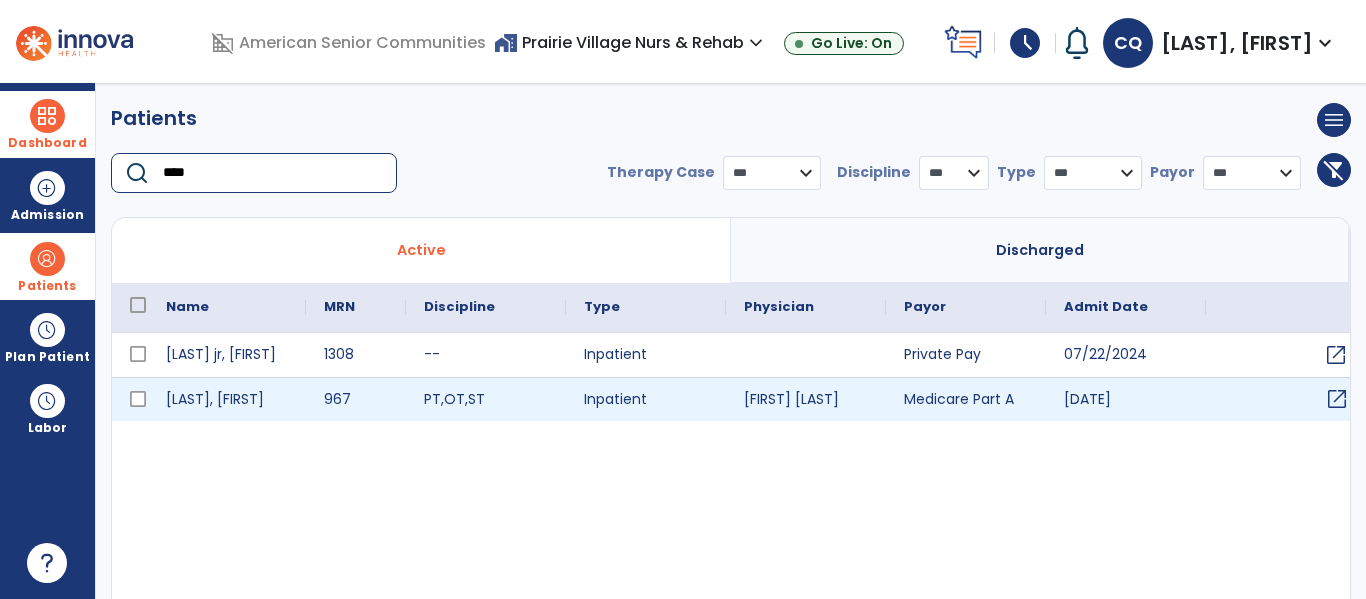 click on "open_in_new" at bounding box center (1337, 399) 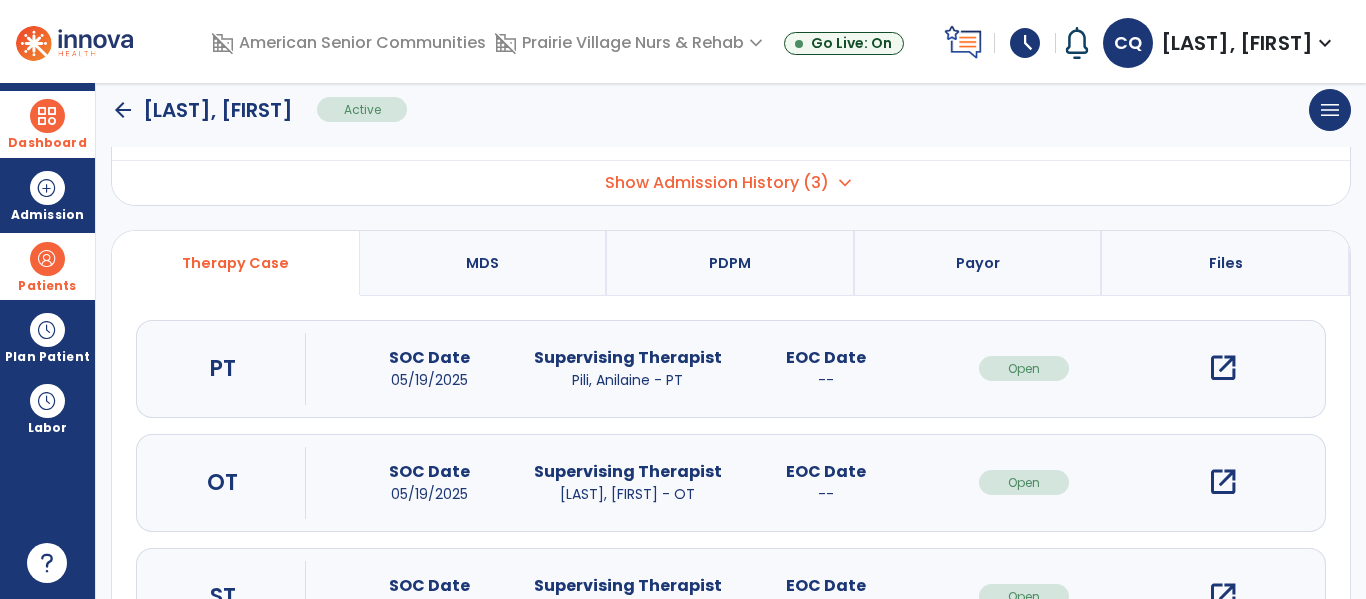 scroll, scrollTop: 143, scrollLeft: 0, axis: vertical 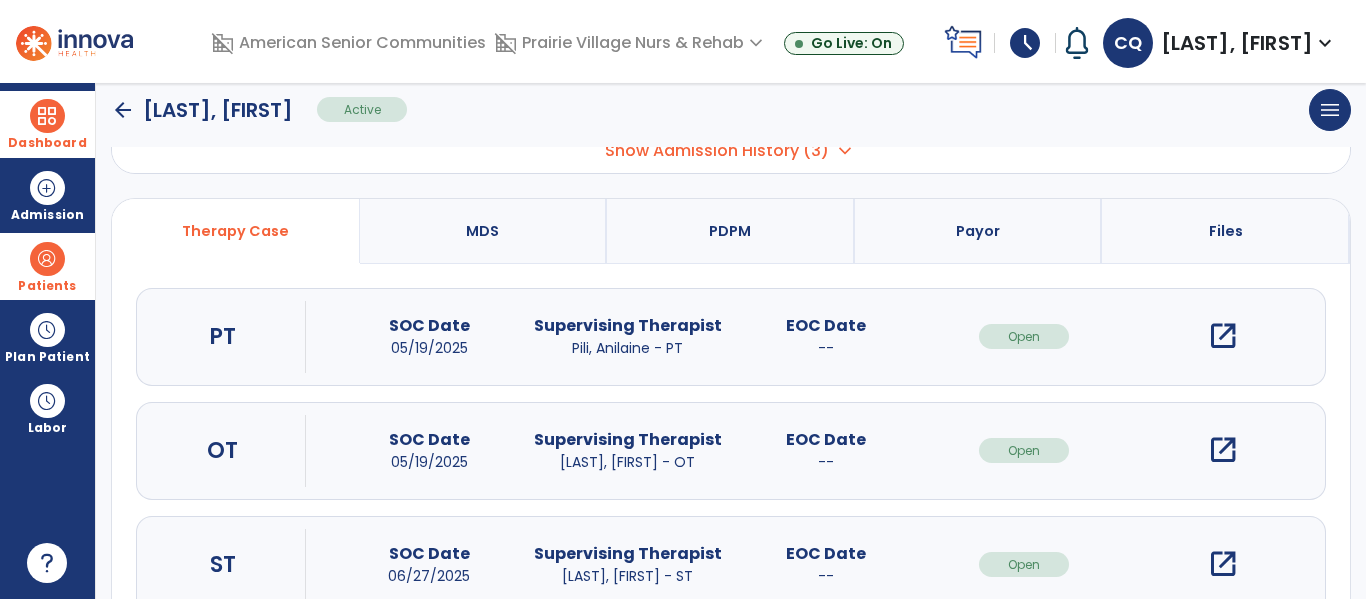 click on "open_in_new" at bounding box center (1223, 450) 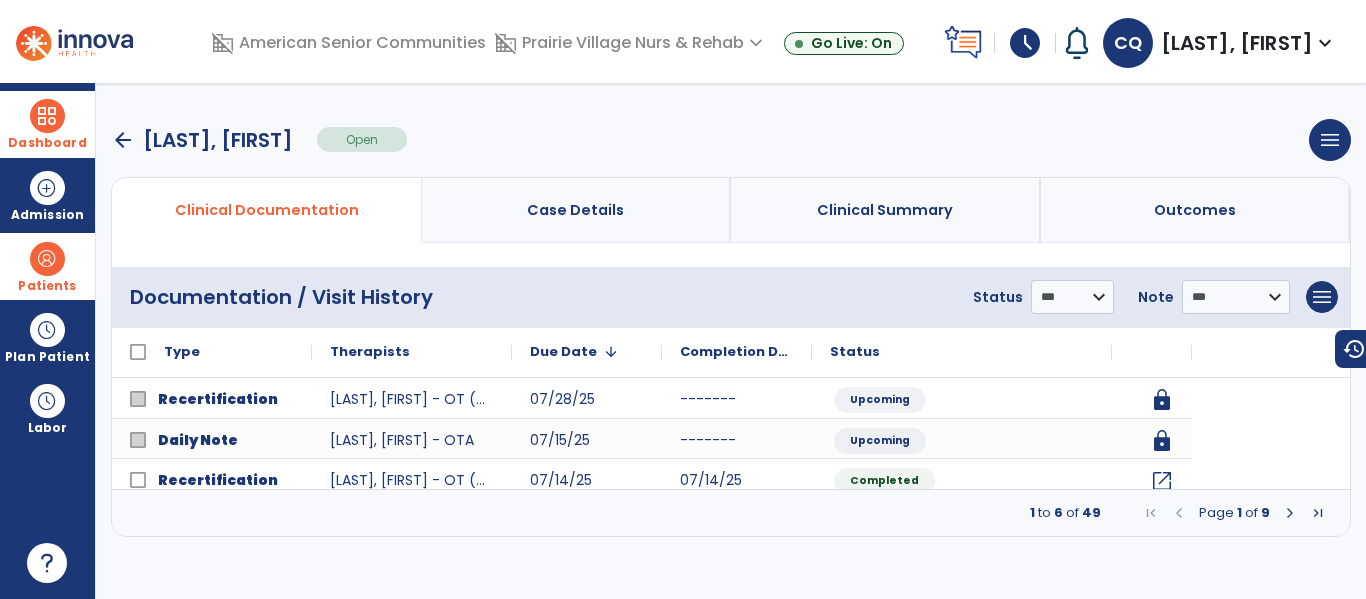scroll, scrollTop: 0, scrollLeft: 0, axis: both 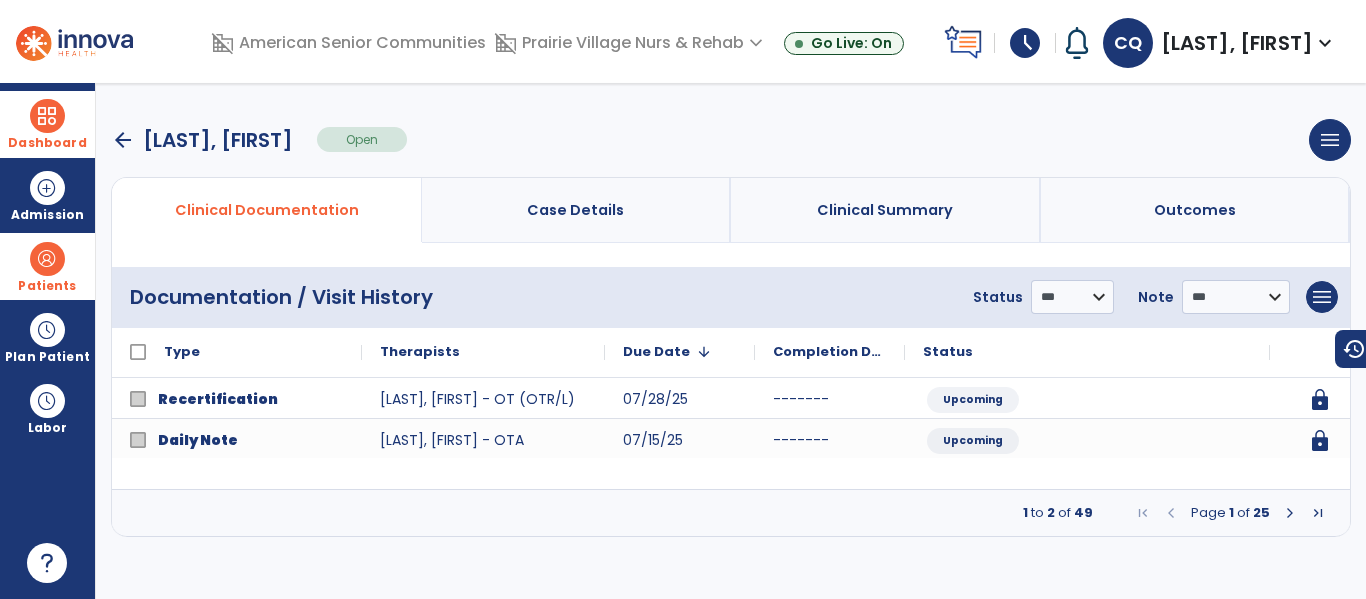 click at bounding box center (1290, 513) 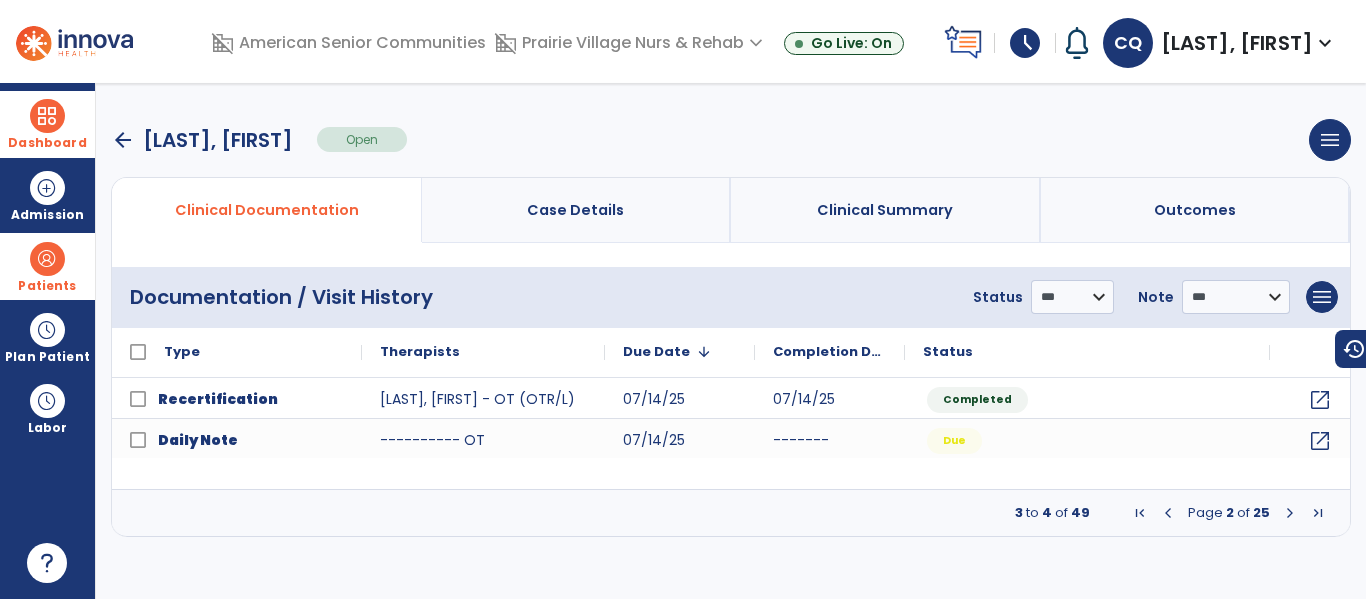 click at bounding box center (1290, 513) 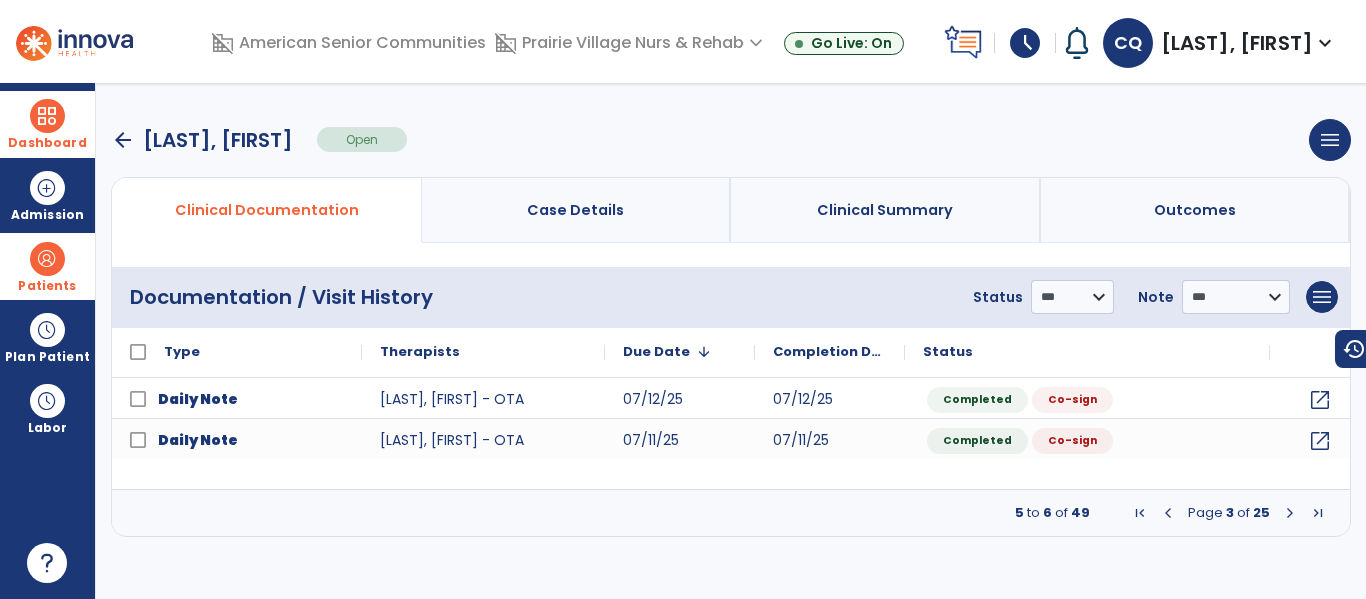 click at bounding box center (1168, 513) 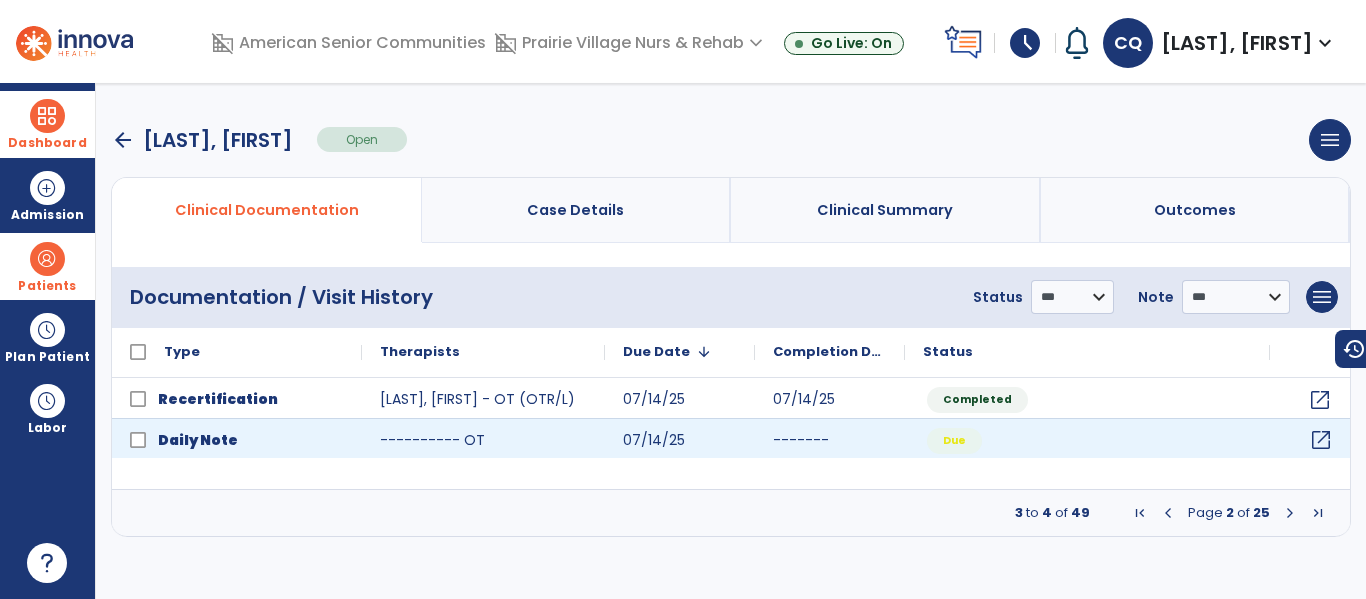 click on "open_in_new" 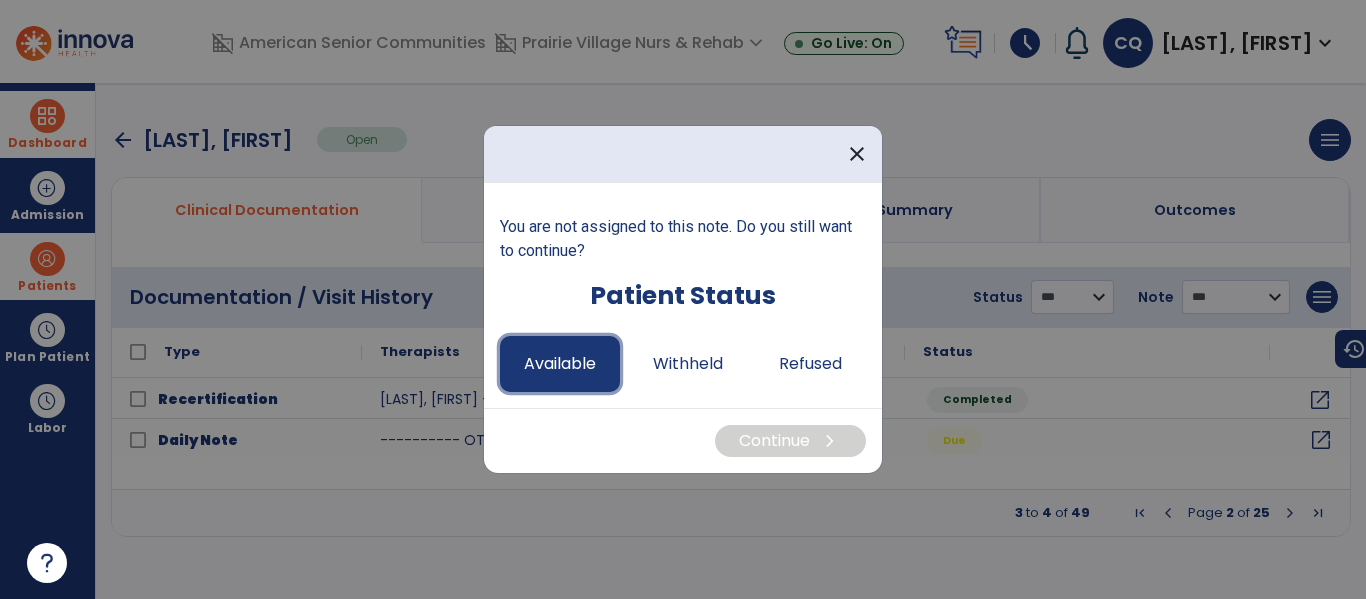 click on "Available" at bounding box center [560, 364] 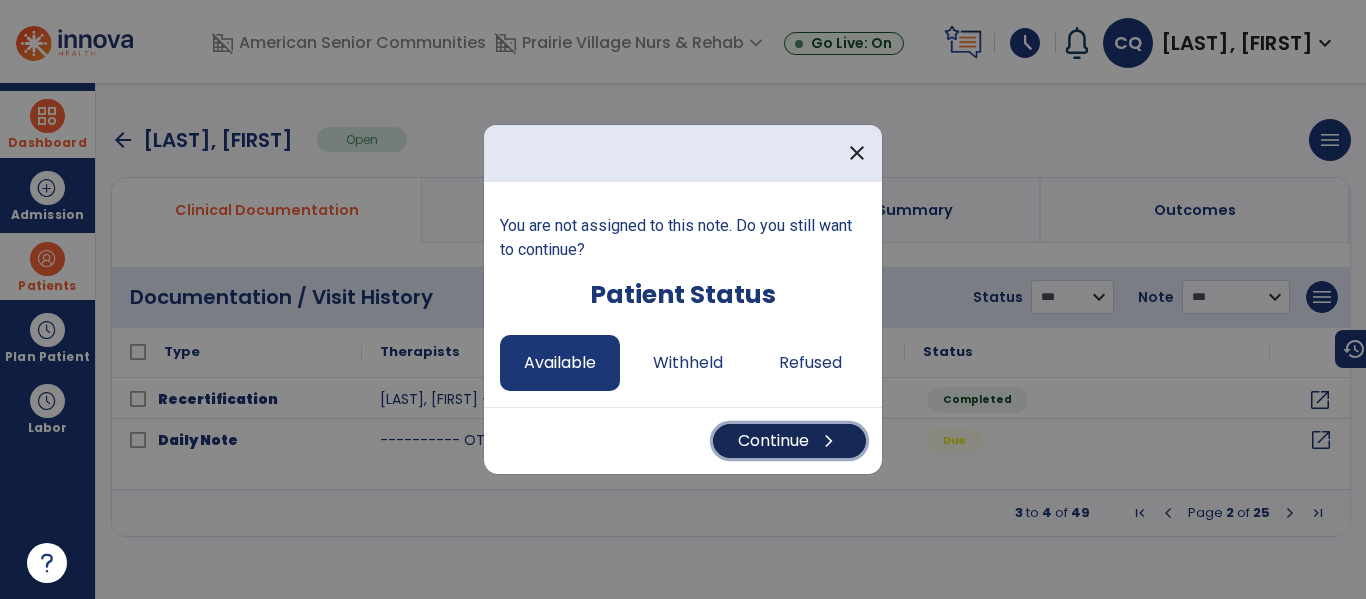 click on "Continue   chevron_right" at bounding box center (789, 441) 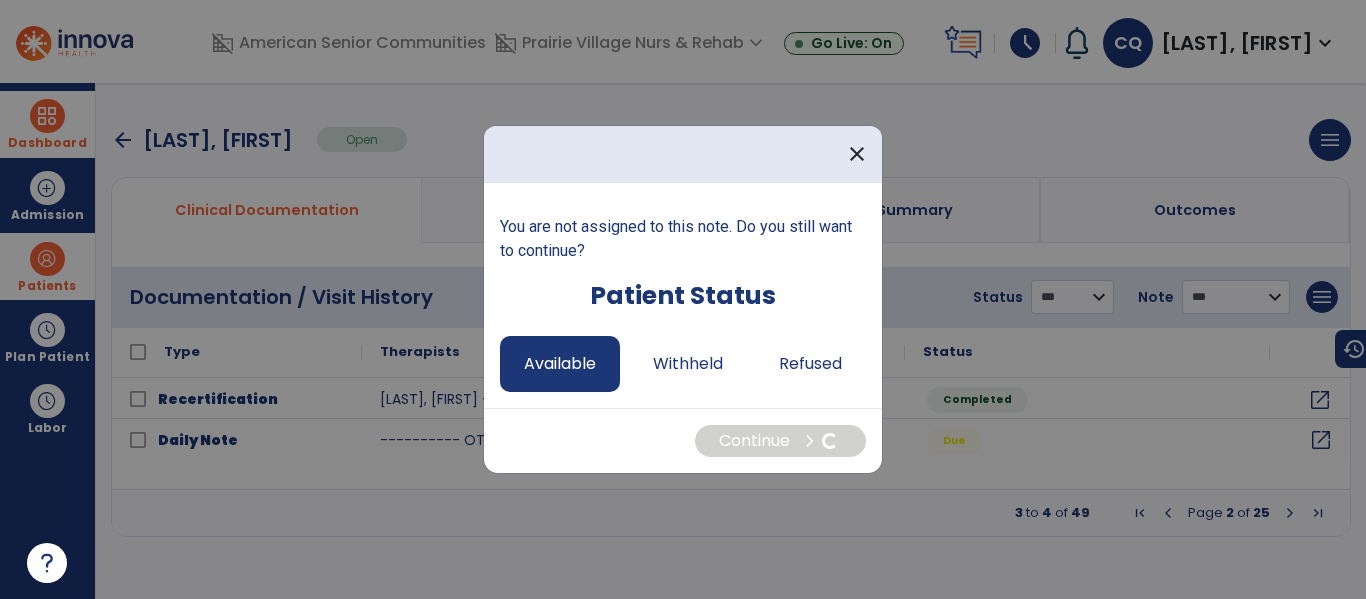 select on "*" 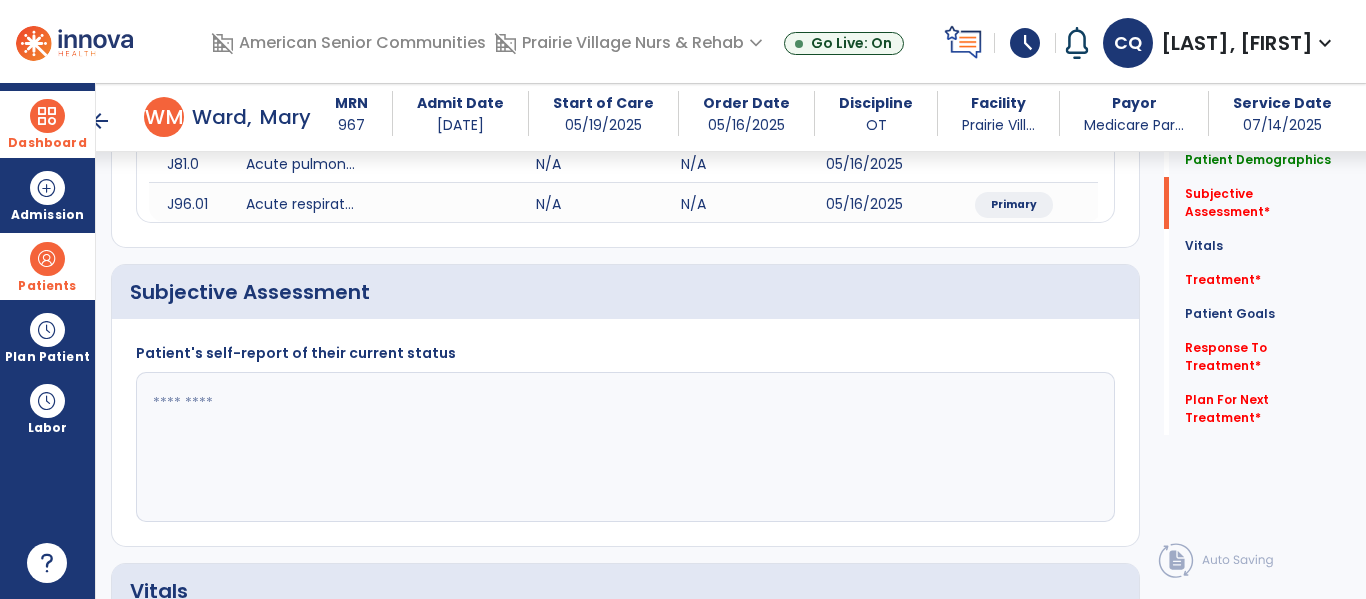 scroll, scrollTop: 386, scrollLeft: 0, axis: vertical 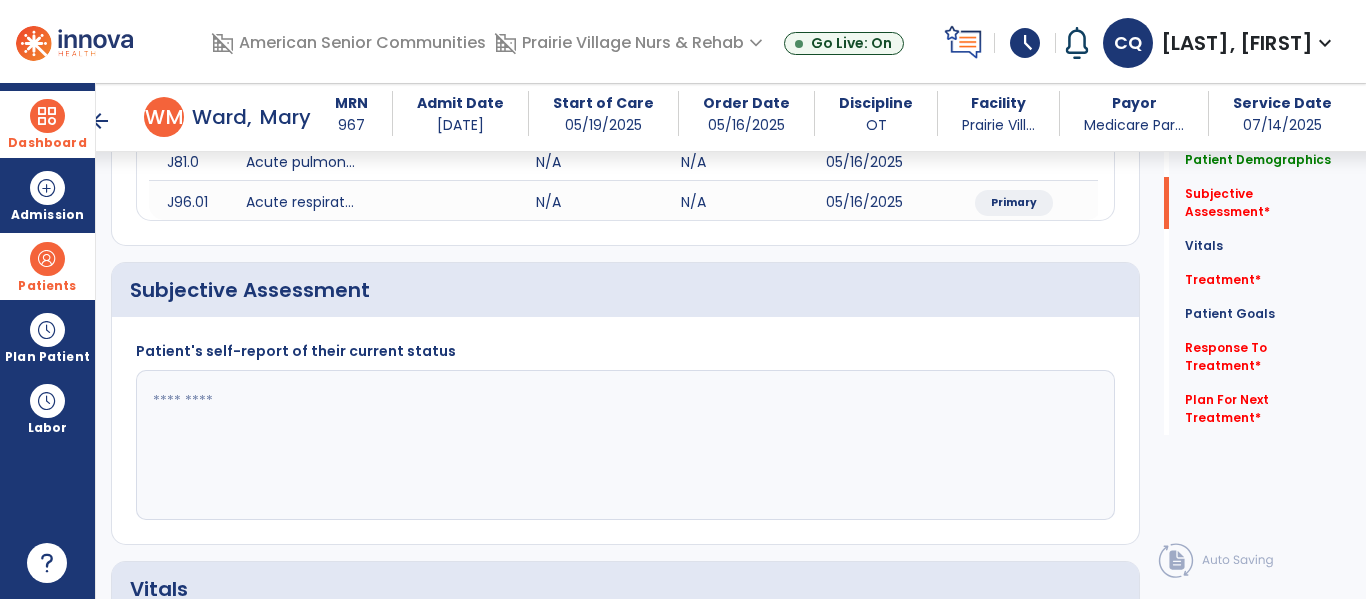 click 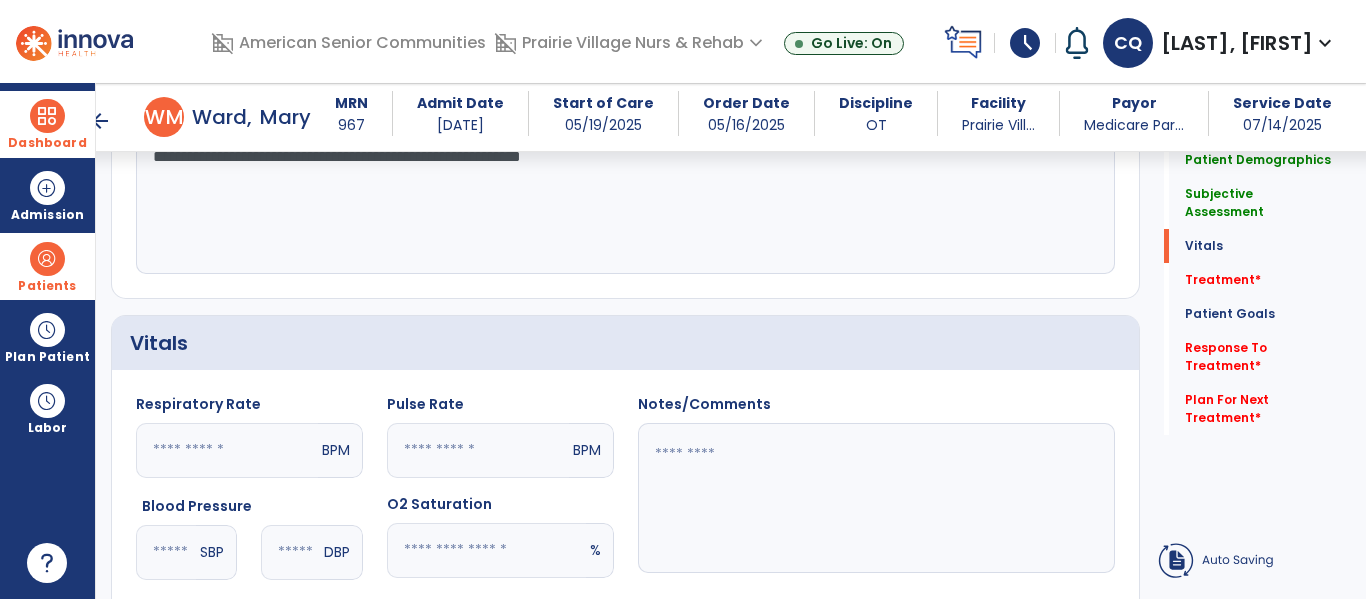 scroll, scrollTop: 1030, scrollLeft: 0, axis: vertical 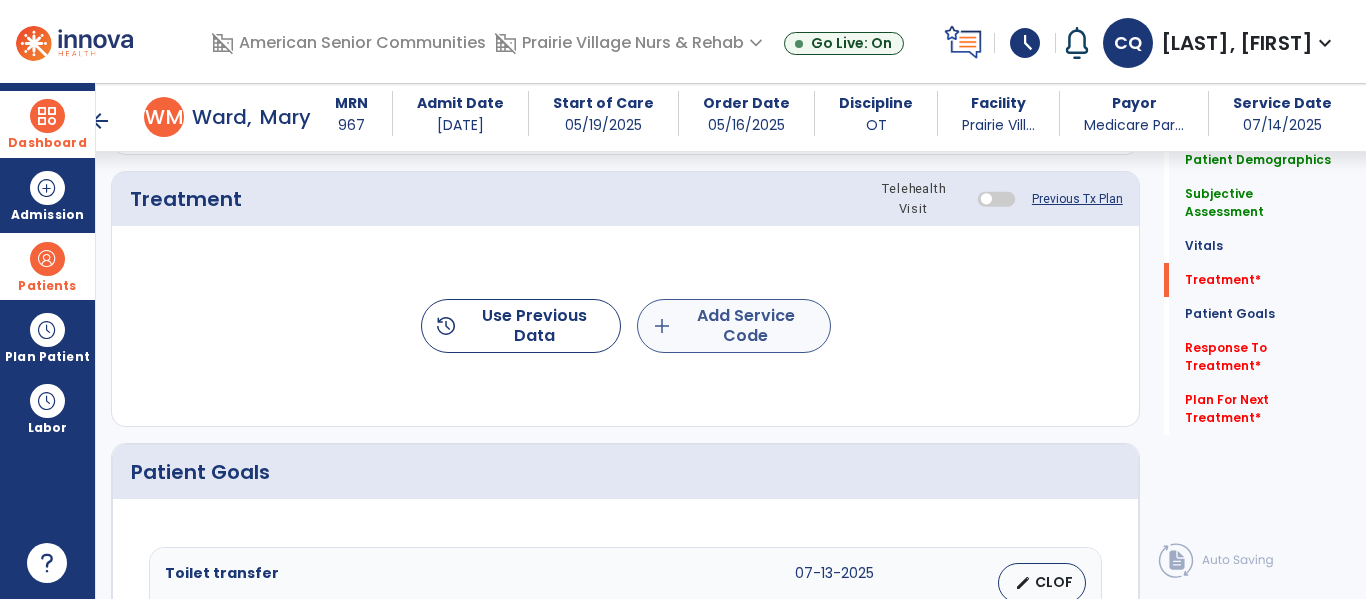 type on "**********" 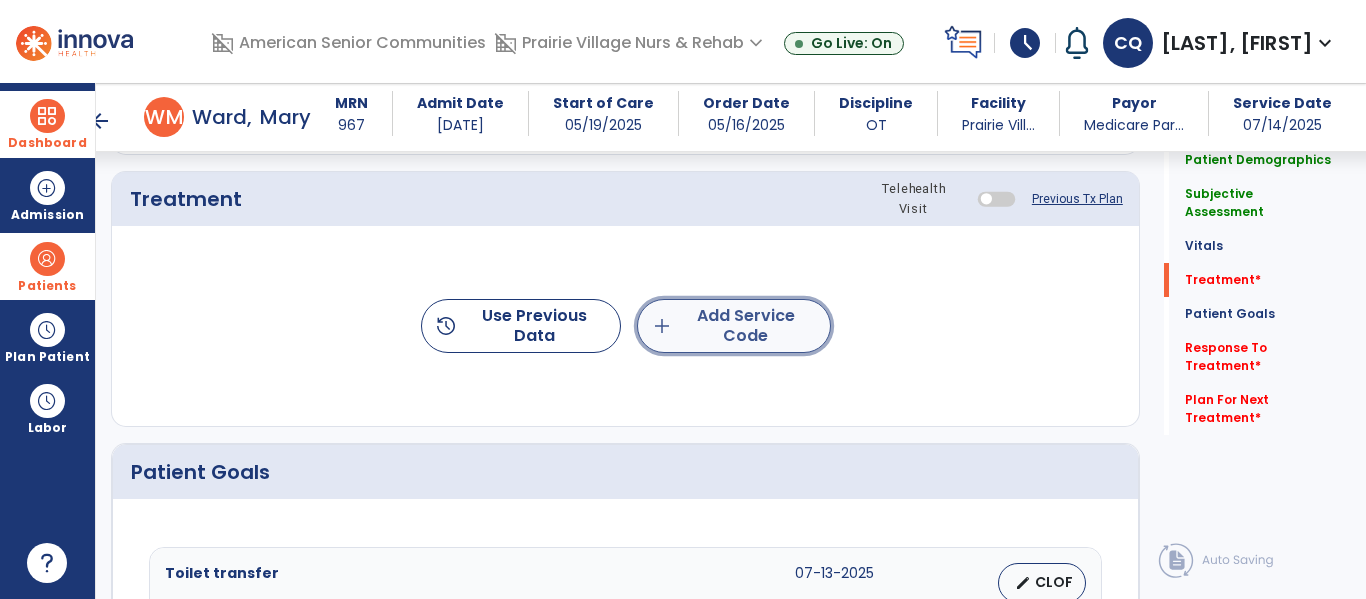 click on "add  Add Service Code" 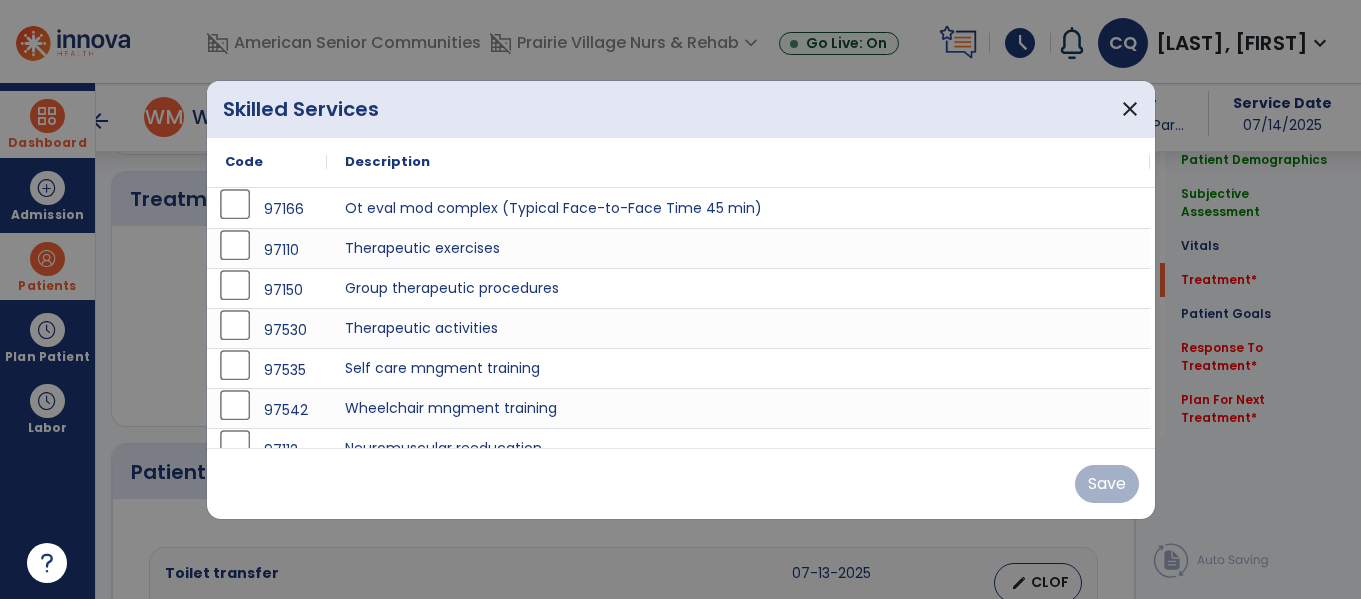 scroll, scrollTop: 1198, scrollLeft: 0, axis: vertical 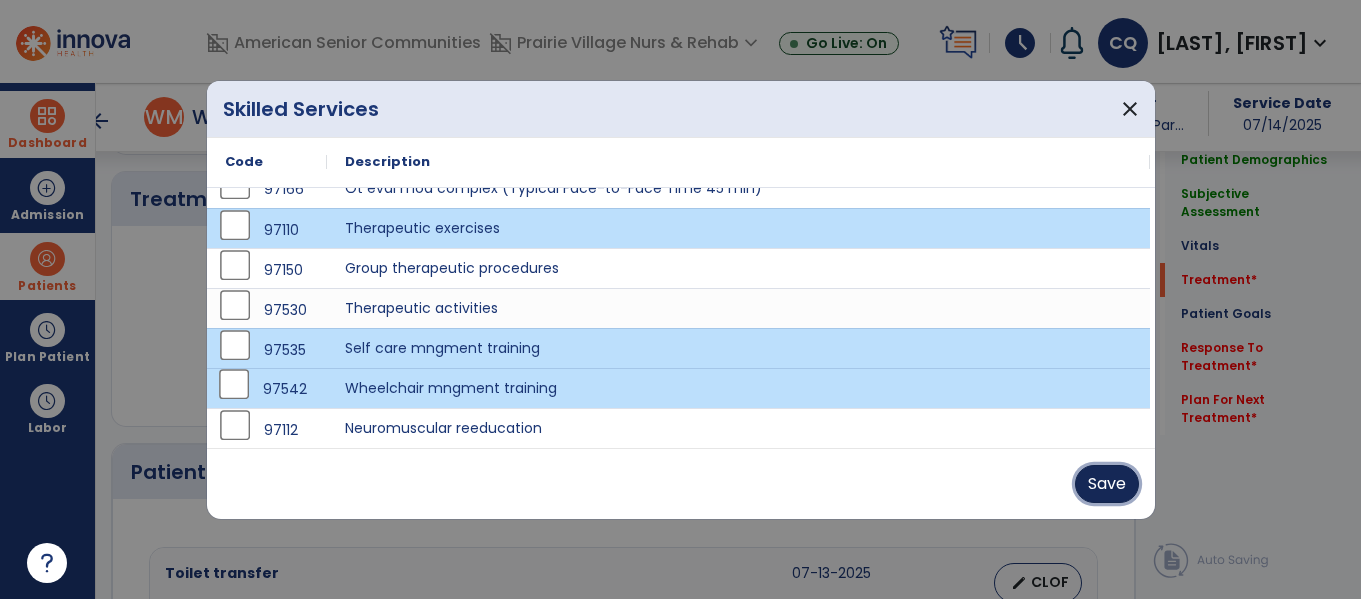 click on "Save" at bounding box center [1107, 484] 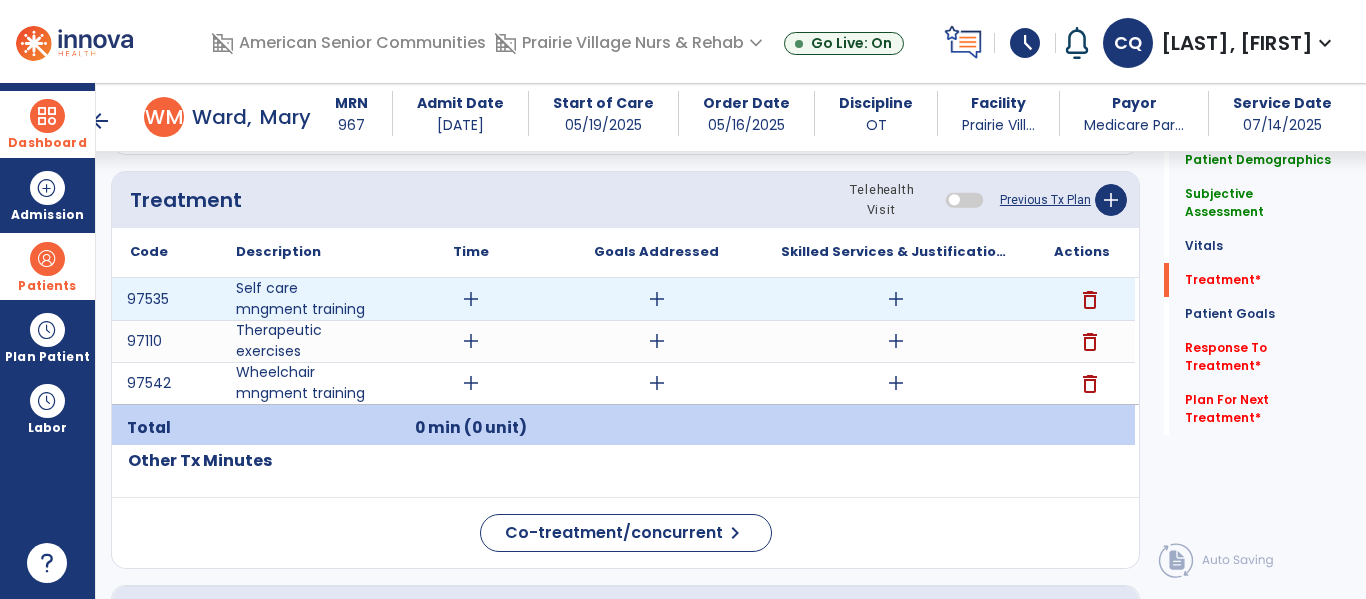 click on "add" at bounding box center (471, 299) 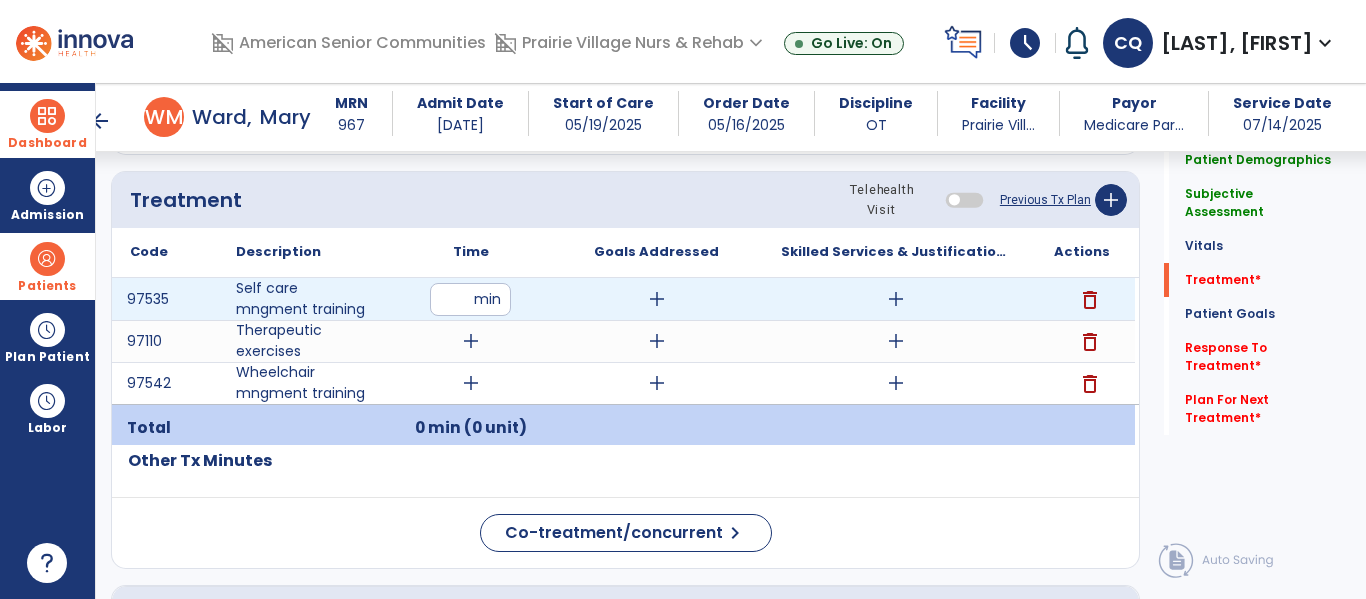 type on "**" 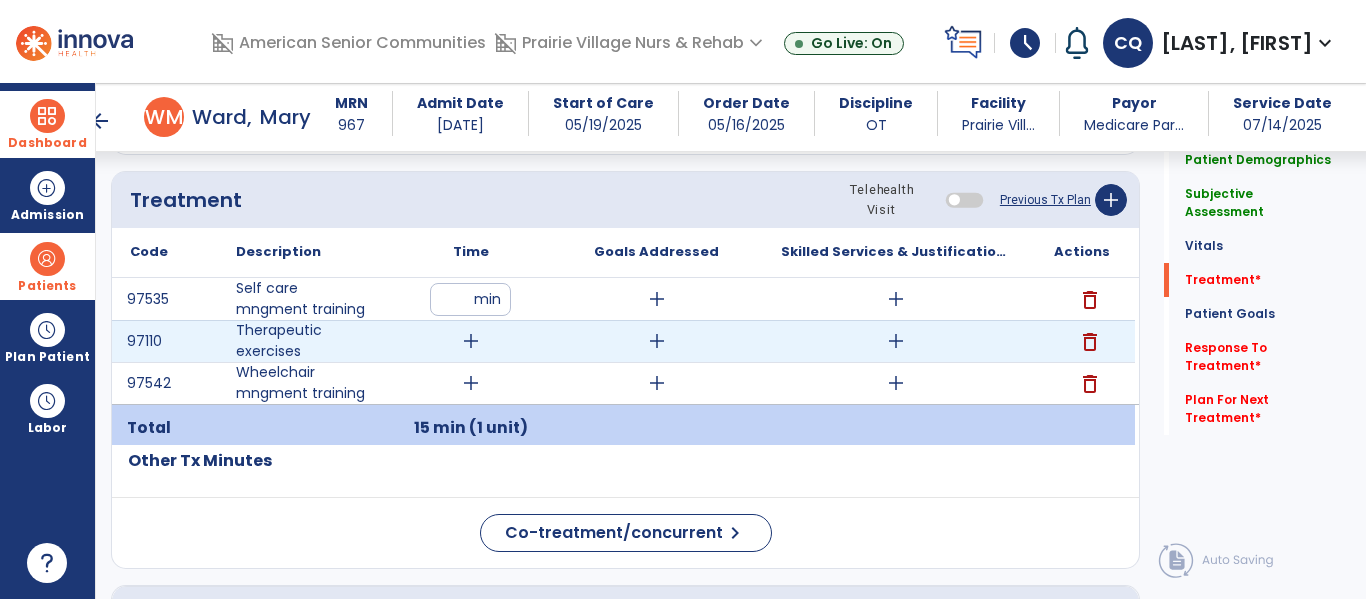 click on "add" at bounding box center [471, 341] 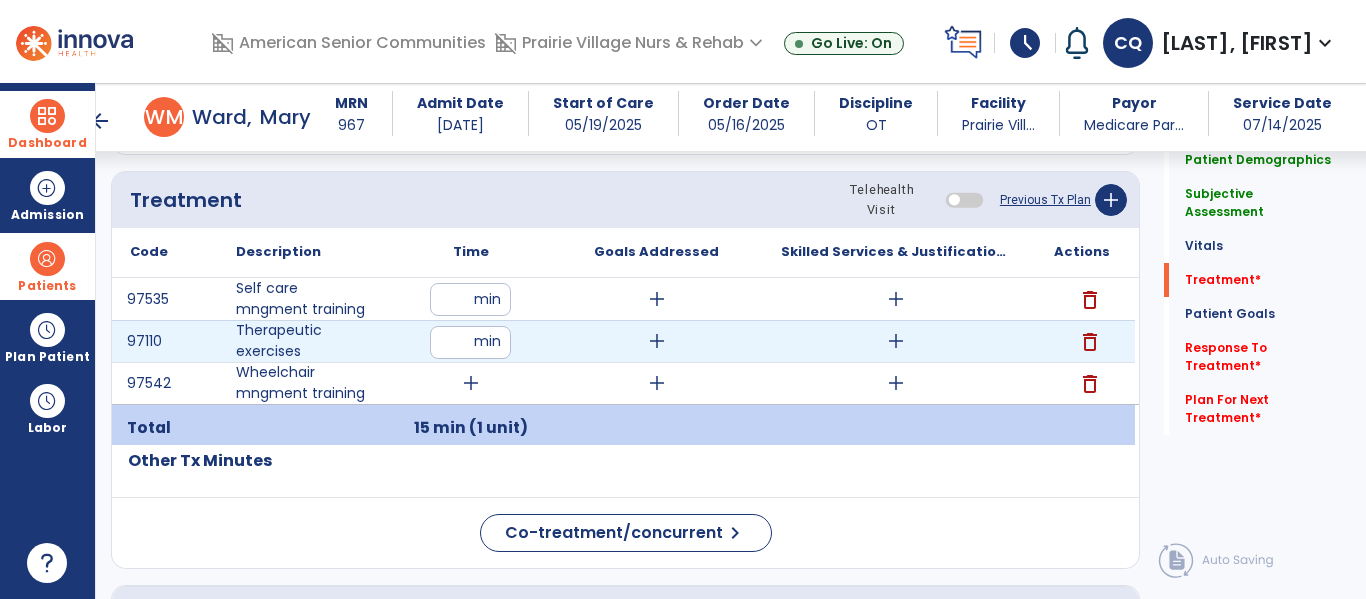 type on "**" 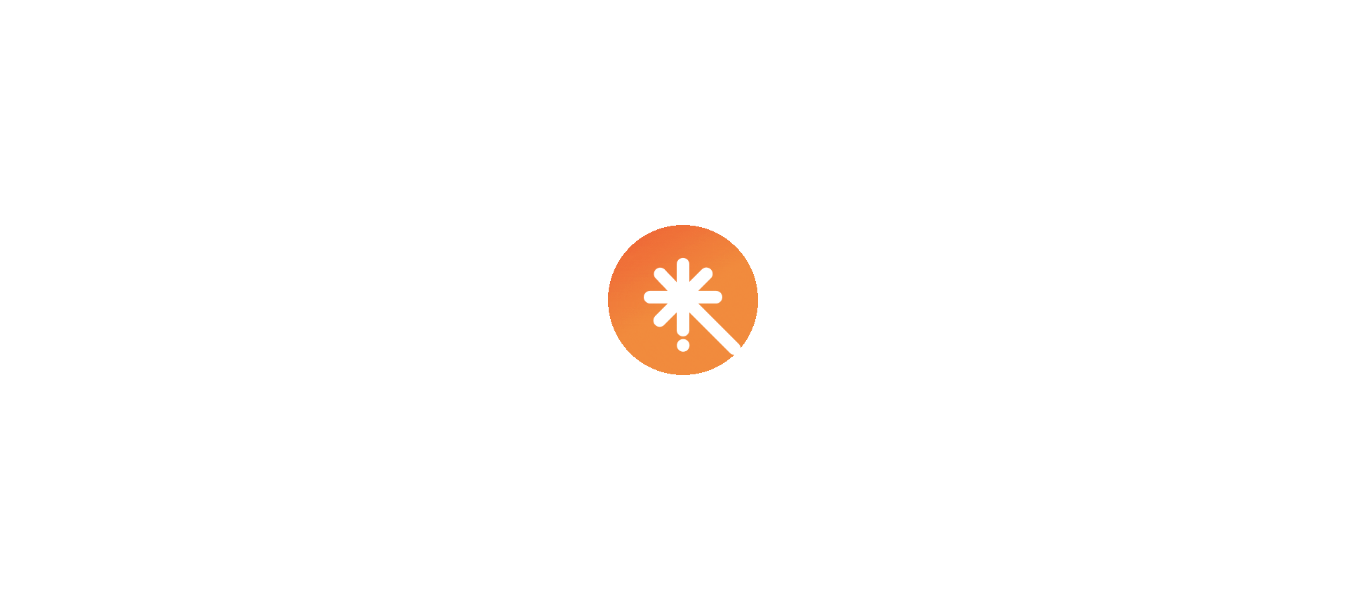 scroll, scrollTop: 0, scrollLeft: 0, axis: both 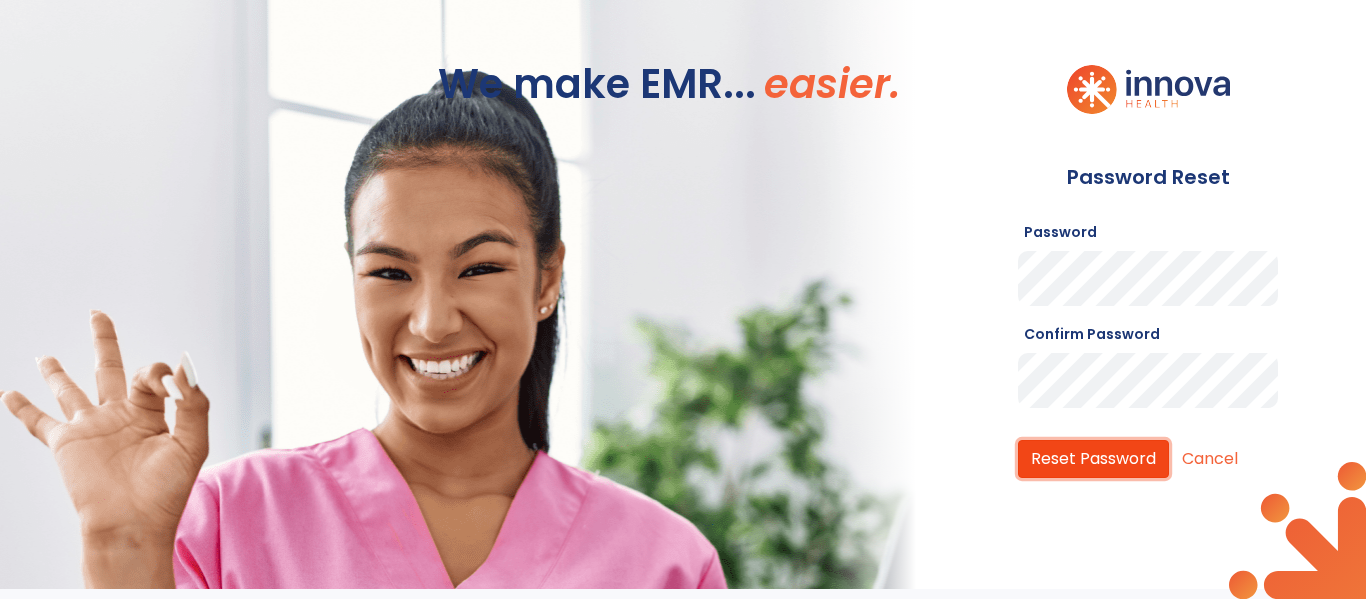 click on "Reset Password" 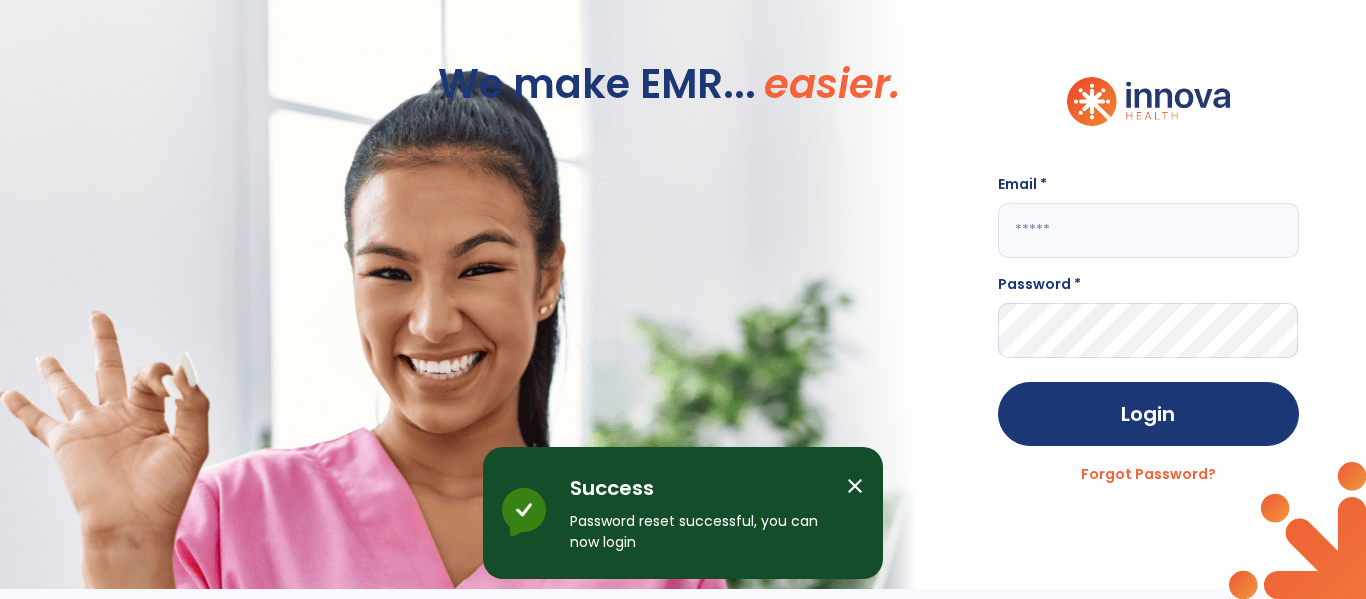 click 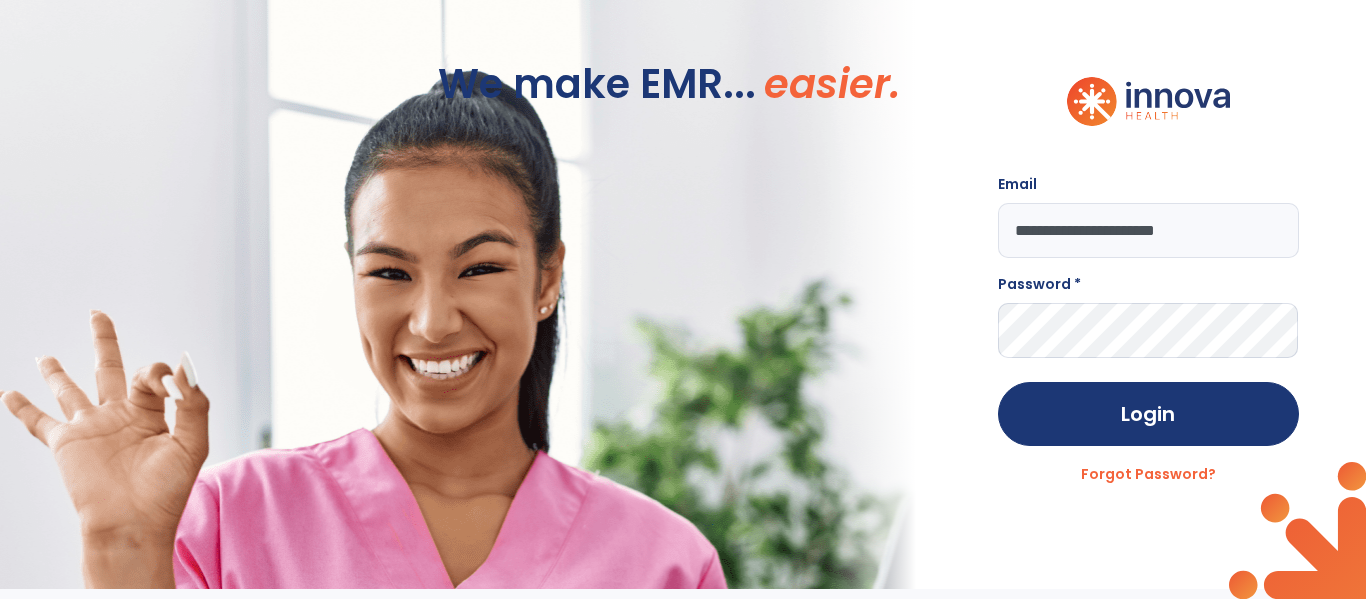 type on "**********" 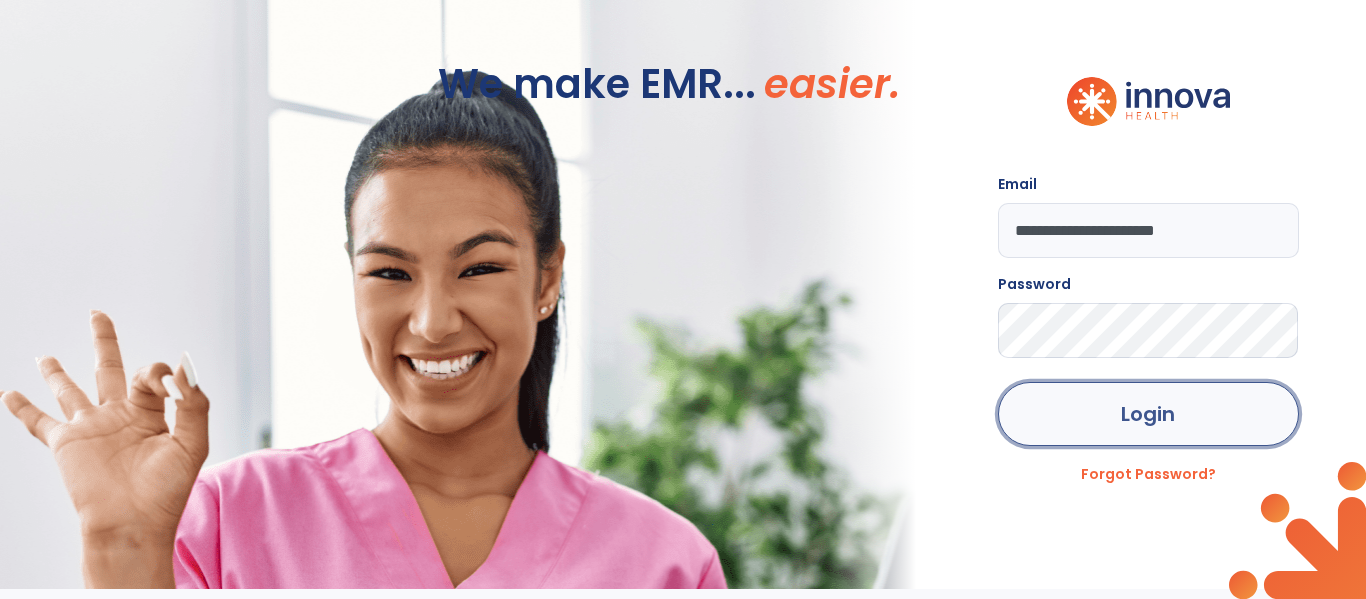 click on "Login" 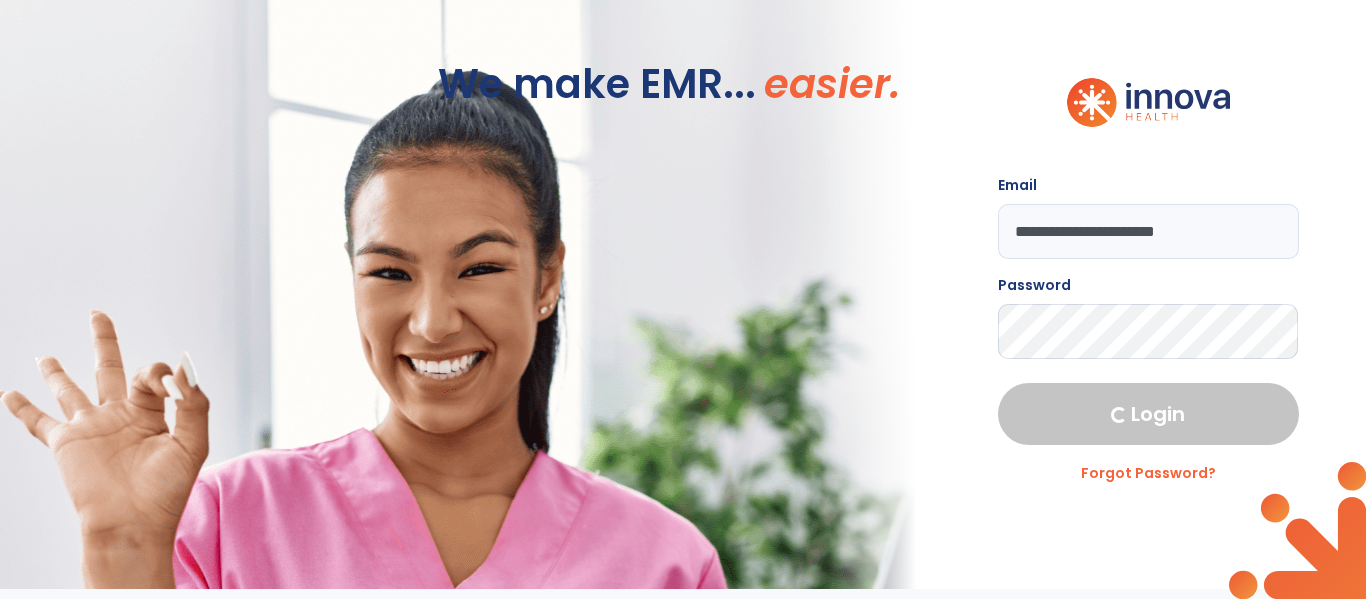 select on "****" 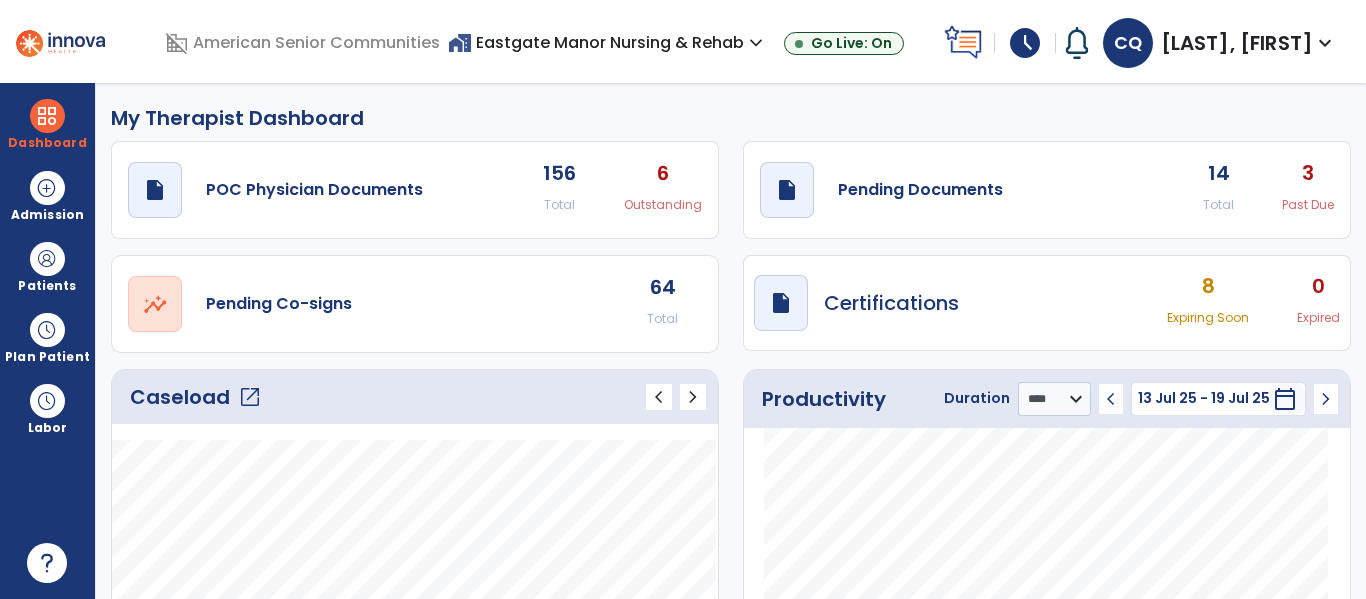 click on "home_work   Eastgate Manor Nursing & Rehab   expand_more" at bounding box center (608, 42) 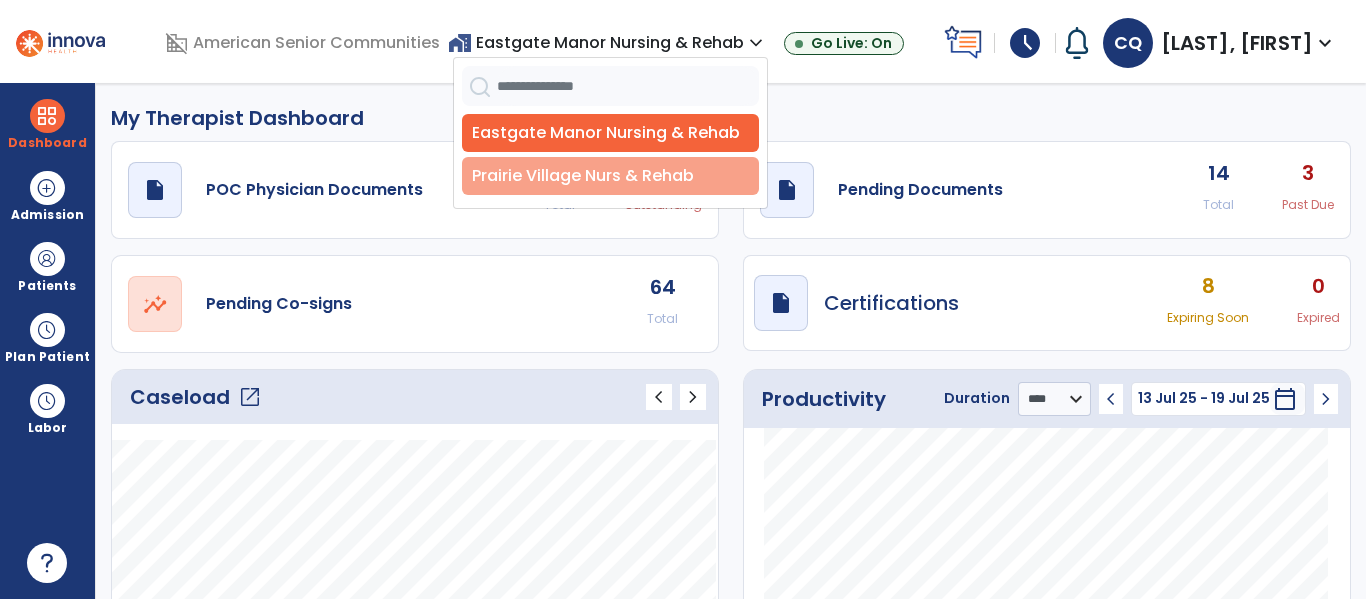 click on "Prairie Village Nurs & Rehab" at bounding box center (610, 176) 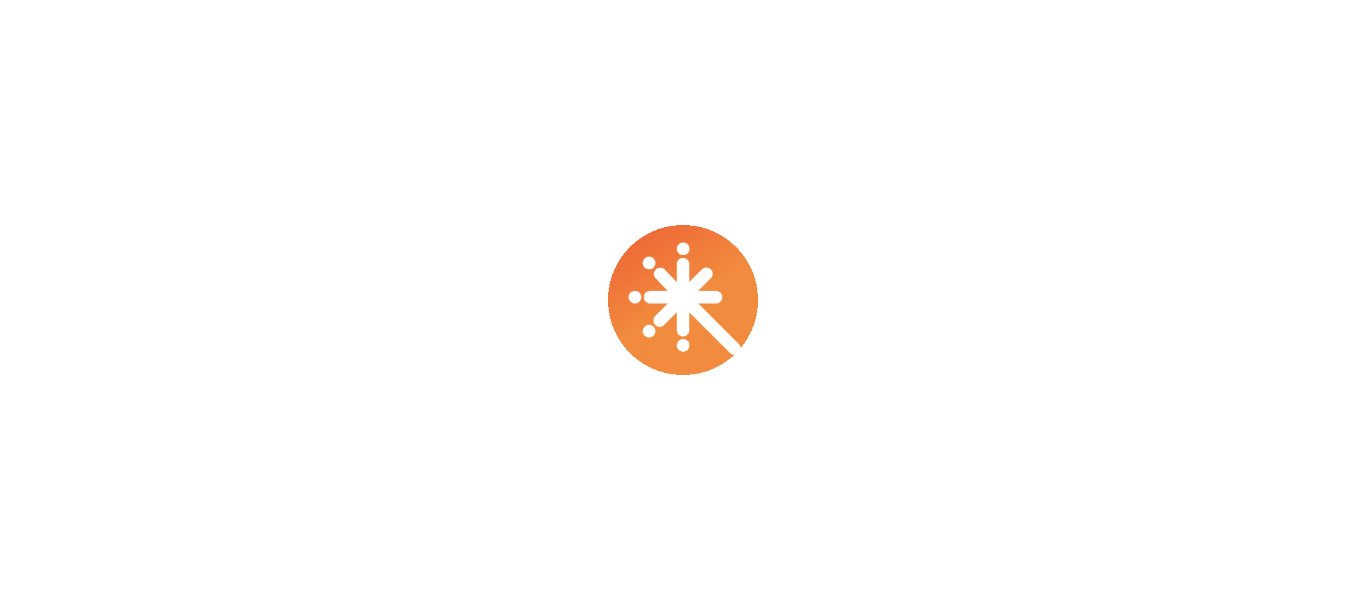 scroll, scrollTop: 0, scrollLeft: 0, axis: both 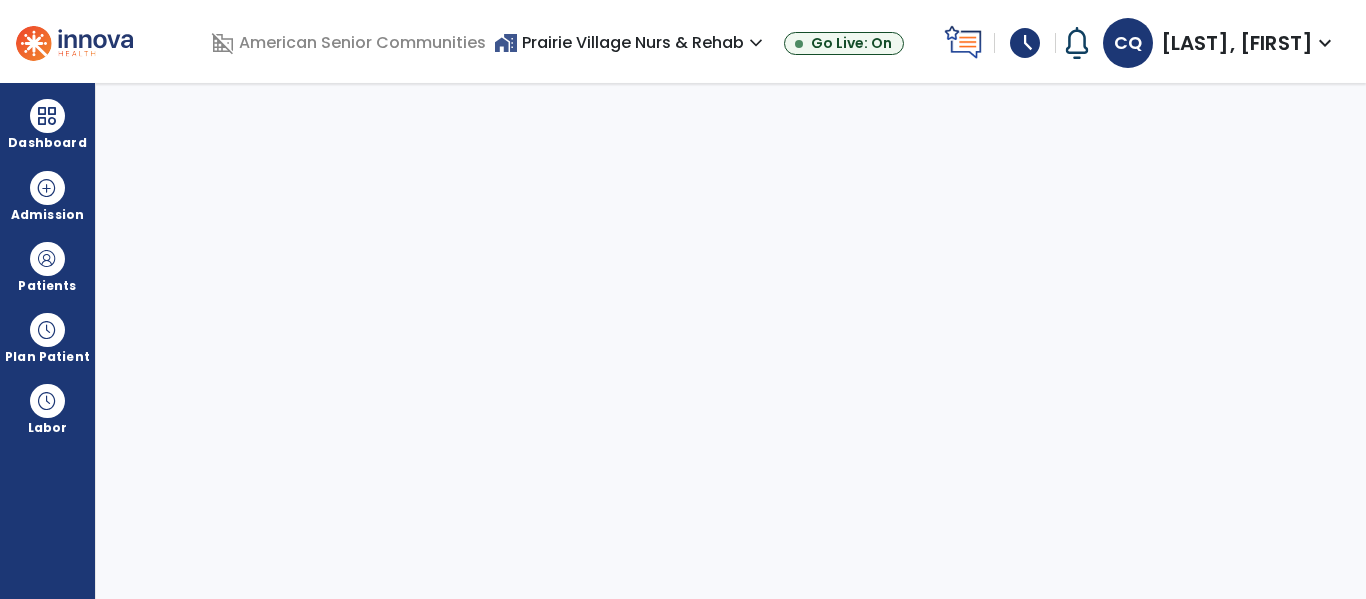 select on "****" 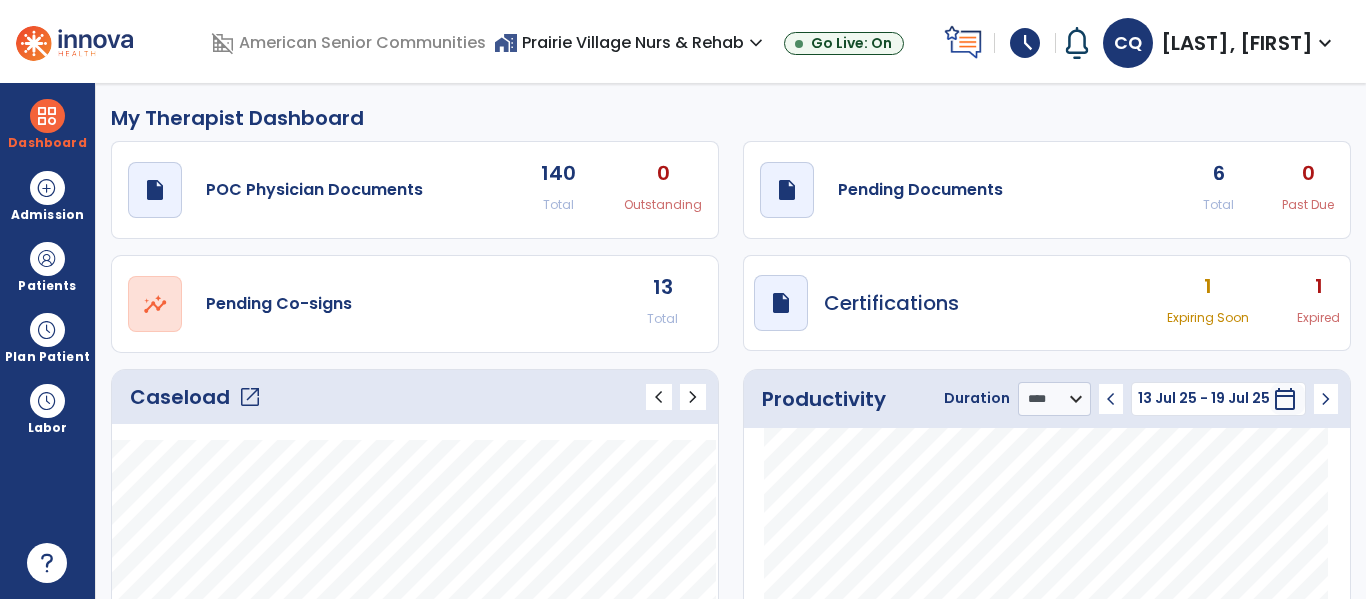 click on "open_in_new" 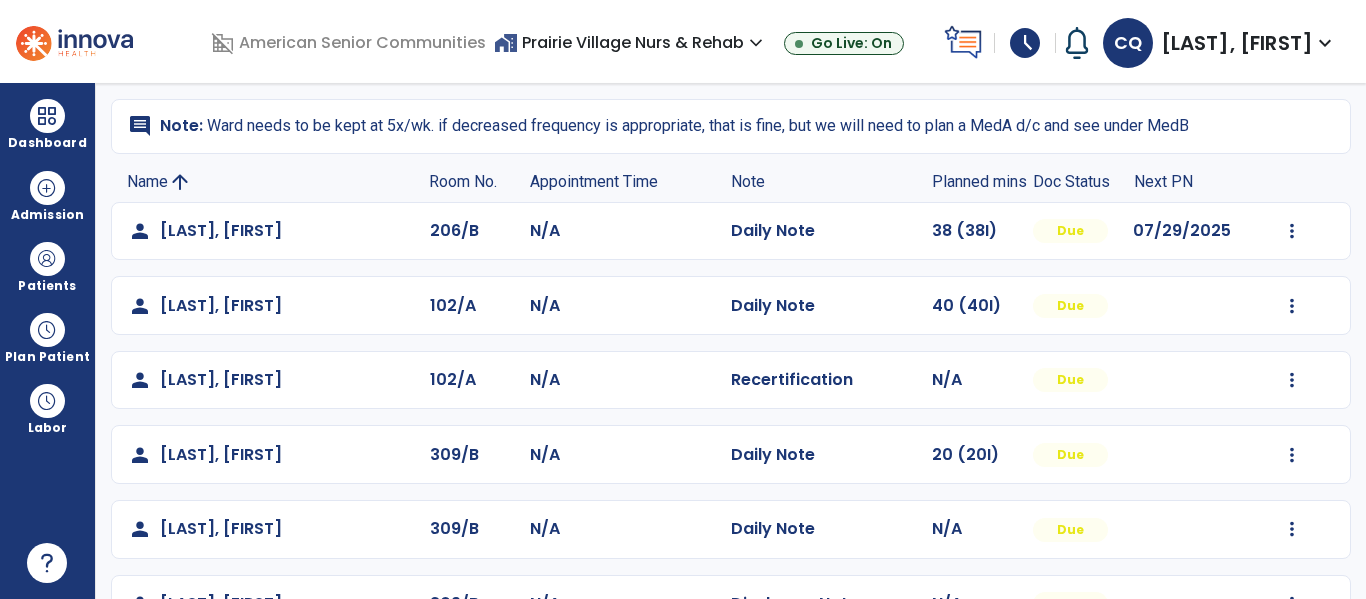 scroll, scrollTop: 186, scrollLeft: 0, axis: vertical 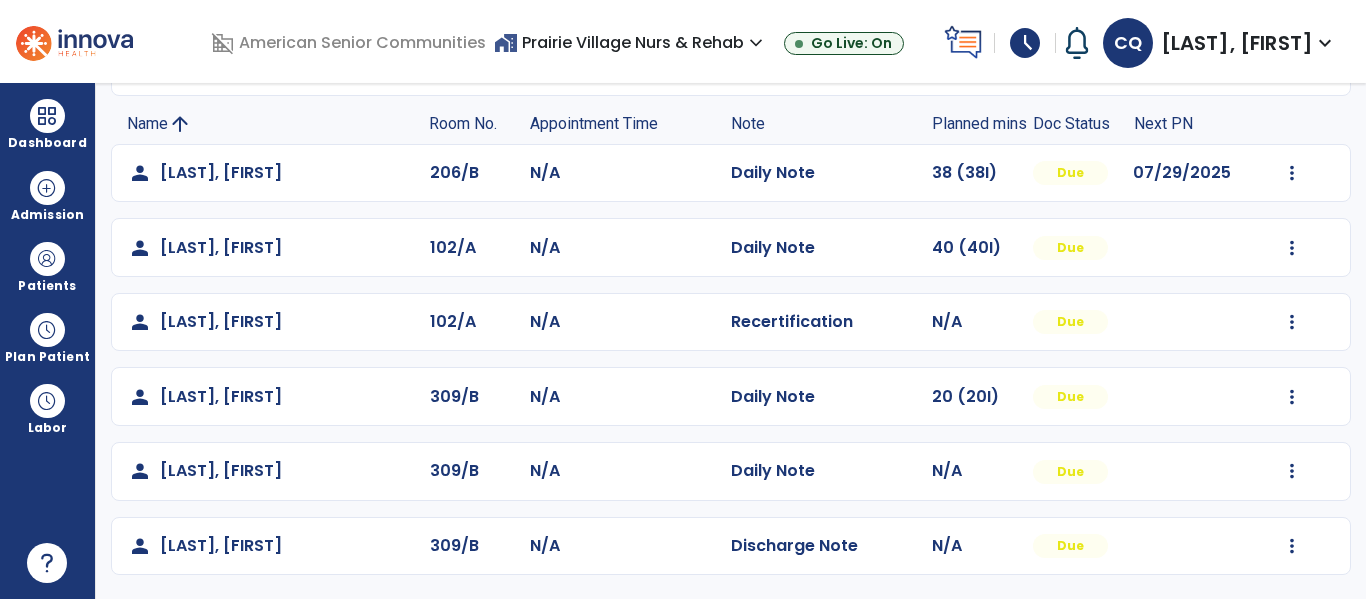 click on "expand_more" at bounding box center (756, 43) 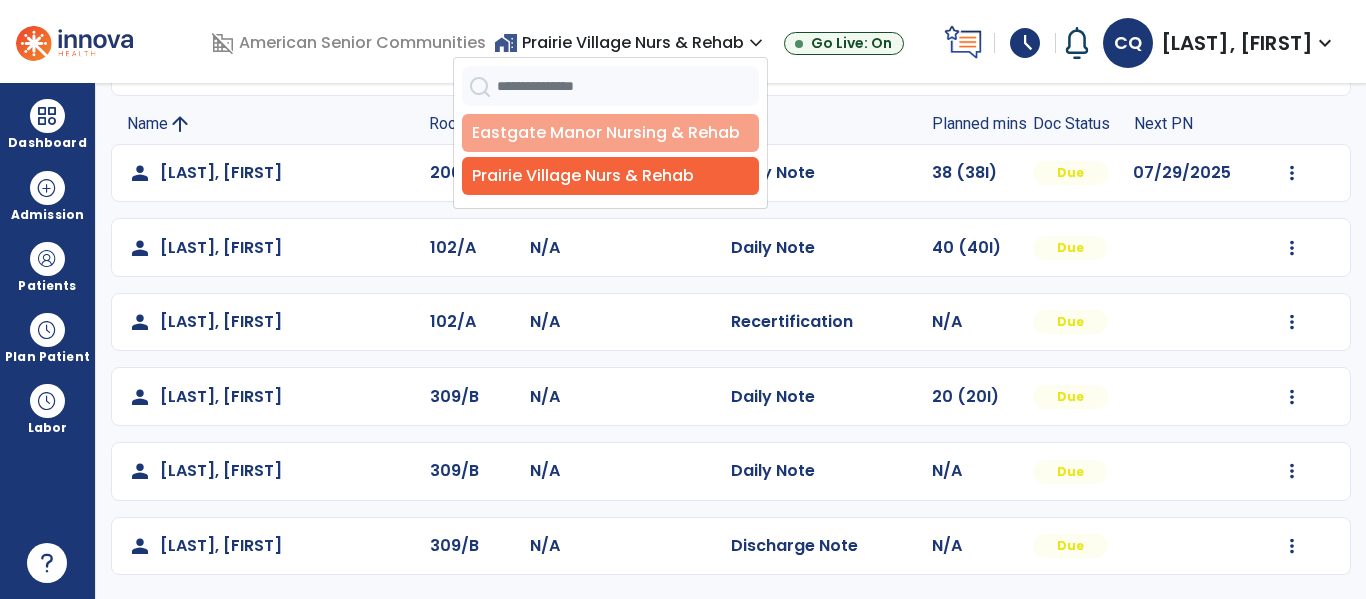 click on "Eastgate Manor Nursing & Rehab" at bounding box center (610, 133) 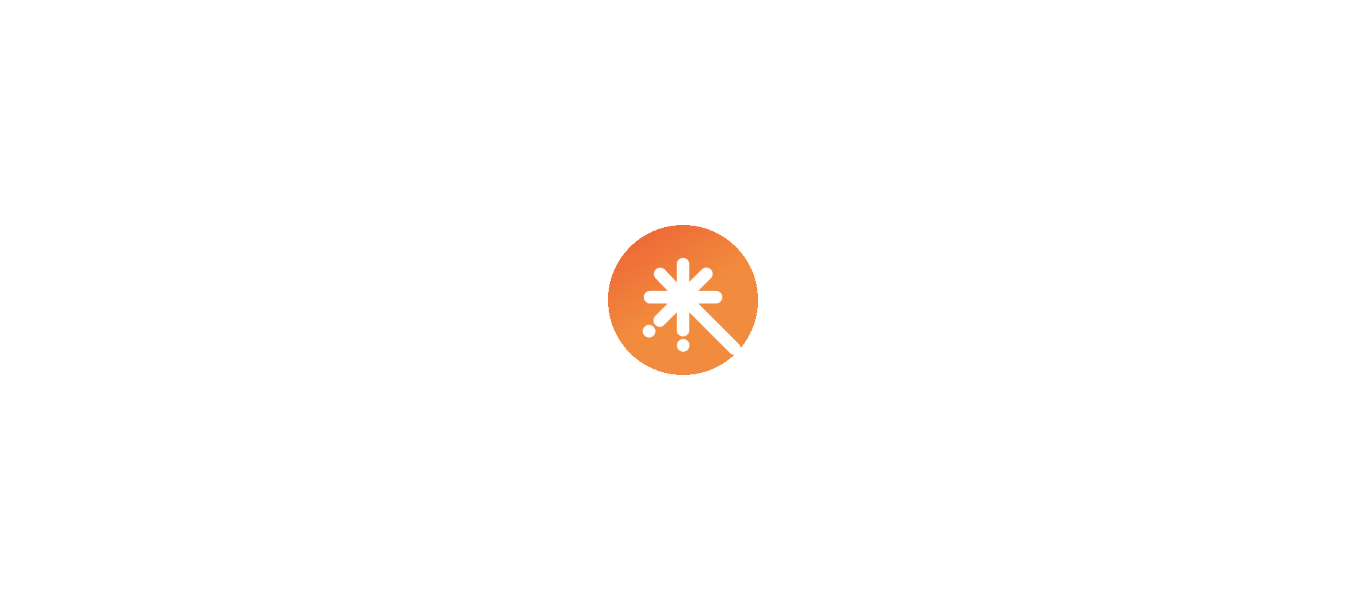 scroll, scrollTop: 0, scrollLeft: 0, axis: both 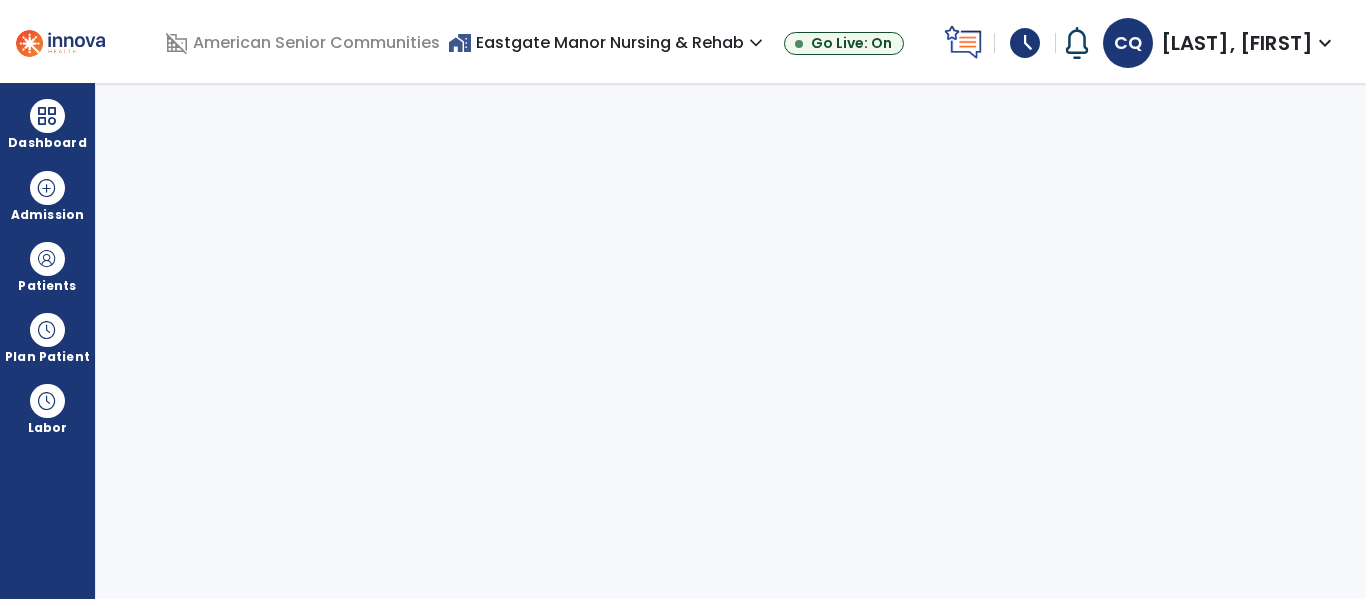 select on "****" 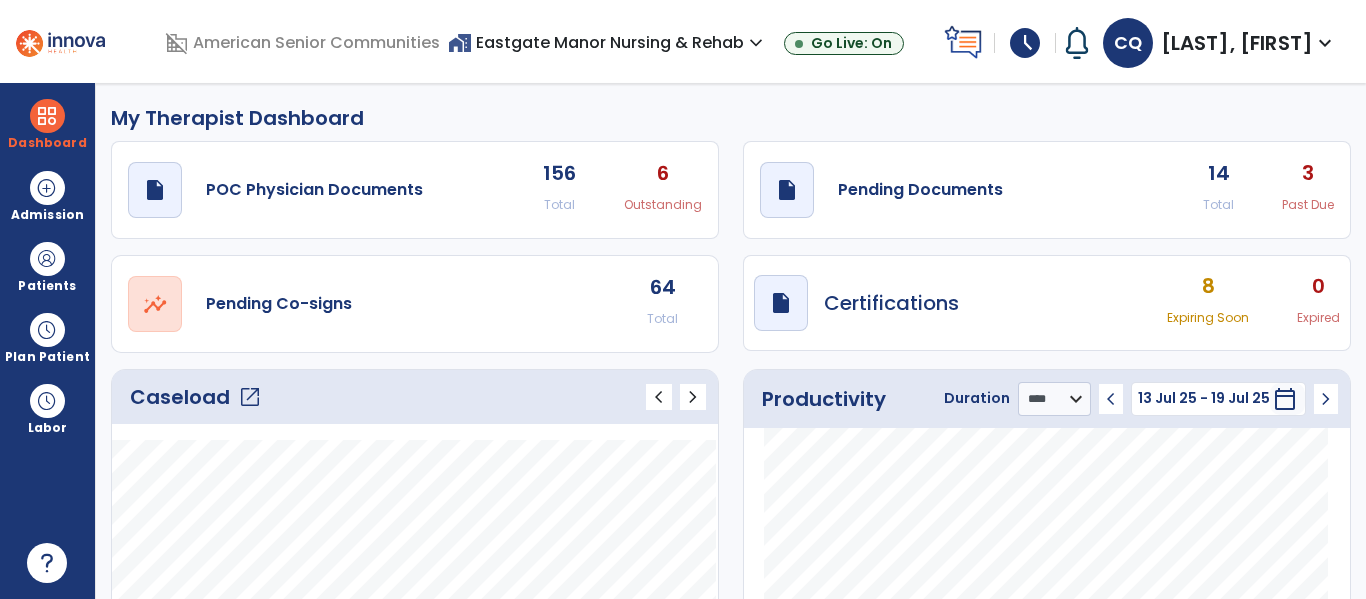 click on "open_in_new" 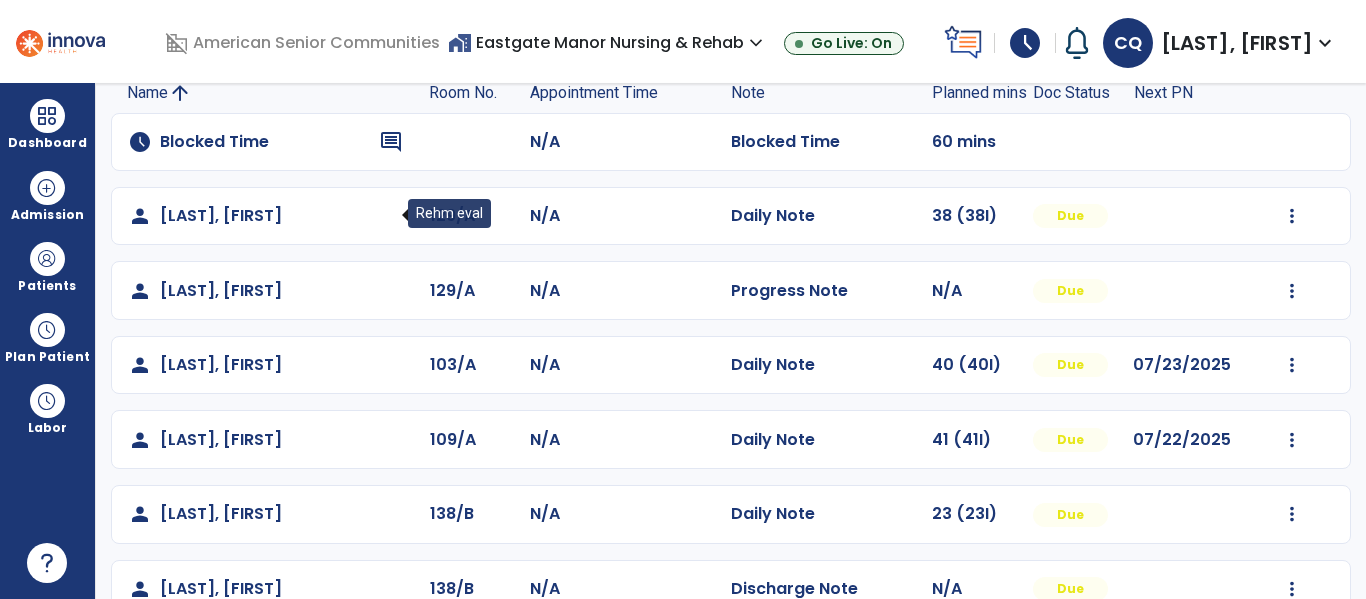 scroll, scrollTop: 166, scrollLeft: 0, axis: vertical 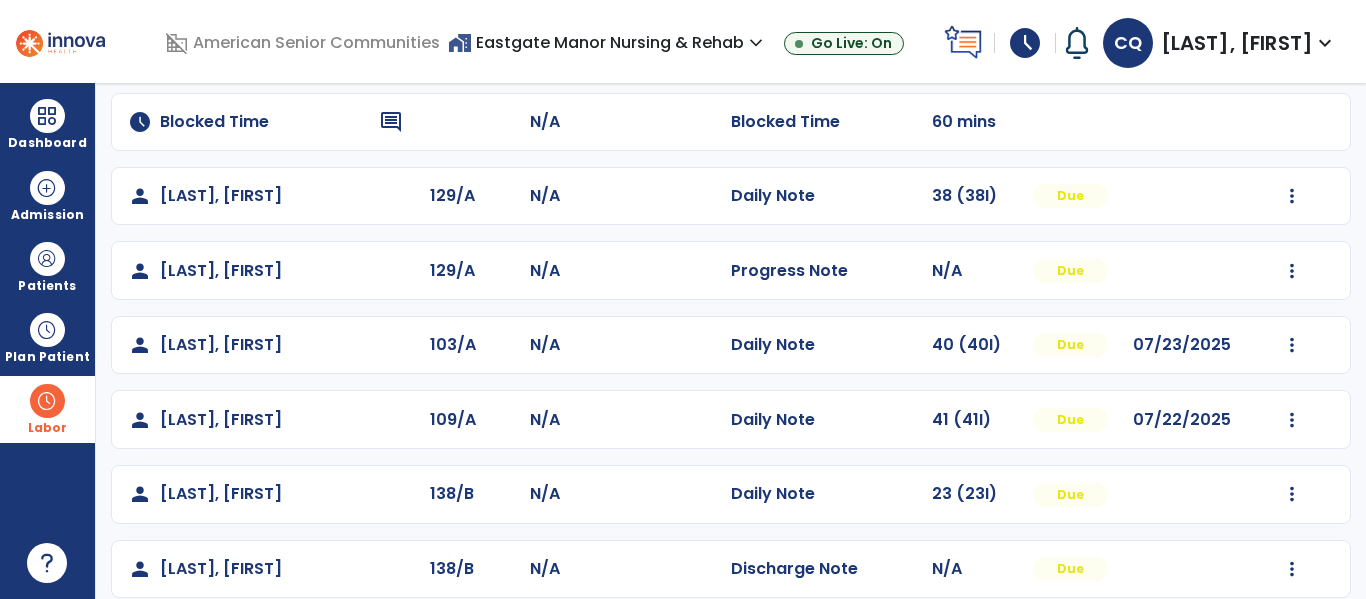 click on "Labor" at bounding box center (47, 409) 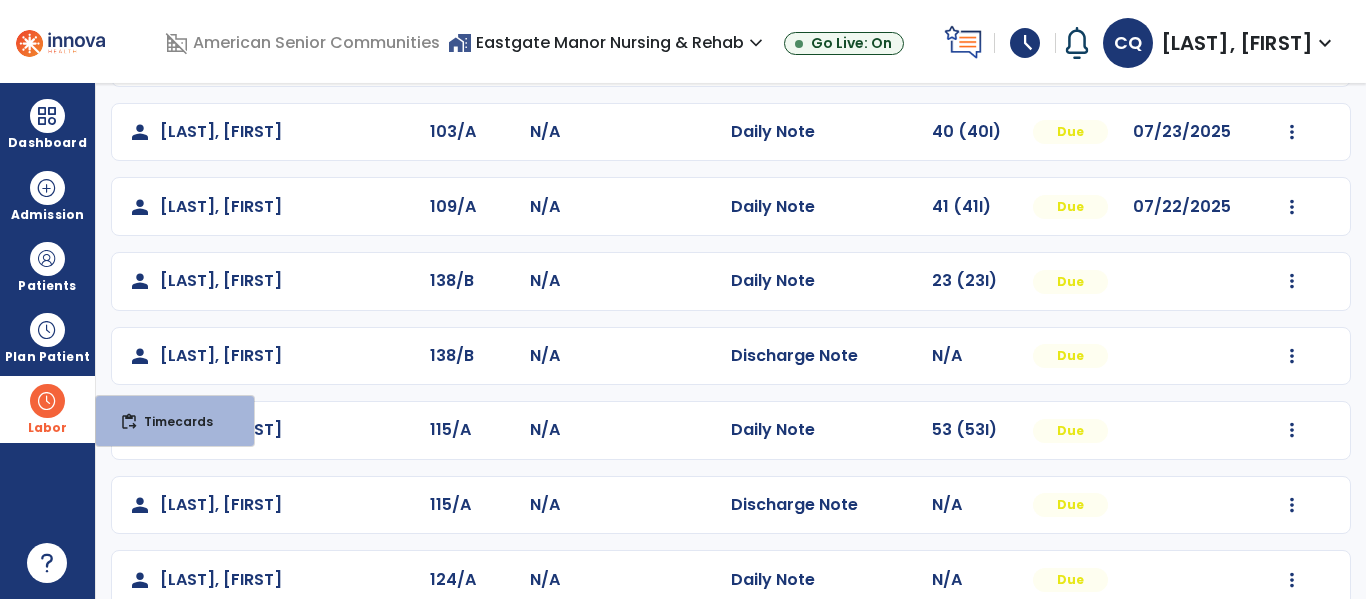 scroll, scrollTop: 0, scrollLeft: 0, axis: both 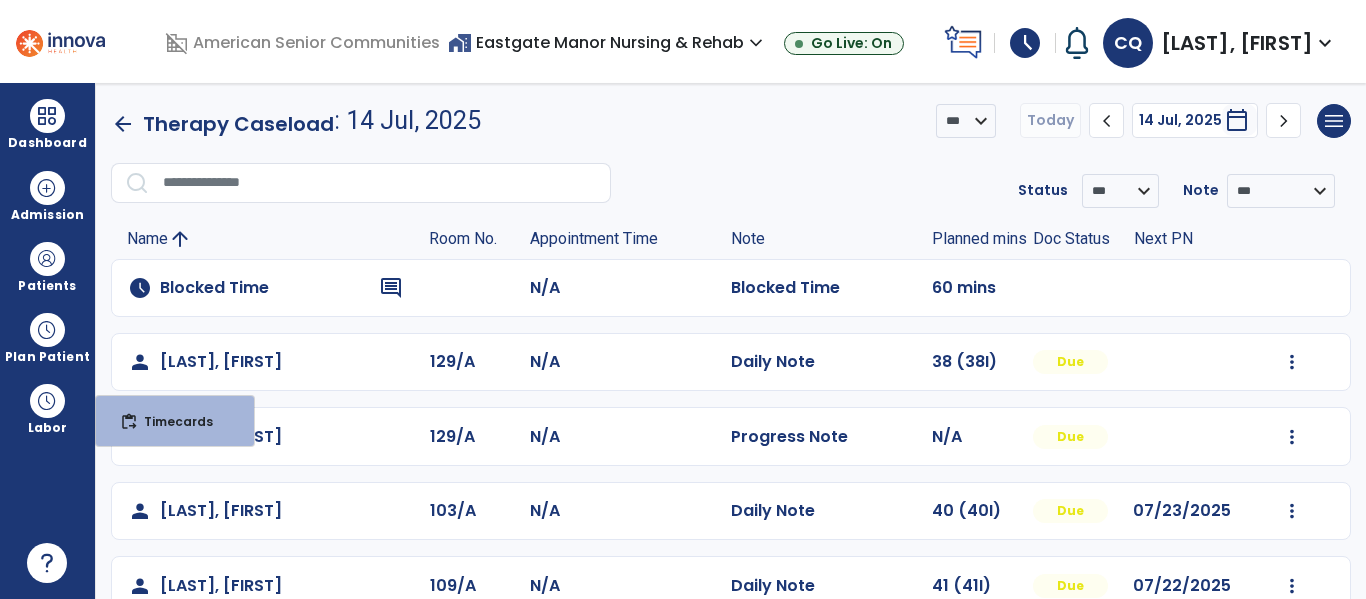 click on "expand_more" at bounding box center (756, 43) 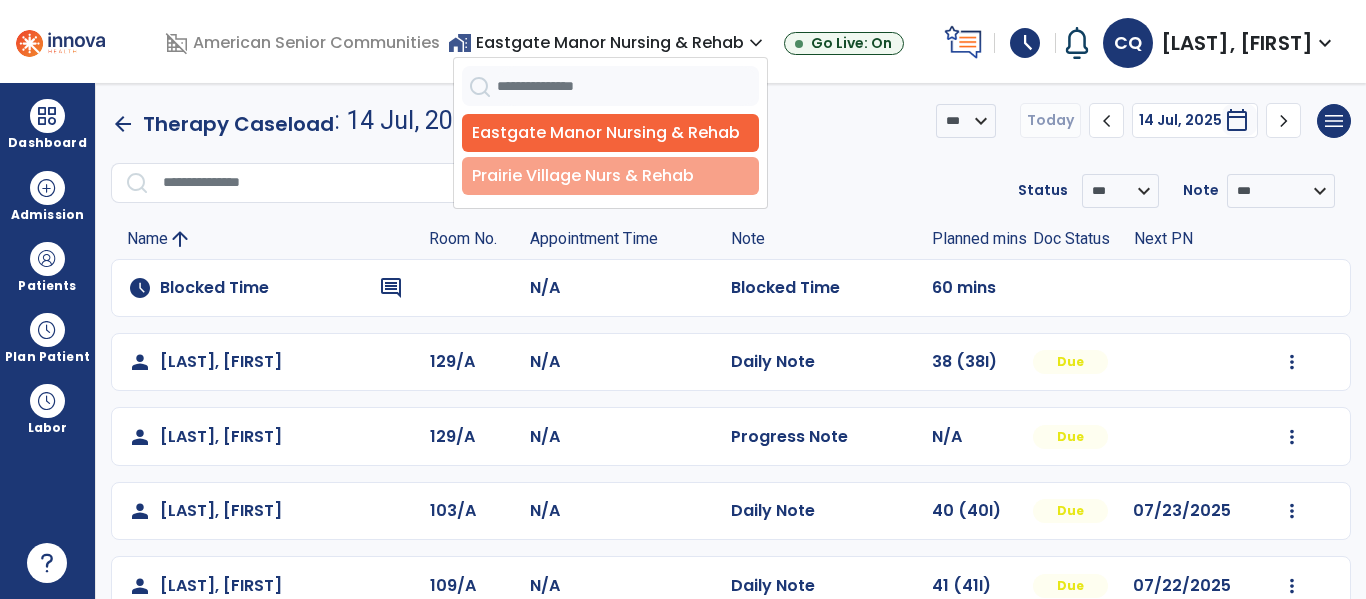 click on "Prairie Village Nurs & Rehab" at bounding box center [610, 176] 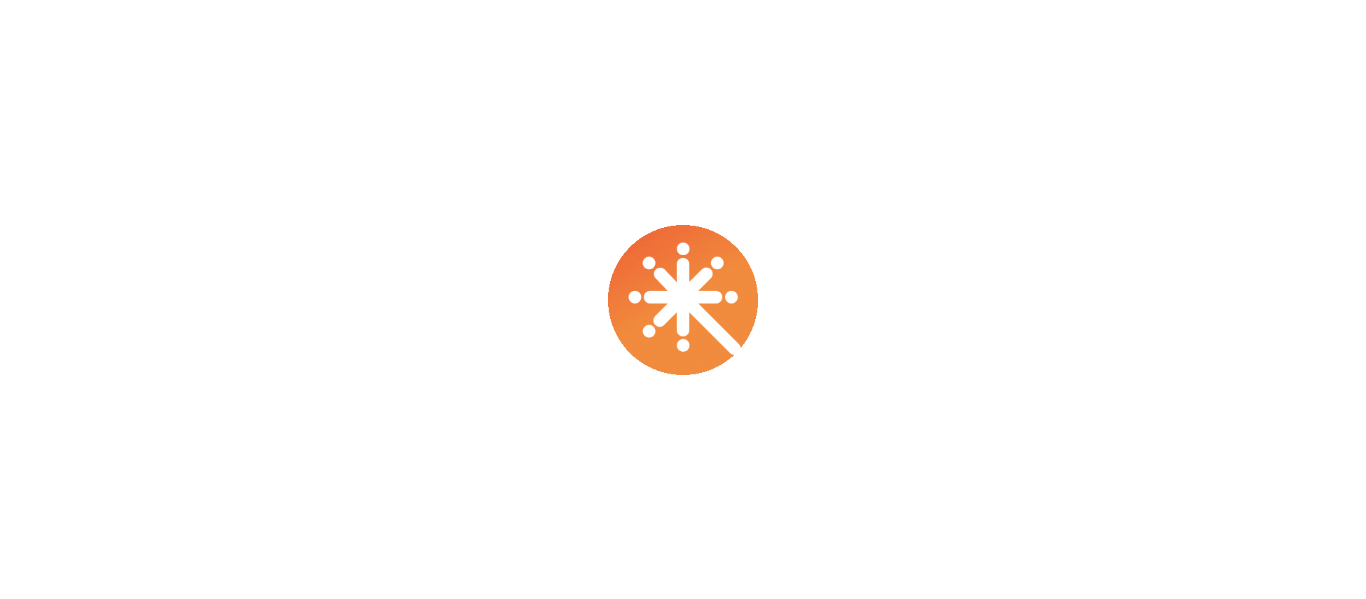 scroll, scrollTop: 0, scrollLeft: 0, axis: both 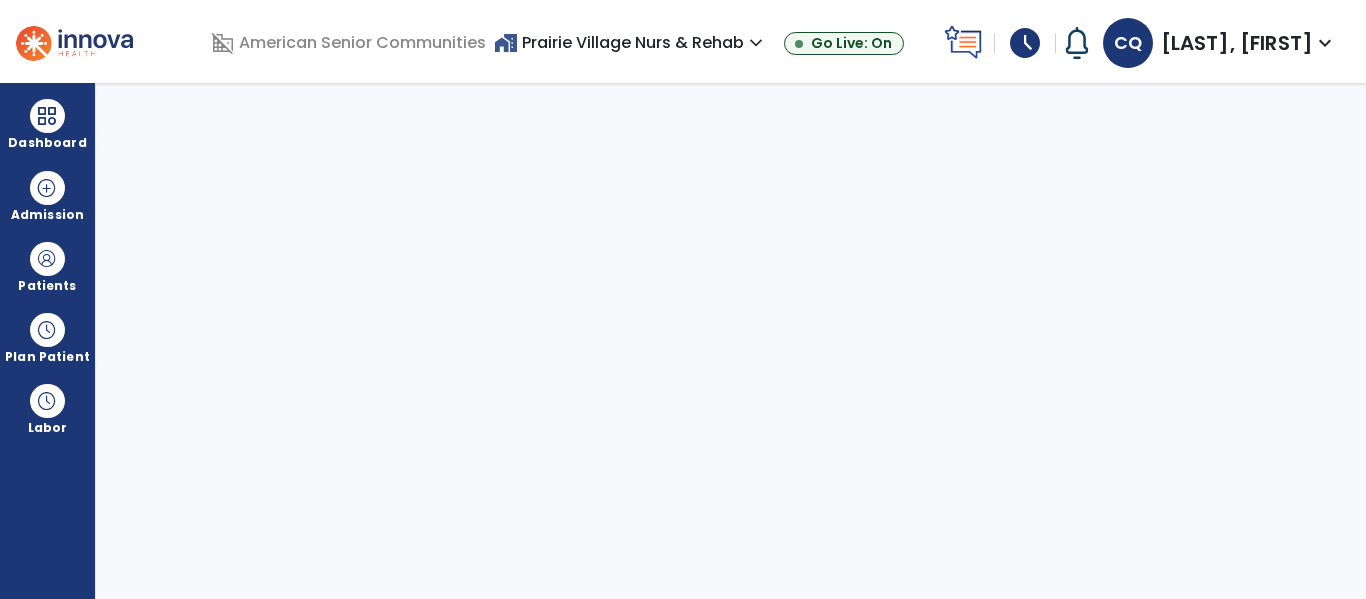 select on "****" 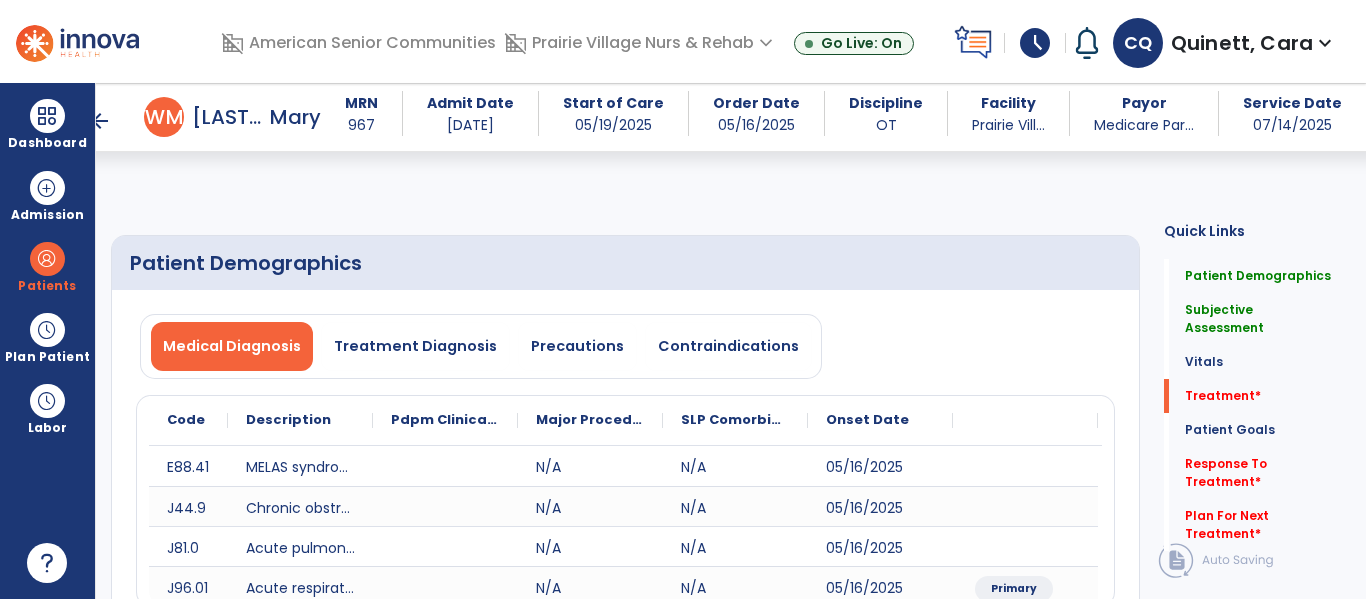 select on "*" 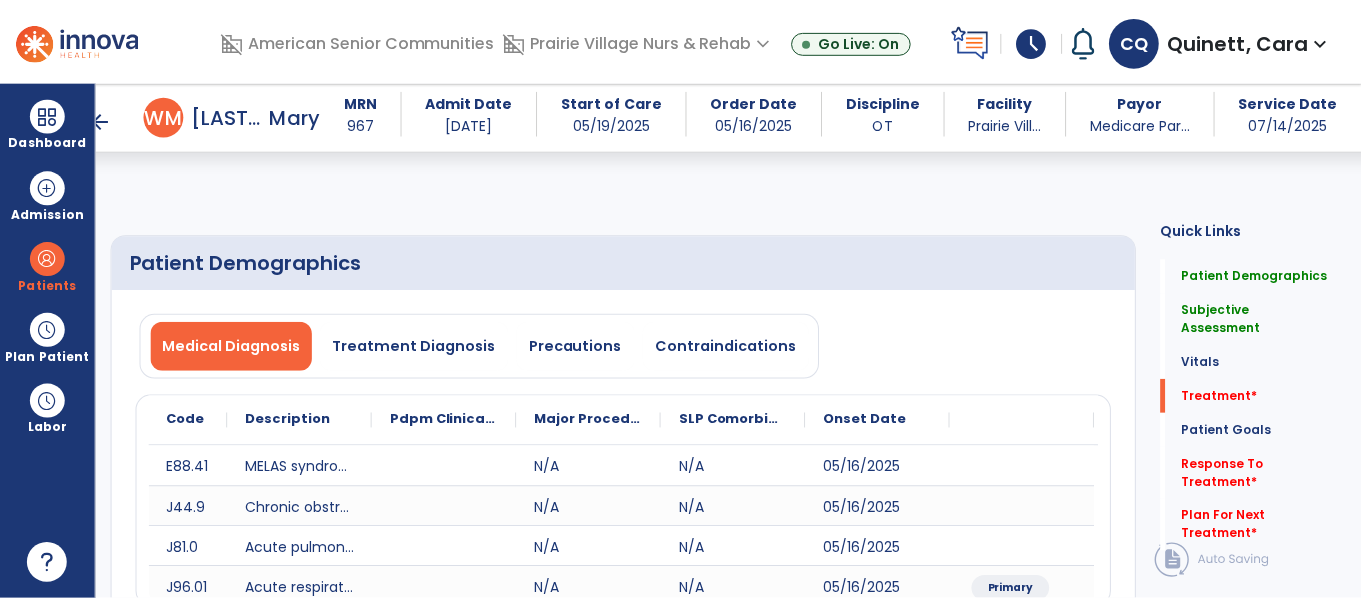 scroll, scrollTop: 1198, scrollLeft: 0, axis: vertical 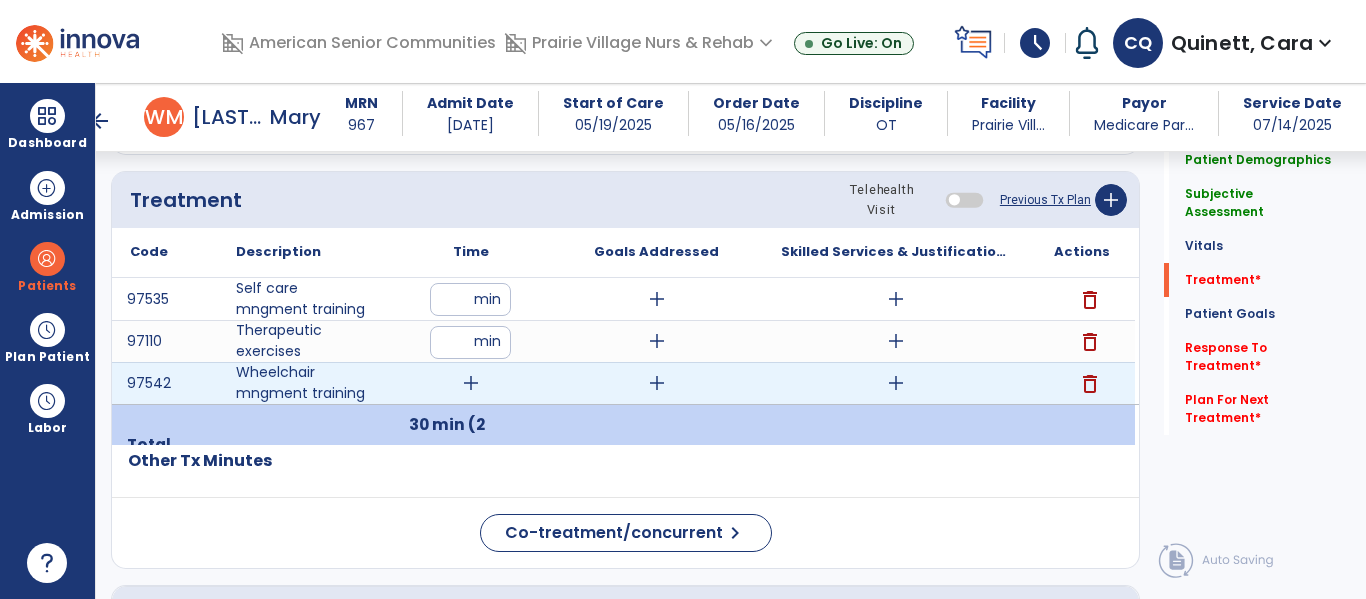 click on "delete" at bounding box center (1090, 384) 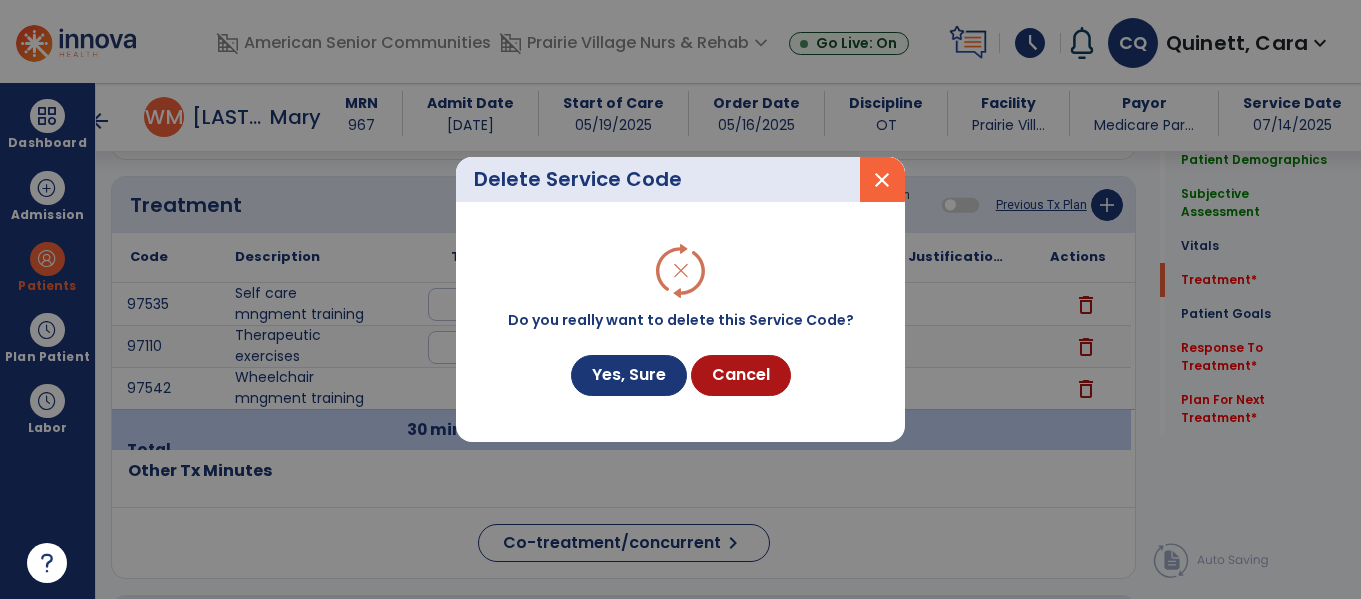 scroll, scrollTop: 1198, scrollLeft: 0, axis: vertical 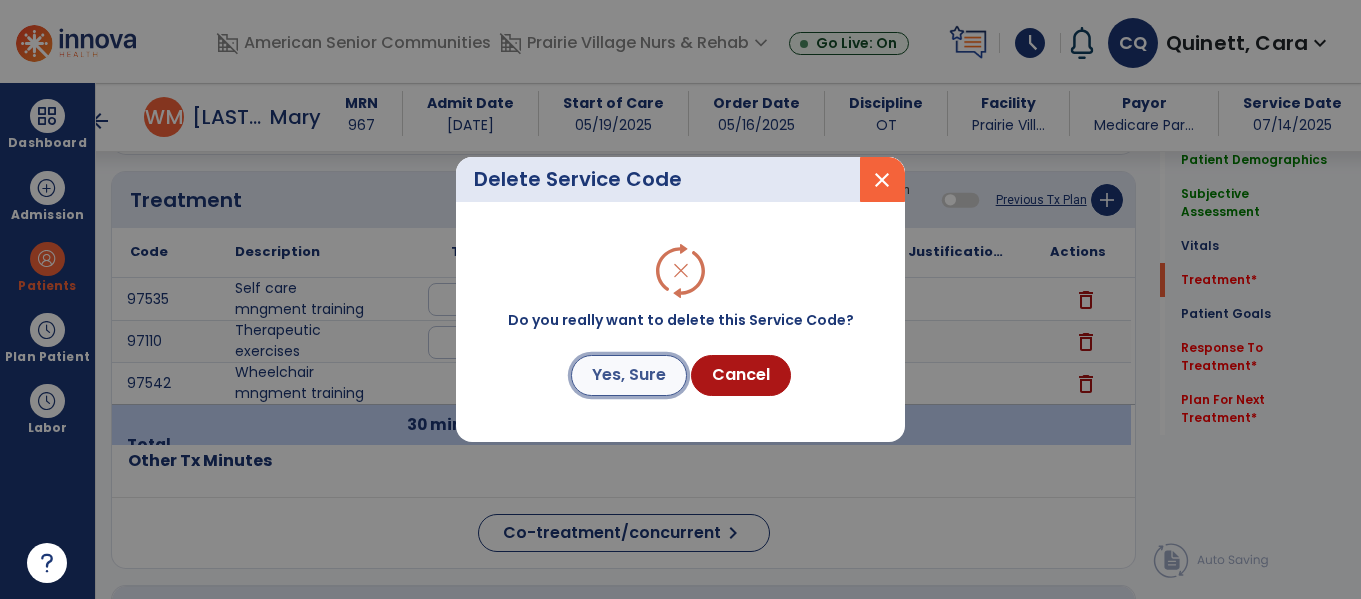 click on "Yes, Sure" at bounding box center (629, 375) 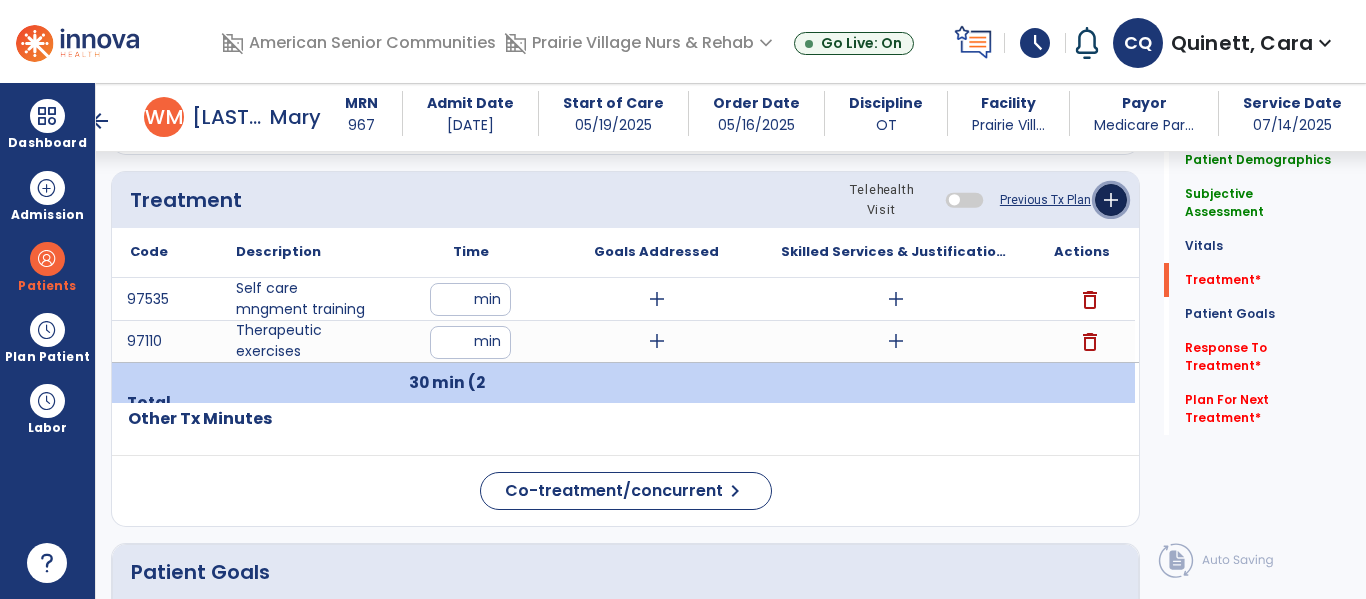 click on "add" 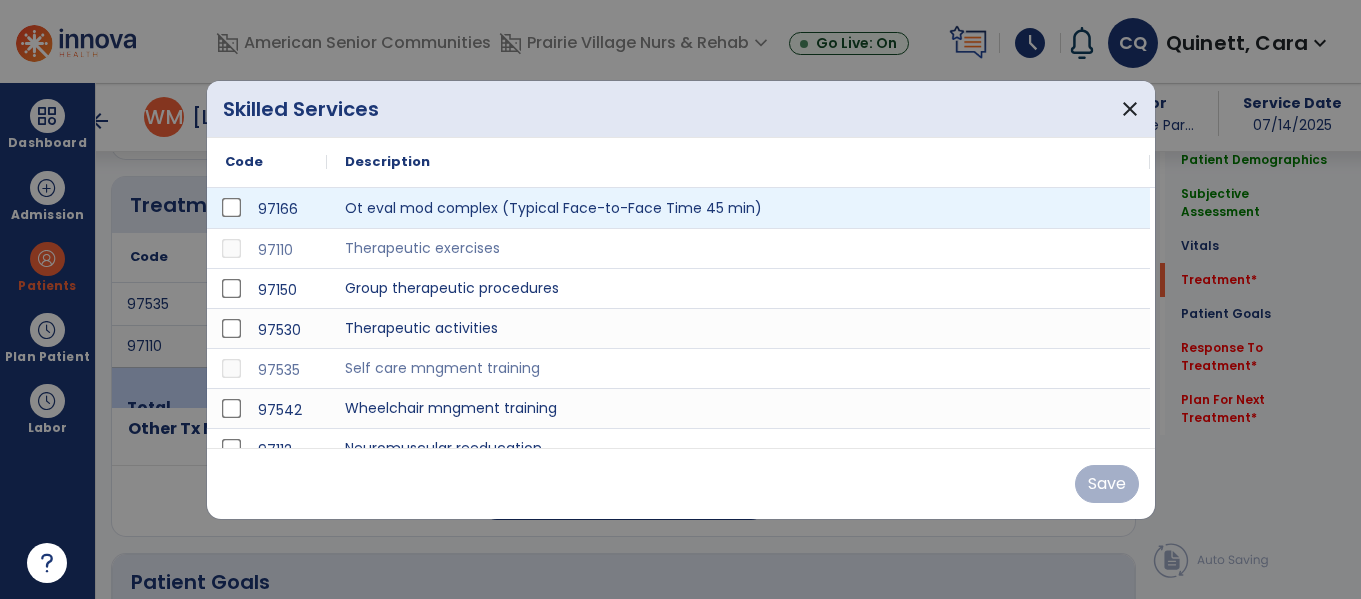 scroll, scrollTop: 1198, scrollLeft: 0, axis: vertical 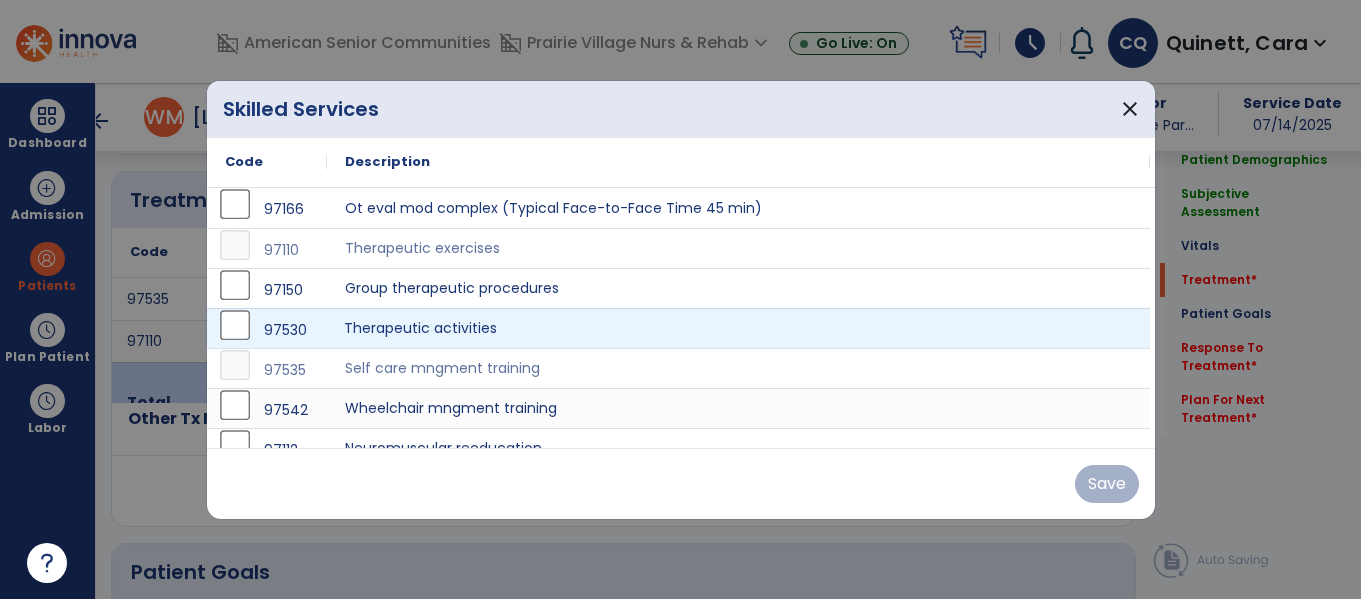 click on "Therapeutic activities" at bounding box center [738, 328] 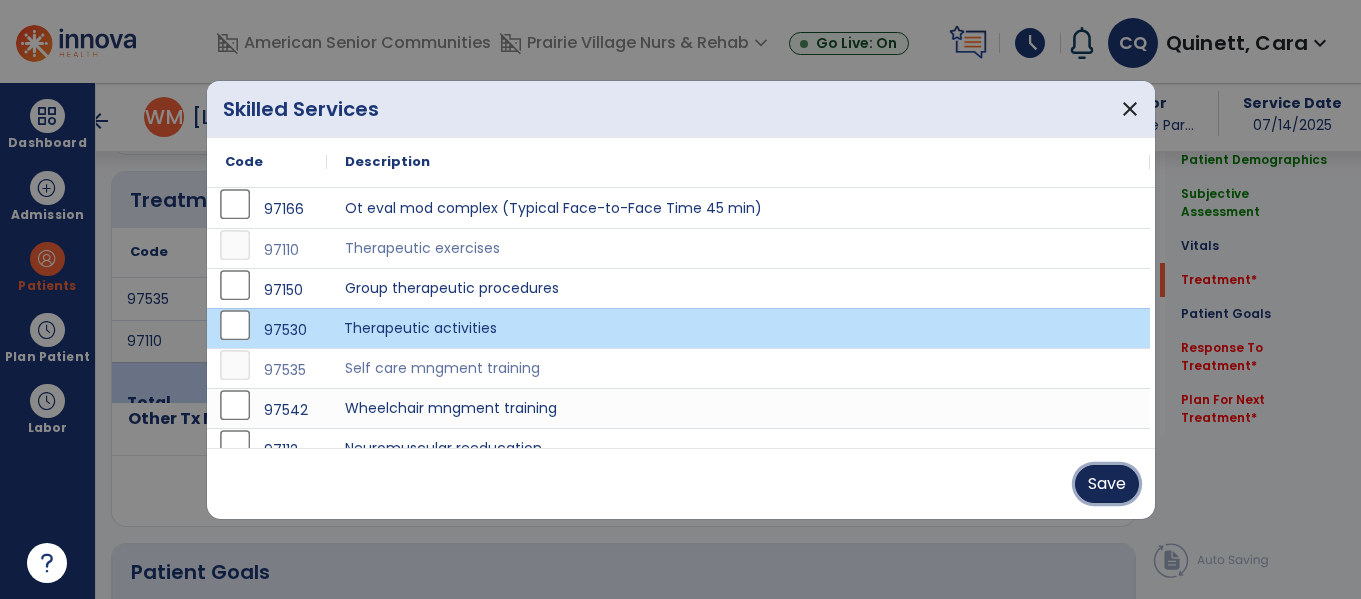 click on "Save" at bounding box center (1107, 484) 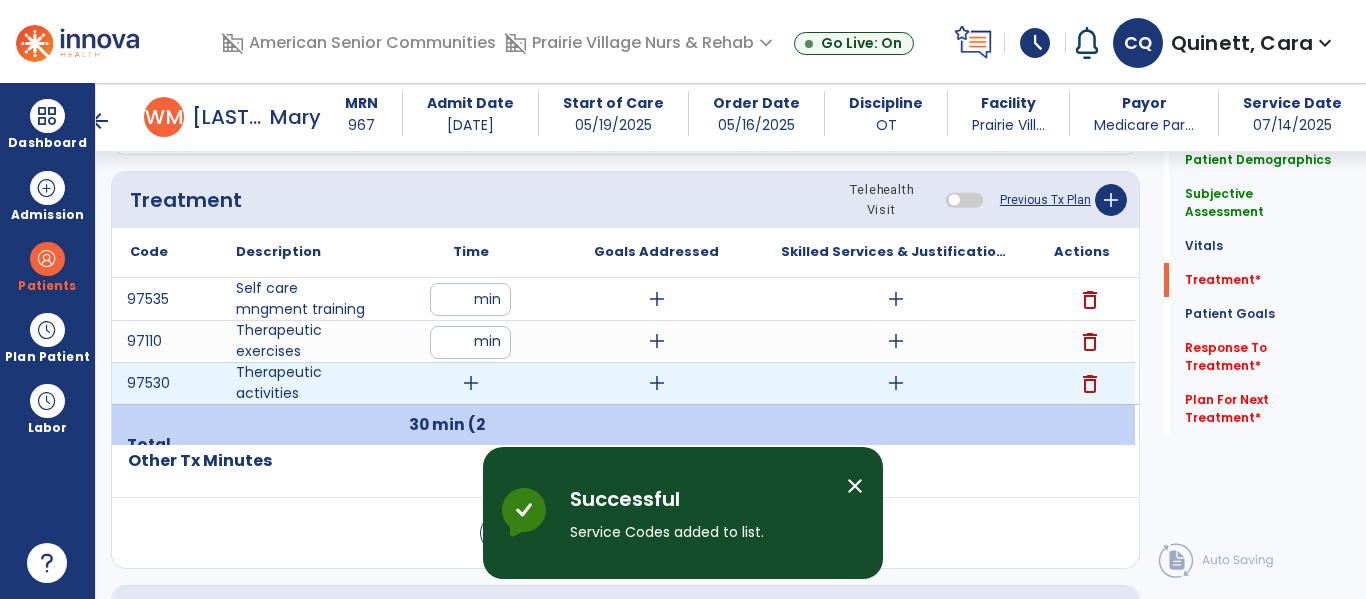 click on "add" at bounding box center [471, 383] 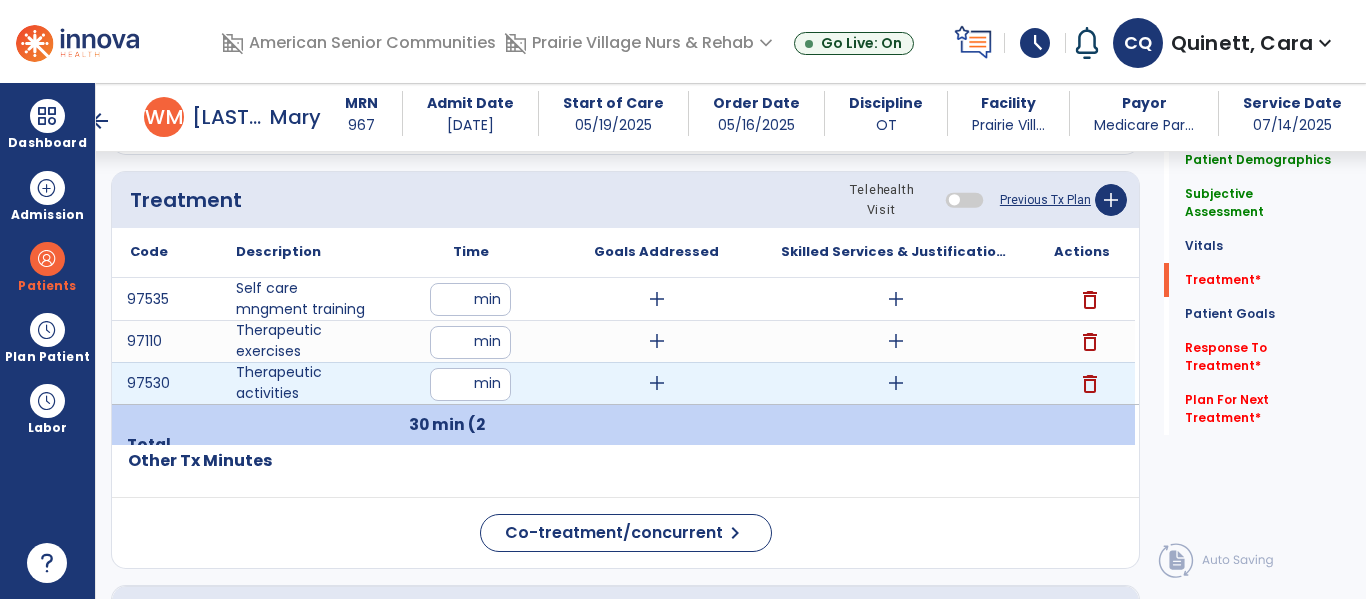type on "**" 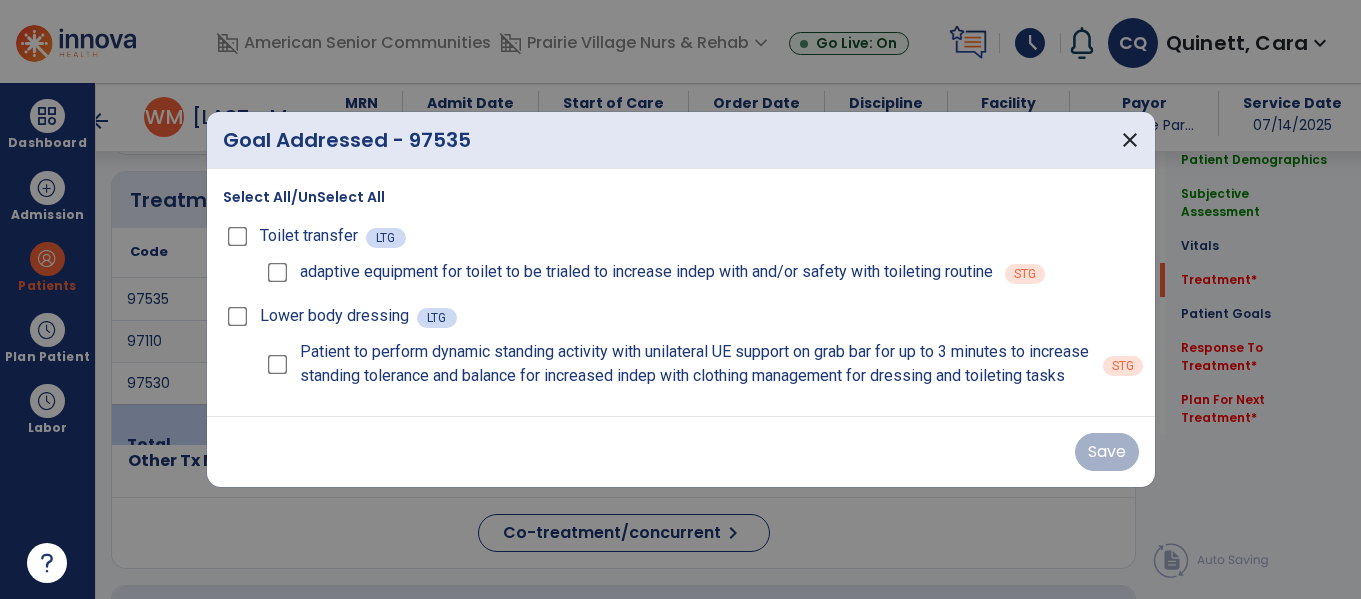 scroll, scrollTop: 1198, scrollLeft: 0, axis: vertical 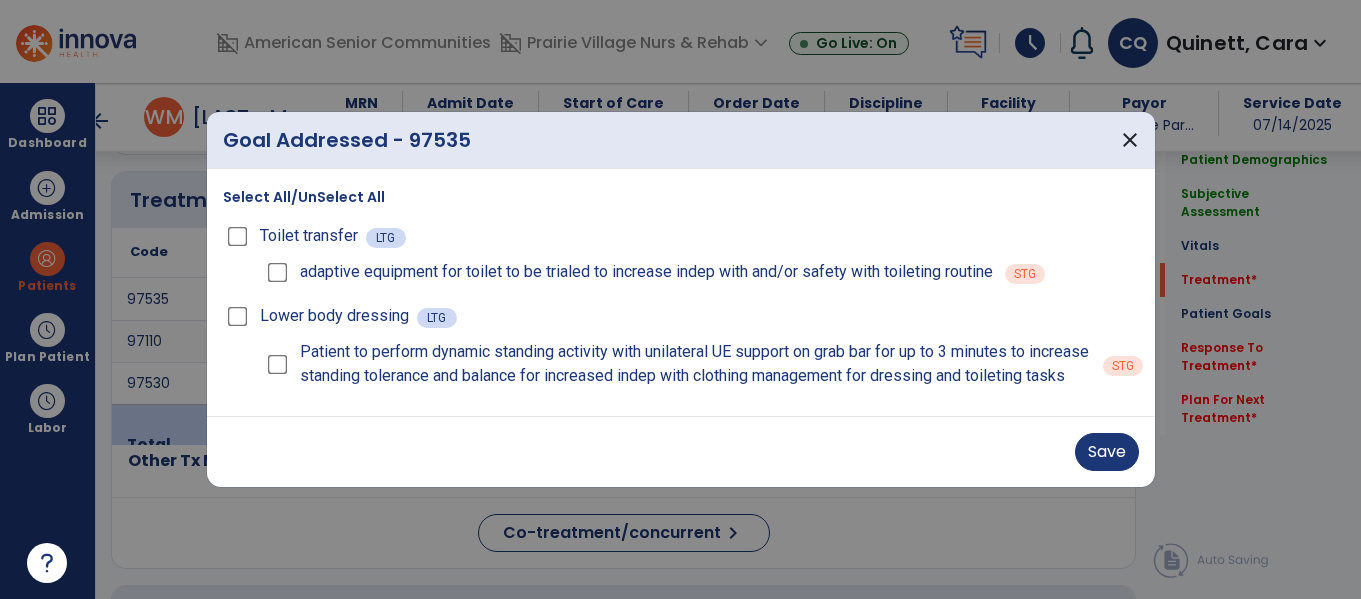 drag, startPoint x: 1153, startPoint y: 203, endPoint x: 1153, endPoint y: 221, distance: 18 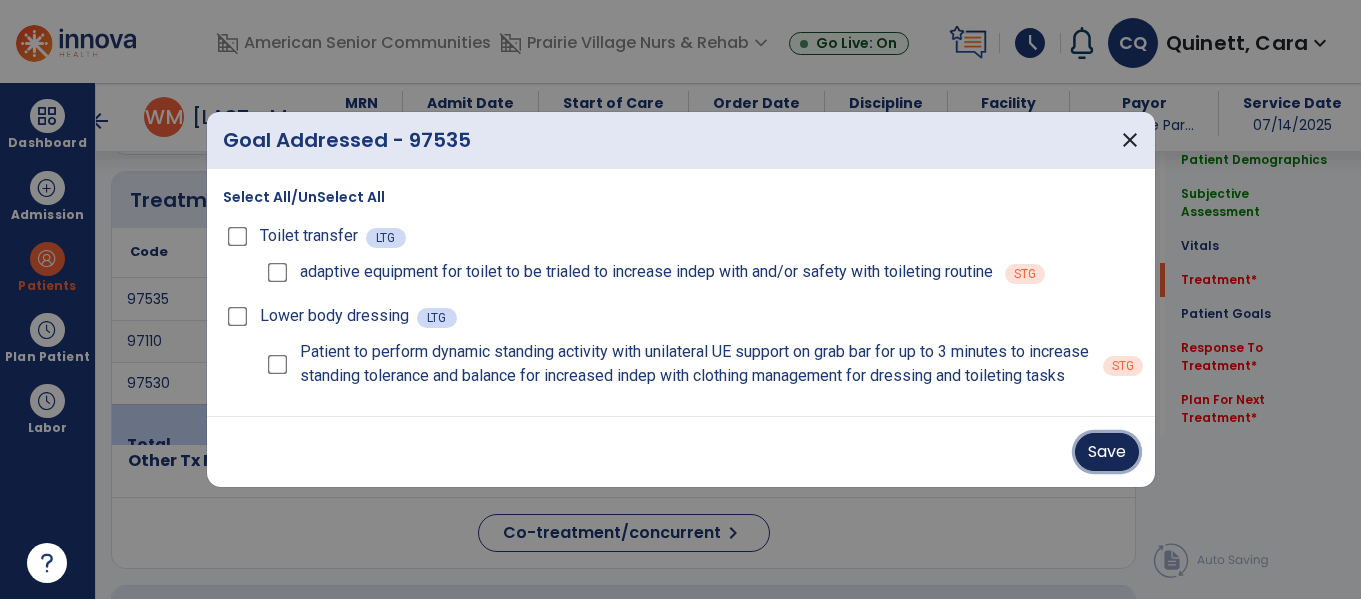 click on "Save" at bounding box center [1107, 452] 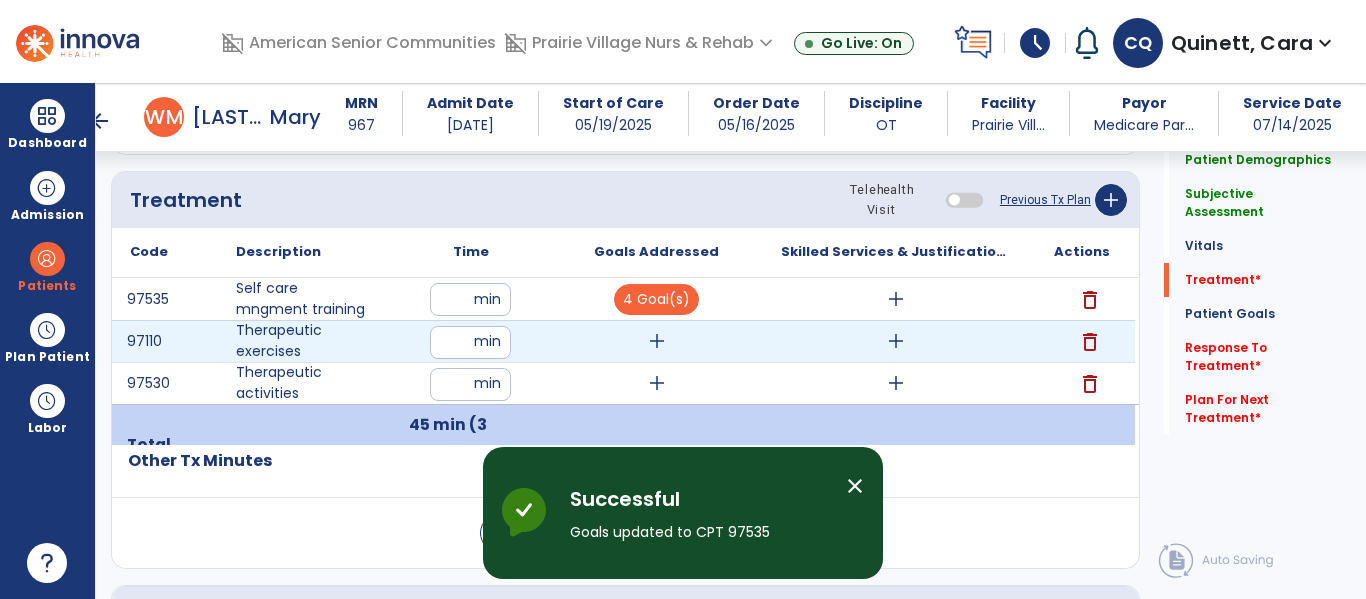 click on "add" at bounding box center [657, 341] 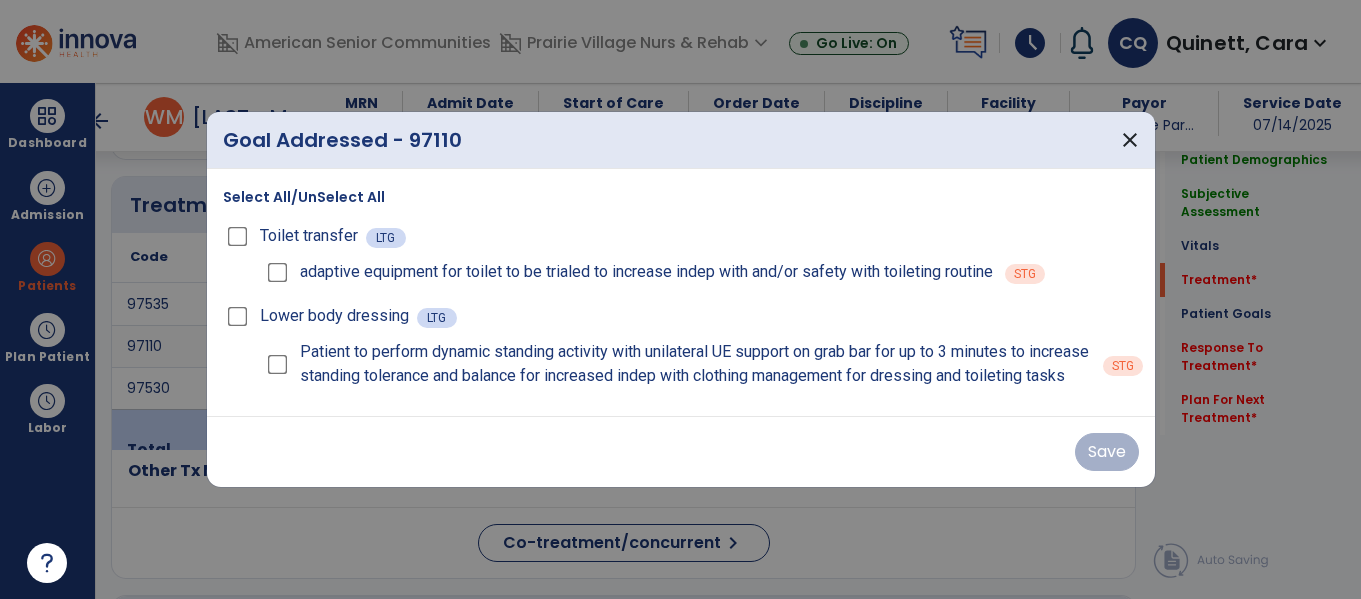 scroll, scrollTop: 1198, scrollLeft: 0, axis: vertical 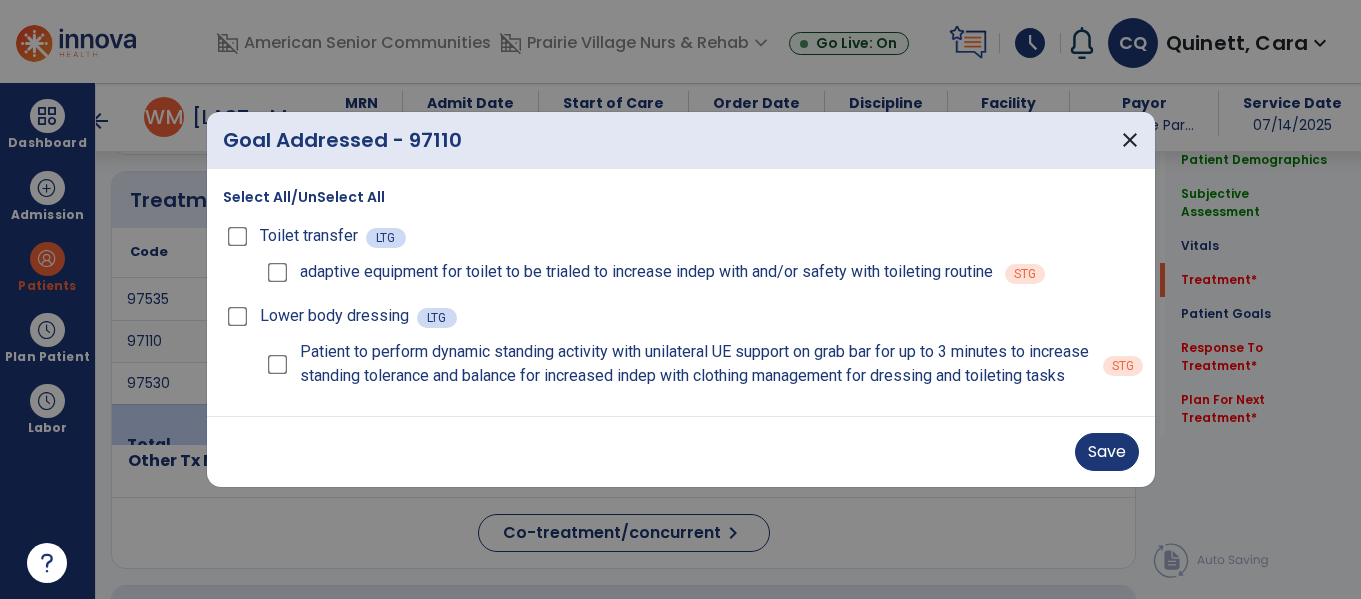click on "Select All/UnSelect All" at bounding box center [304, 197] 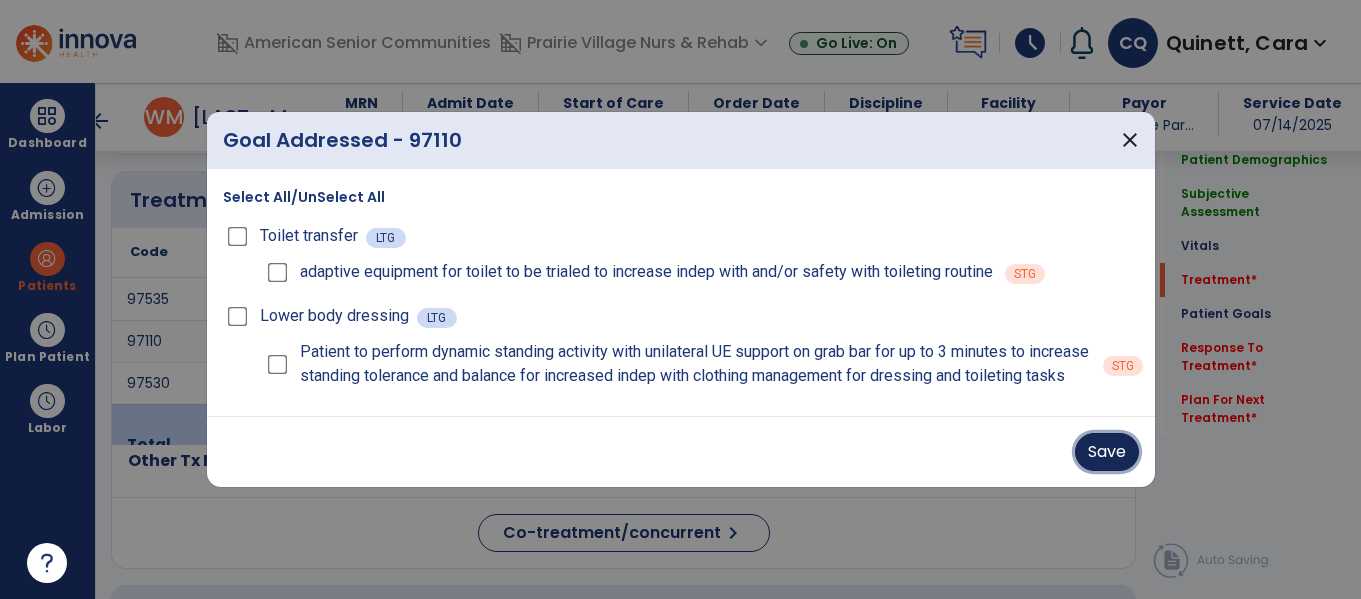 click on "Save" at bounding box center (1107, 452) 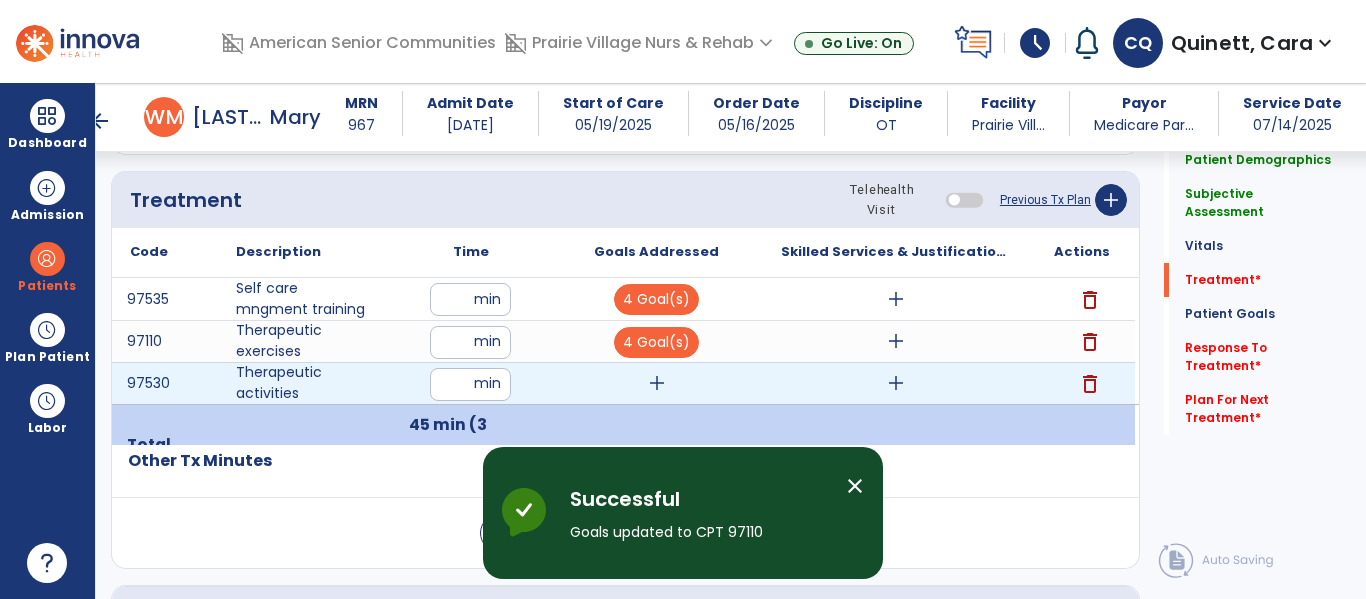 click on "add" at bounding box center [657, 383] 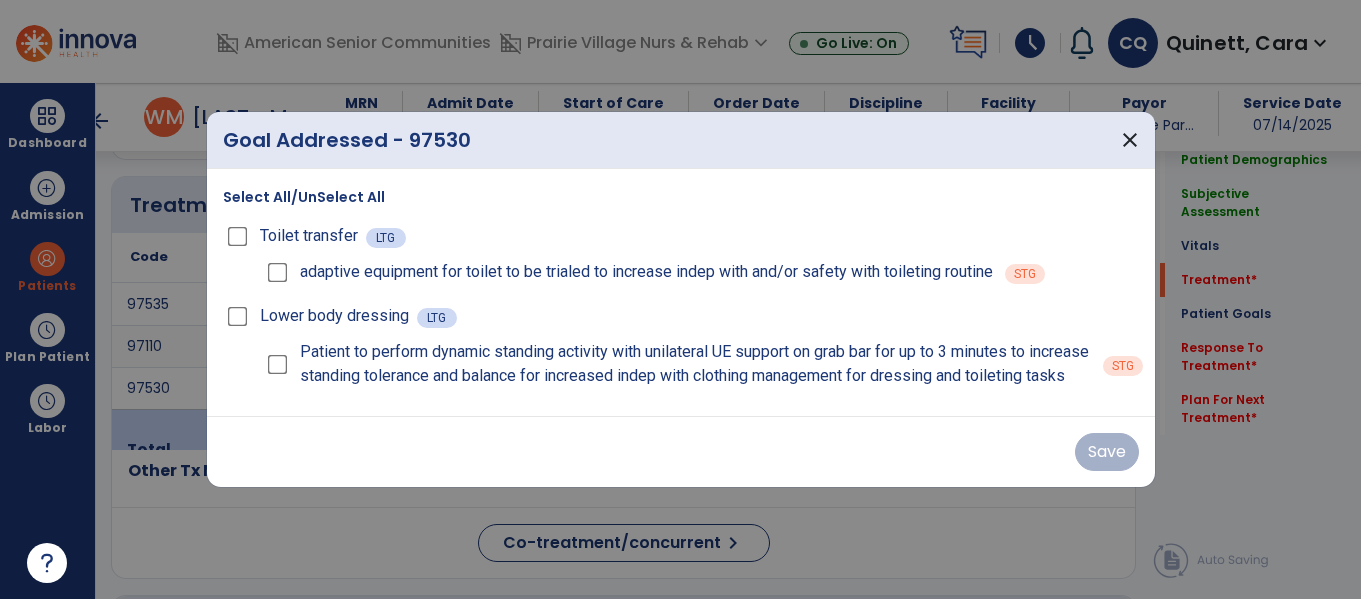 scroll, scrollTop: 1198, scrollLeft: 0, axis: vertical 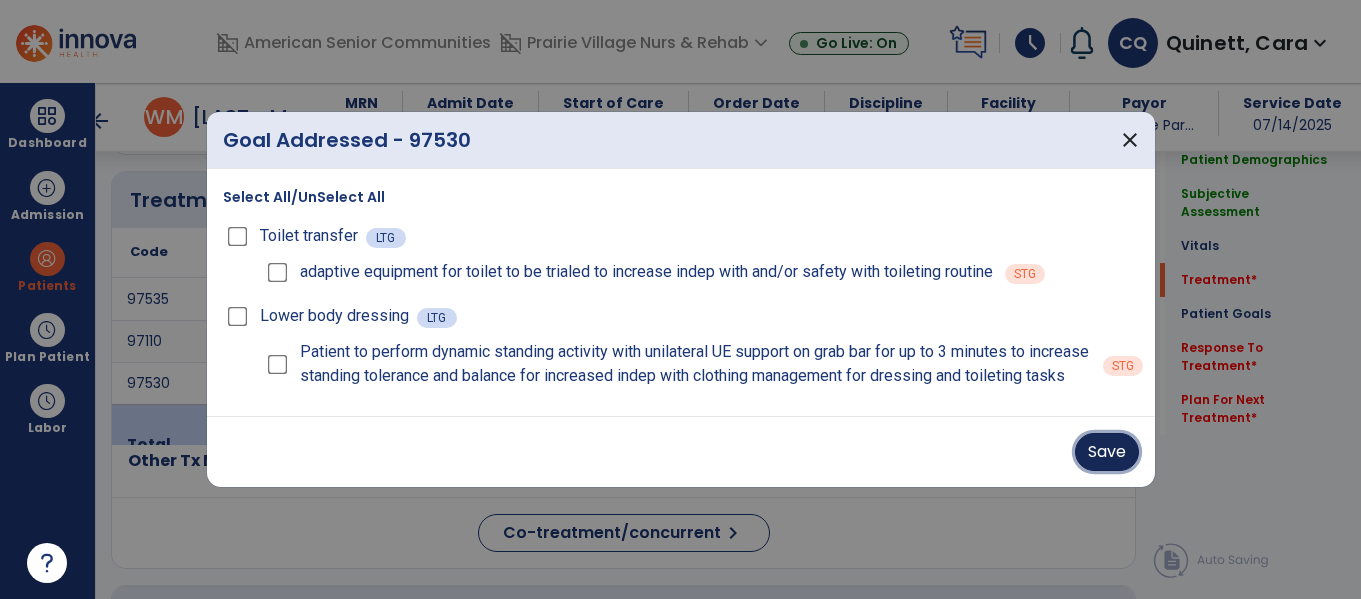 click on "Save" at bounding box center (1107, 452) 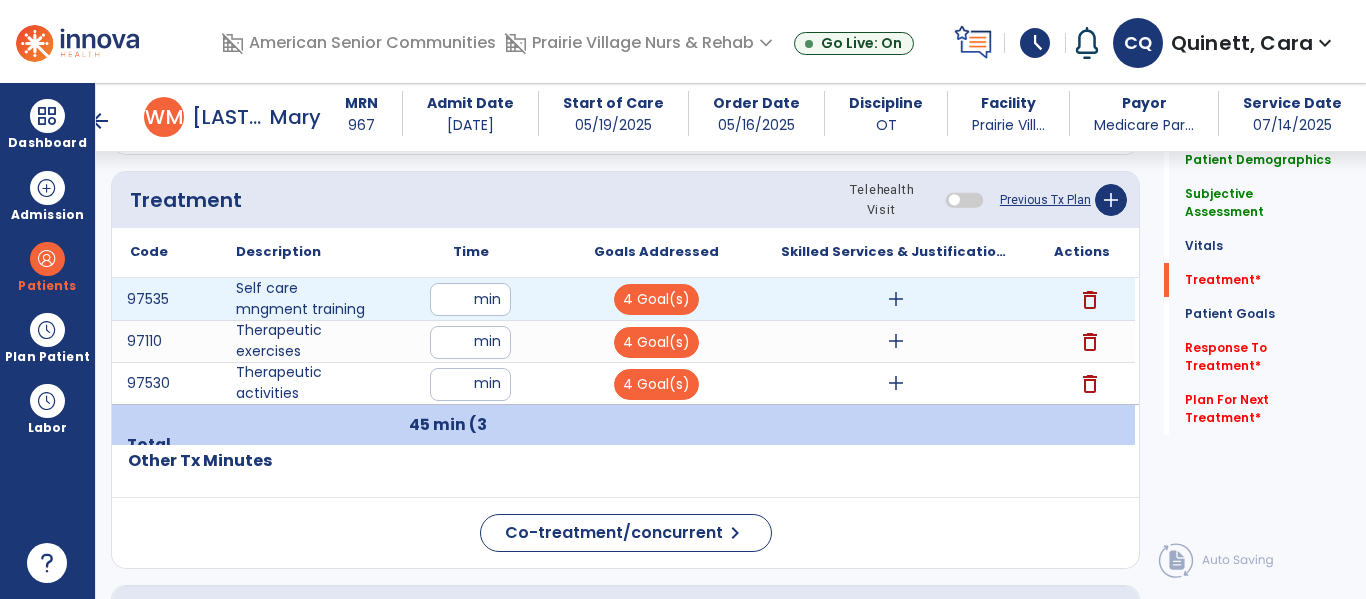 click on "add" at bounding box center [896, 299] 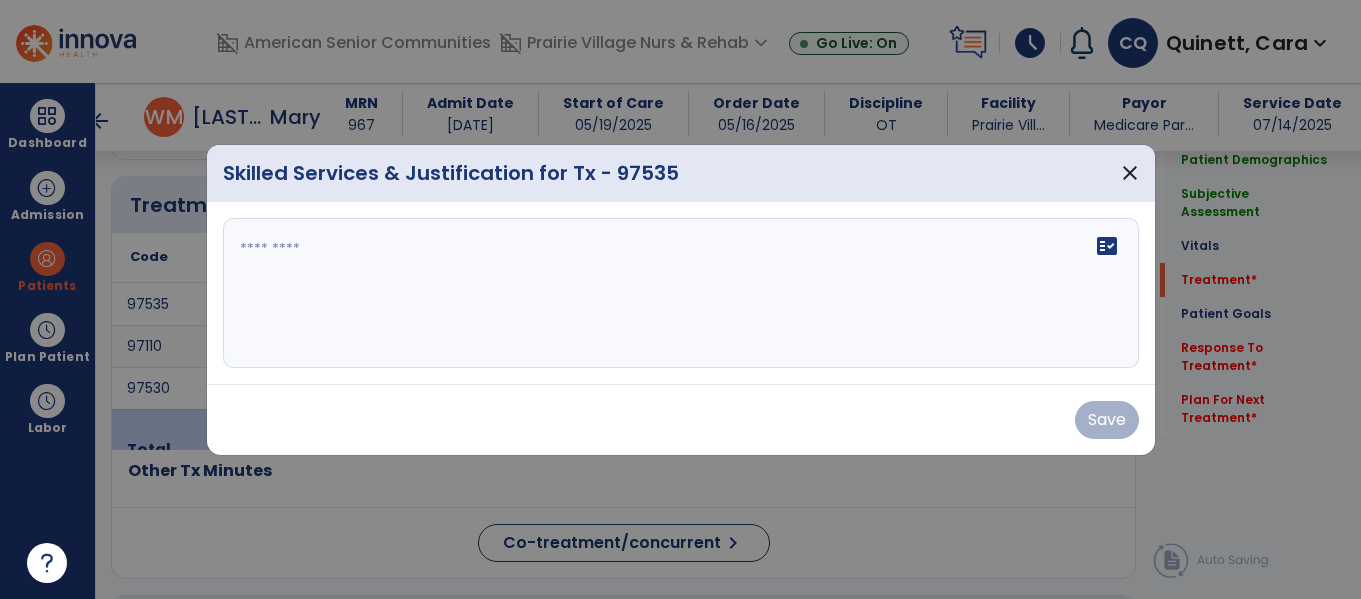 scroll, scrollTop: 1198, scrollLeft: 0, axis: vertical 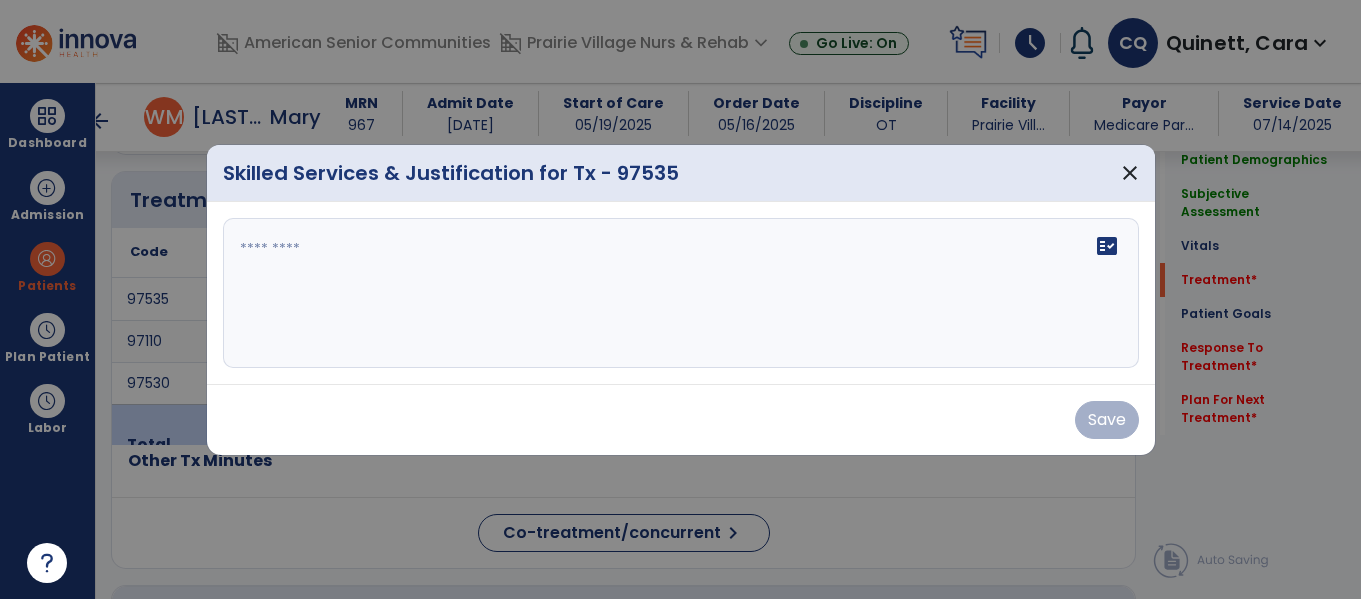 click at bounding box center (681, 293) 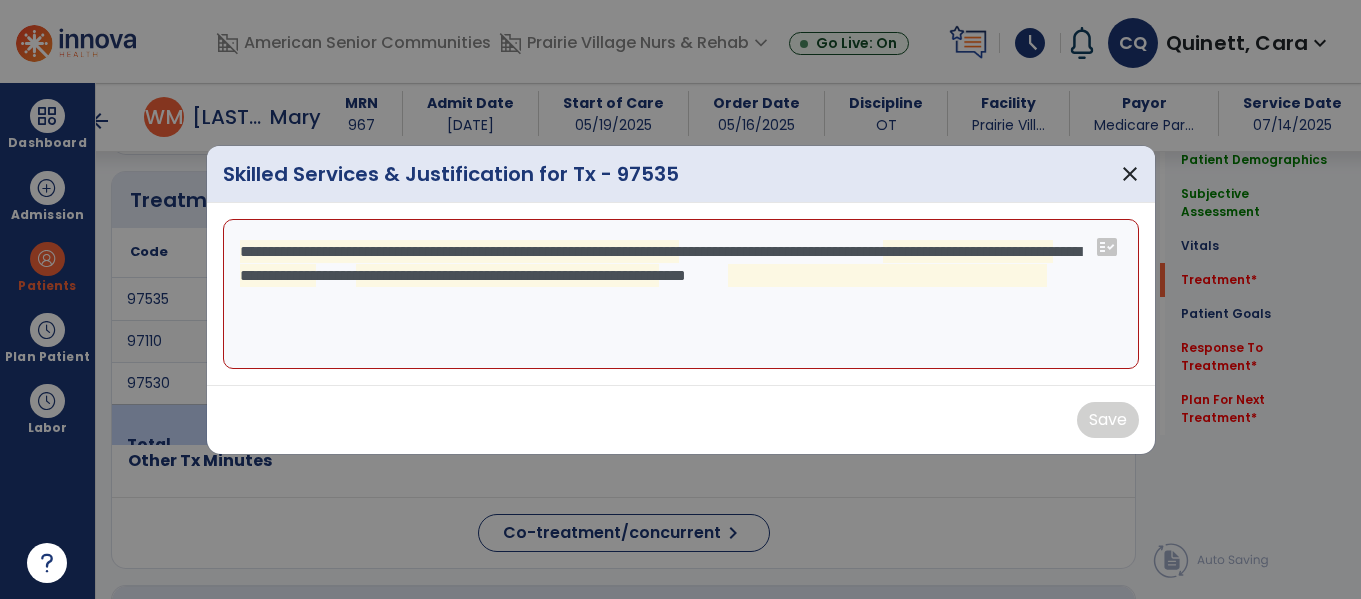 click on "**********" at bounding box center [681, 294] 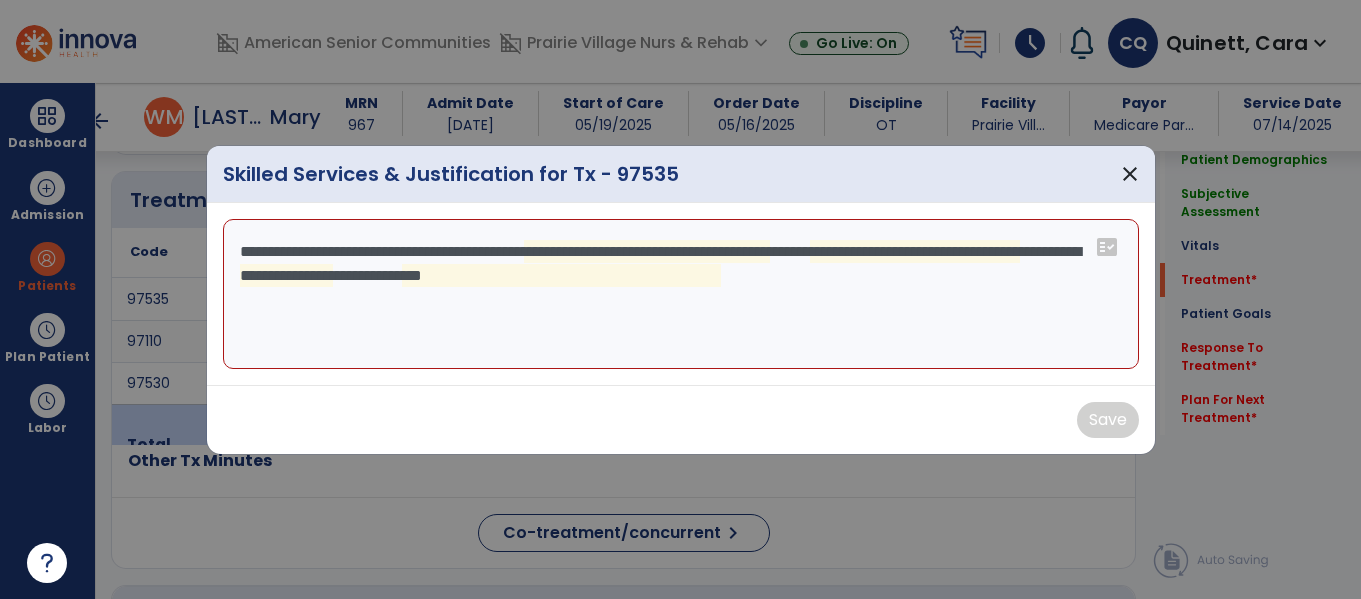 click on "**********" at bounding box center [681, 294] 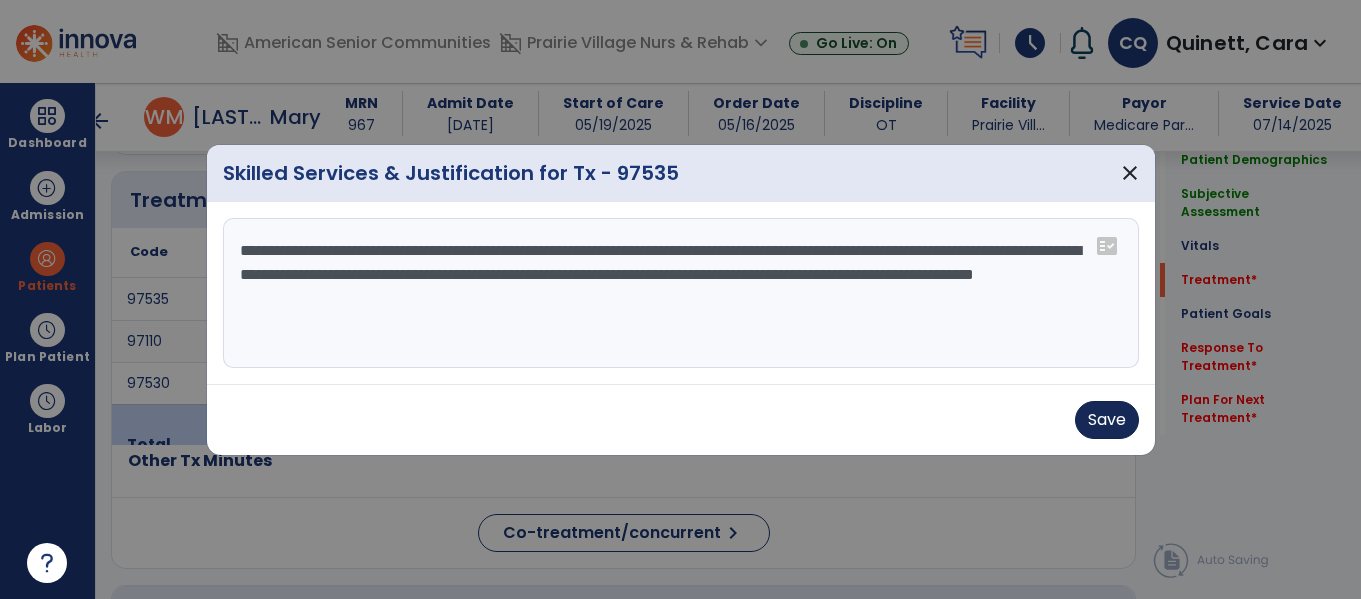 type on "**********" 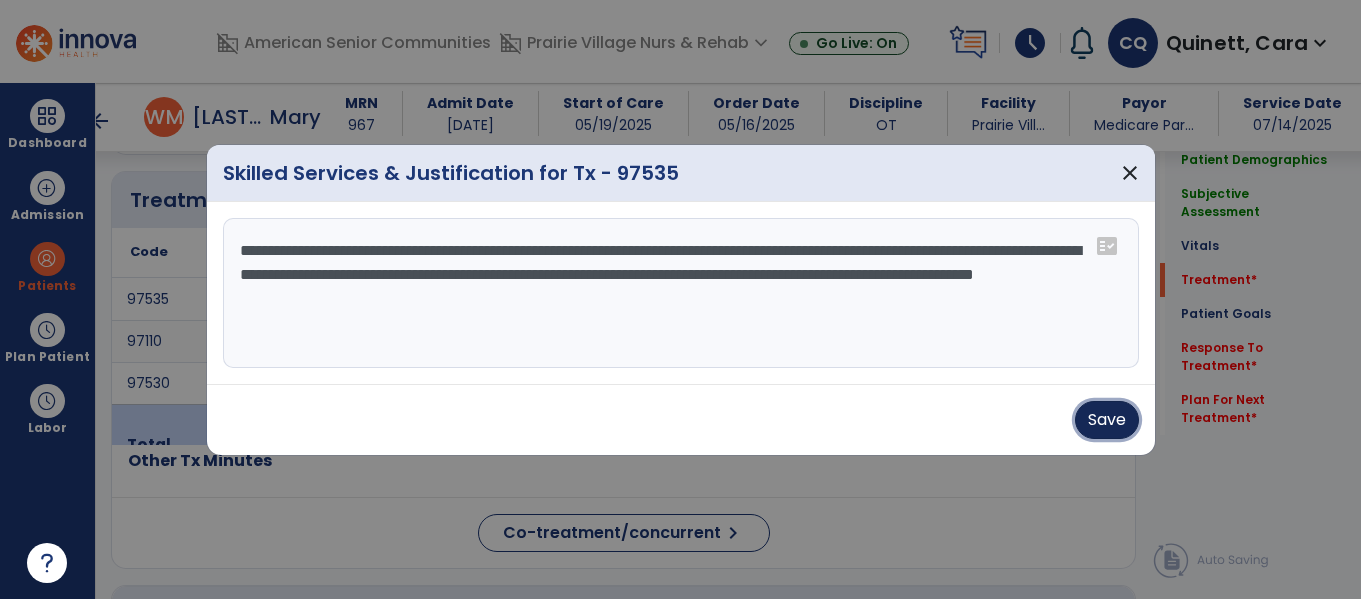 click on "Save" at bounding box center [1107, 420] 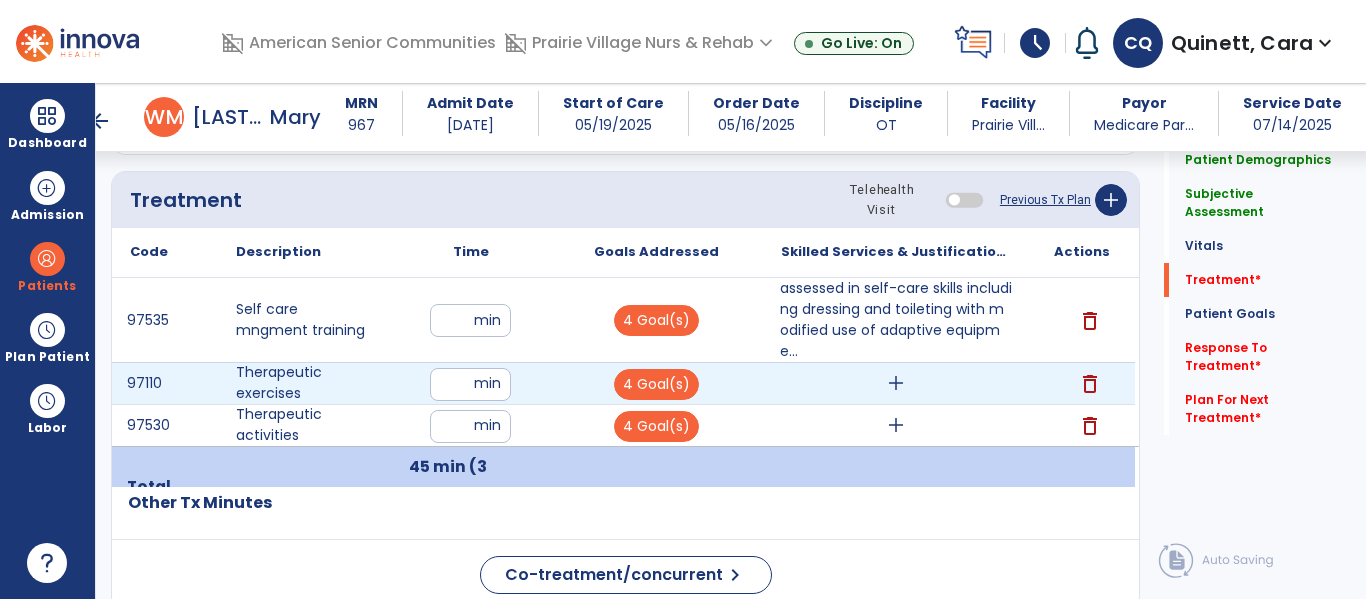click on "add" at bounding box center [896, 383] 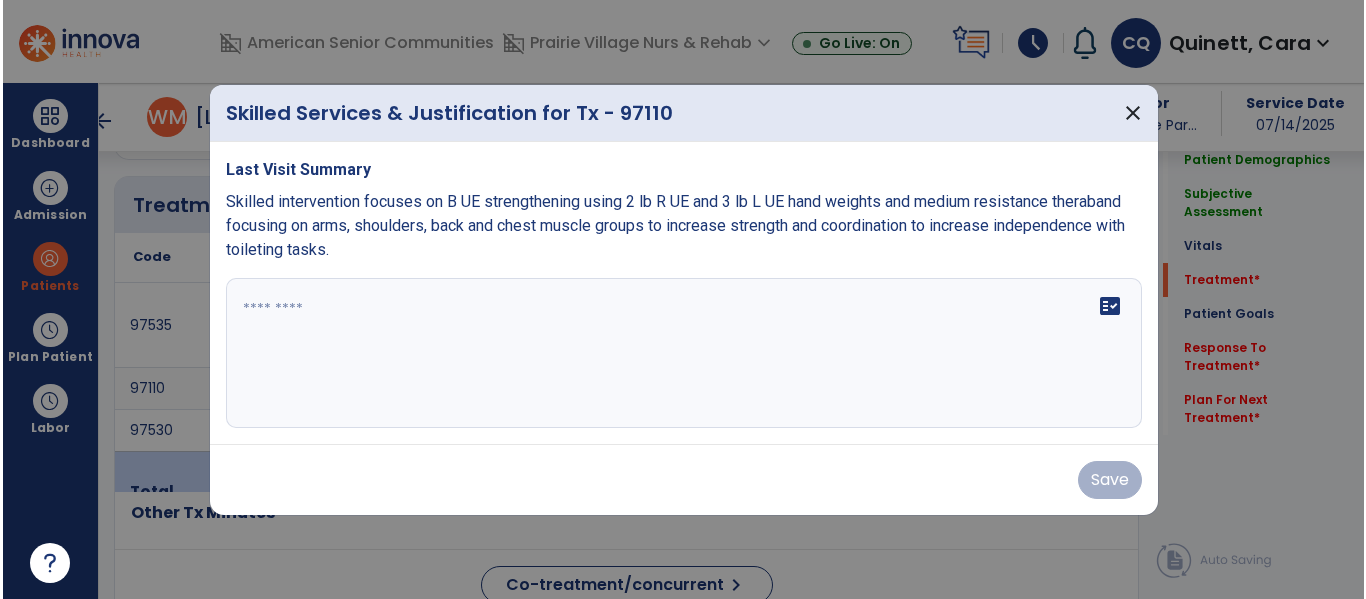 scroll, scrollTop: 1198, scrollLeft: 0, axis: vertical 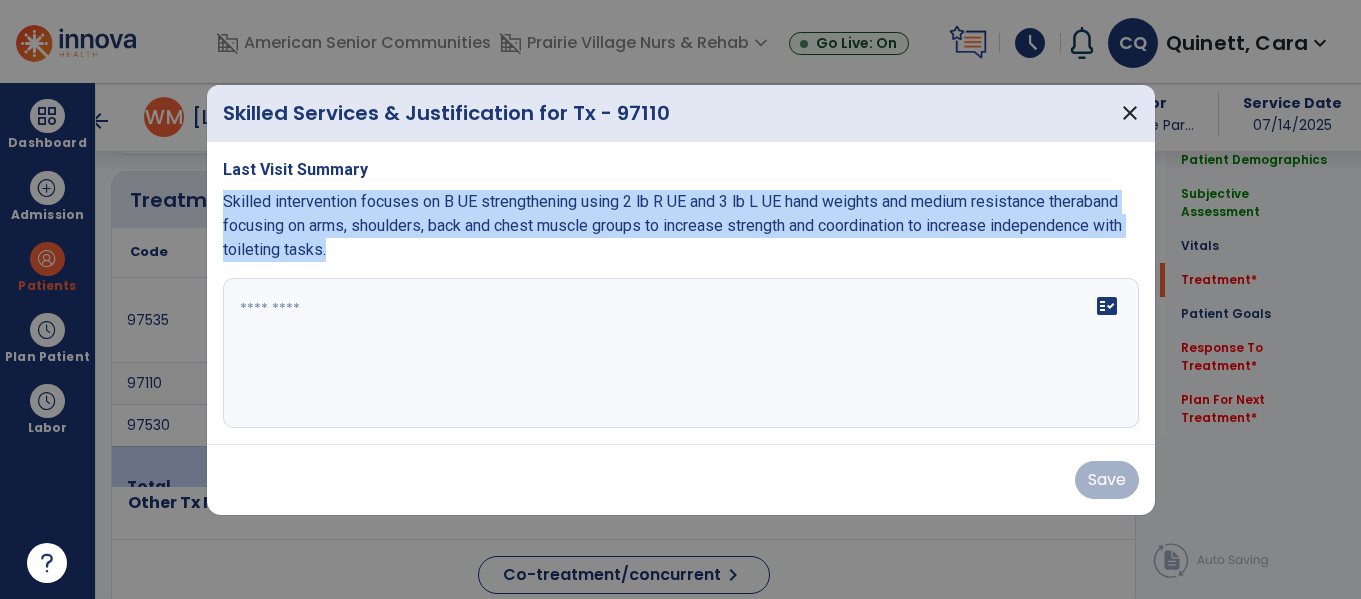 drag, startPoint x: 223, startPoint y: 197, endPoint x: 326, endPoint y: 255, distance: 118.20744 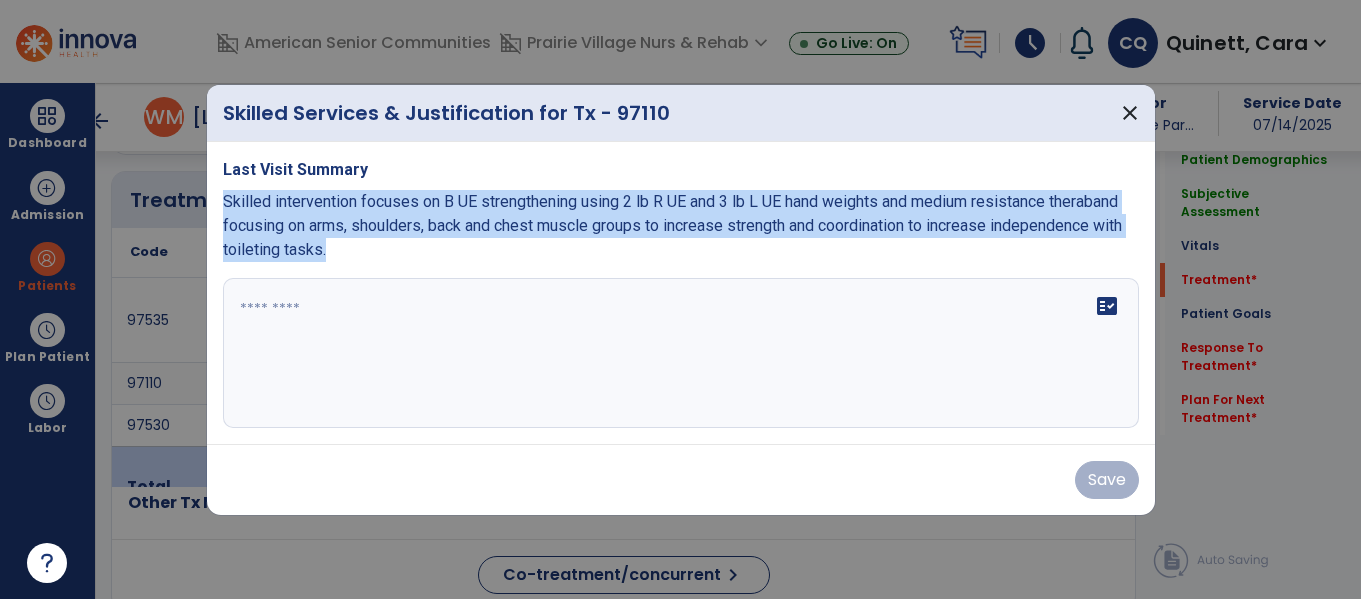 click on "Skilled intervention focuses on B UE strengthening using 2 lb R UE and 3 lb L UE hand weights and medium resistance theraband focusing on arms, shoulders, back and chest muscle groups to increase strength and coordination to increase independence with toileting tasks." at bounding box center [672, 225] 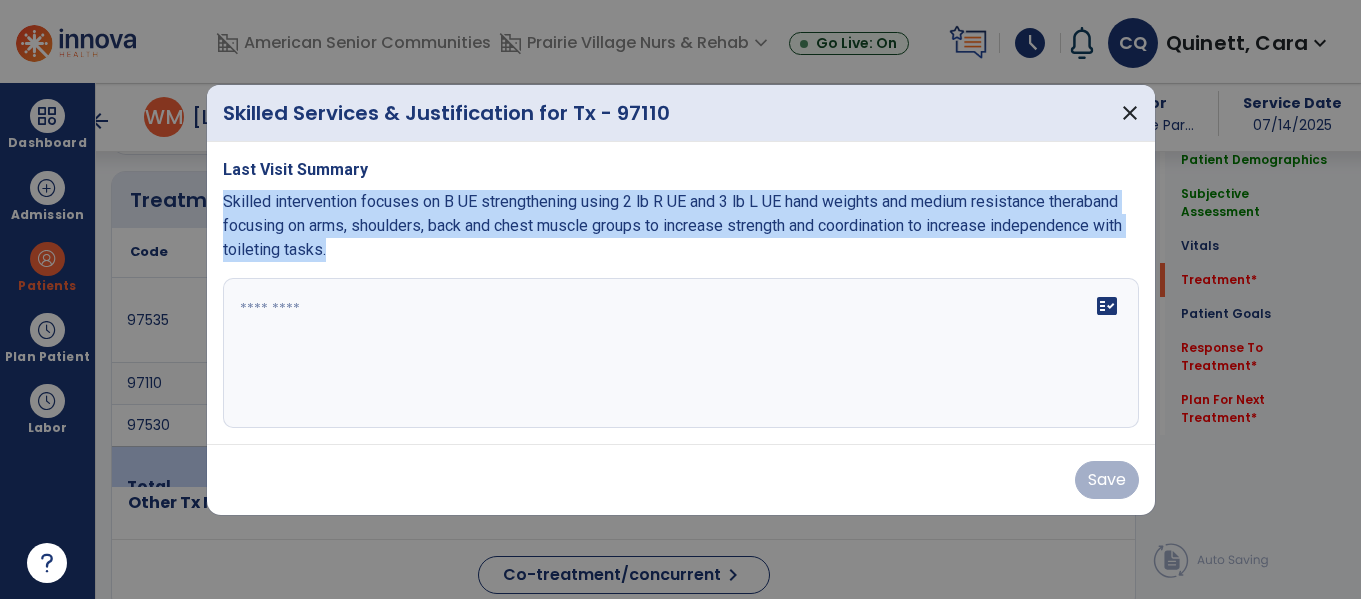 drag, startPoint x: 223, startPoint y: 196, endPoint x: 347, endPoint y: 251, distance: 135.65028 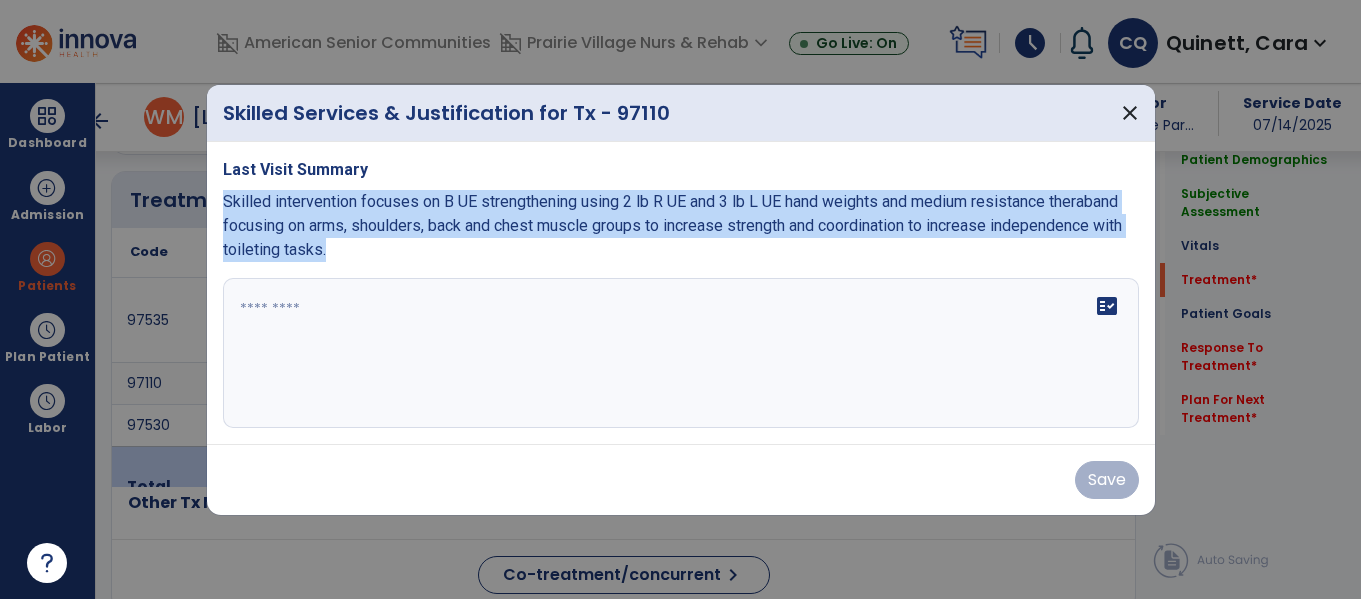 click on "Skilled intervention focuses on B UE strengthening using 2 lb R UE and 3 lb L UE hand weights and medium resistance theraband focusing on arms, shoulders, back and chest muscle groups to increase strength and coordination to increase independence with toileting tasks." at bounding box center [681, 226] 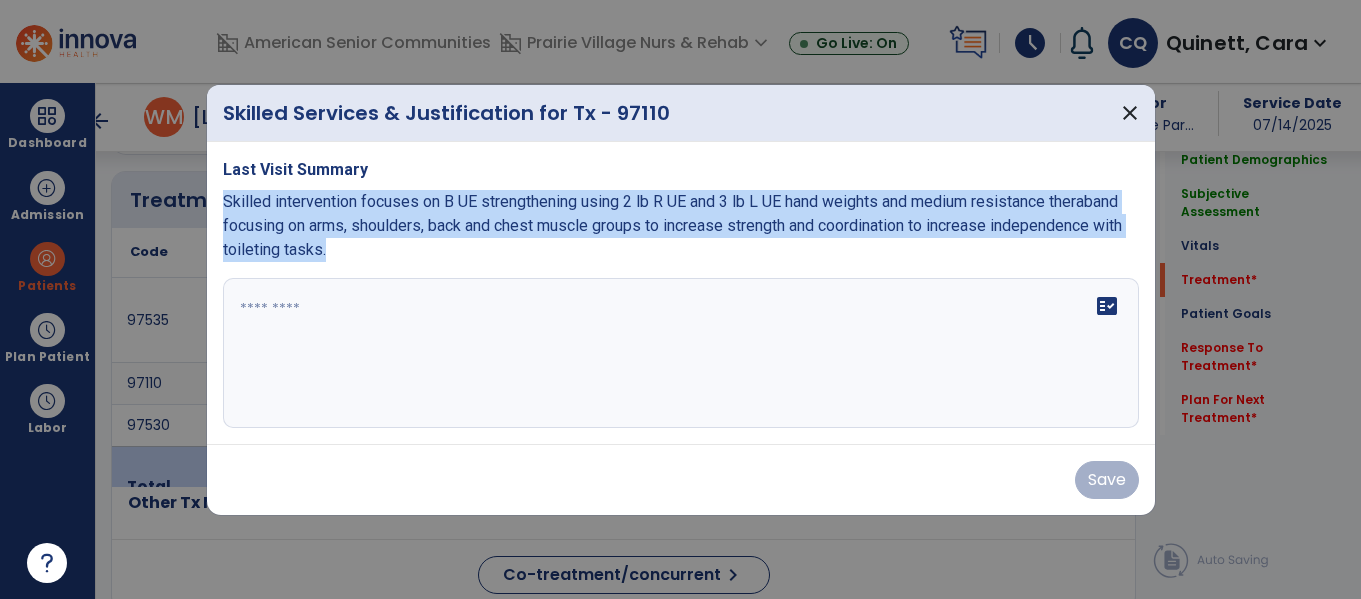 copy on "Skilled intervention focuses on B UE strengthening using 2 lb R UE and 3 lb L UE hand weights and medium resistance theraband focusing on arms, shoulders, back and chest muscle groups to increase strength and coordination to increase independence with toileting tasks." 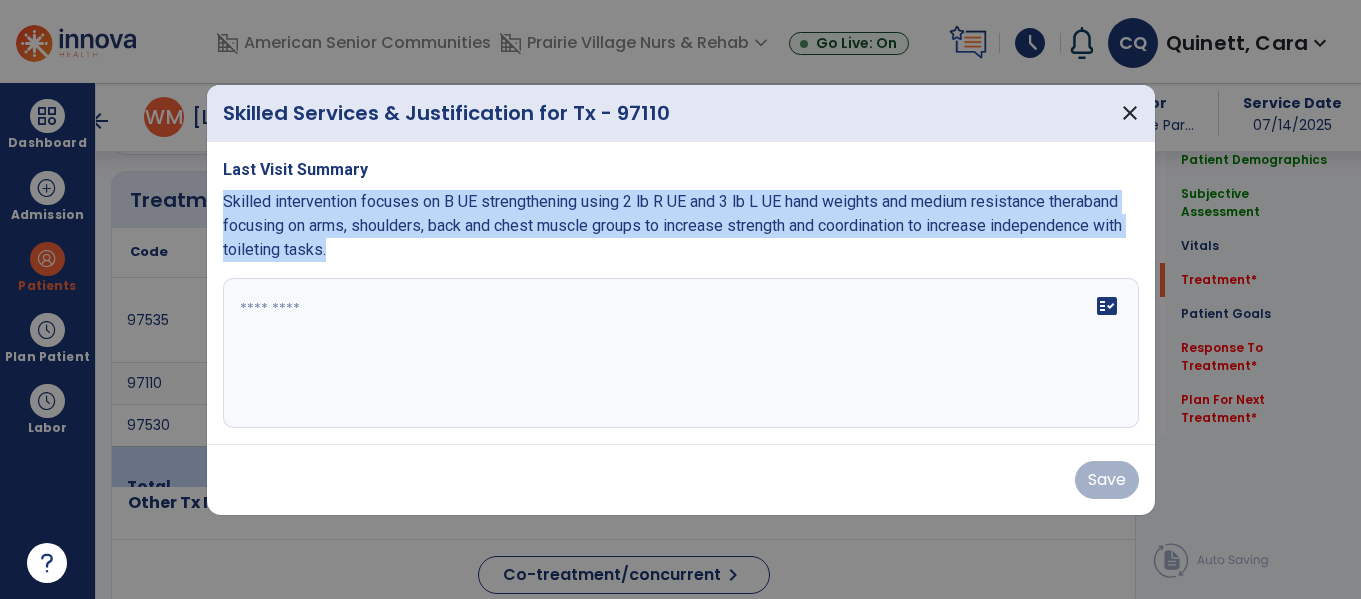 click on "fact_check" at bounding box center [681, 353] 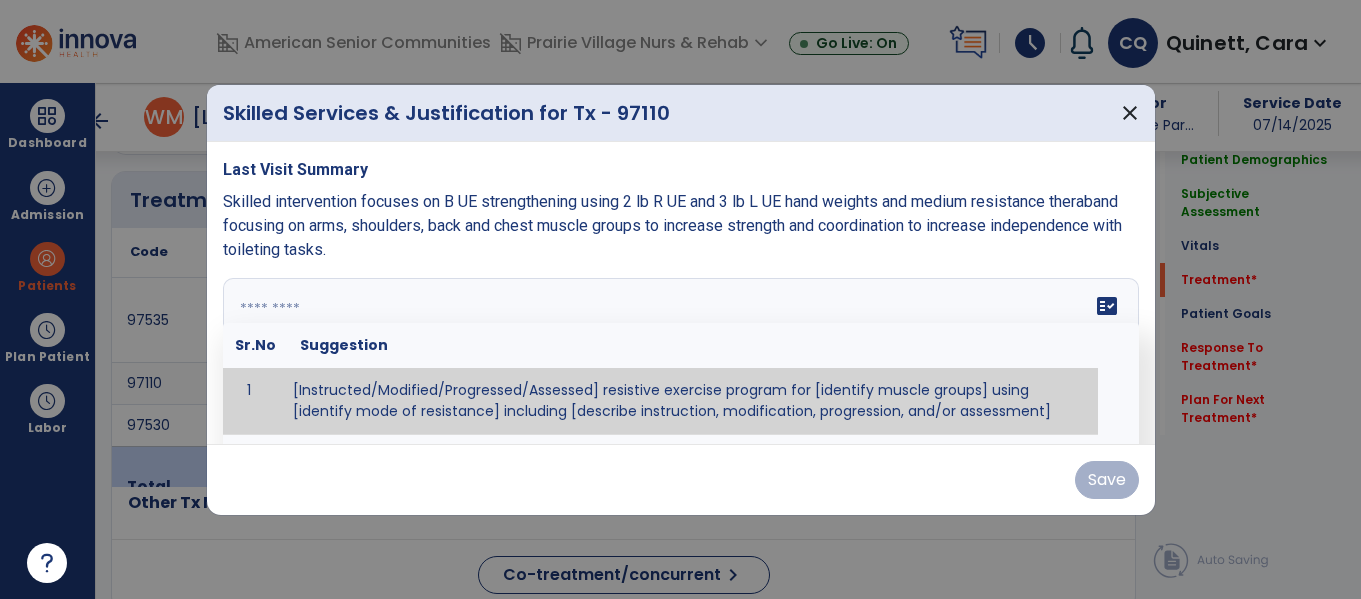 paste on "**********" 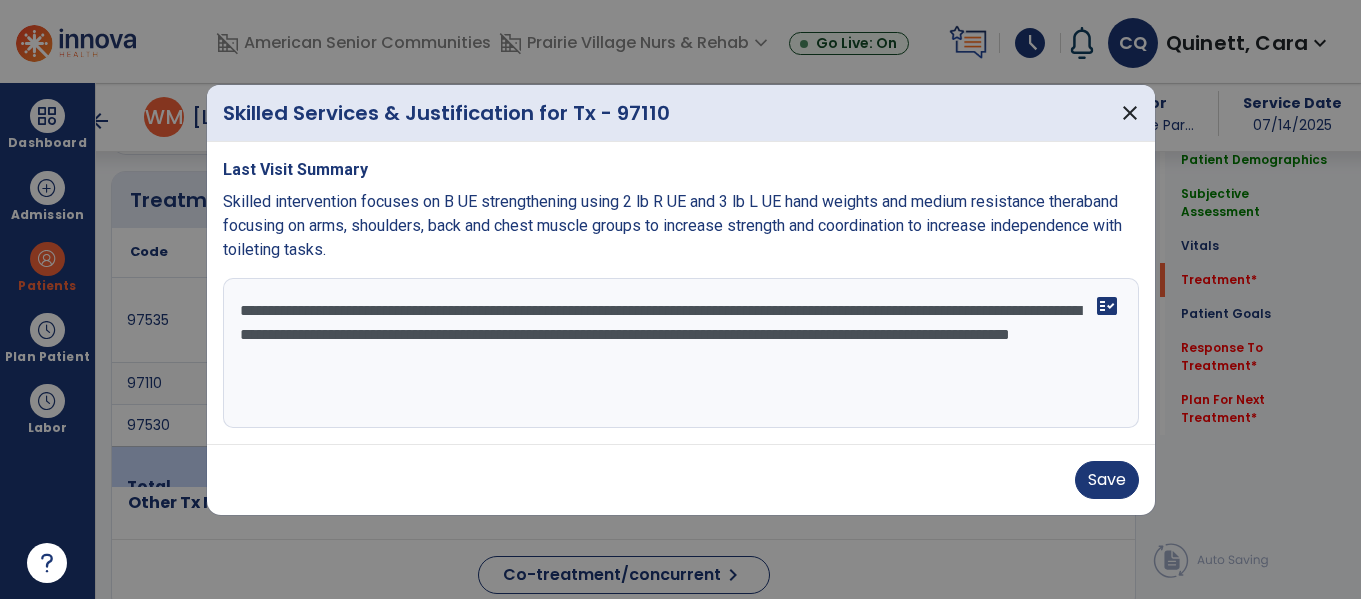 click on "**********" at bounding box center [681, 353] 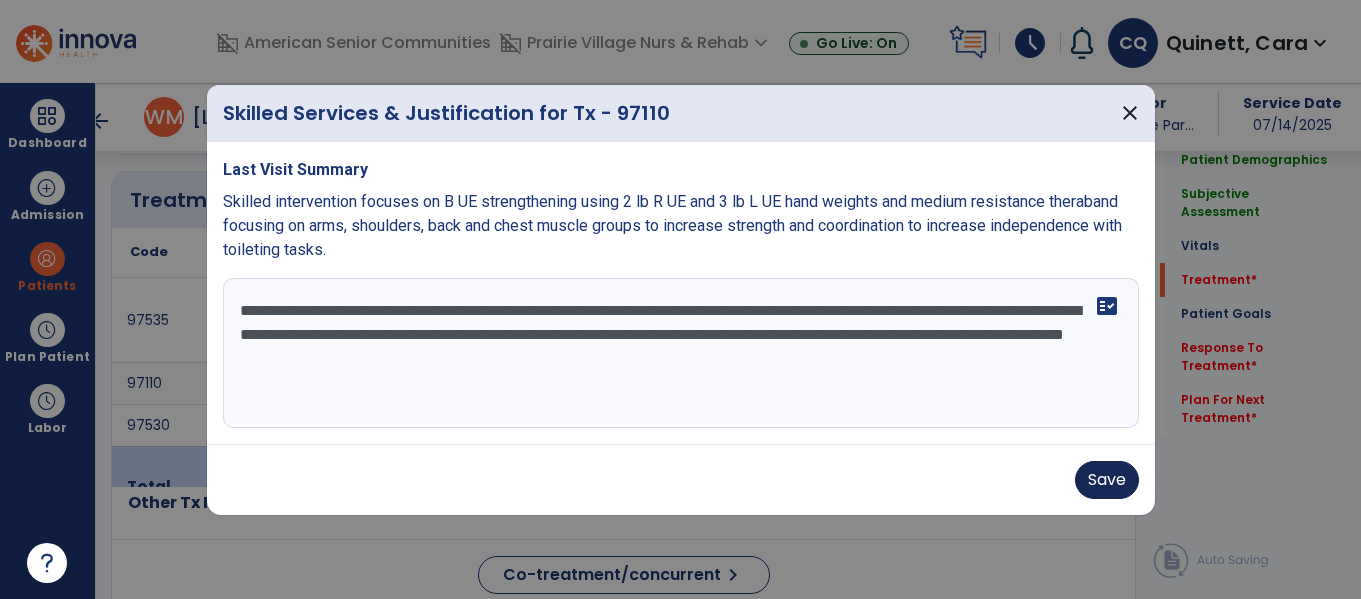 type on "**********" 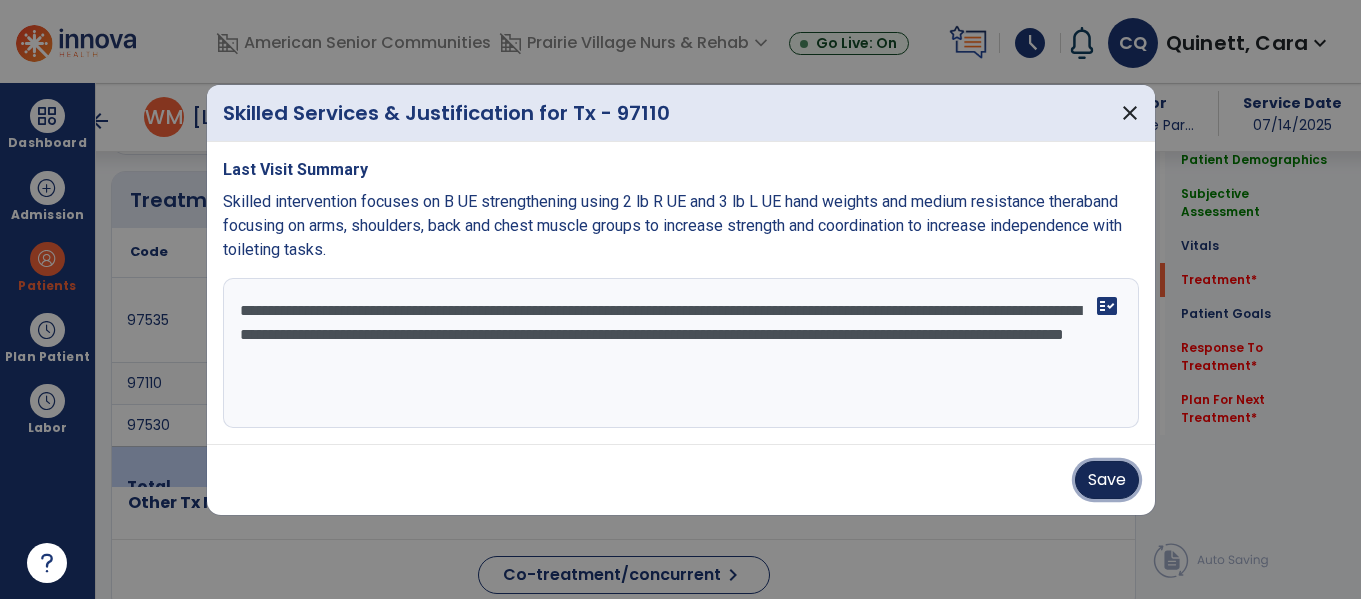 click on "Save" at bounding box center (1107, 480) 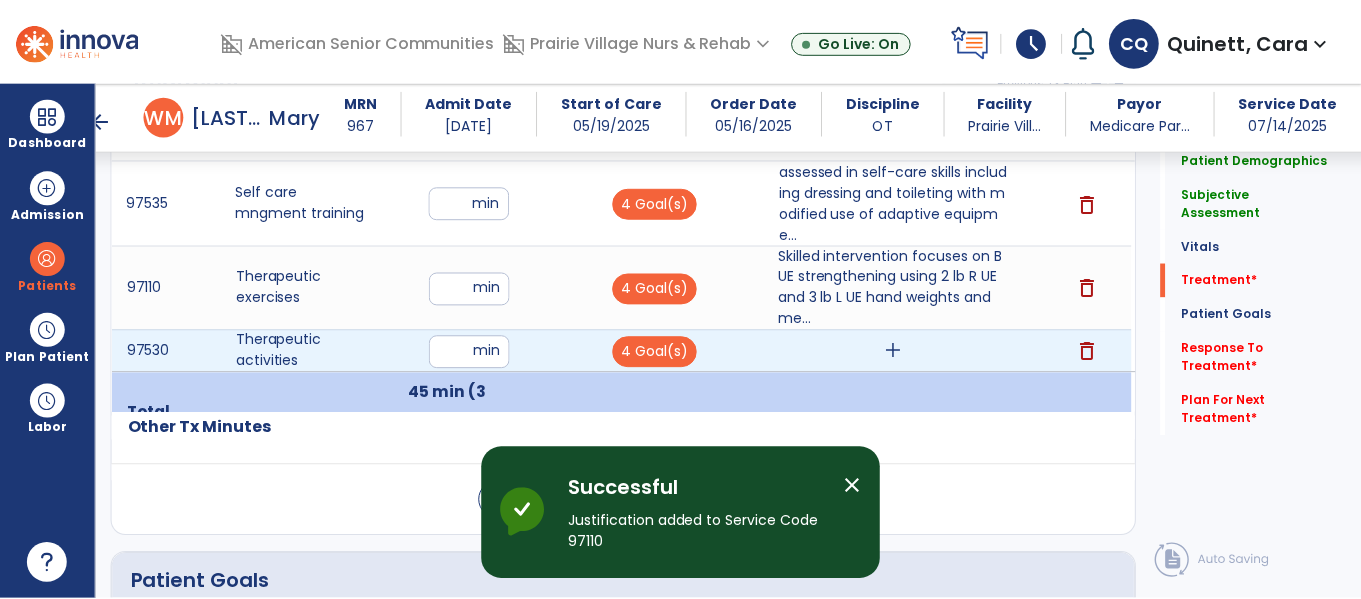 scroll, scrollTop: 1324, scrollLeft: 0, axis: vertical 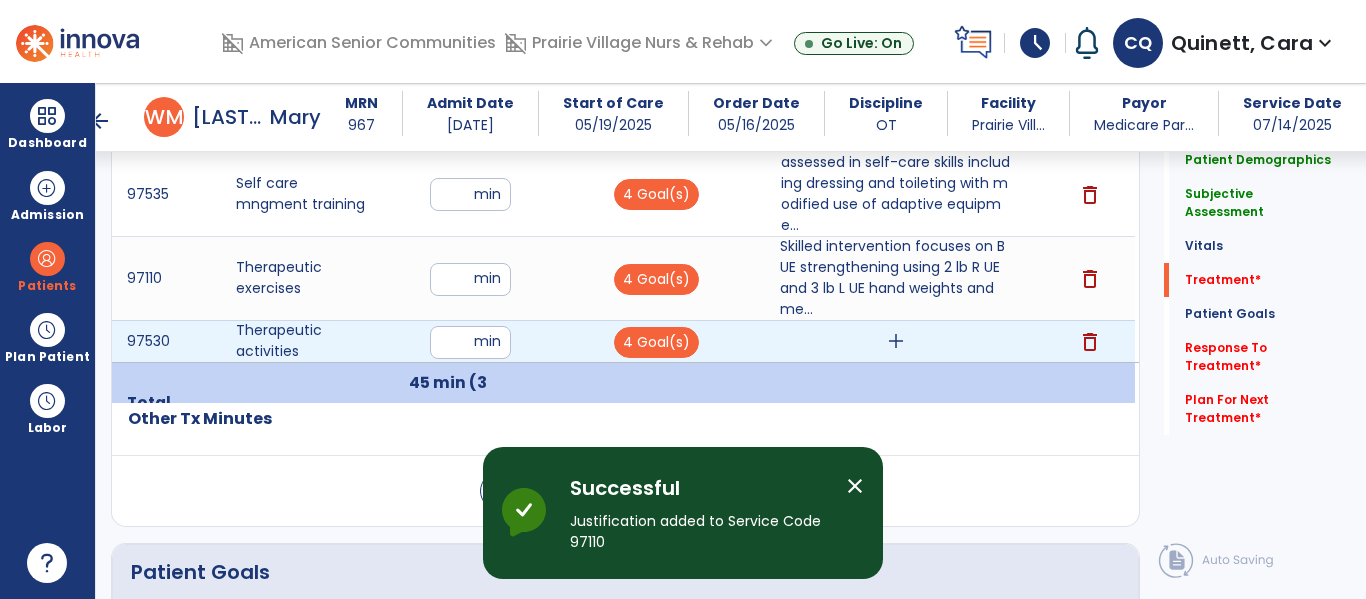 click on "add" at bounding box center [896, 341] 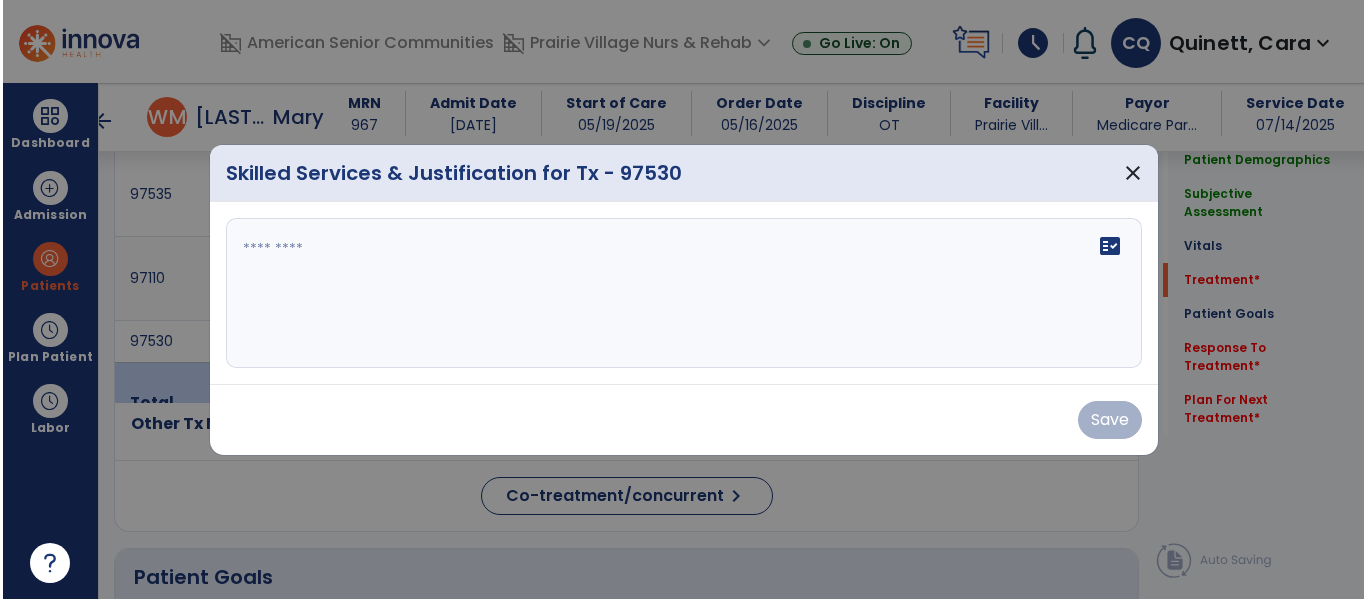 scroll, scrollTop: 1324, scrollLeft: 0, axis: vertical 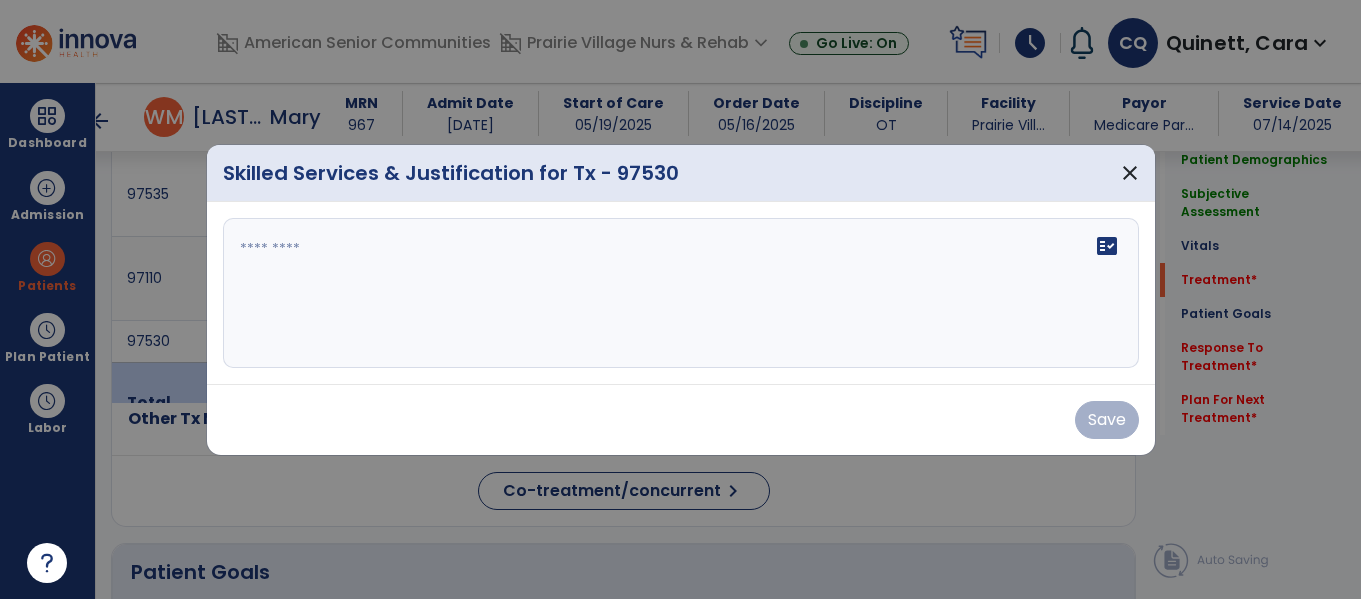 click on "fact_check" at bounding box center [681, 293] 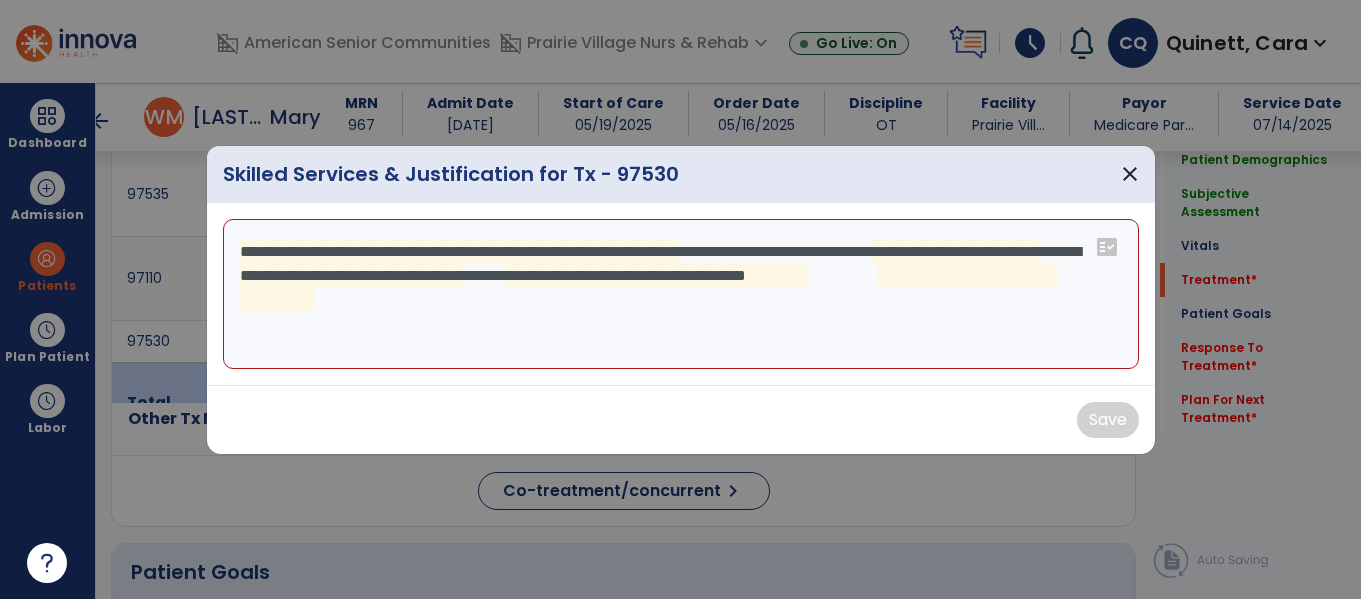 click on "**********" at bounding box center [681, 294] 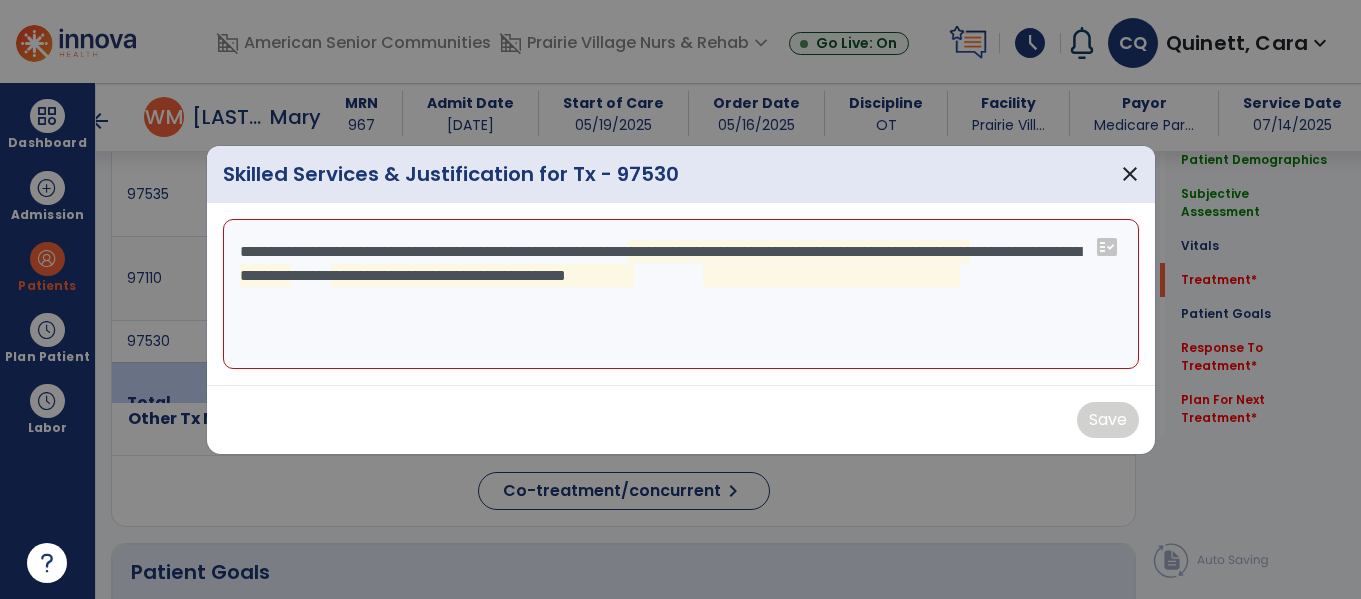 click on "**********" at bounding box center (681, 294) 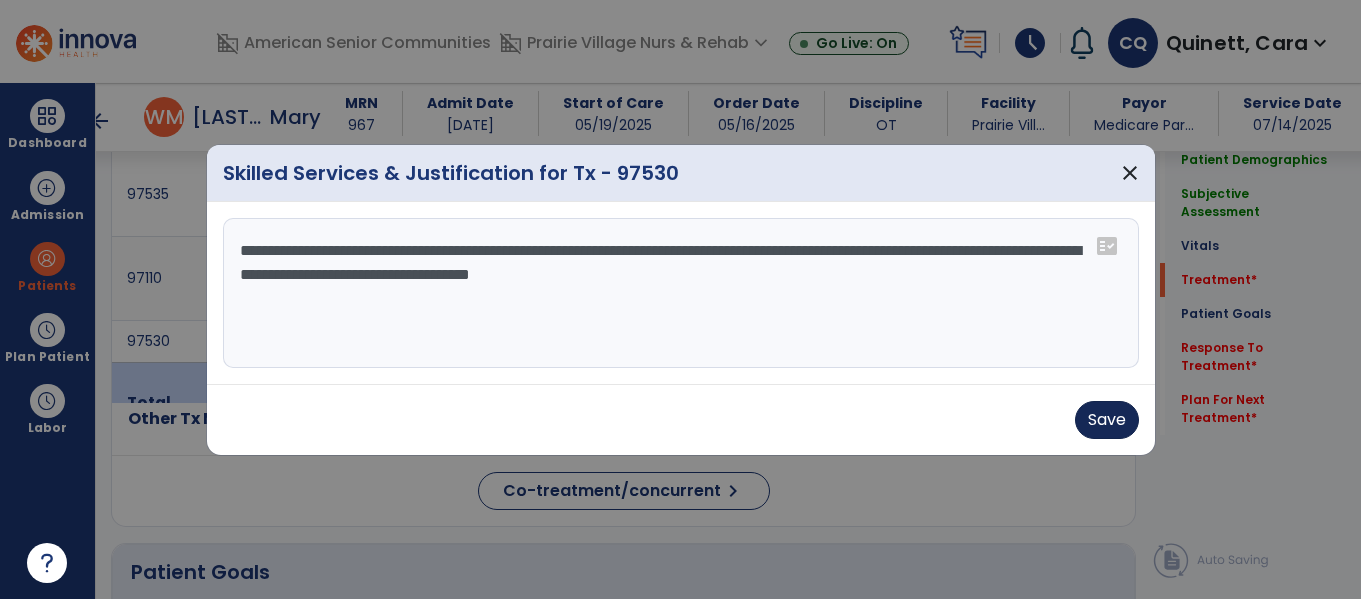 type on "**********" 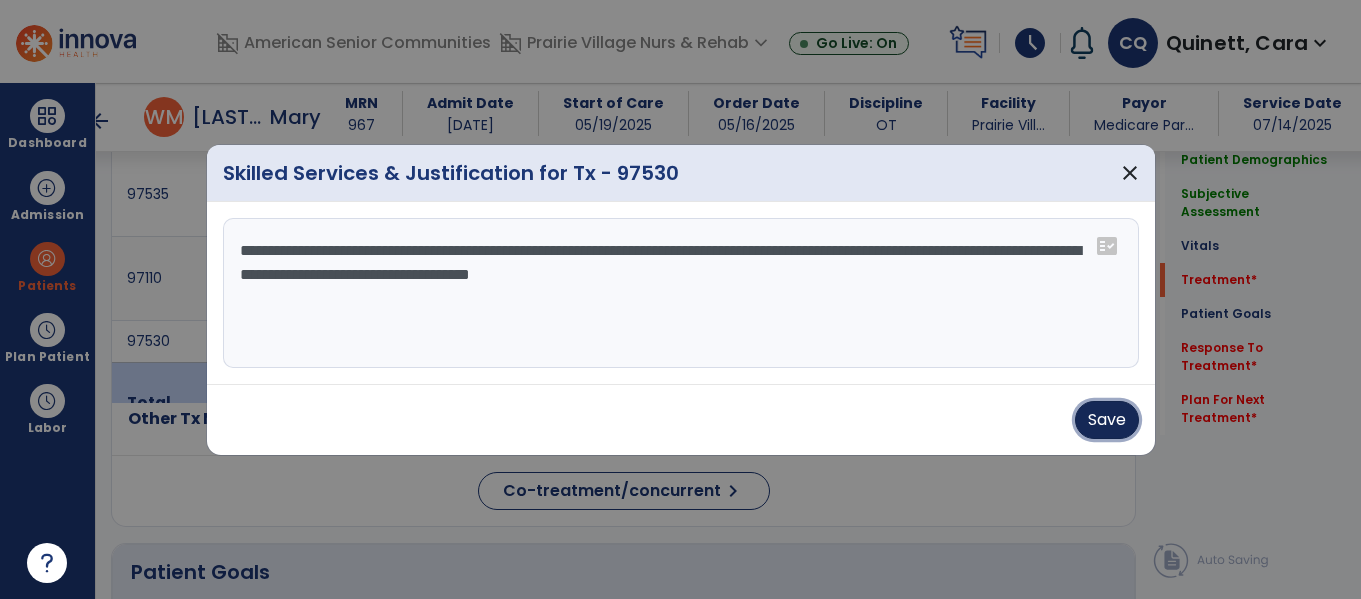 click on "Save" at bounding box center [1107, 420] 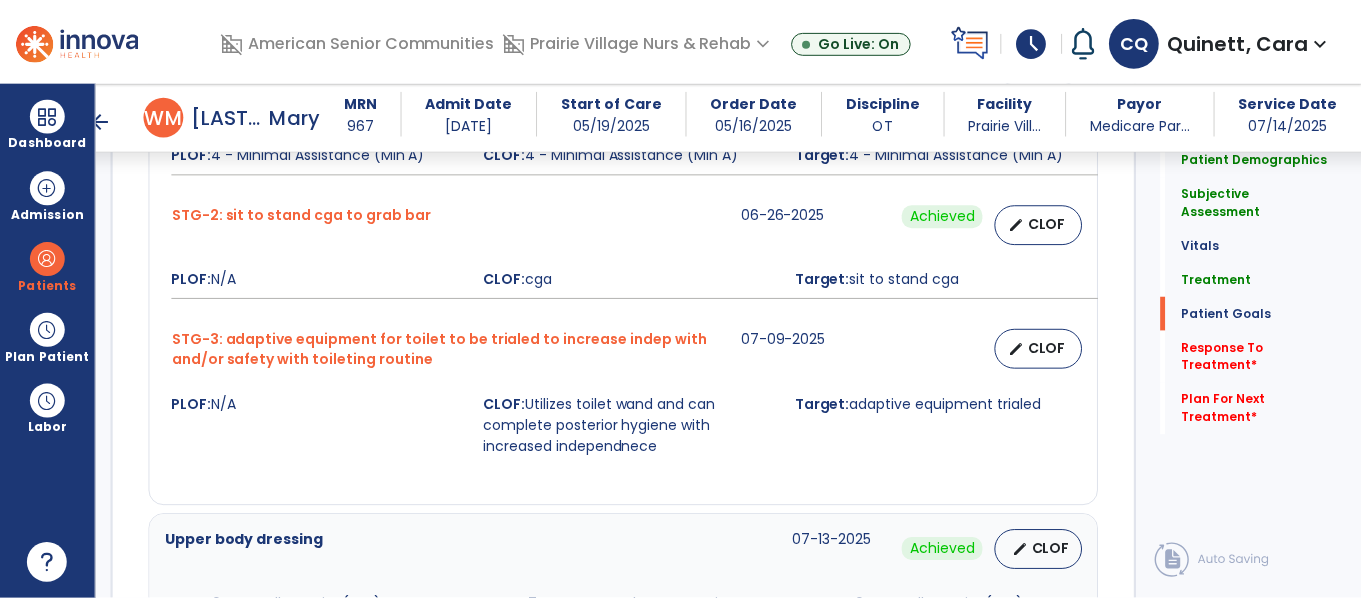 scroll, scrollTop: 2134, scrollLeft: 0, axis: vertical 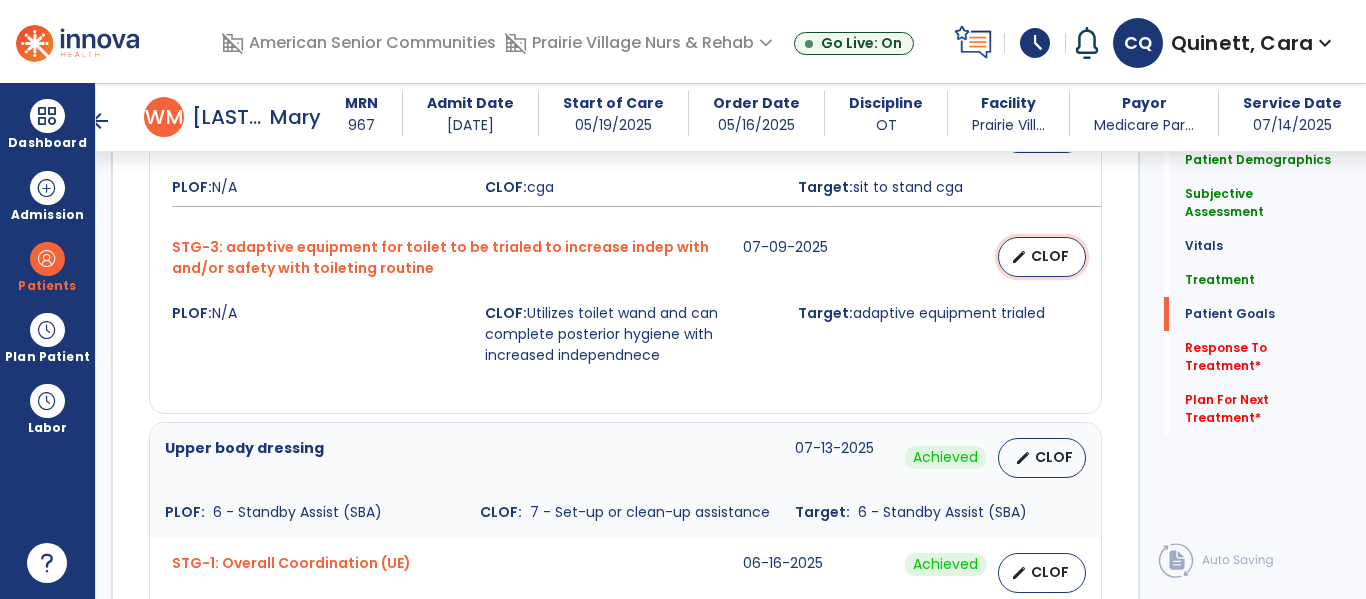 click on "edit   CLOF" at bounding box center [1042, 257] 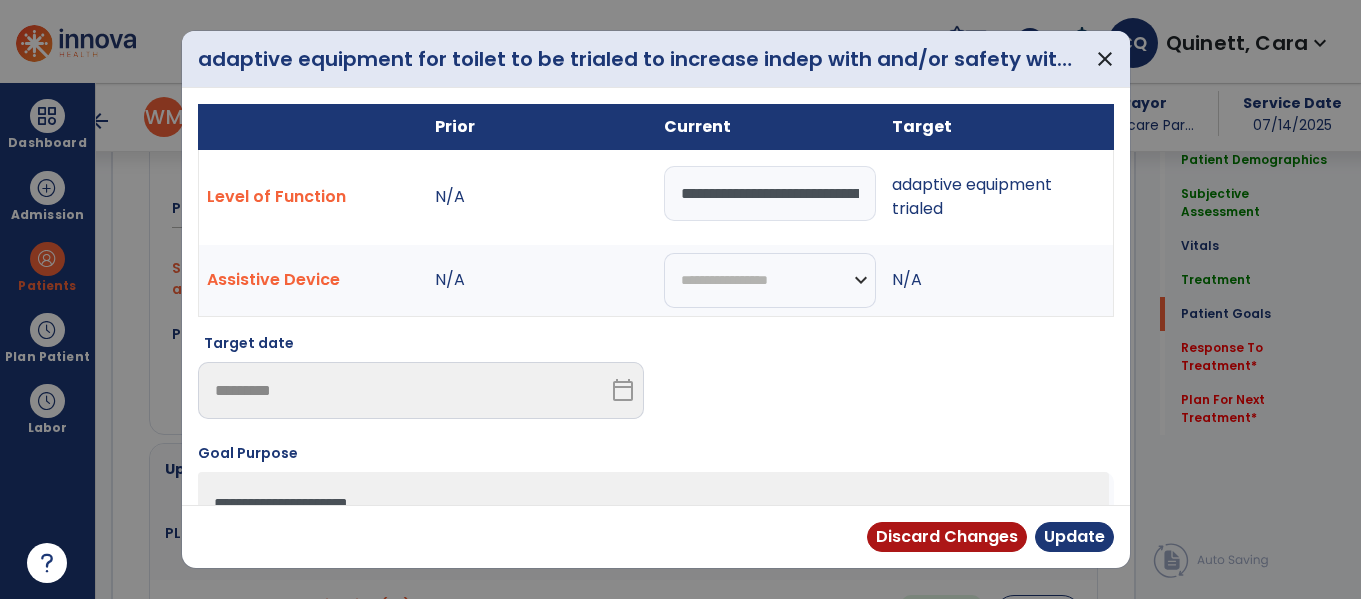 scroll, scrollTop: 2155, scrollLeft: 0, axis: vertical 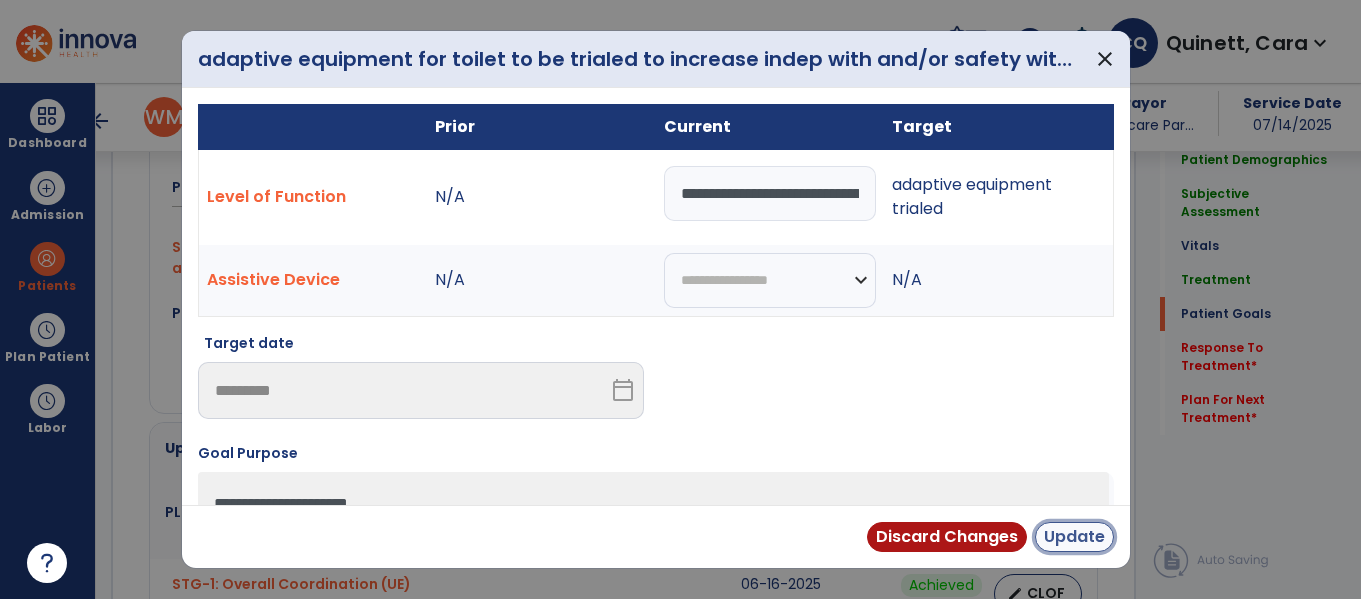click on "Update" at bounding box center (1074, 537) 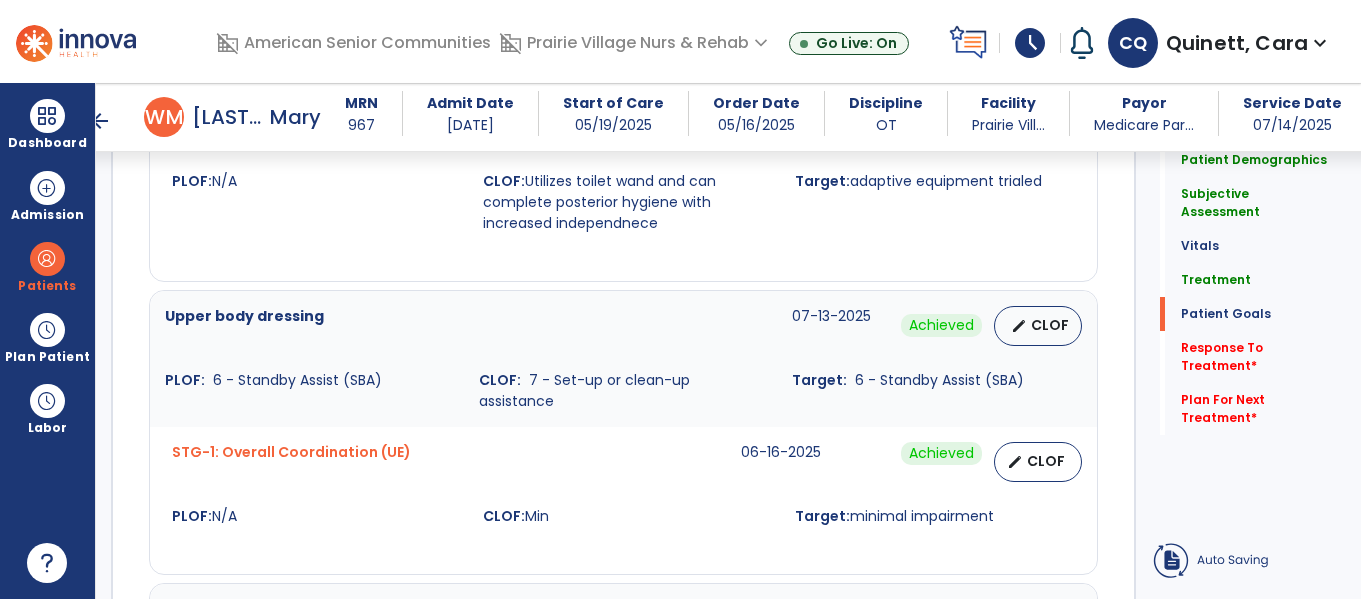 click on "STG-1:  Overall Coordination (UE)  [DATE]  Achieved  edit   CLOF PLOF:  N/A  CLOF:  Min  Target:  minimal impairment" at bounding box center (623, 484) 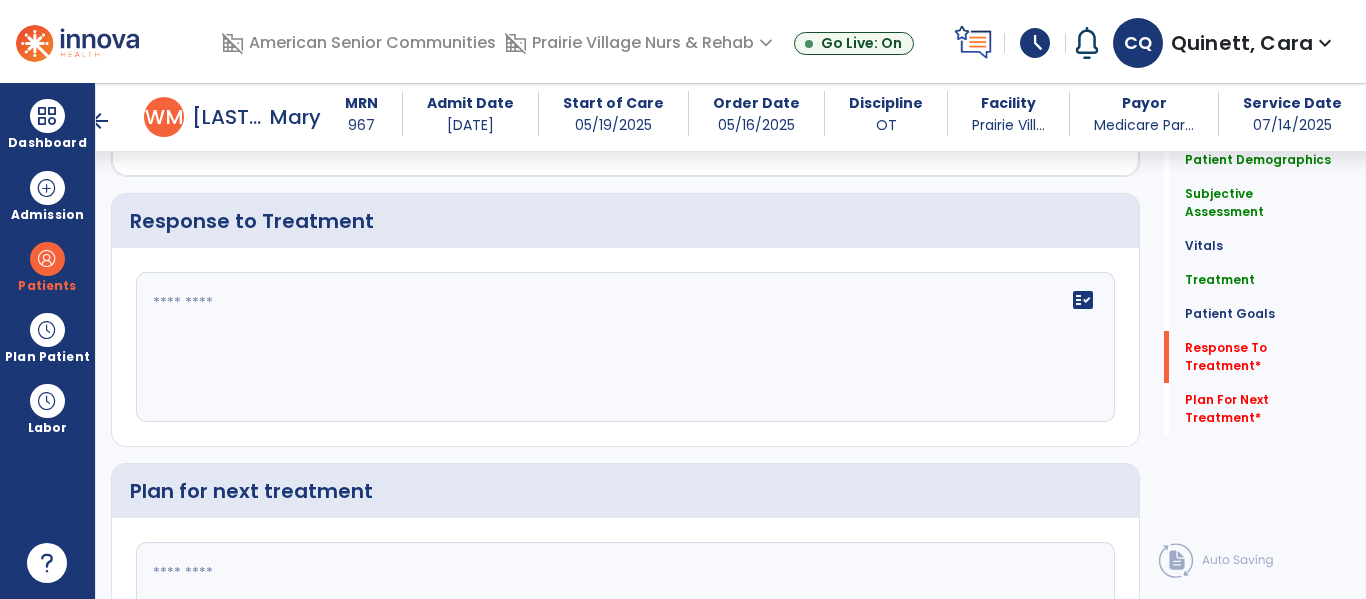 scroll, scrollTop: 4098, scrollLeft: 0, axis: vertical 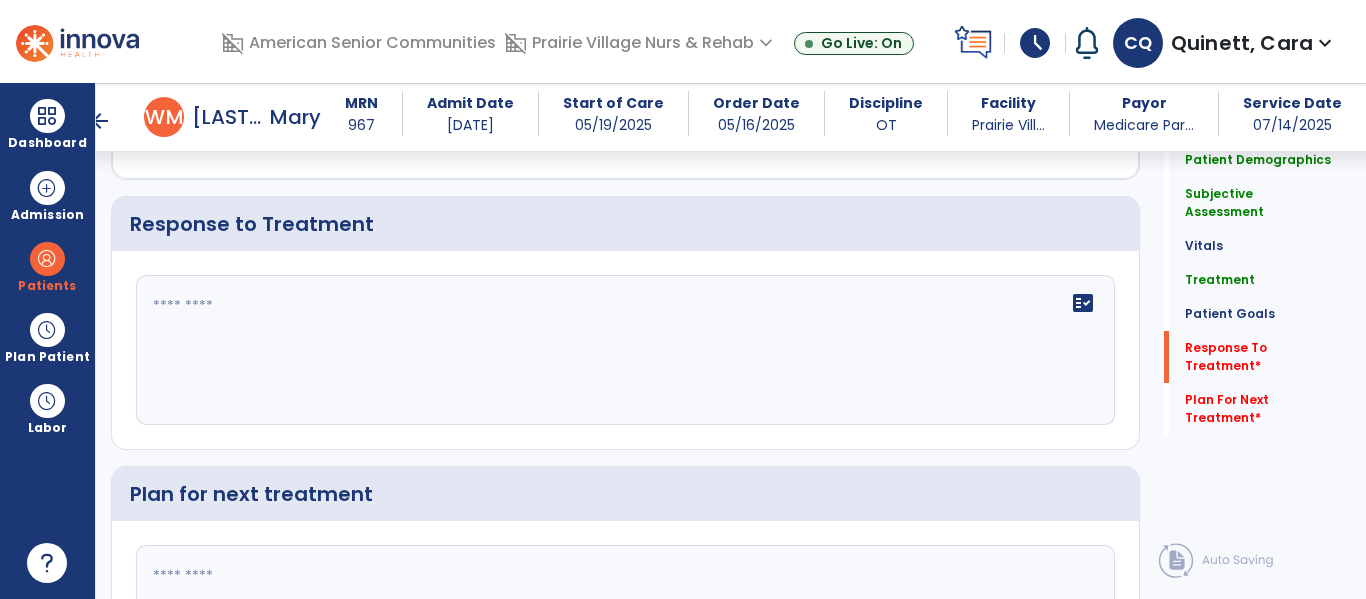 click on "fact_check" 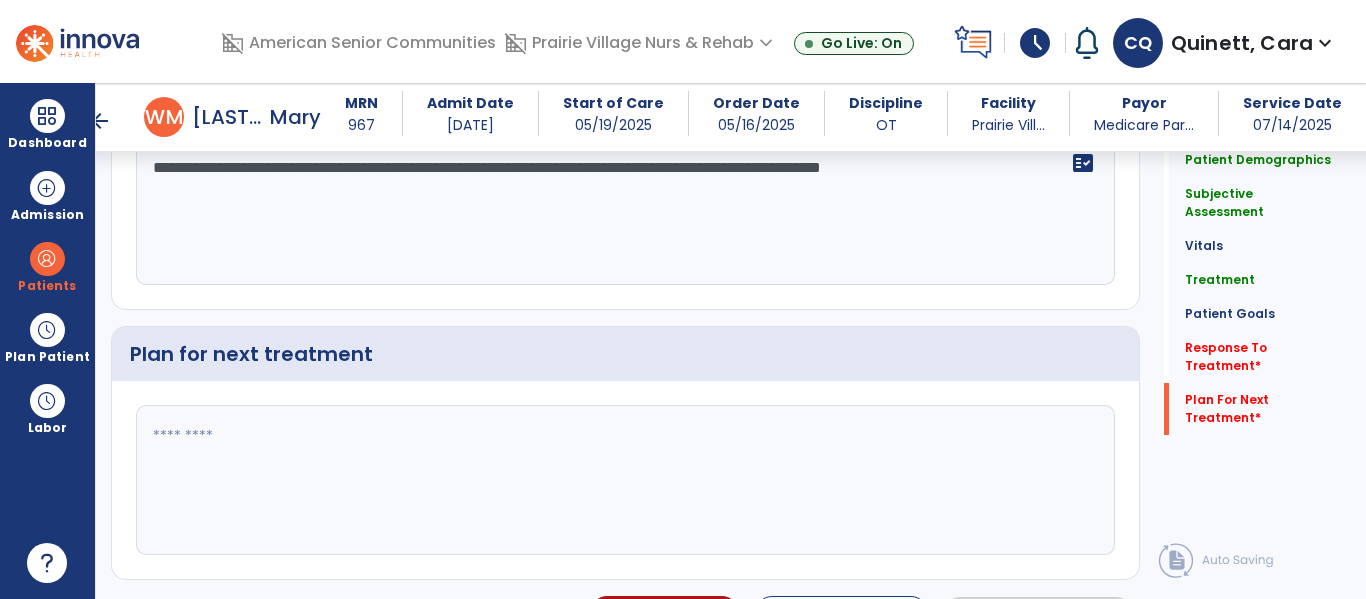 scroll, scrollTop: 4264, scrollLeft: 0, axis: vertical 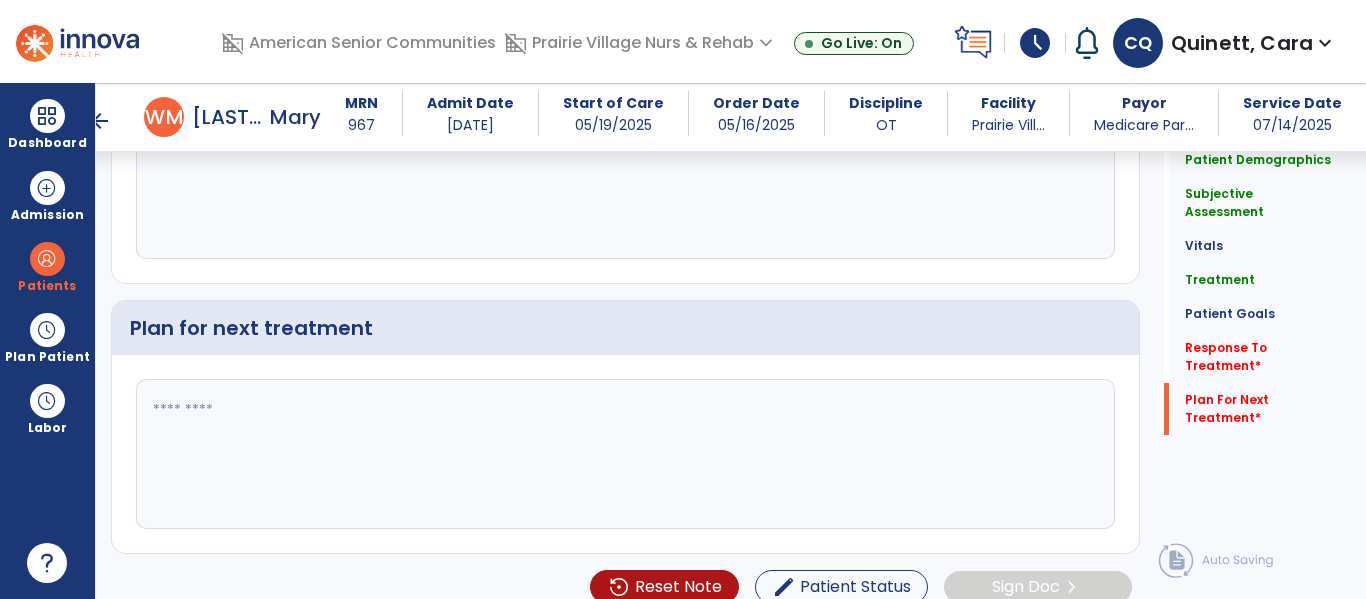 type on "**********" 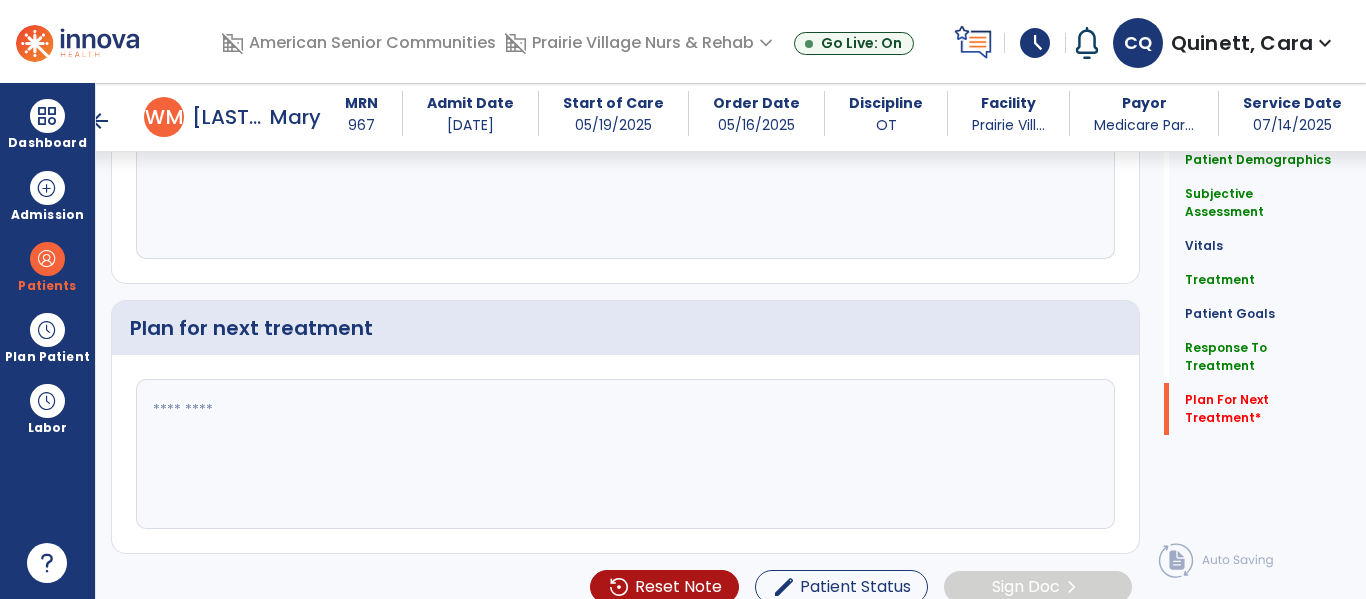 scroll, scrollTop: 4264, scrollLeft: 0, axis: vertical 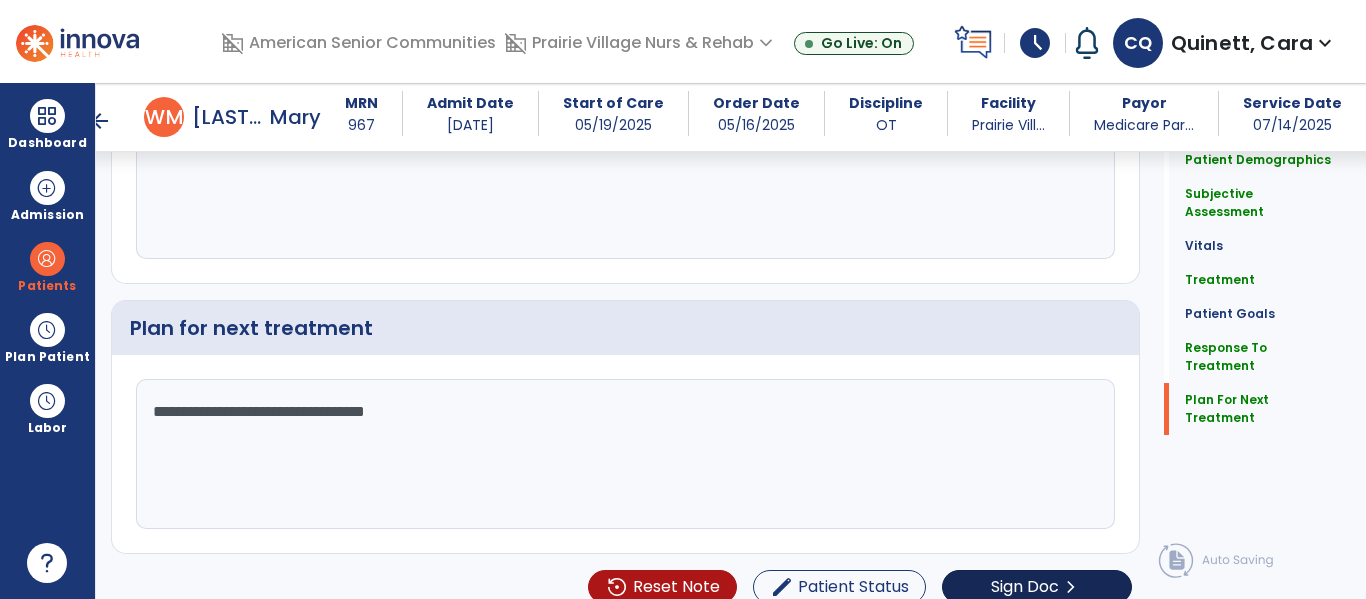 type on "**********" 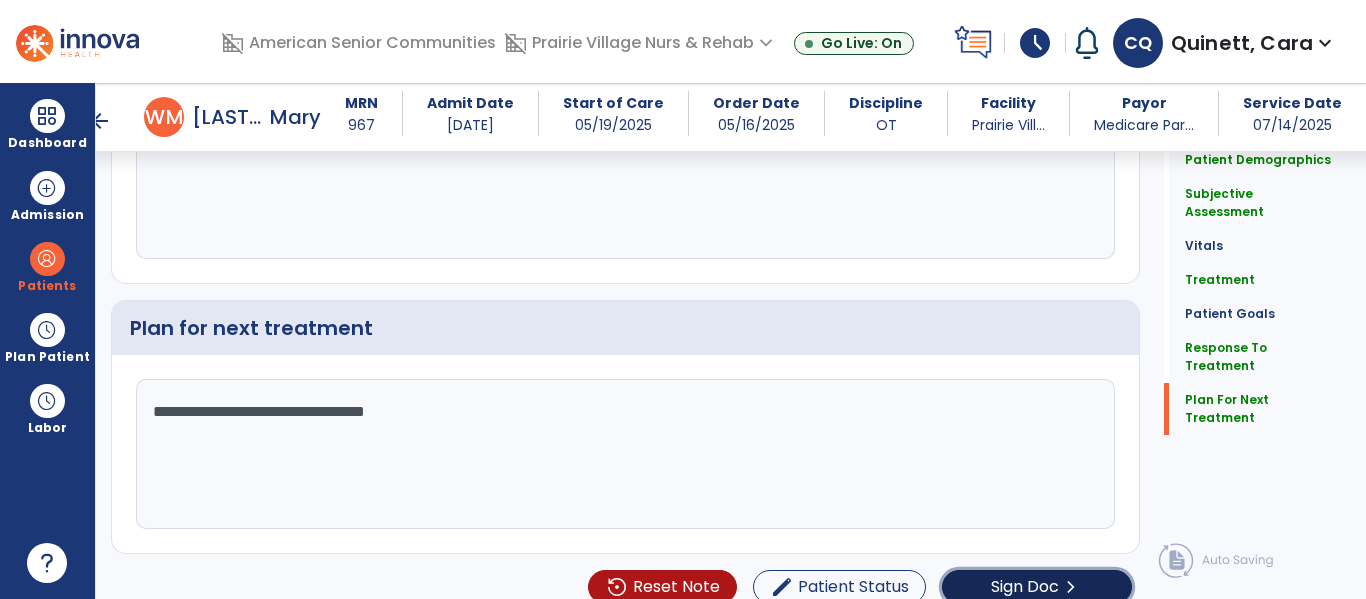 click on "Sign Doc" 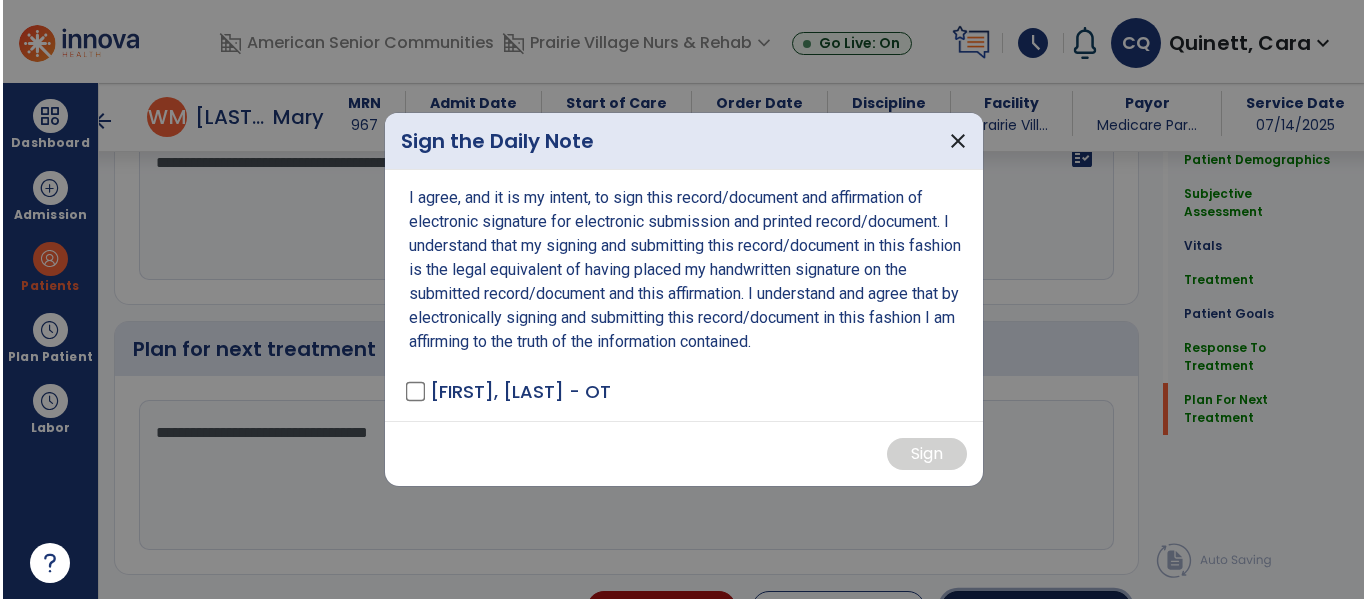 scroll, scrollTop: 4306, scrollLeft: 0, axis: vertical 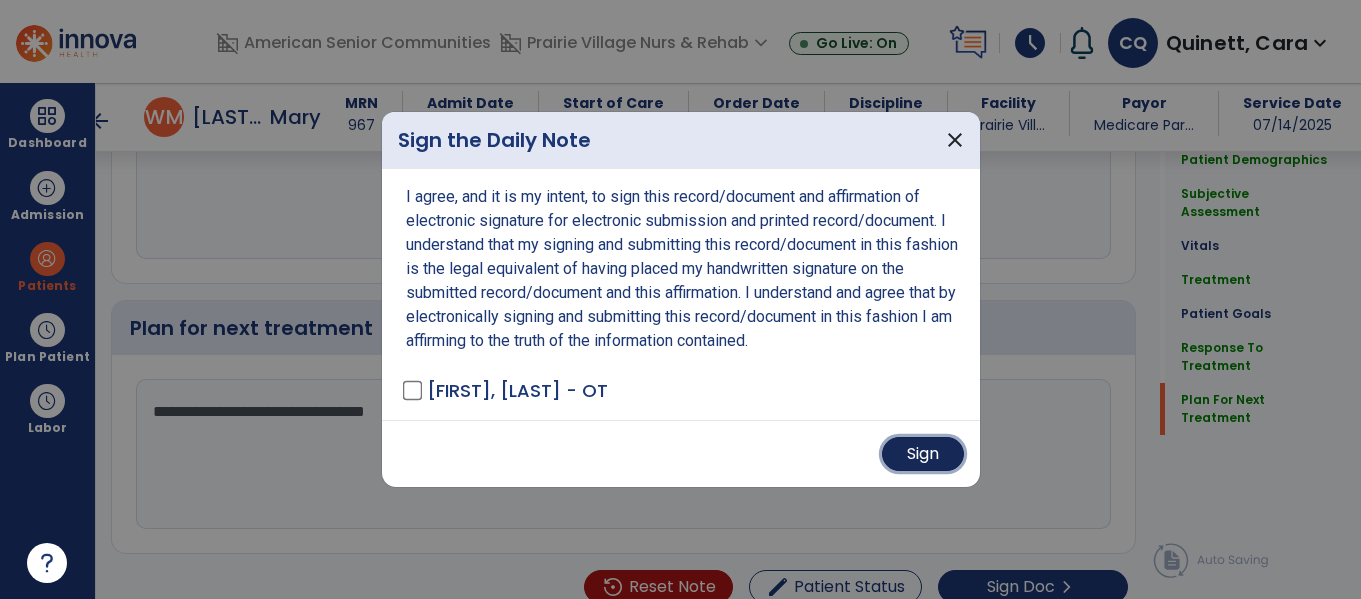 click on "Sign" at bounding box center [923, 454] 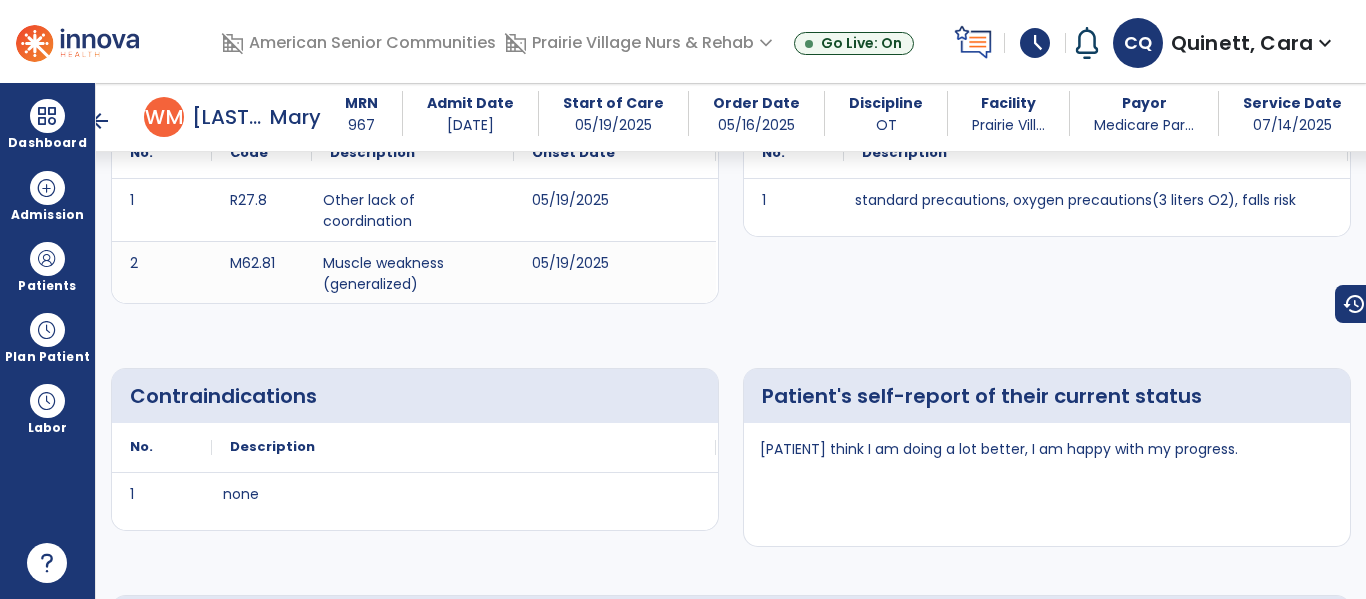 scroll, scrollTop: 0, scrollLeft: 0, axis: both 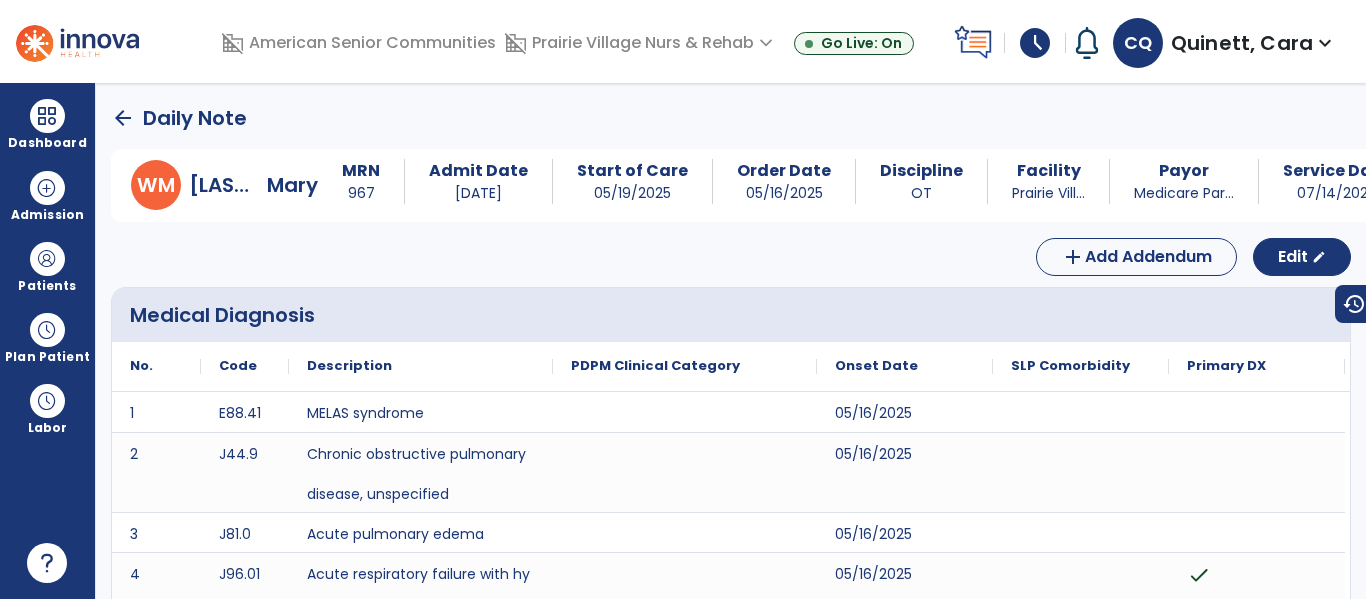 click on "arrow_back" 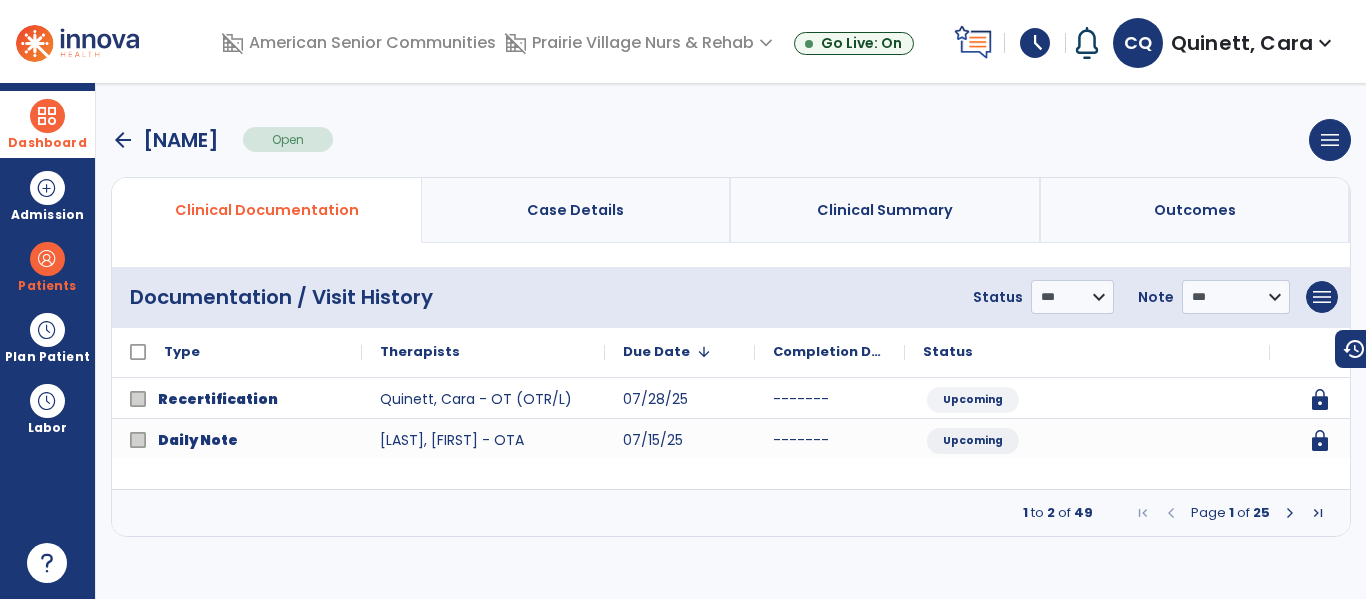 click at bounding box center [47, 116] 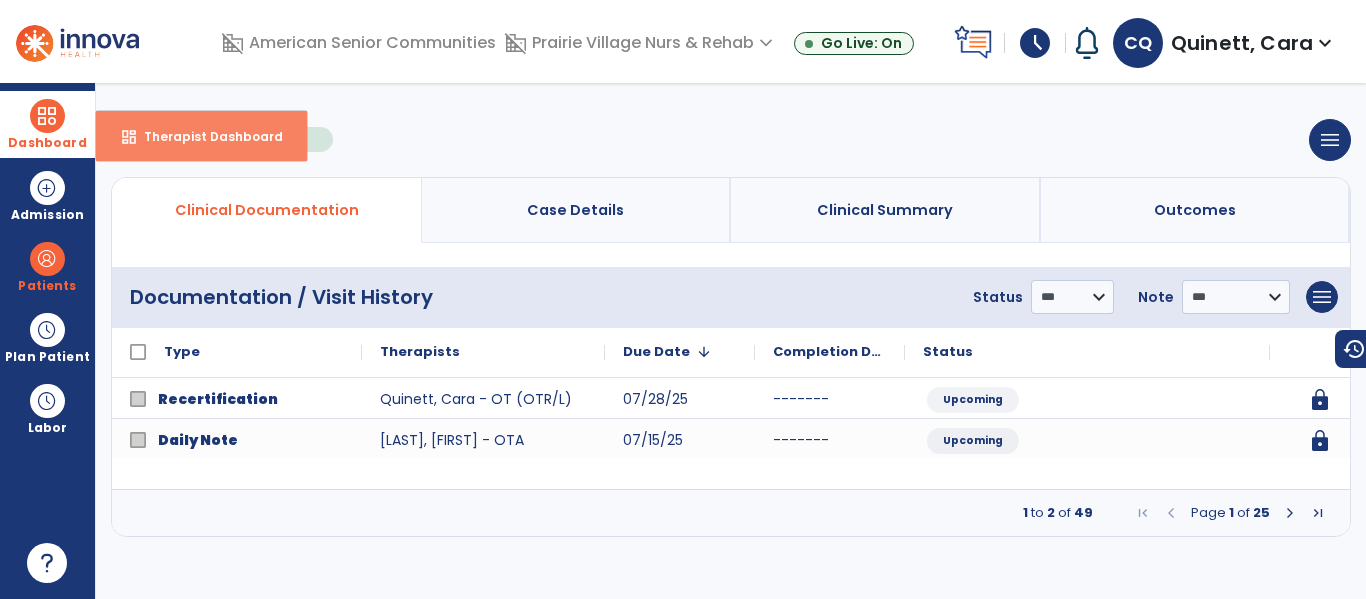 click on "dashboard  Therapist Dashboard" at bounding box center (201, 136) 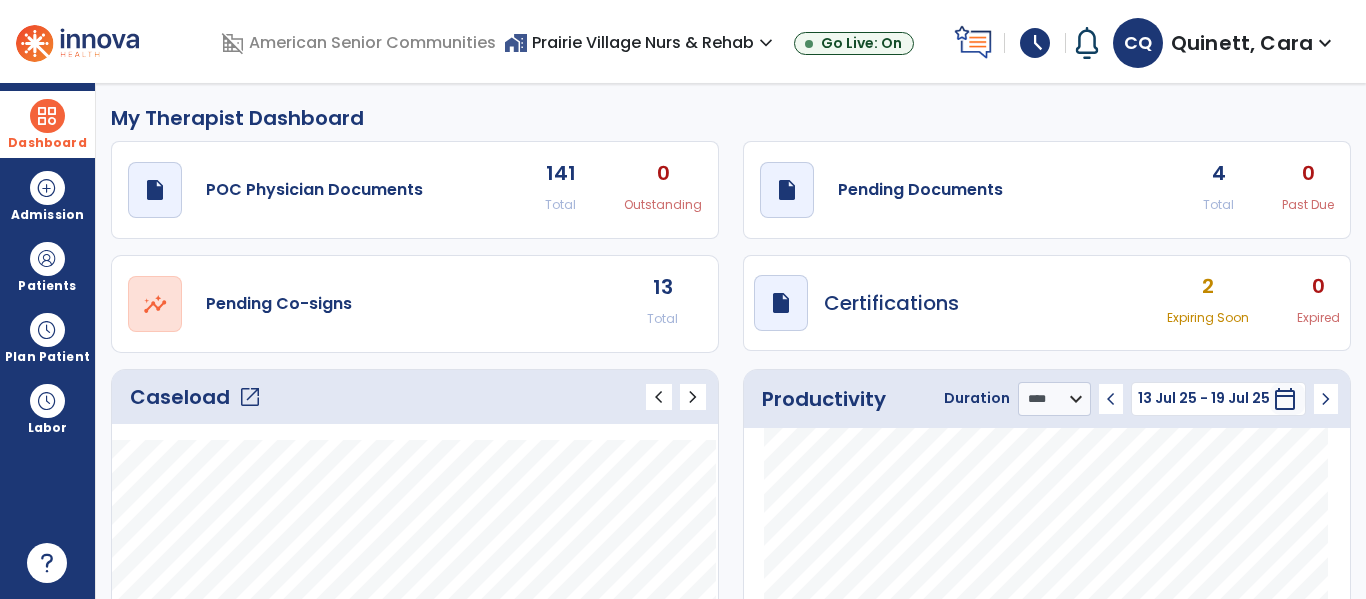 click on "open_in_new" 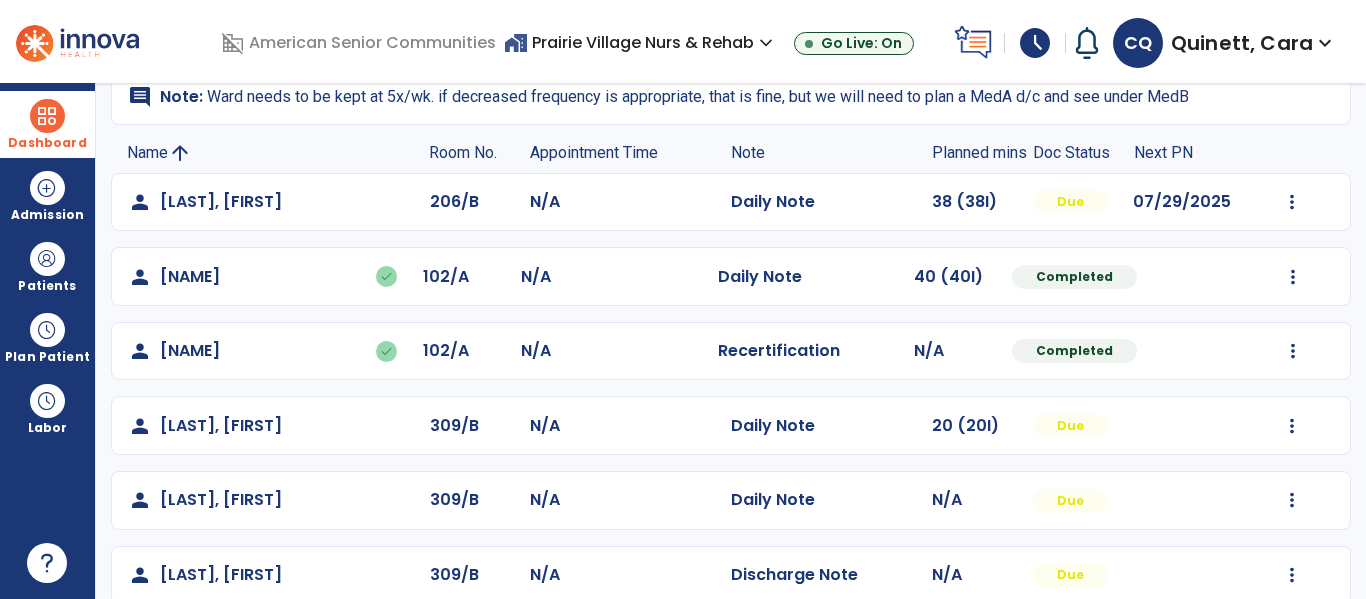 scroll, scrollTop: 186, scrollLeft: 0, axis: vertical 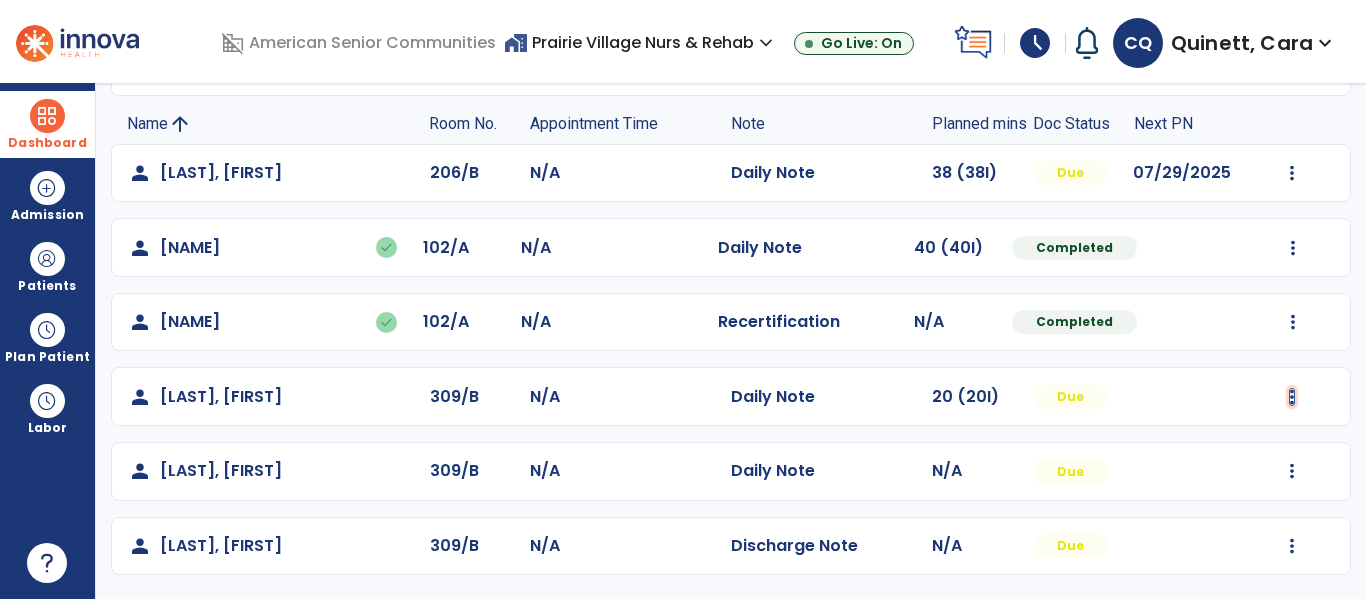 click at bounding box center [1292, 173] 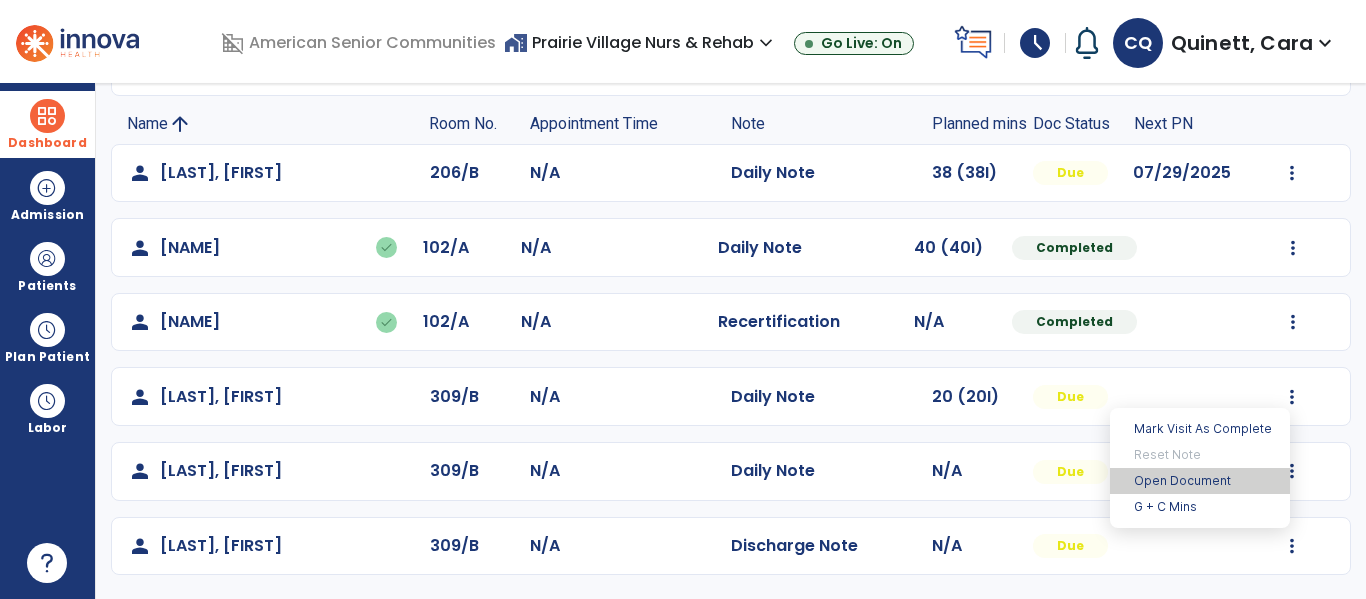 click on "Open Document" at bounding box center [1200, 481] 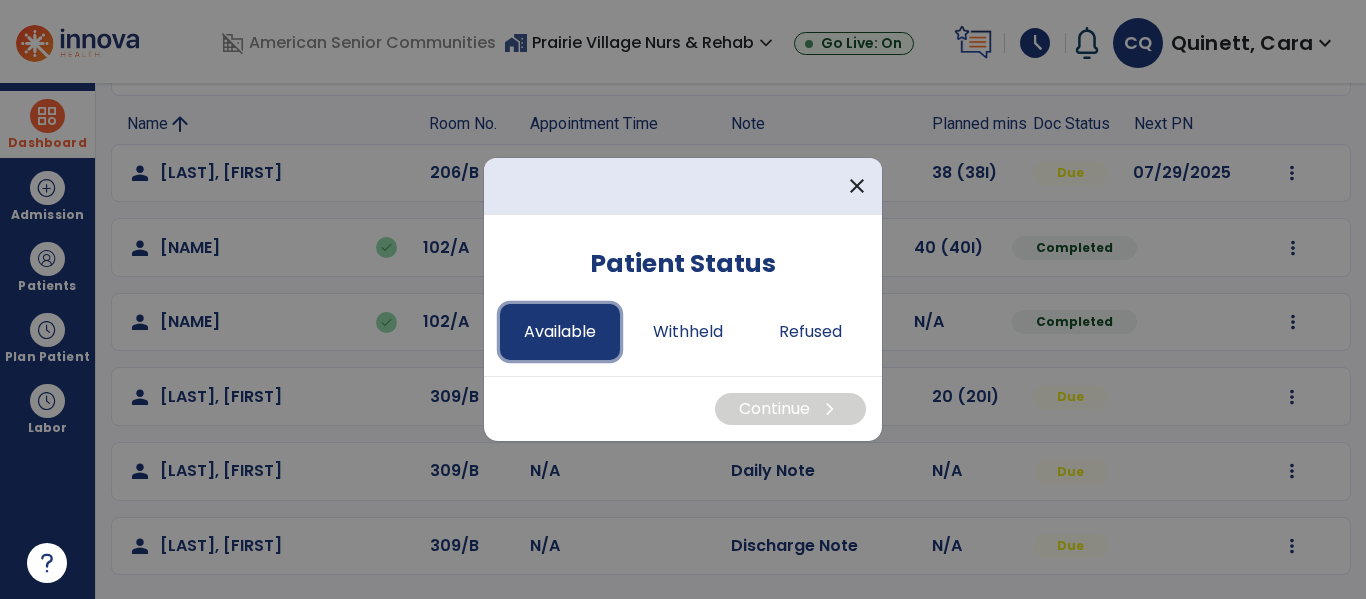 click on "Available" at bounding box center (560, 332) 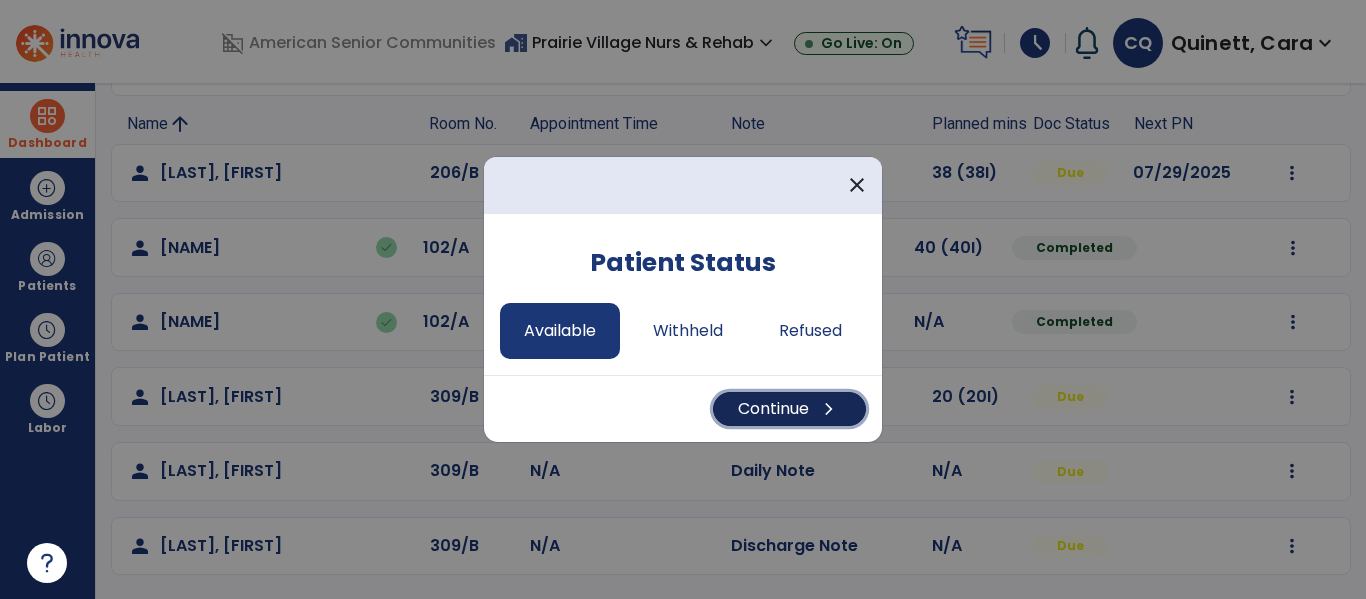 click on "Continue   chevron_right" at bounding box center (789, 409) 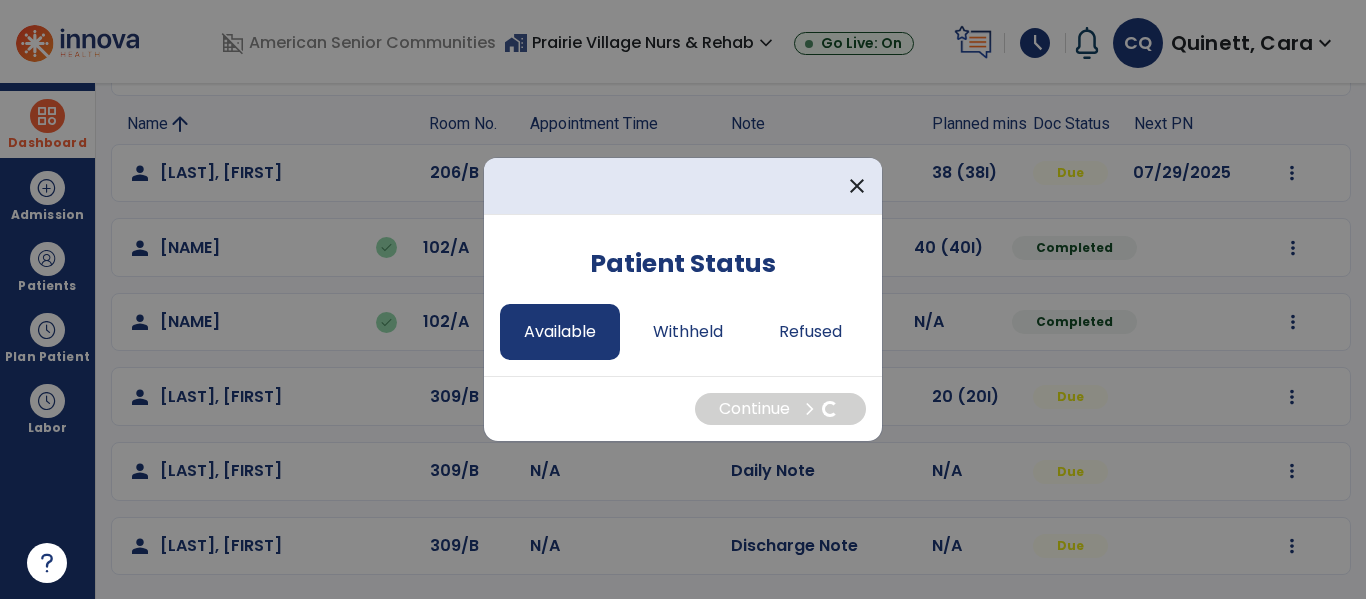 select on "*" 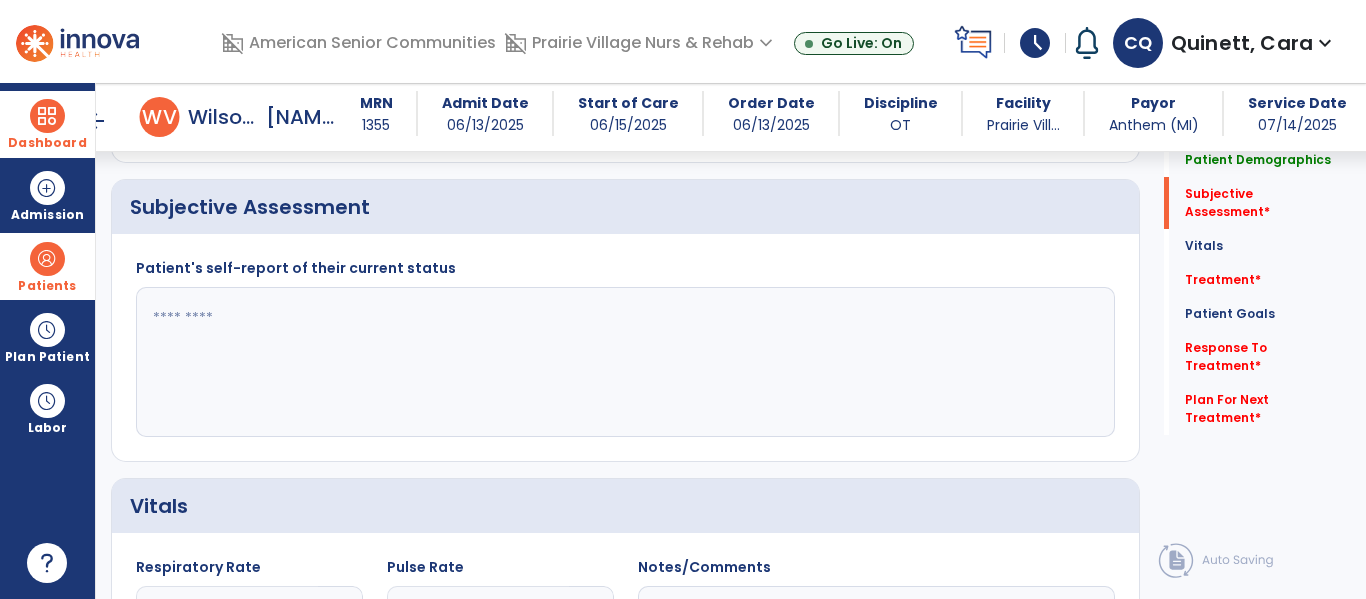 scroll, scrollTop: 482, scrollLeft: 0, axis: vertical 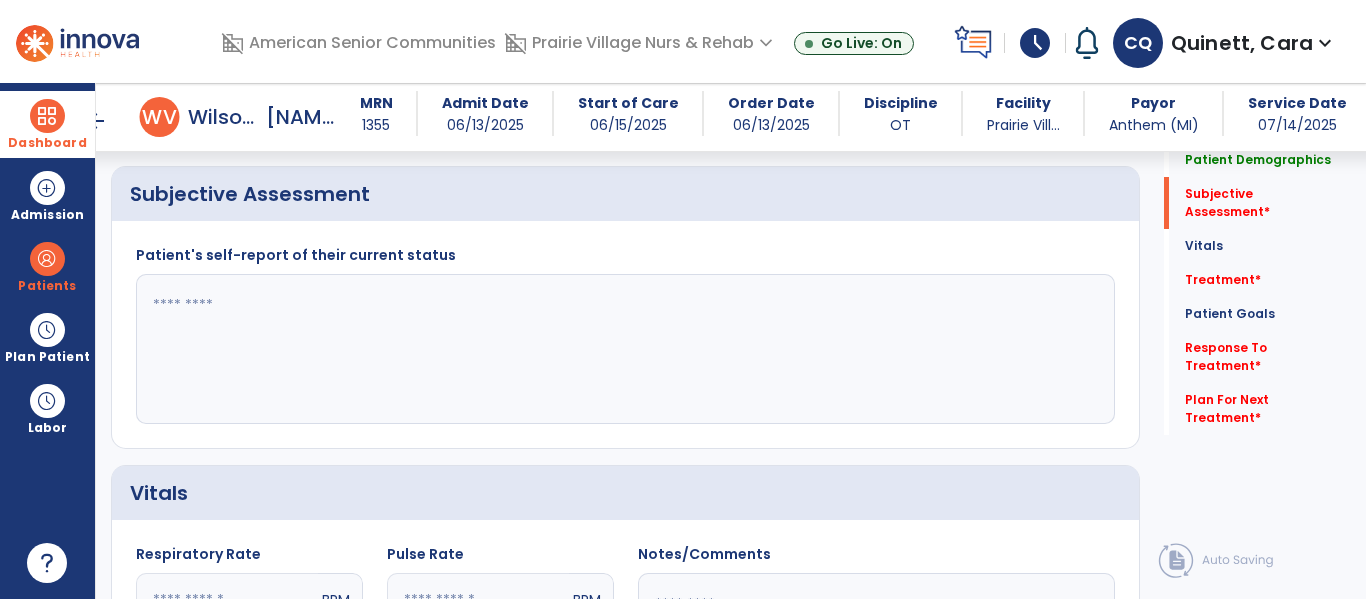 click 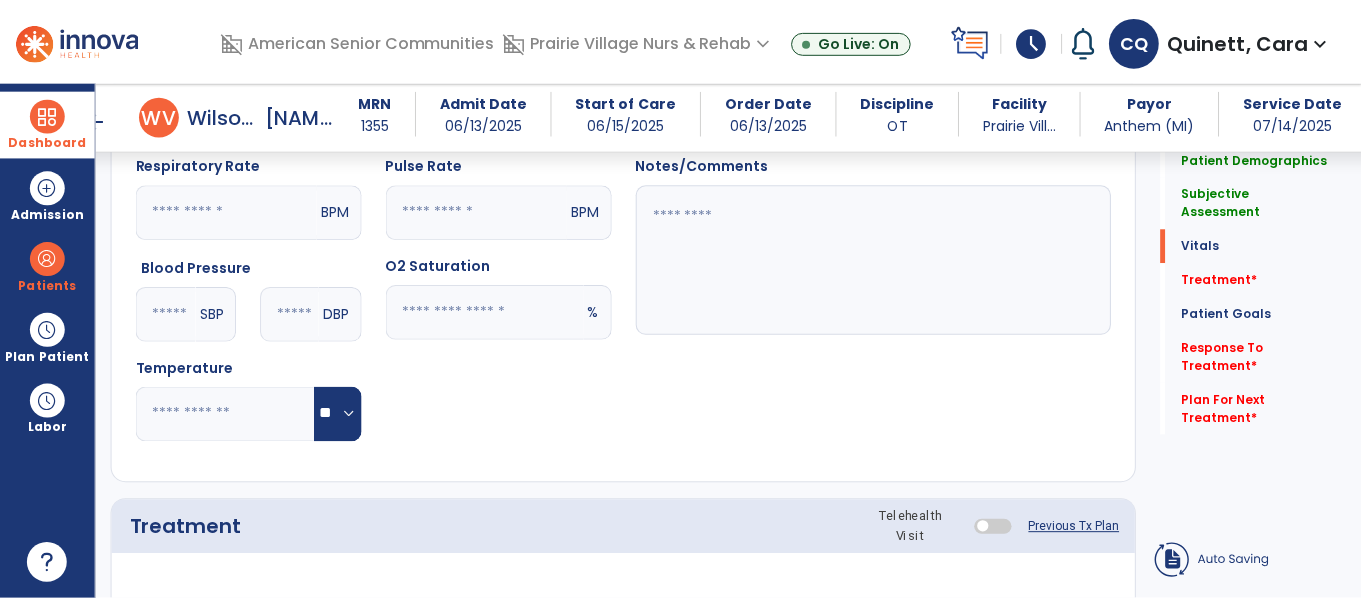scroll, scrollTop: 1233, scrollLeft: 0, axis: vertical 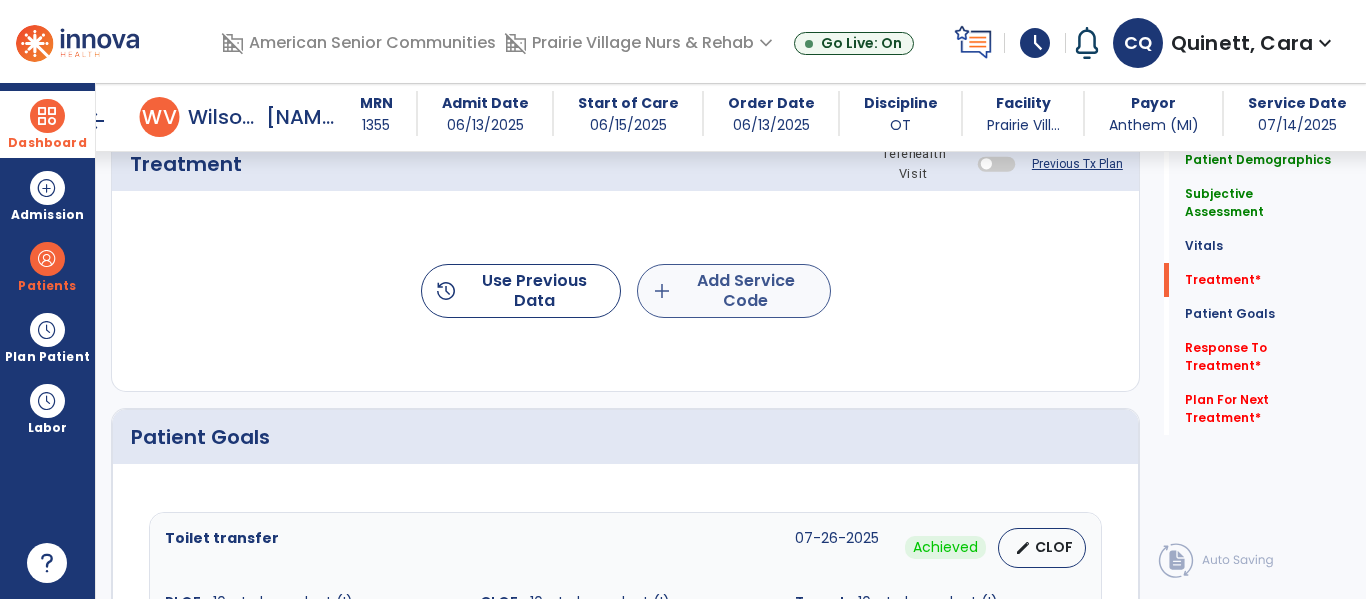 type on "**********" 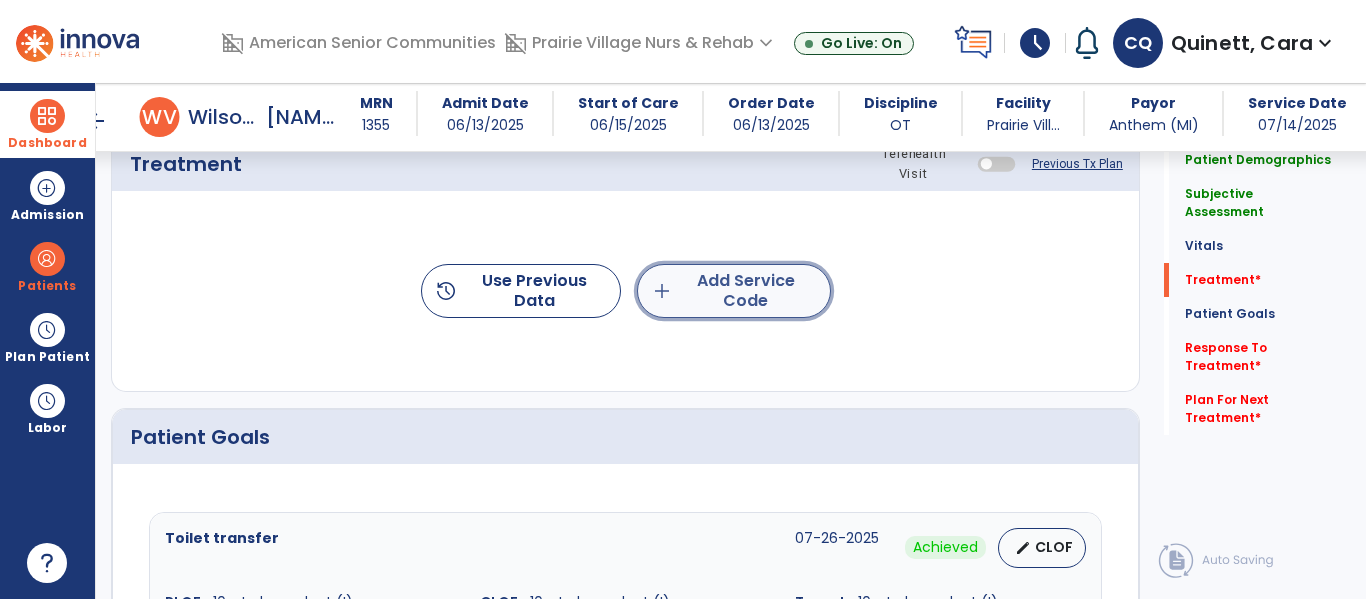 click on "add  Add Service Code" 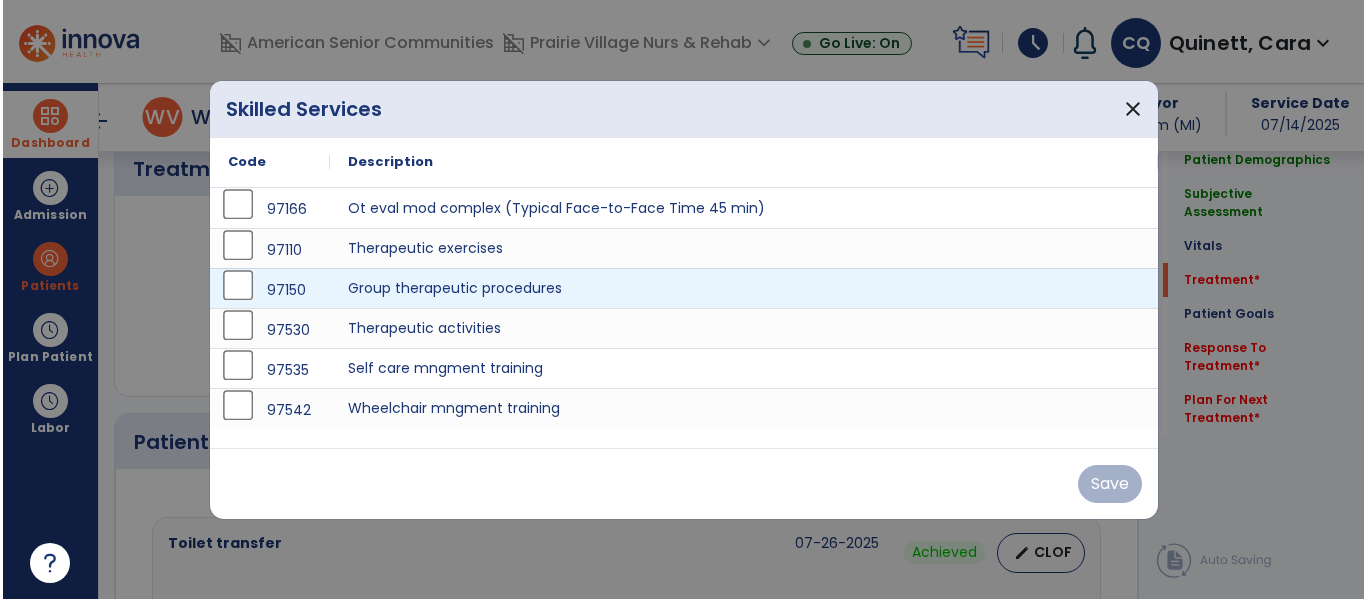 scroll, scrollTop: 1233, scrollLeft: 0, axis: vertical 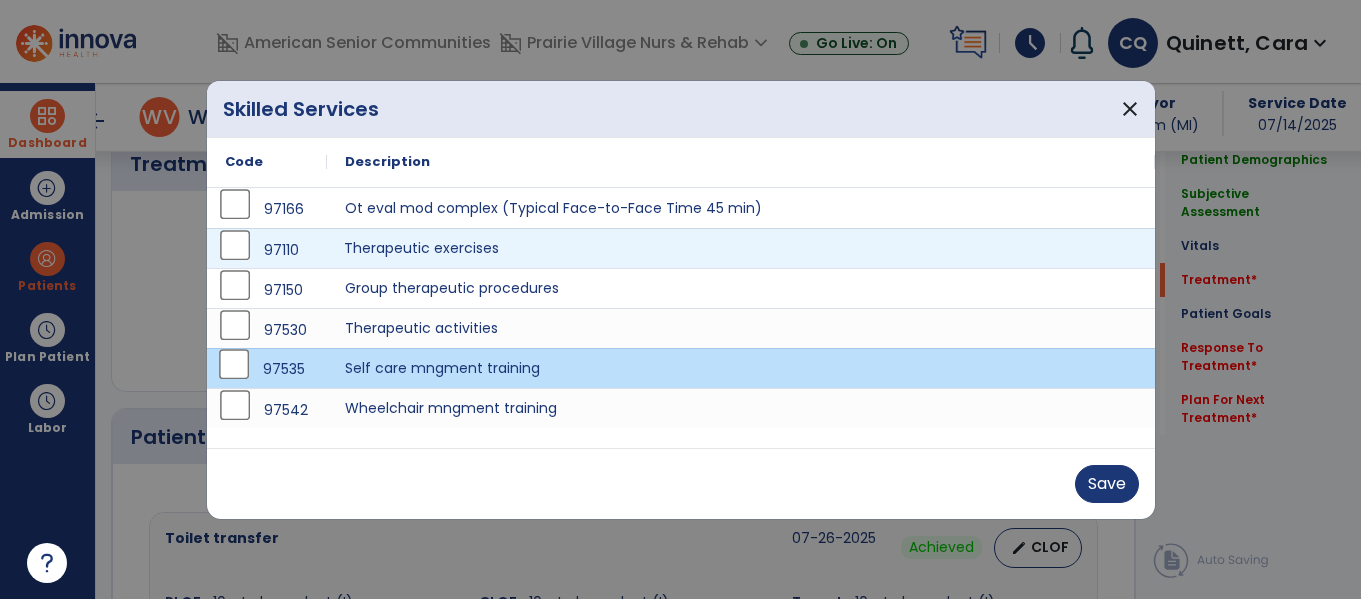 click on "Therapeutic exercises" at bounding box center [741, 248] 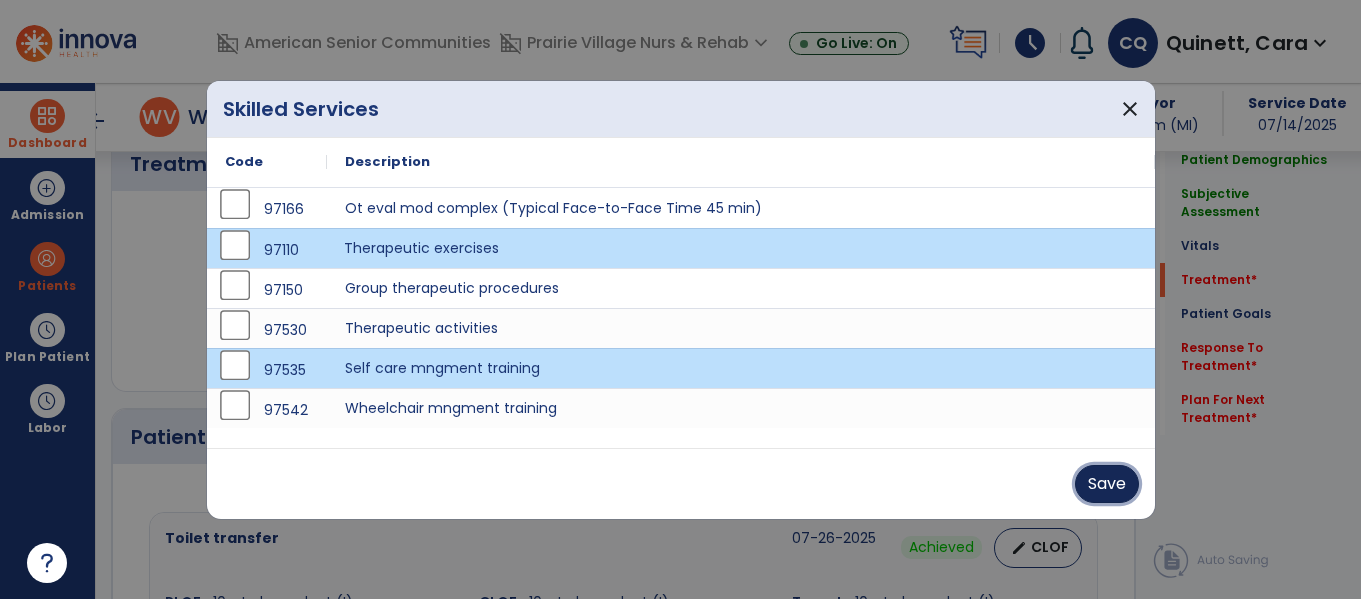 click on "Save" at bounding box center (1107, 484) 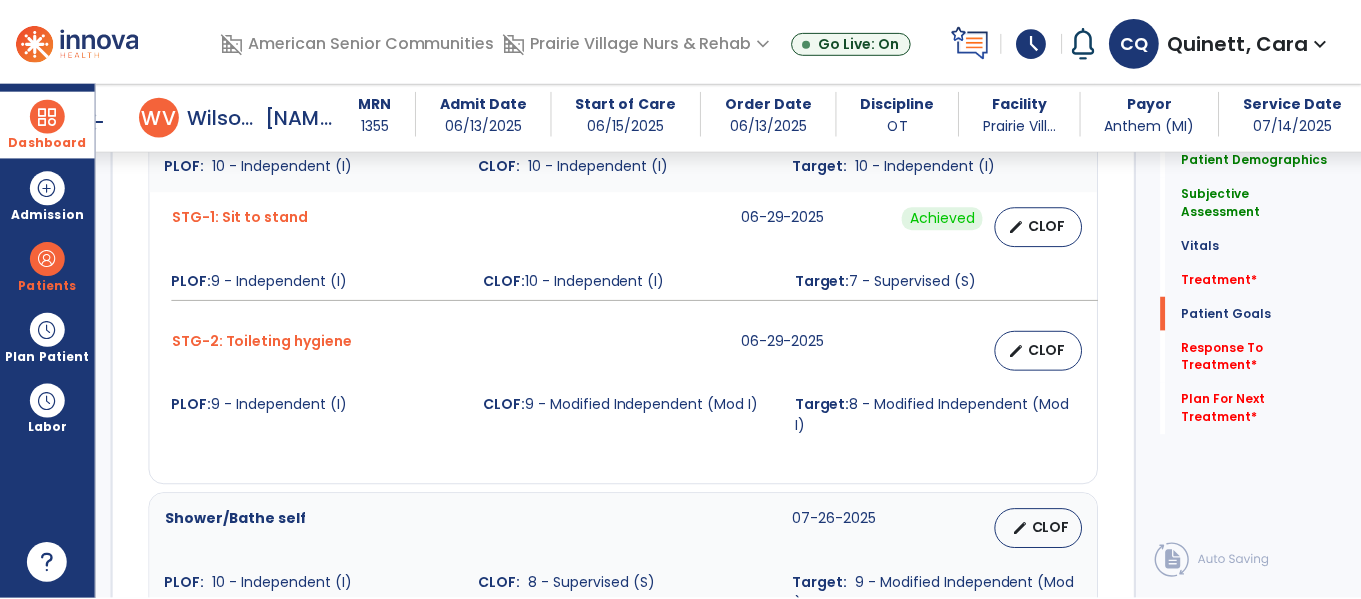 scroll, scrollTop: 1774, scrollLeft: 0, axis: vertical 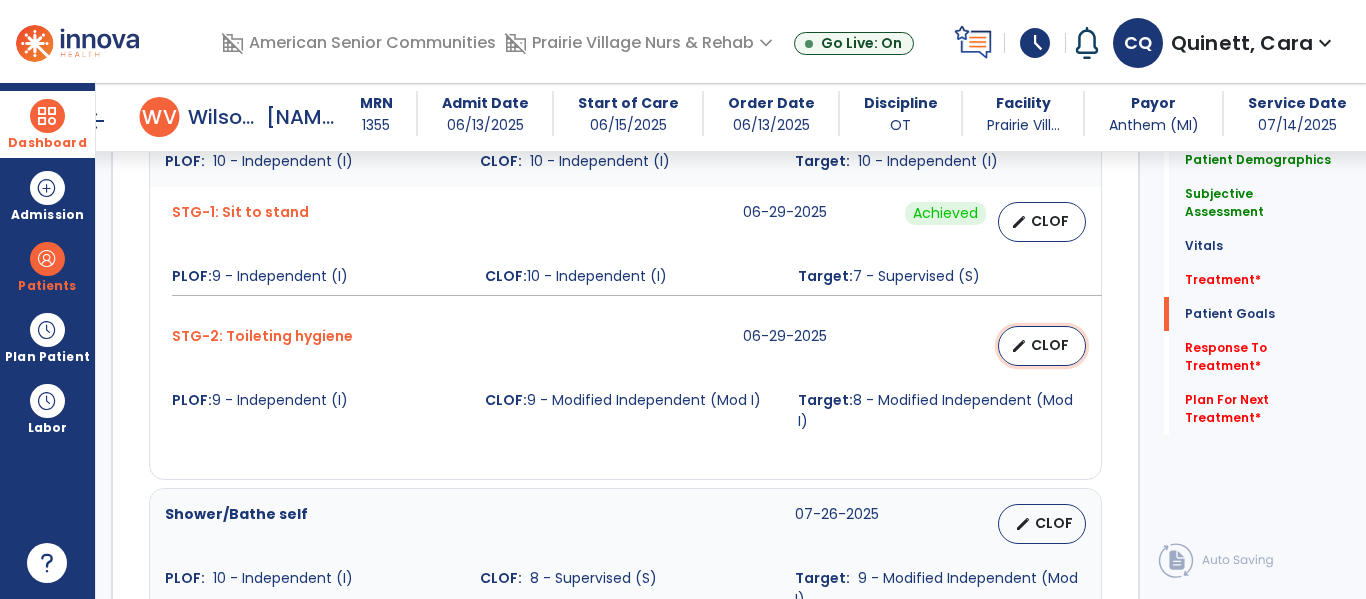 click on "CLOF" at bounding box center [1050, 345] 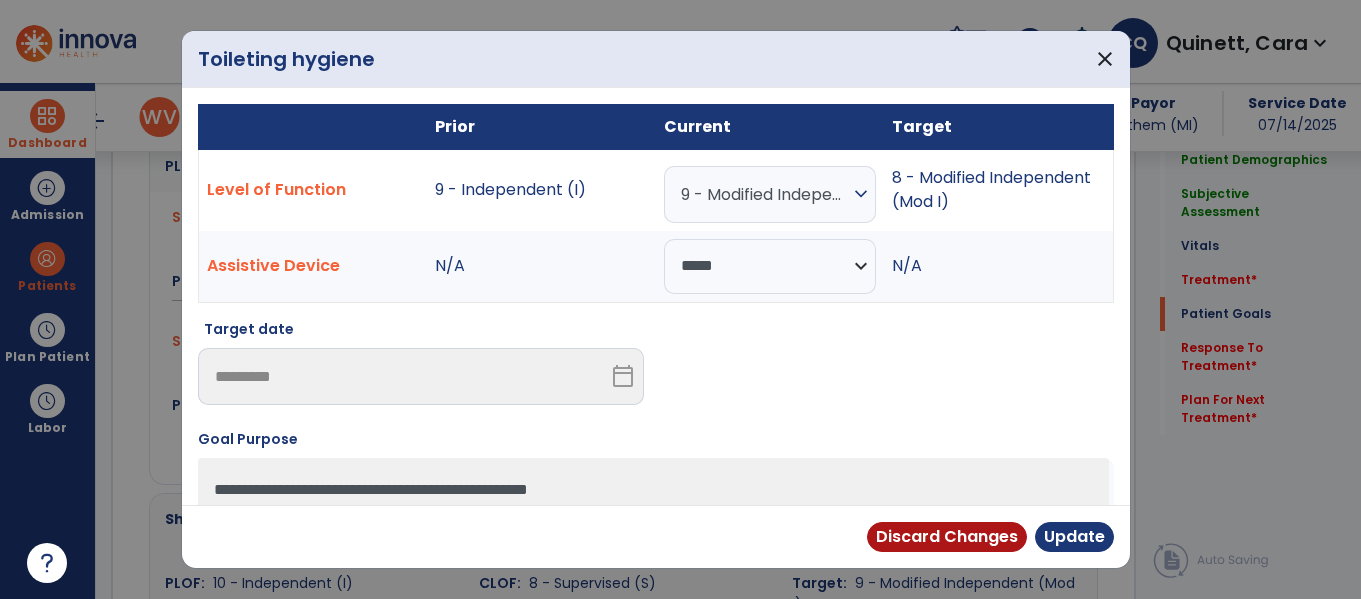 scroll, scrollTop: 1774, scrollLeft: 0, axis: vertical 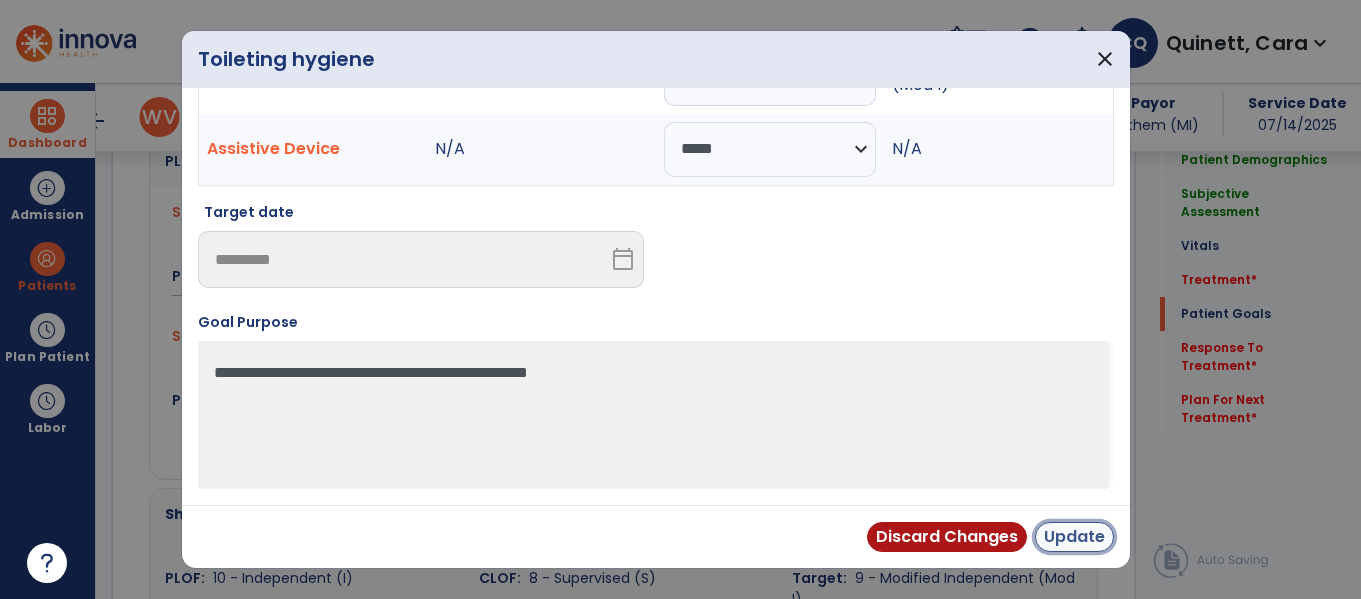 click on "Update" at bounding box center [1074, 537] 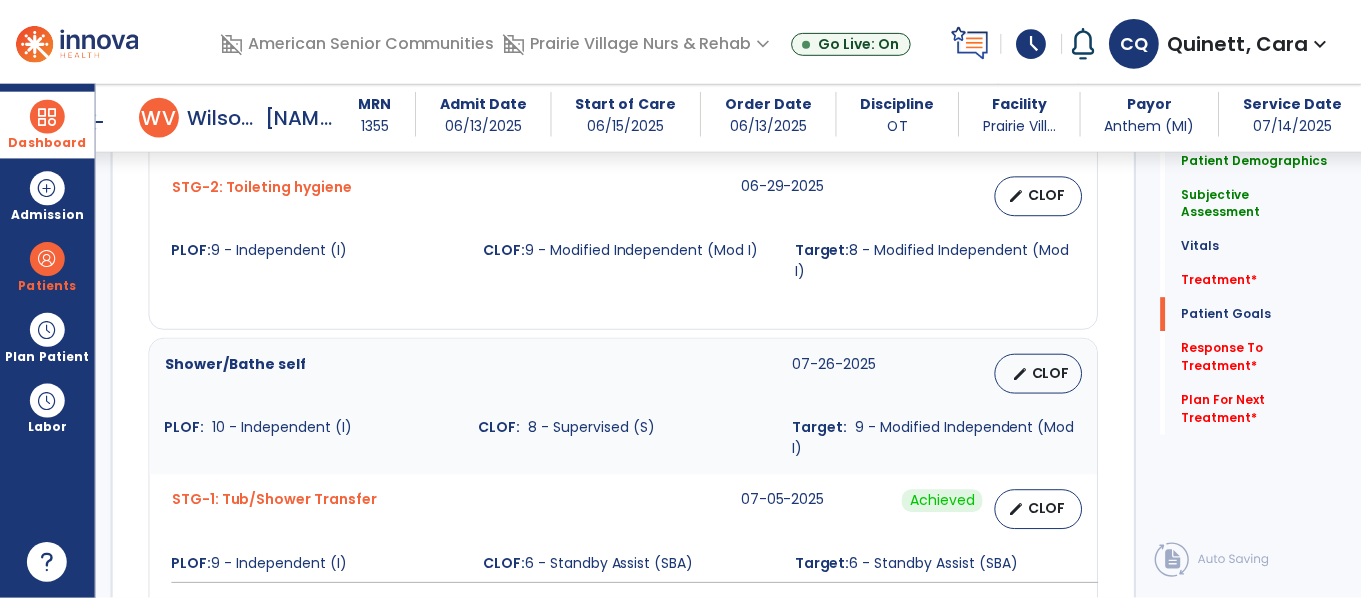 scroll, scrollTop: 1934, scrollLeft: 0, axis: vertical 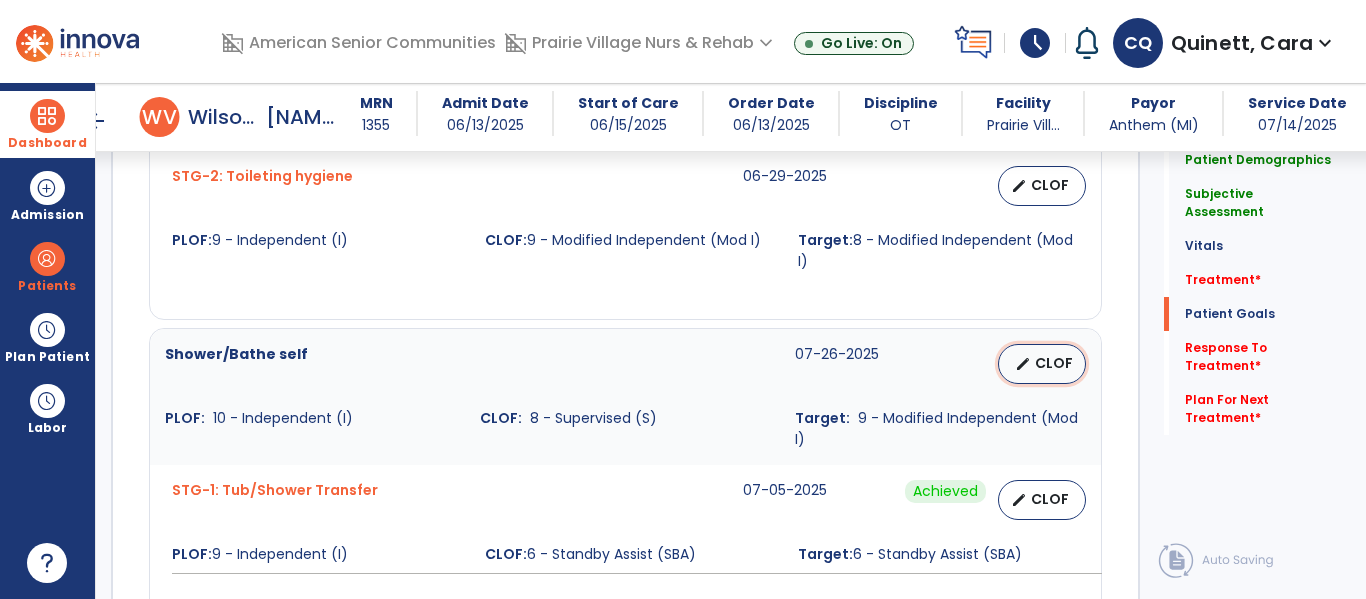 click on "edit" at bounding box center (1023, 364) 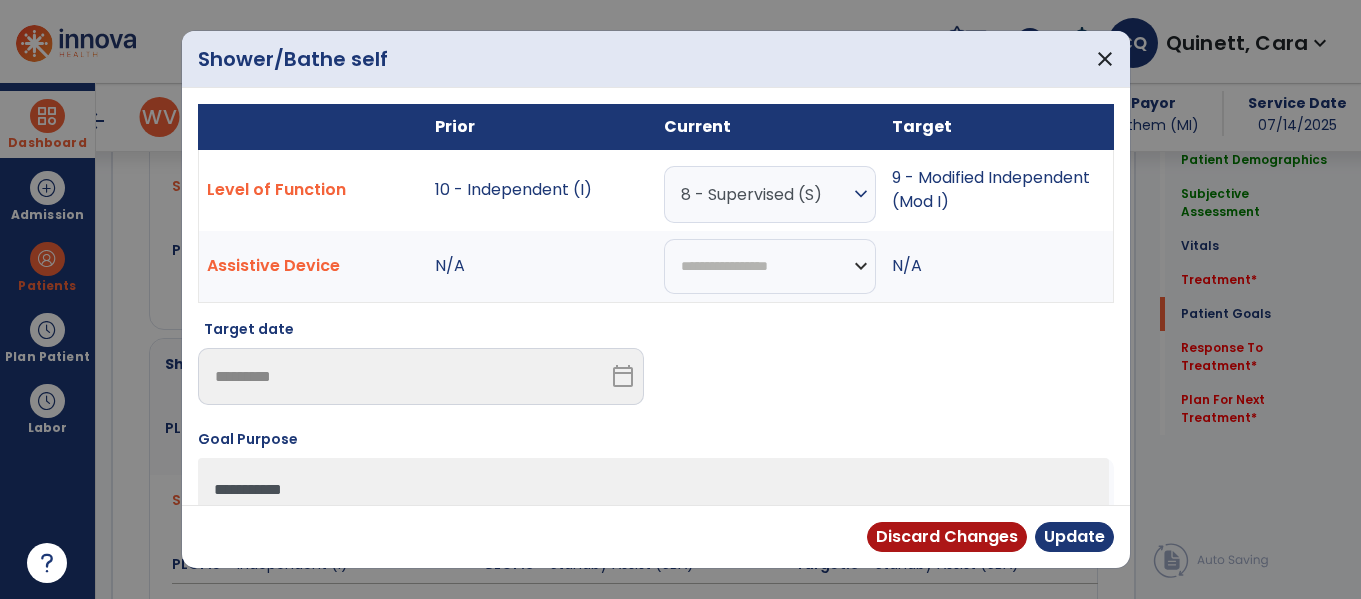 scroll, scrollTop: 1934, scrollLeft: 0, axis: vertical 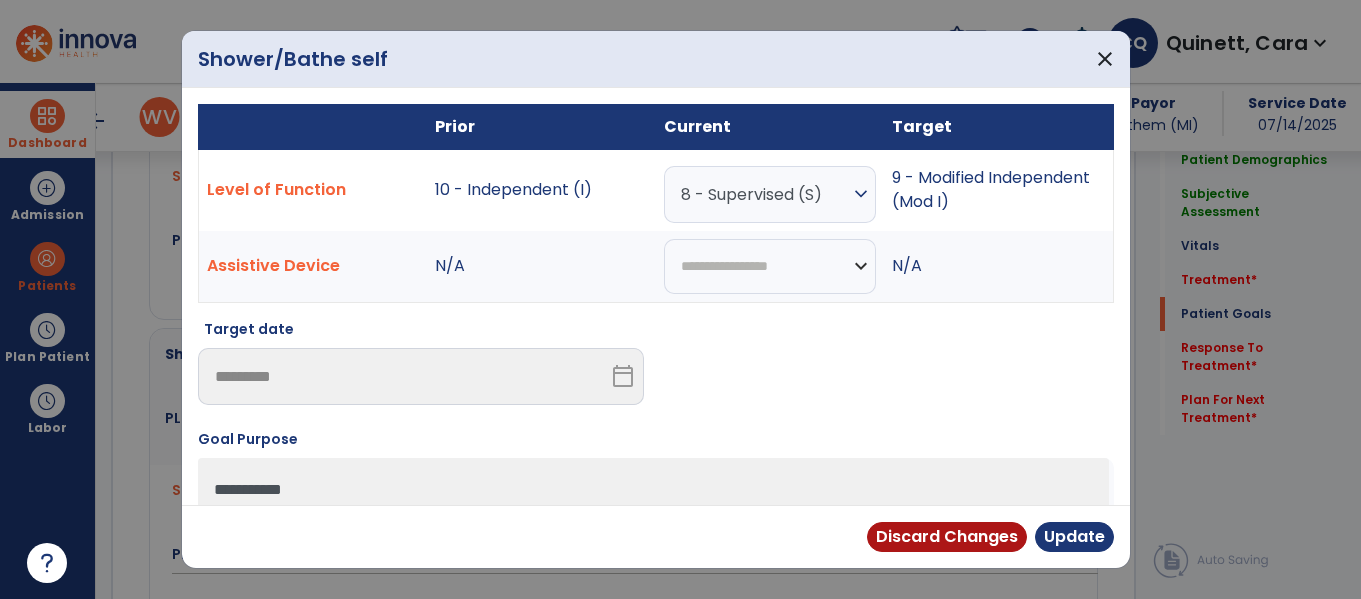click on "expand_more" at bounding box center [861, 194] 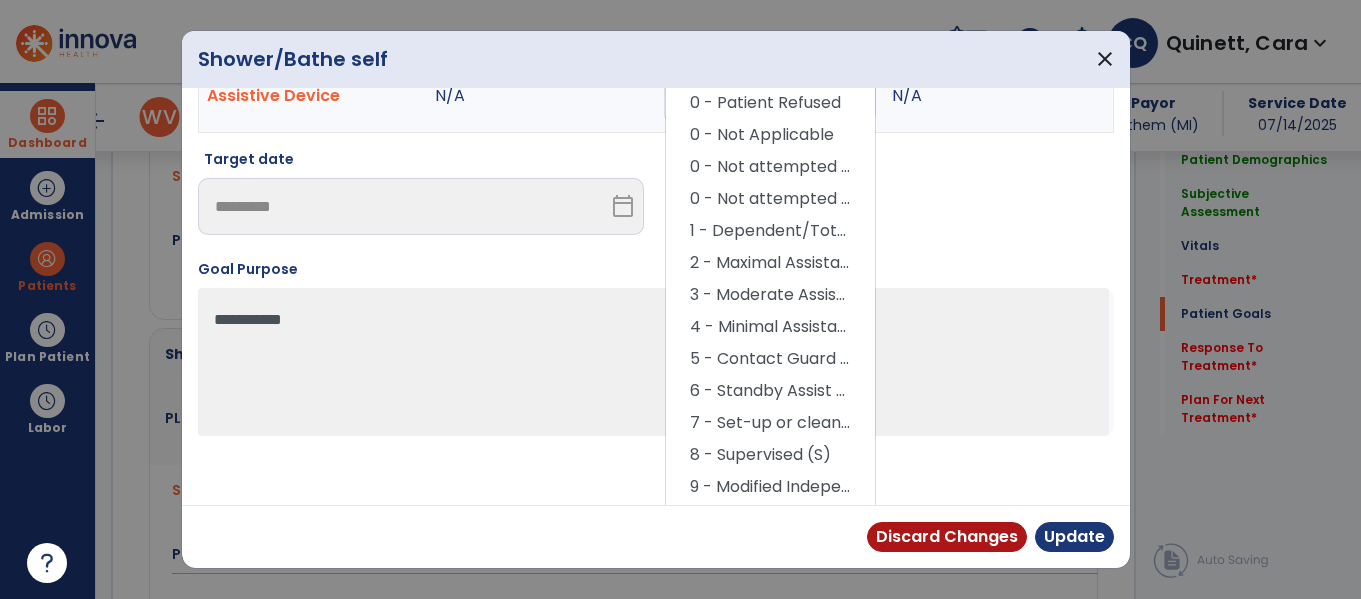 scroll, scrollTop: 180, scrollLeft: 0, axis: vertical 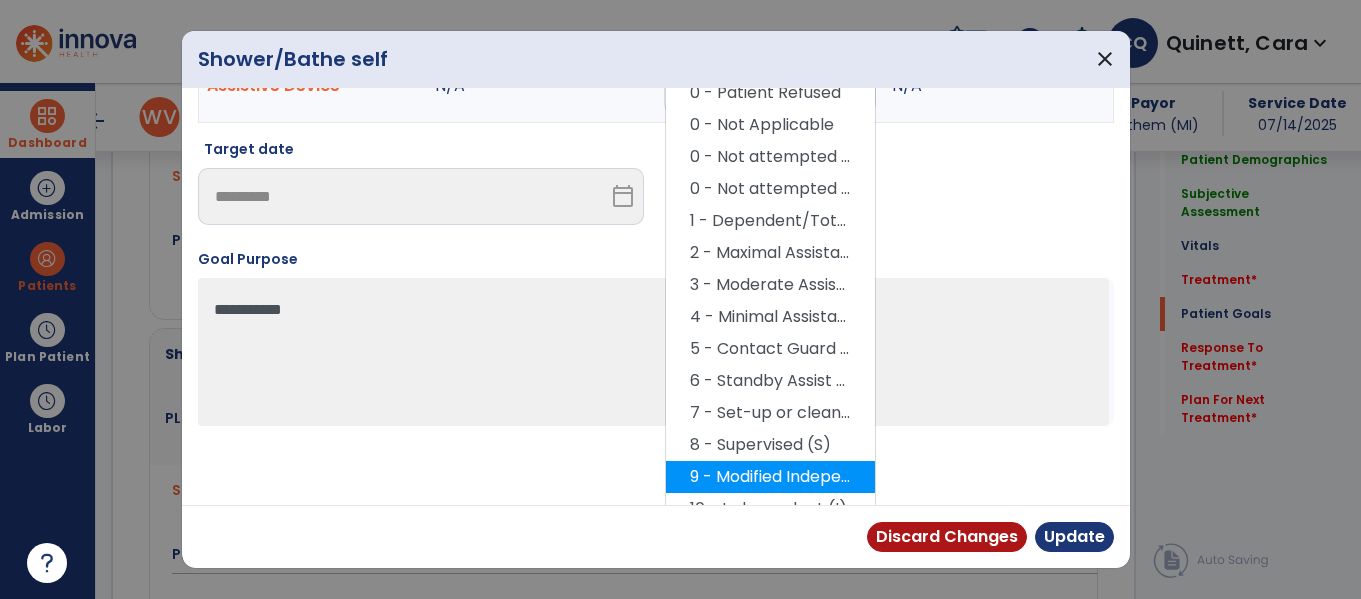 click on "9 - Modified Independent (Mod I)" at bounding box center [770, 477] 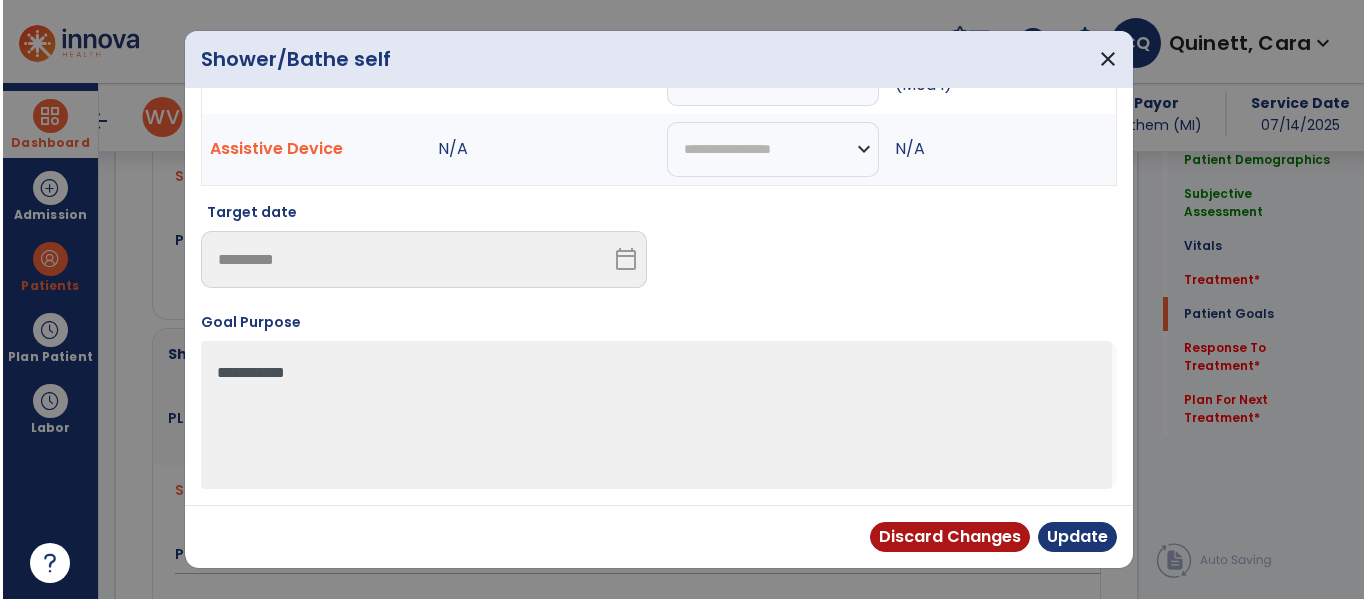 scroll, scrollTop: 117, scrollLeft: 0, axis: vertical 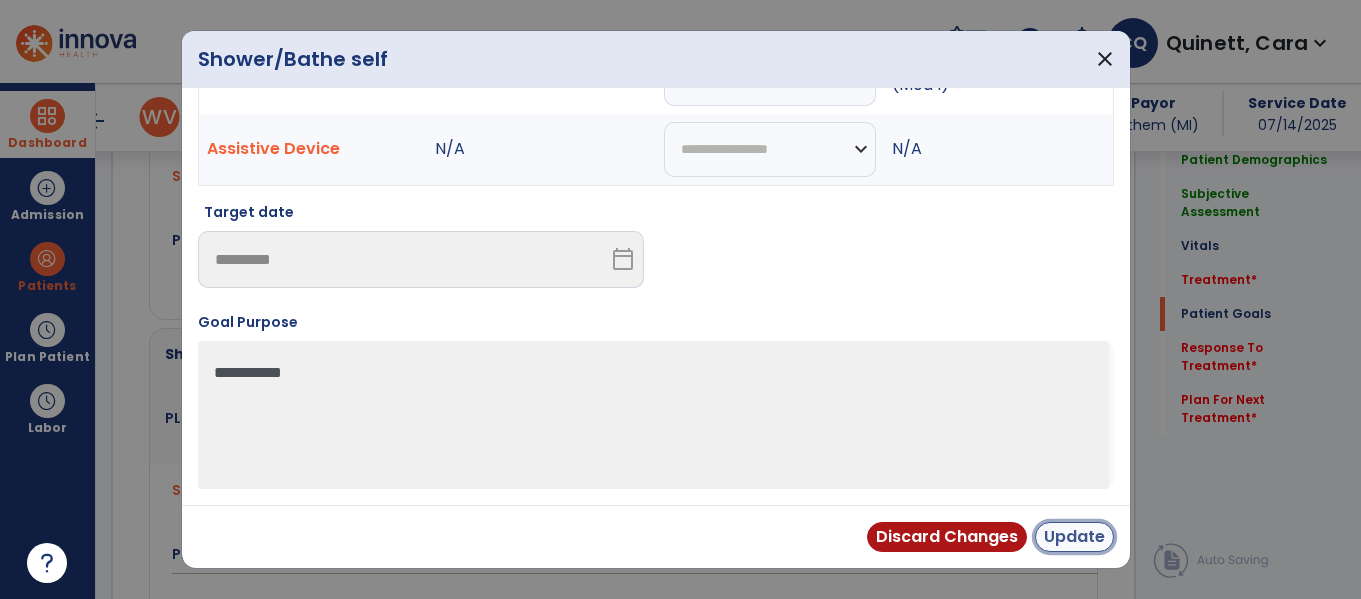 click on "Update" at bounding box center [1074, 537] 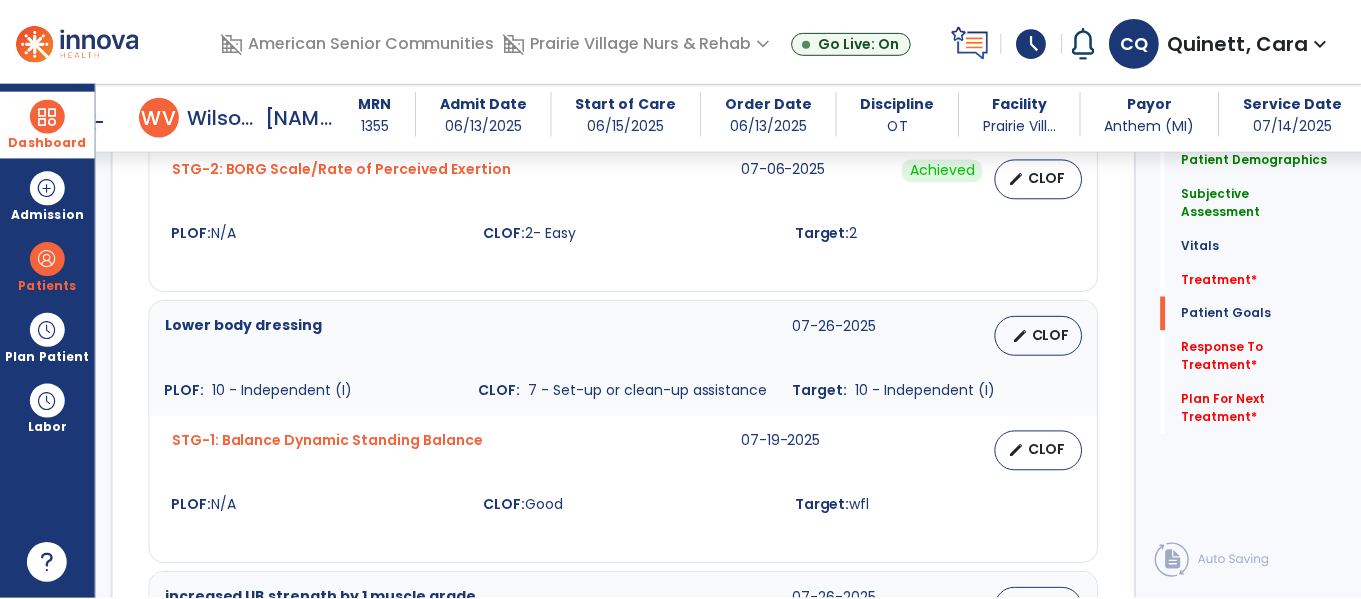 scroll, scrollTop: 2381, scrollLeft: 0, axis: vertical 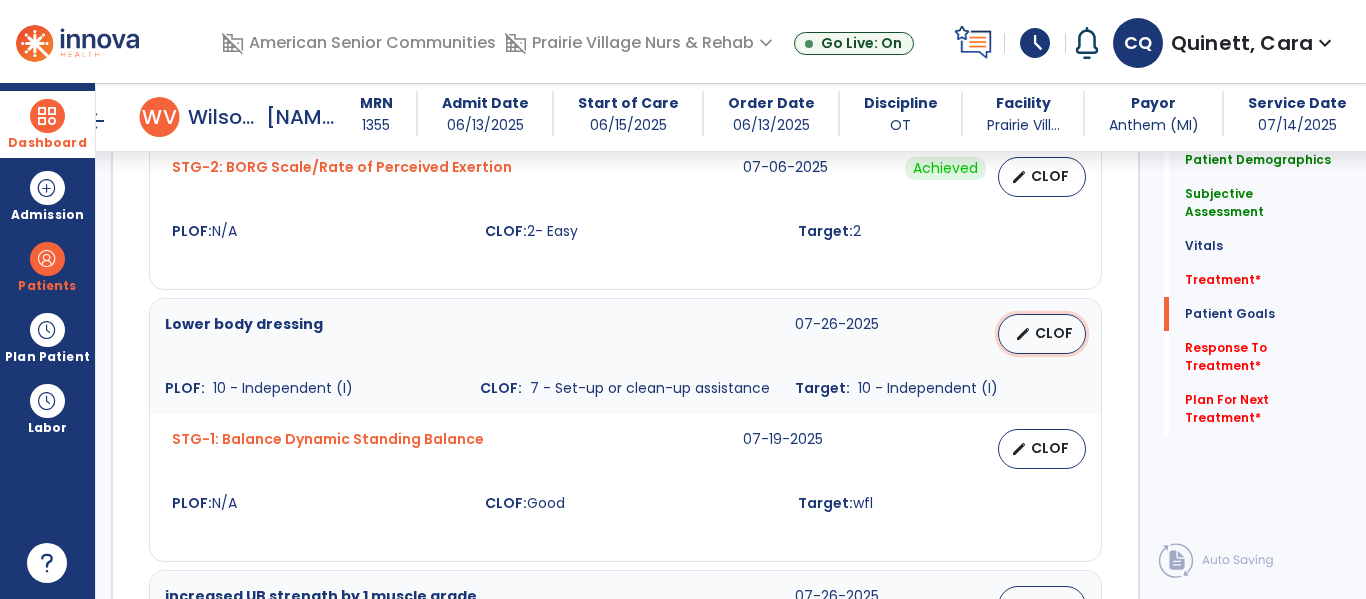 click on "edit" at bounding box center [1023, 334] 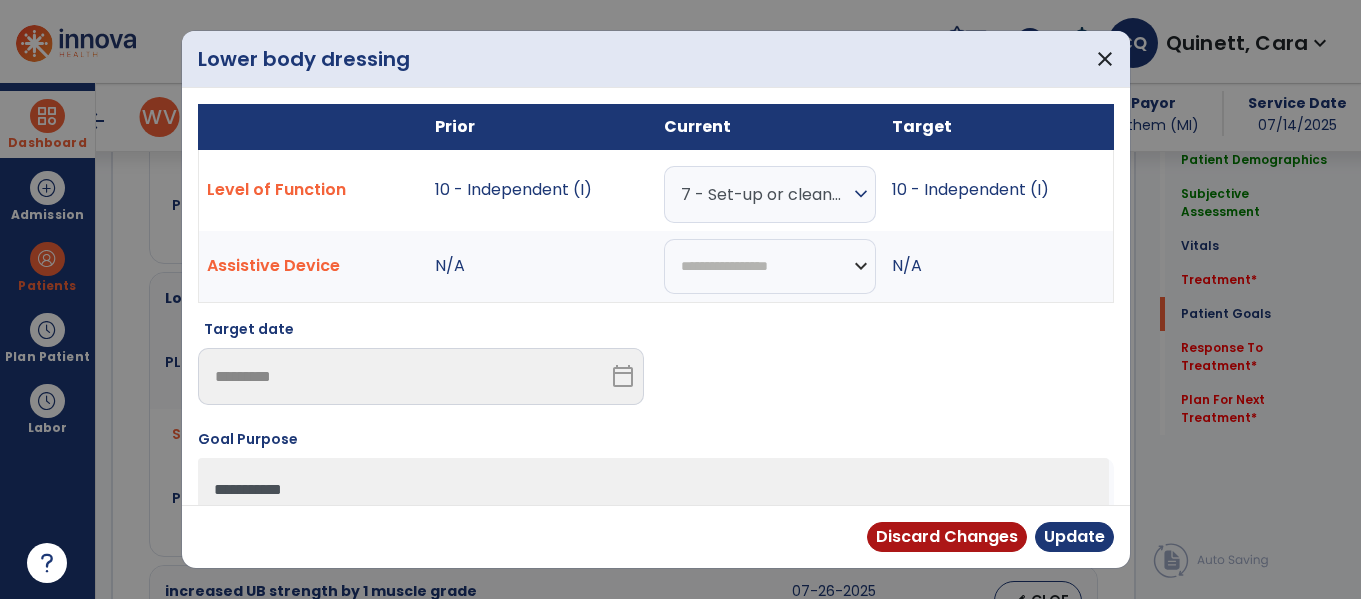scroll, scrollTop: 2402, scrollLeft: 0, axis: vertical 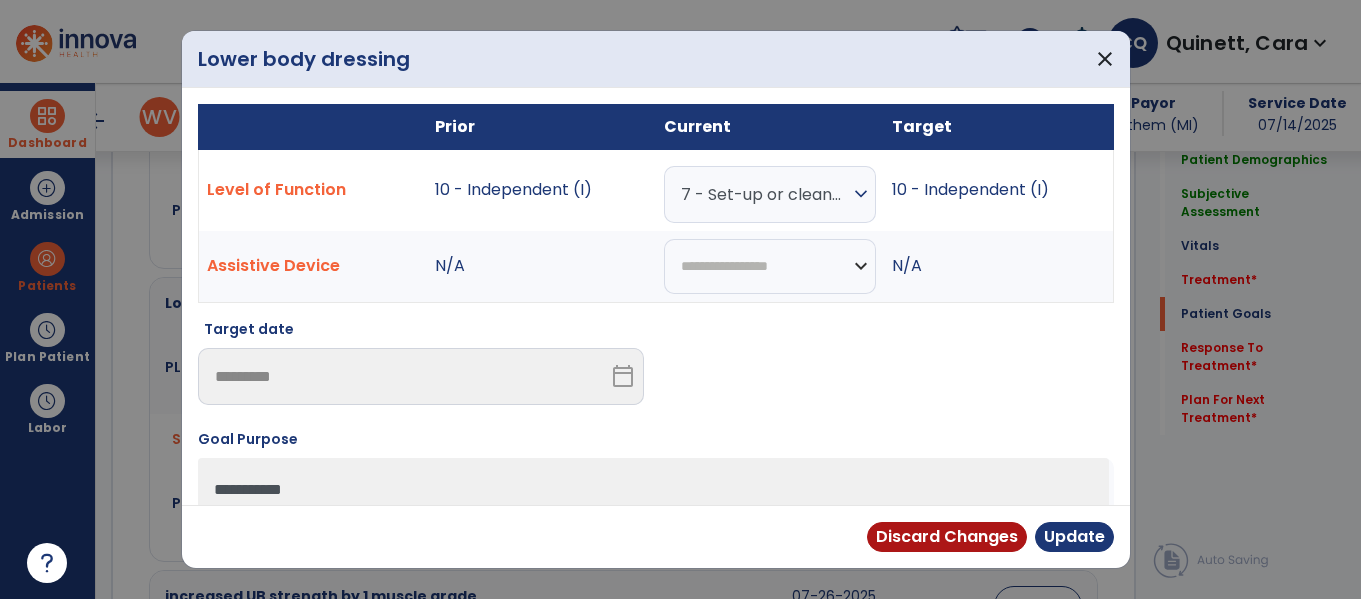 click on "expand_more" at bounding box center (861, 194) 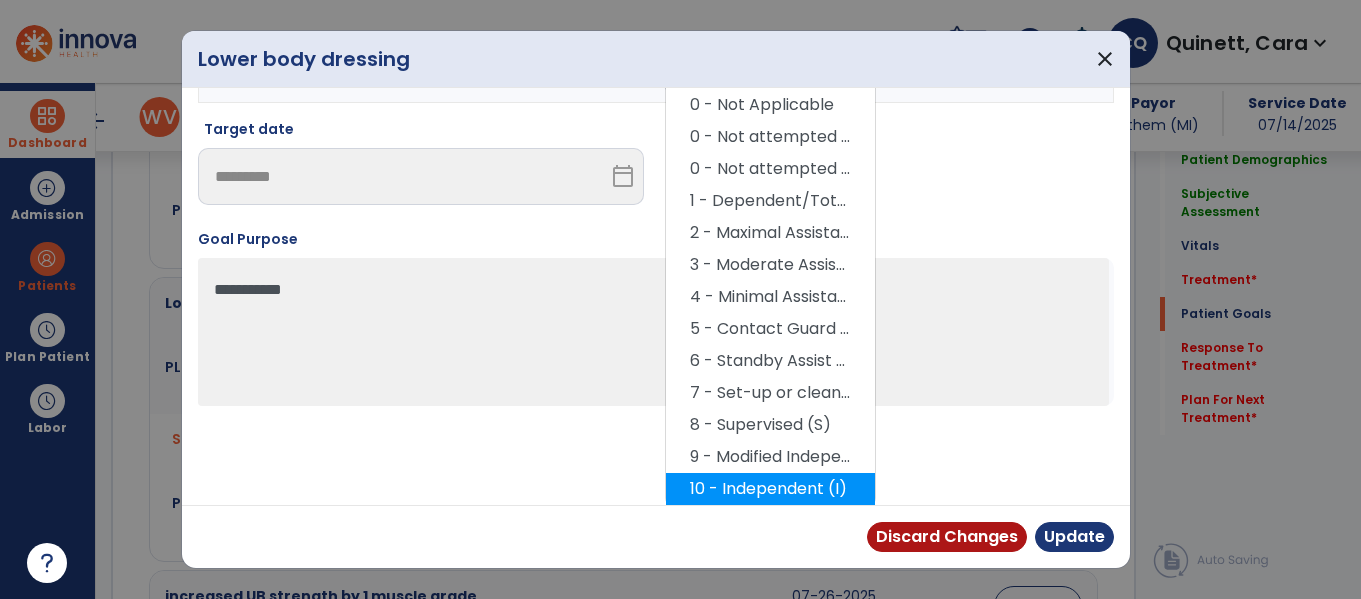 click on "10 - Independent (I)" at bounding box center (770, 489) 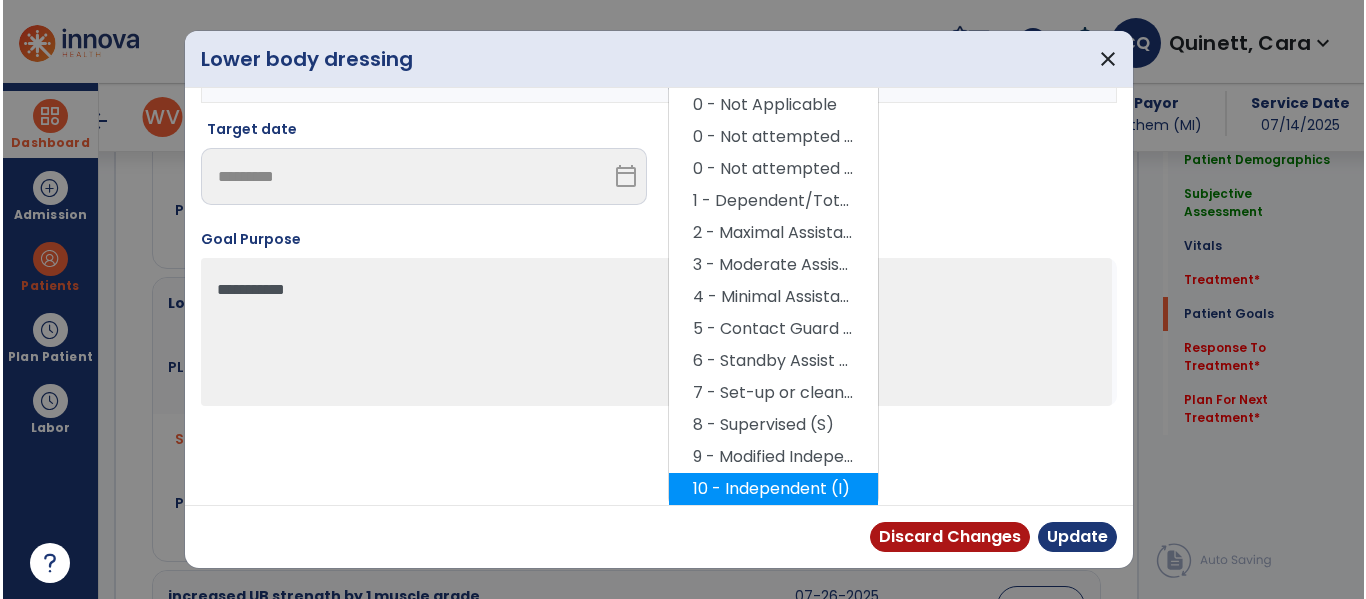 scroll, scrollTop: 117, scrollLeft: 0, axis: vertical 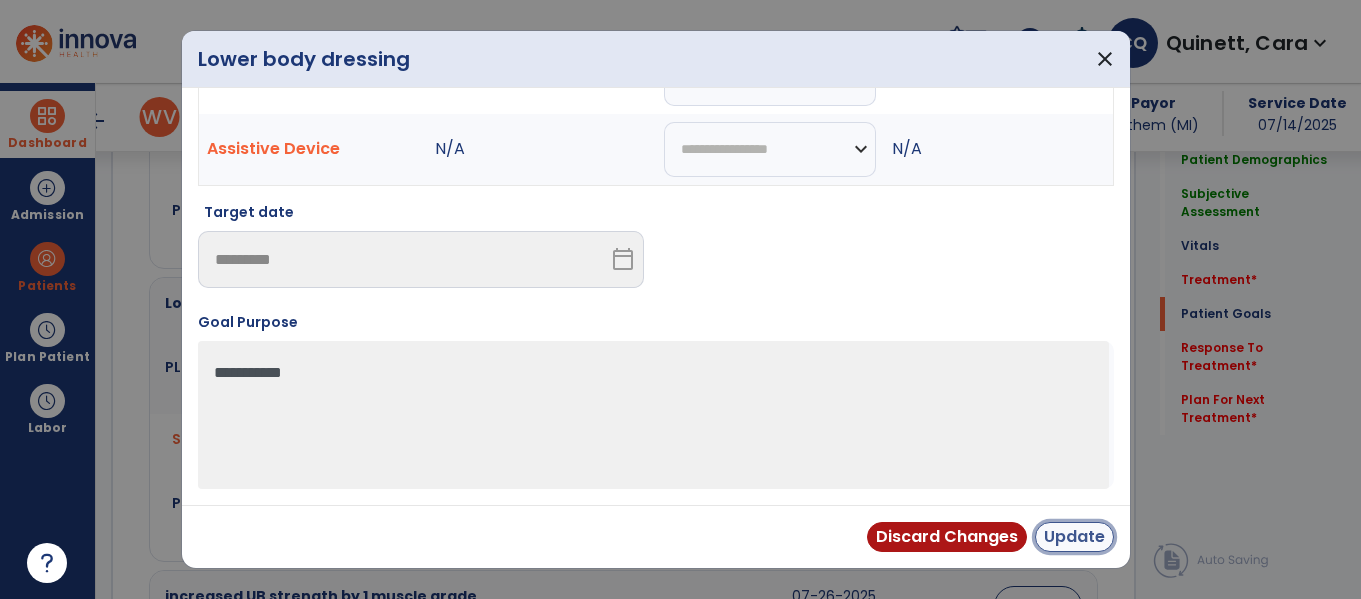 click on "Update" at bounding box center (1074, 537) 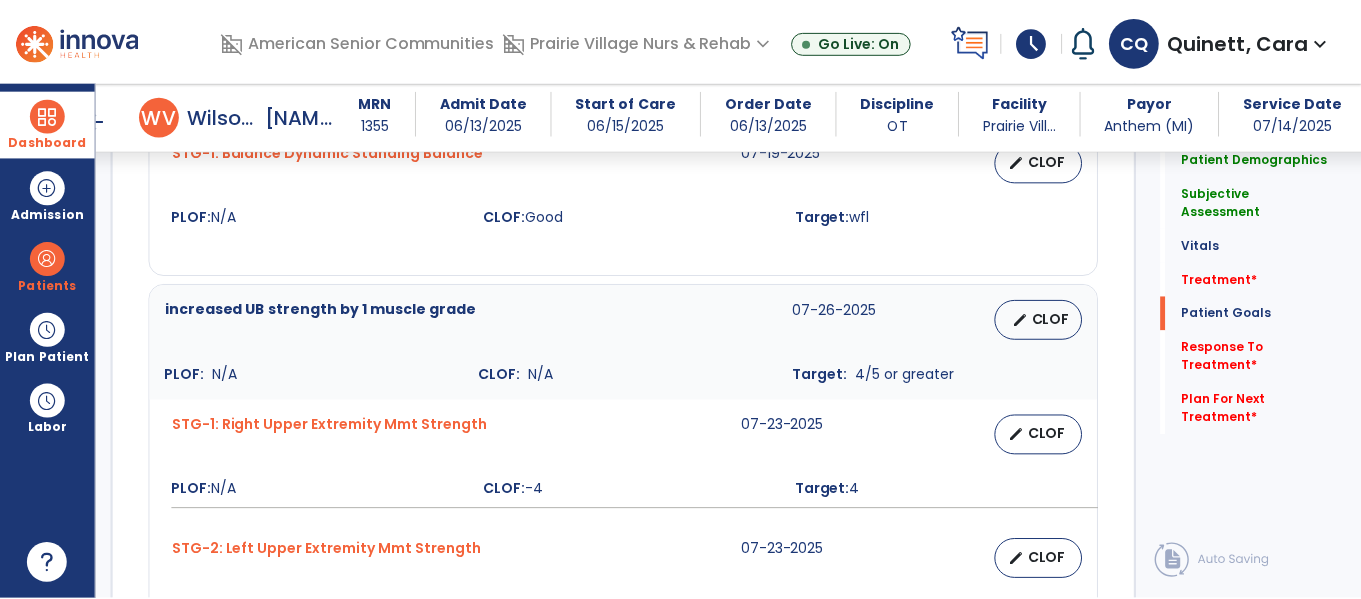 scroll, scrollTop: 2672, scrollLeft: 0, axis: vertical 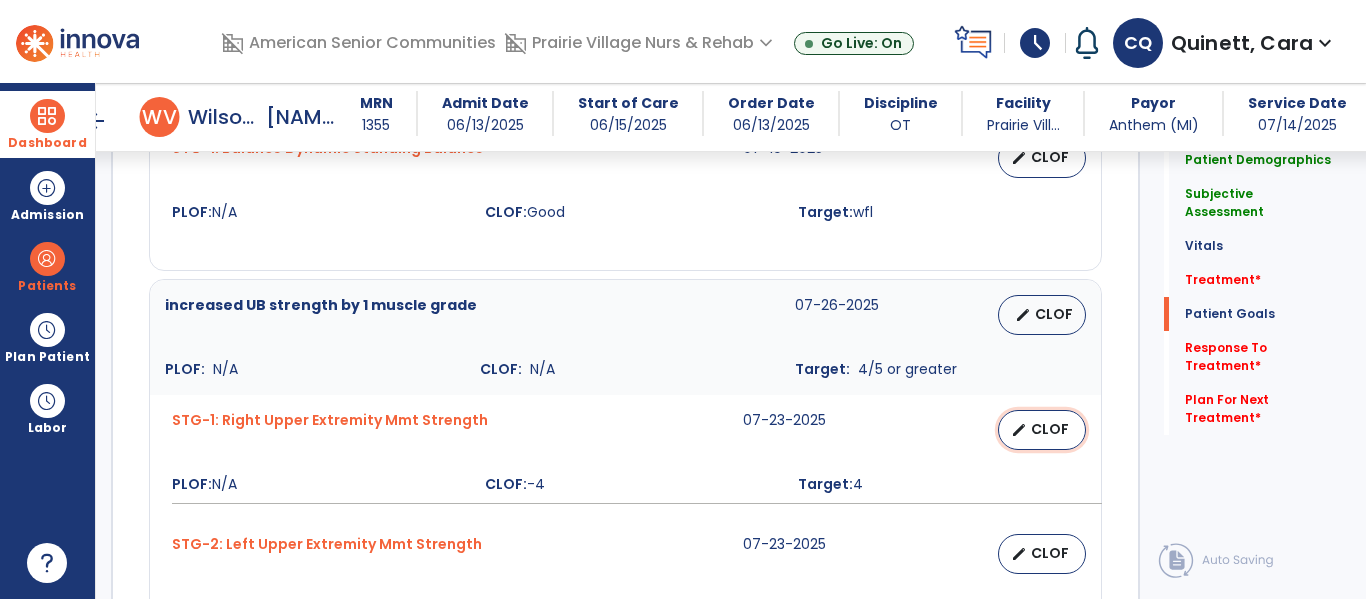 click on "CLOF" at bounding box center (1050, 429) 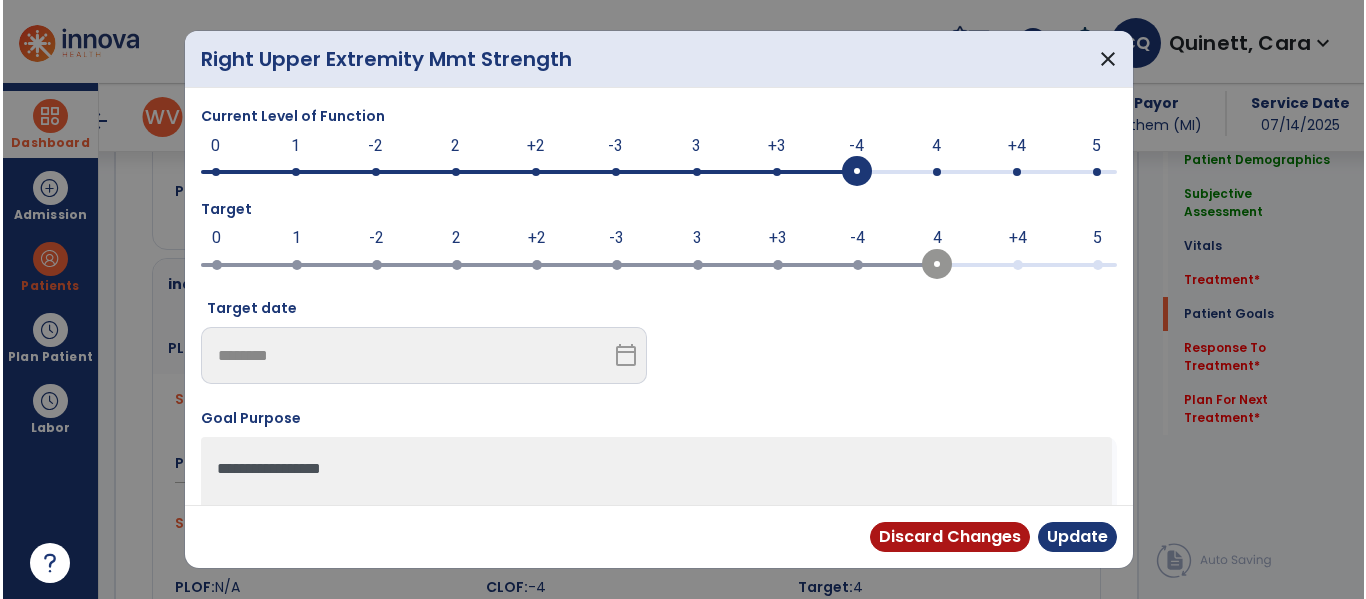 scroll, scrollTop: 2693, scrollLeft: 0, axis: vertical 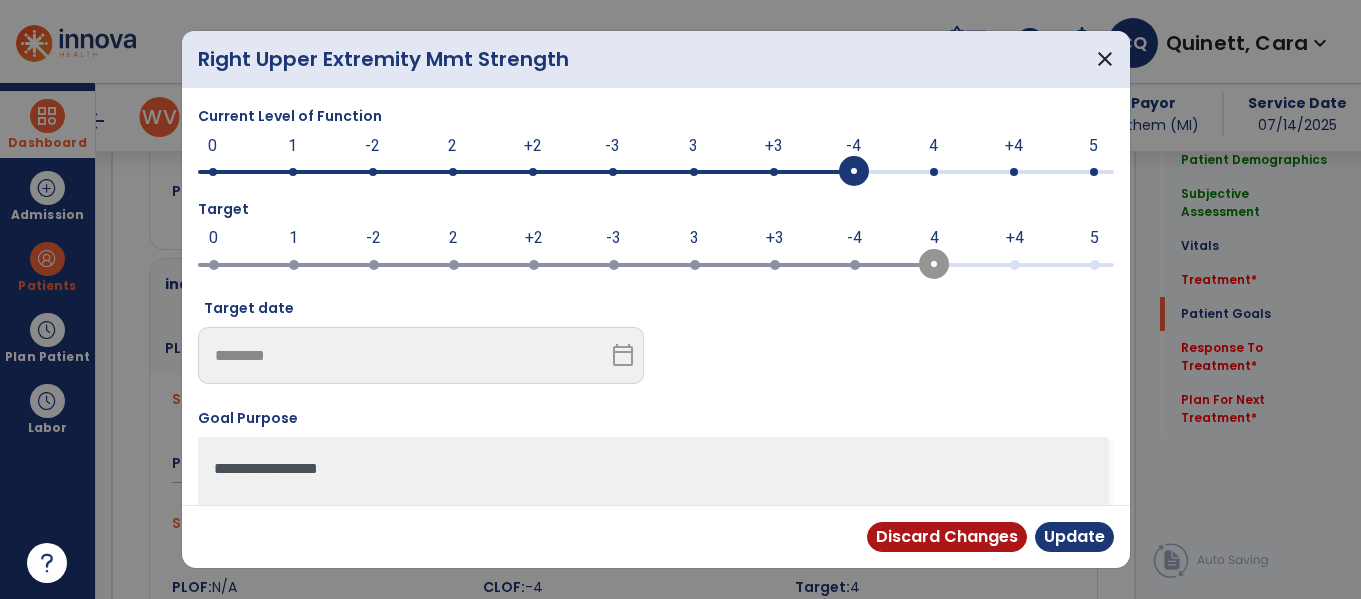 click at bounding box center [934, 172] 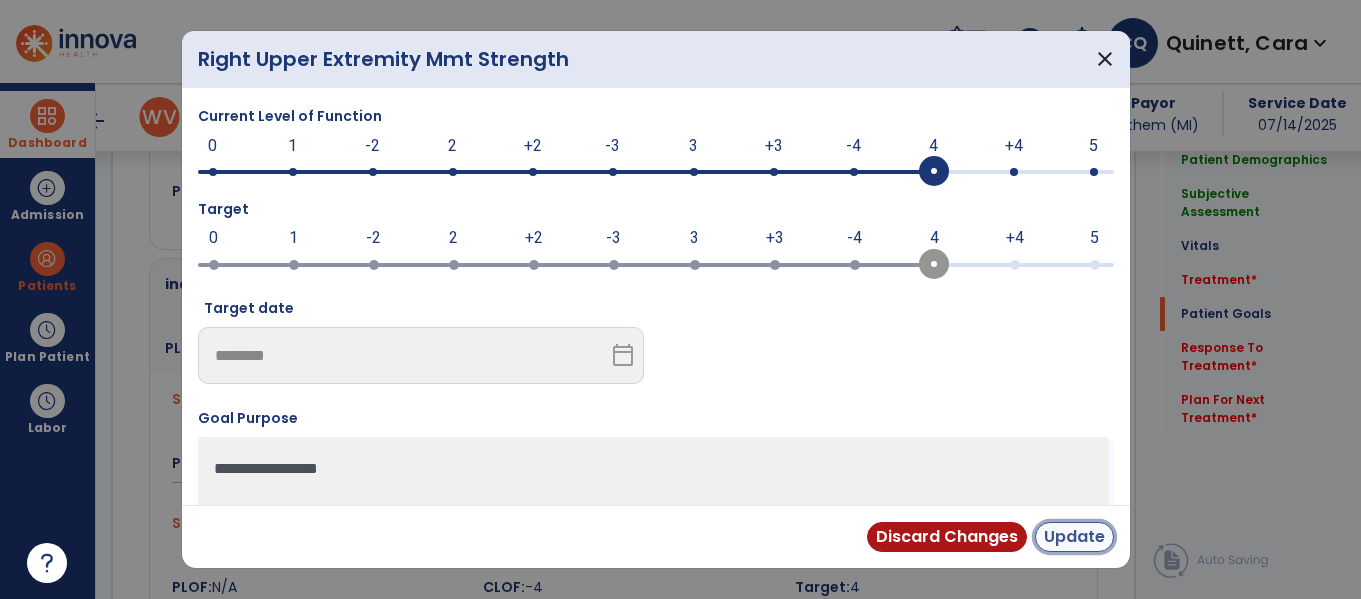click on "Update" at bounding box center (1074, 537) 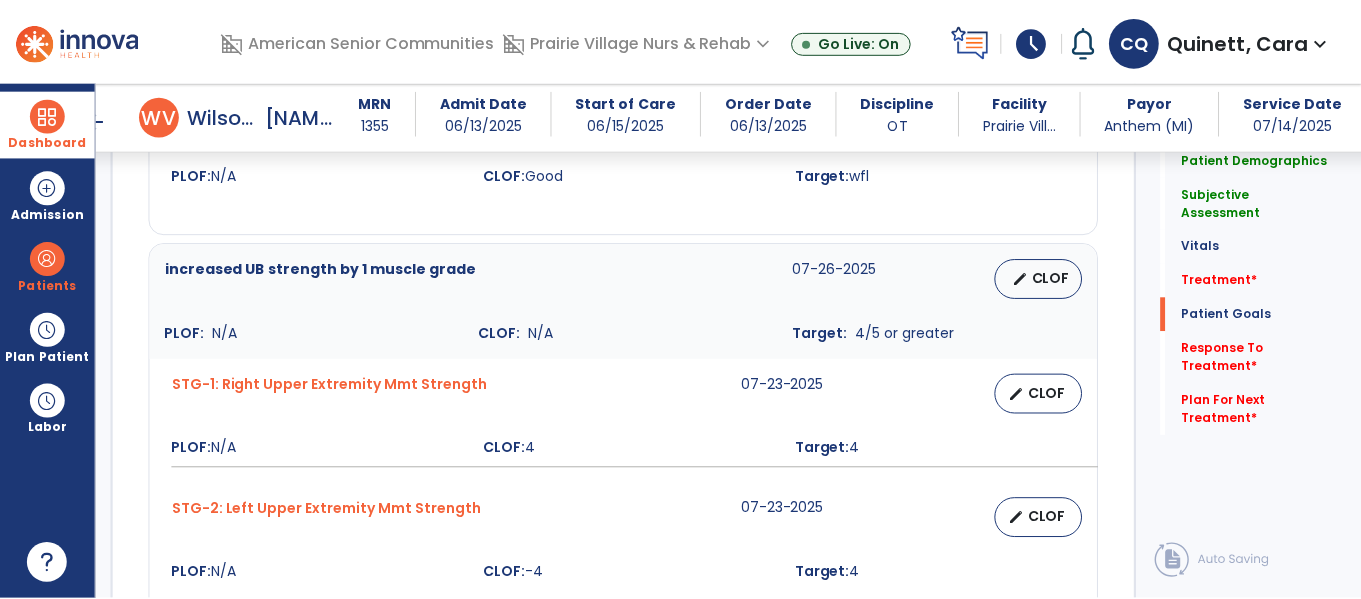 scroll, scrollTop: 2777, scrollLeft: 0, axis: vertical 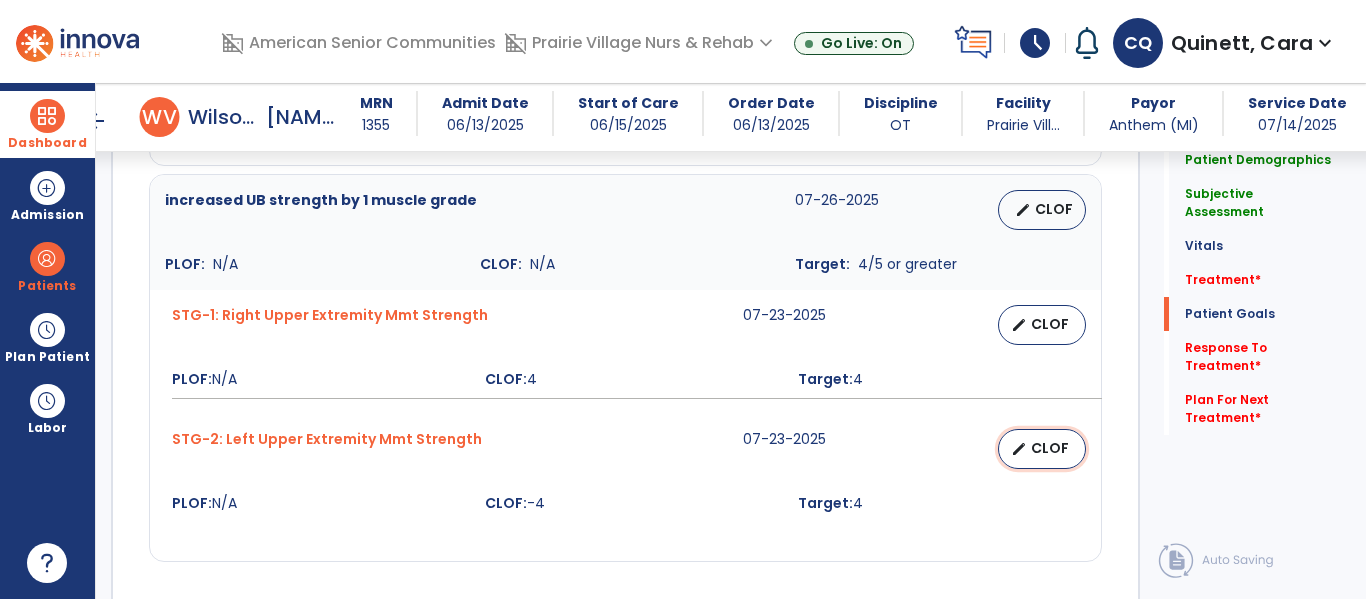 click on "edit   CLOF" at bounding box center (1042, 449) 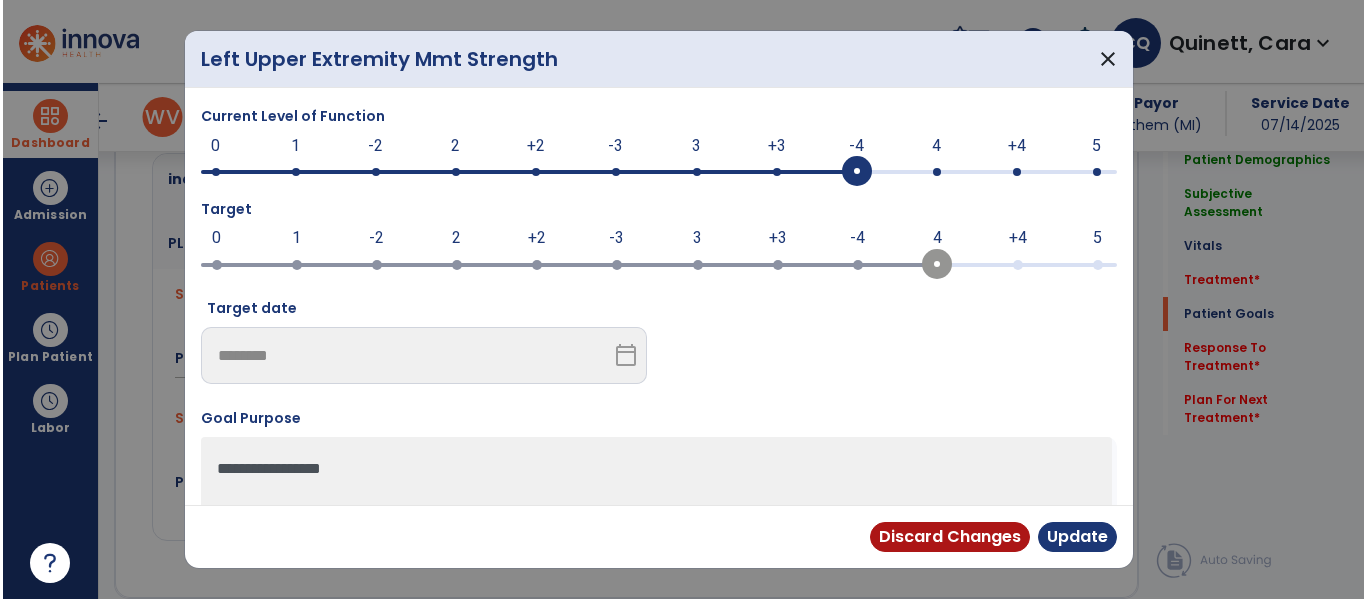 scroll, scrollTop: 2798, scrollLeft: 0, axis: vertical 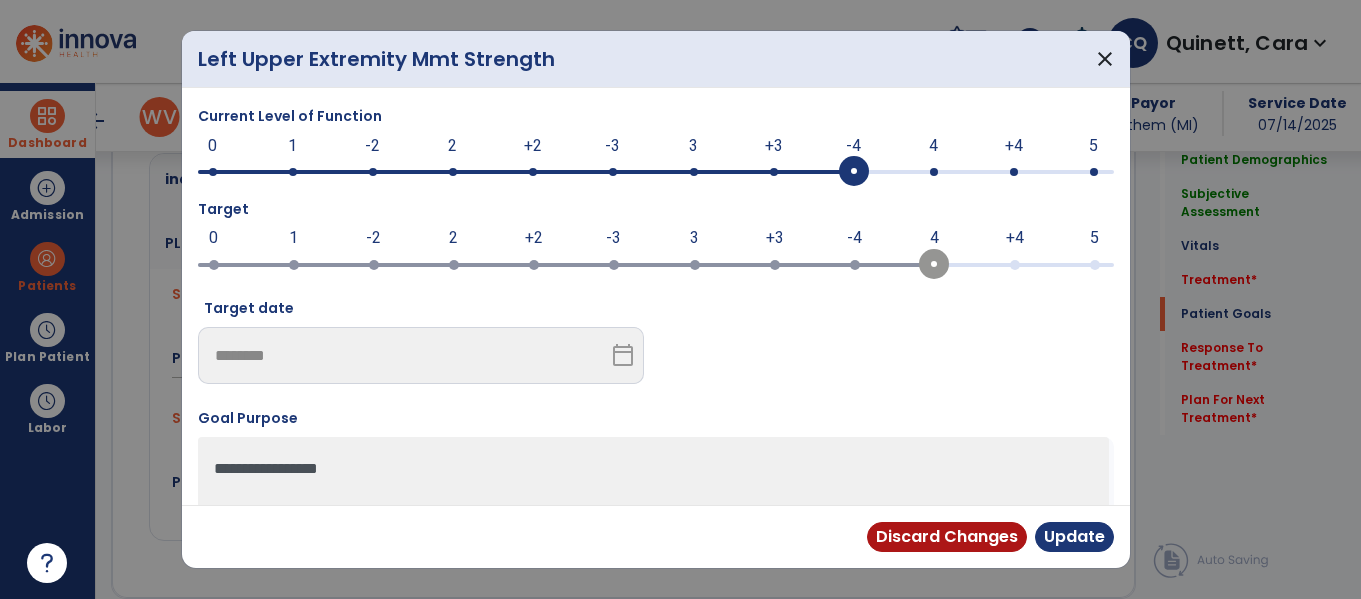 click at bounding box center [934, 172] 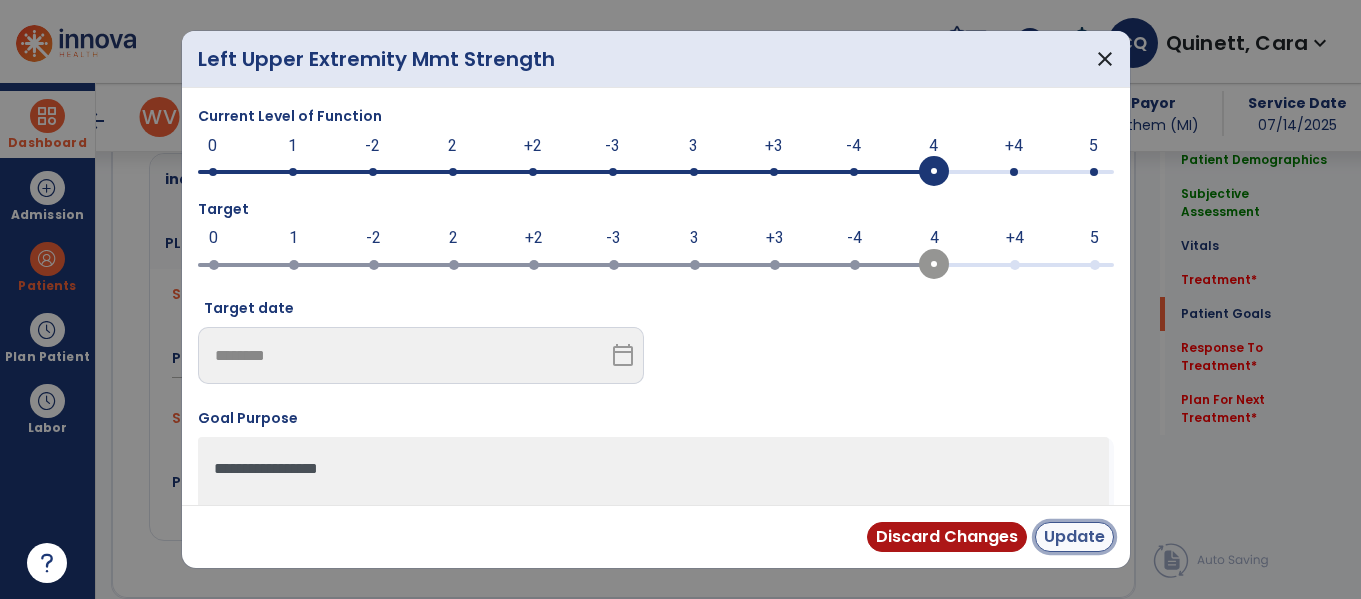 click on "Update" at bounding box center (1074, 537) 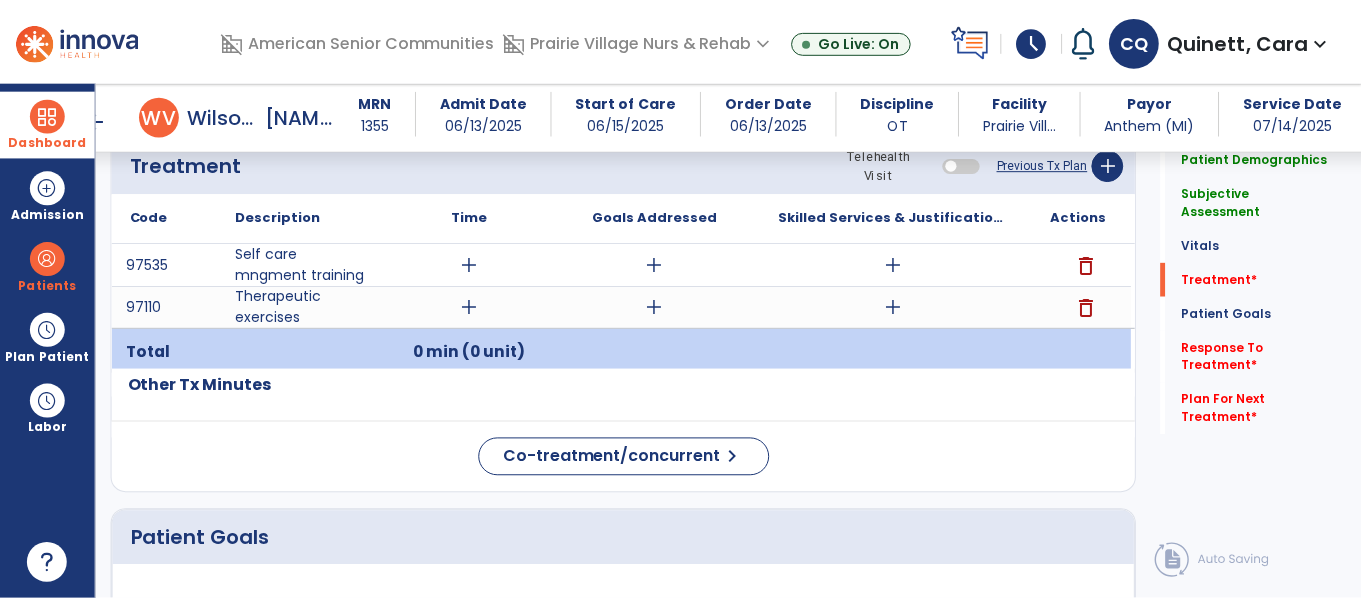 scroll, scrollTop: 1233, scrollLeft: 0, axis: vertical 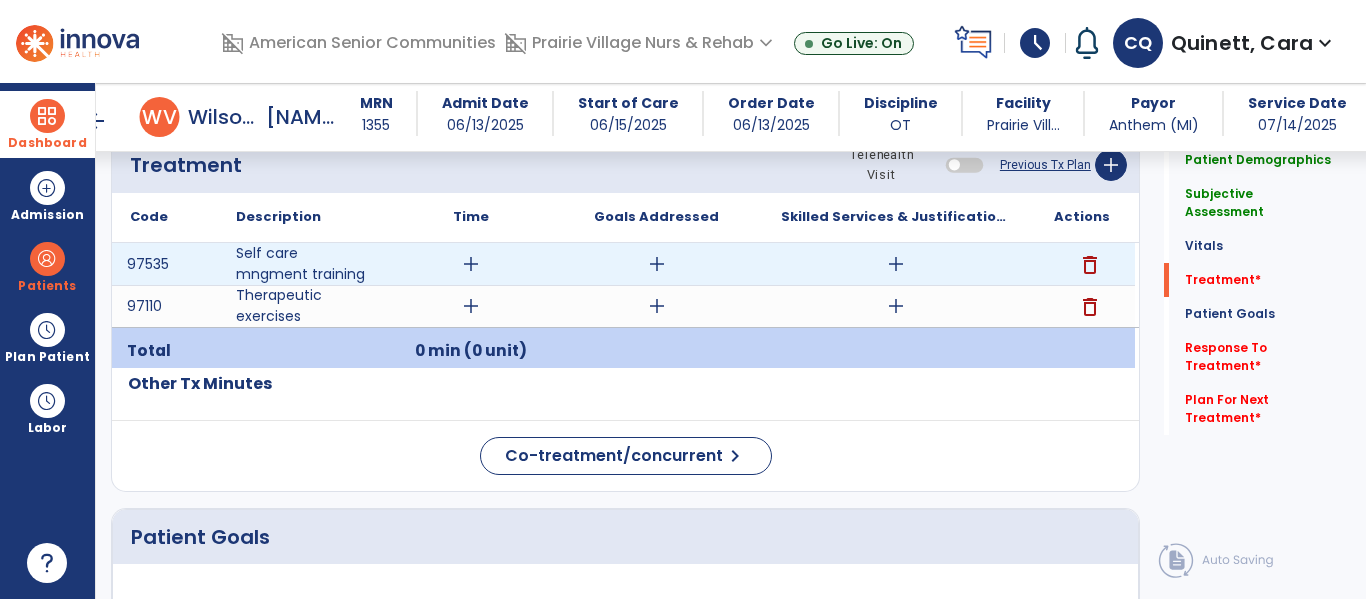 click on "add" at bounding box center [471, 264] 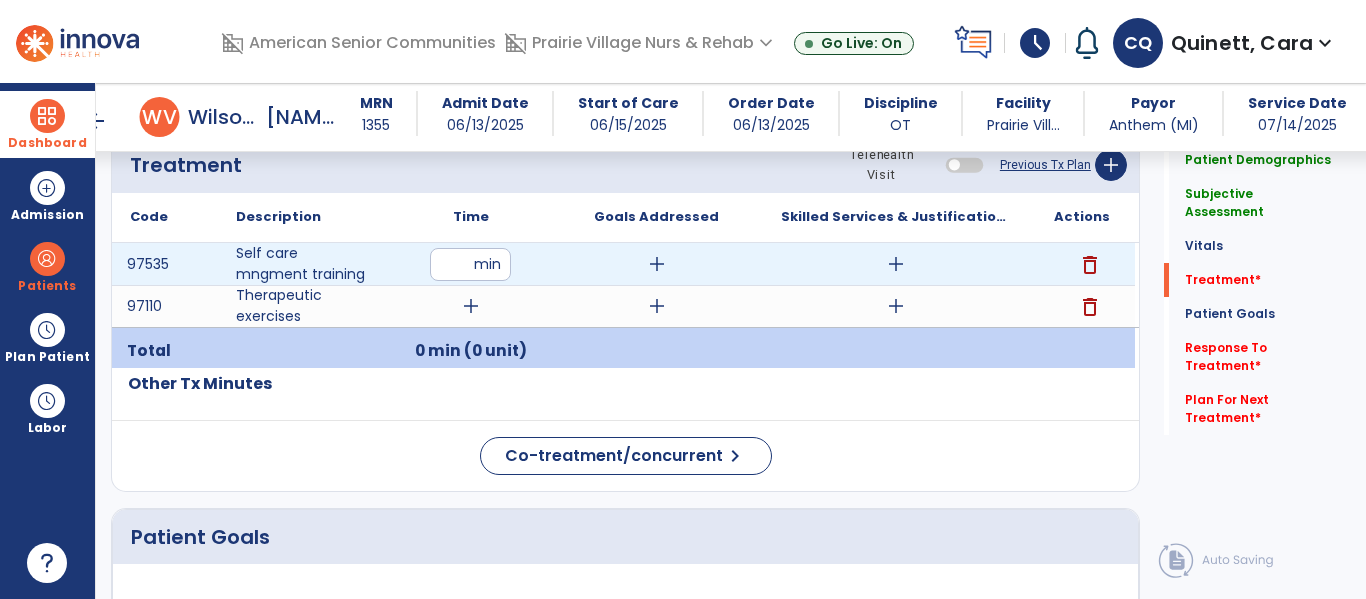 type on "**" 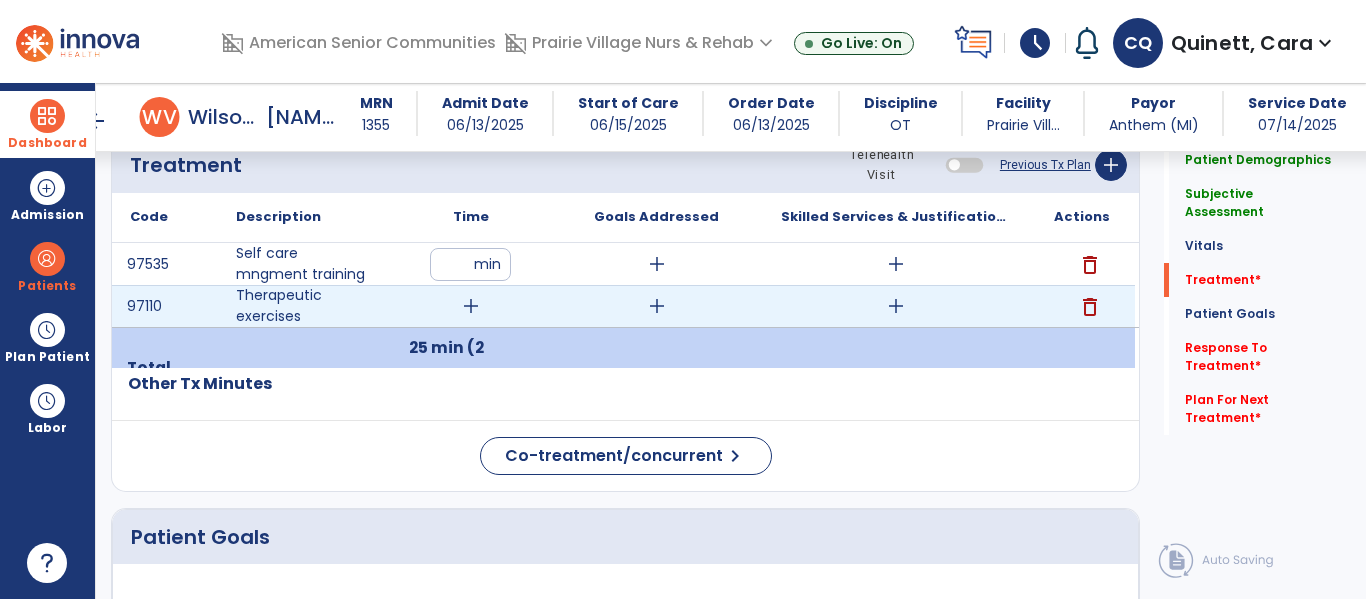 click on "delete" at bounding box center (1090, 307) 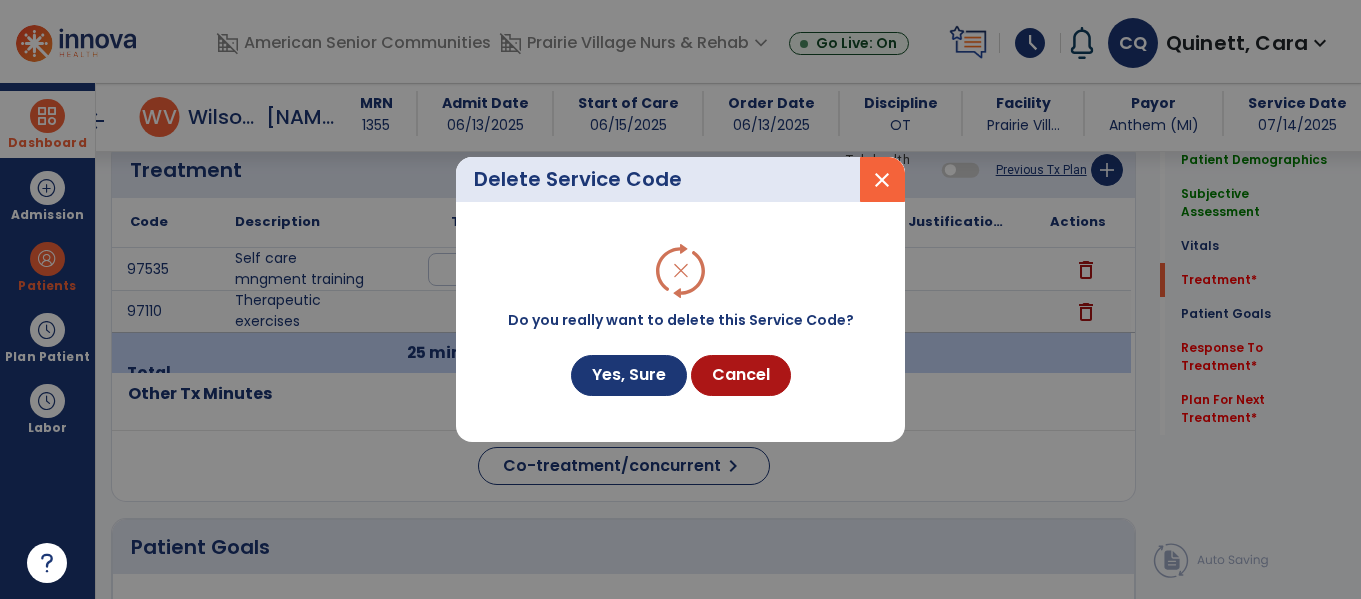 scroll, scrollTop: 1233, scrollLeft: 0, axis: vertical 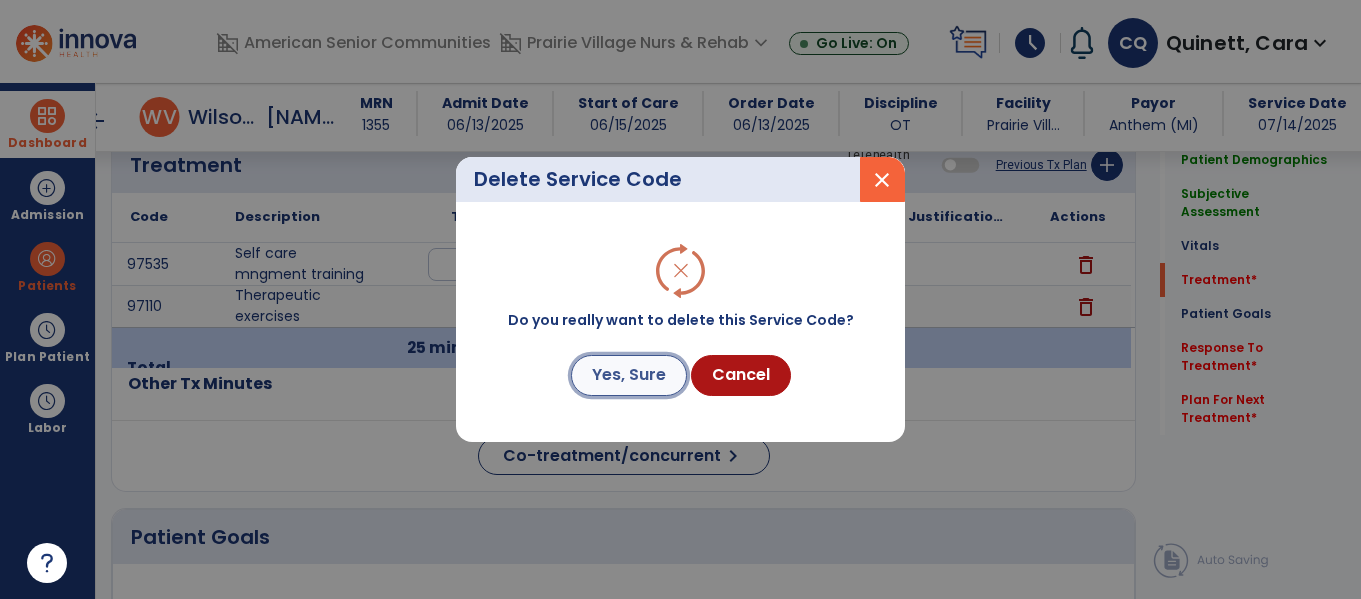 click on "Yes, Sure" at bounding box center (629, 375) 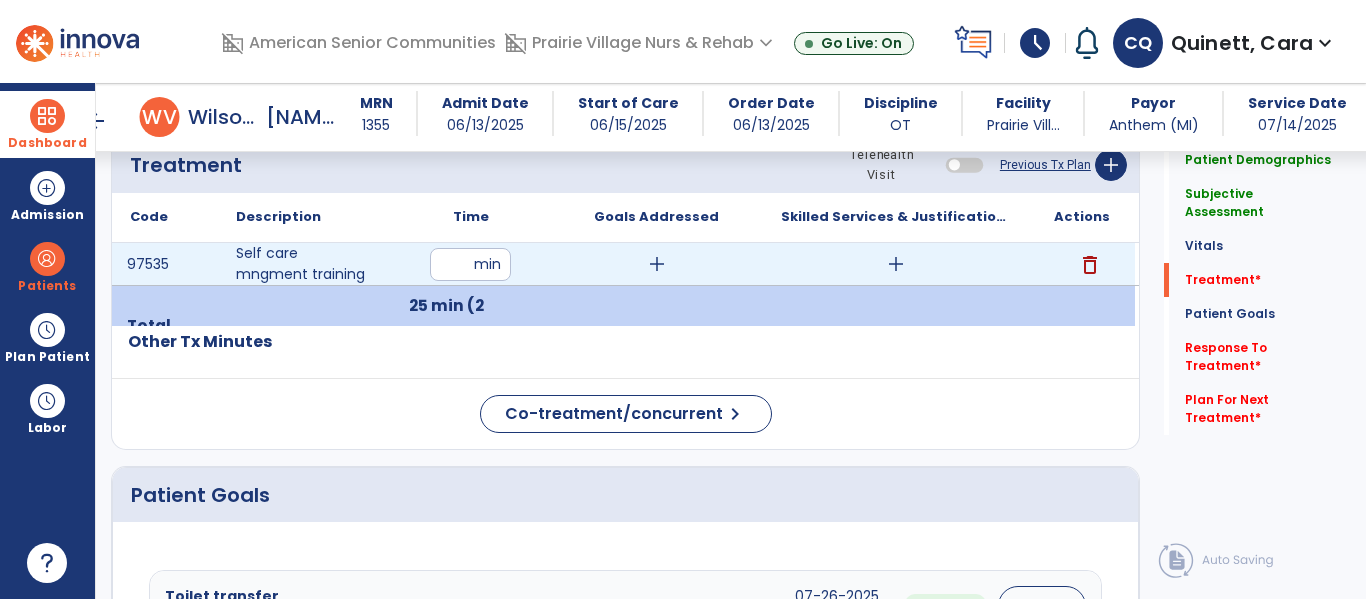 click on "add" at bounding box center (657, 264) 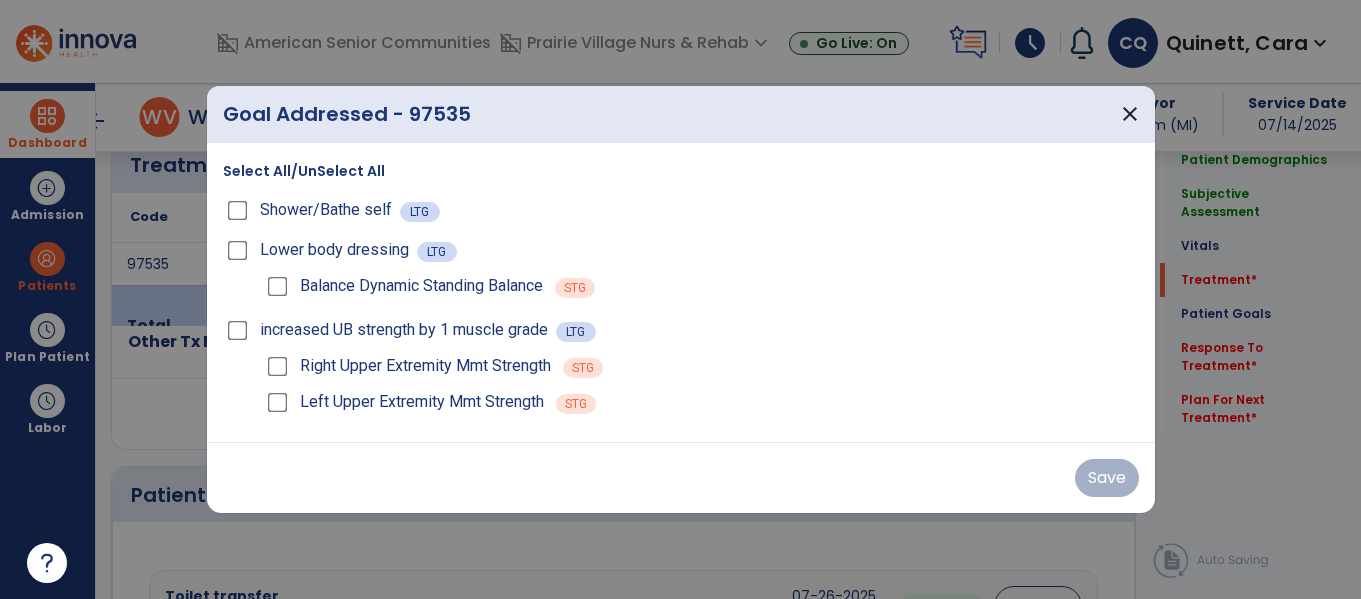 scroll, scrollTop: 1233, scrollLeft: 0, axis: vertical 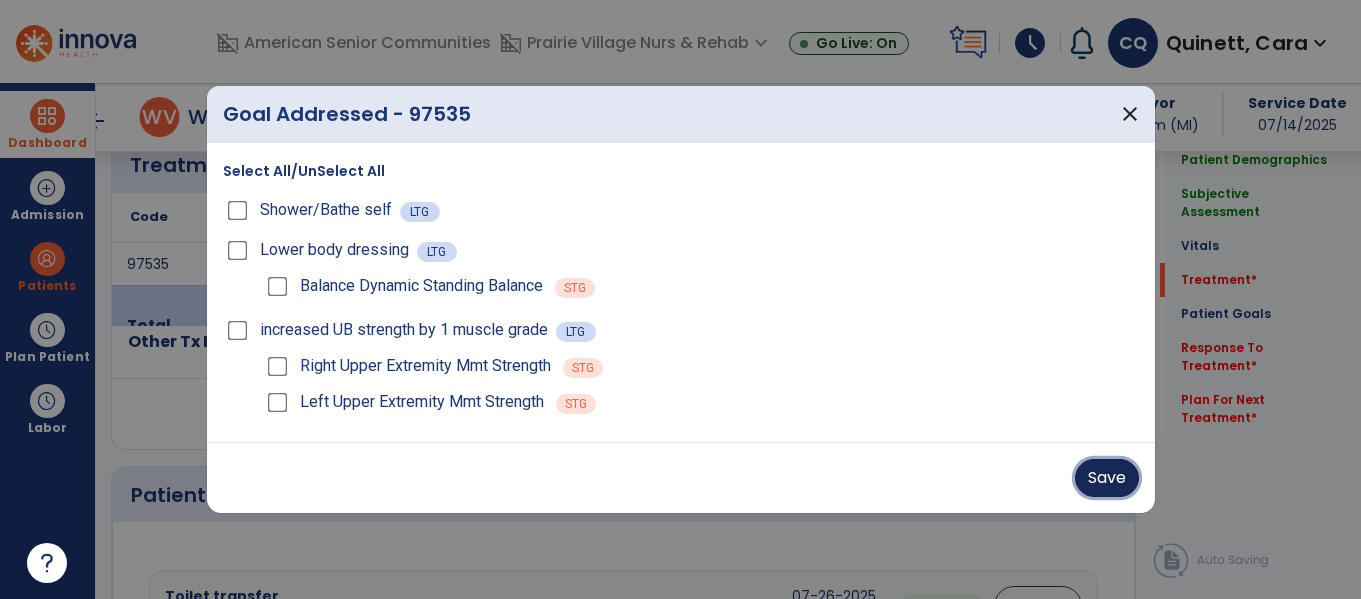 click on "Save" at bounding box center (1107, 478) 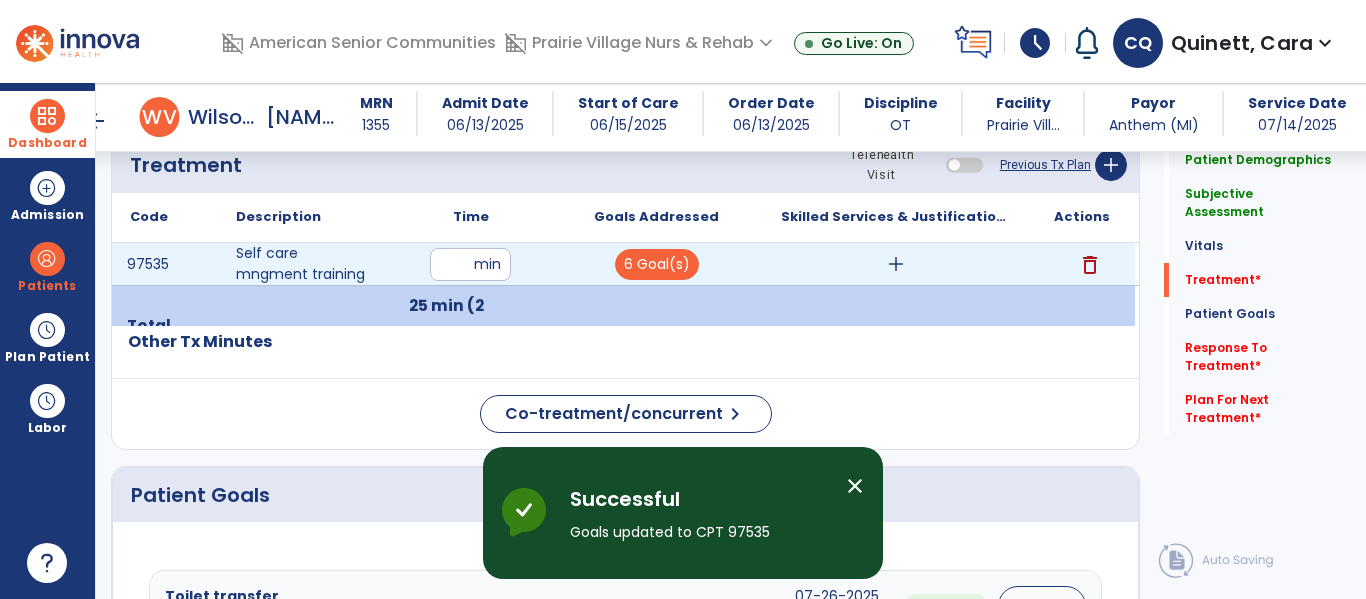 click on "add" at bounding box center [896, 264] 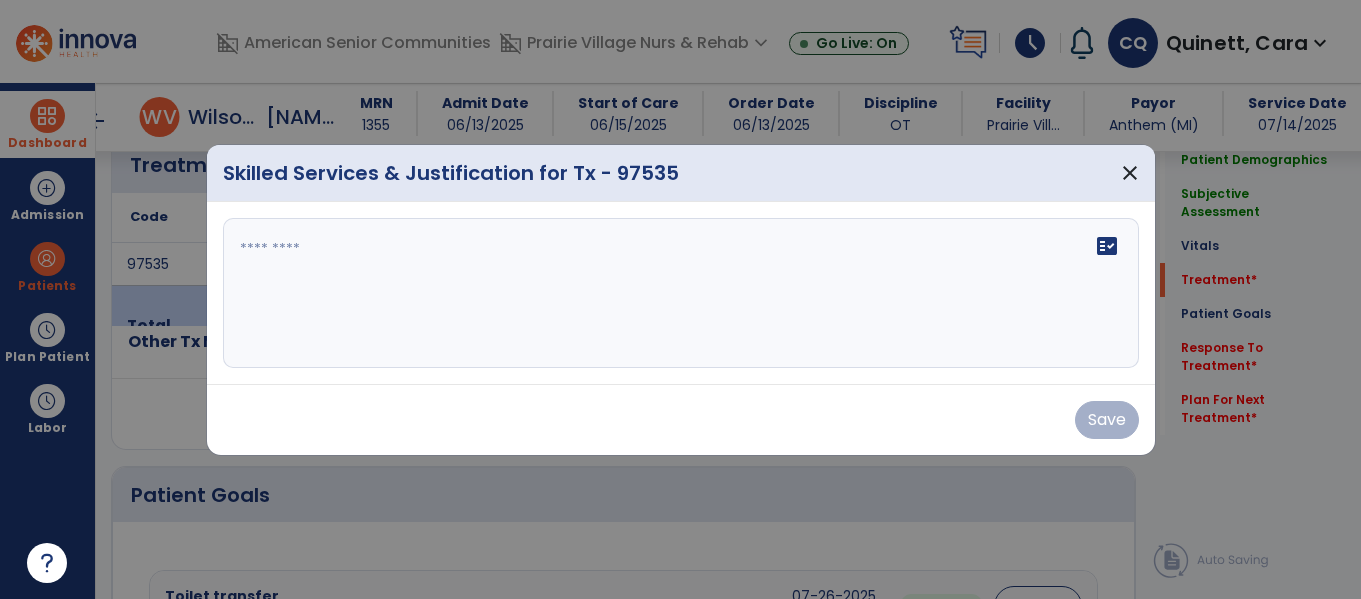 scroll, scrollTop: 1233, scrollLeft: 0, axis: vertical 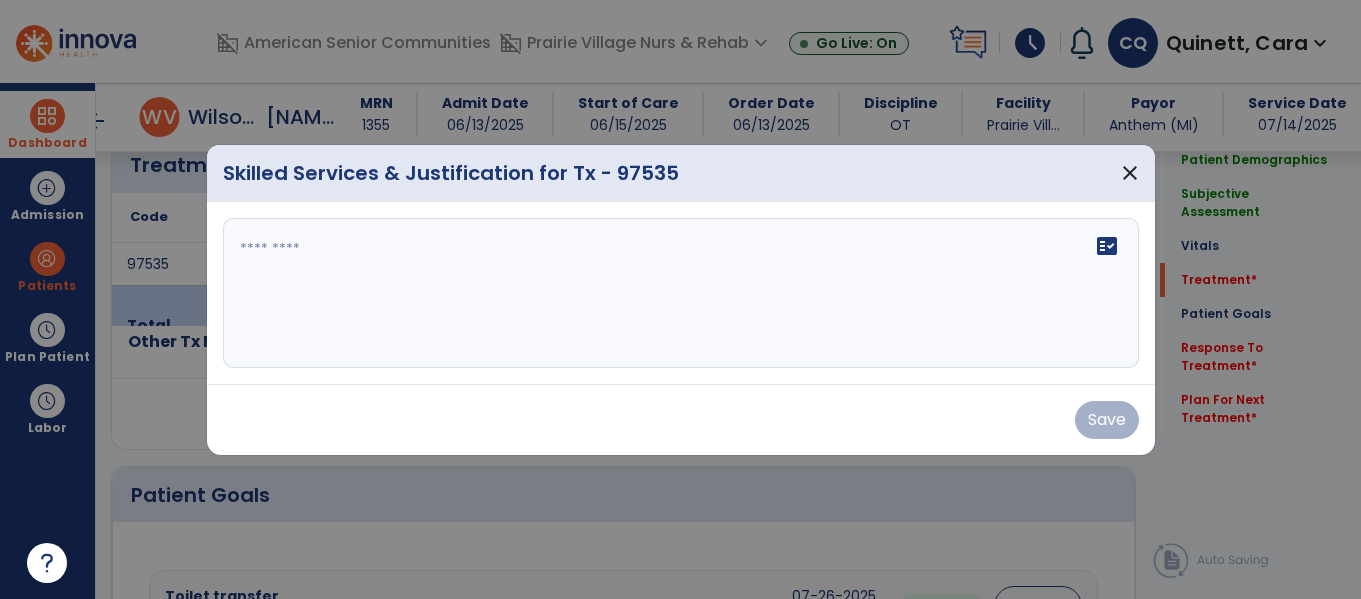 click on "fact_check" at bounding box center [681, 293] 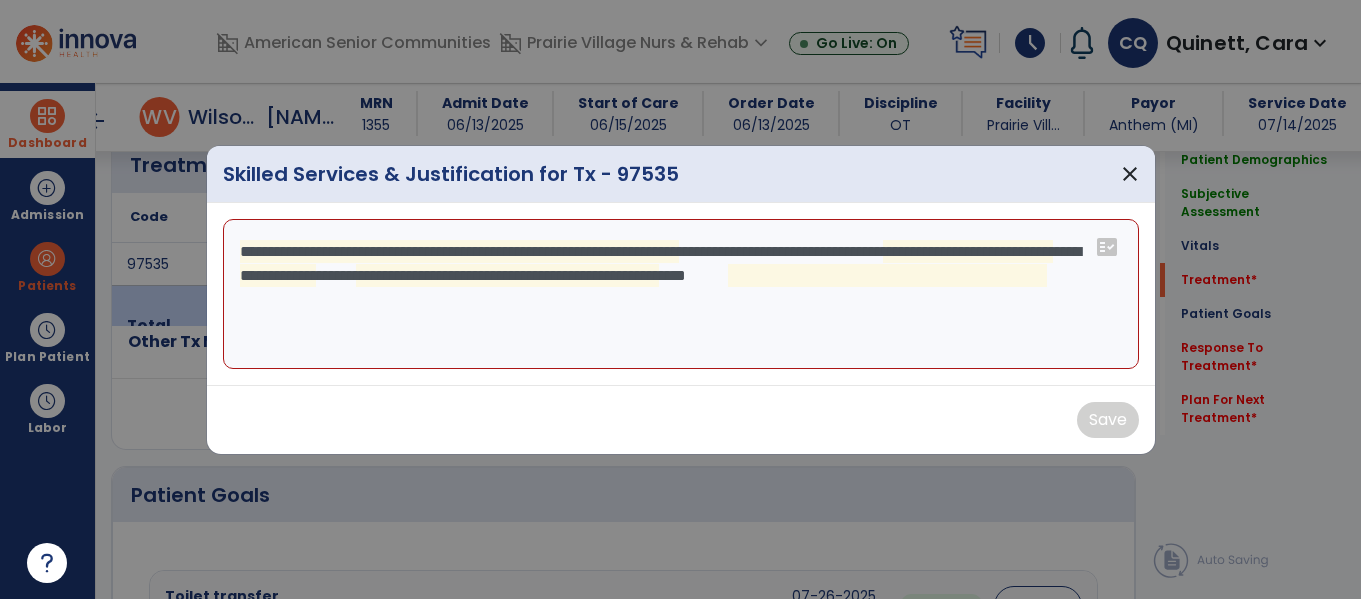 click on "**********" at bounding box center (681, 294) 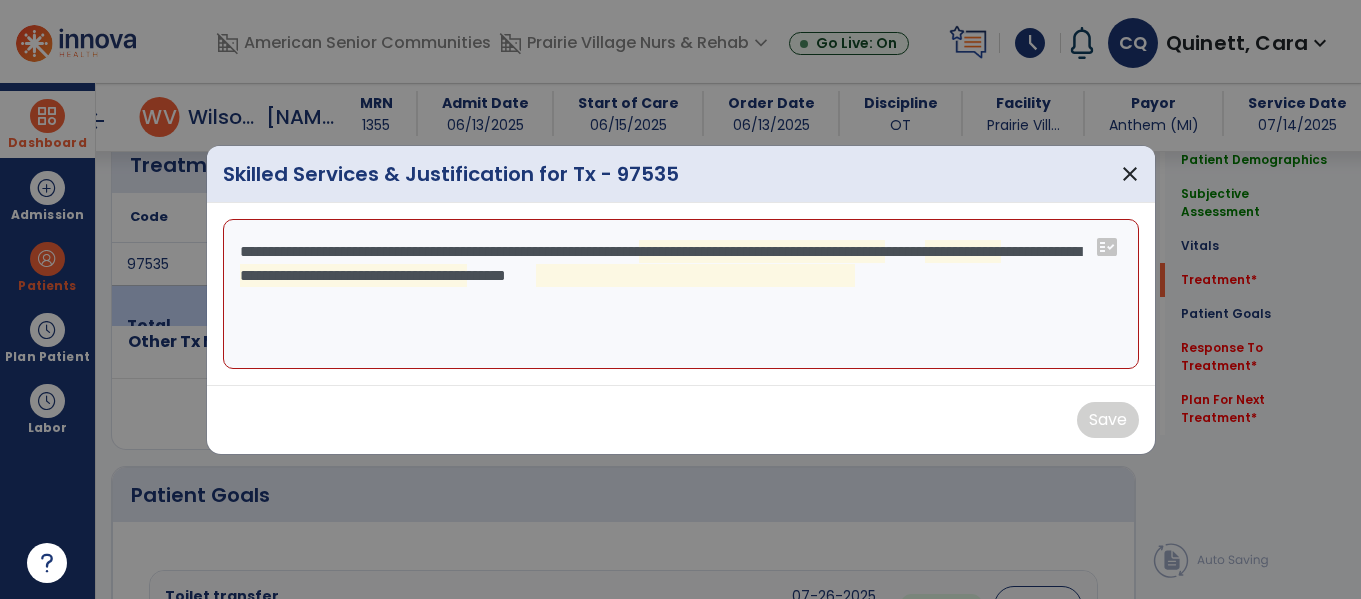 click on "**********" at bounding box center [681, 294] 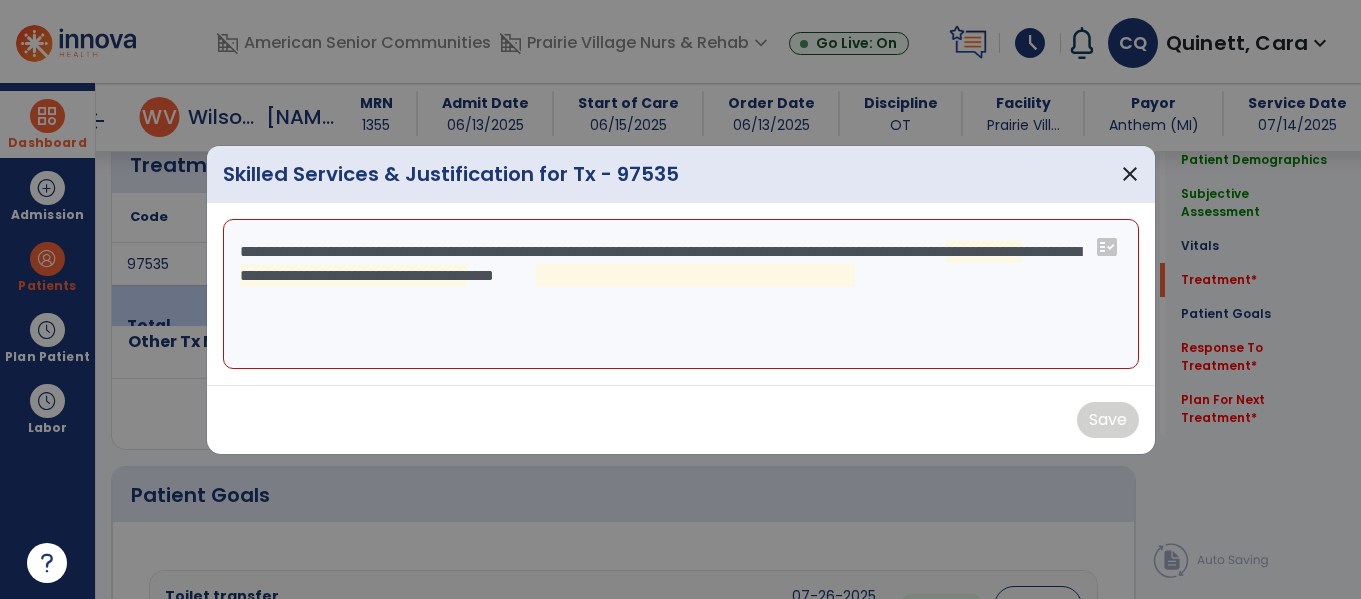 click on "**********" at bounding box center (681, 294) 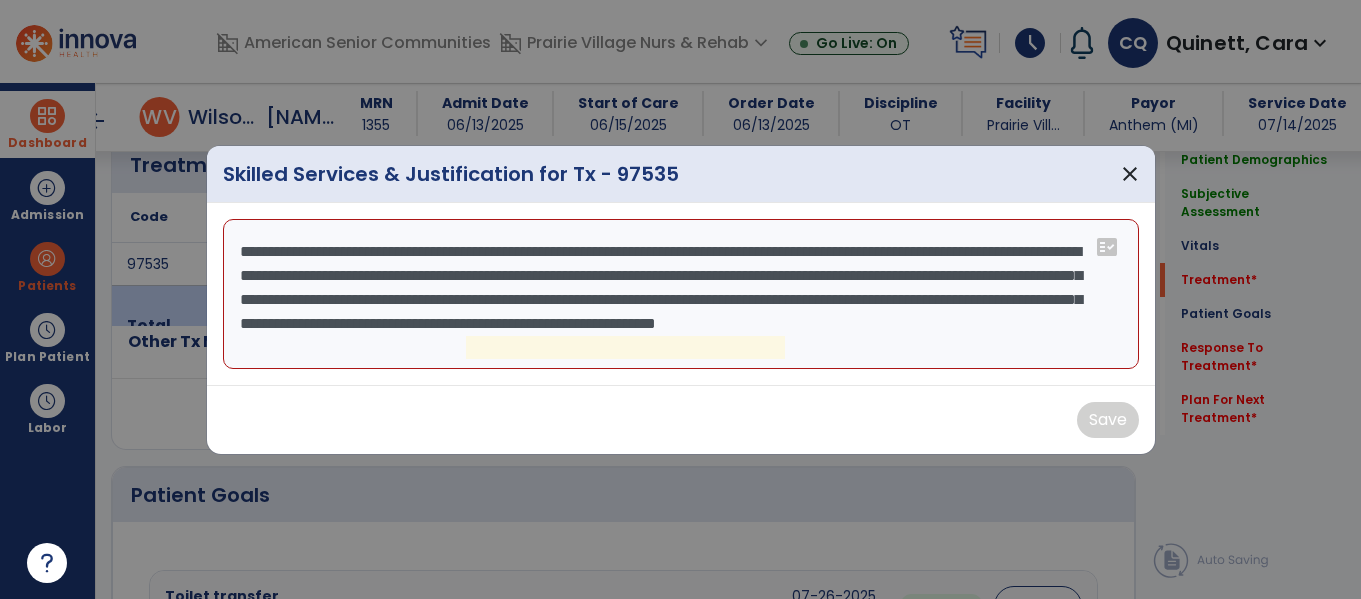 click on "**********" at bounding box center (681, 294) 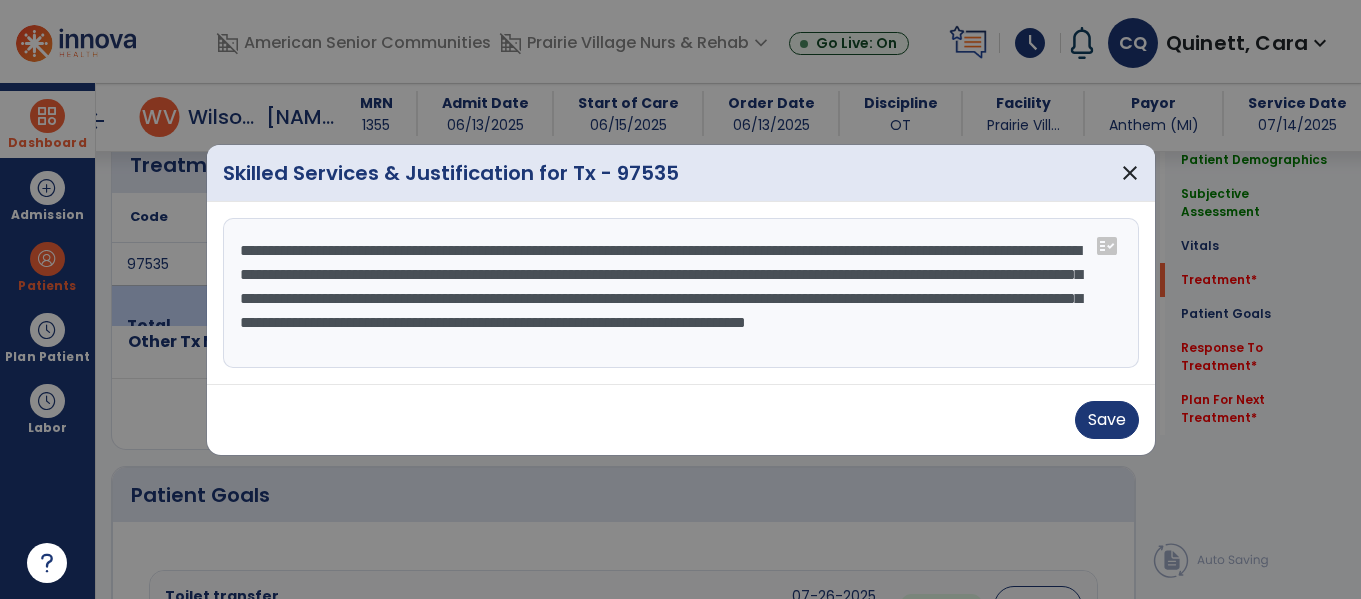 scroll, scrollTop: 16, scrollLeft: 0, axis: vertical 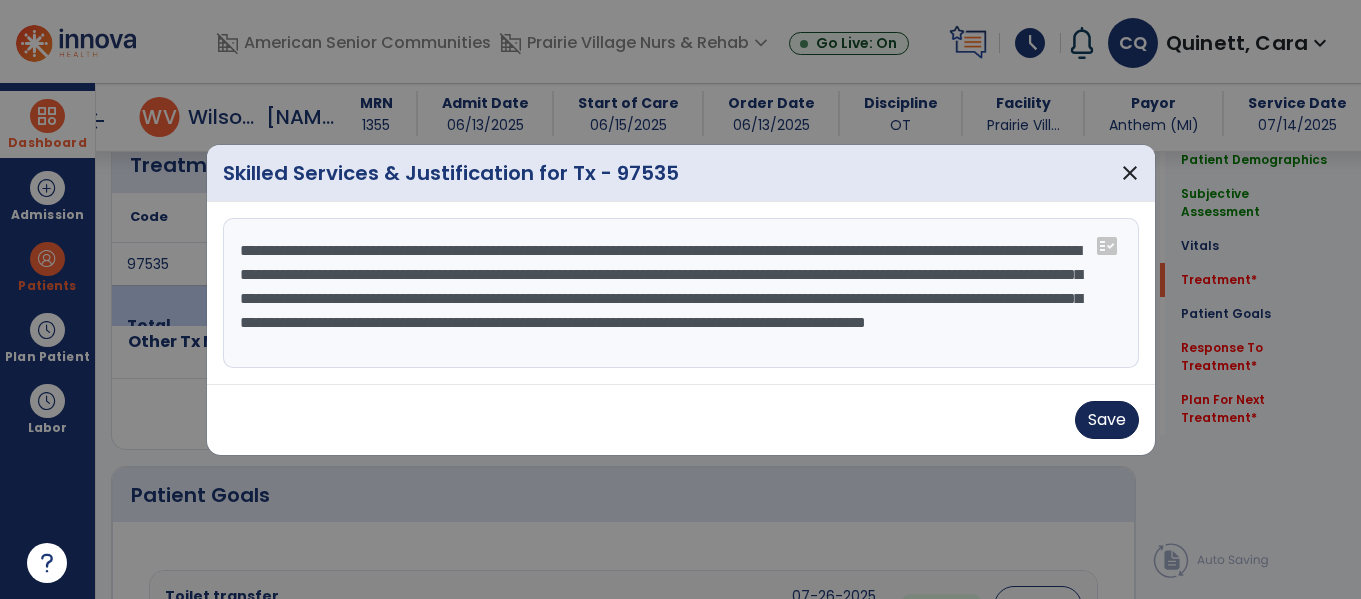 type on "**********" 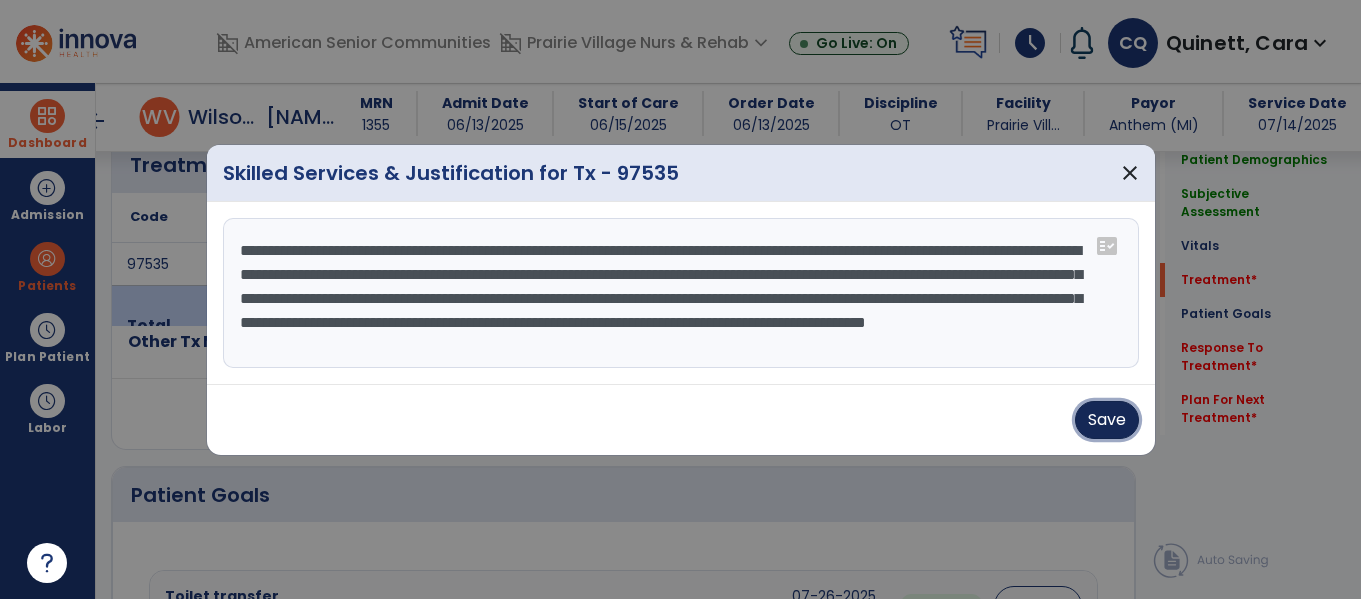 click on "Save" at bounding box center (1107, 420) 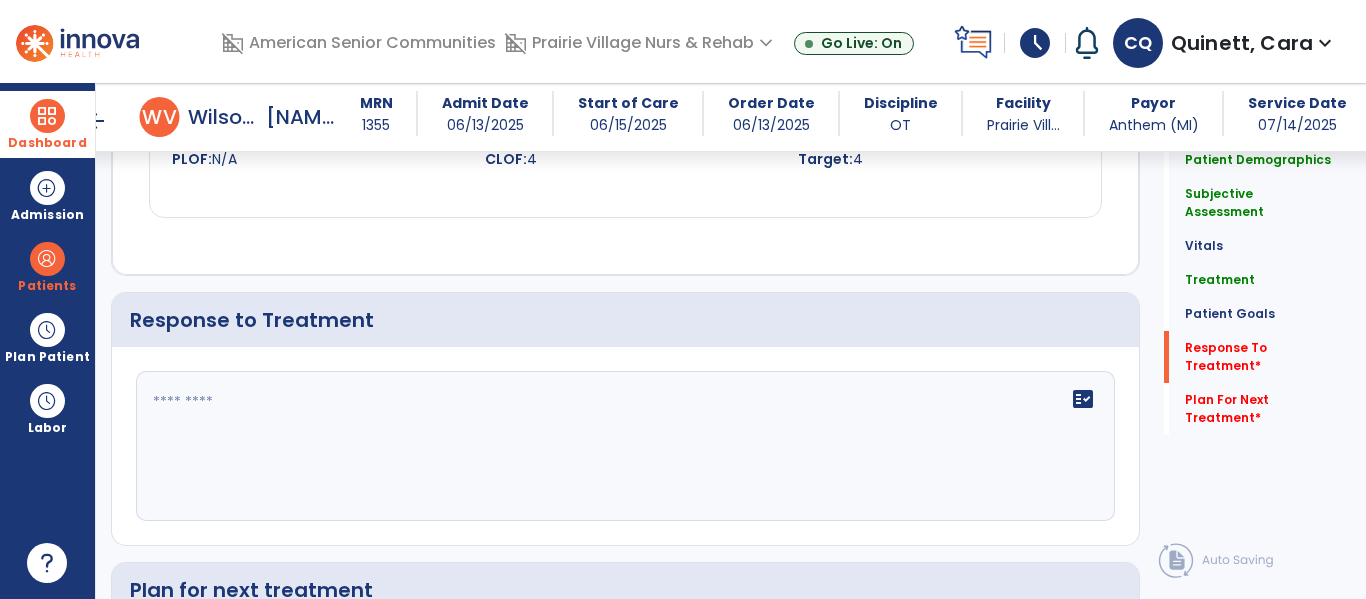 scroll, scrollTop: 3124, scrollLeft: 0, axis: vertical 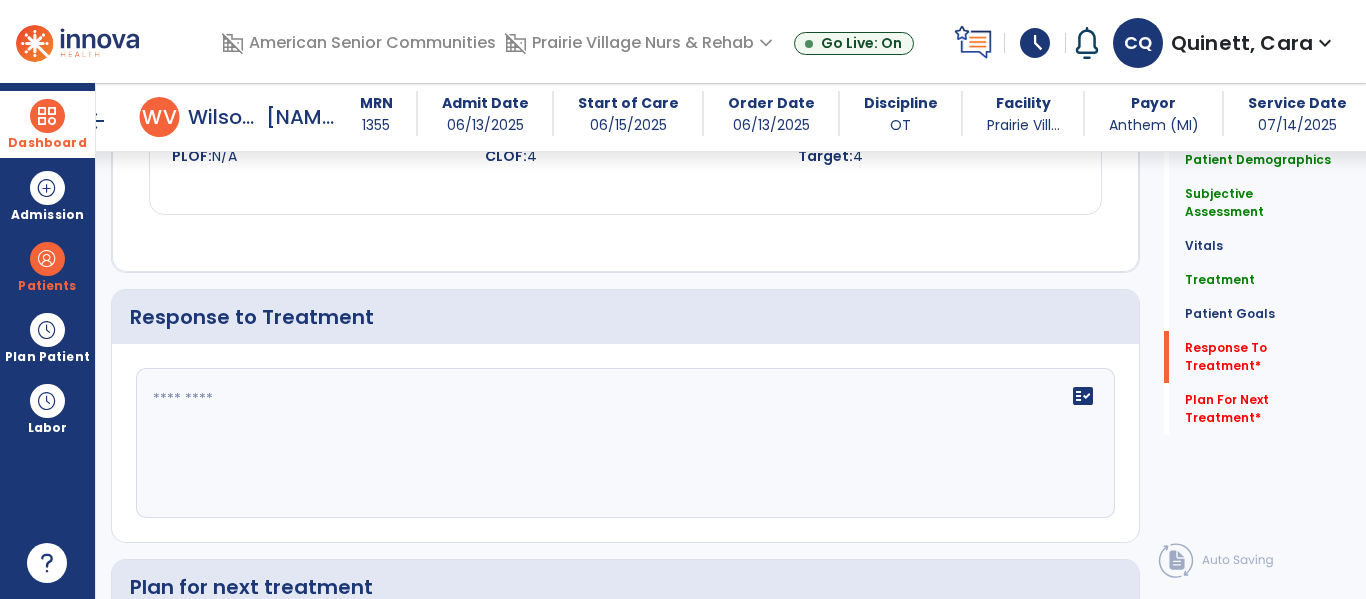 click on "fact_check" 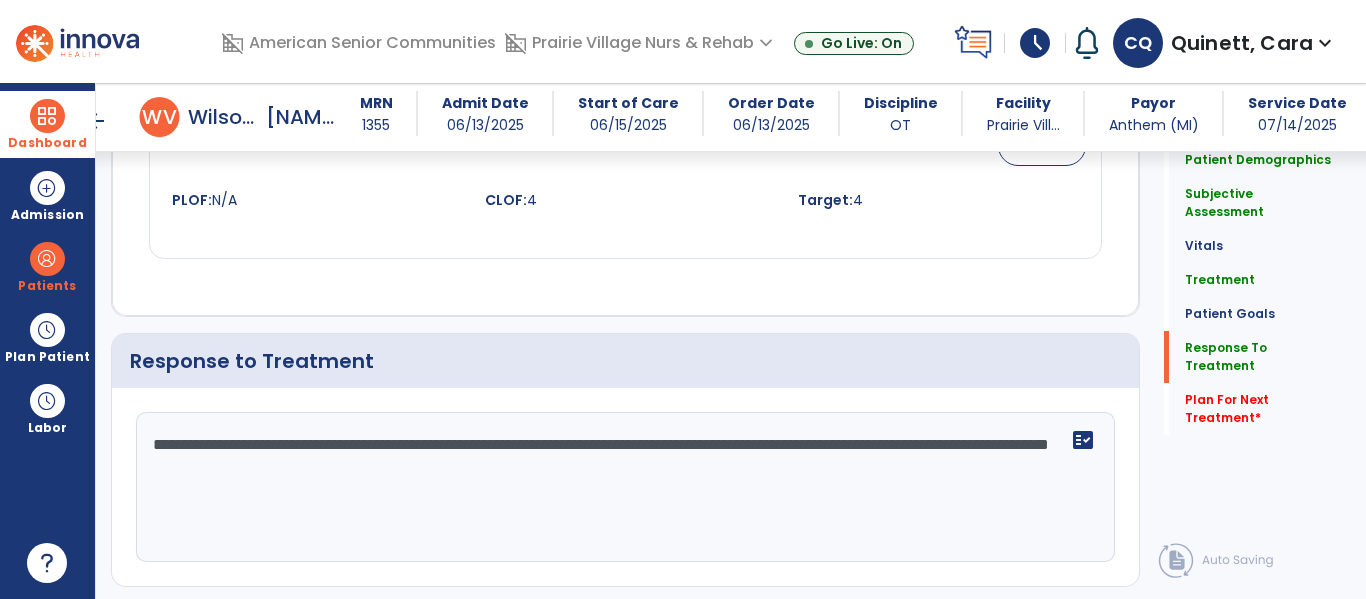 scroll, scrollTop: 3124, scrollLeft: 0, axis: vertical 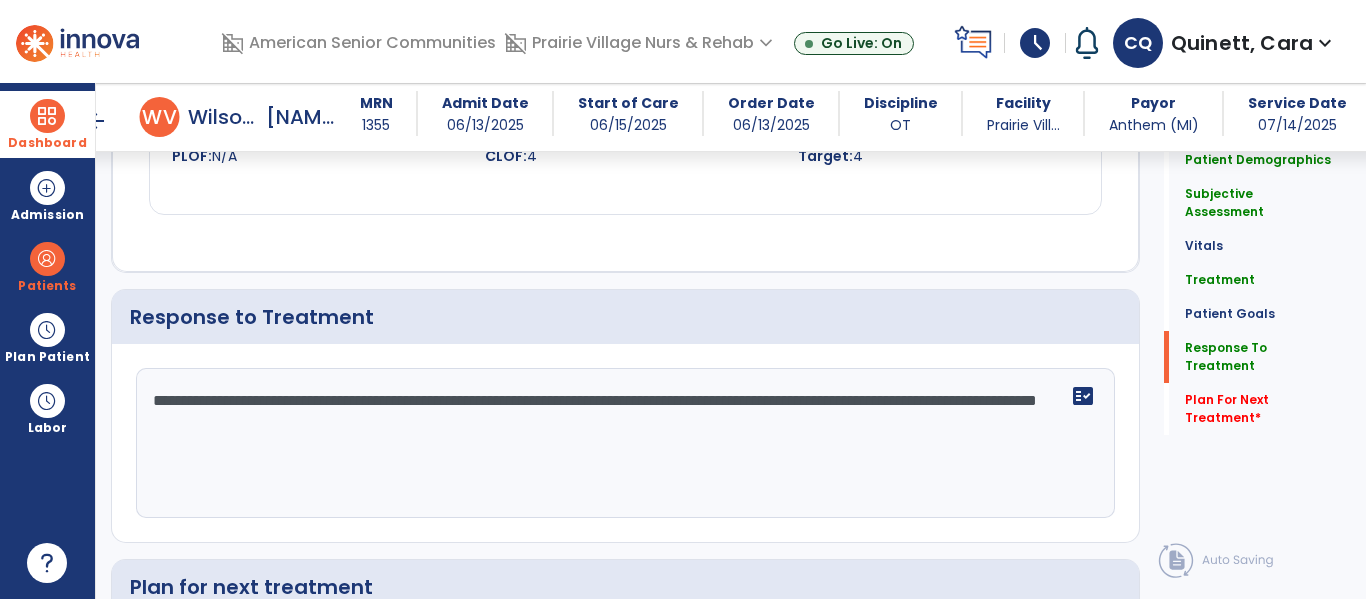 click on "**********" 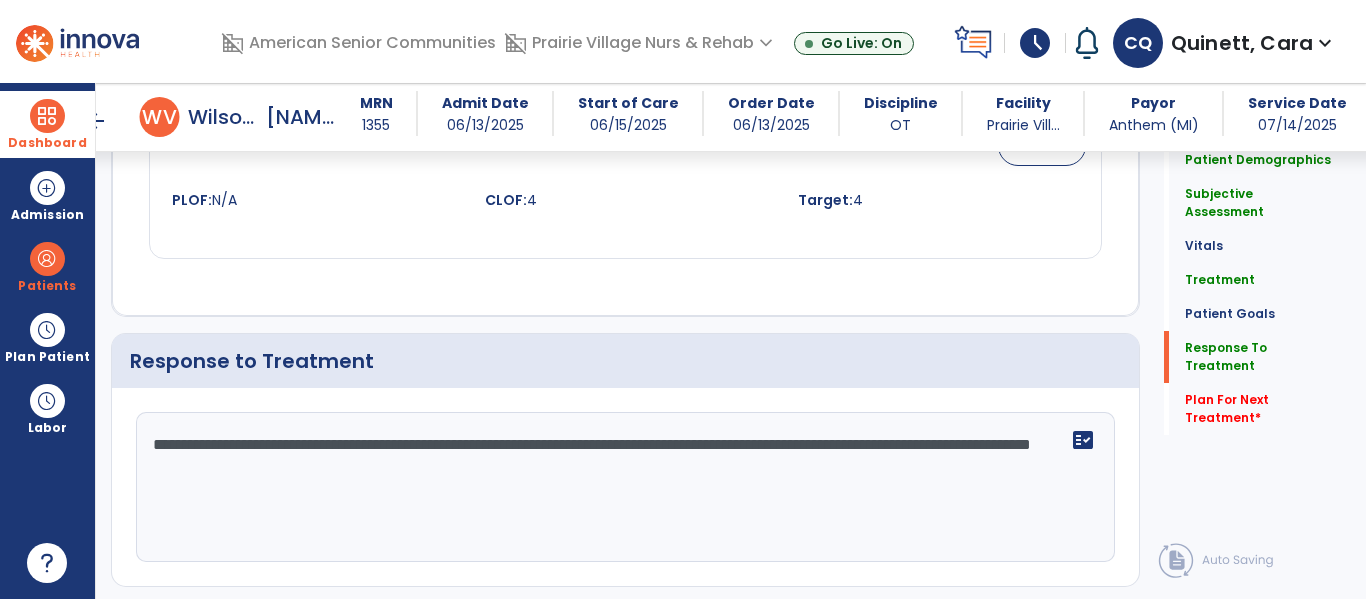 scroll, scrollTop: 3124, scrollLeft: 0, axis: vertical 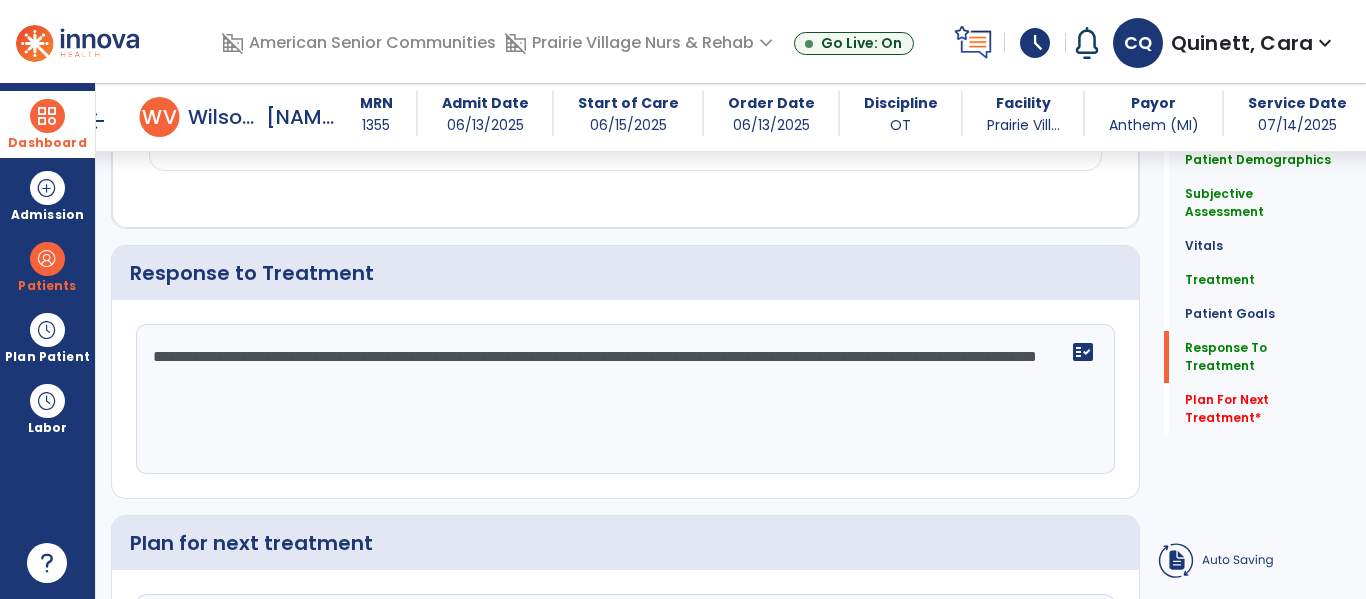 click on "**********" 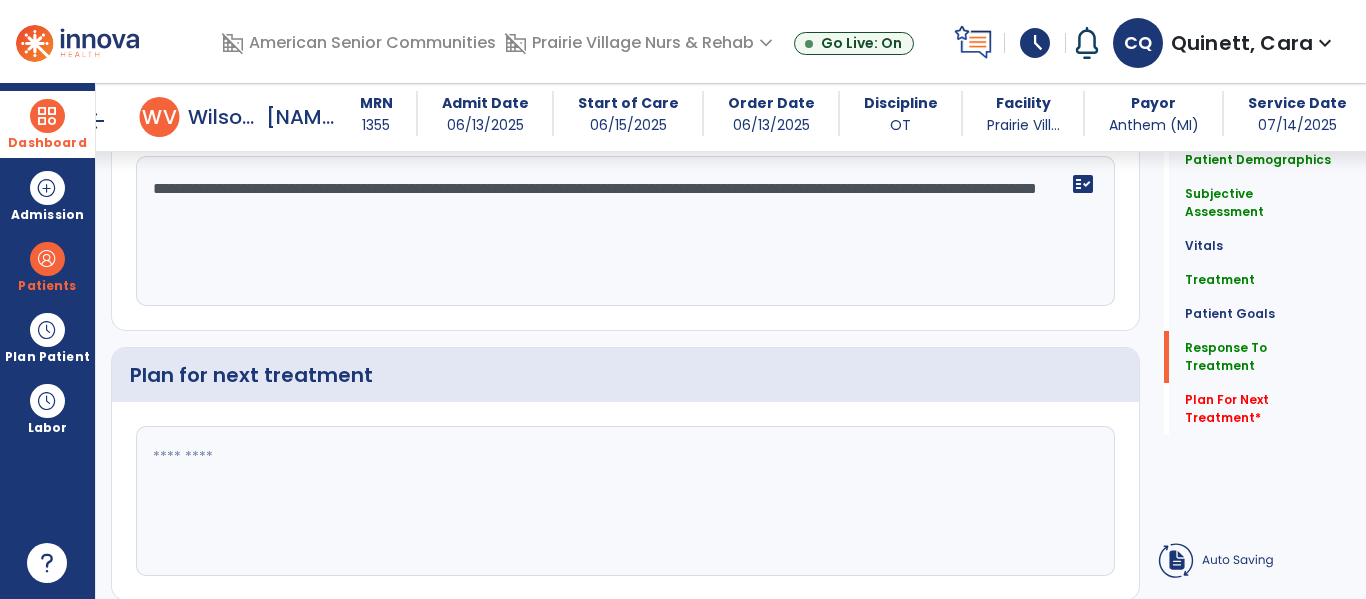 scroll, scrollTop: 3373, scrollLeft: 0, axis: vertical 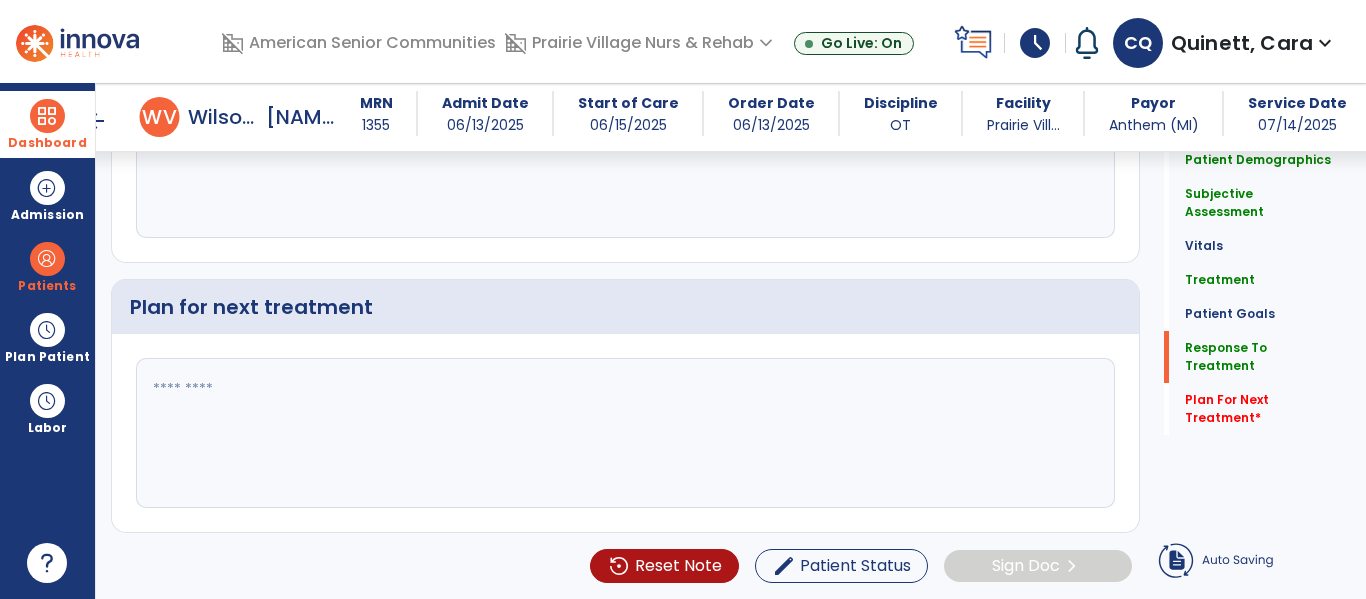 type on "**********" 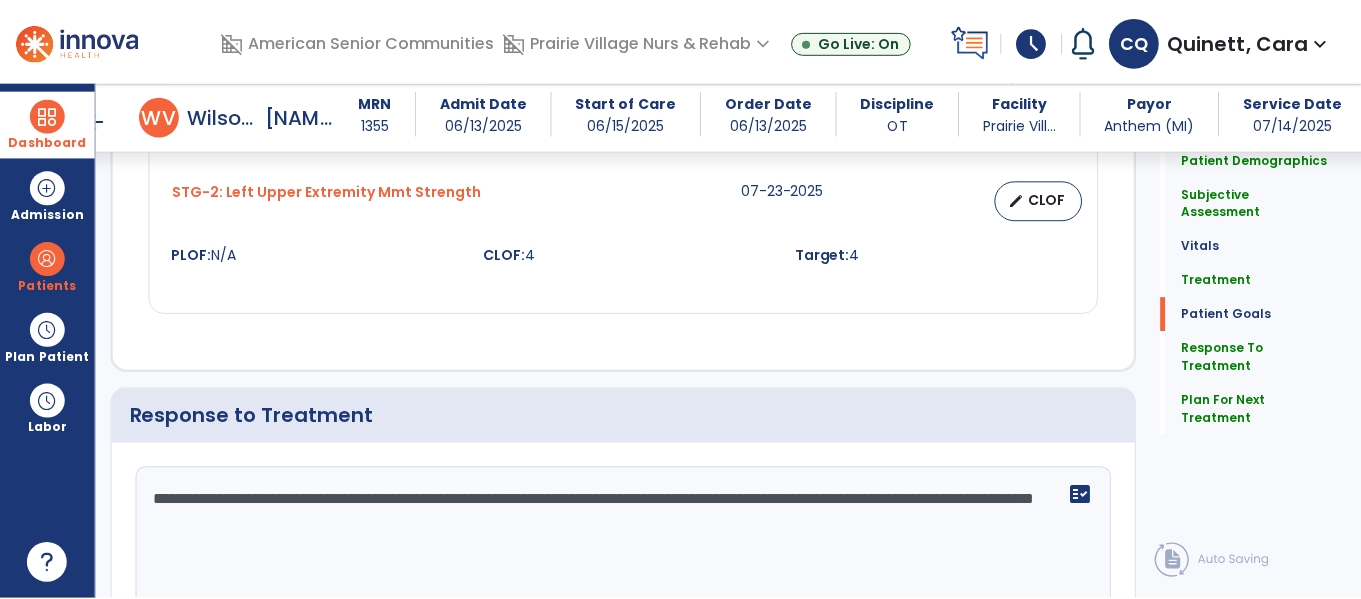 scroll, scrollTop: 3383, scrollLeft: 0, axis: vertical 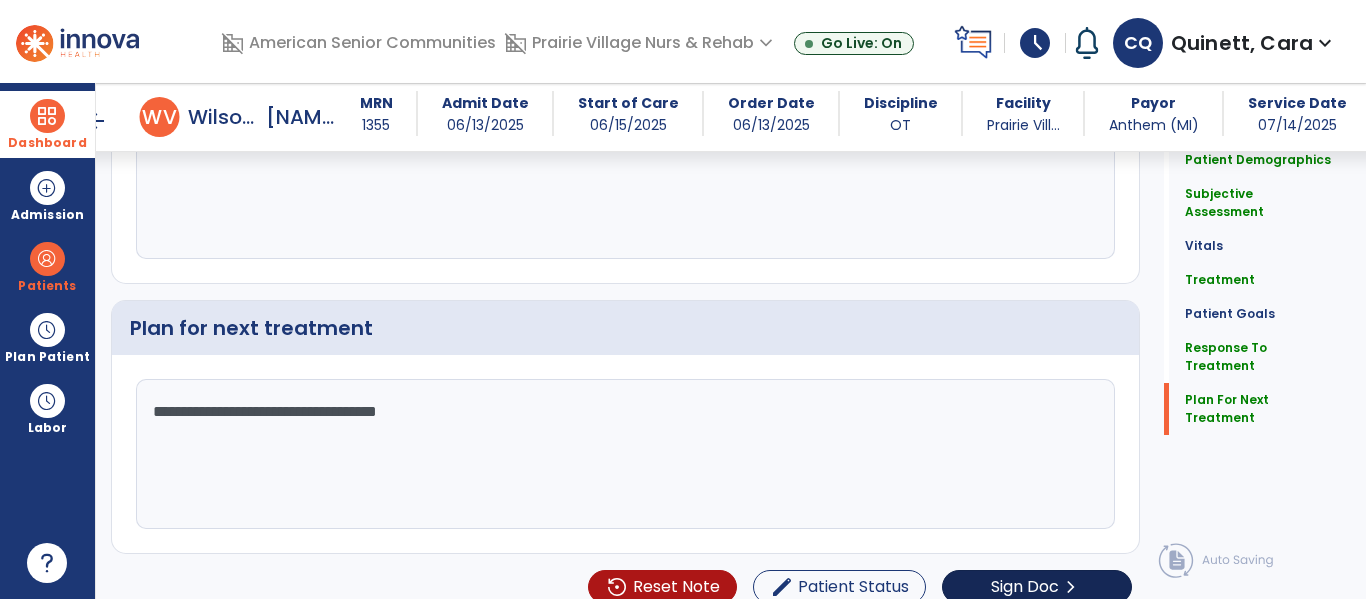 type on "**********" 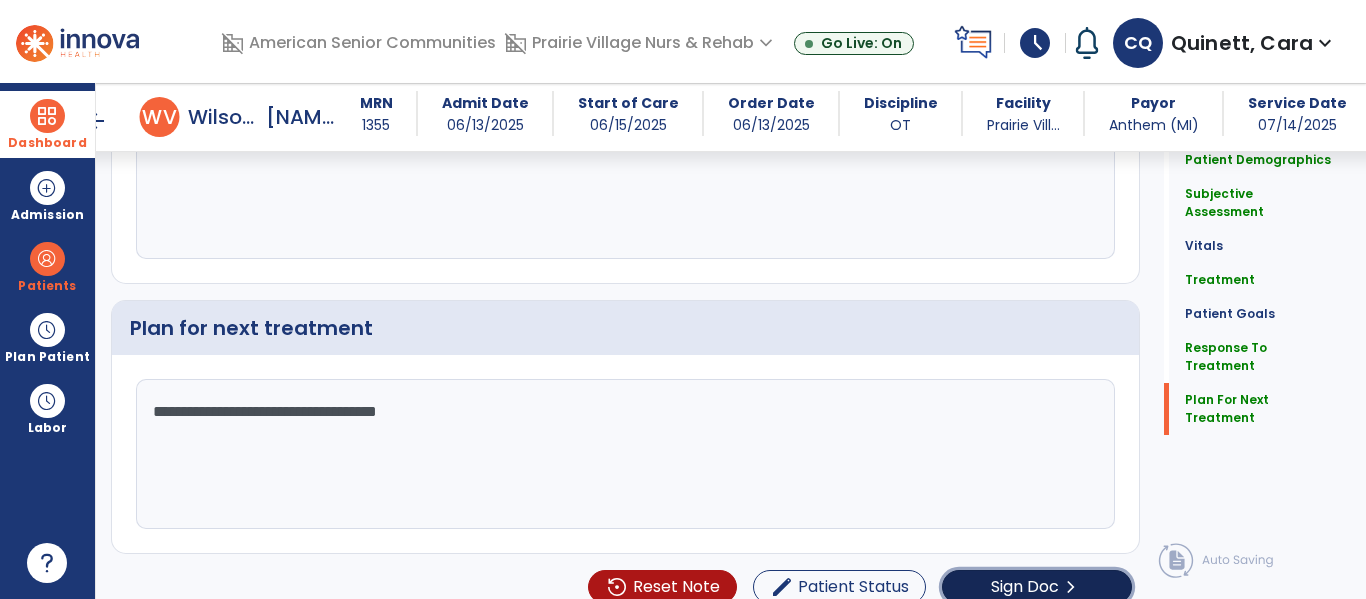 click on "Sign Doc" 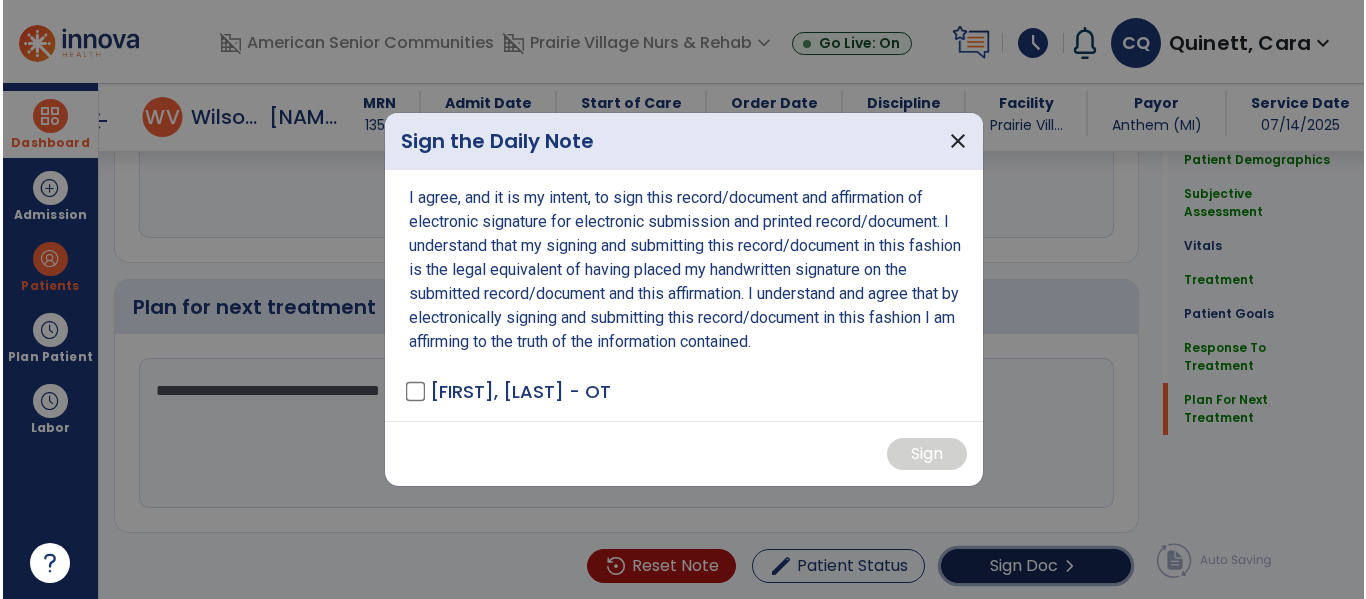 scroll, scrollTop: 3404, scrollLeft: 0, axis: vertical 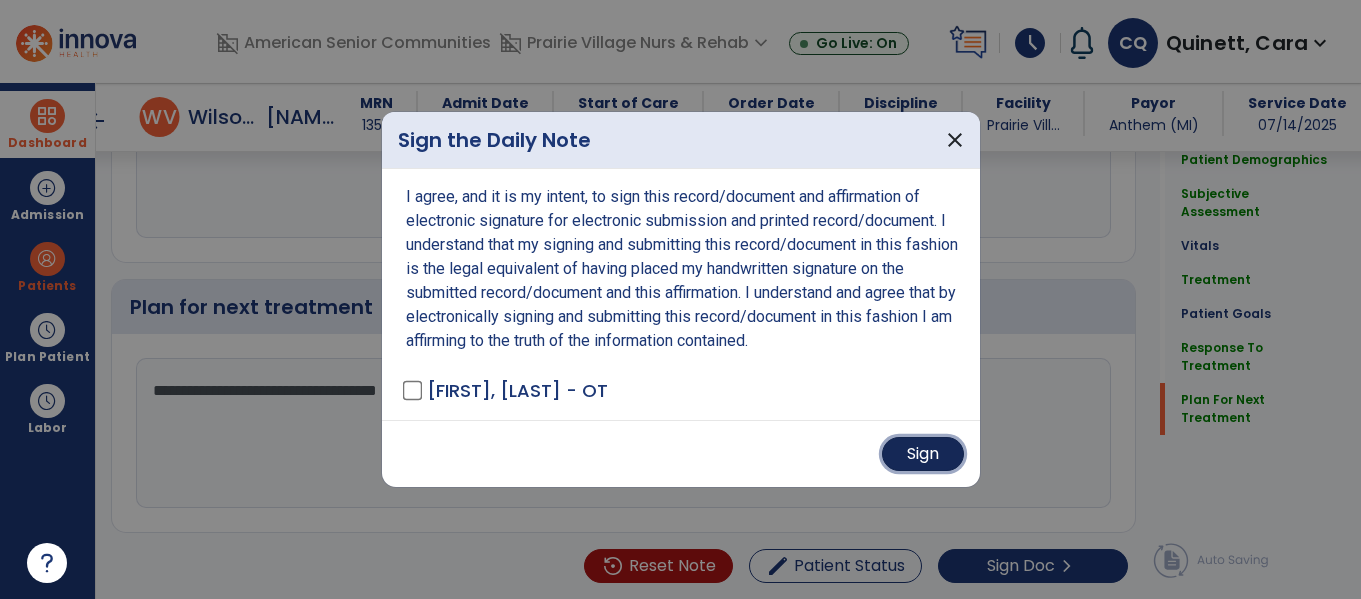 click on "Sign" at bounding box center (923, 454) 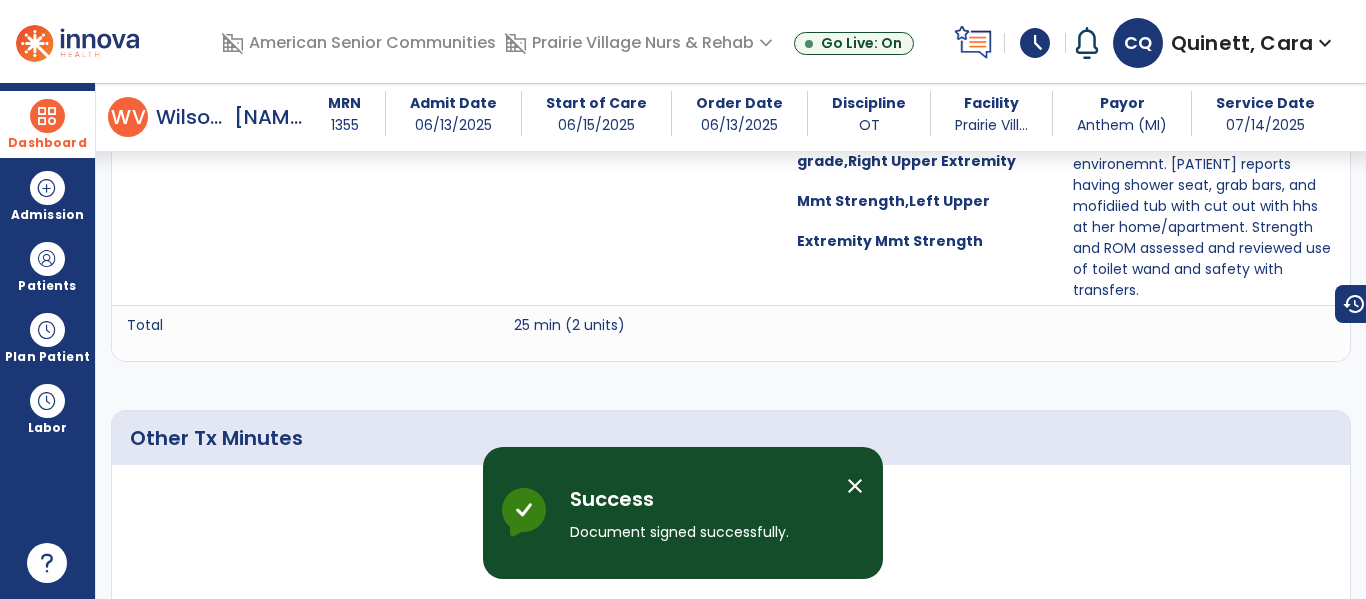 scroll, scrollTop: 0, scrollLeft: 0, axis: both 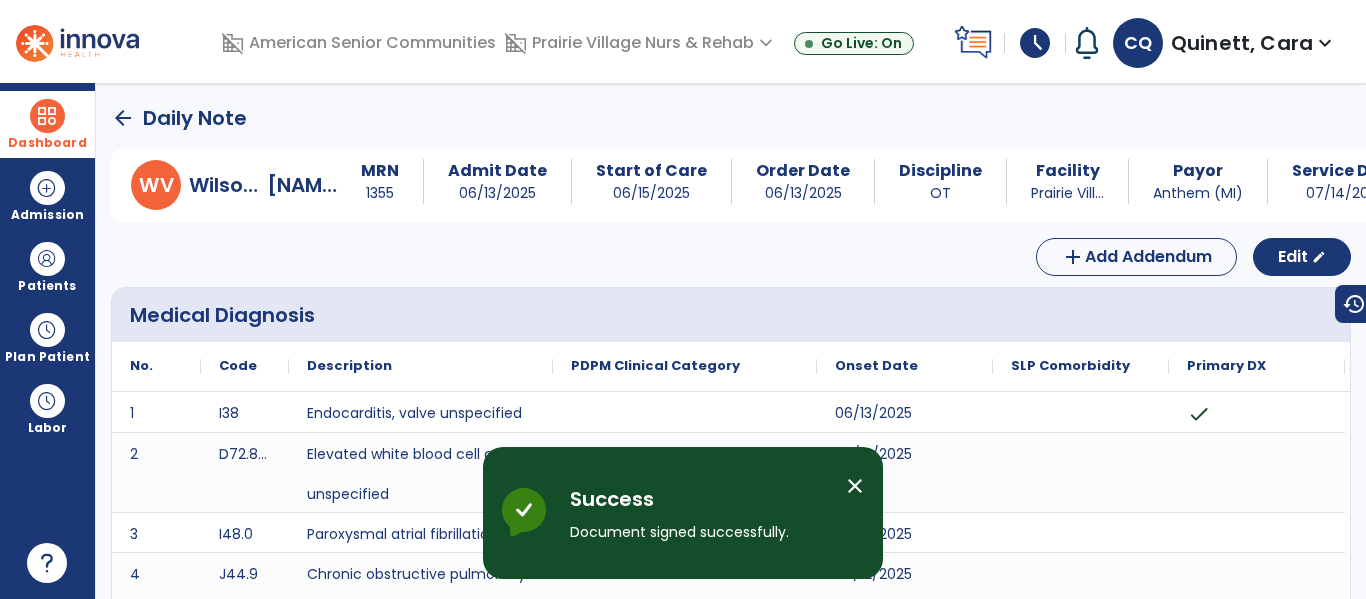 click on "arrow_back" 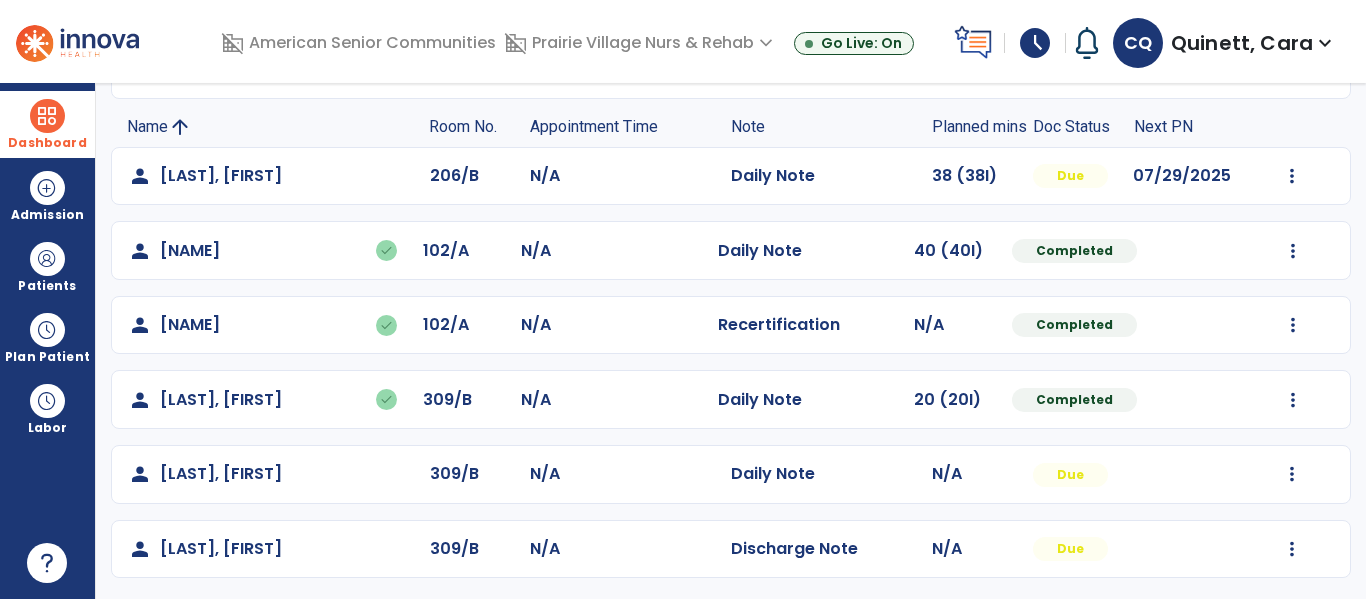 scroll, scrollTop: 186, scrollLeft: 0, axis: vertical 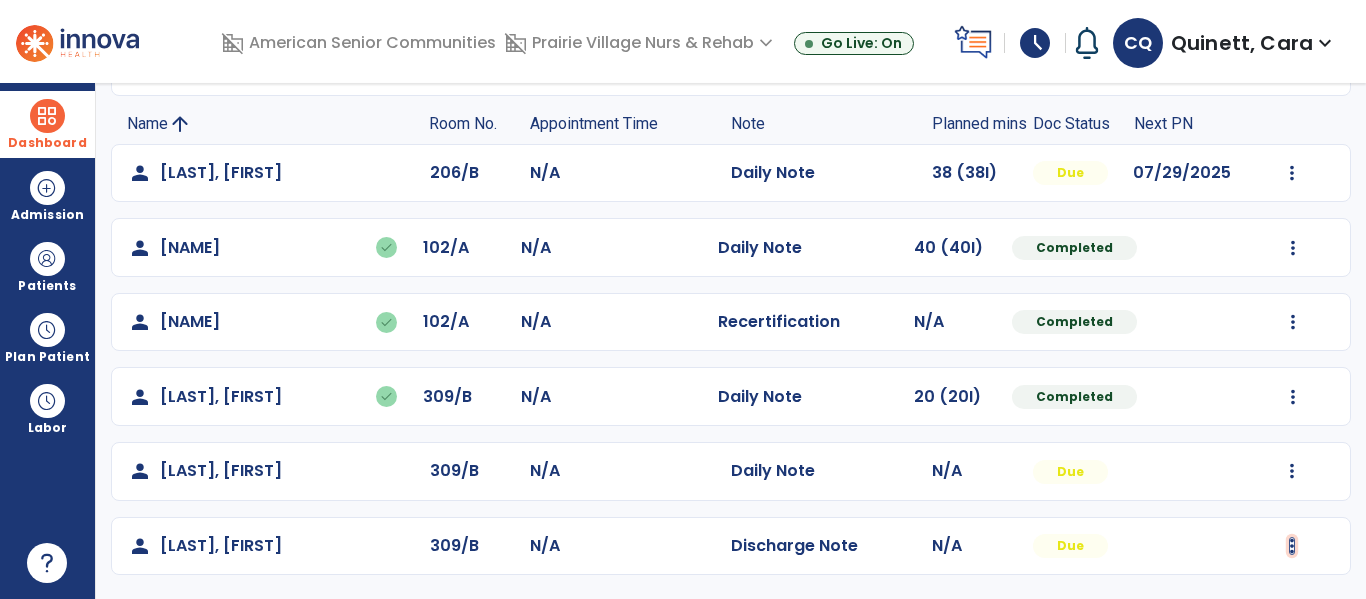 click at bounding box center (1292, 173) 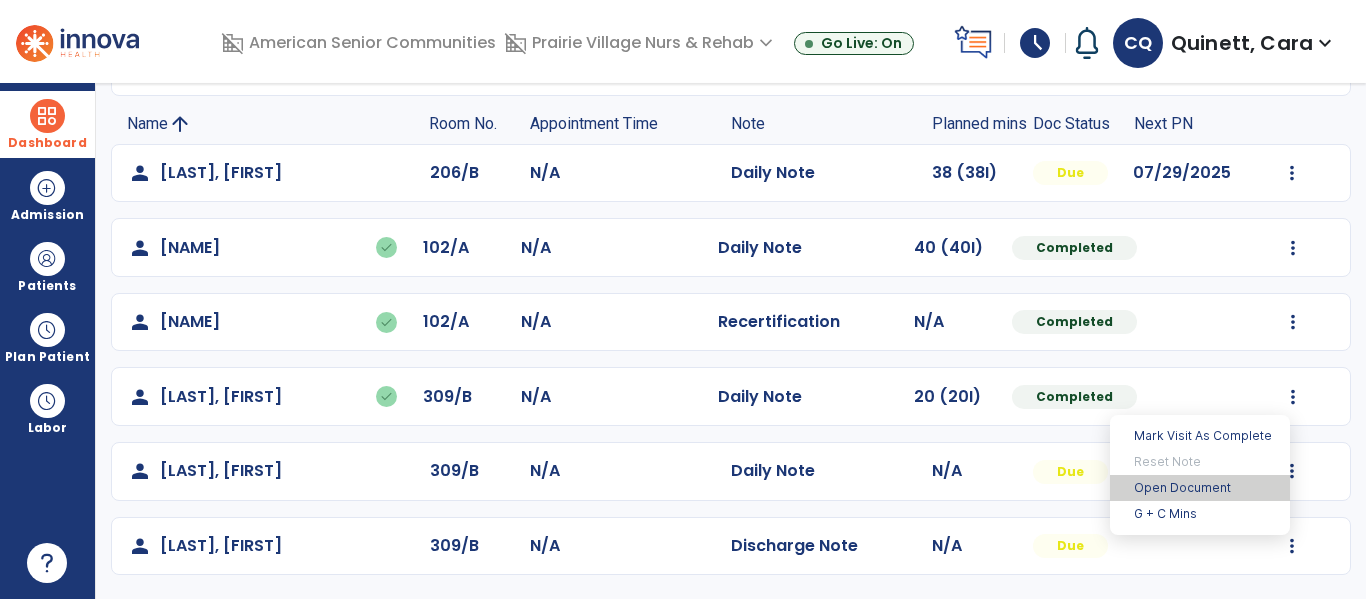 click on "Open Document" at bounding box center (1200, 488) 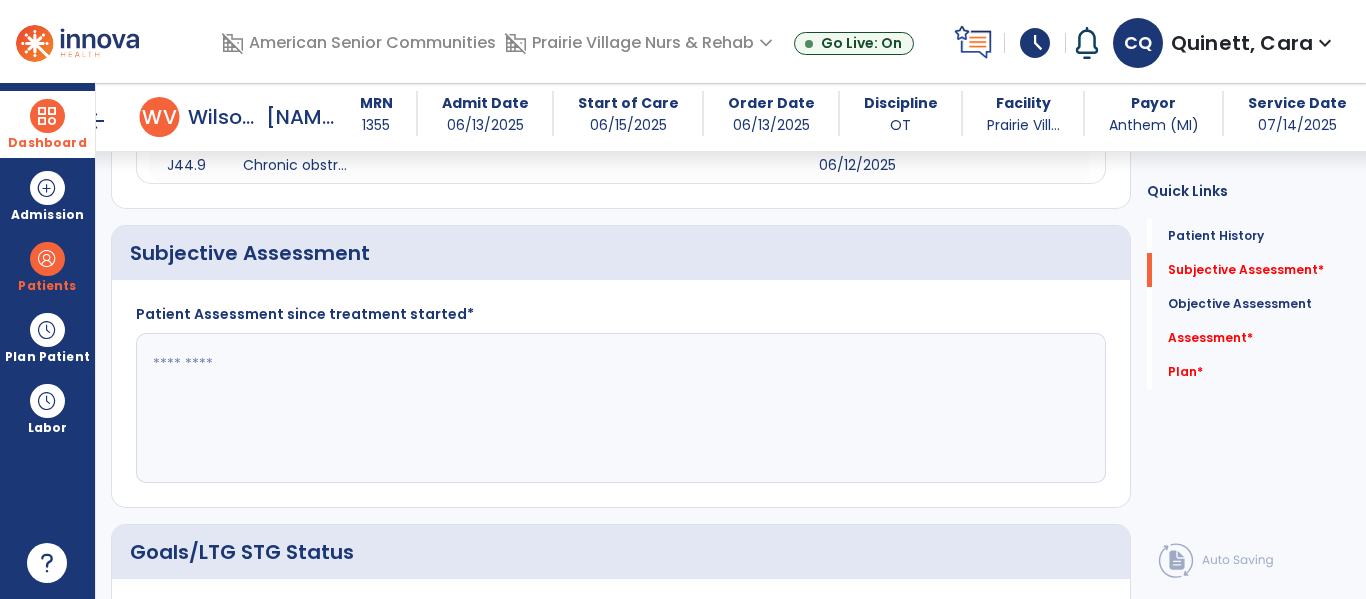 scroll, scrollTop: 366, scrollLeft: 0, axis: vertical 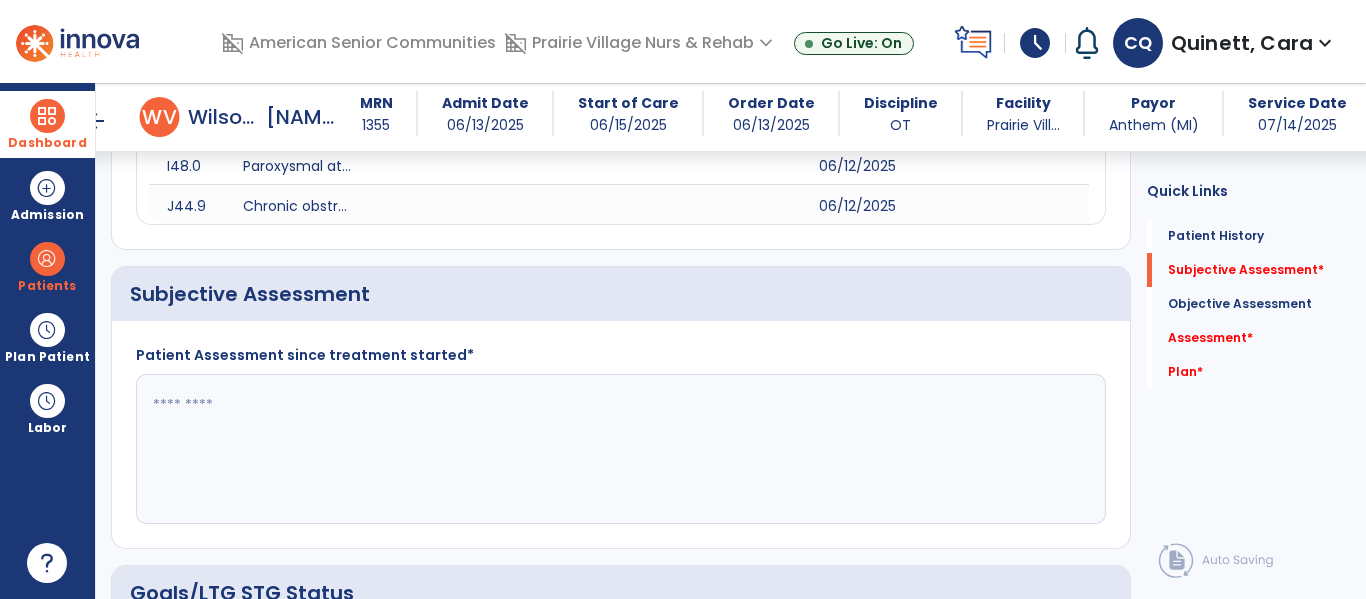 click 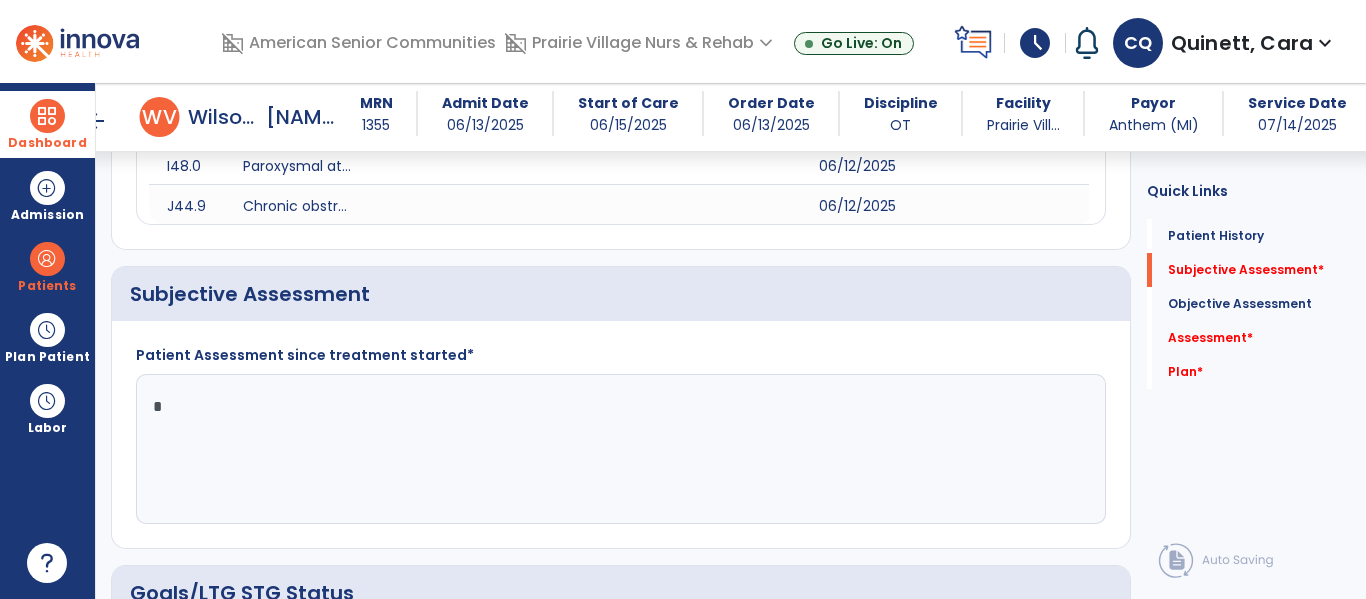 type on "**" 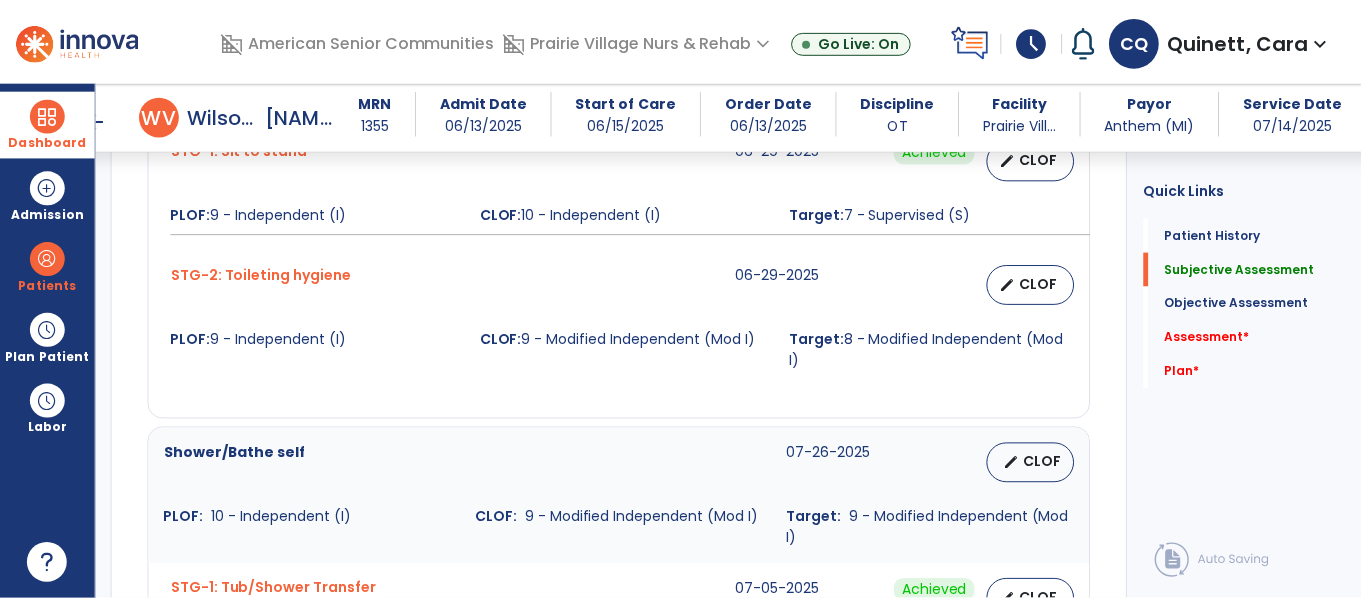 scroll, scrollTop: 1040, scrollLeft: 0, axis: vertical 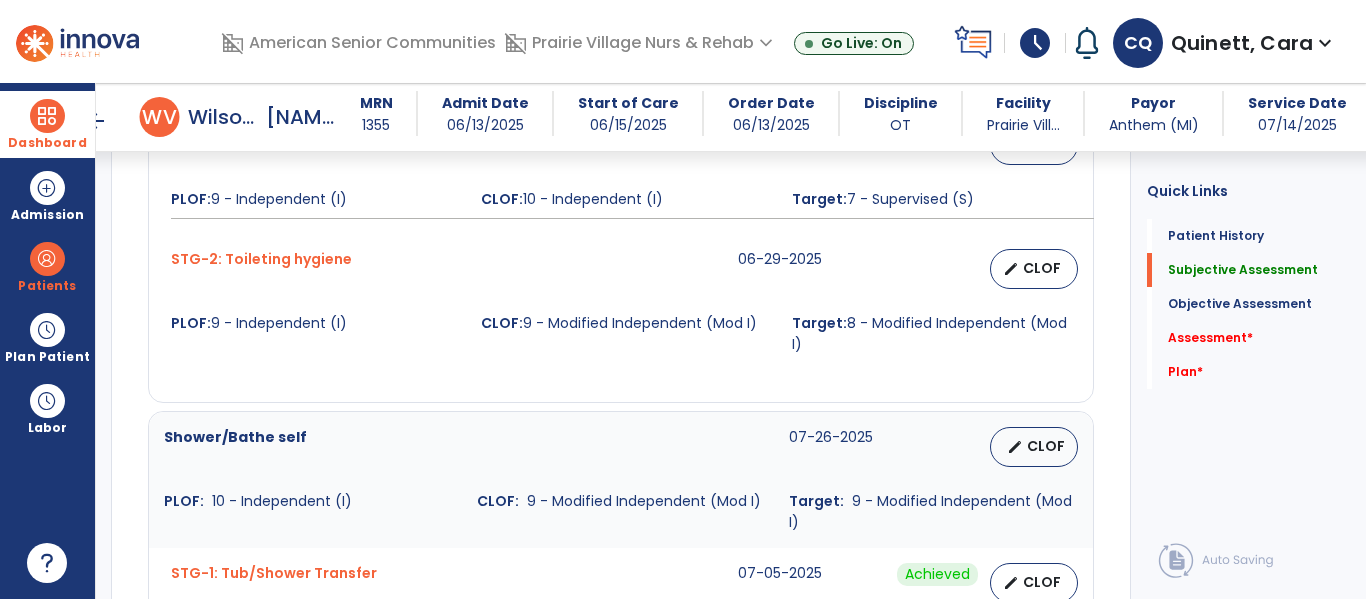 type on "**********" 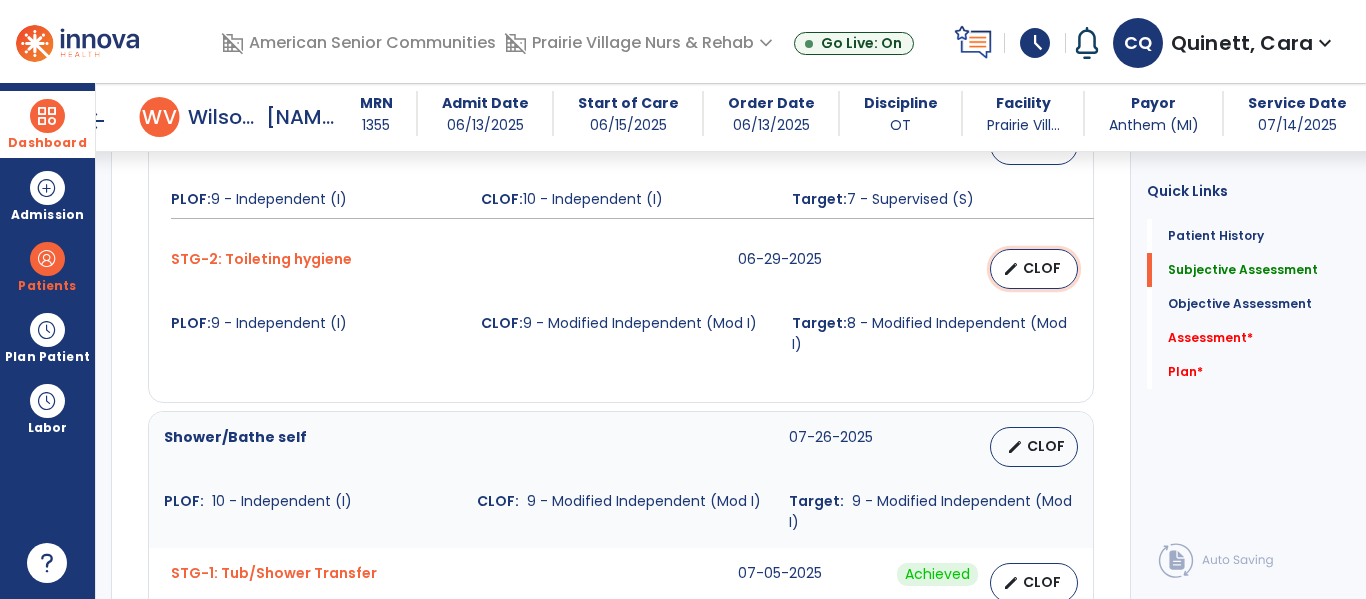 click on "CLOF" at bounding box center [1042, 268] 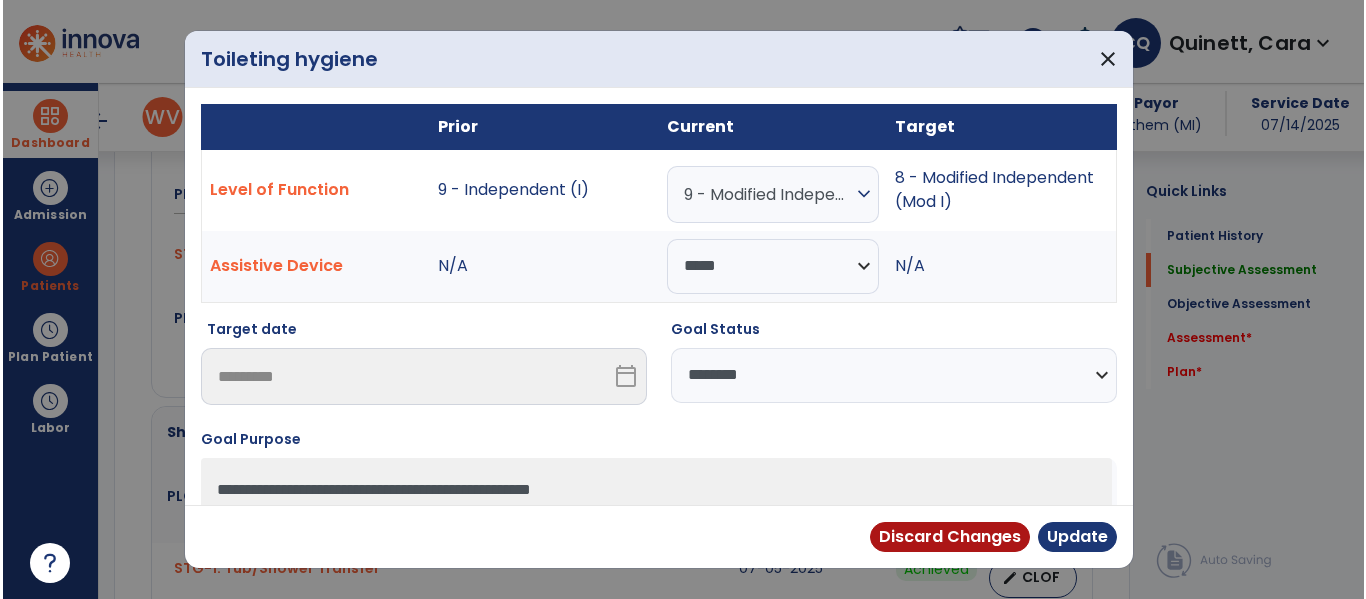 scroll, scrollTop: 1040, scrollLeft: 0, axis: vertical 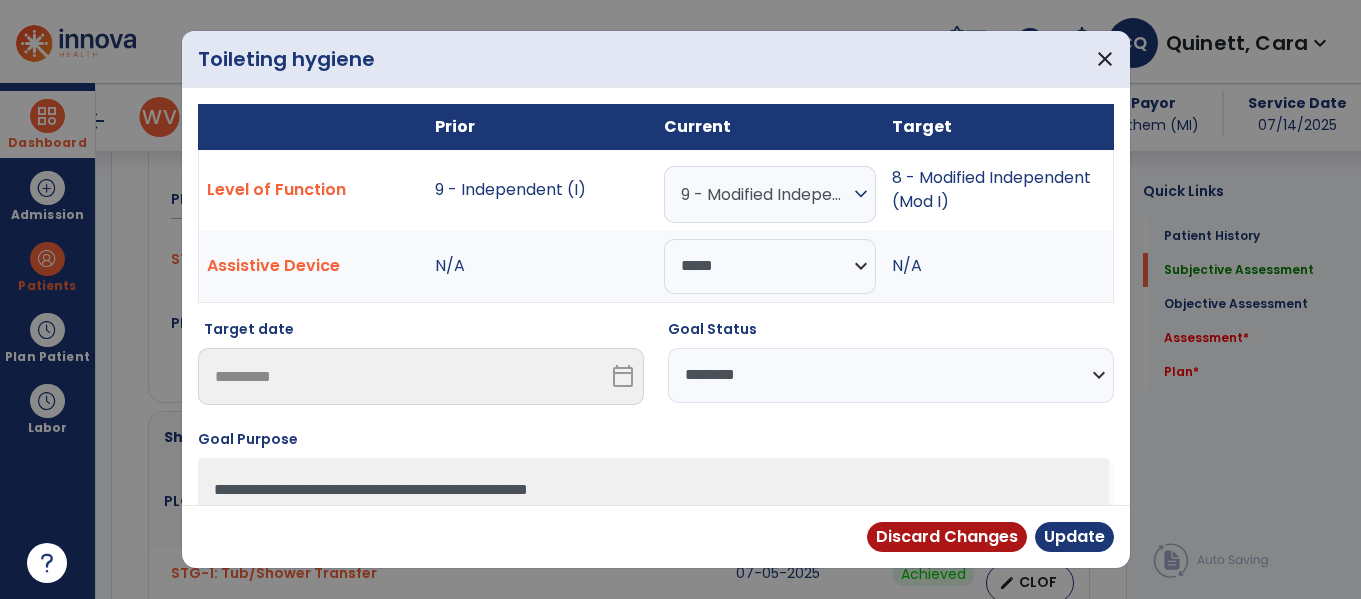 click on "**********" at bounding box center (891, 375) 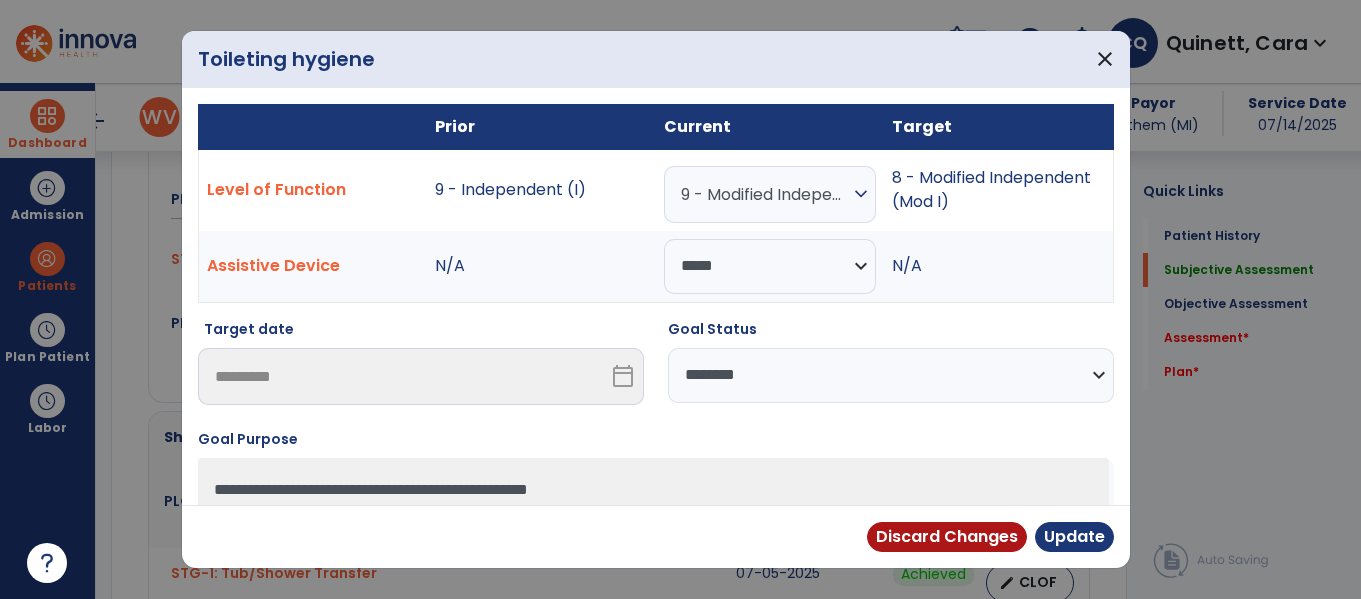 select on "********" 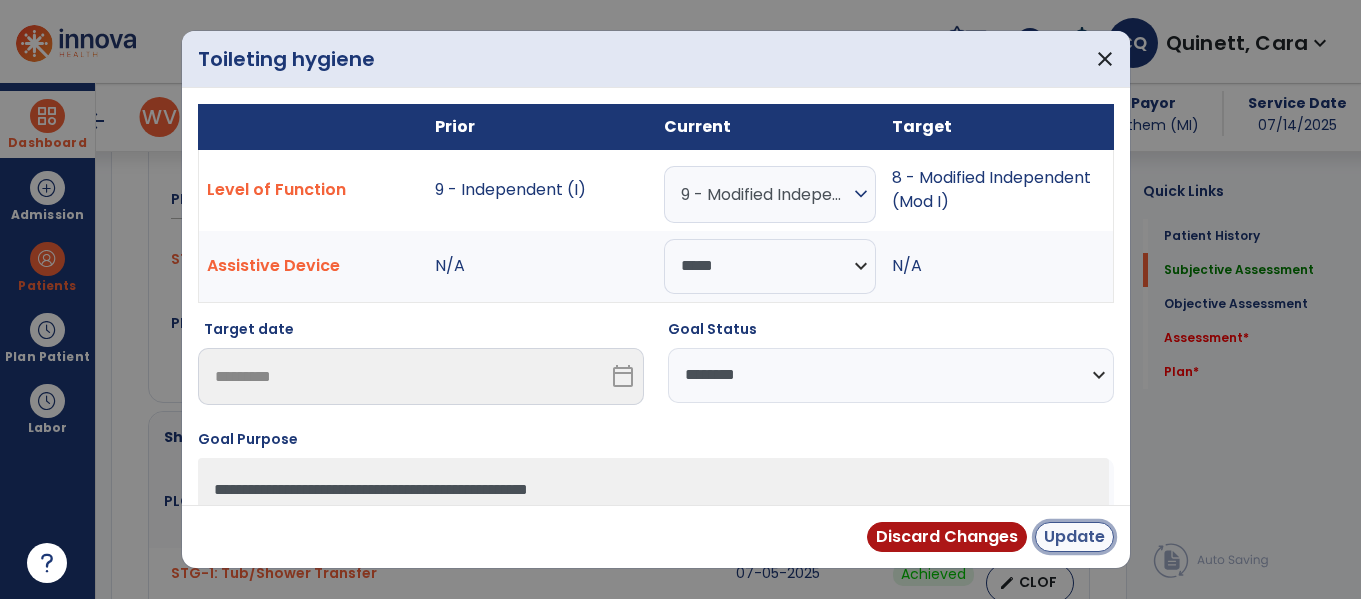 click on "Update" at bounding box center (1074, 537) 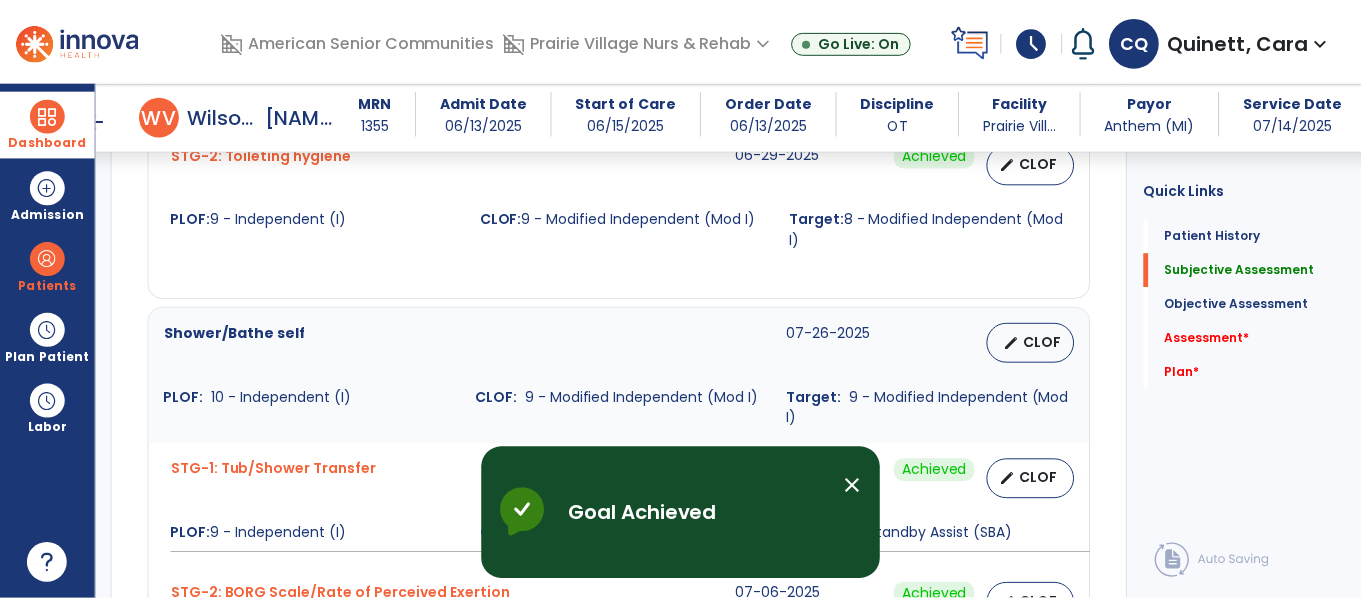 scroll, scrollTop: 1170, scrollLeft: 0, axis: vertical 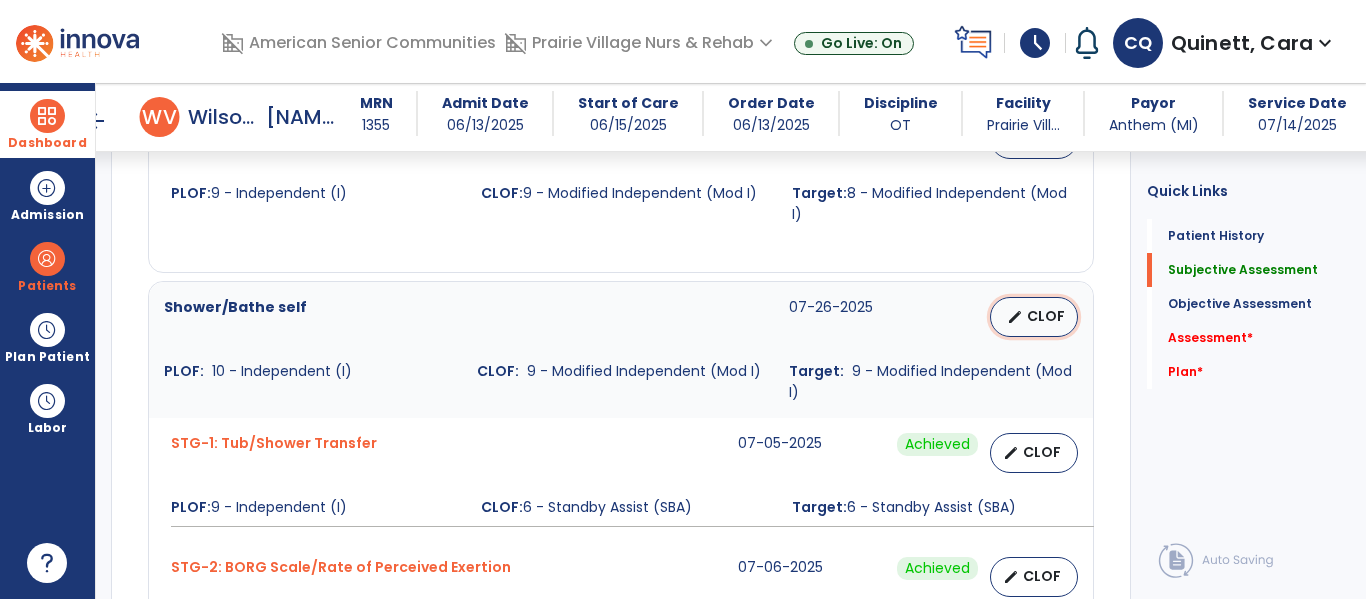 click on "edit   CLOF" at bounding box center [1034, 317] 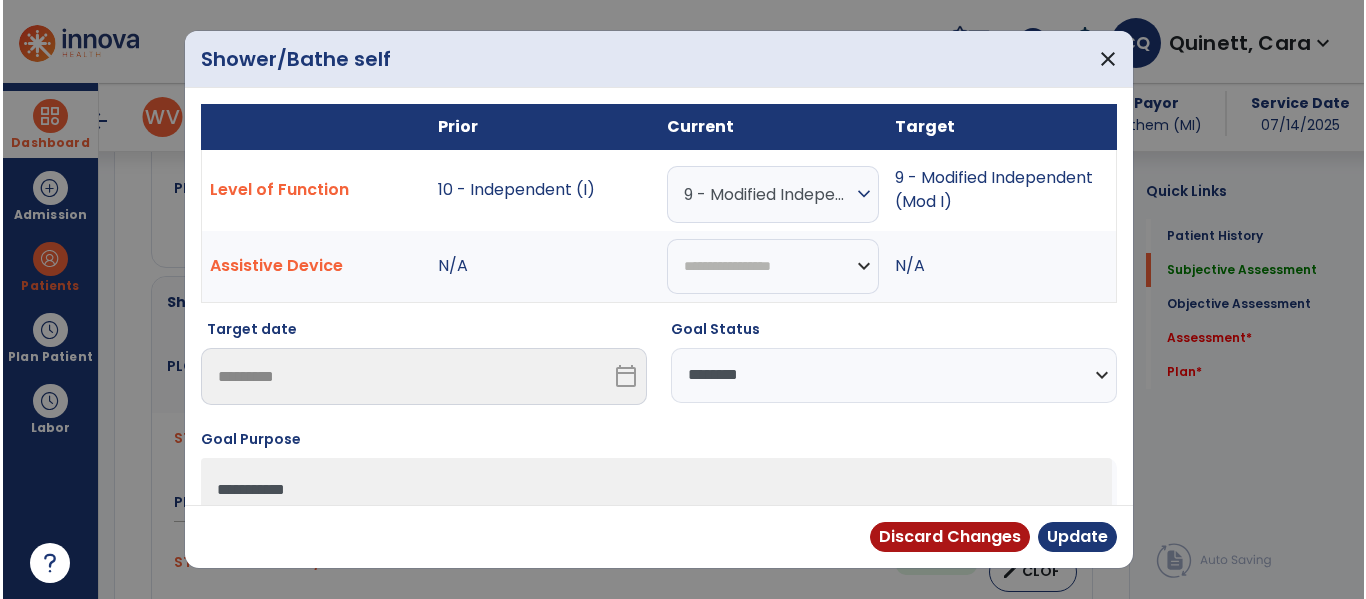 scroll, scrollTop: 1170, scrollLeft: 0, axis: vertical 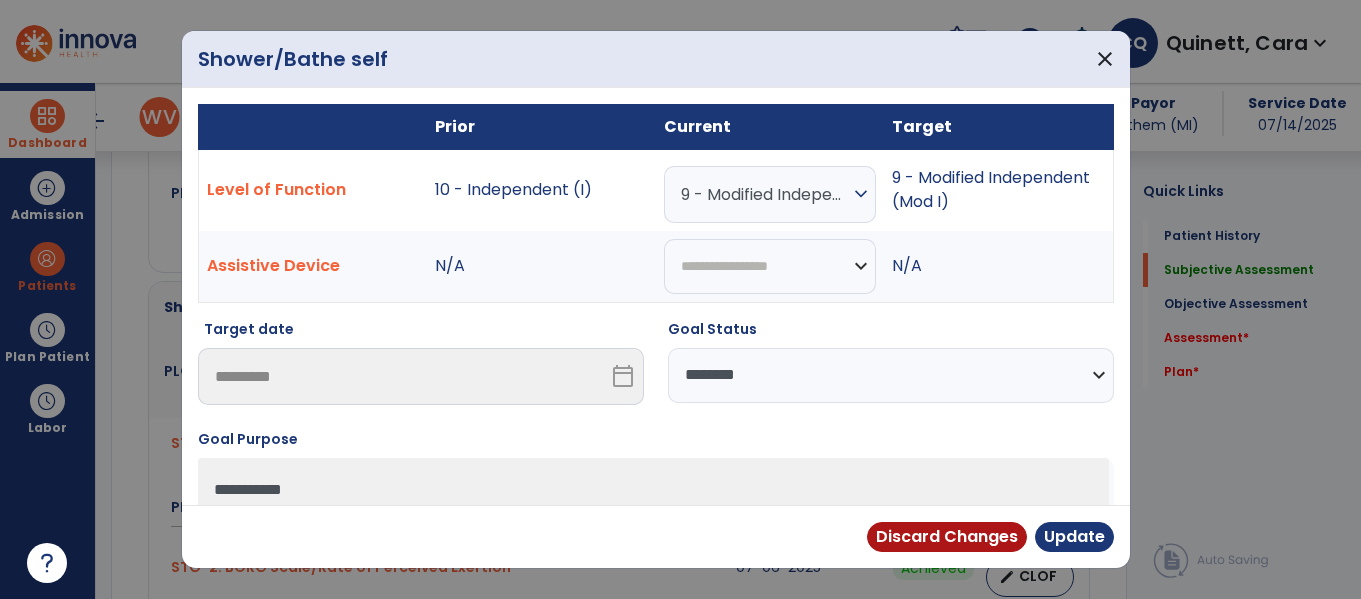 click on "**********" at bounding box center [891, 375] 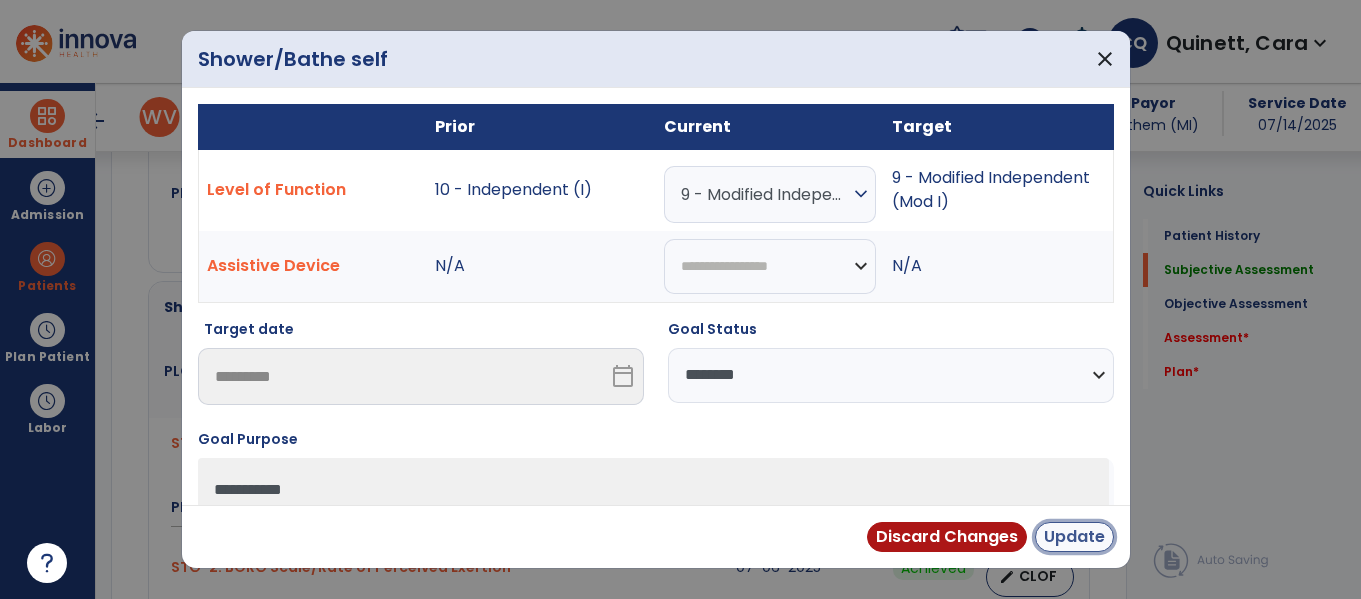 click on "Update" at bounding box center [1074, 537] 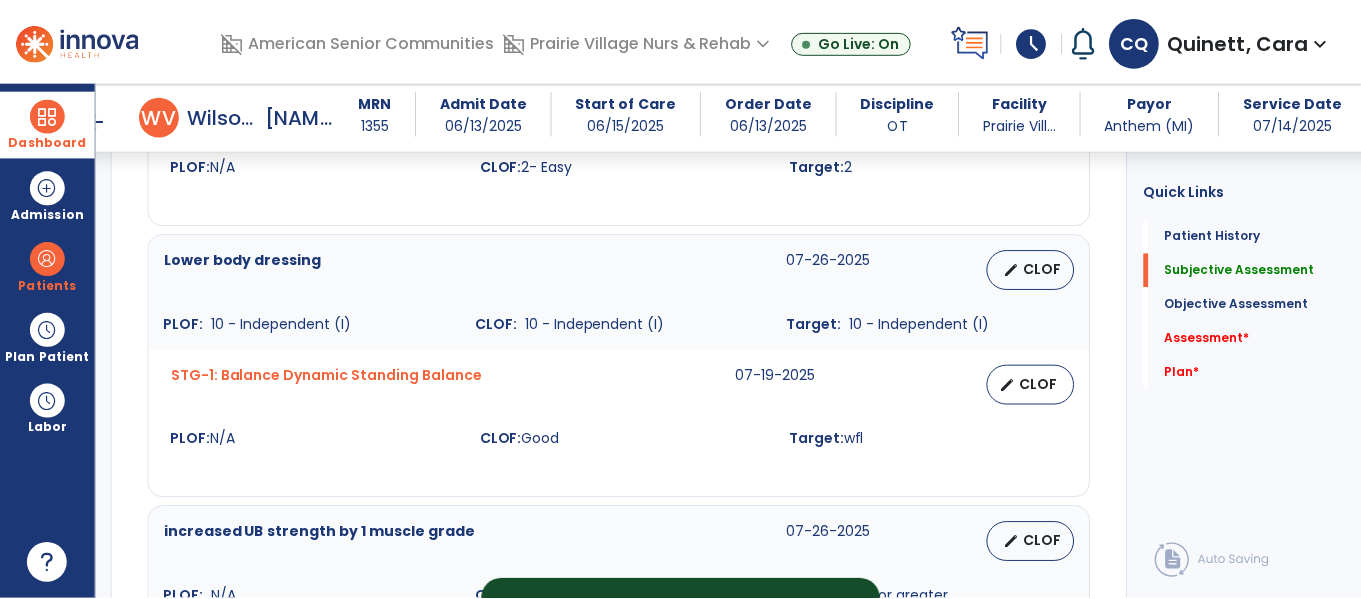scroll, scrollTop: 1645, scrollLeft: 0, axis: vertical 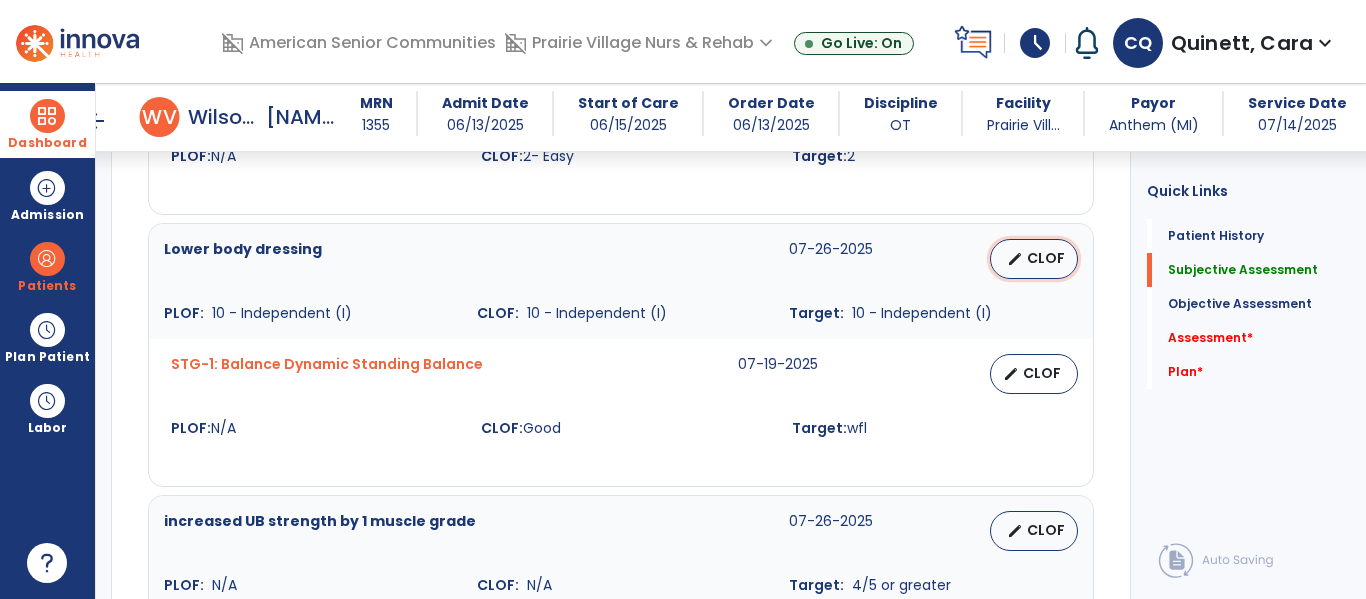click on "CLOF" at bounding box center [1046, 258] 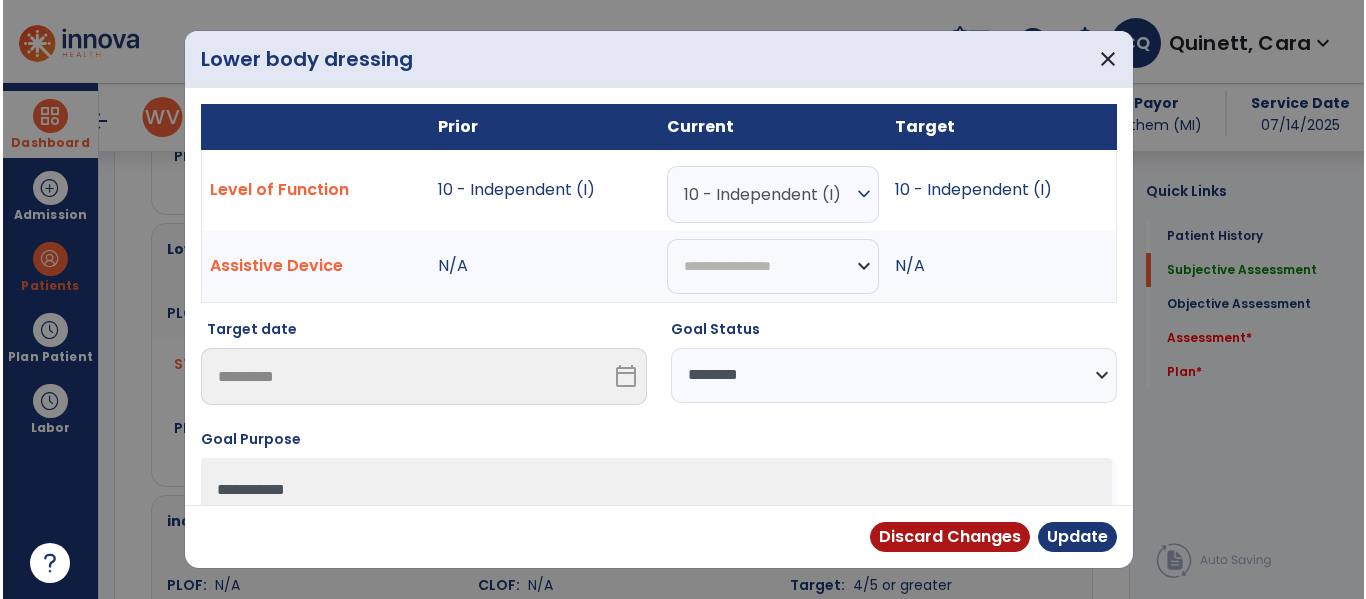 scroll, scrollTop: 1645, scrollLeft: 0, axis: vertical 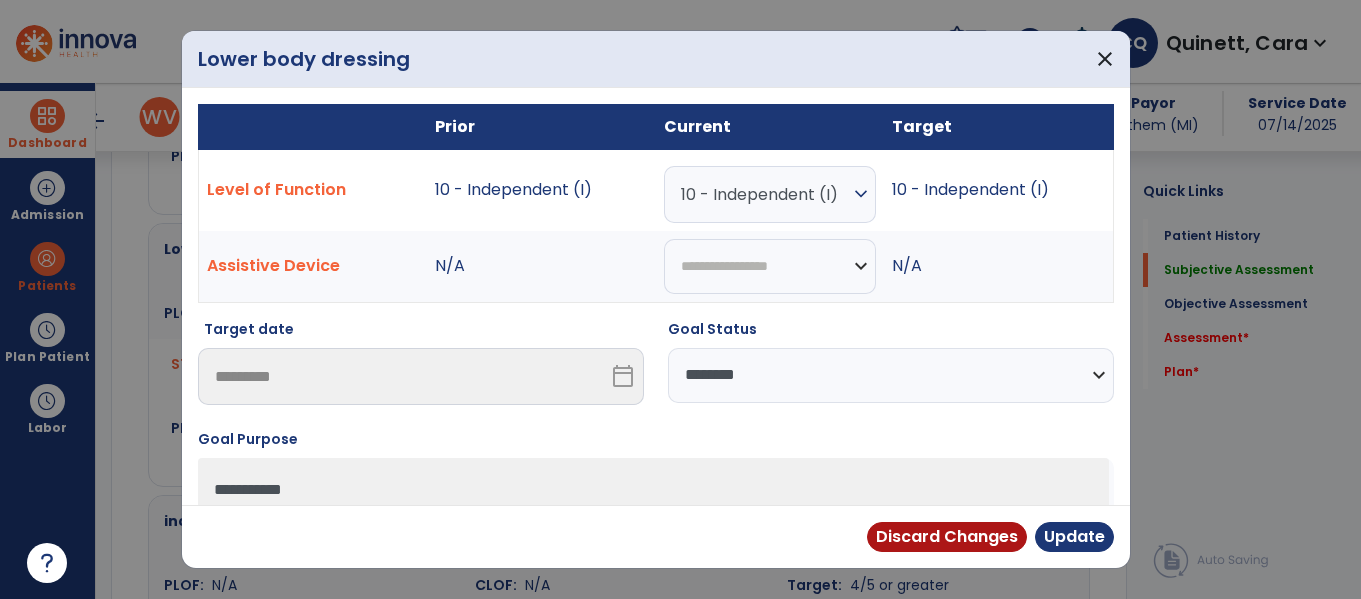 click on "**********" at bounding box center [891, 375] 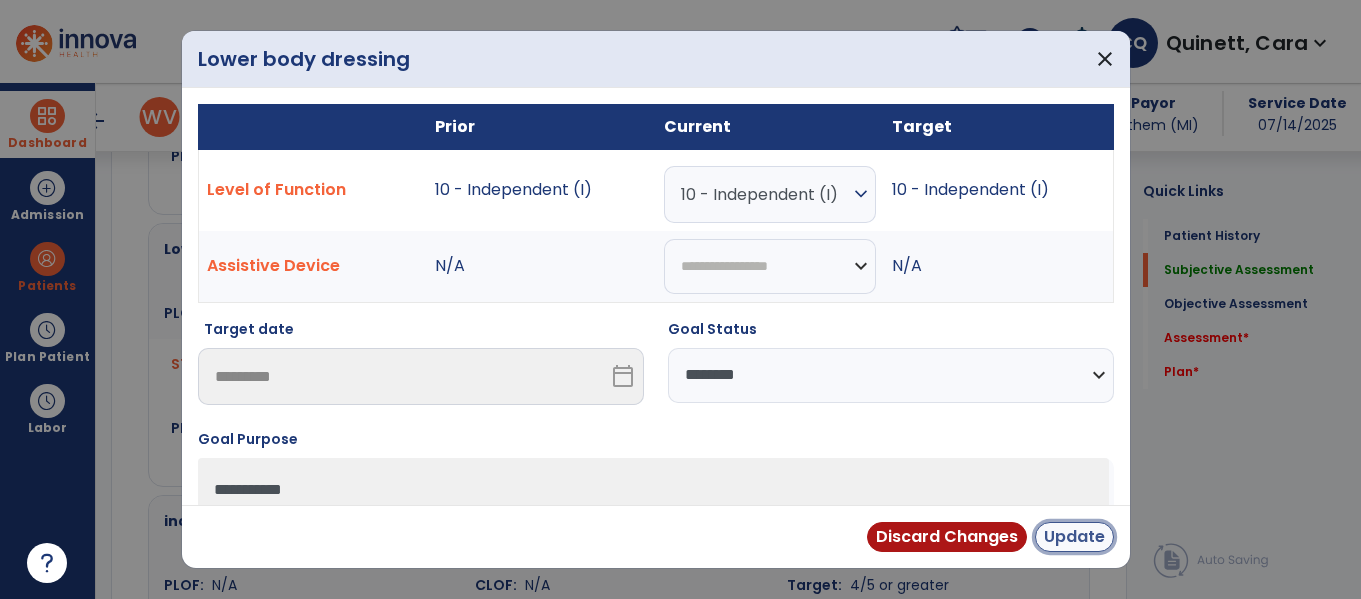 click on "Update" at bounding box center [1074, 537] 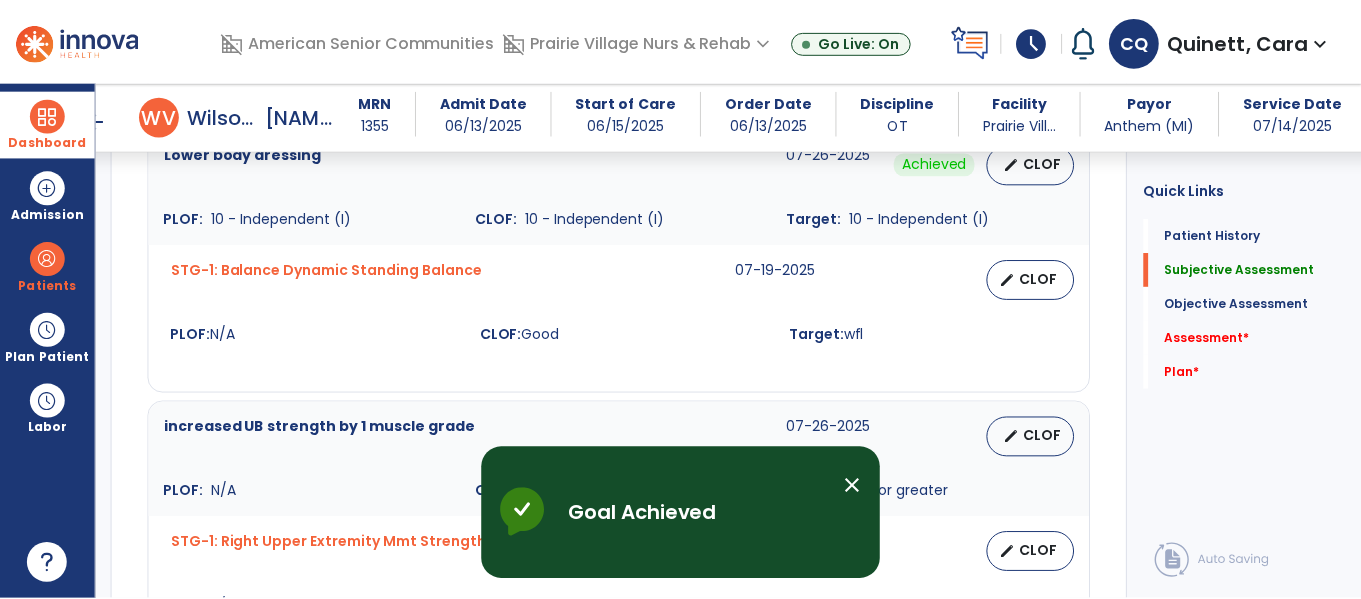 scroll, scrollTop: 1750, scrollLeft: 0, axis: vertical 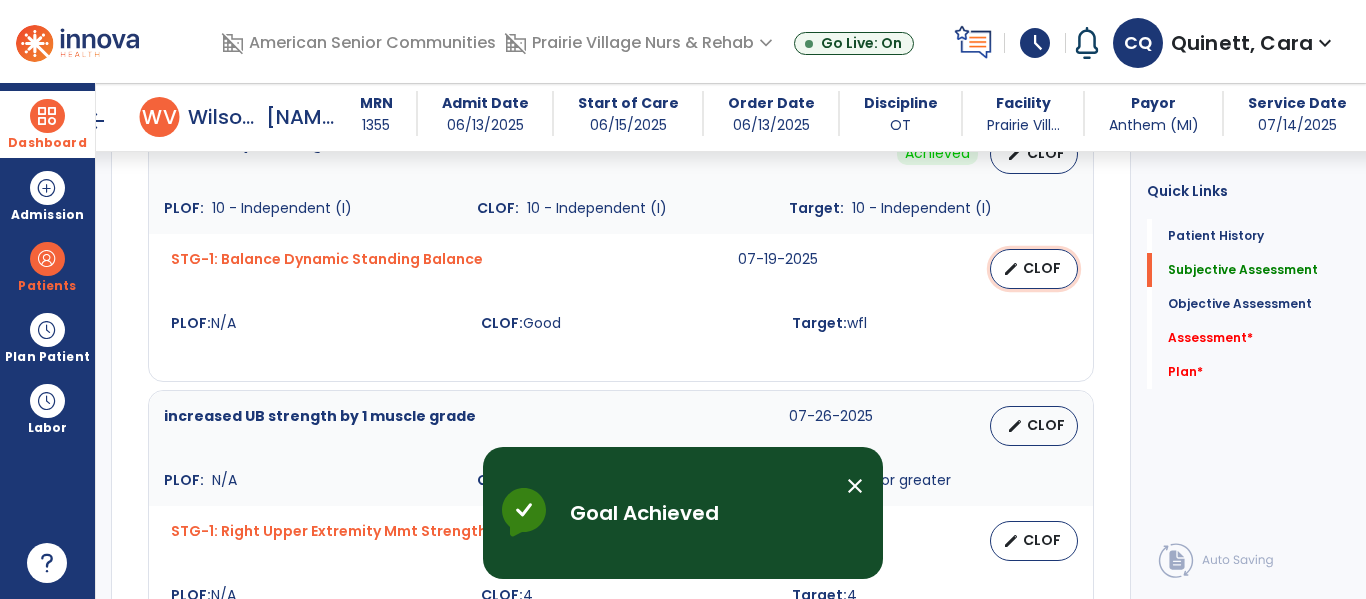 click on "CLOF" at bounding box center (1042, 268) 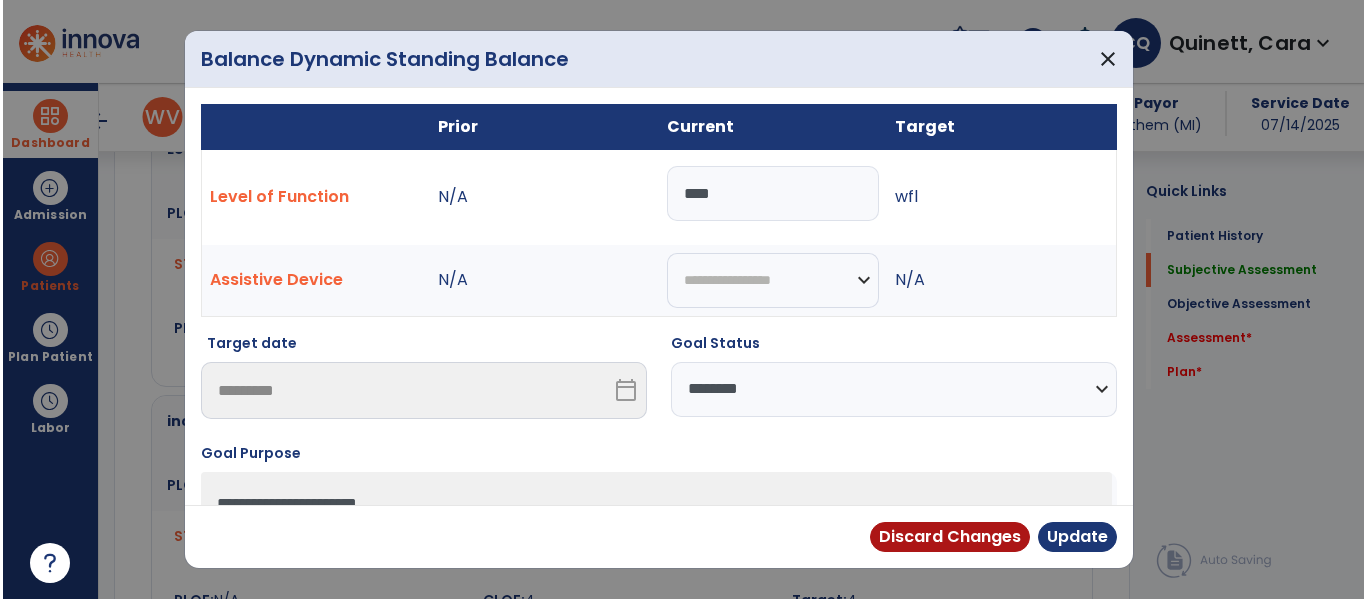 scroll, scrollTop: 1750, scrollLeft: 0, axis: vertical 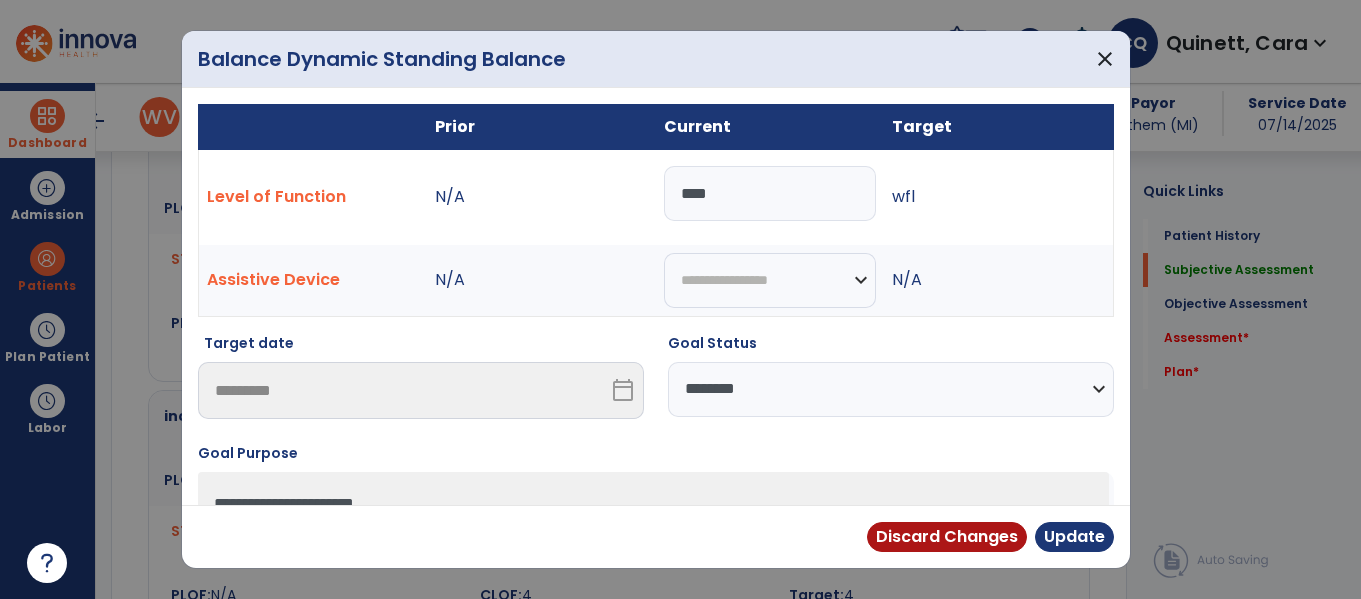 click on "**********" at bounding box center [891, 389] 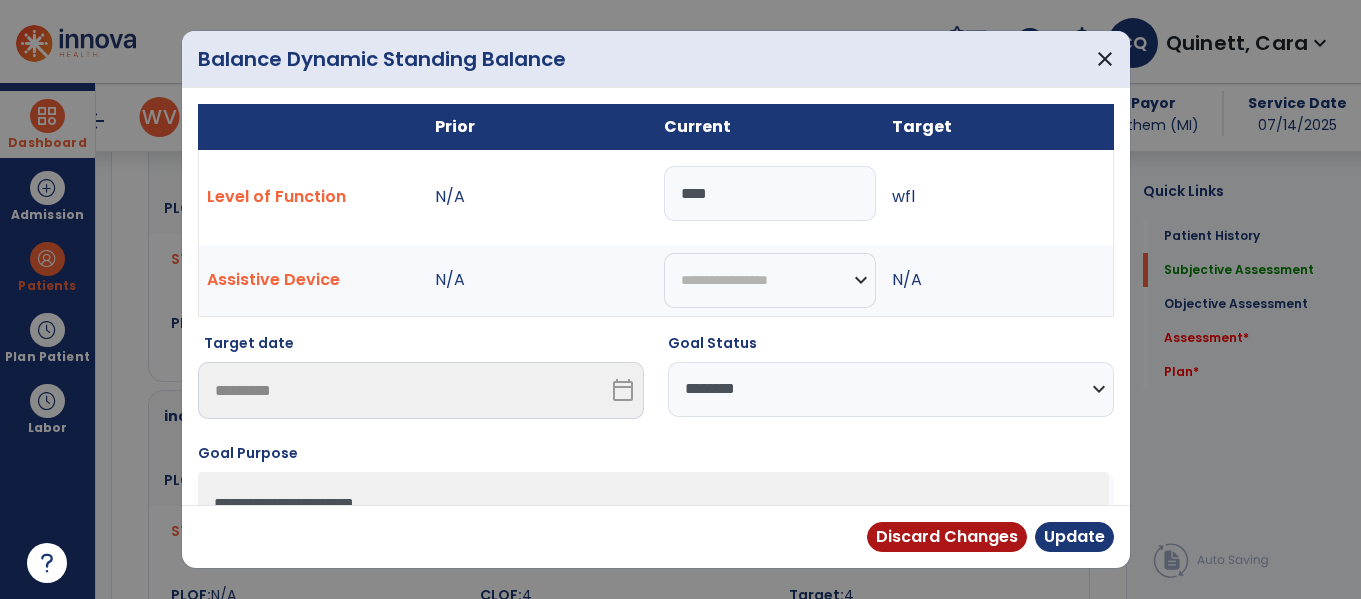 select on "********" 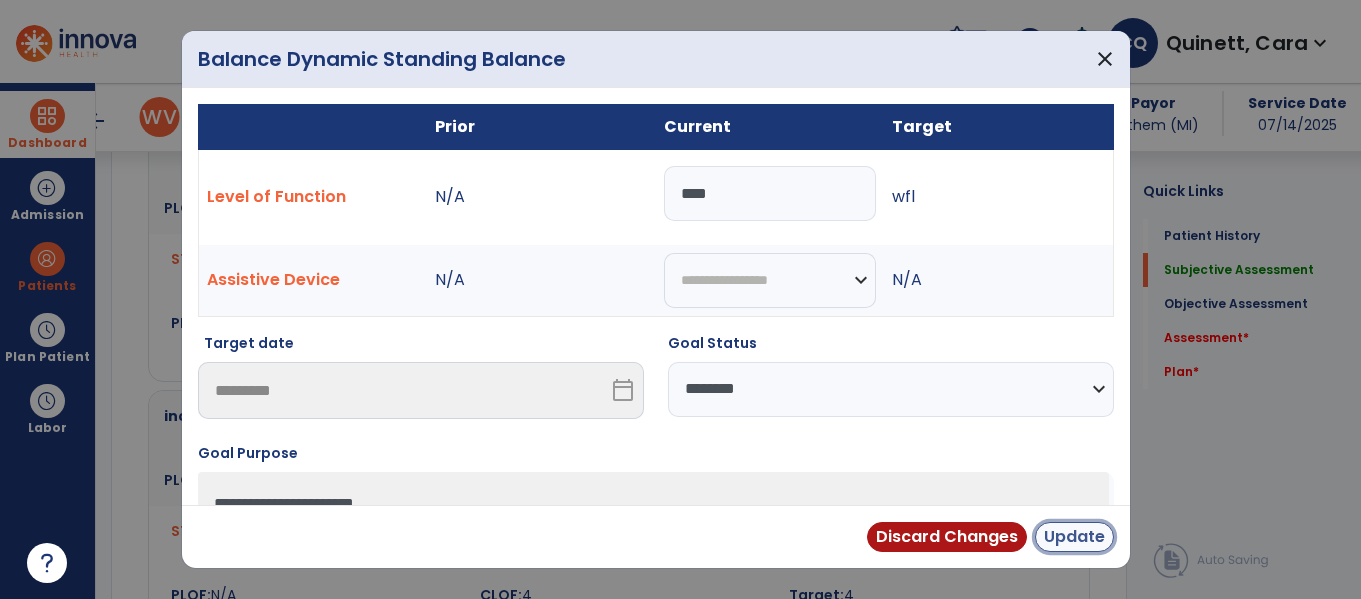 click on "Update" at bounding box center [1074, 537] 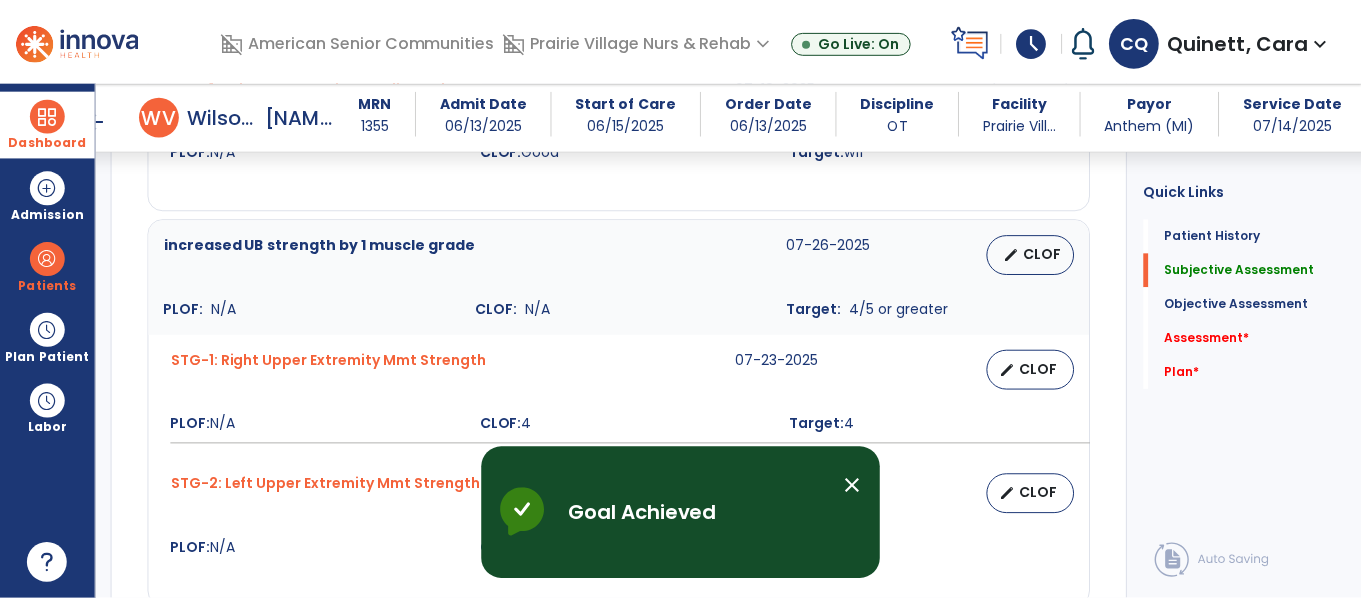 scroll, scrollTop: 1926, scrollLeft: 0, axis: vertical 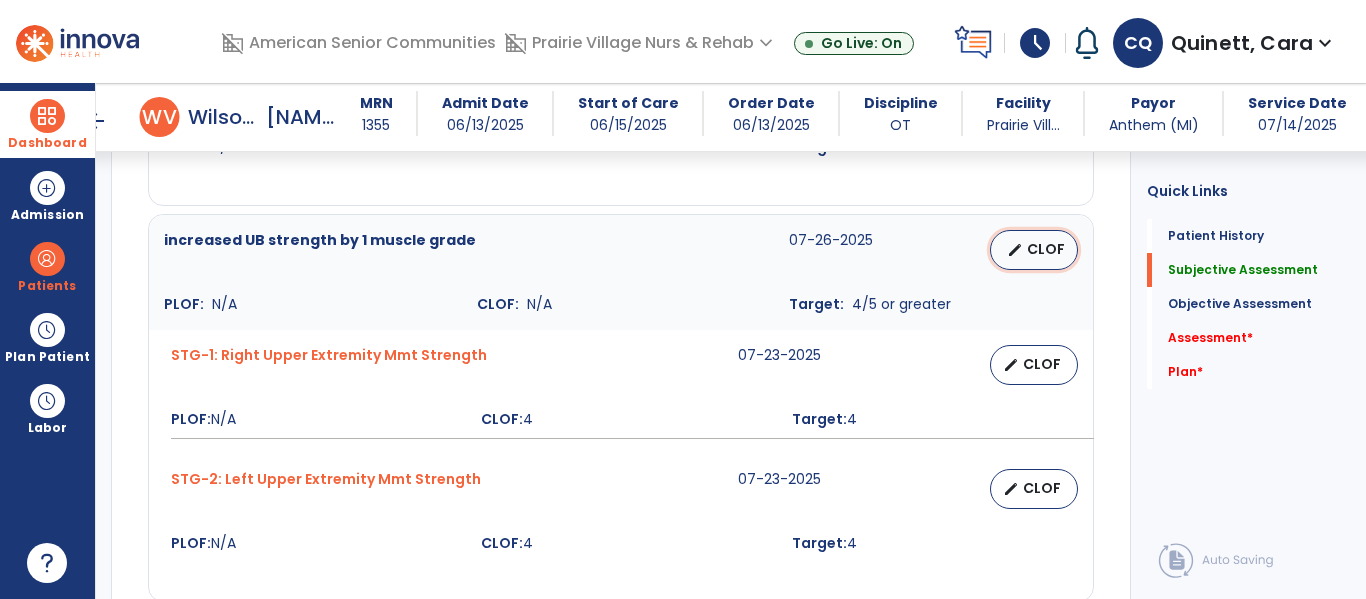 click on "CLOF" at bounding box center (1046, 249) 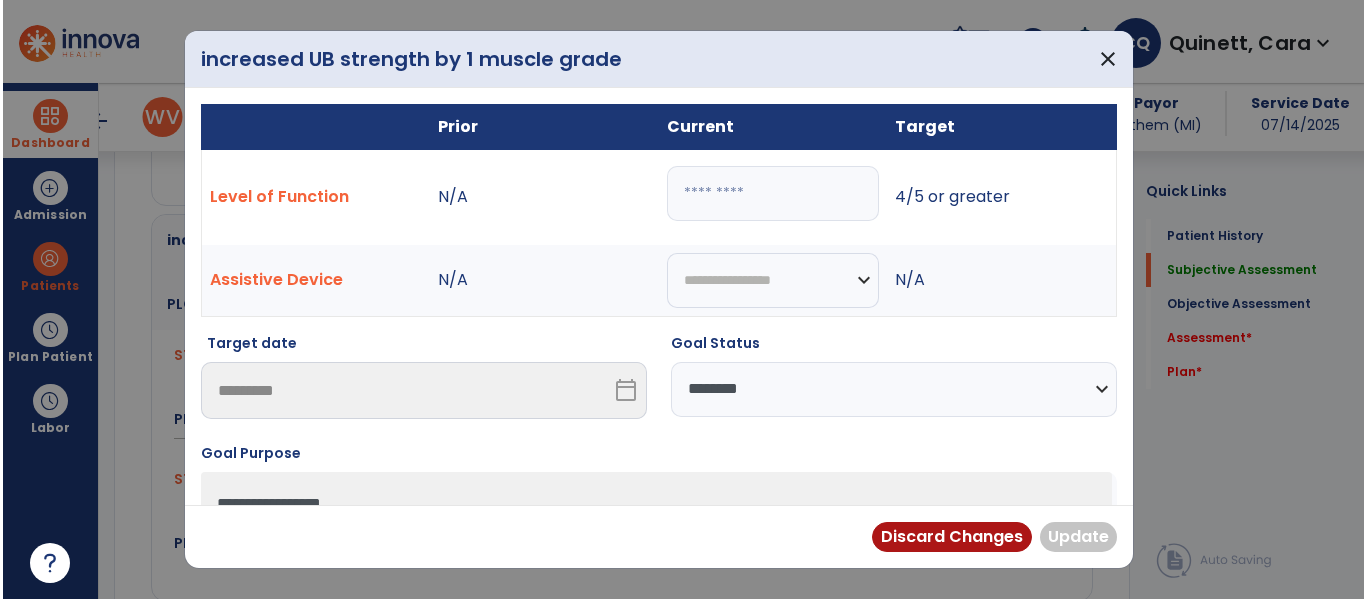 scroll, scrollTop: 1926, scrollLeft: 0, axis: vertical 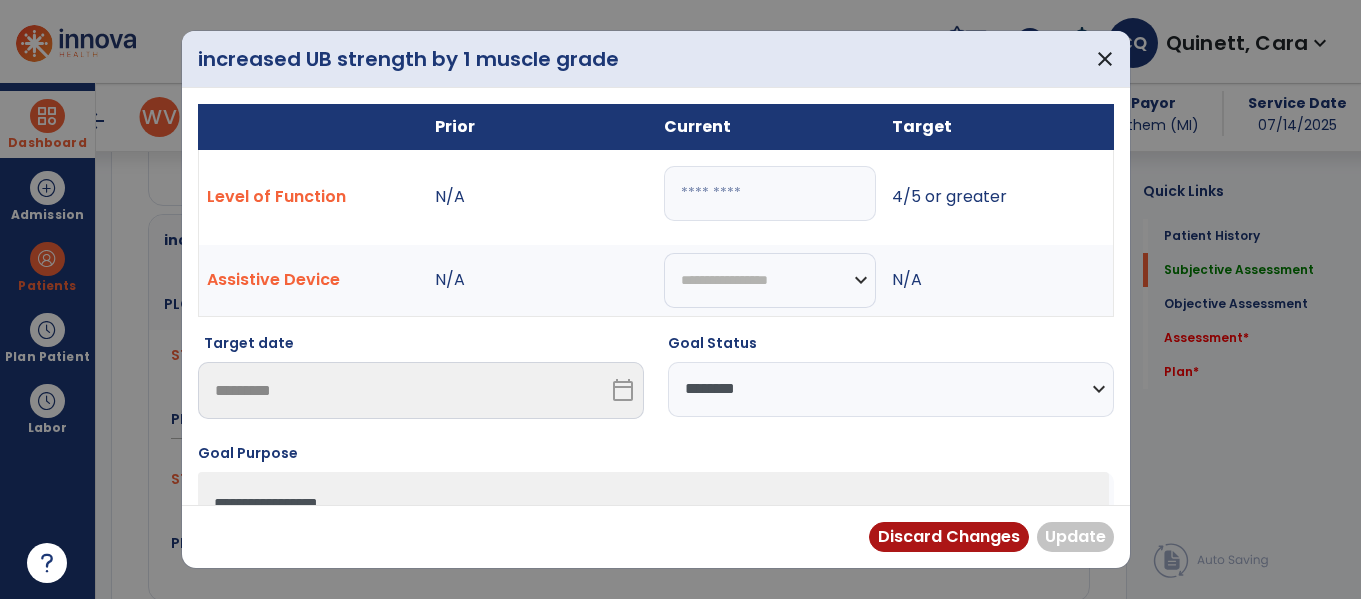 click at bounding box center [770, 193] 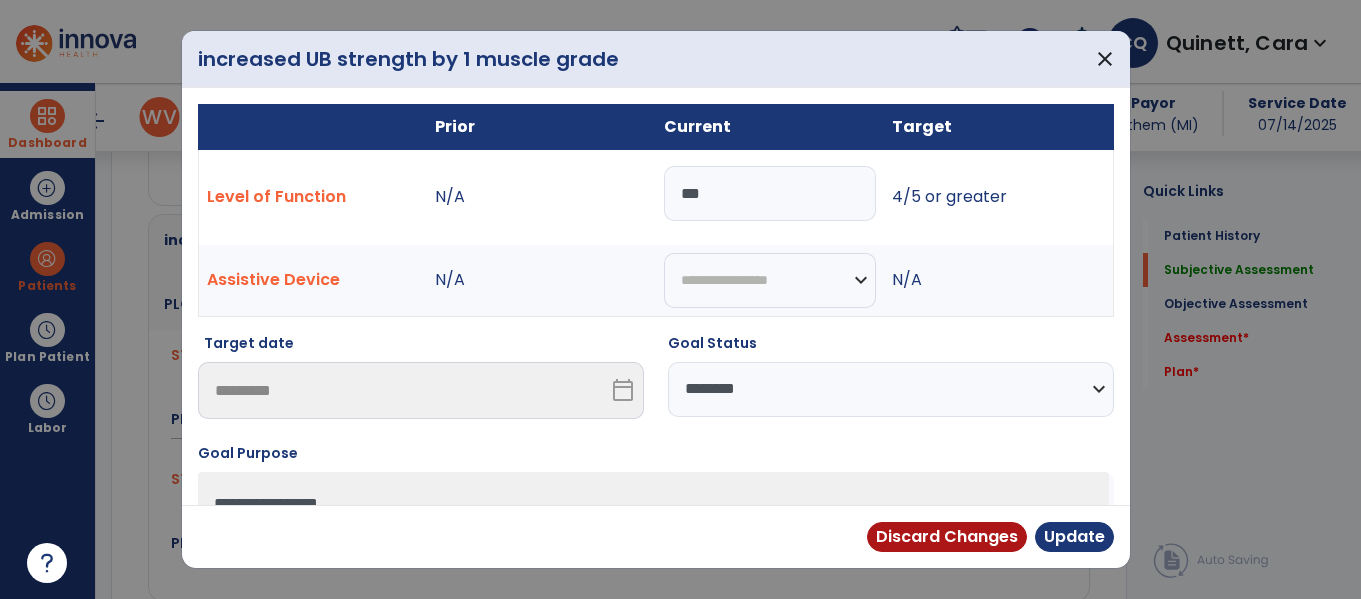 type on "***" 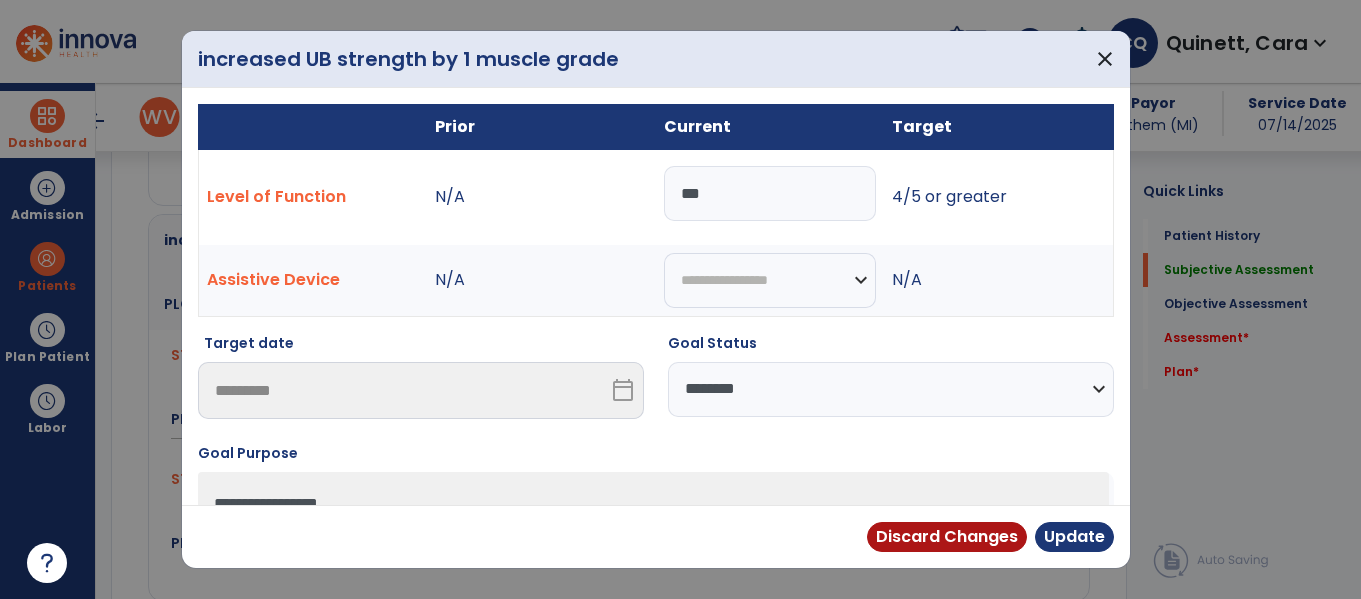 select on "********" 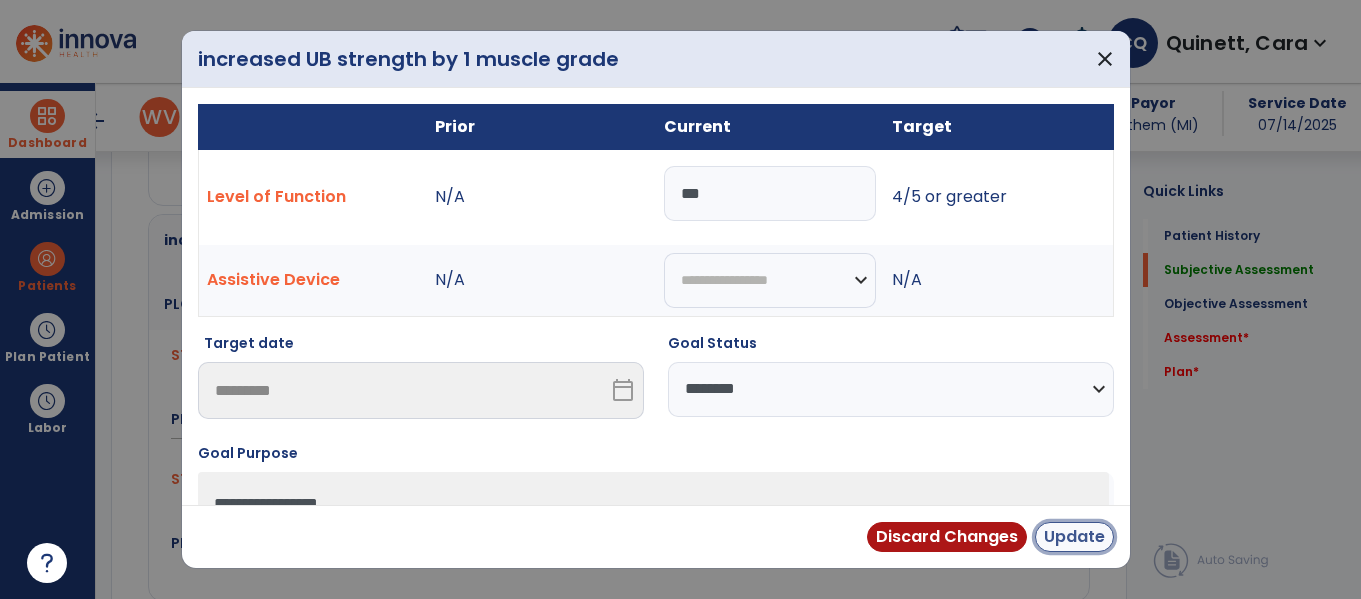 click on "Update" at bounding box center (1074, 537) 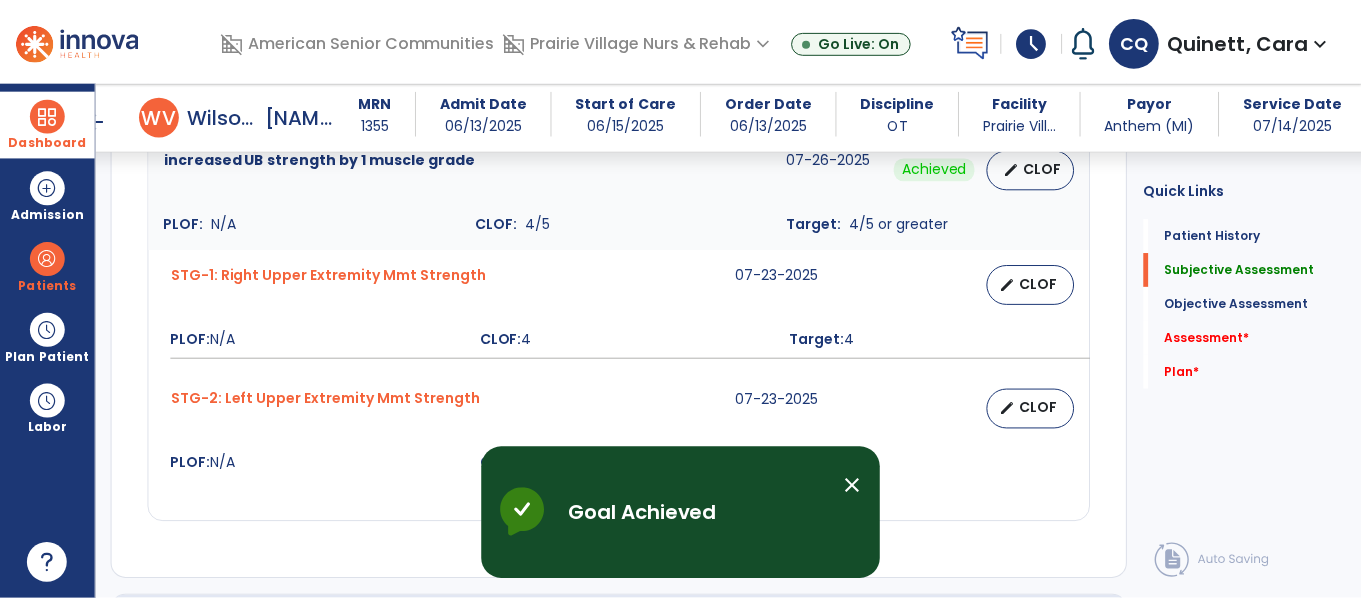 scroll, scrollTop: 1994, scrollLeft: 0, axis: vertical 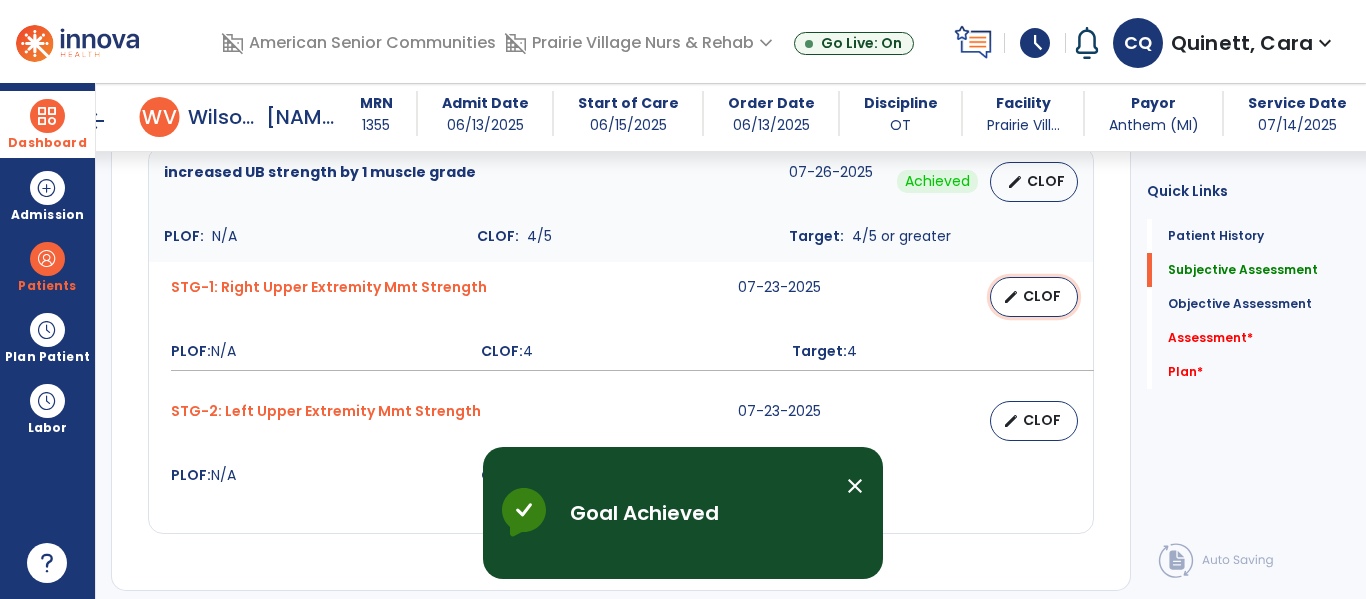 click on "CLOF" at bounding box center (1042, 296) 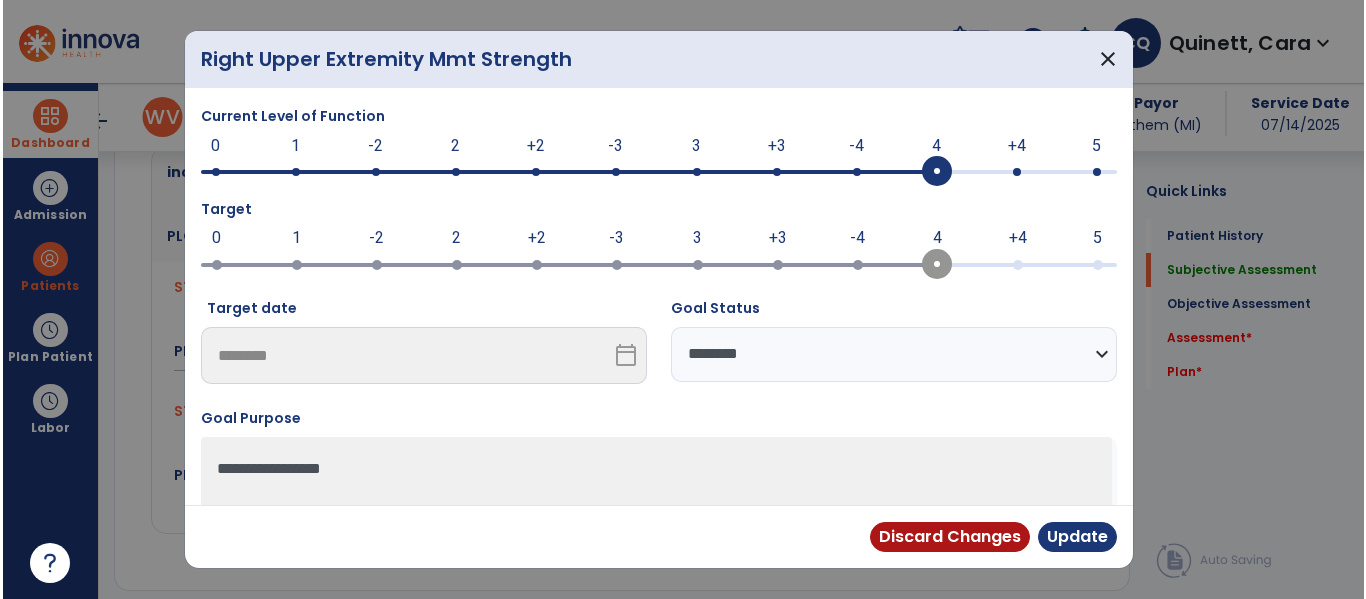 scroll, scrollTop: 1994, scrollLeft: 0, axis: vertical 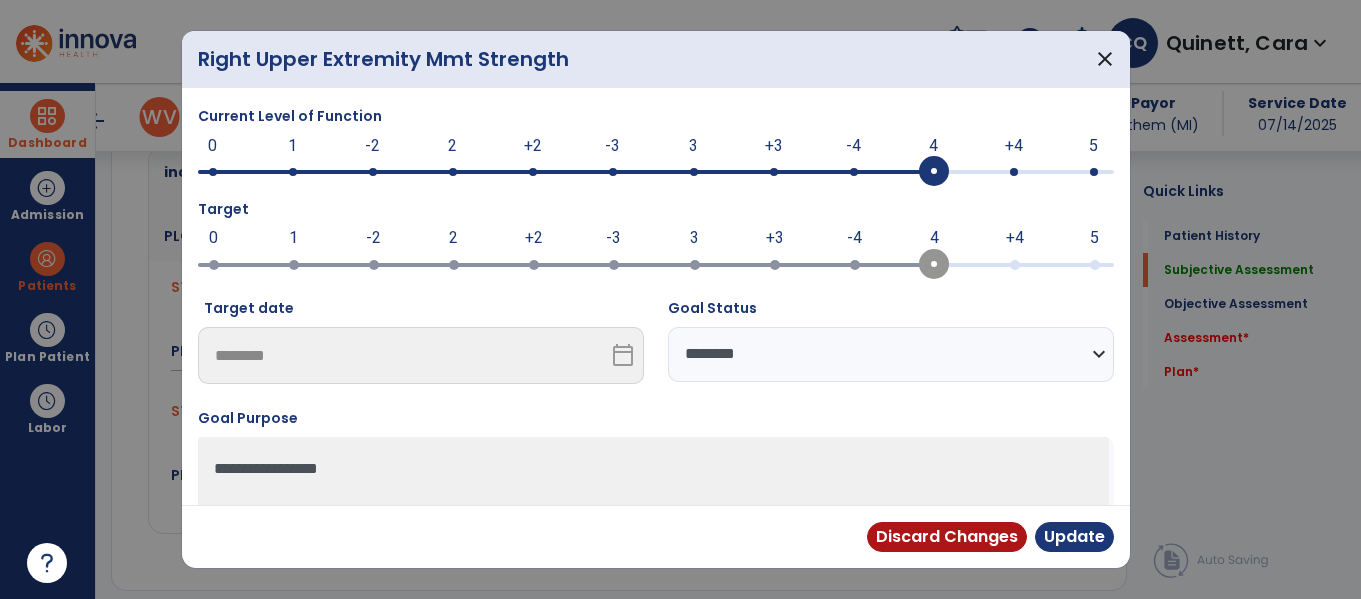 click on "**********" at bounding box center (891, 354) 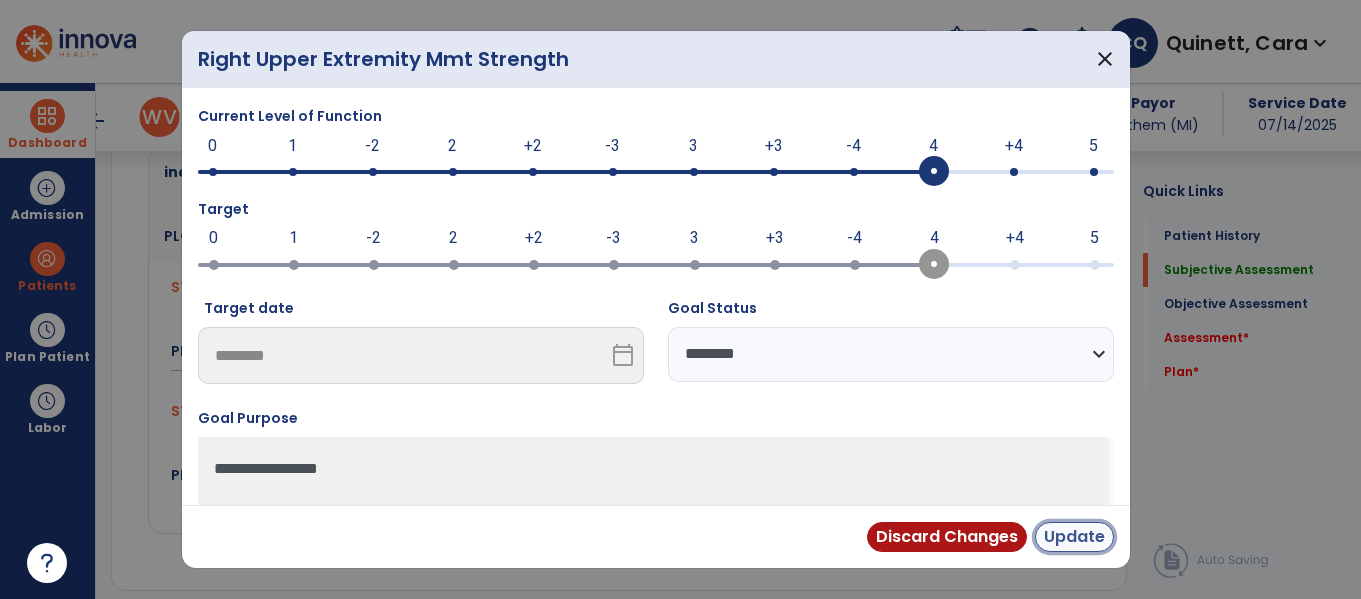 click on "Update" at bounding box center [1074, 537] 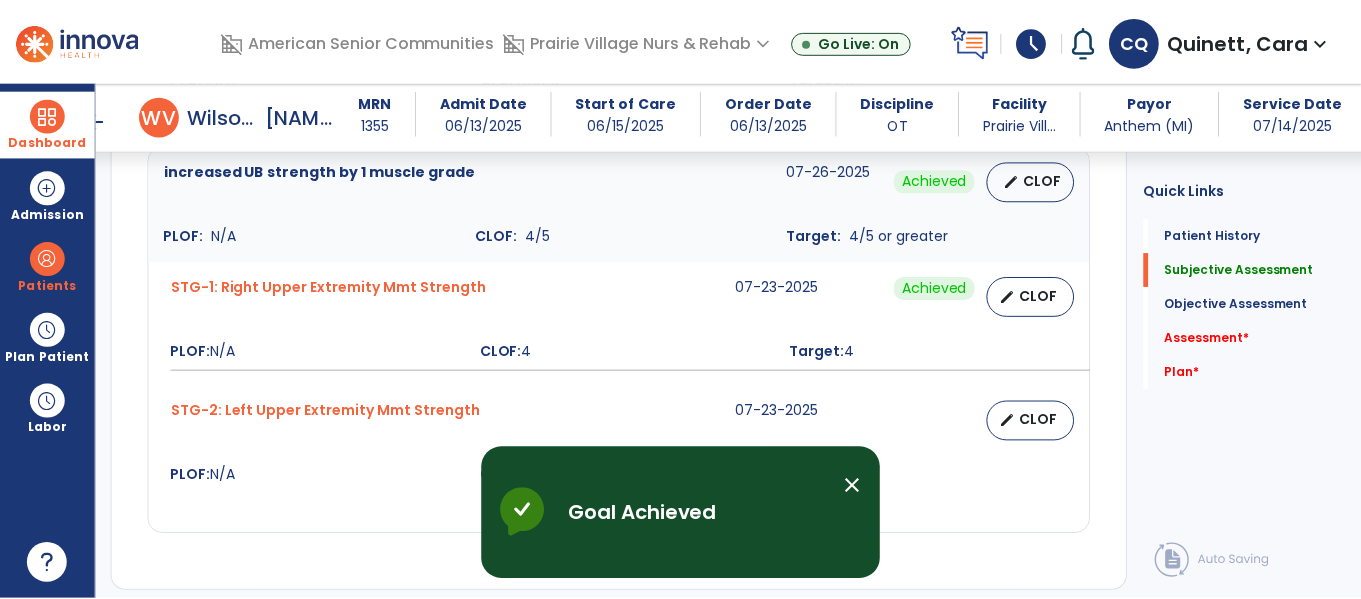 scroll, scrollTop: 2140, scrollLeft: 0, axis: vertical 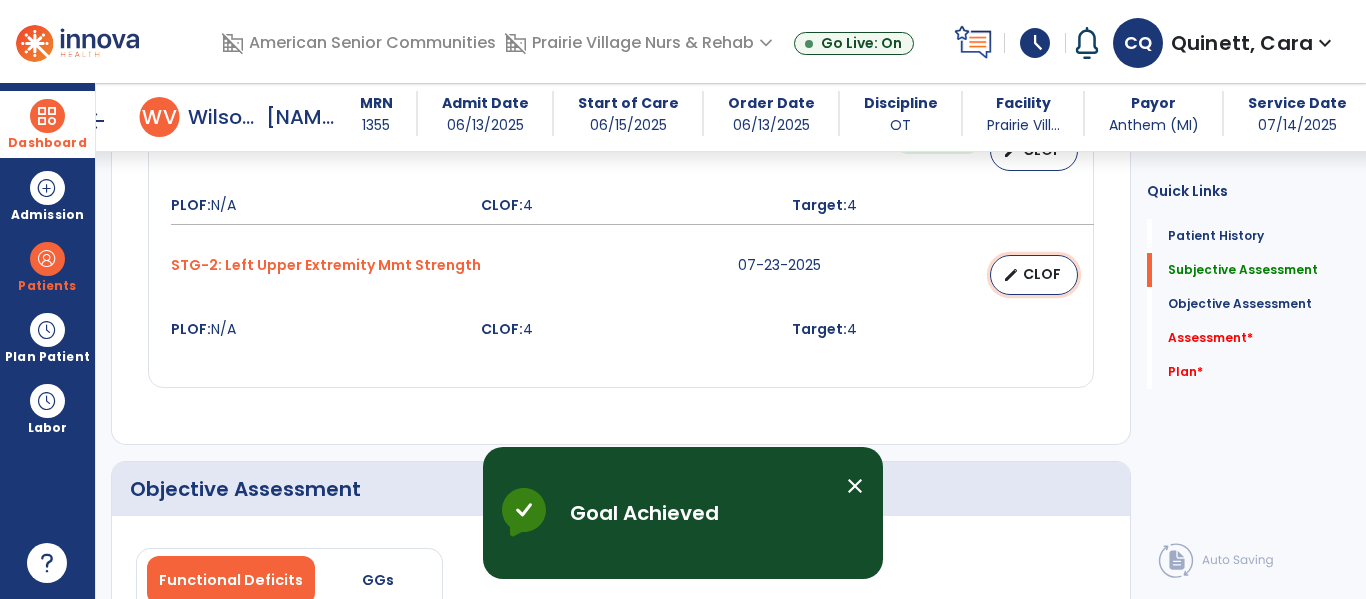 click on "edit   CLOF" at bounding box center [1034, 275] 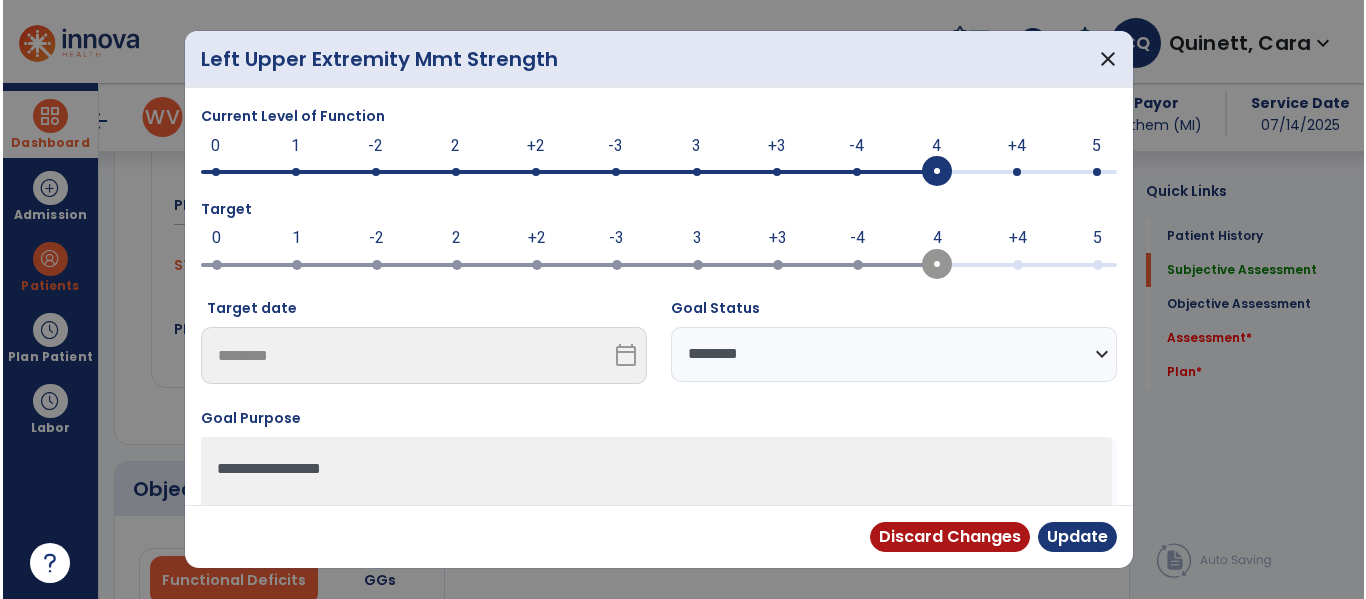 scroll, scrollTop: 2140, scrollLeft: 0, axis: vertical 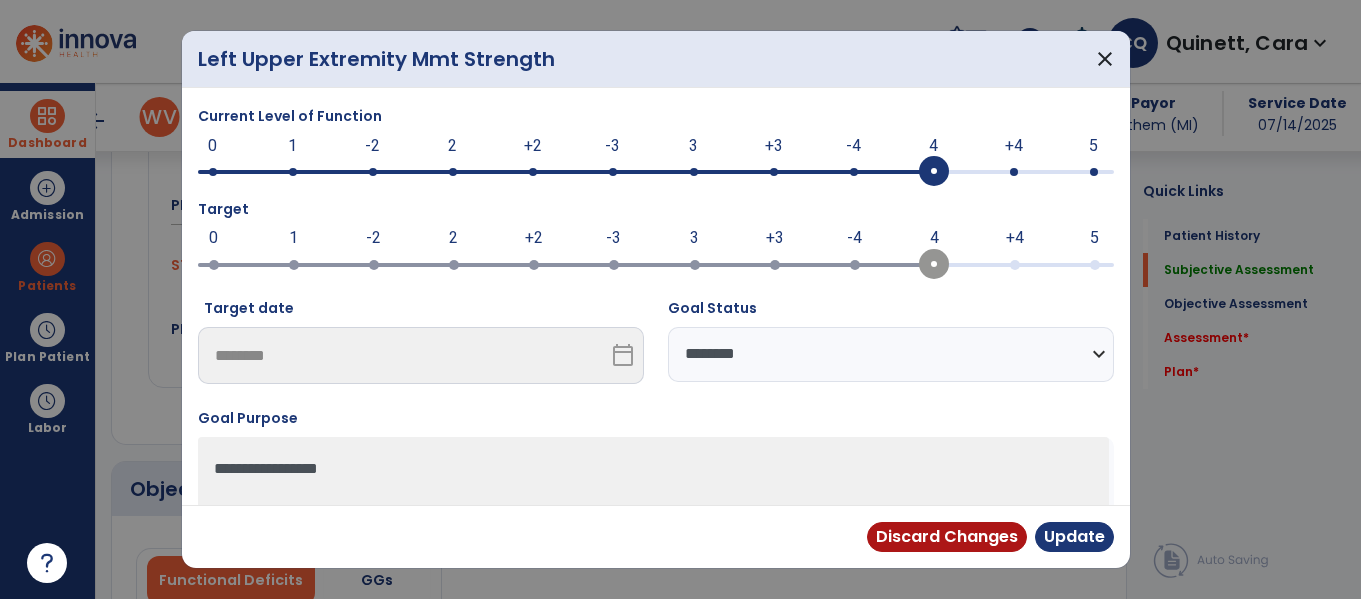 click on "**********" at bounding box center [891, 354] 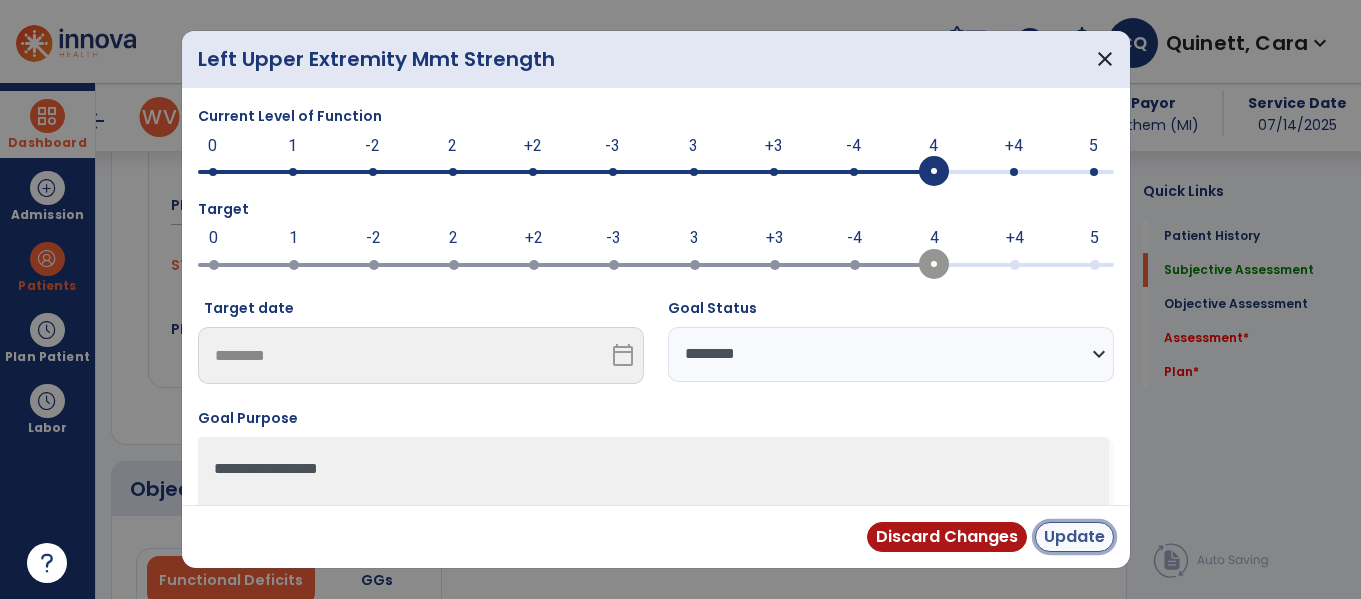 click on "Update" at bounding box center (1074, 537) 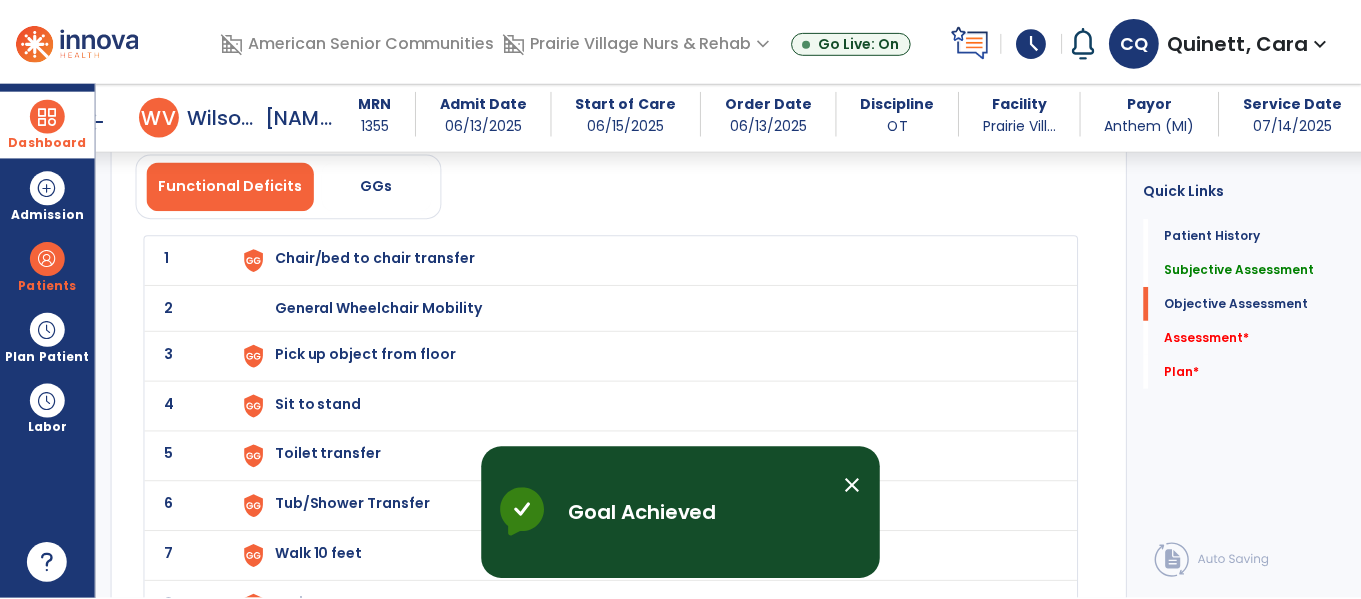 scroll, scrollTop: 2520, scrollLeft: 0, axis: vertical 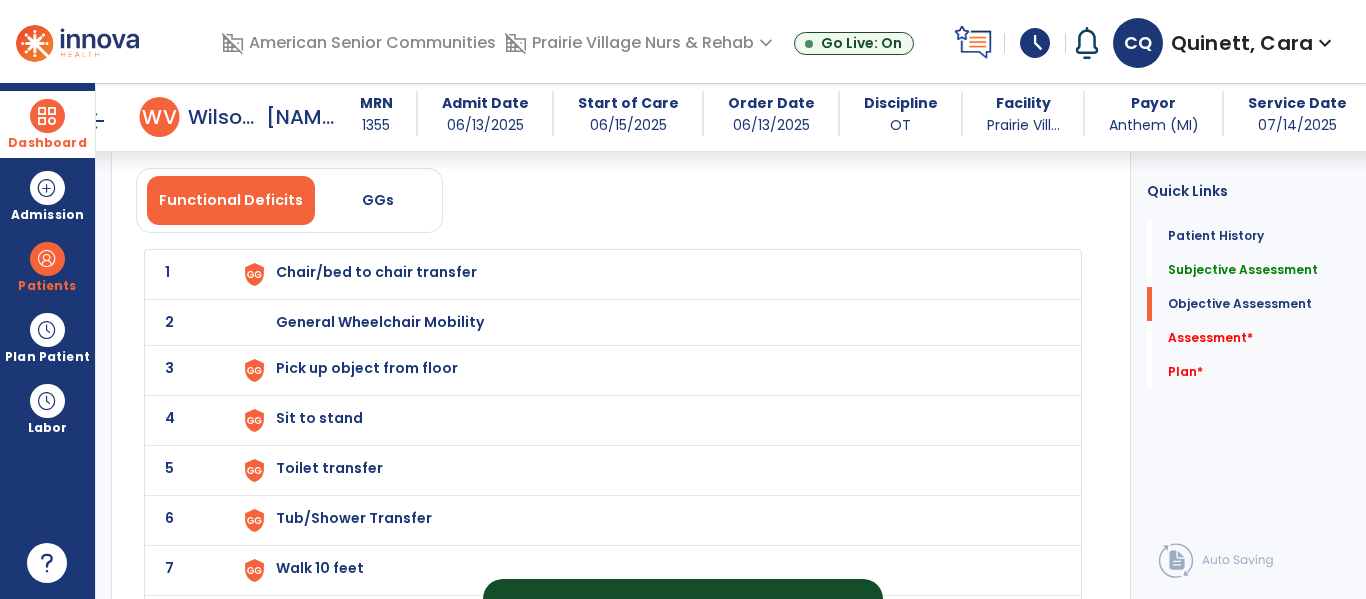 click on "Chair/bed to chair transfer" at bounding box center (376, 272) 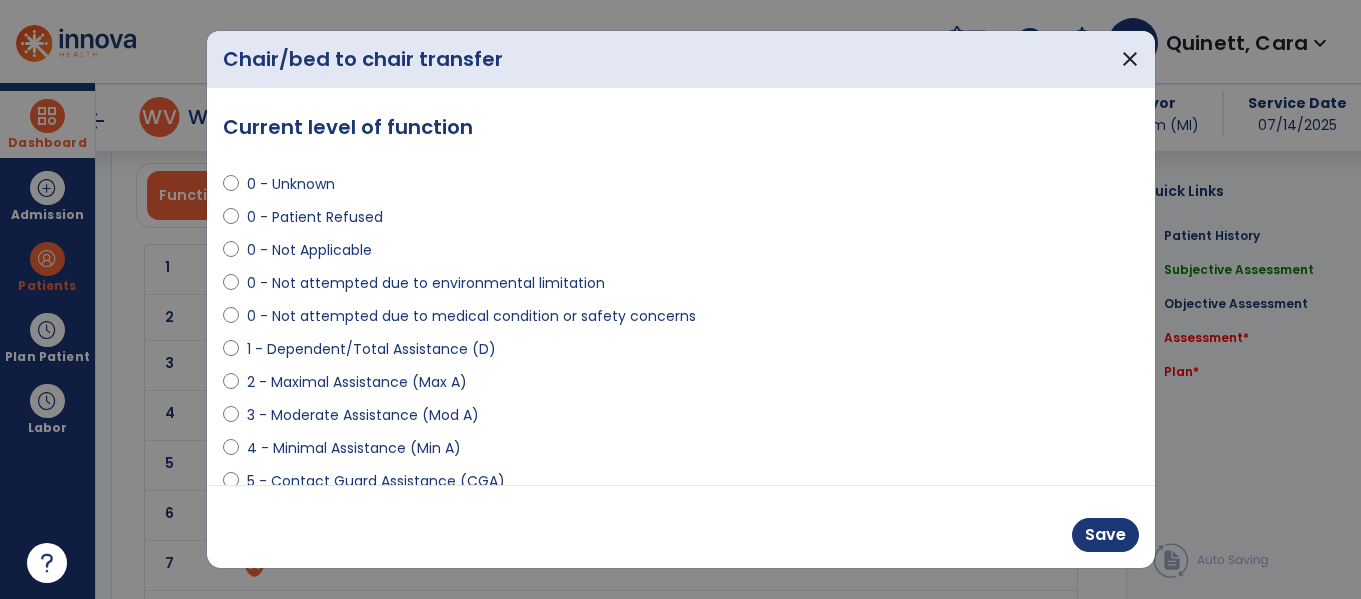 scroll, scrollTop: 2520, scrollLeft: 0, axis: vertical 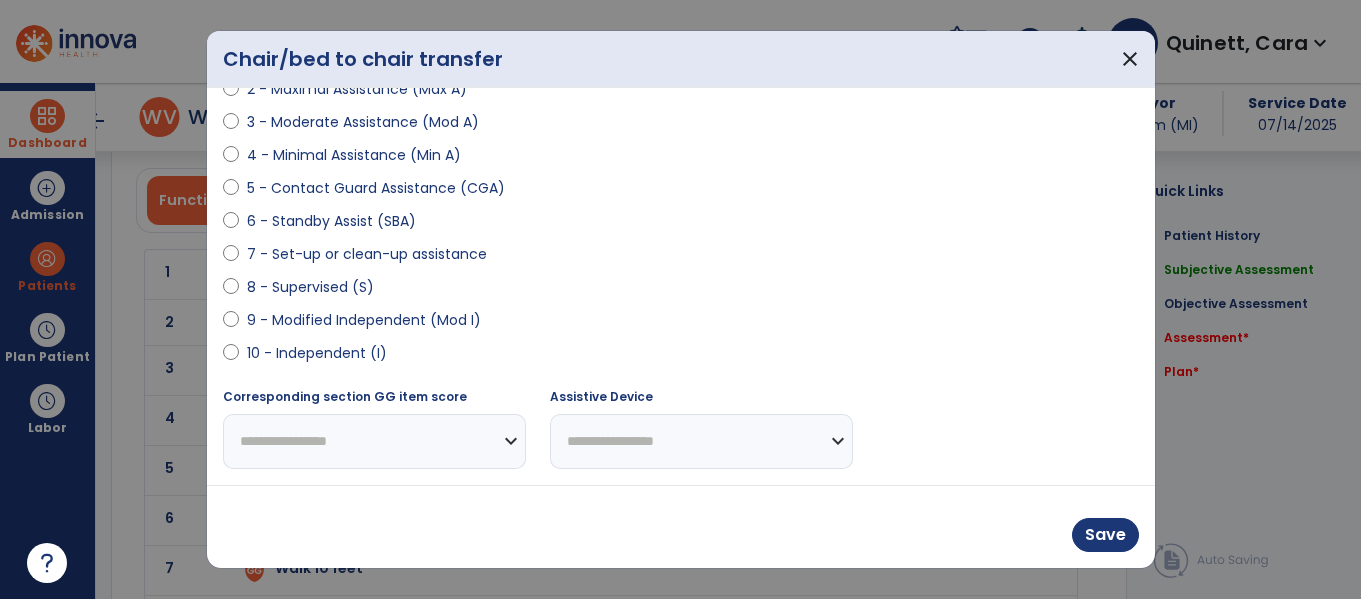 click on "10 - Independent (I)" at bounding box center (317, 353) 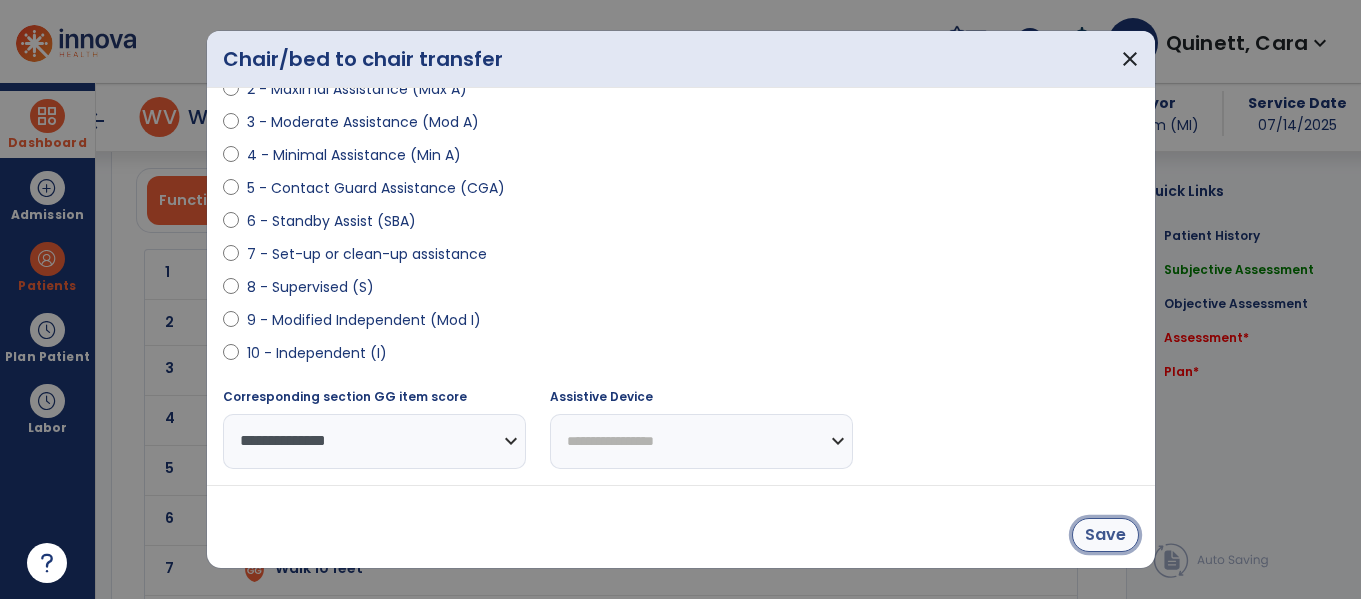 click on "Save" at bounding box center [1105, 535] 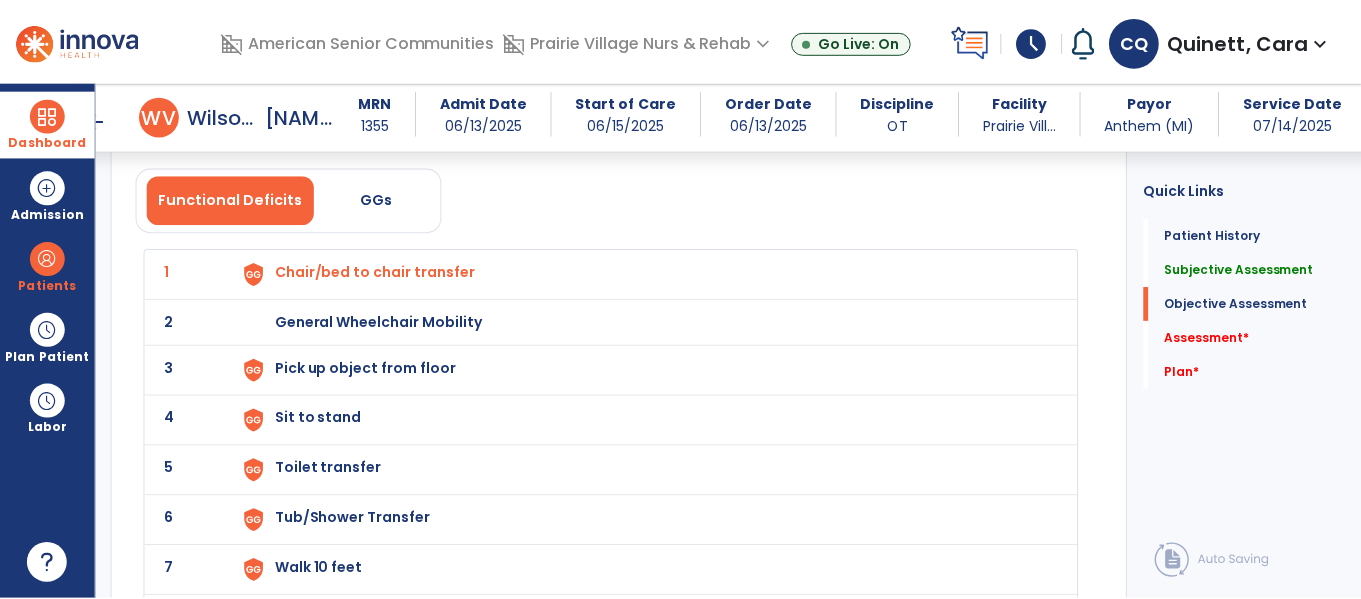 scroll, scrollTop: 2478, scrollLeft: 0, axis: vertical 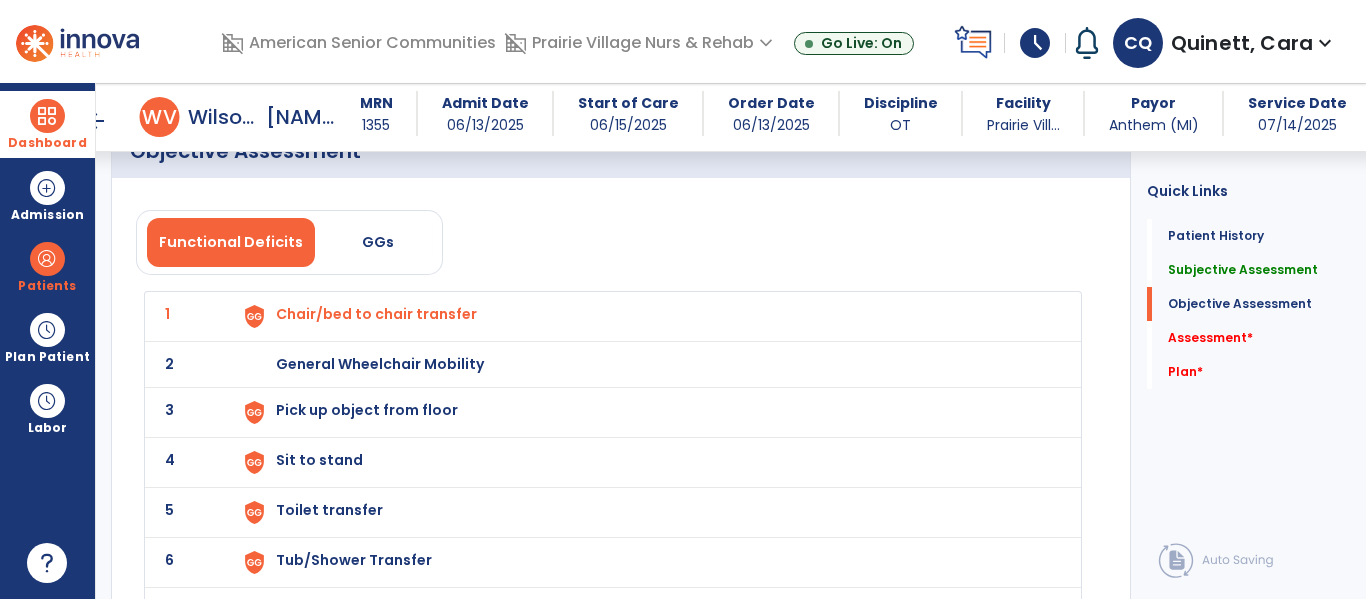 click on "Pick up object from floor" at bounding box center (376, 314) 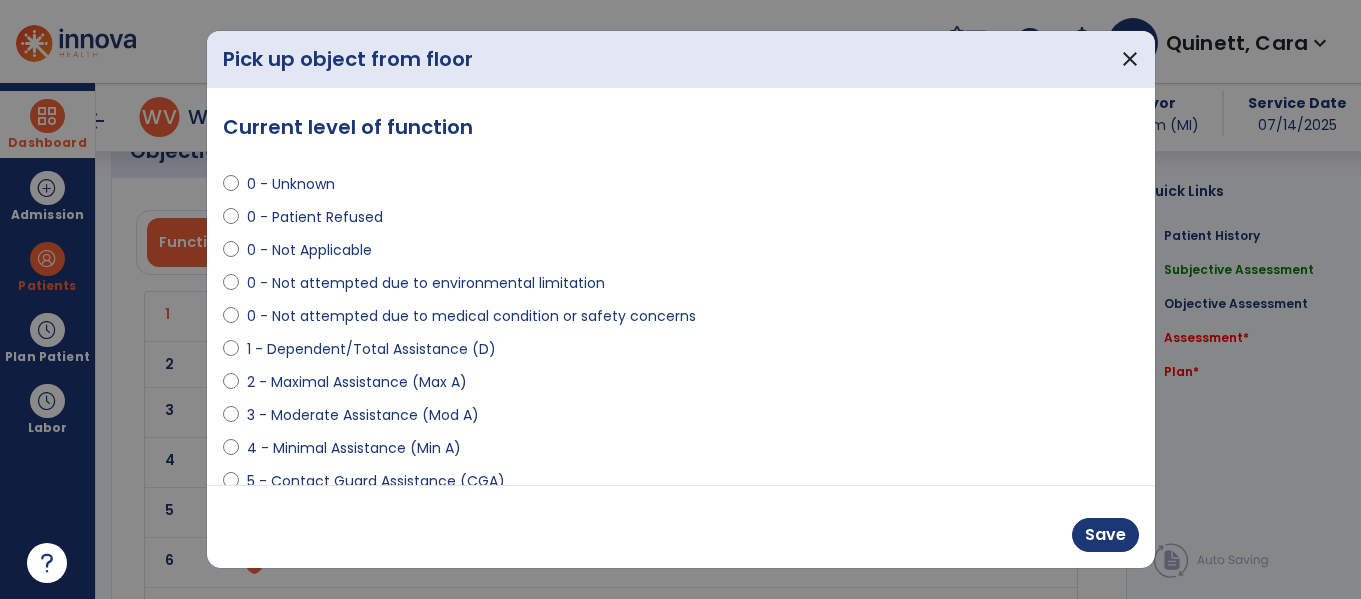 scroll, scrollTop: 2478, scrollLeft: 0, axis: vertical 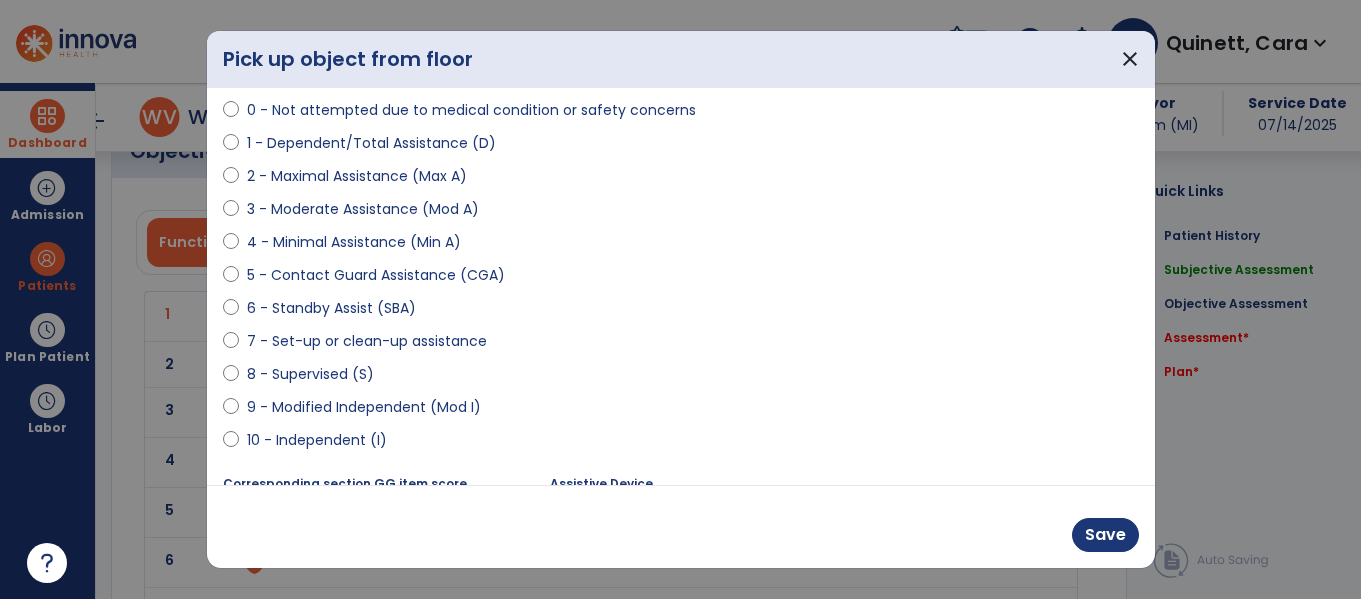 click on "9 - Modified Independent (Mod I)" at bounding box center (364, 407) 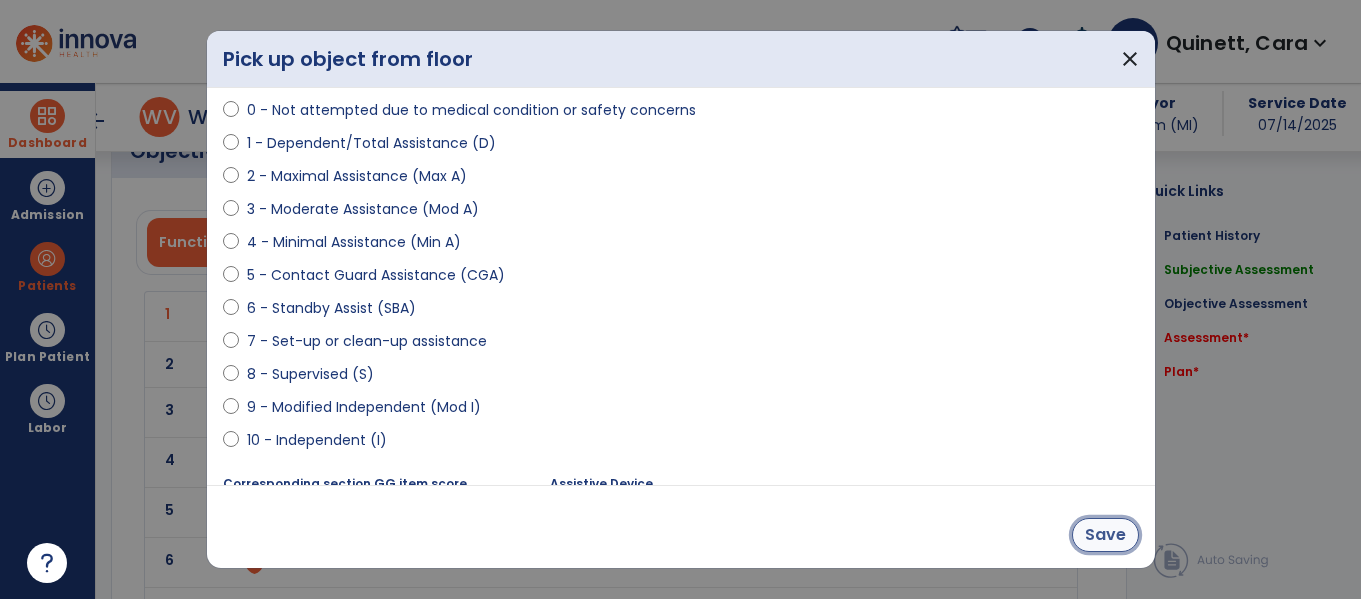 click on "Save" at bounding box center [1105, 535] 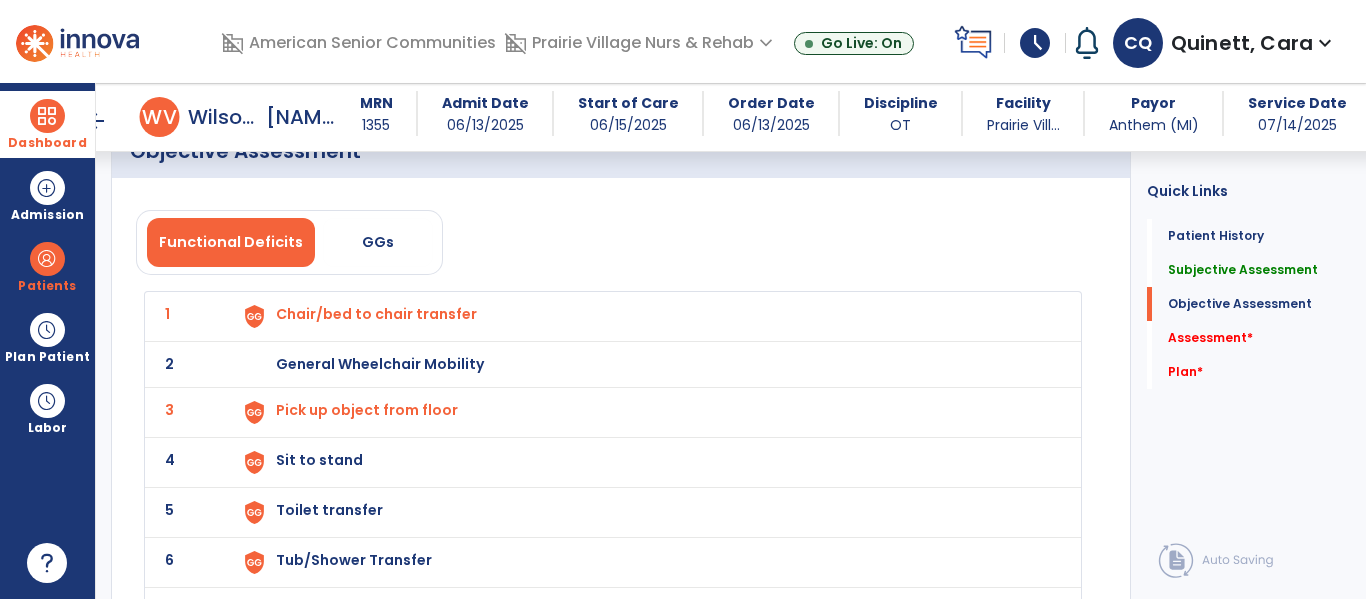 click on "Chair/bed to chair transfer" at bounding box center (376, 314) 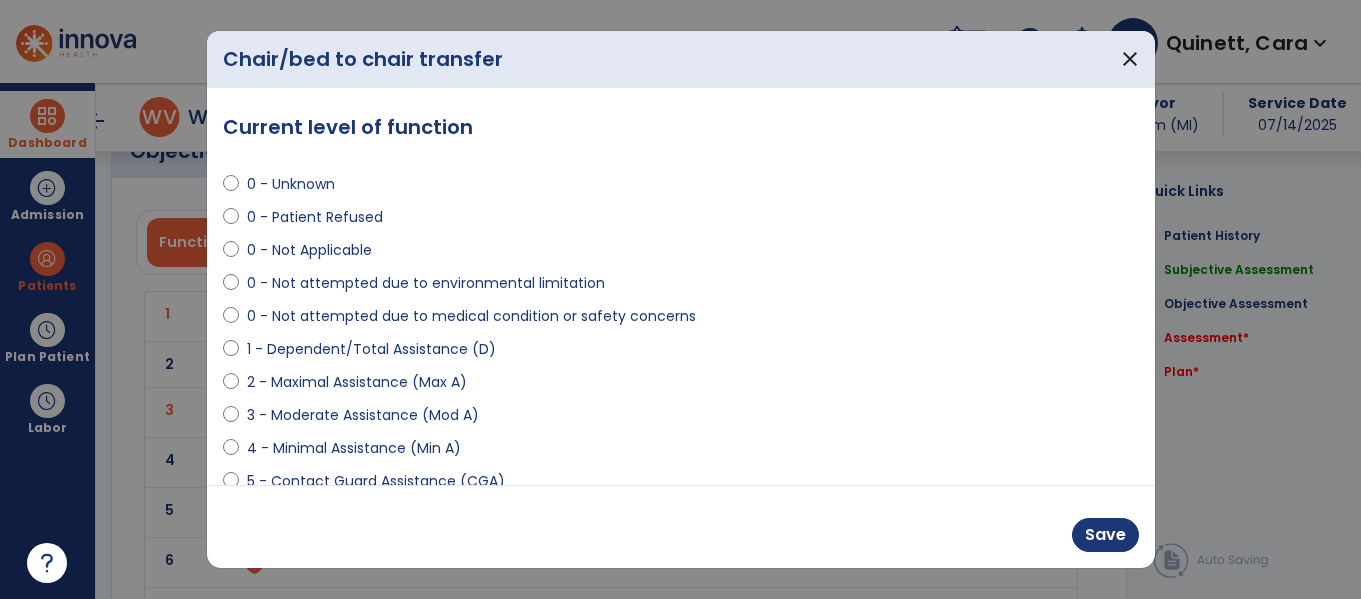 scroll, scrollTop: 2478, scrollLeft: 0, axis: vertical 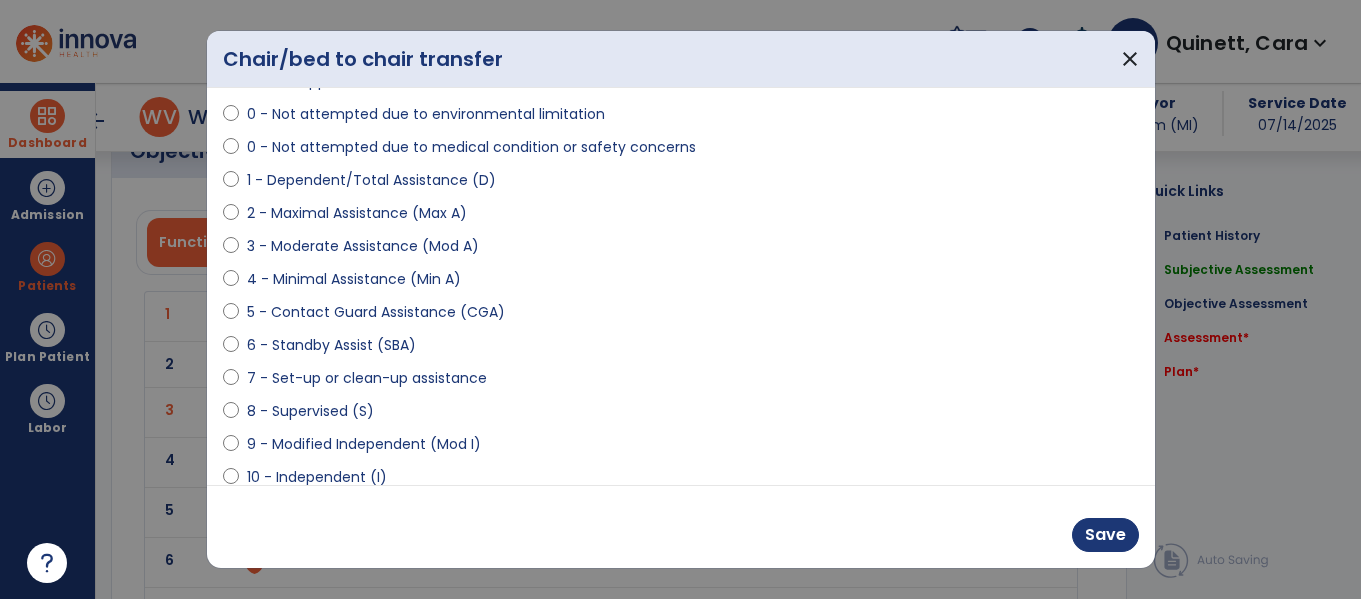 click on "9 - Modified Independent (Mod I)" at bounding box center (364, 444) 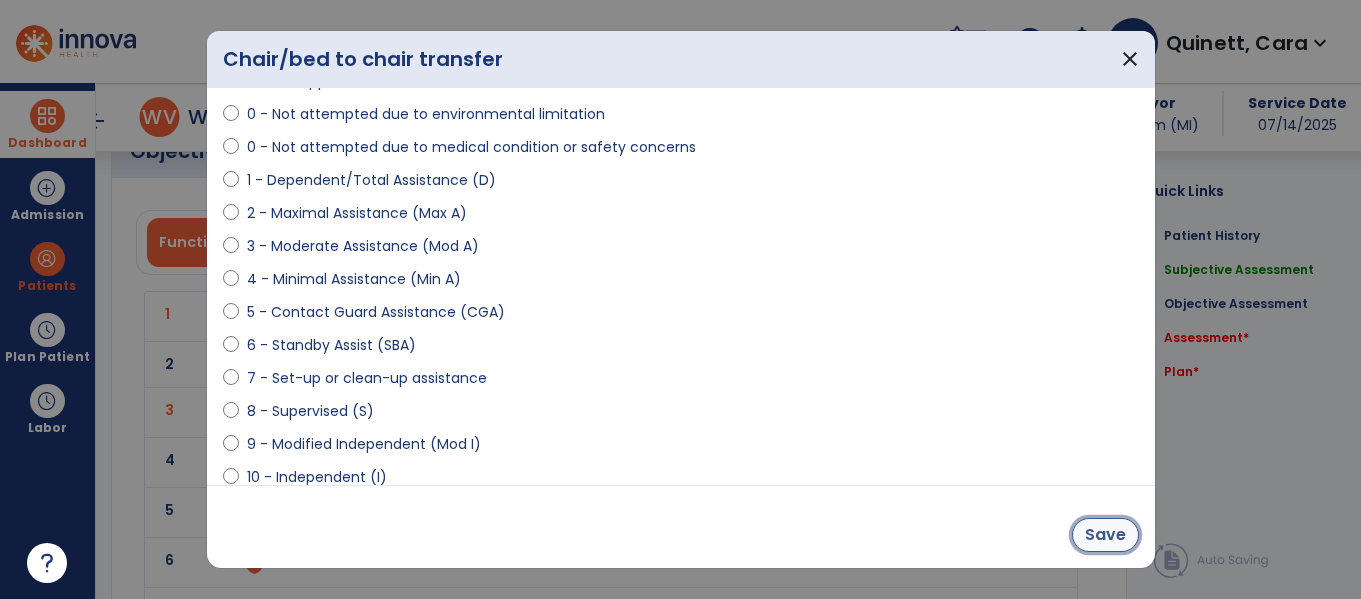 click on "Save" at bounding box center (1105, 535) 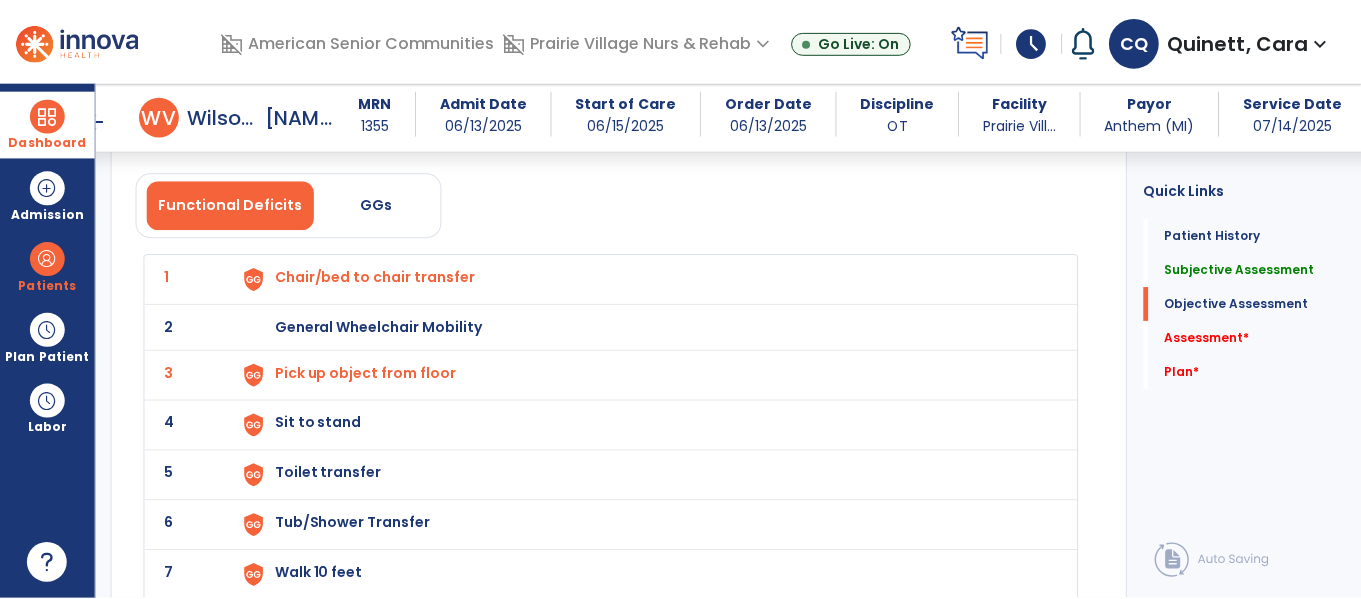 scroll, scrollTop: 2539, scrollLeft: 0, axis: vertical 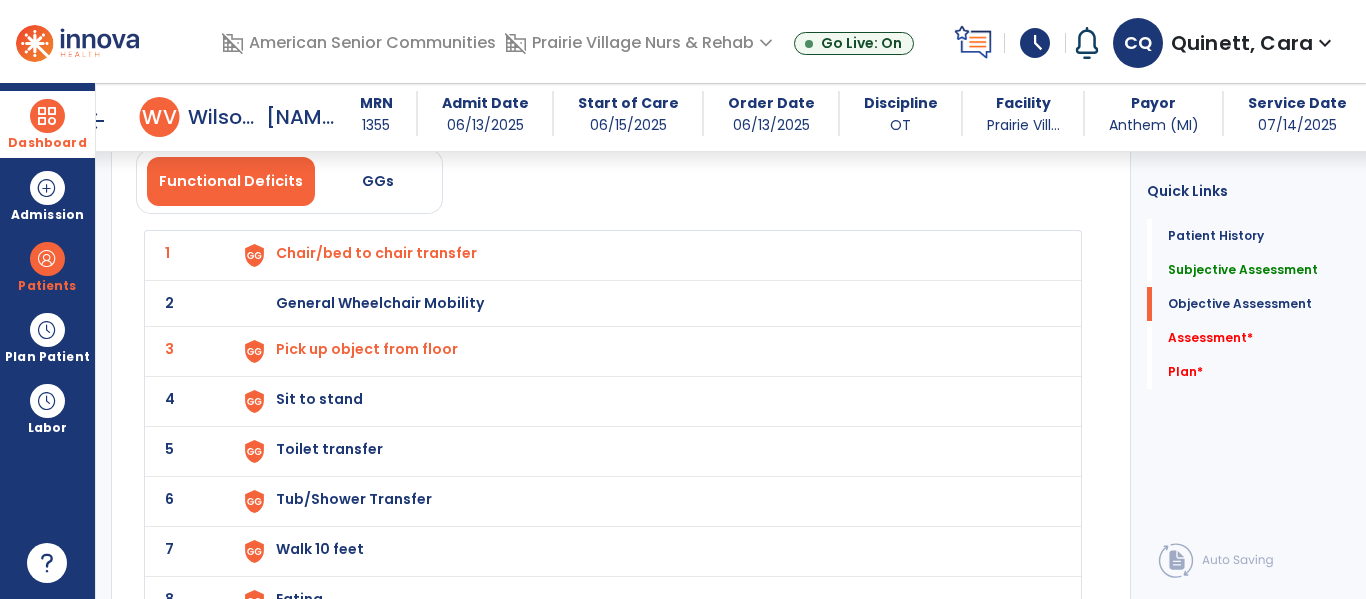 click on "Sit to stand" at bounding box center (646, 255) 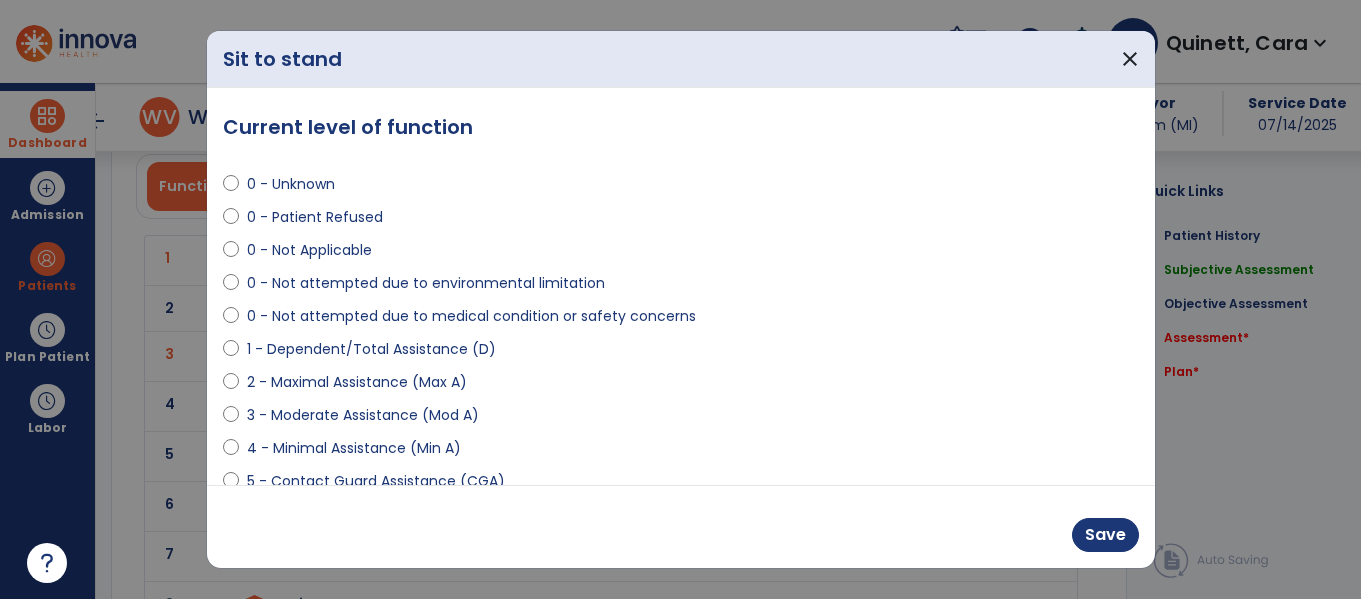scroll, scrollTop: 2539, scrollLeft: 0, axis: vertical 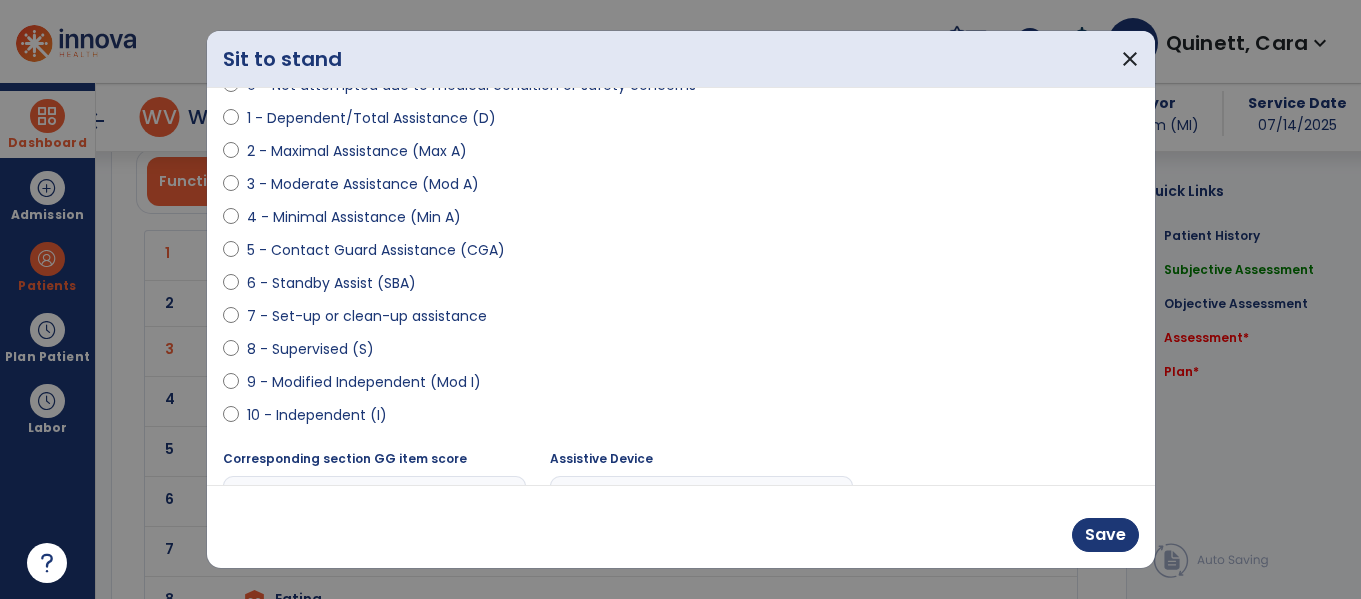 click on "9 - Modified Independent (Mod I)" at bounding box center (364, 382) 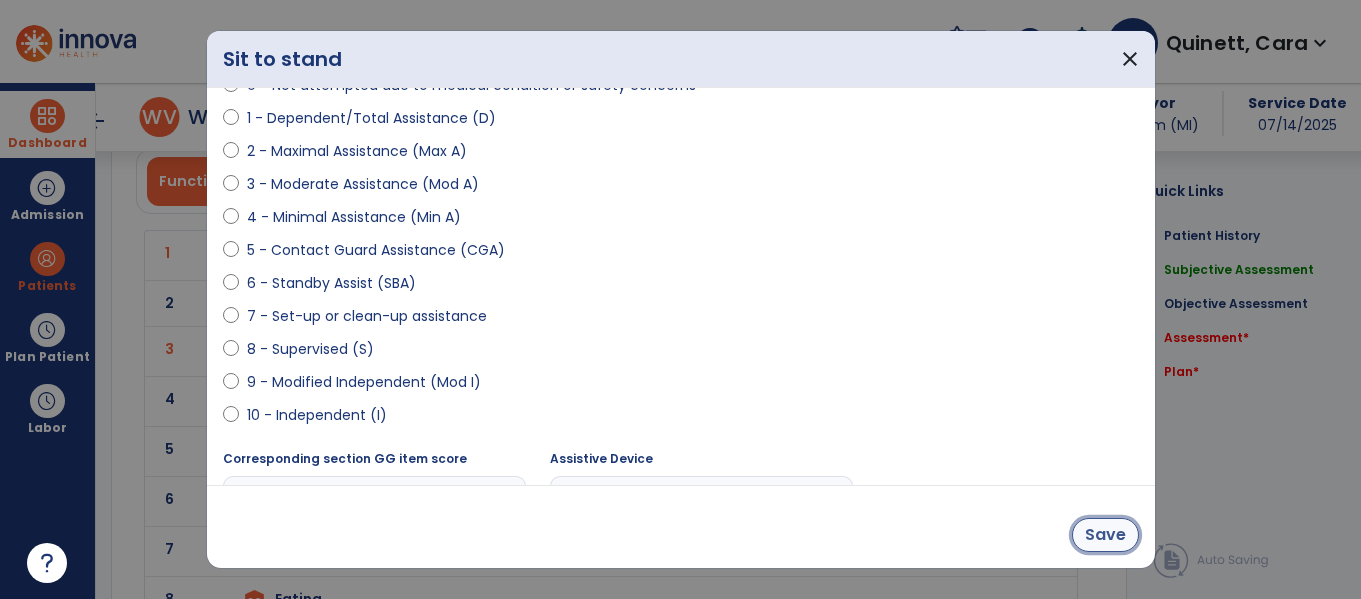 click on "Save" at bounding box center (1105, 535) 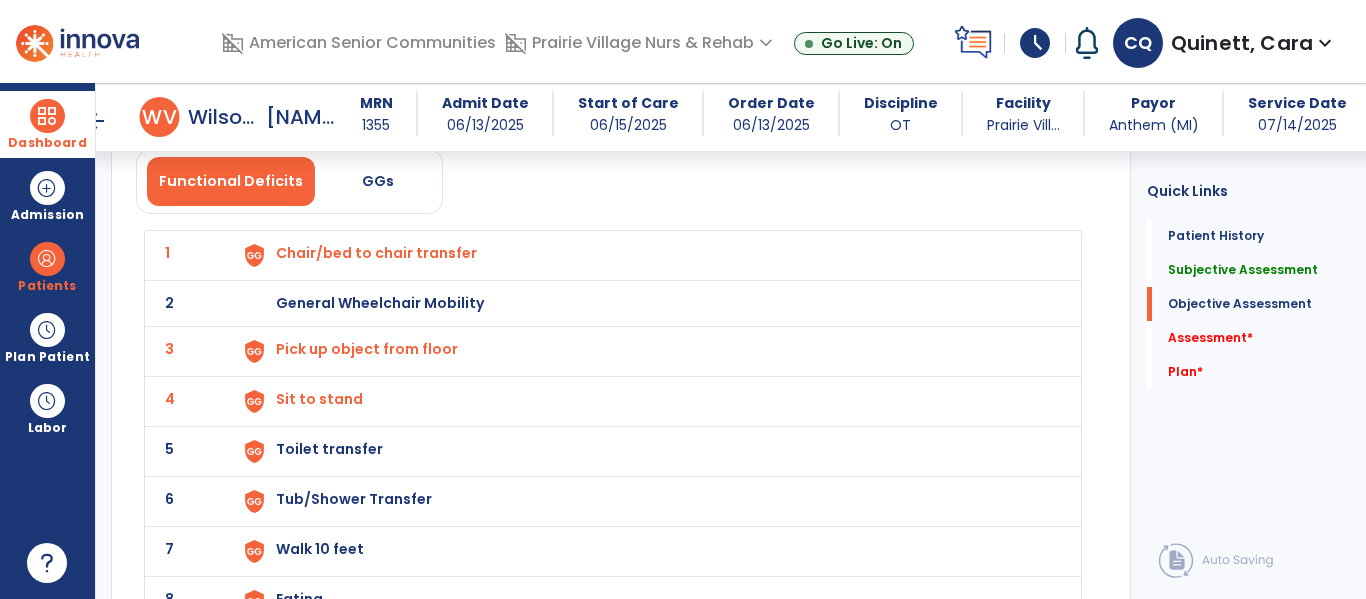 click on "Toilet transfer" at bounding box center [646, 255] 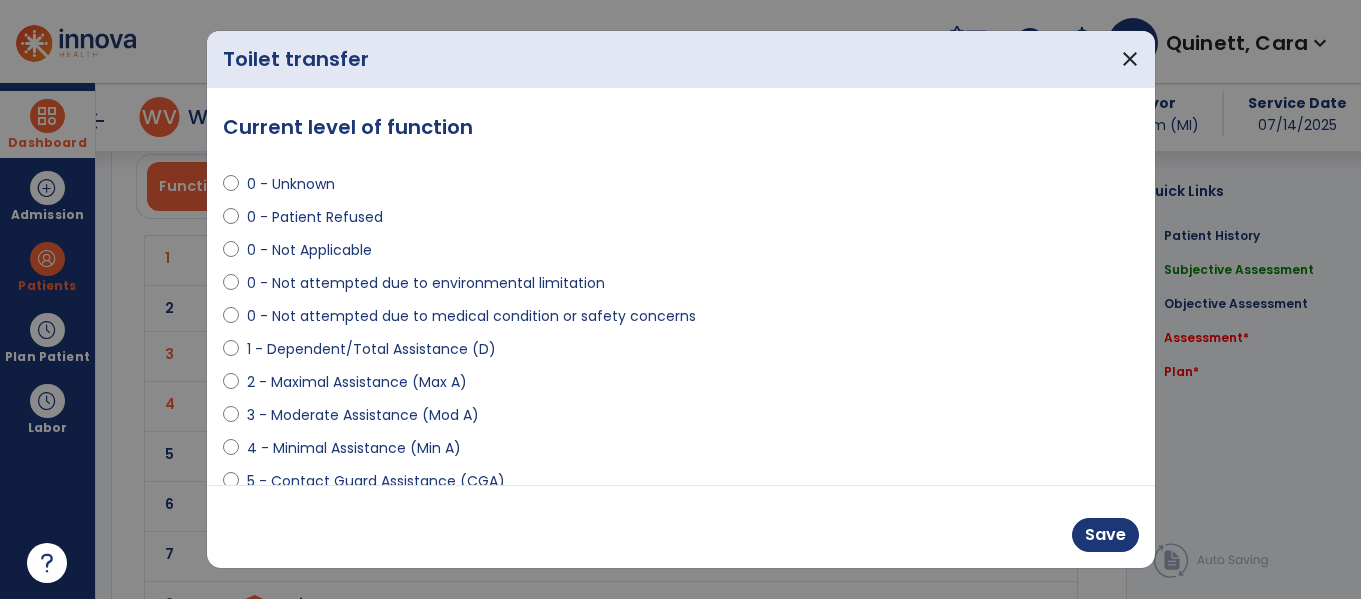 scroll, scrollTop: 2539, scrollLeft: 0, axis: vertical 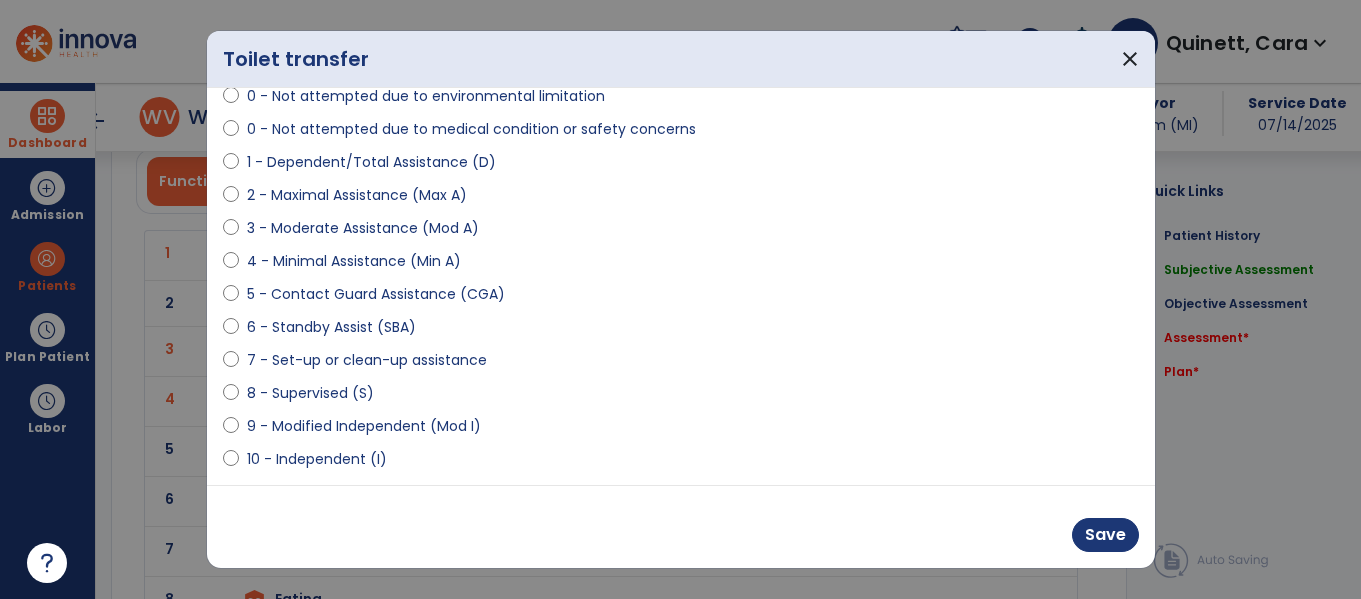 click on "9 - Modified Independent (Mod I)" at bounding box center (364, 426) 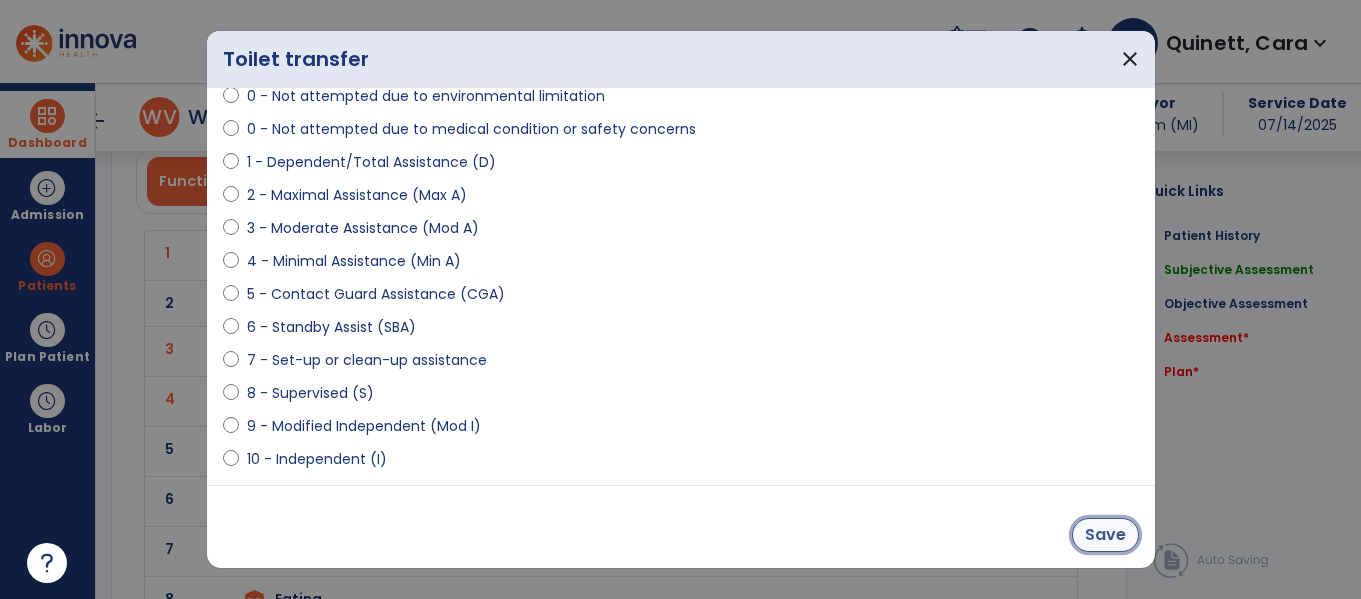 click on "Save" at bounding box center [1105, 535] 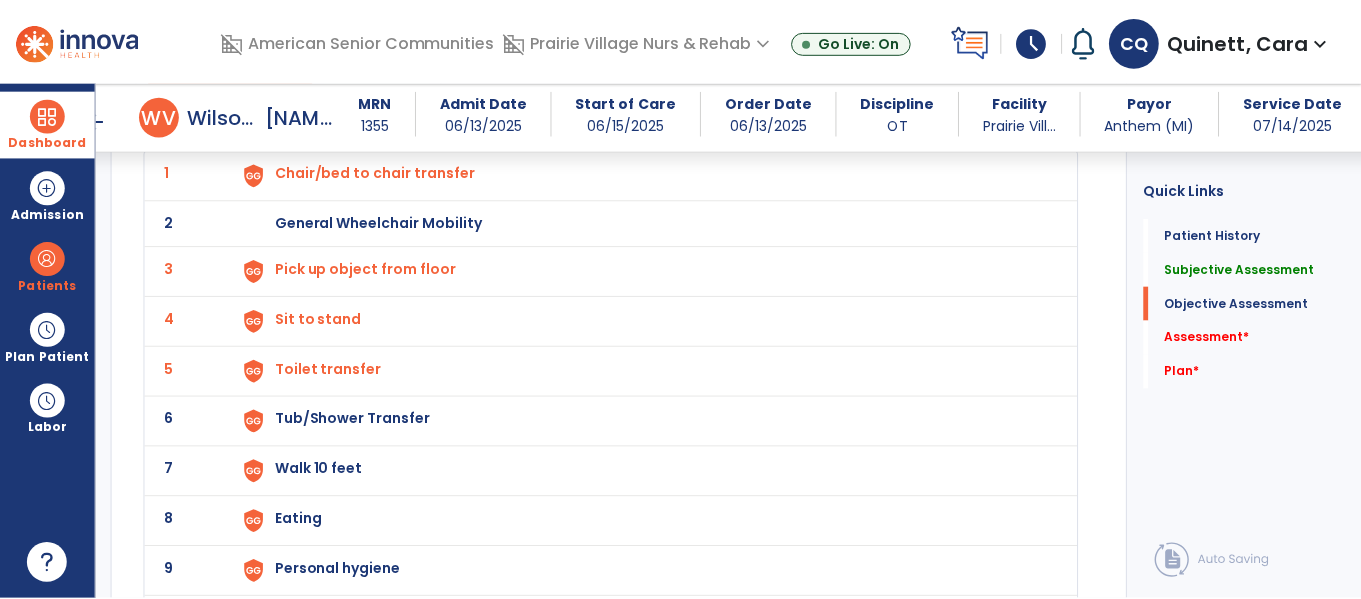 scroll, scrollTop: 2634, scrollLeft: 0, axis: vertical 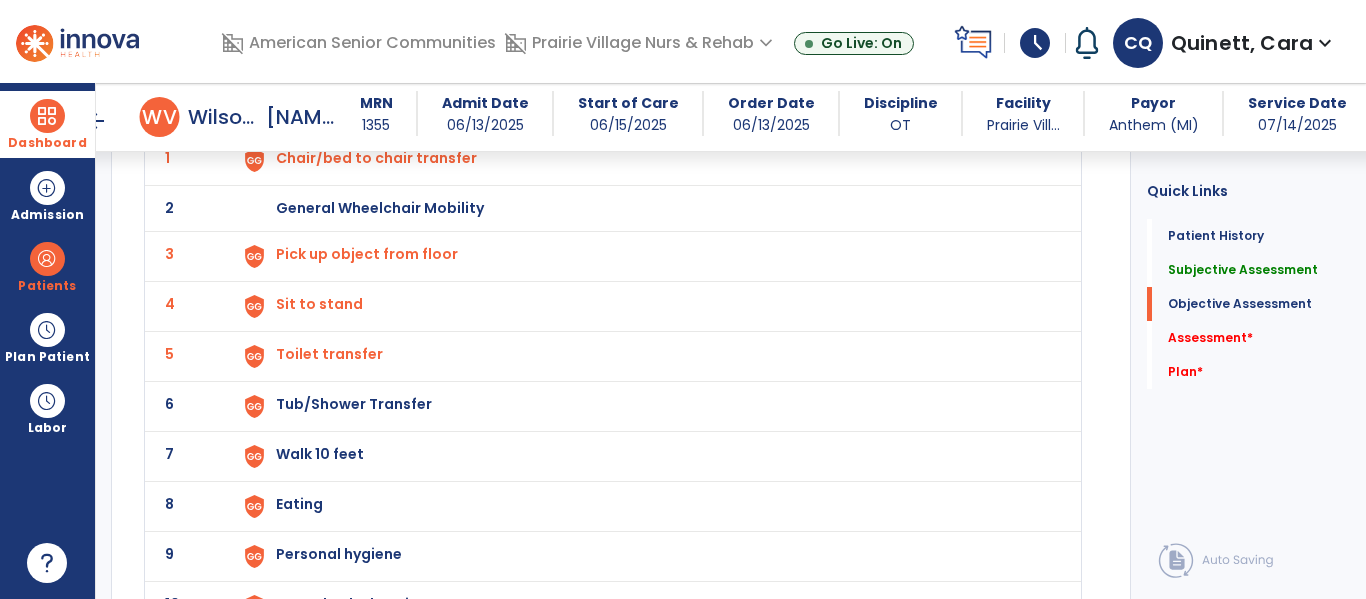click on "Tub/Shower Transfer" at bounding box center [376, 158] 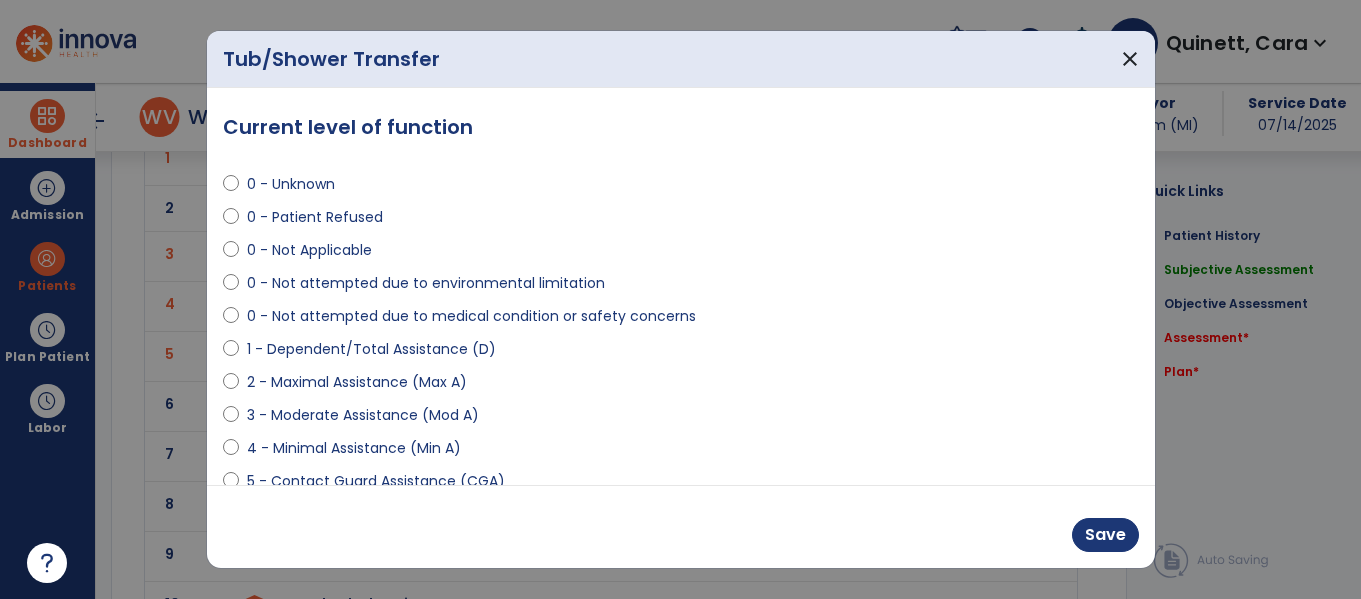 scroll, scrollTop: 2634, scrollLeft: 0, axis: vertical 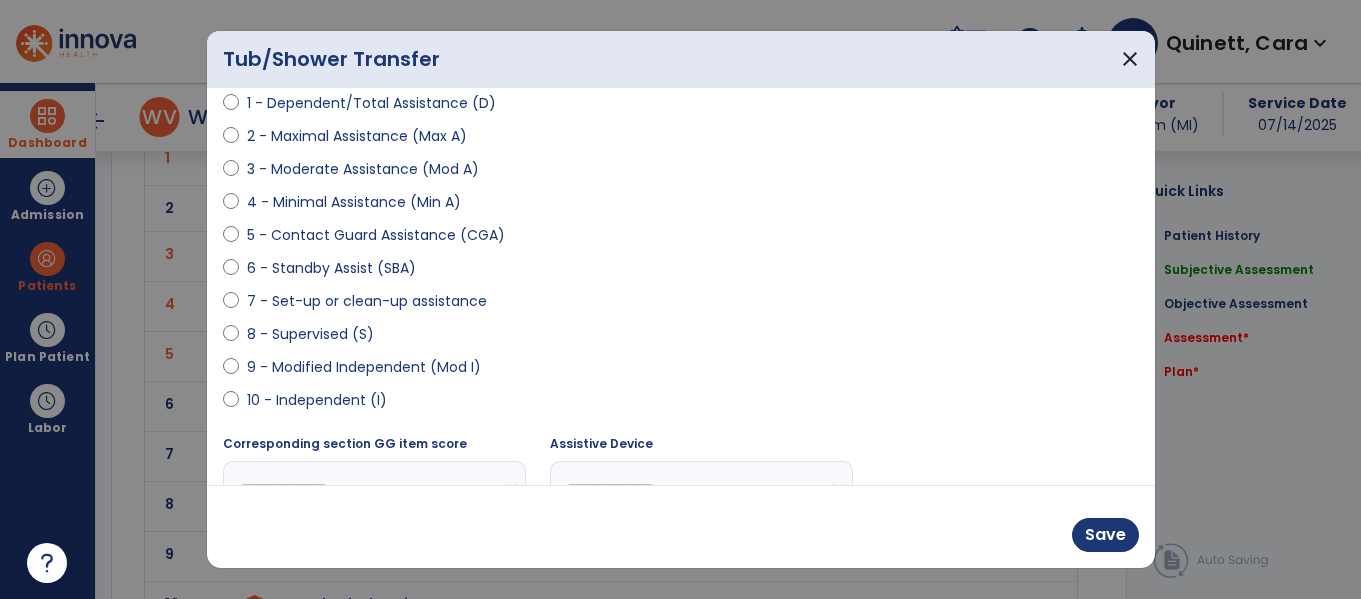 click on "9 - Modified Independent (Mod I)" at bounding box center (364, 367) 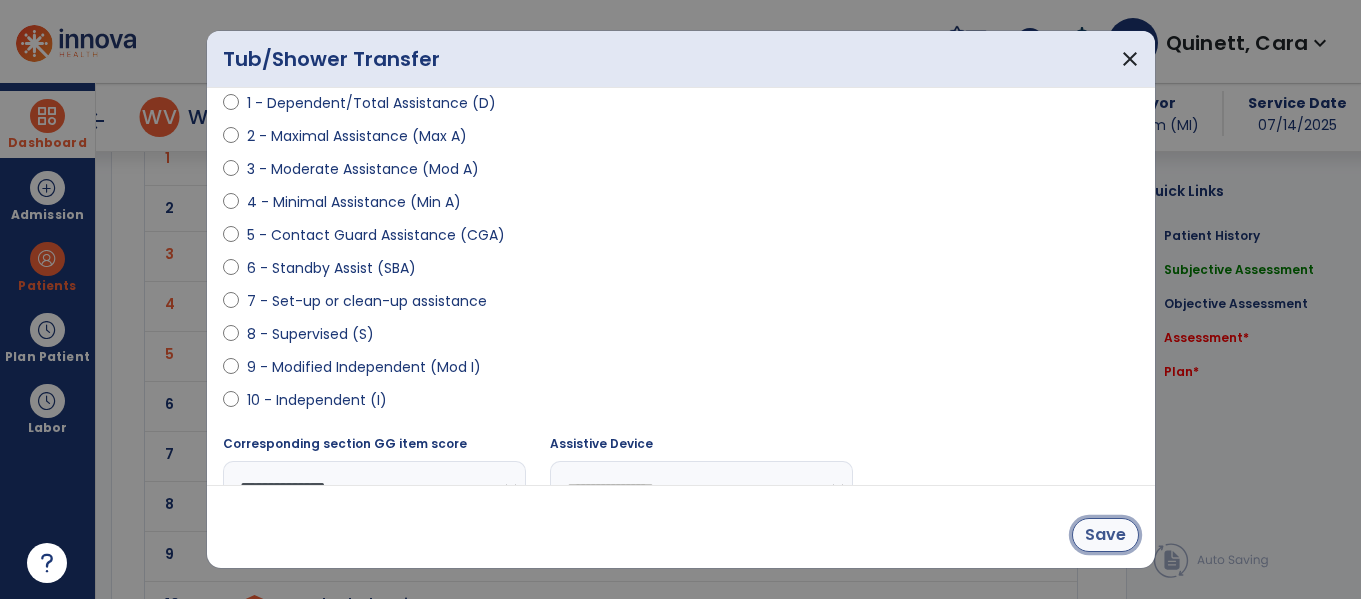 click on "Save" at bounding box center [1105, 535] 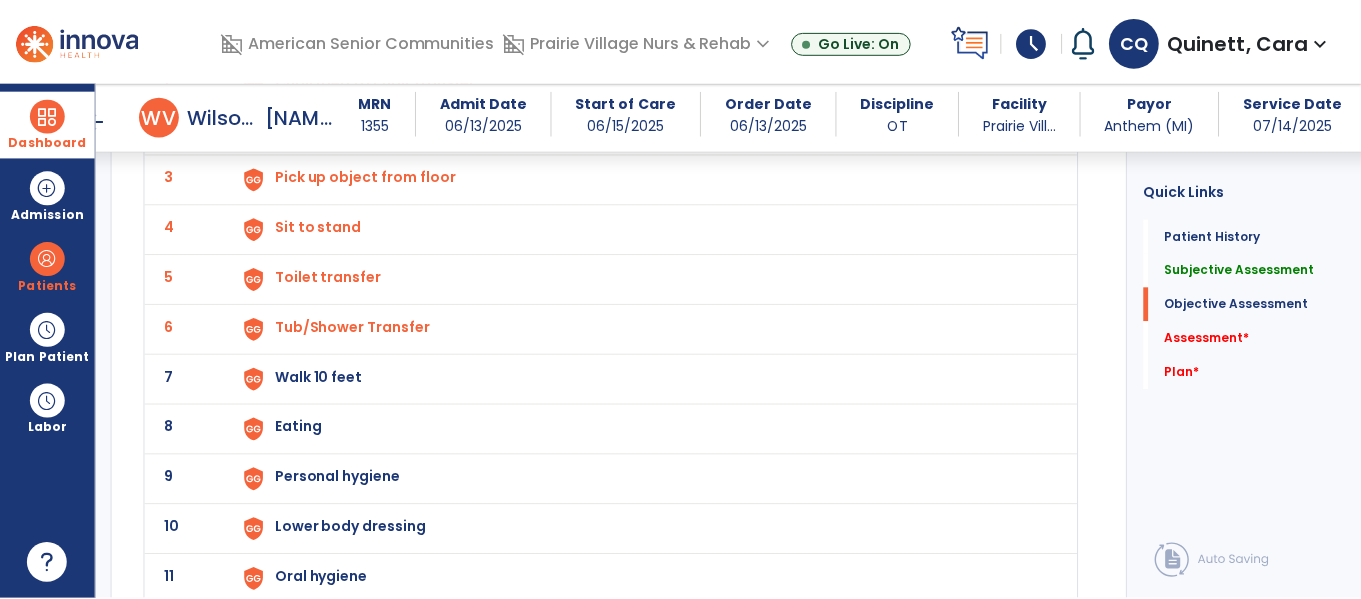 scroll, scrollTop: 2732, scrollLeft: 0, axis: vertical 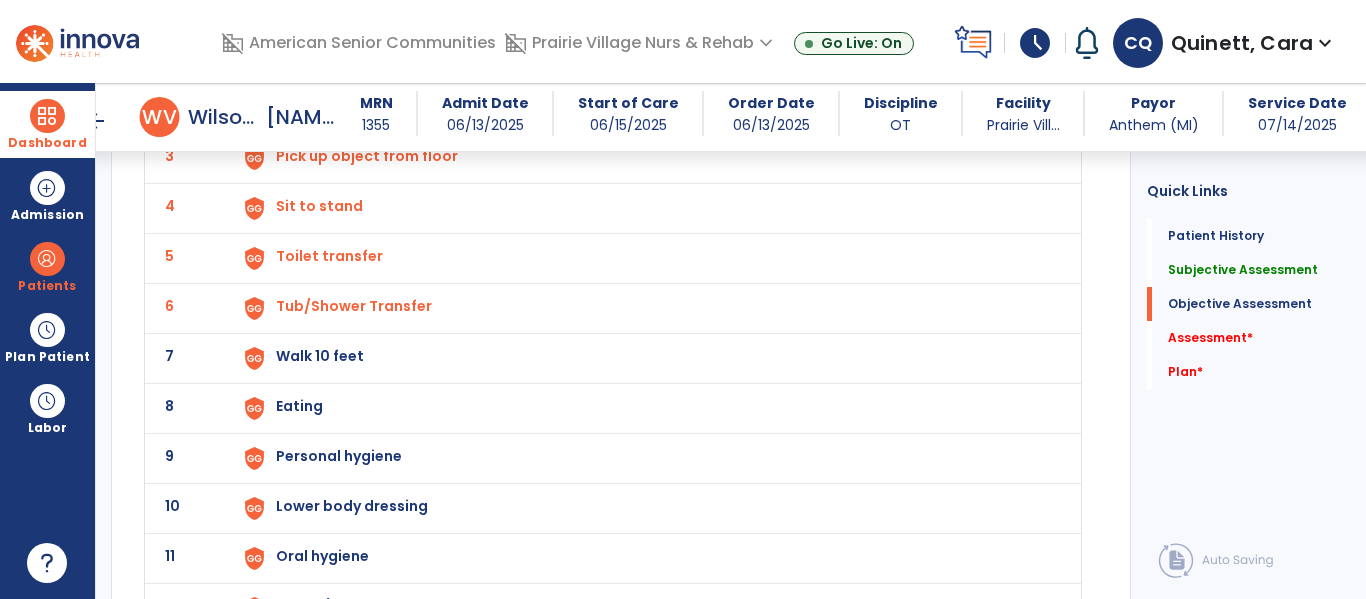 click on "Walk 10 feet" at bounding box center (376, 60) 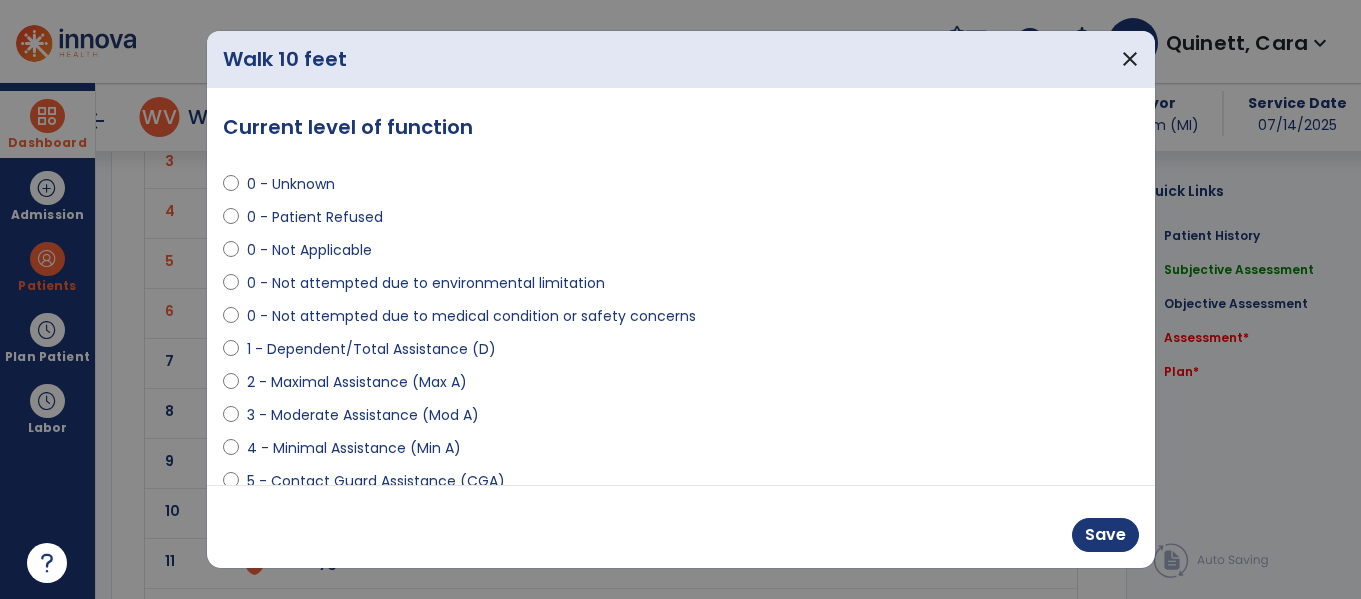 scroll, scrollTop: 2732, scrollLeft: 0, axis: vertical 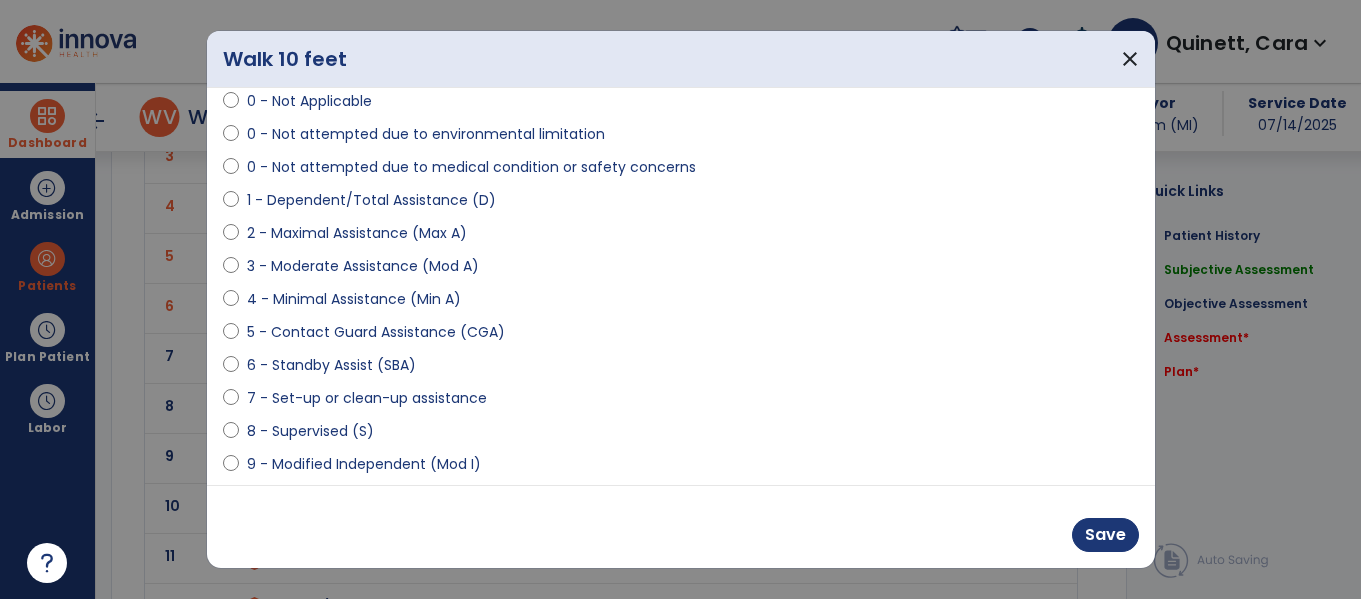 click on "9 - Modified Independent (Mod I)" at bounding box center [364, 464] 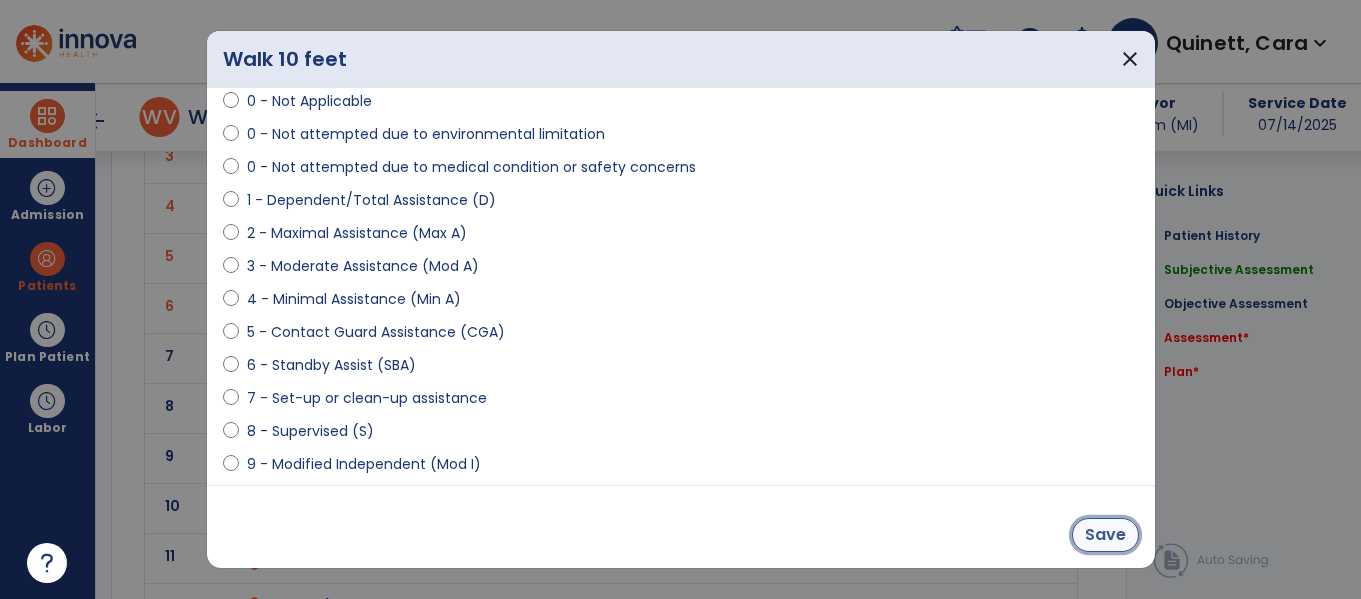 click on "Save" at bounding box center (1105, 535) 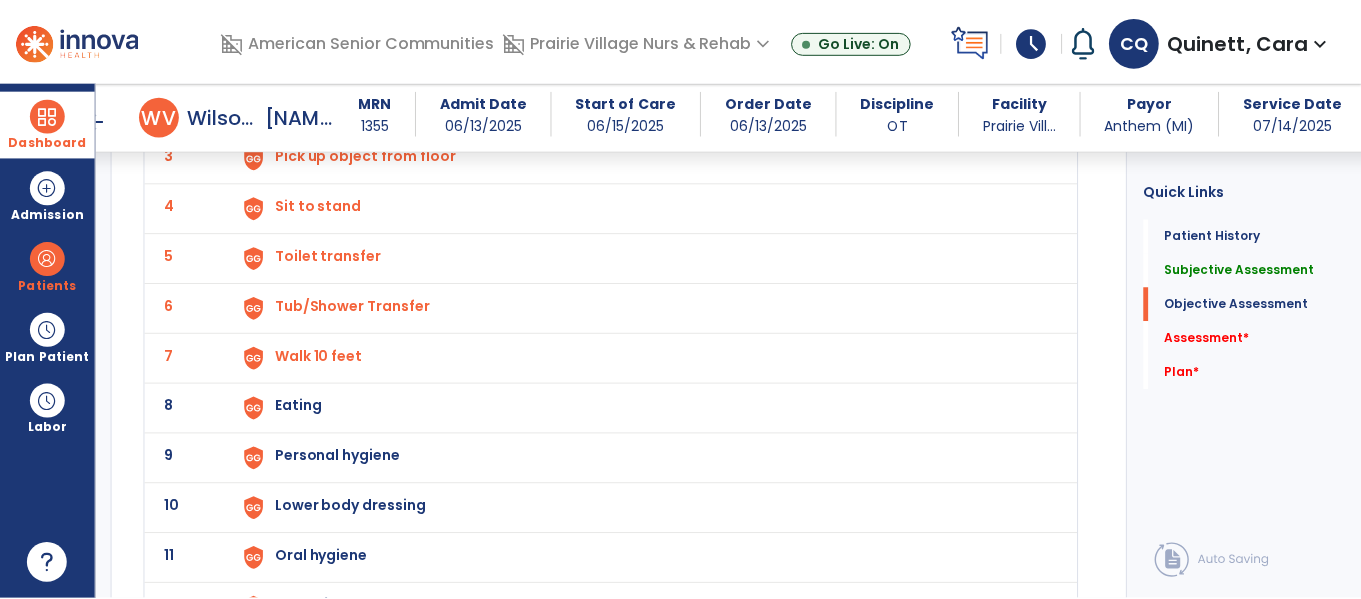 scroll, scrollTop: 2736, scrollLeft: 0, axis: vertical 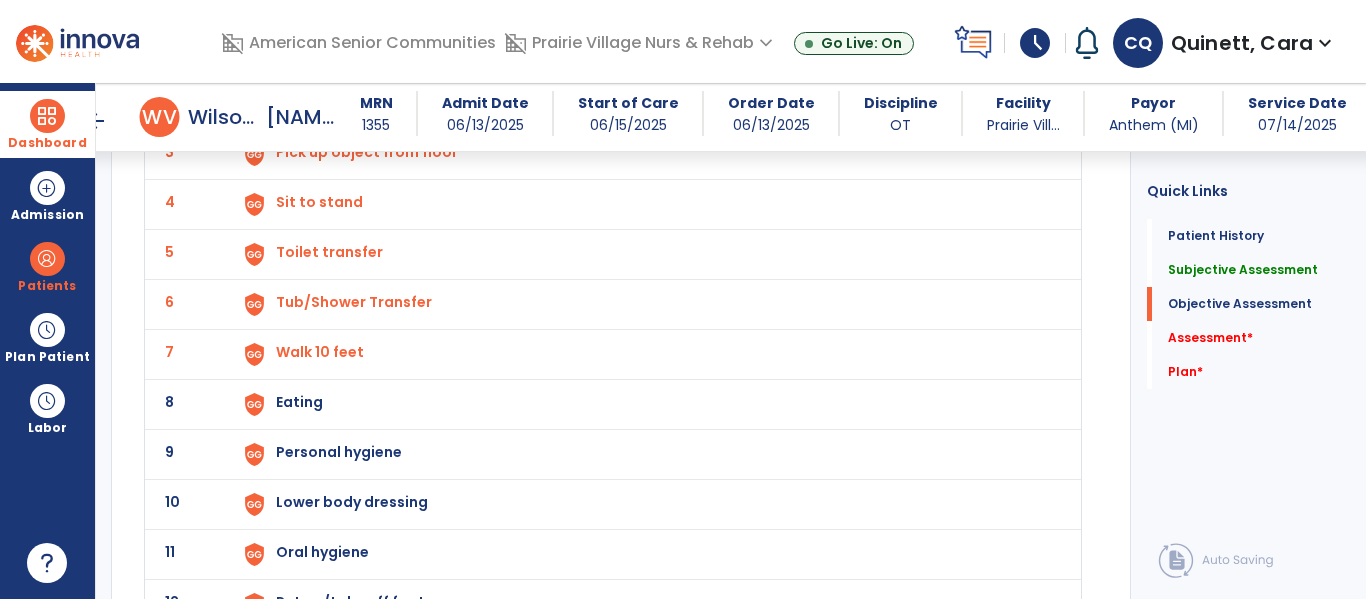 click on "Eating" at bounding box center [646, 58] 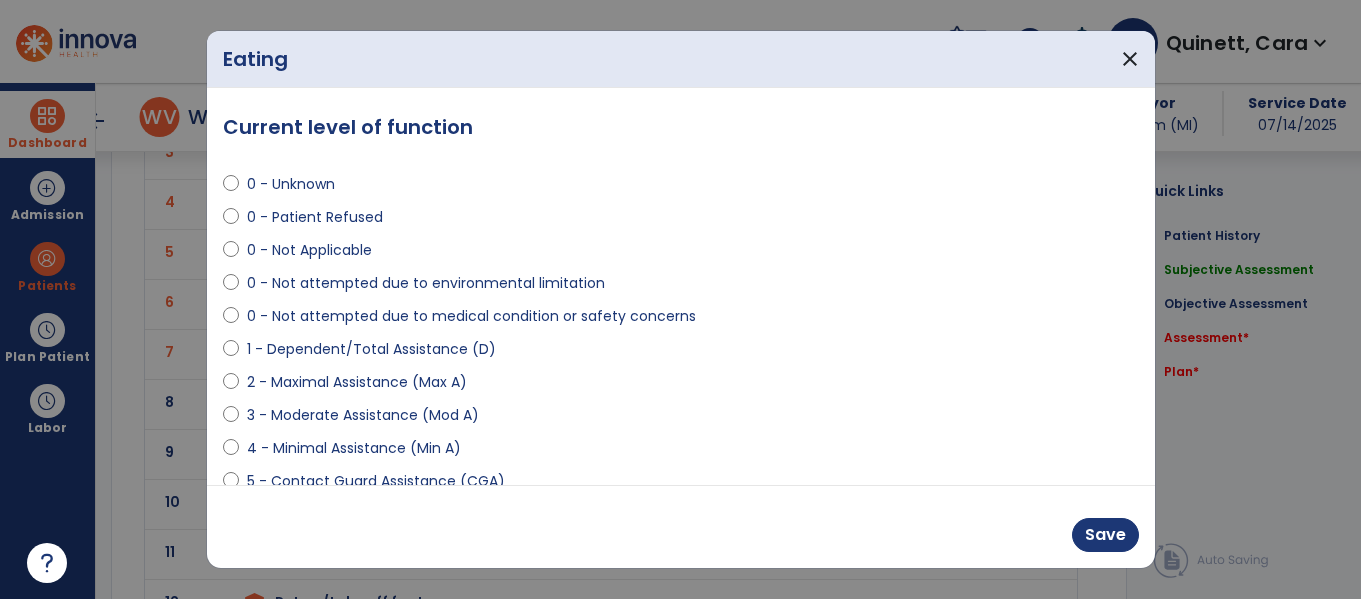 scroll, scrollTop: 2736, scrollLeft: 0, axis: vertical 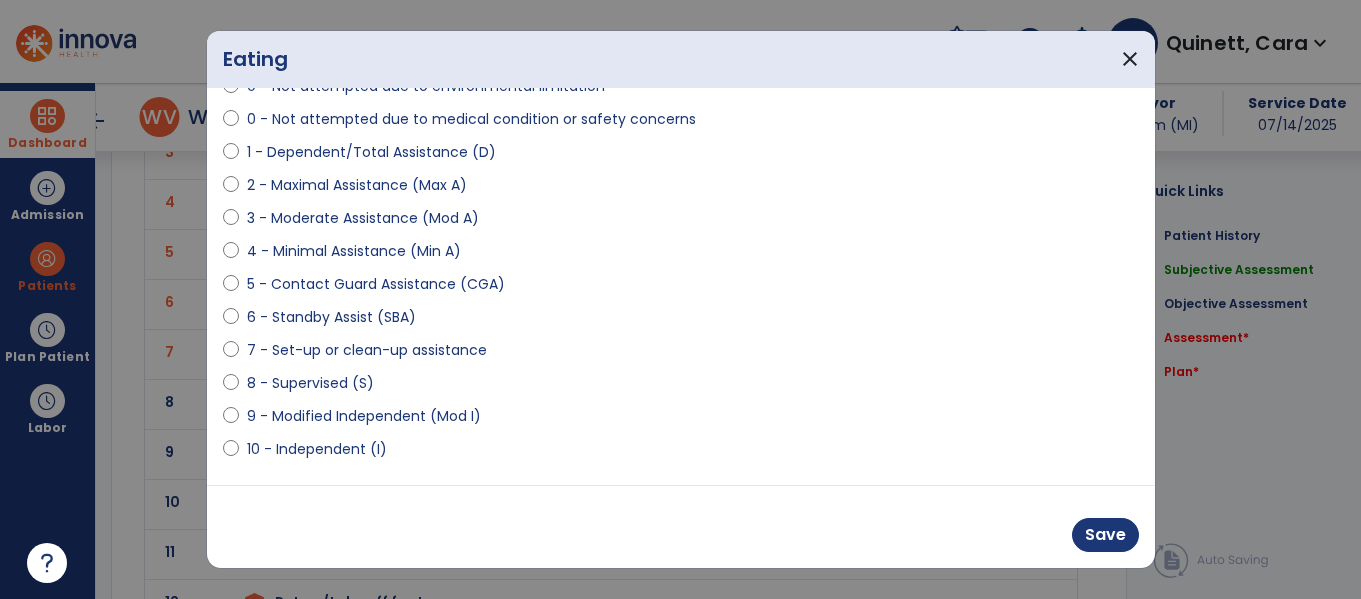 click on "10 - Independent (I)" at bounding box center [317, 449] 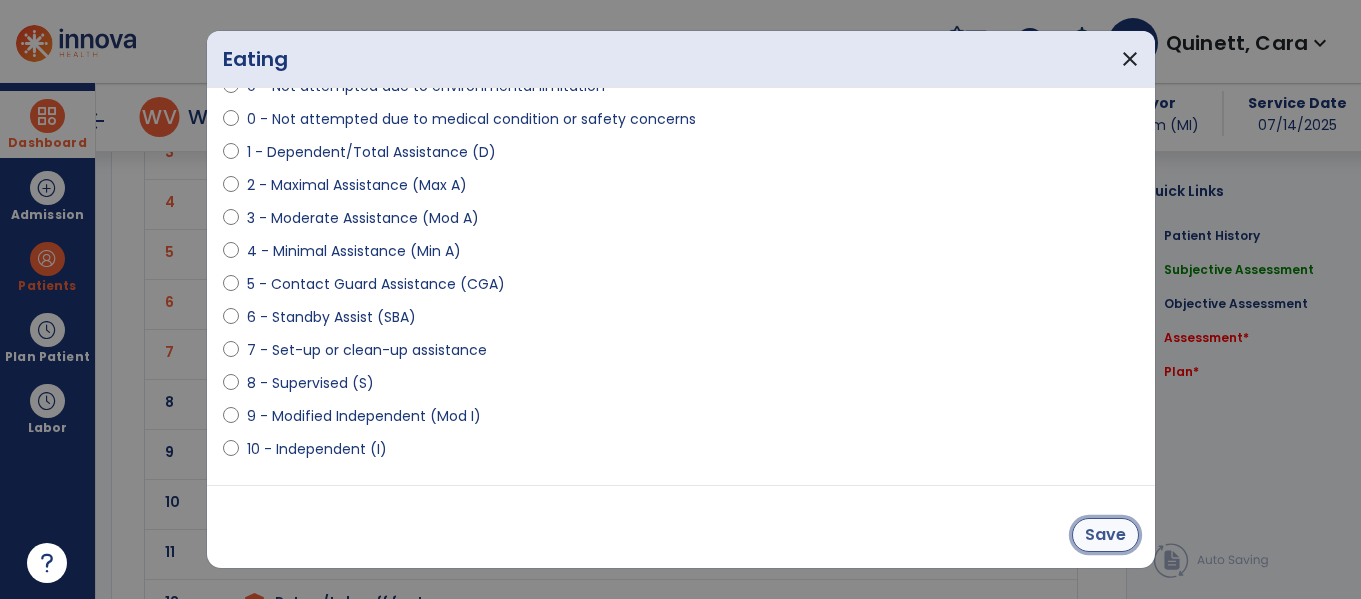 click on "Save" at bounding box center [1105, 535] 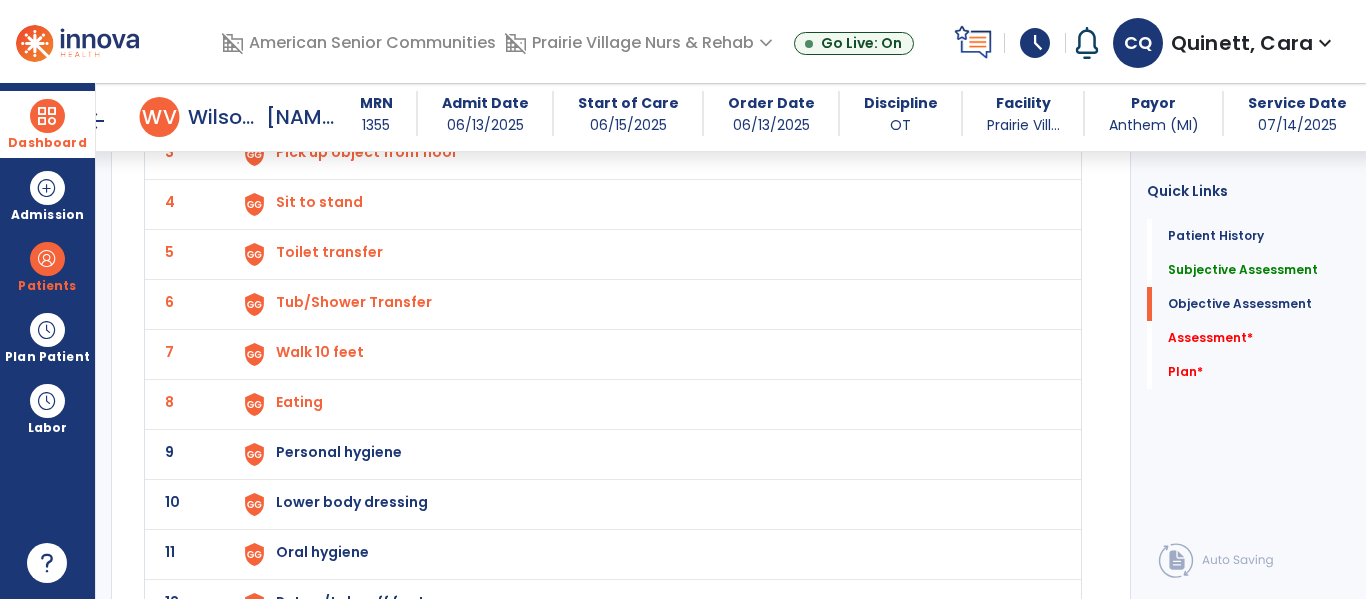 click on "Personal hygiene" at bounding box center (376, 56) 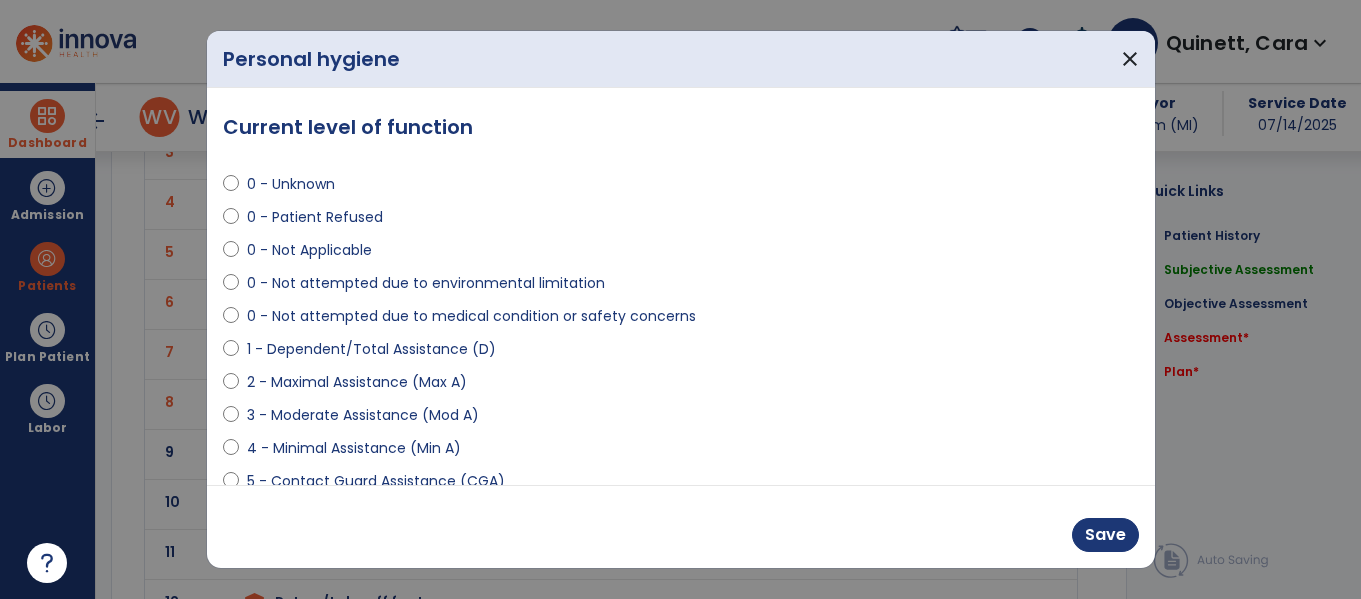 scroll, scrollTop: 2736, scrollLeft: 0, axis: vertical 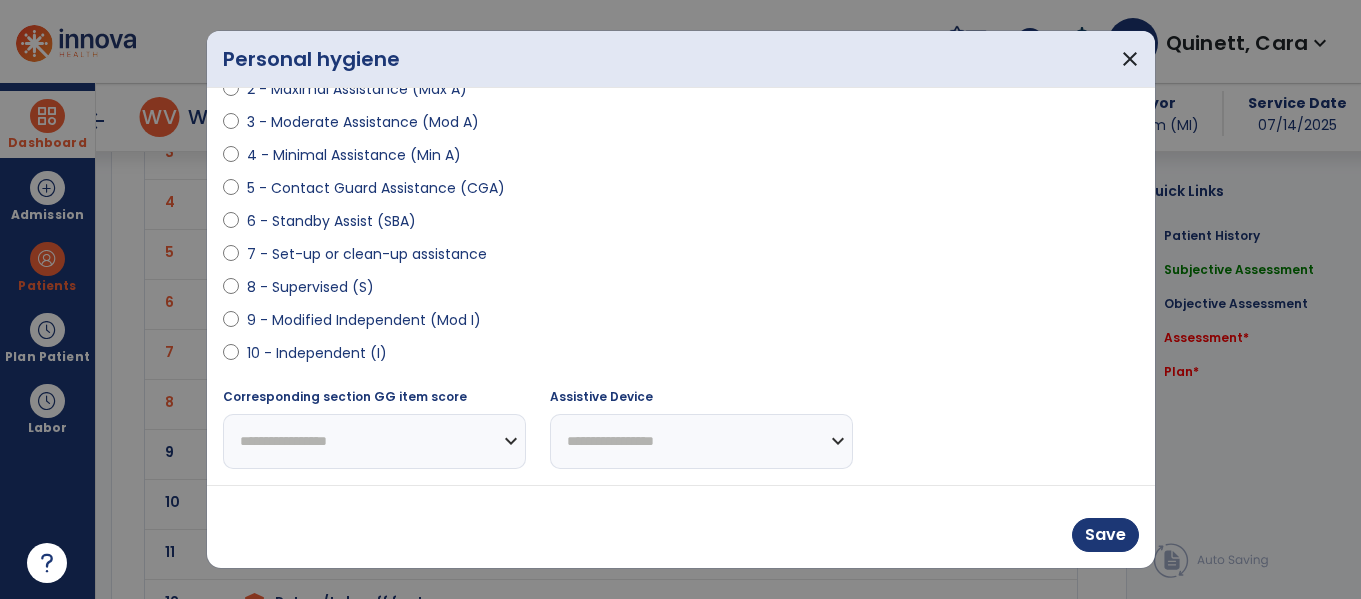 click on "10 - Independent (I)" at bounding box center [317, 353] 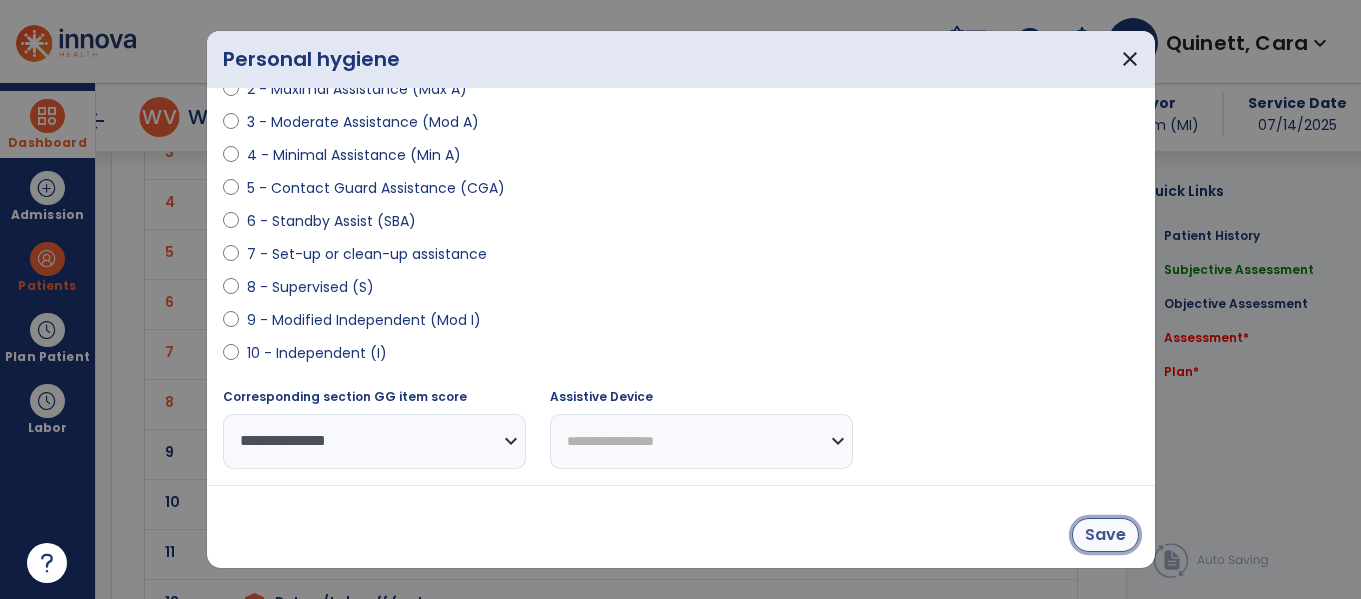 click on "Save" at bounding box center [1105, 535] 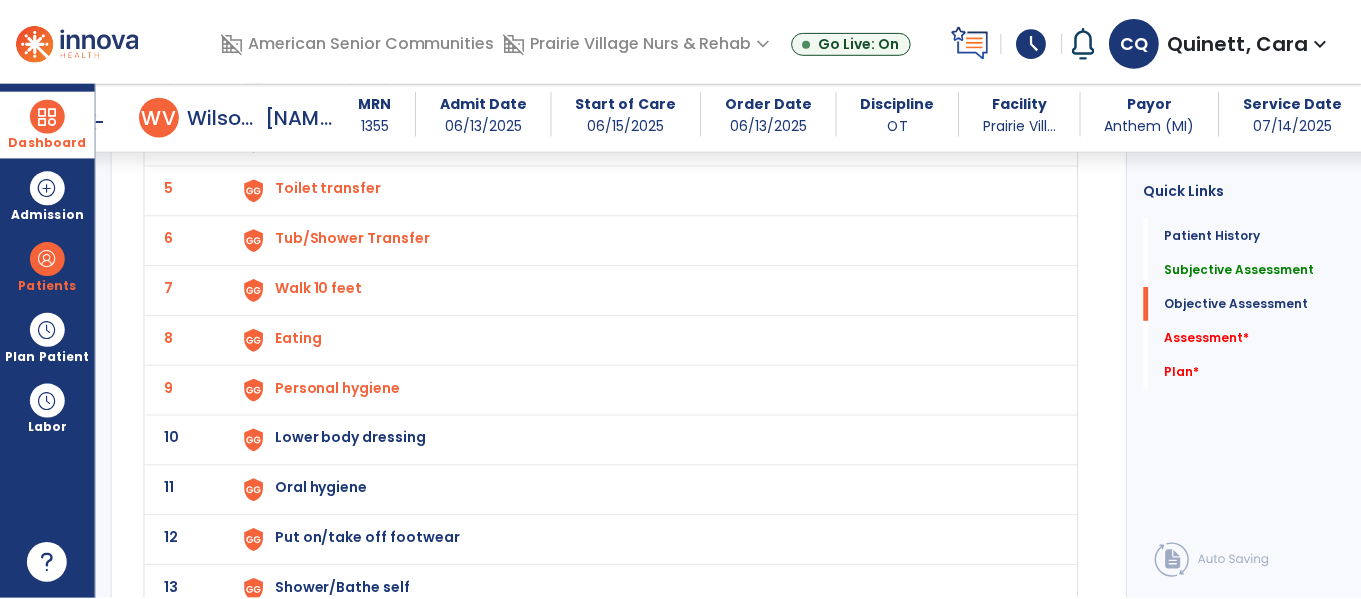 scroll, scrollTop: 2813, scrollLeft: 0, axis: vertical 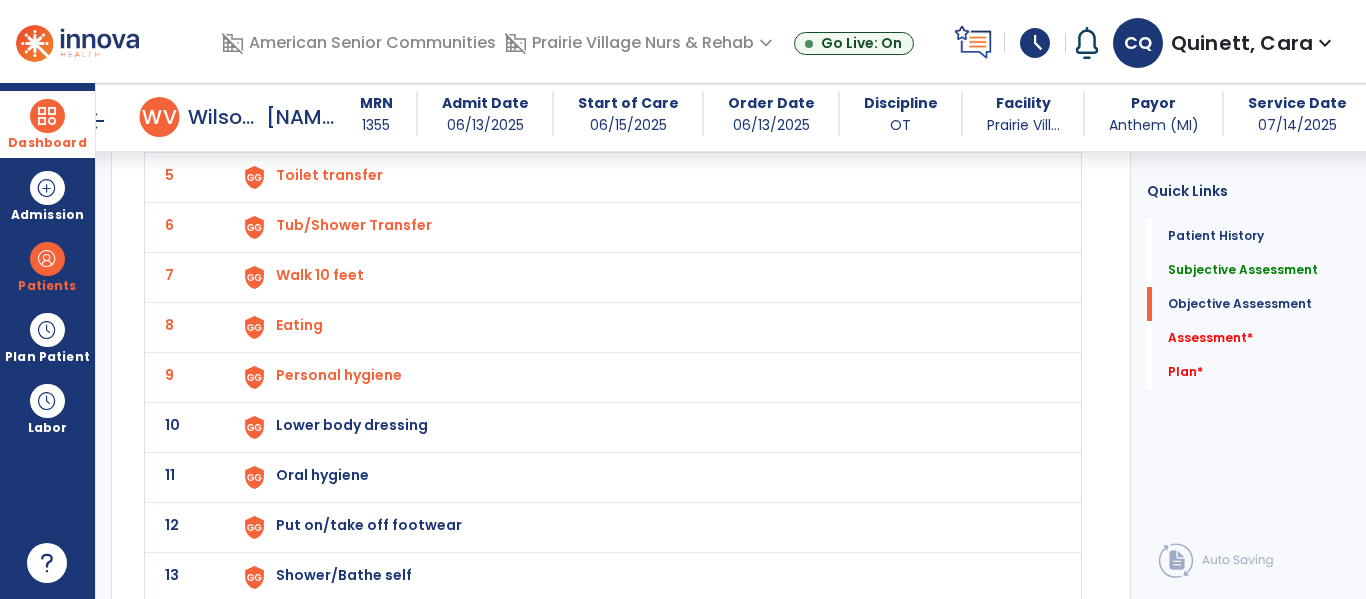 click on "Lower body dressing" at bounding box center [376, -21] 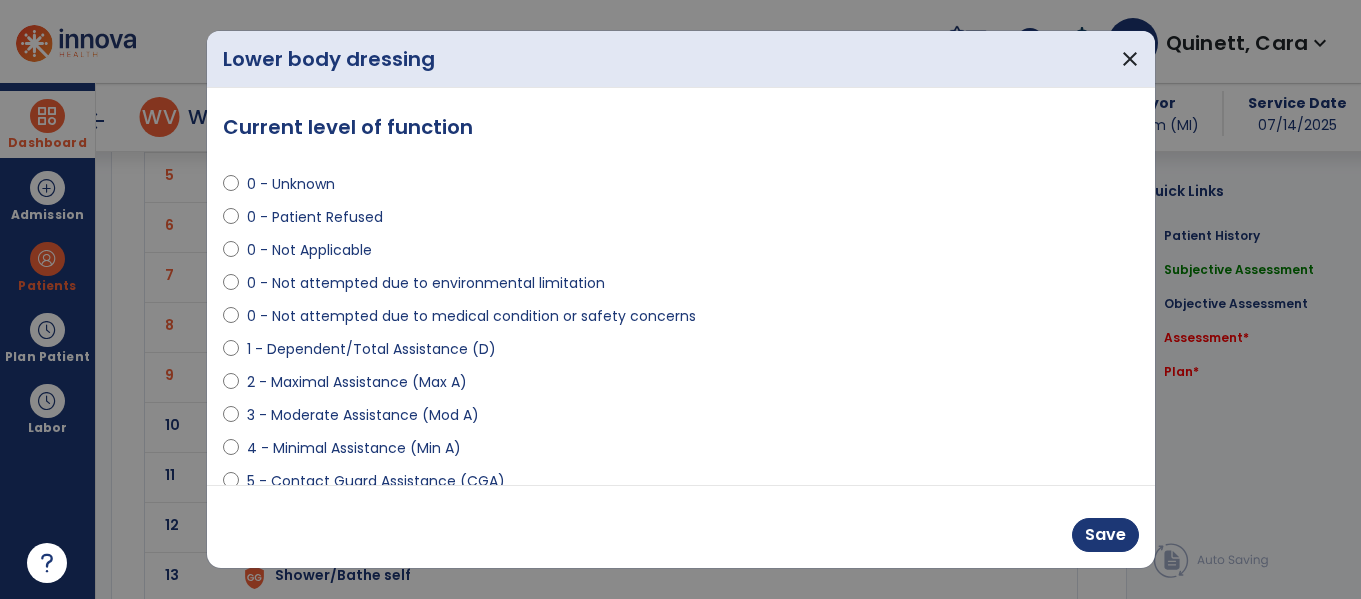 scroll, scrollTop: 2813, scrollLeft: 0, axis: vertical 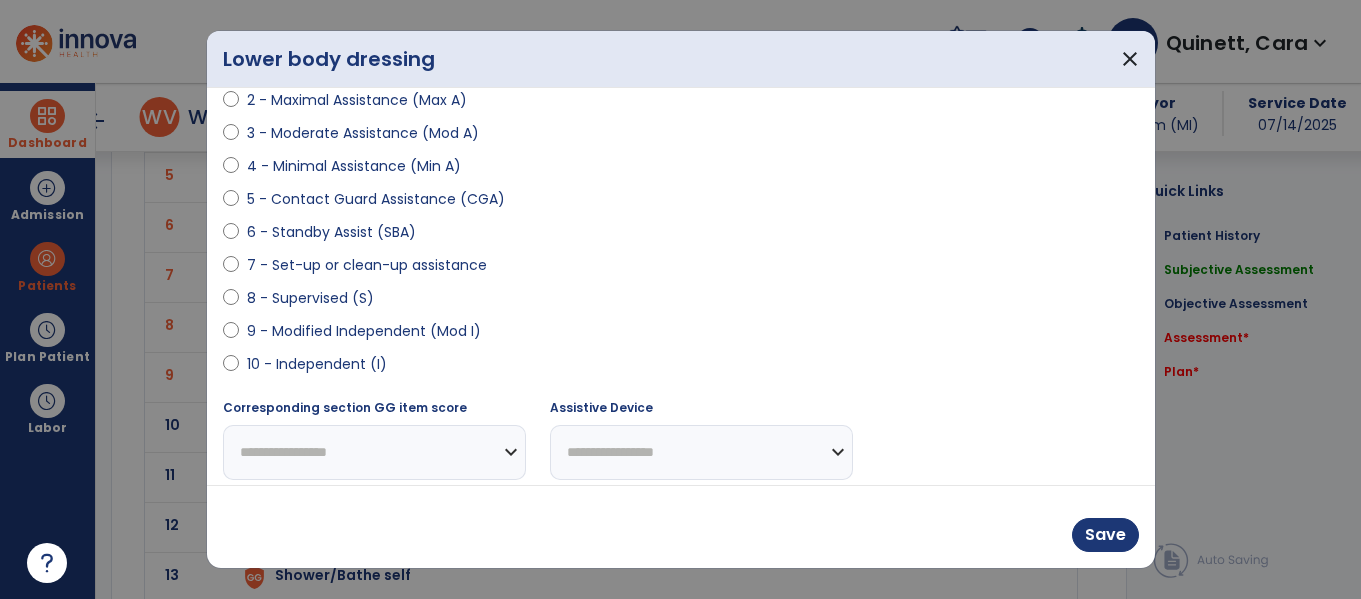 click on "10 - Independent (I)" at bounding box center [317, 364] 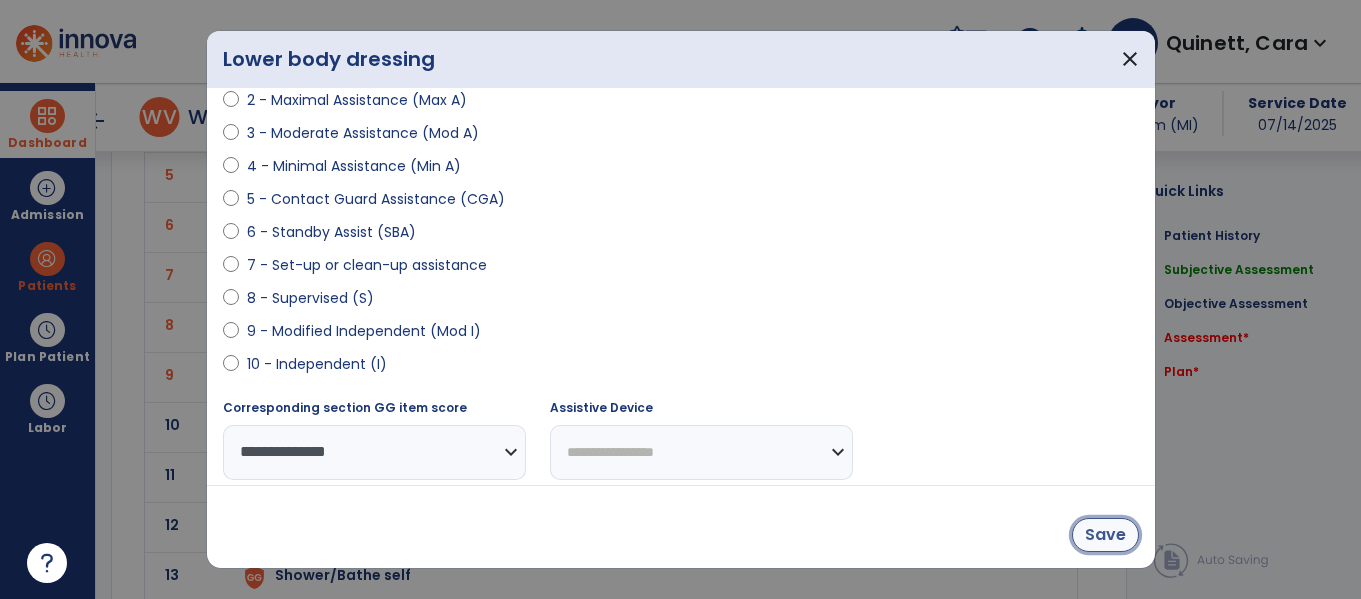 click on "Save" at bounding box center [1105, 535] 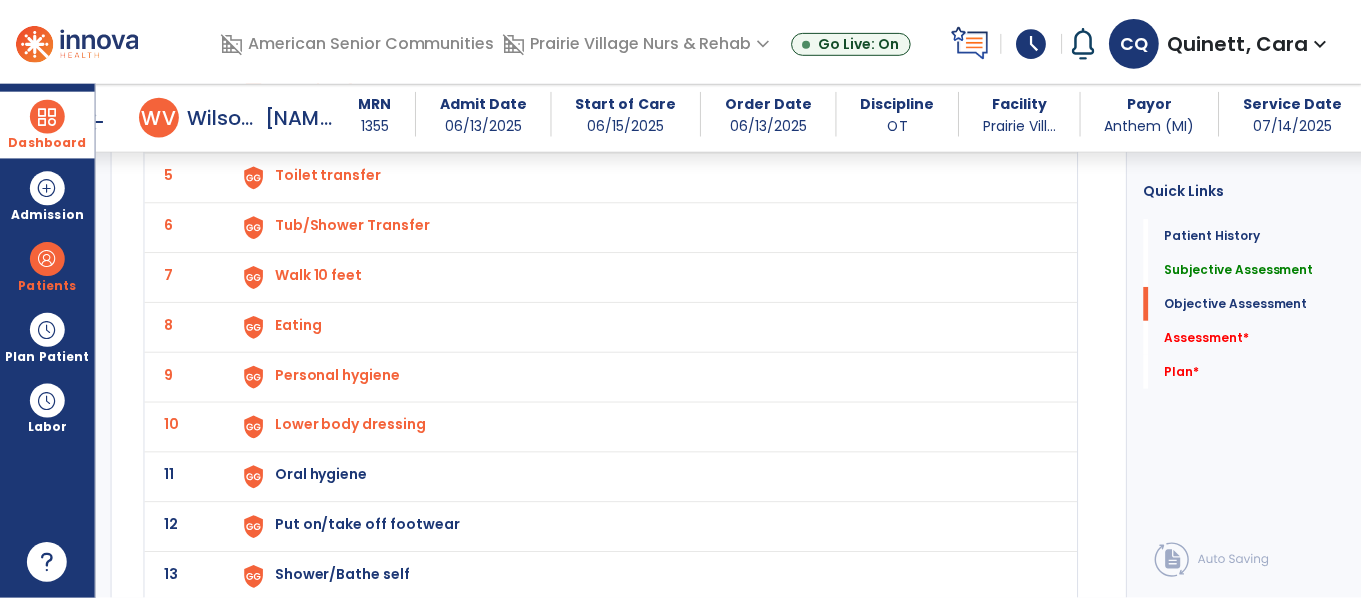 scroll, scrollTop: 2896, scrollLeft: 0, axis: vertical 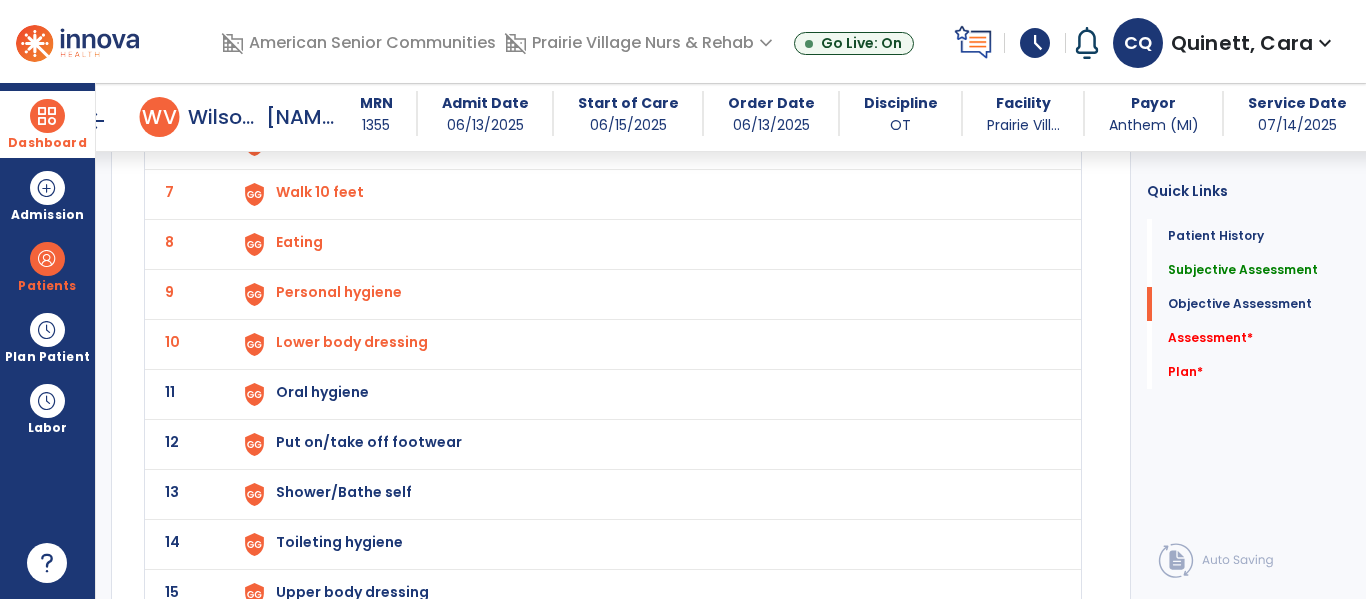 click on "Oral hygiene" at bounding box center [646, -102] 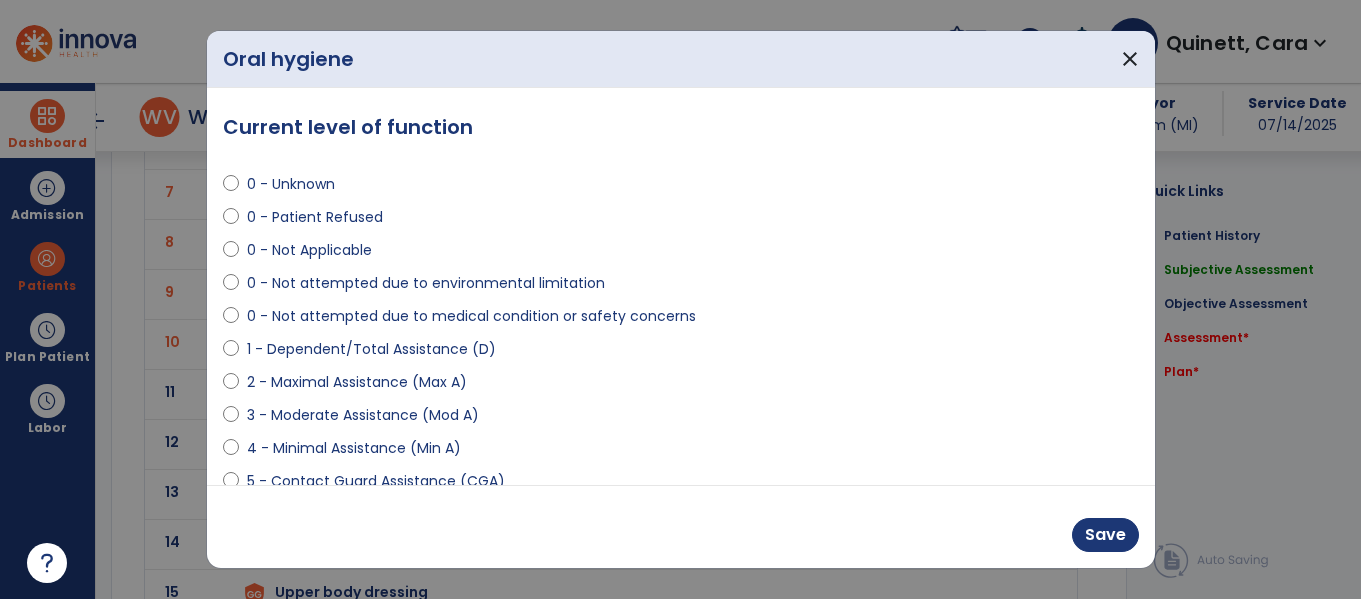 scroll, scrollTop: 2896, scrollLeft: 0, axis: vertical 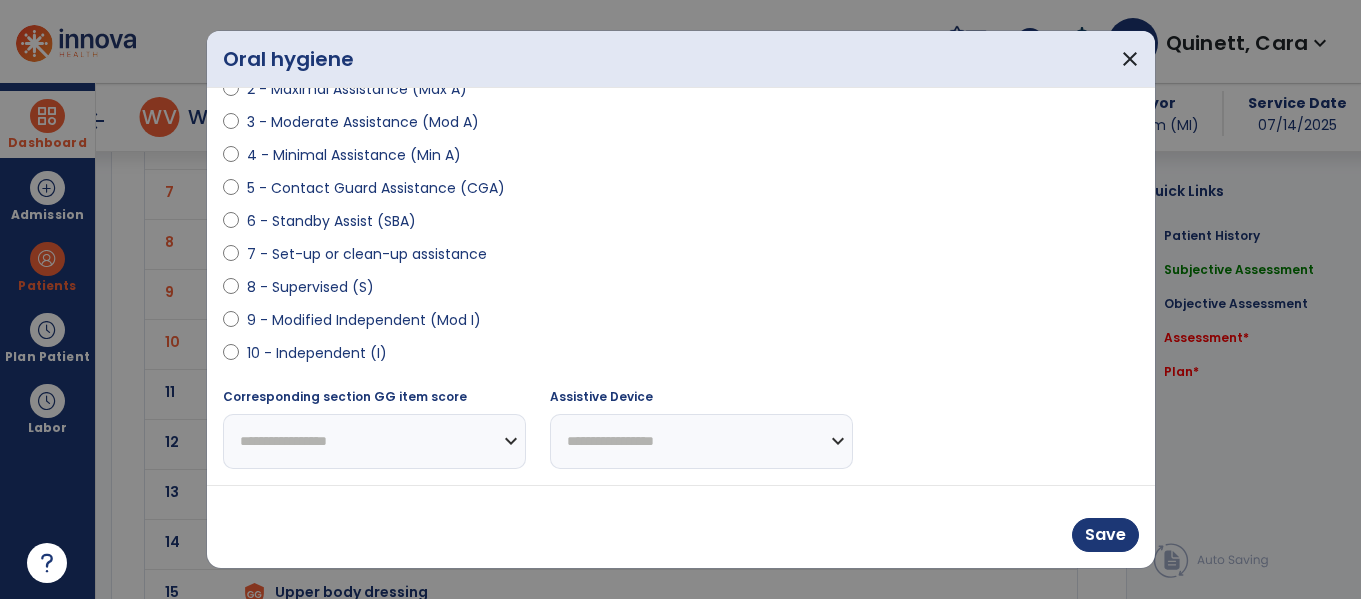 click on "10 - Independent (I)" at bounding box center (317, 353) 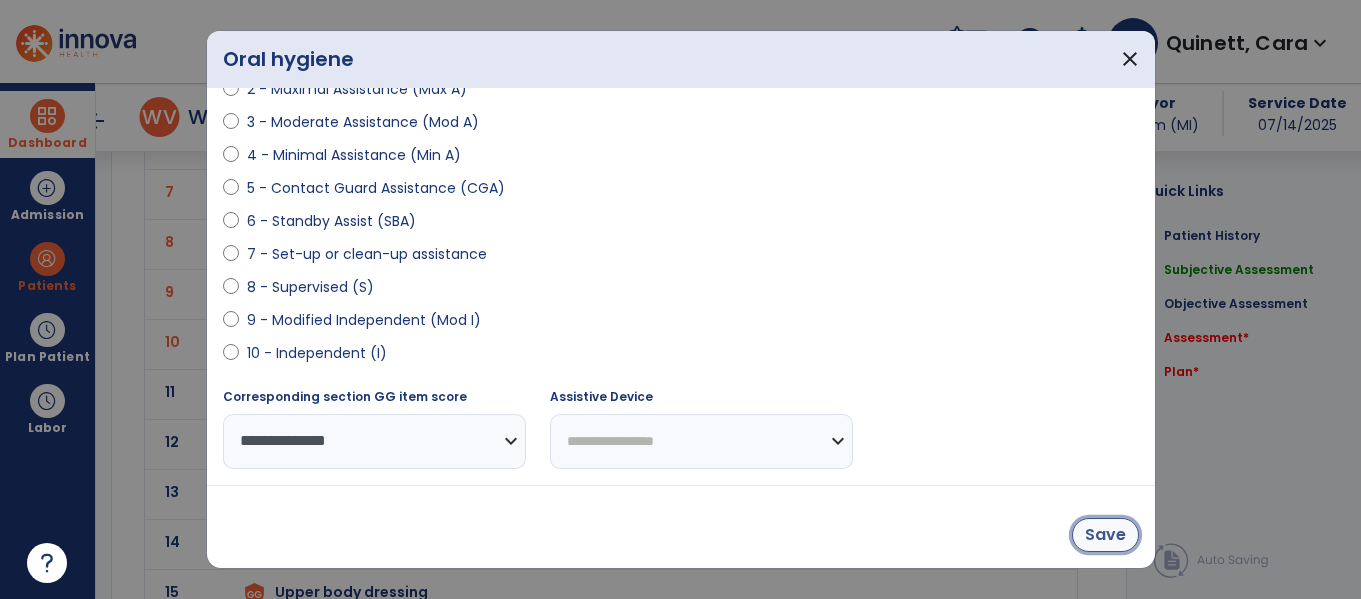click on "Save" at bounding box center [1105, 535] 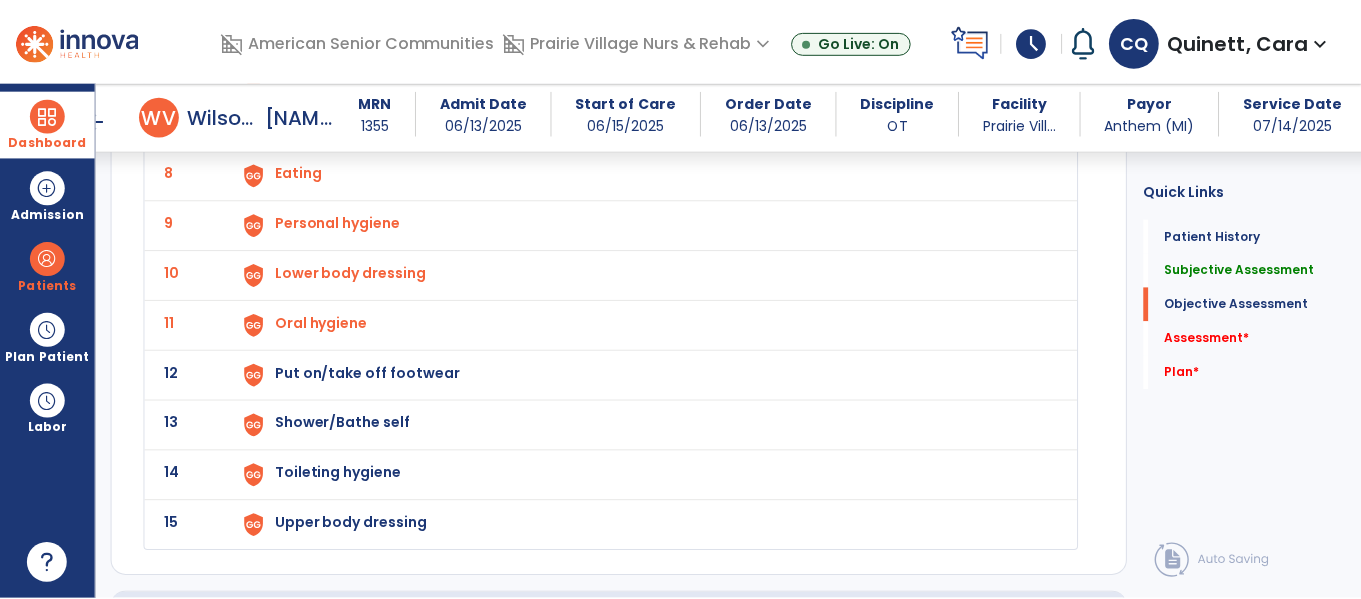 scroll, scrollTop: 2966, scrollLeft: 0, axis: vertical 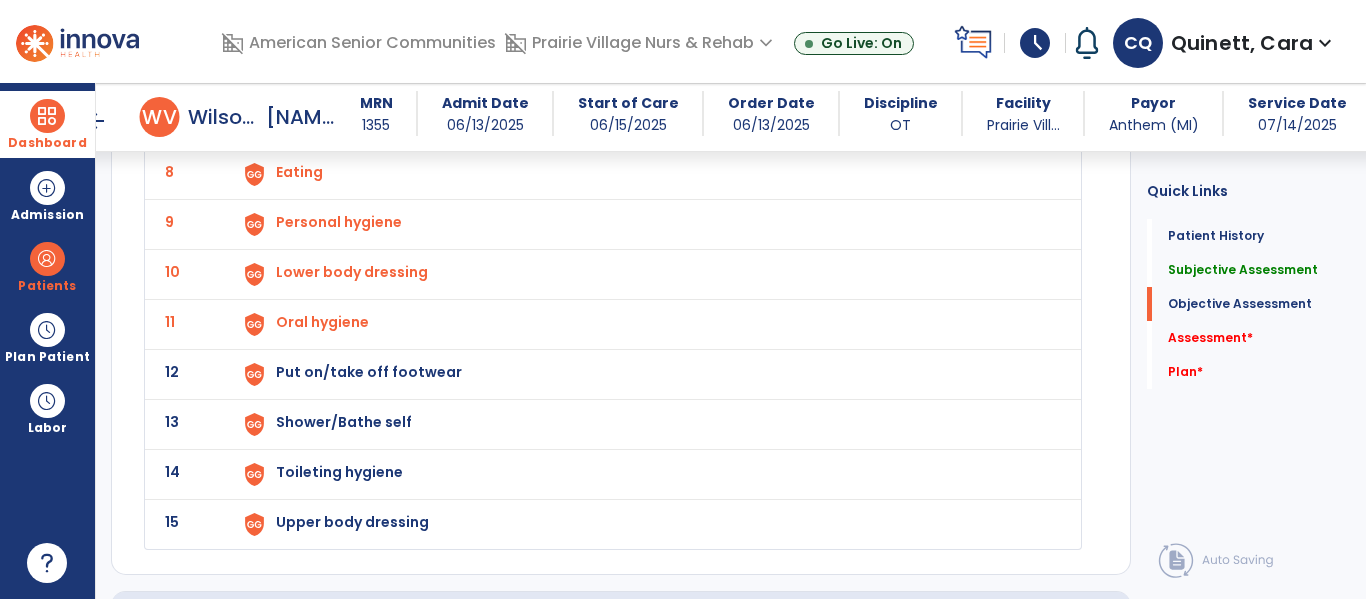 click on "Put on/take off footwear" at bounding box center [646, -172] 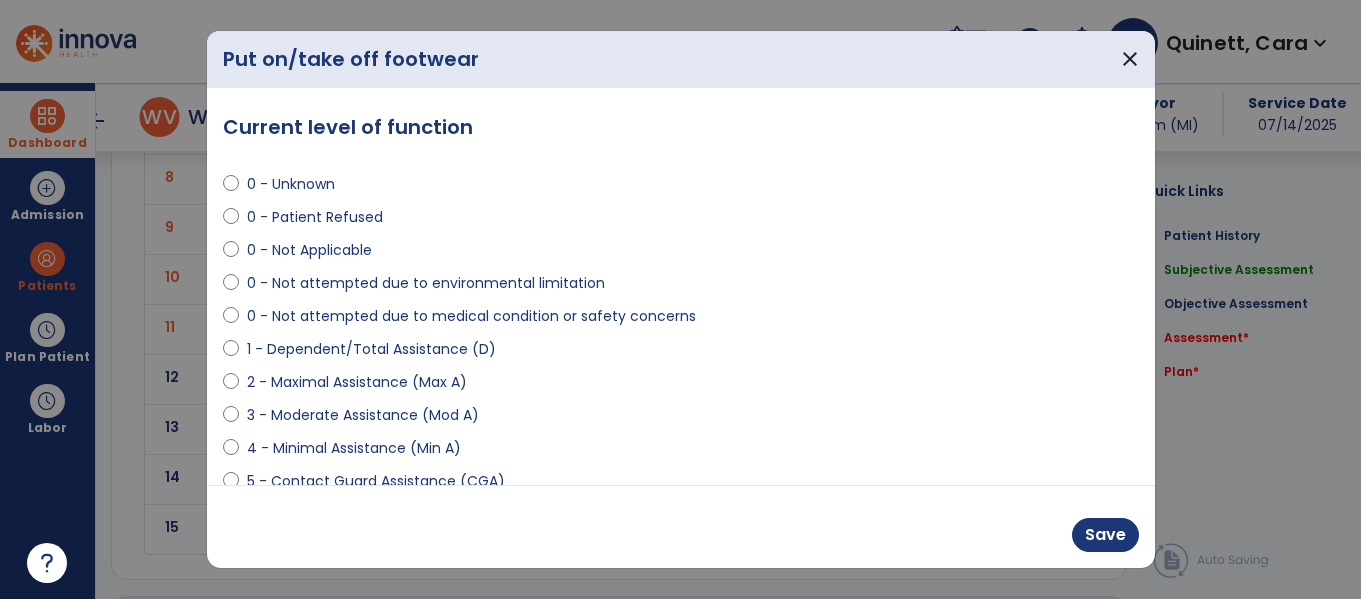 scroll, scrollTop: 2966, scrollLeft: 0, axis: vertical 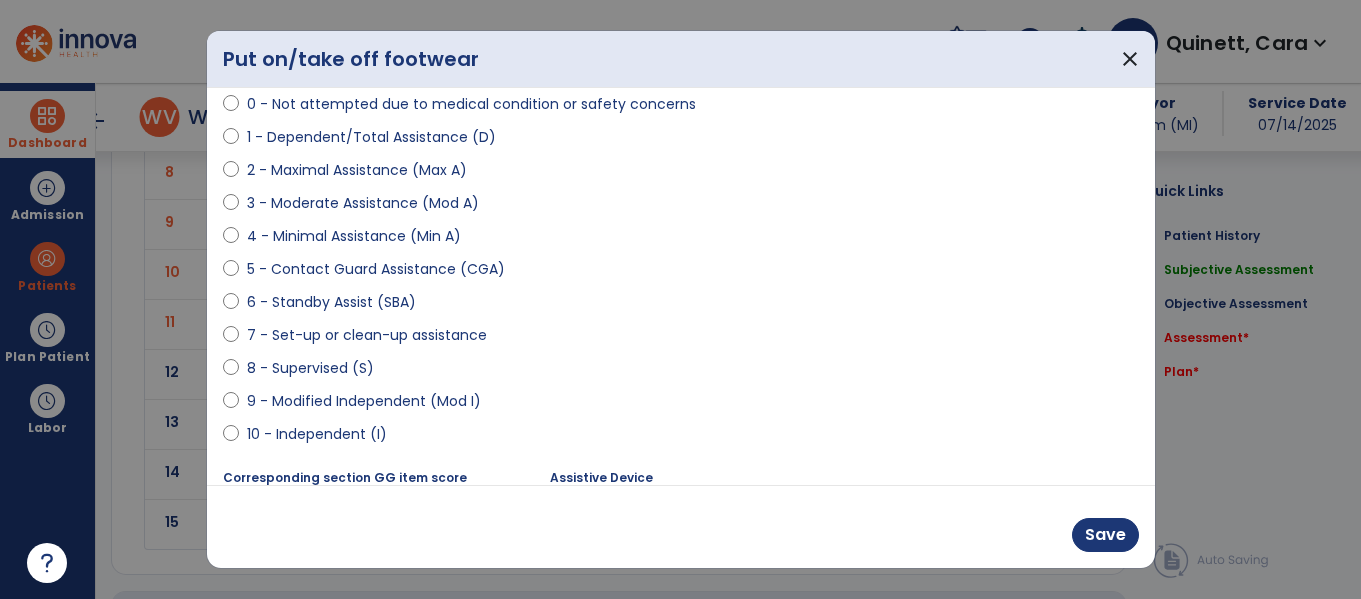 click on "10 - Independent (I)" at bounding box center (317, 434) 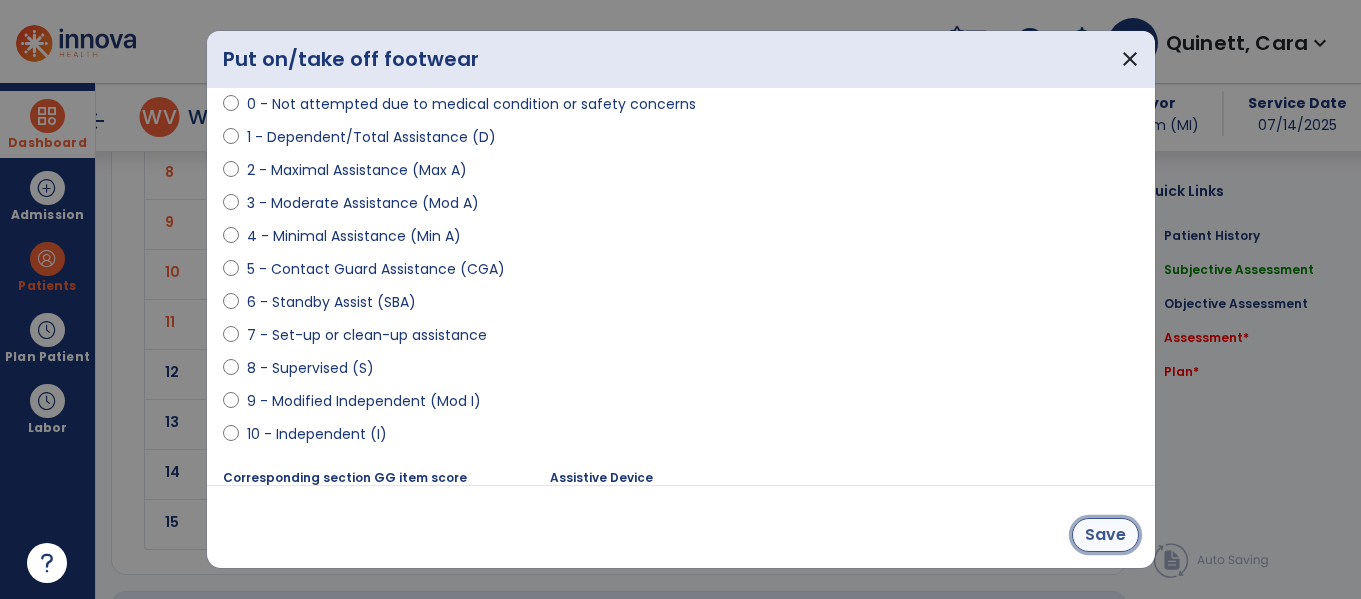 click on "Save" at bounding box center (1105, 535) 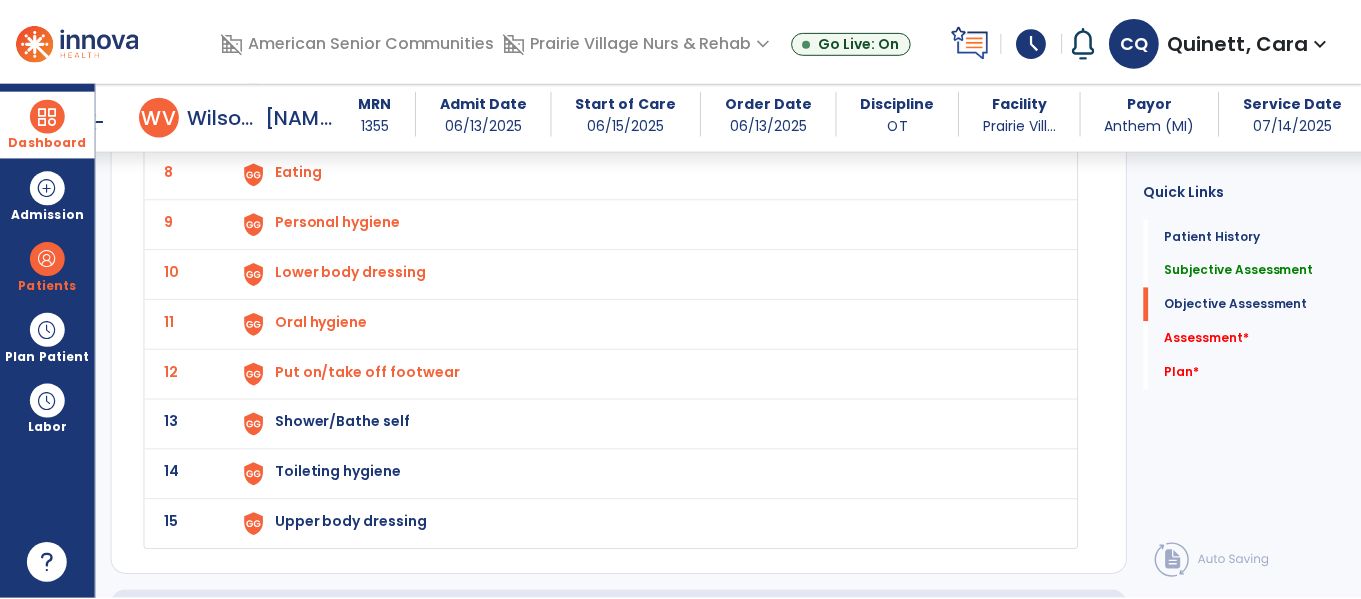 scroll, scrollTop: 3027, scrollLeft: 0, axis: vertical 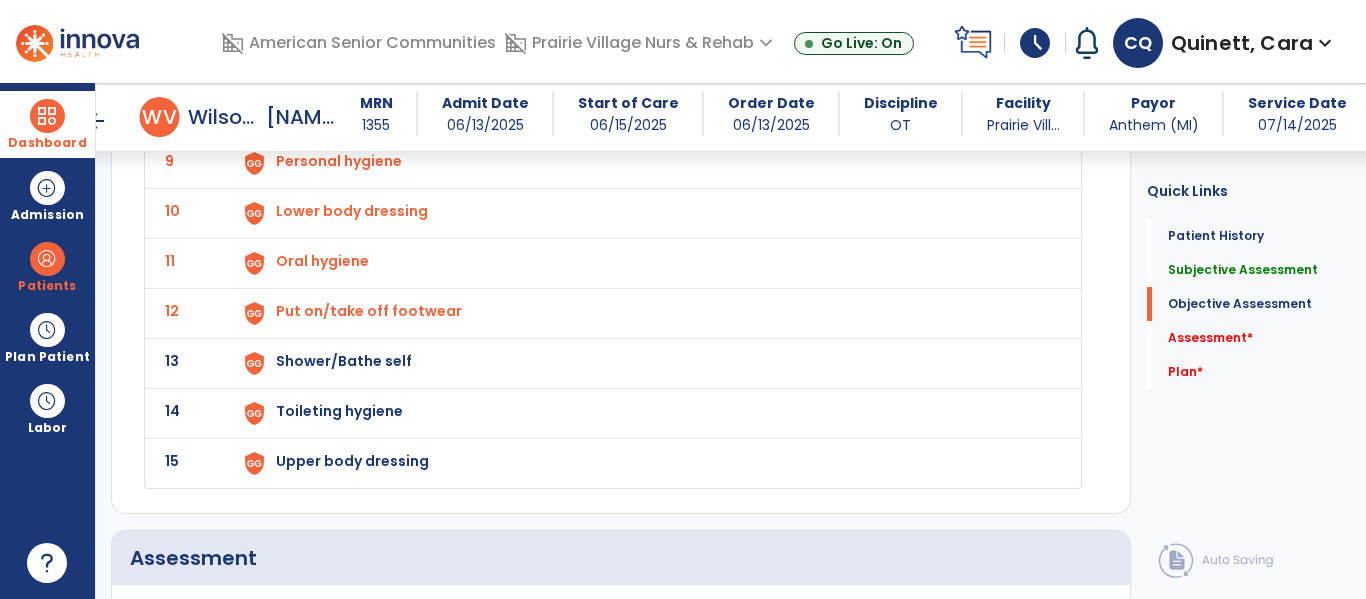 click on "13 Shower/Bathe self" 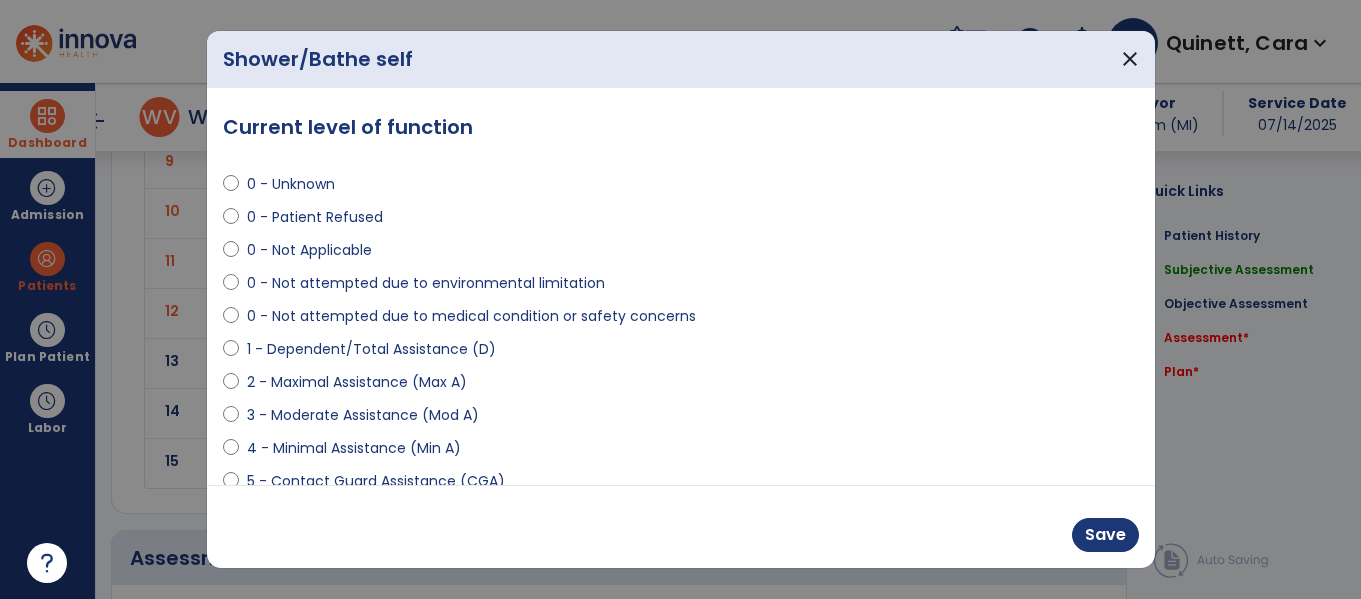 scroll, scrollTop: 3027, scrollLeft: 0, axis: vertical 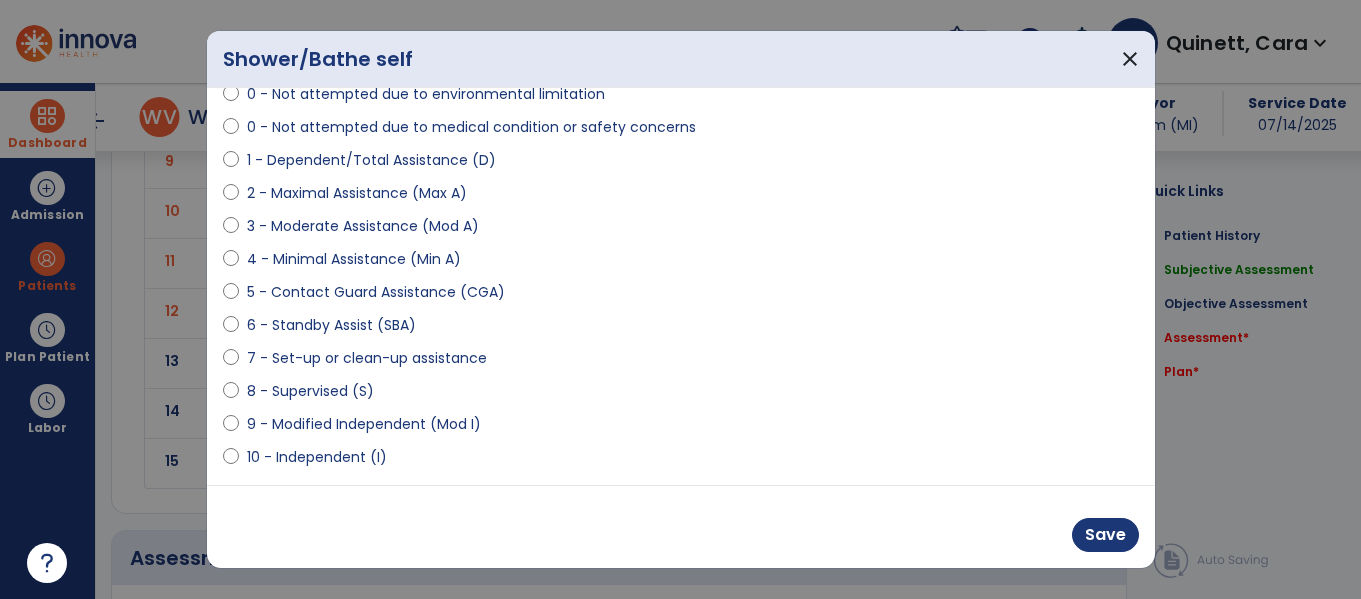 click on "9 - Modified Independent (Mod I)" at bounding box center (364, 424) 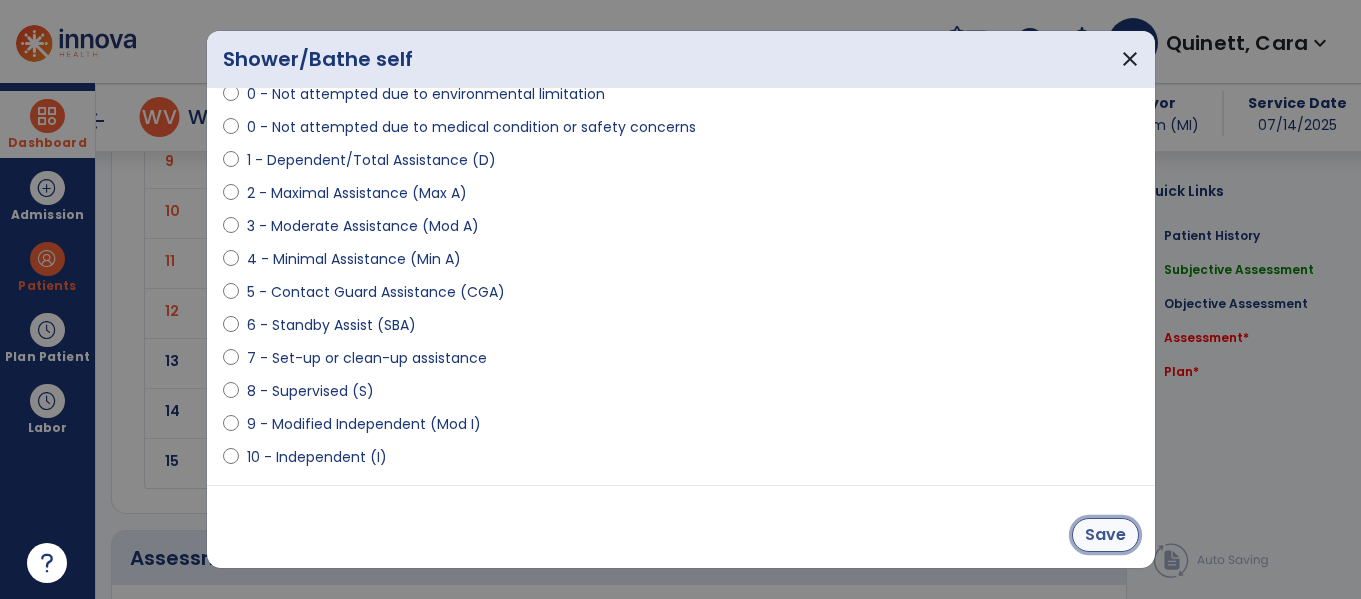 click on "Save" at bounding box center (1105, 535) 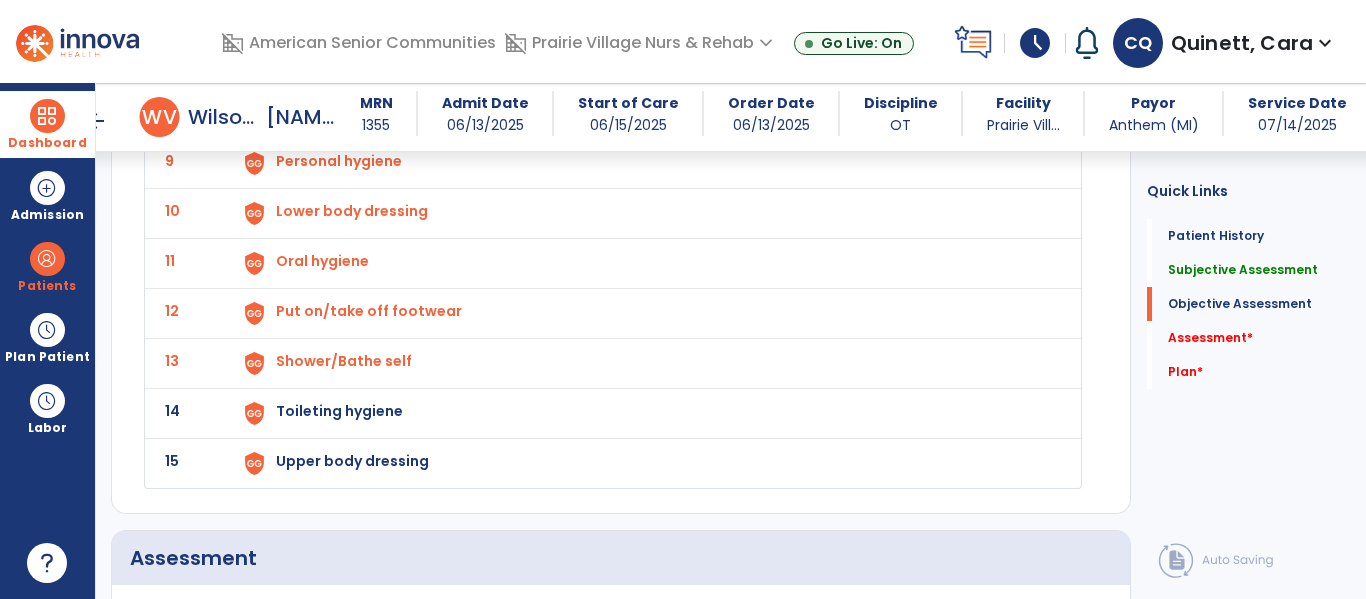 click on "14 Toileting hygiene" 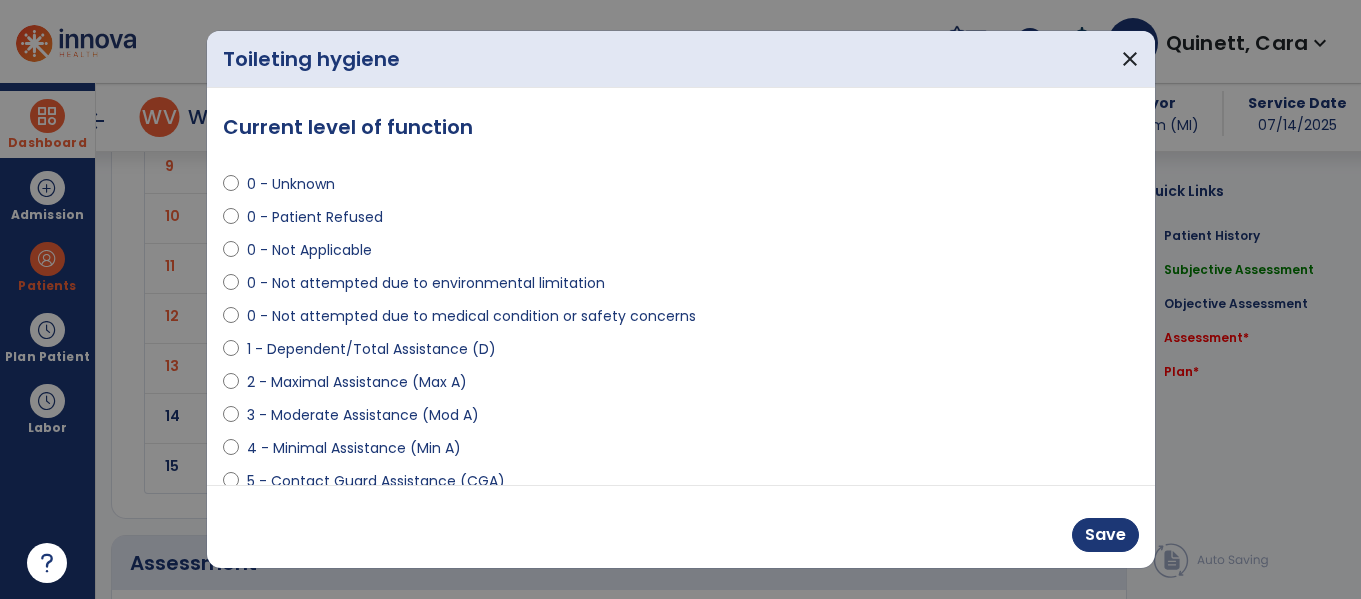 scroll, scrollTop: 3027, scrollLeft: 0, axis: vertical 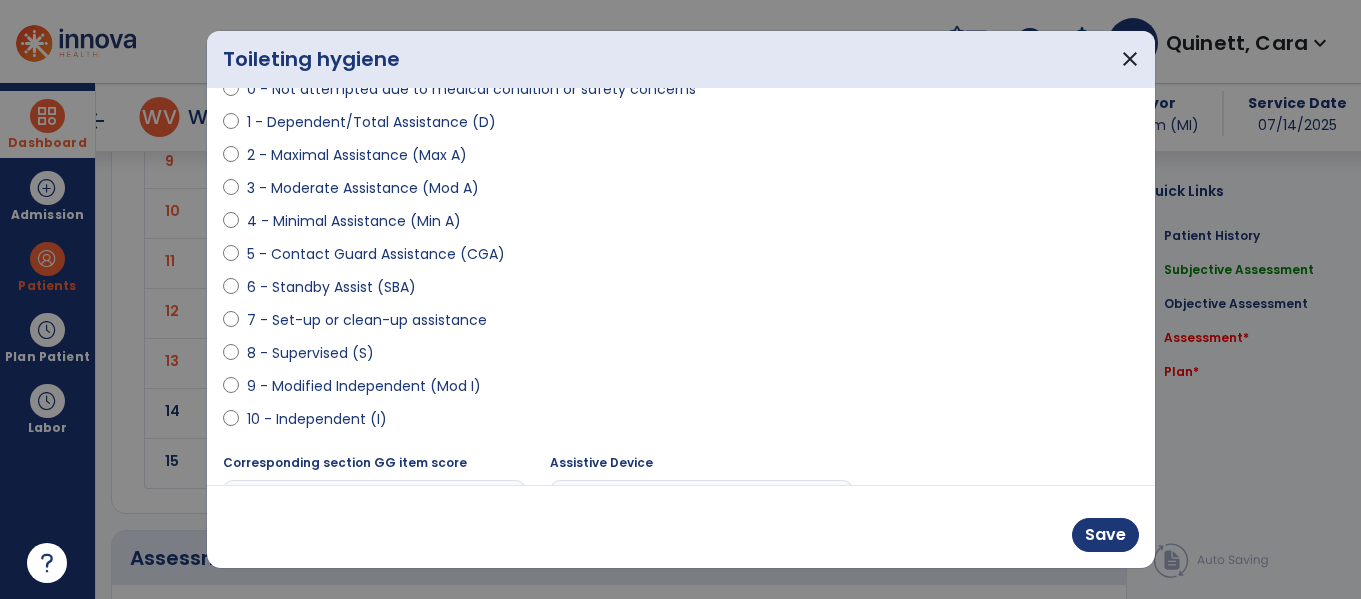 click on "9 - Modified Independent (Mod I)" at bounding box center [364, 386] 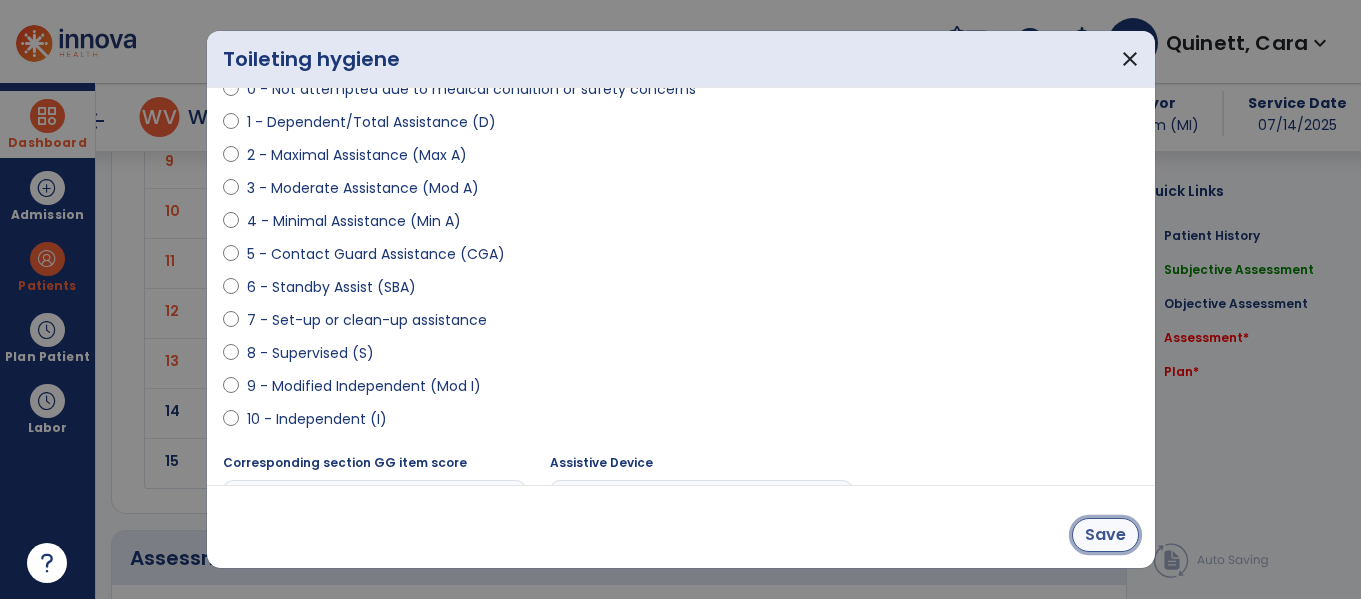 click on "Save" at bounding box center (1105, 535) 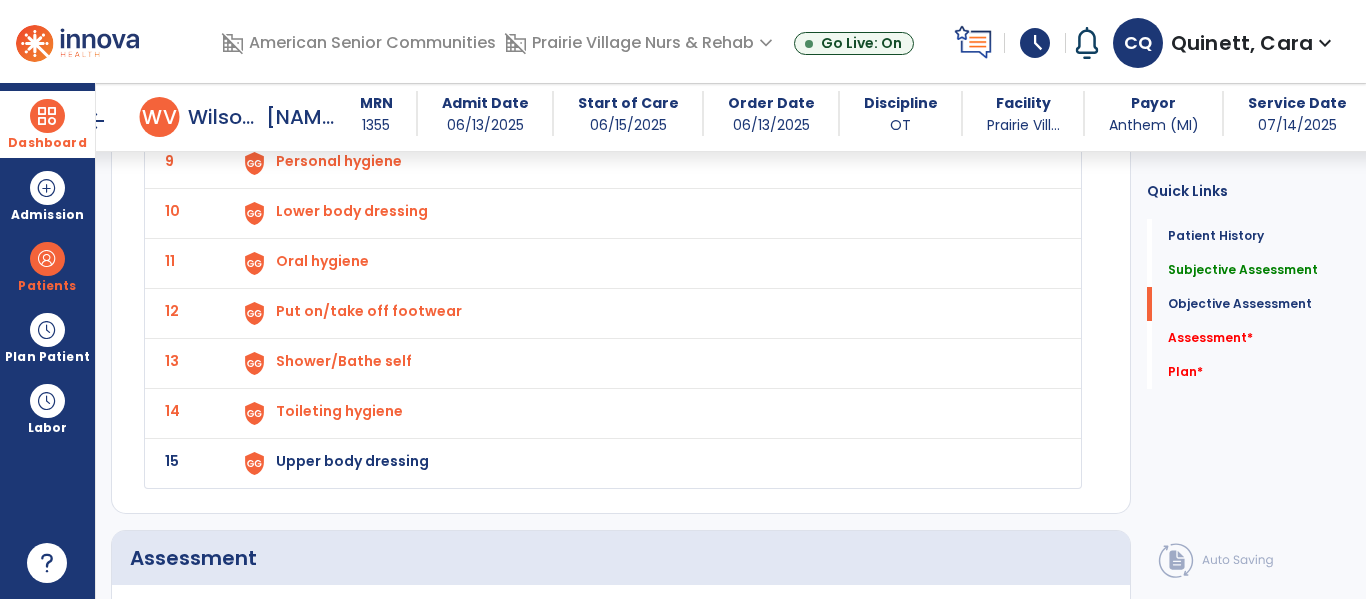click on "Upper body dressing" at bounding box center [646, -233] 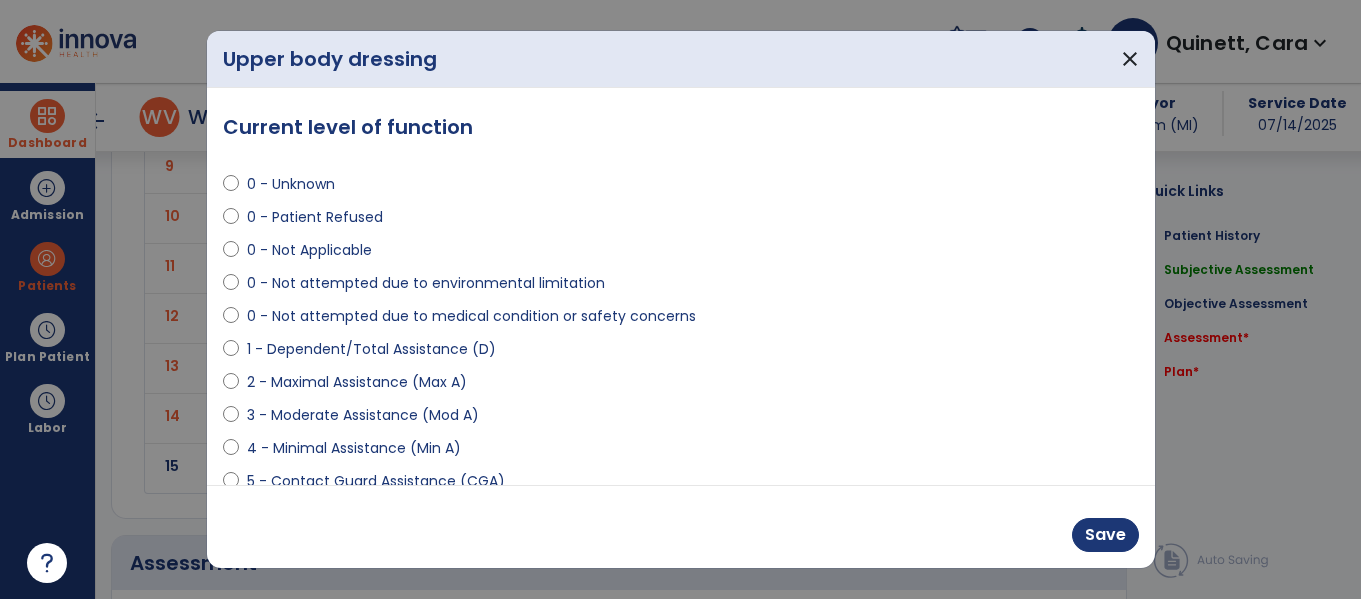 scroll, scrollTop: 3027, scrollLeft: 0, axis: vertical 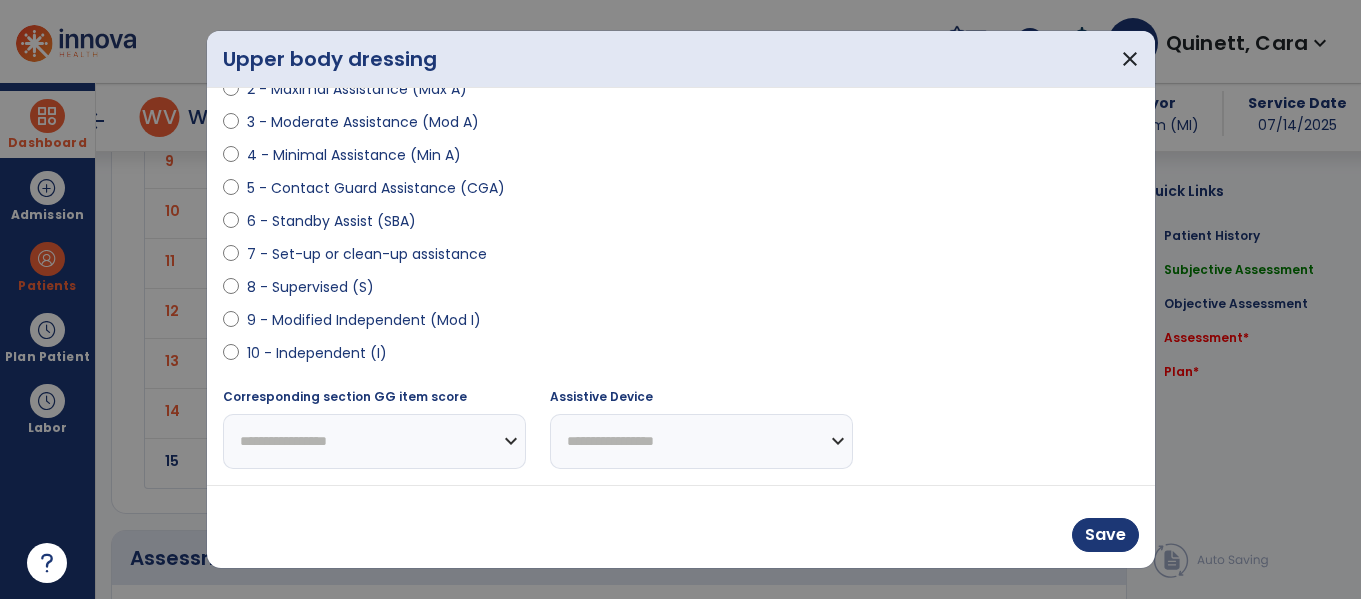click on "10 - Independent (I)" at bounding box center [317, 353] 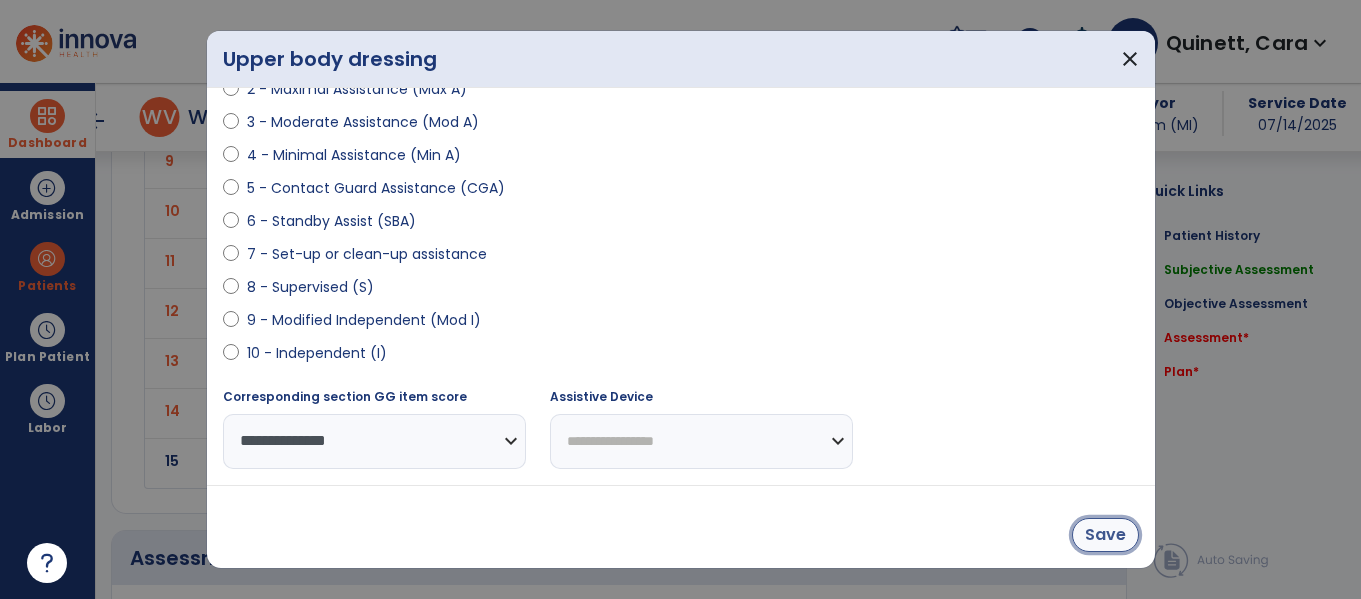 click on "Save" at bounding box center (1105, 535) 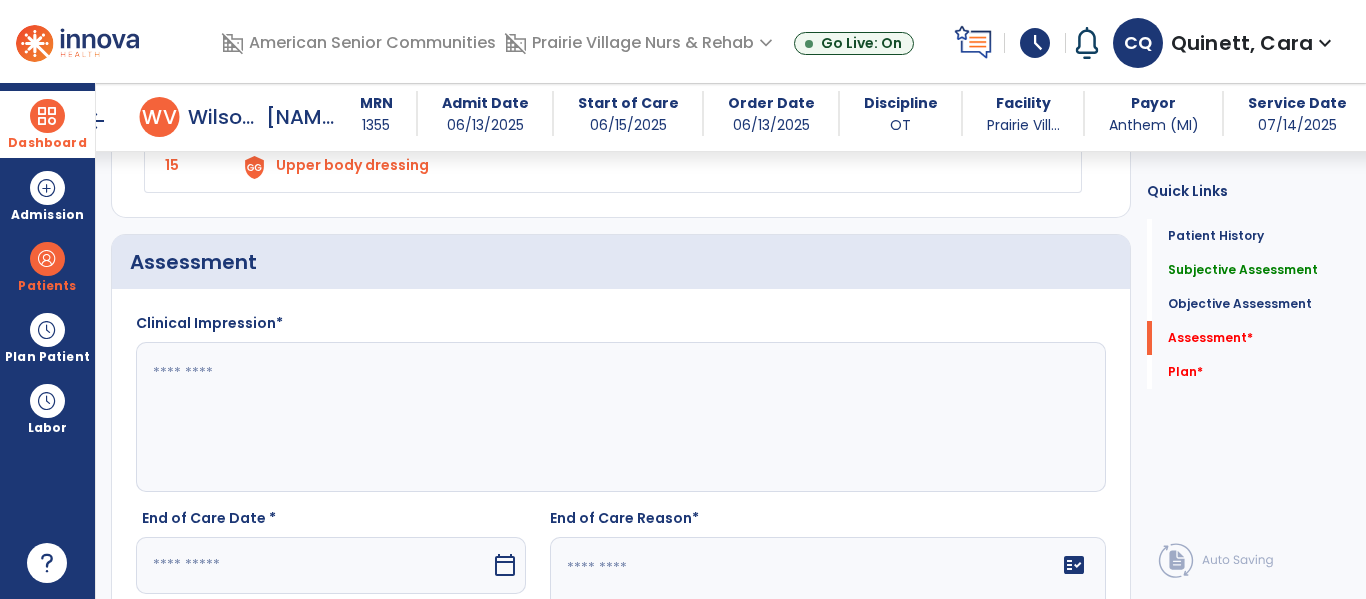 scroll, scrollTop: 3330, scrollLeft: 0, axis: vertical 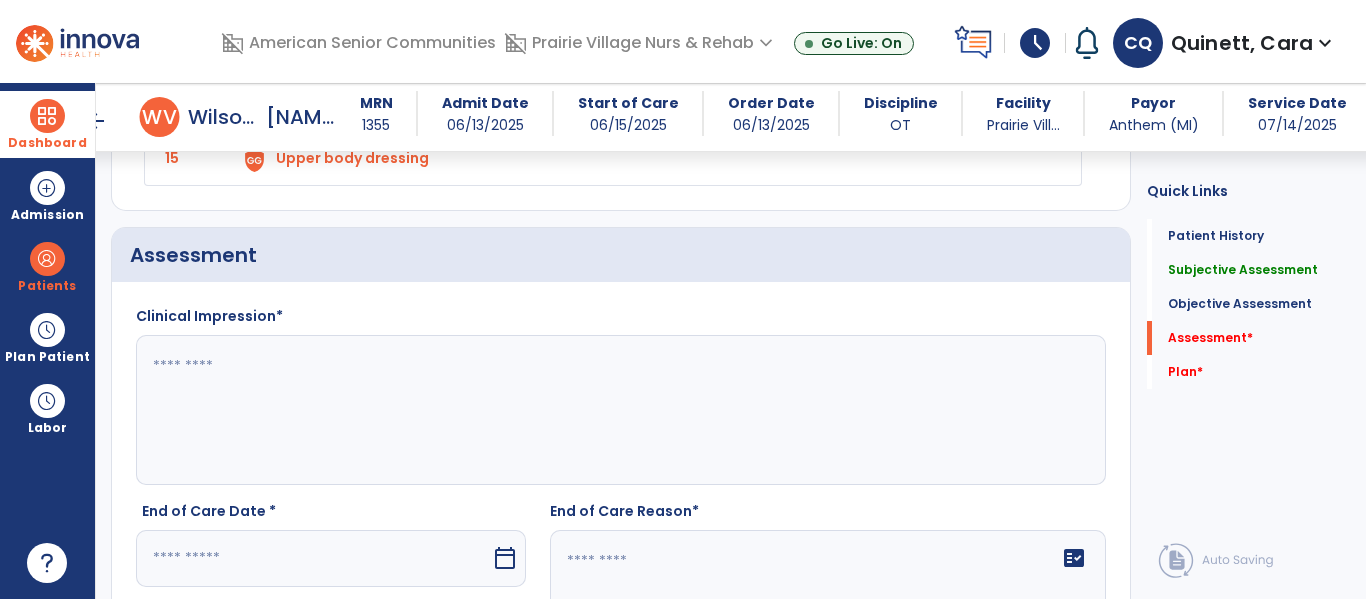 click 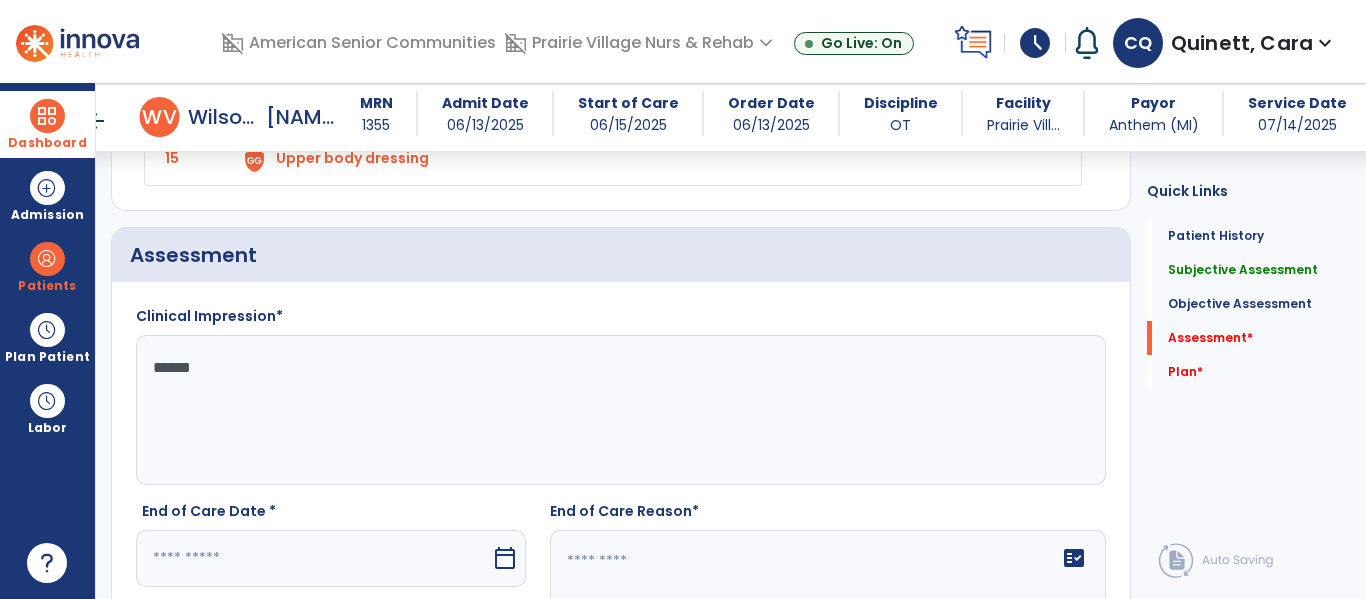 type on "*******" 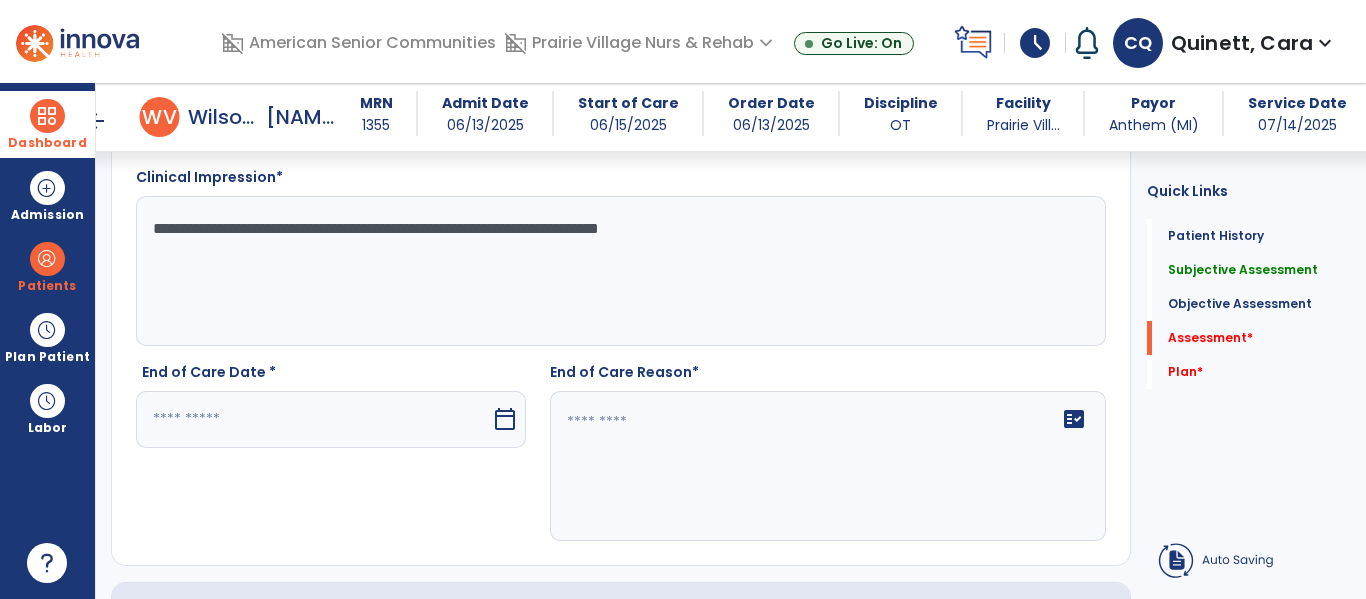 type on "**********" 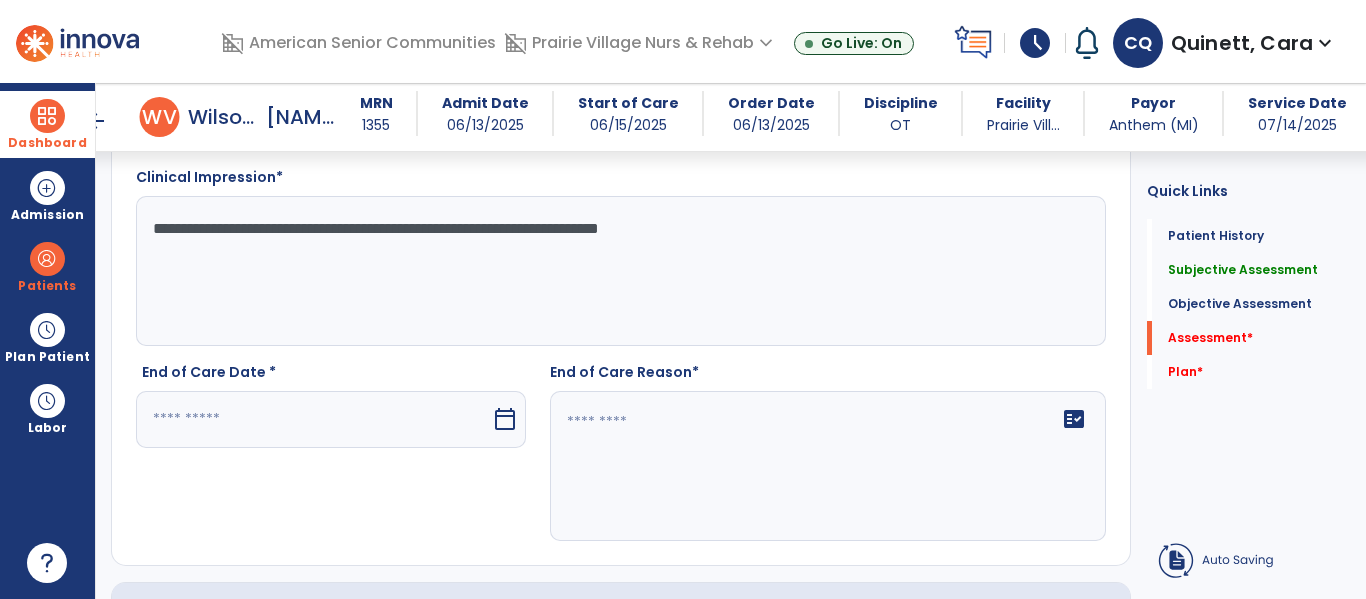 click at bounding box center [313, 419] 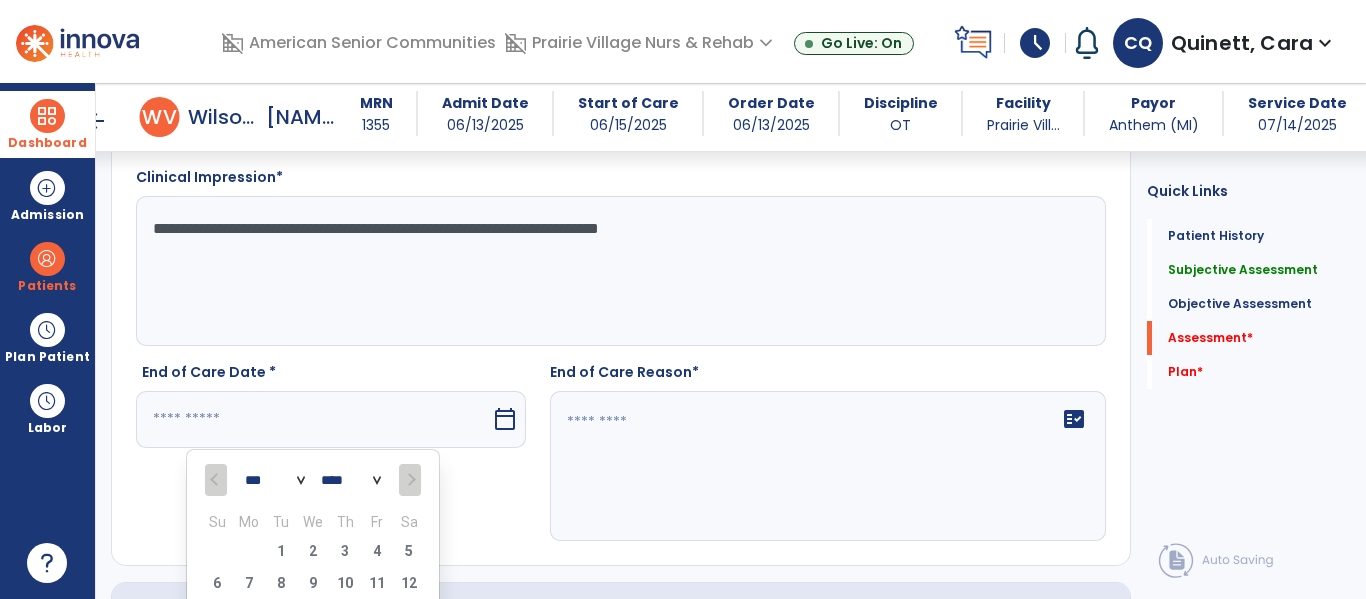 scroll, scrollTop: 3746, scrollLeft: 0, axis: vertical 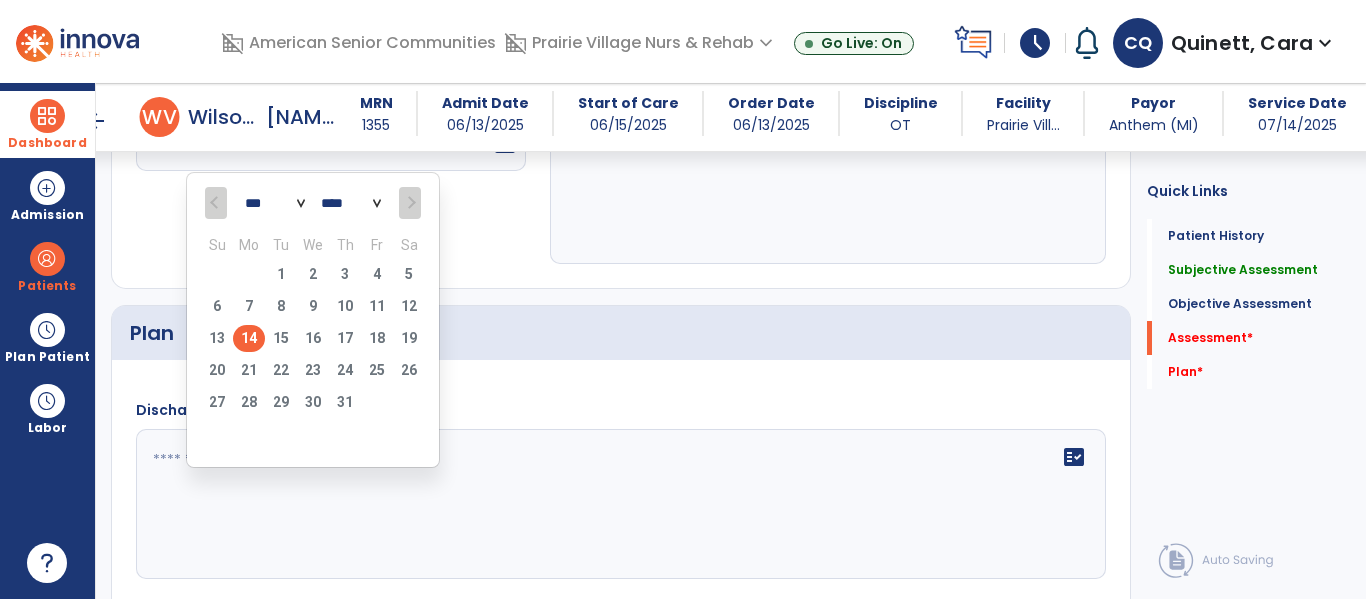 click on "14" at bounding box center (249, 338) 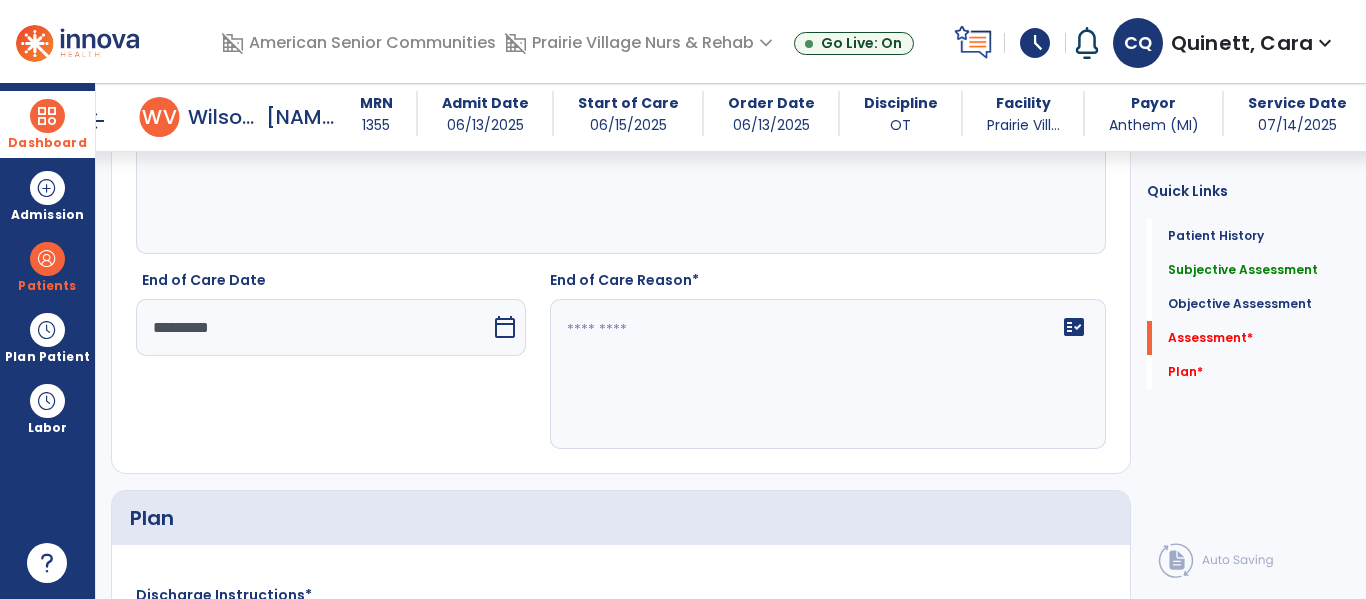 scroll, scrollTop: 3557, scrollLeft: 0, axis: vertical 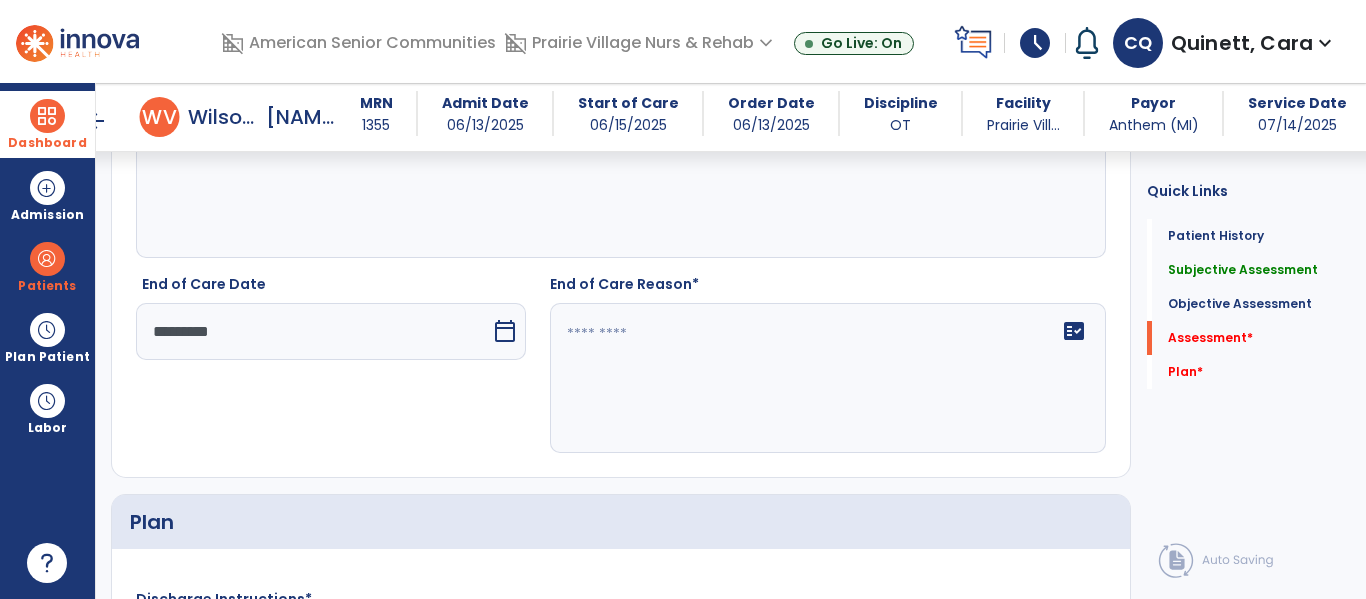 click on "fact_check" 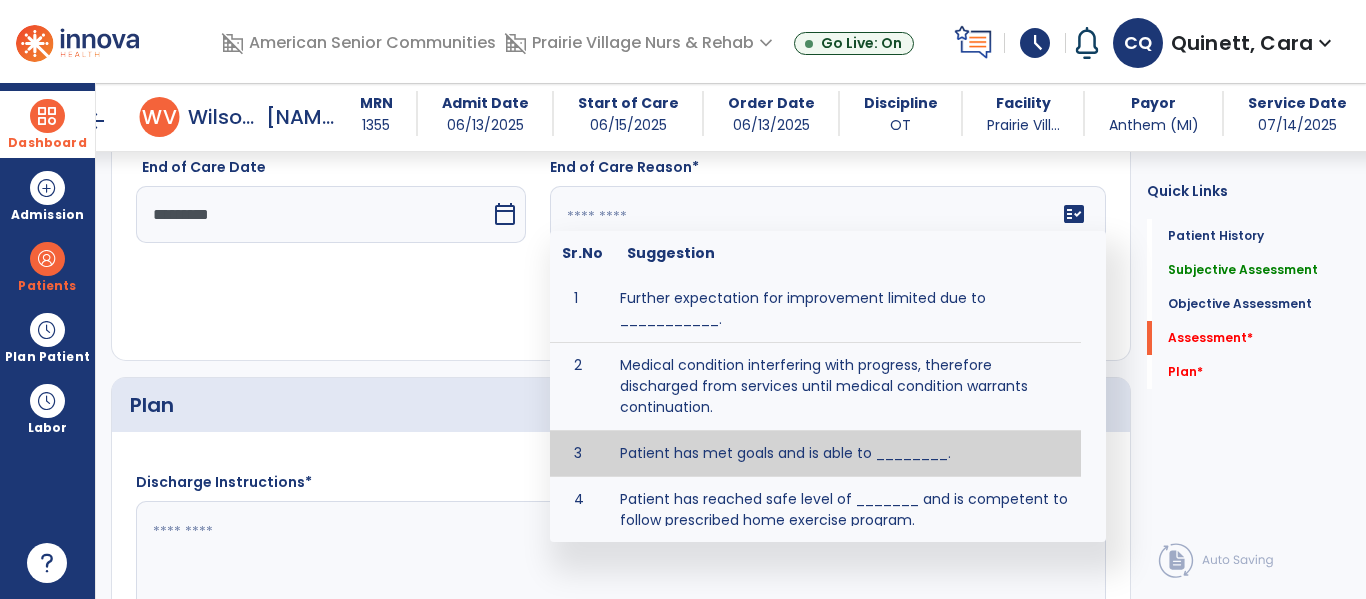 scroll, scrollTop: 3678, scrollLeft: 0, axis: vertical 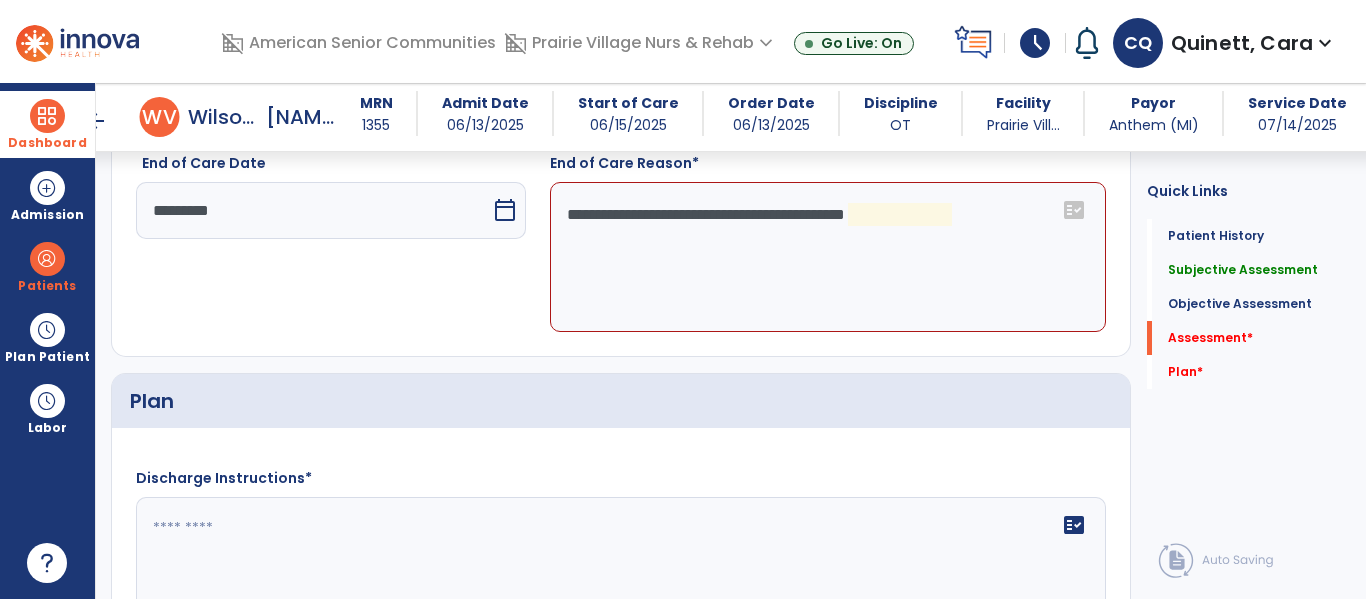 click on "**********" 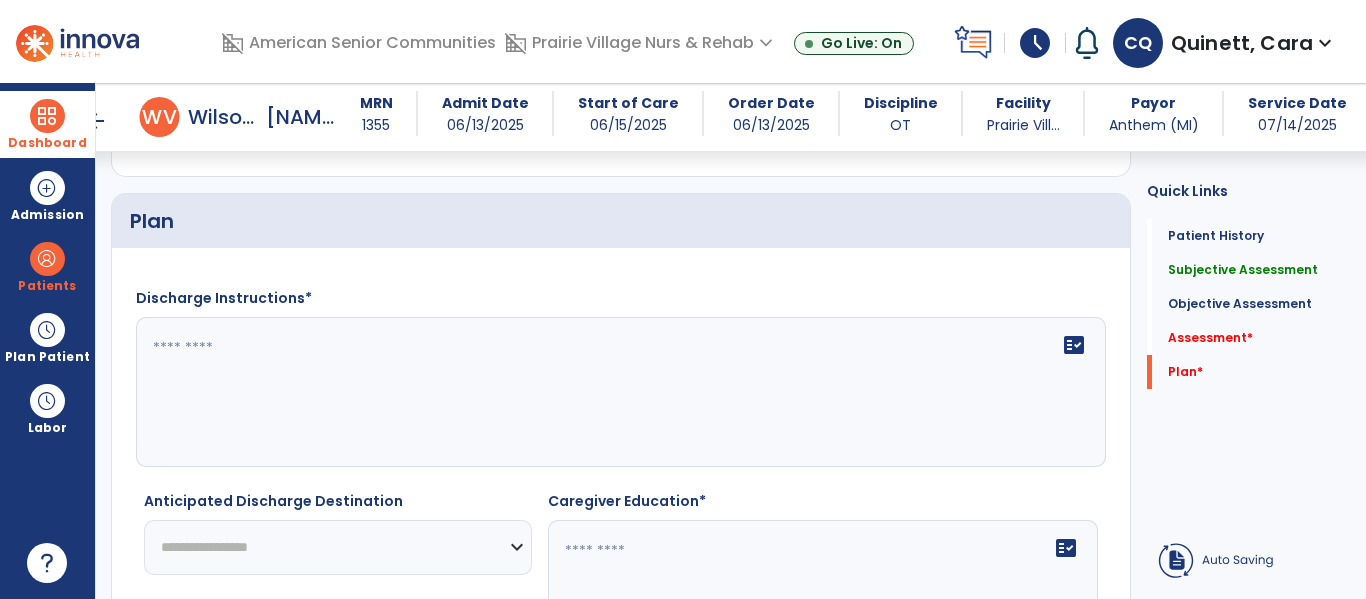 type on "**********" 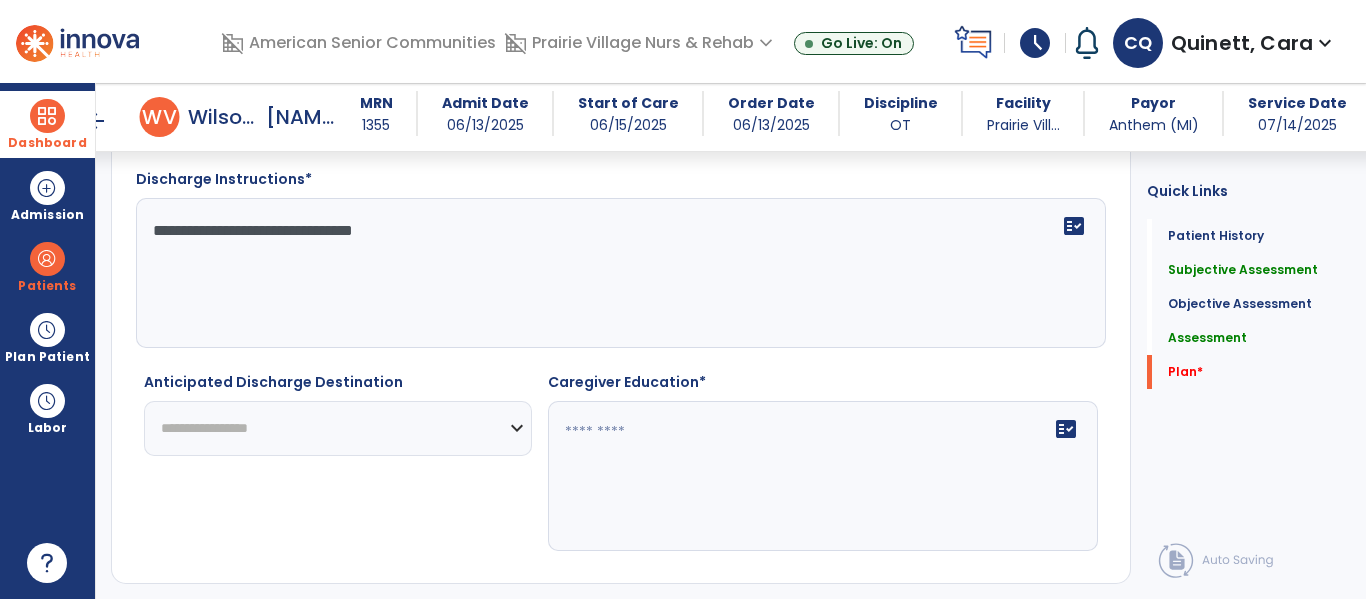 scroll, scrollTop: 4023, scrollLeft: 0, axis: vertical 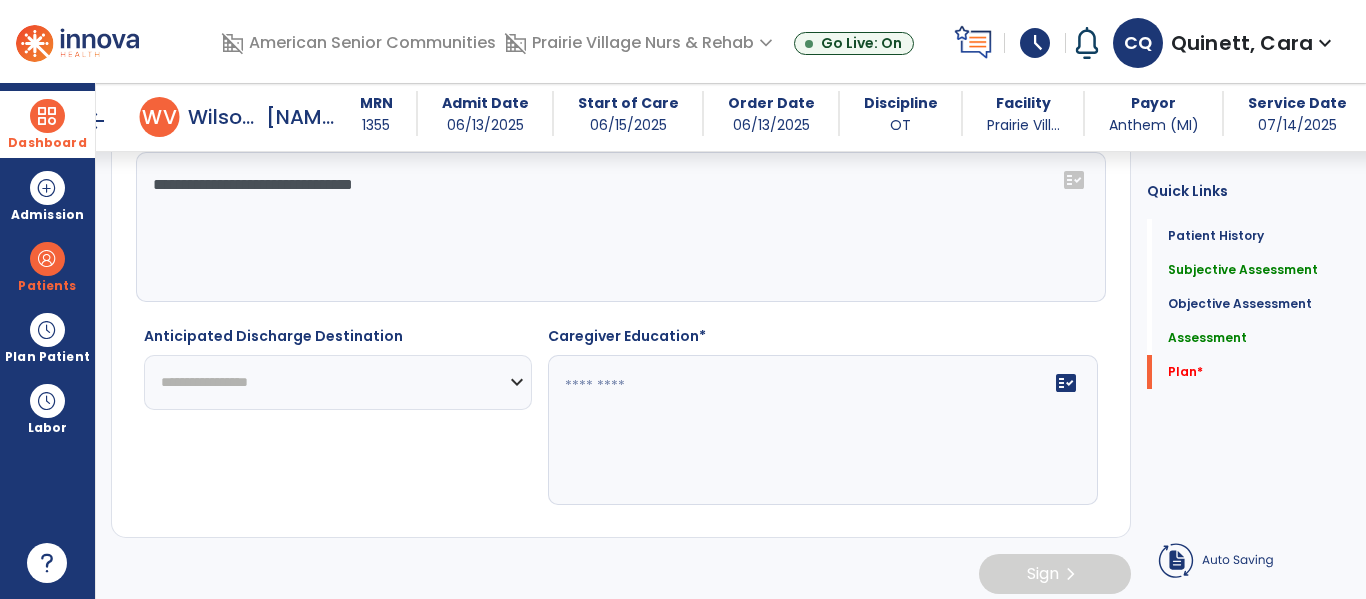type on "**********" 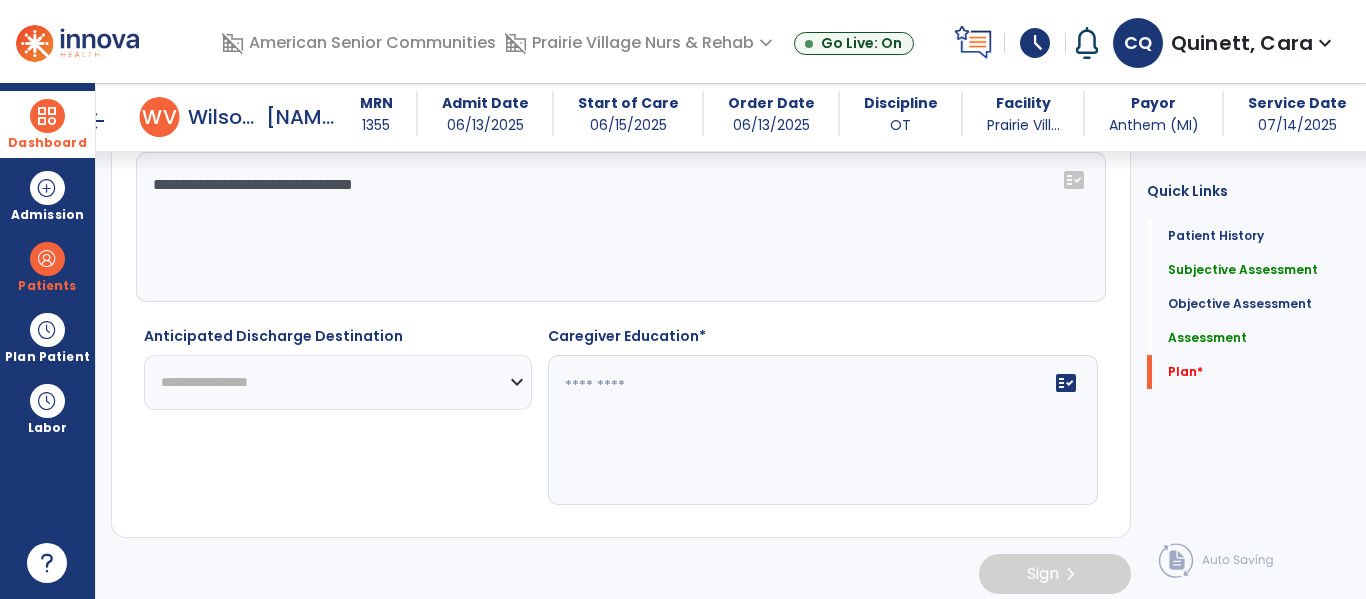 select on "****" 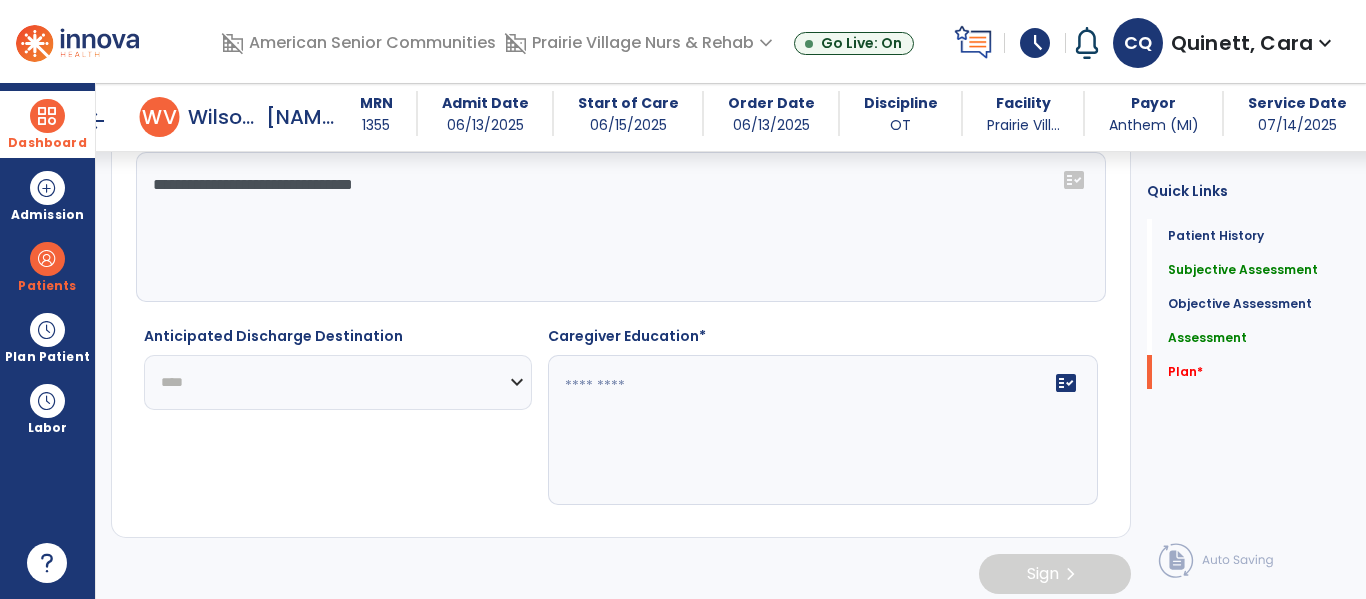 click on "**********" 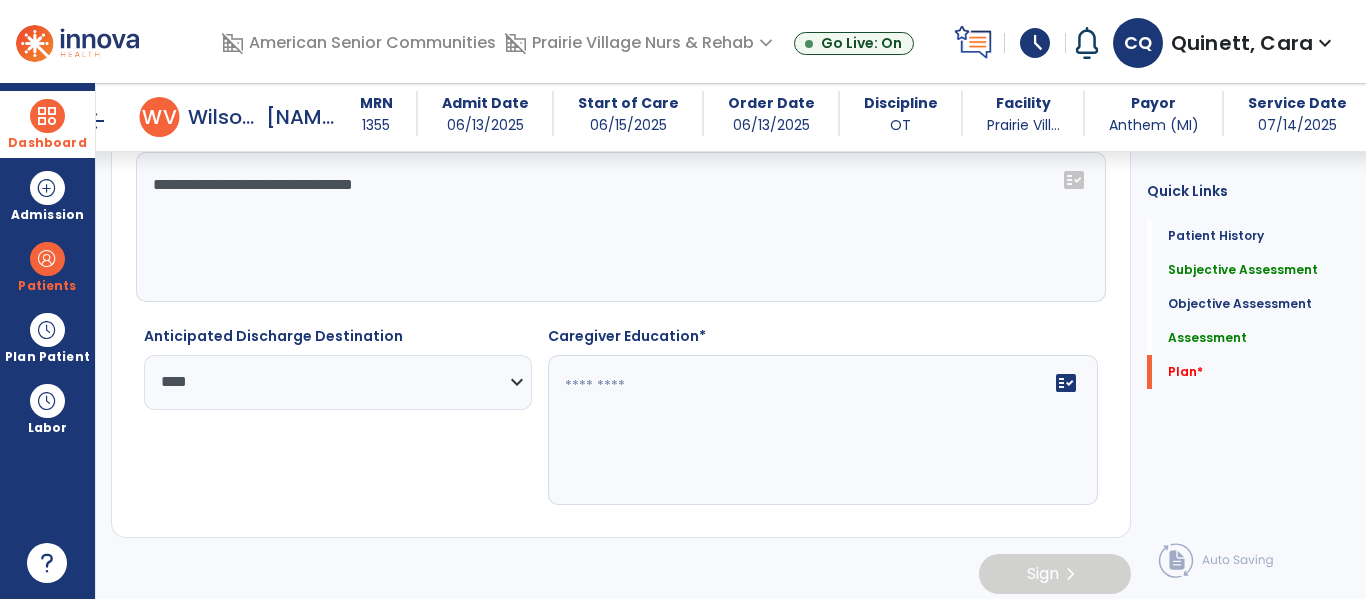 click on "fact_check" 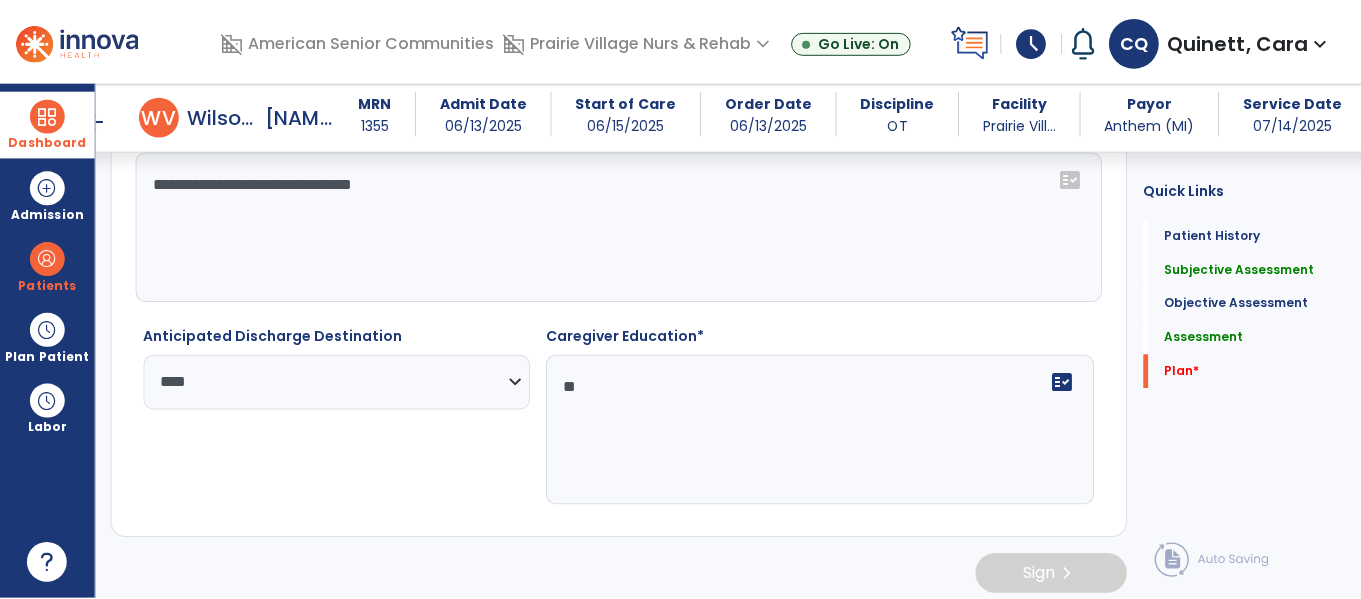 scroll, scrollTop: 4034, scrollLeft: 0, axis: vertical 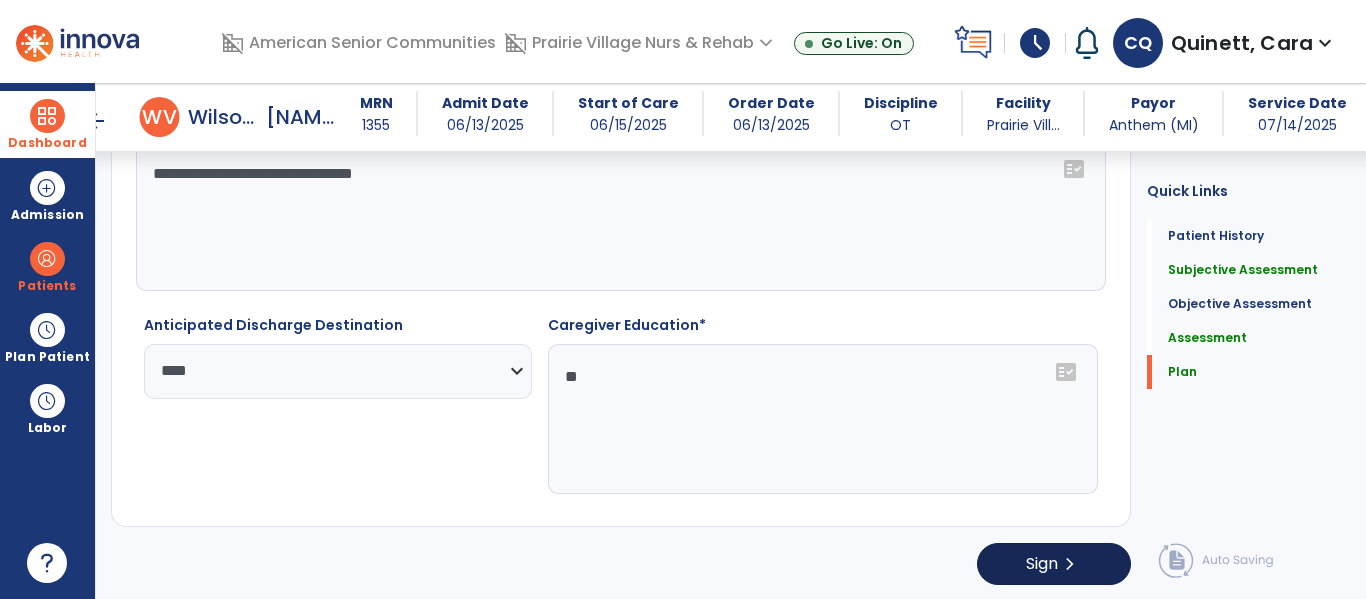 type on "**" 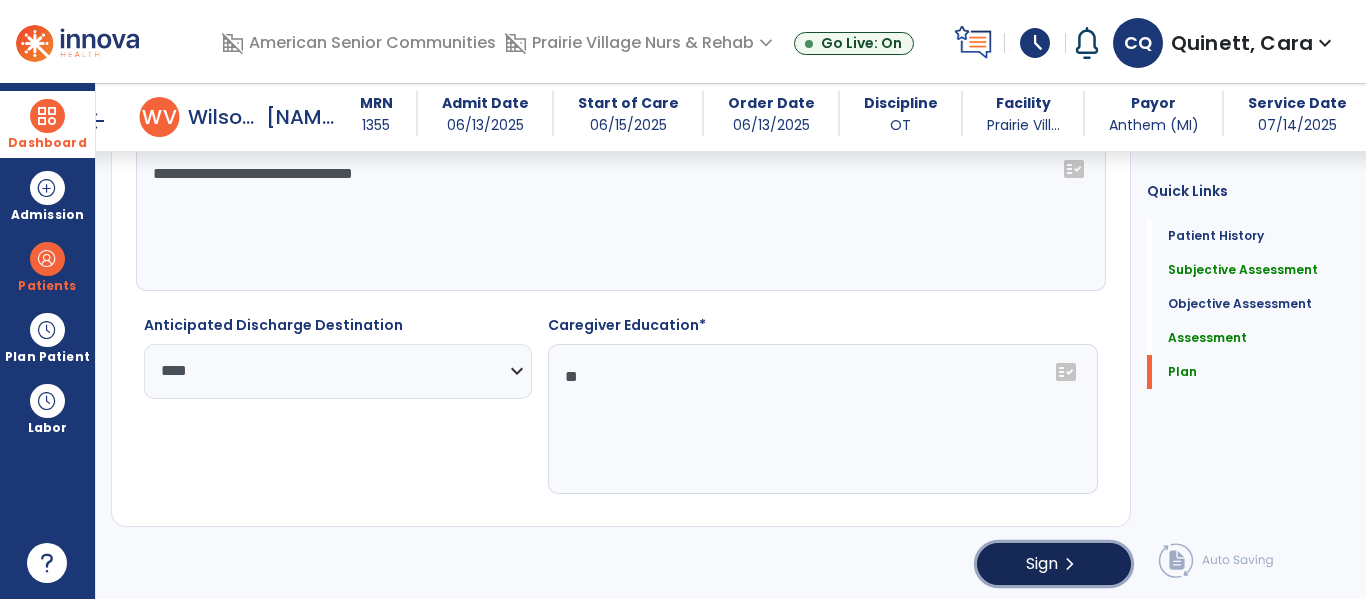 click on "Sign  chevron_right" 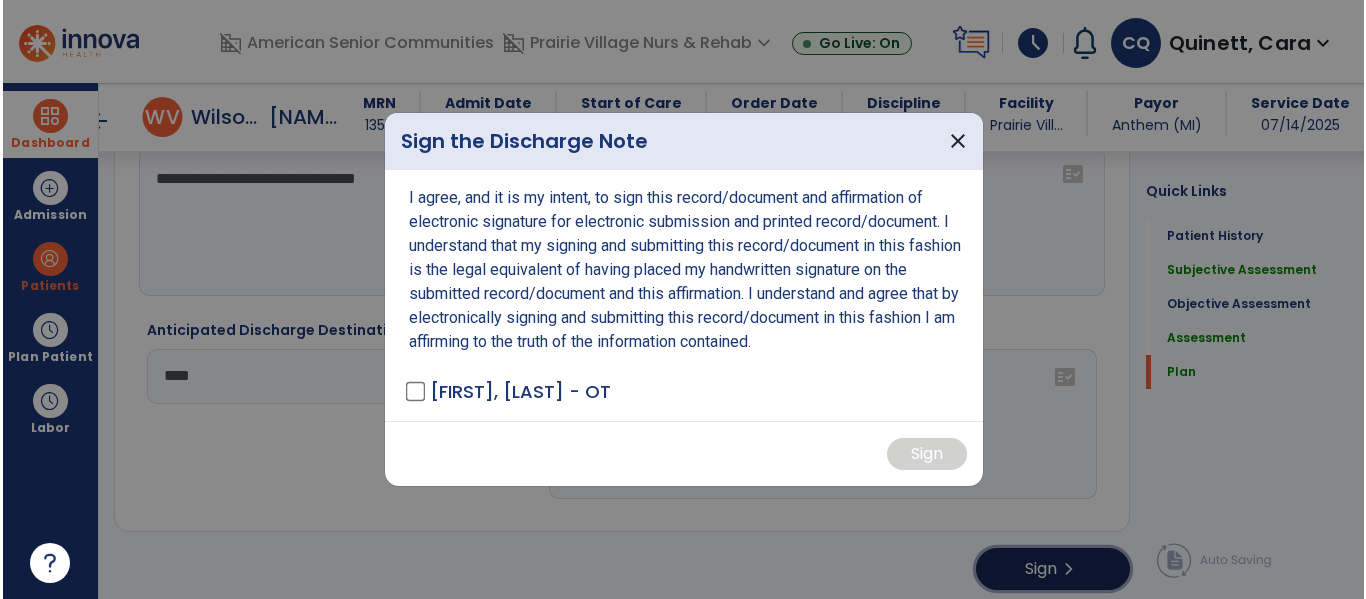 scroll, scrollTop: 4034, scrollLeft: 0, axis: vertical 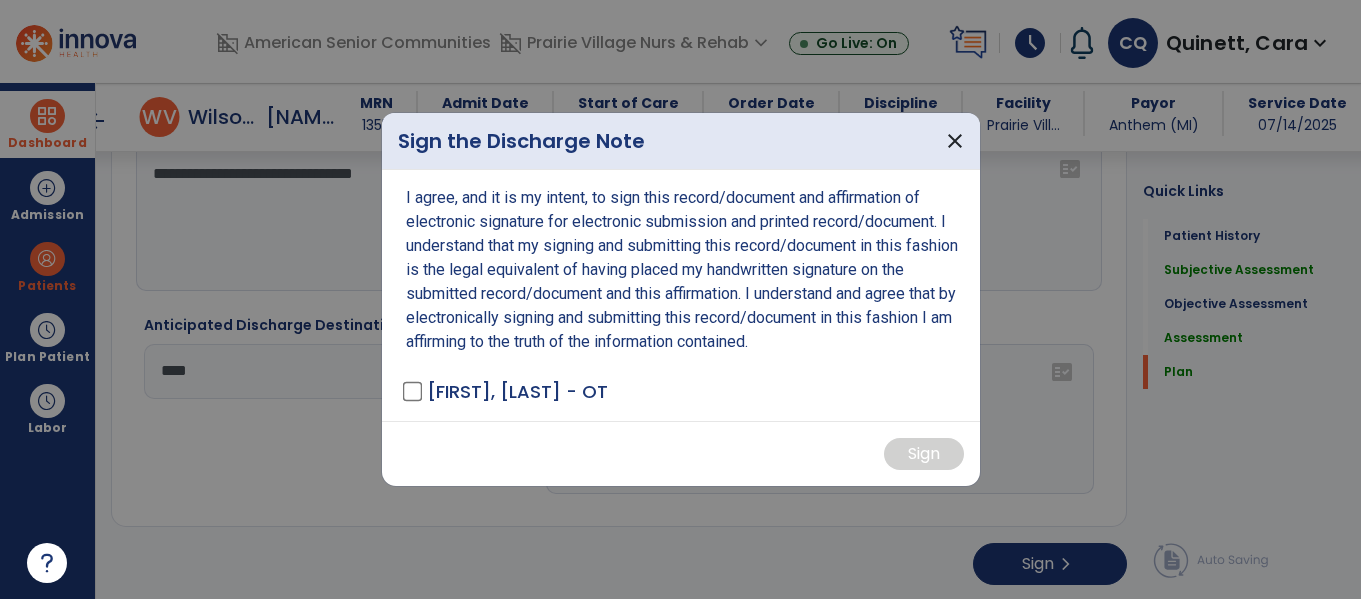 click on "[FIRST], [LAST]  - OT" at bounding box center (517, 391) 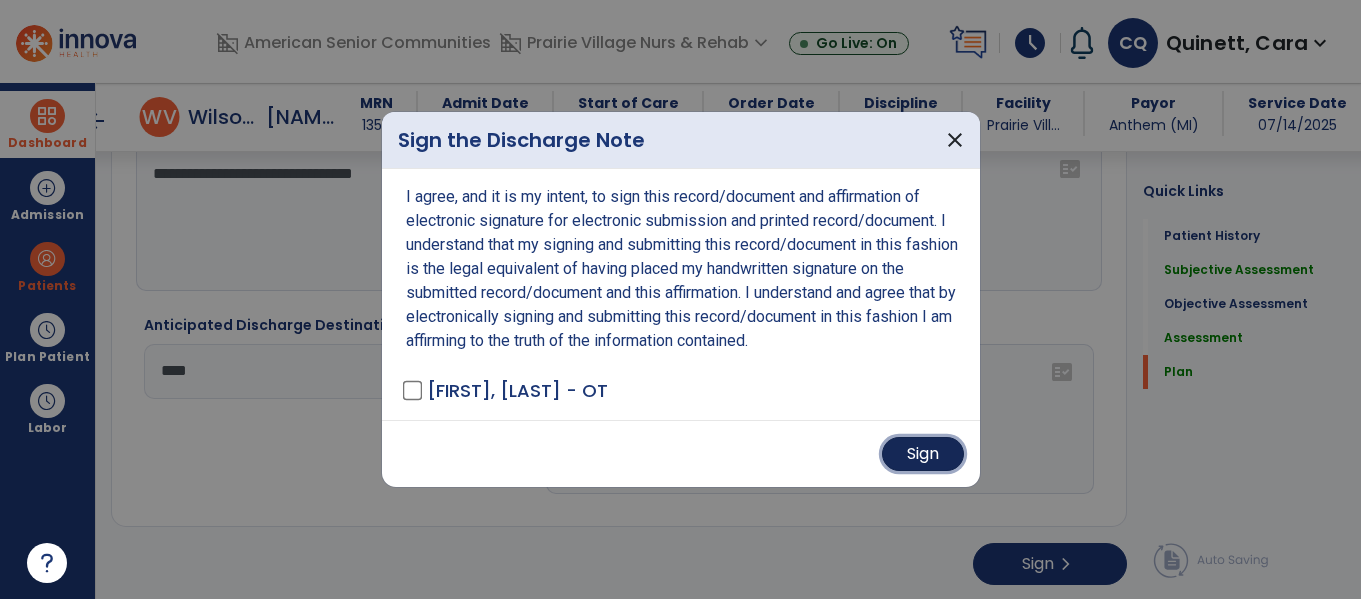 click on "Sign" at bounding box center [923, 454] 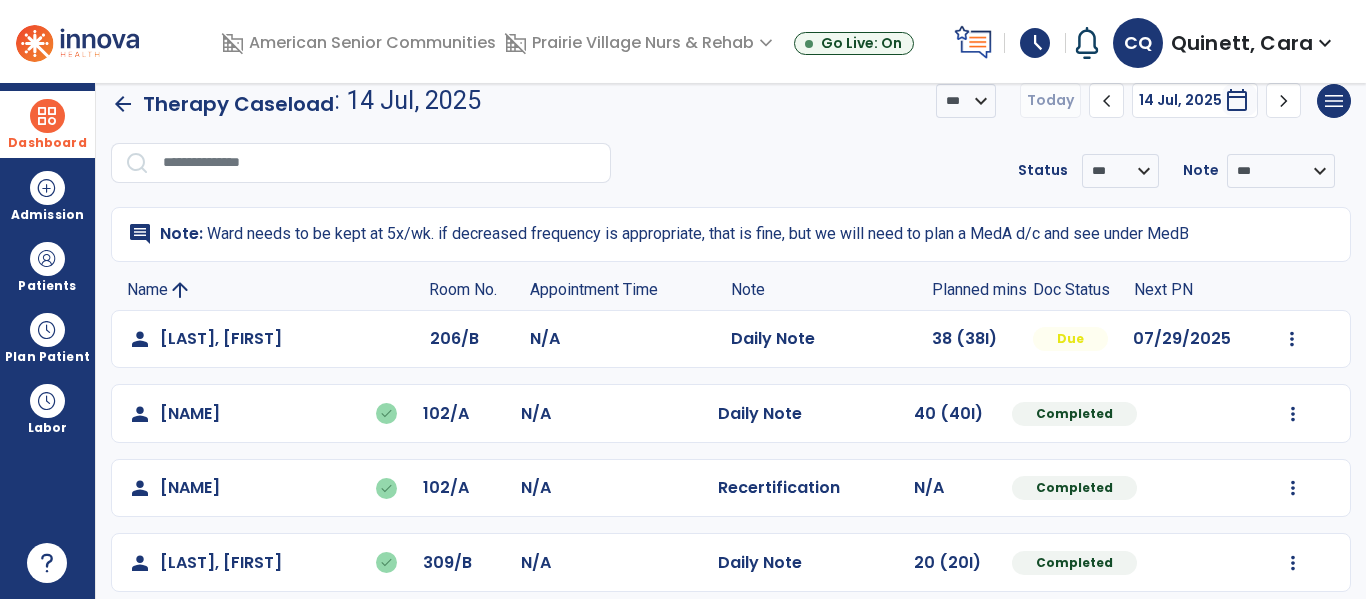 scroll, scrollTop: 0, scrollLeft: 0, axis: both 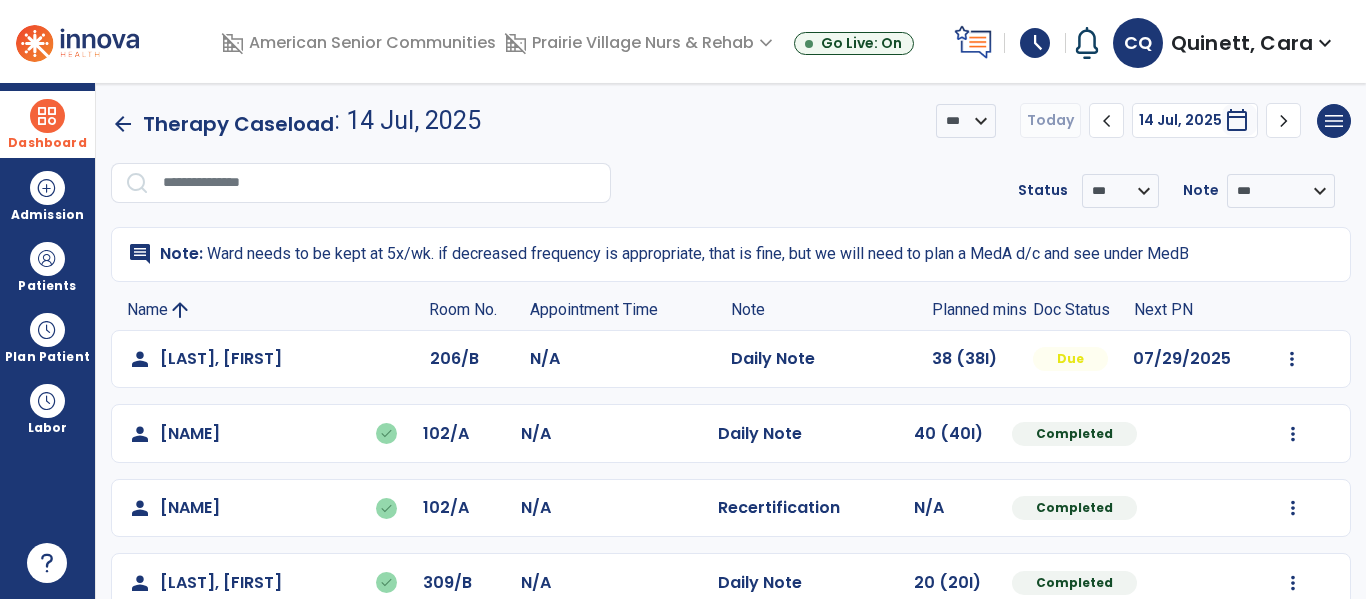 click on "Mark Visit As Complete   Reset Note   Open Document   G + C Mins" 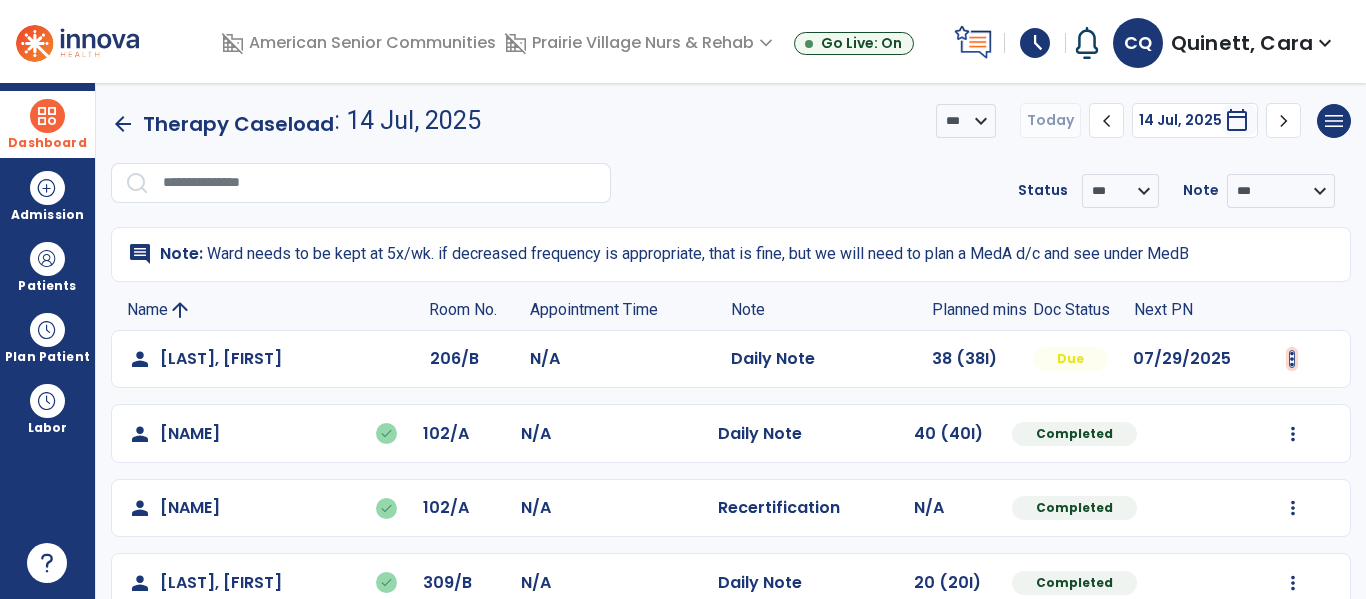 click at bounding box center (1292, 359) 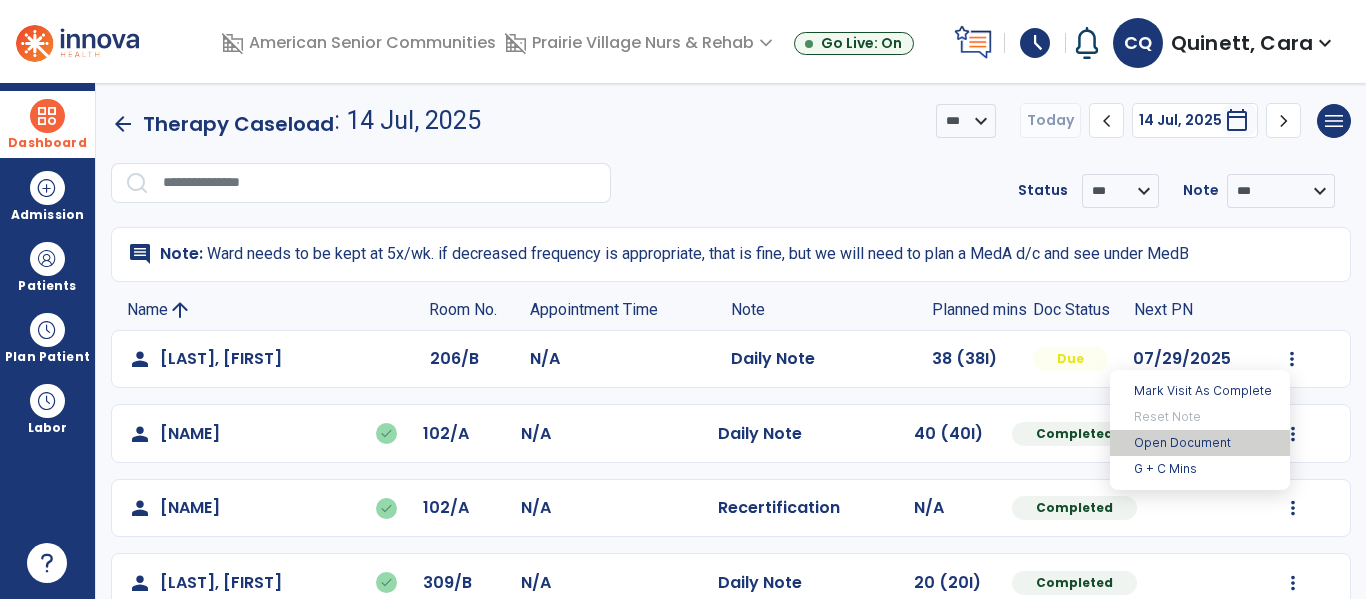 click on "Open Document" at bounding box center [1200, 443] 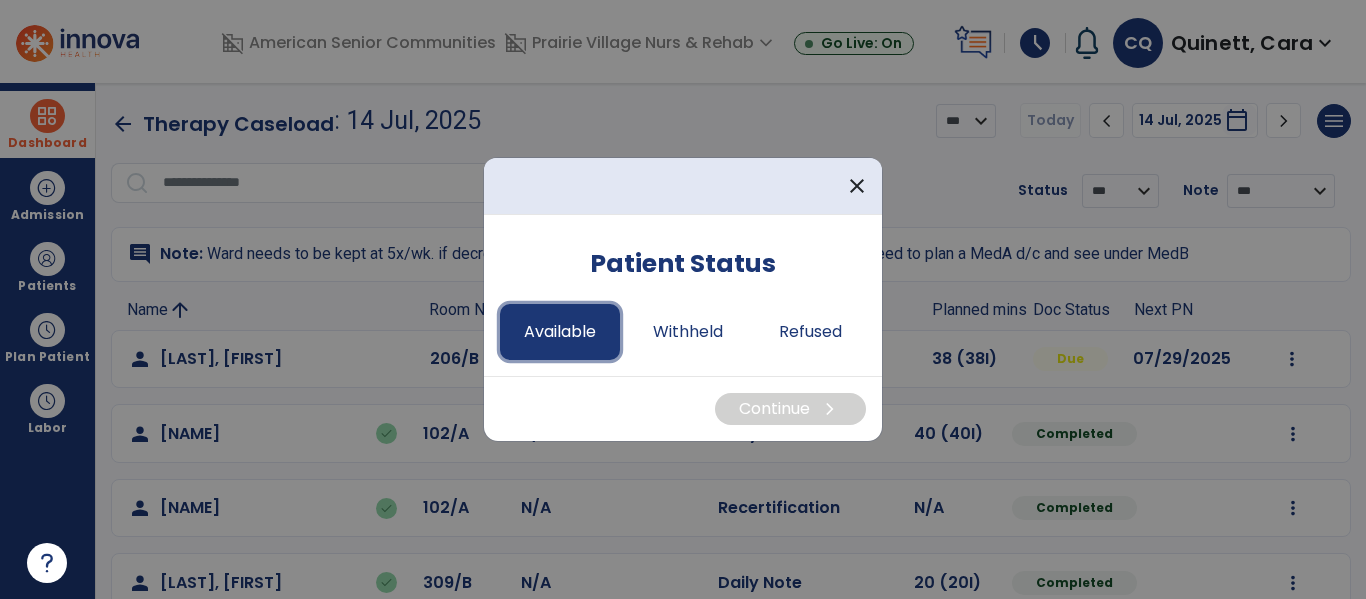 click on "Available" at bounding box center (560, 332) 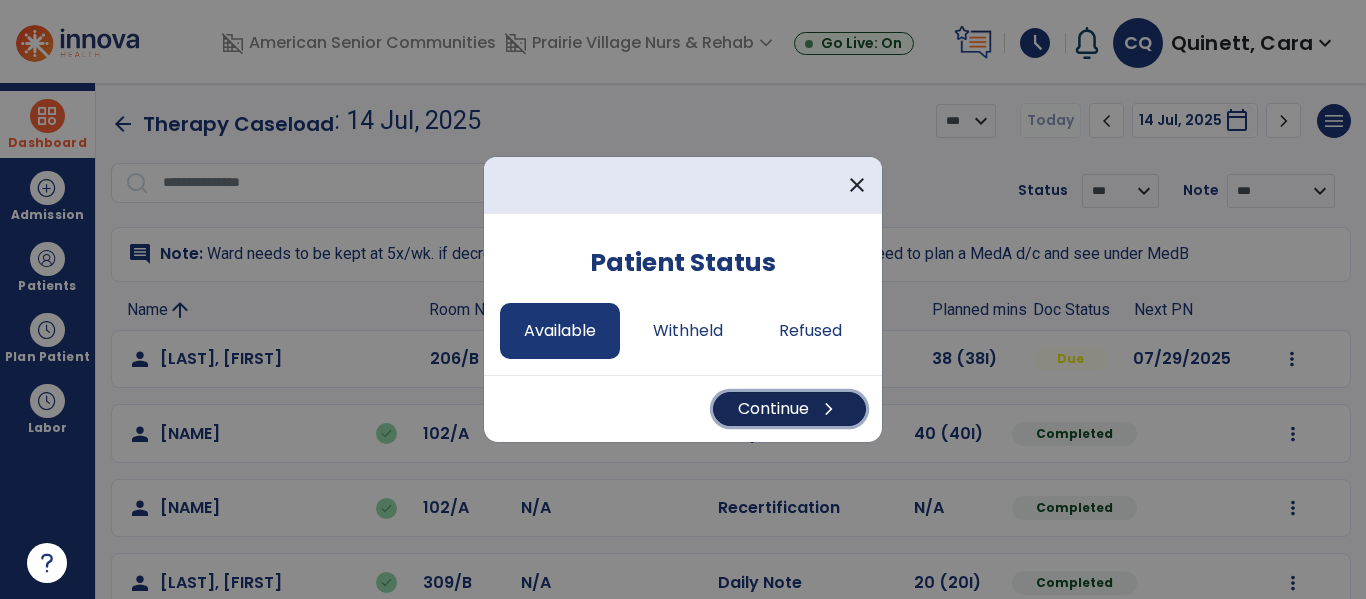 click on "Continue   chevron_right" at bounding box center [789, 409] 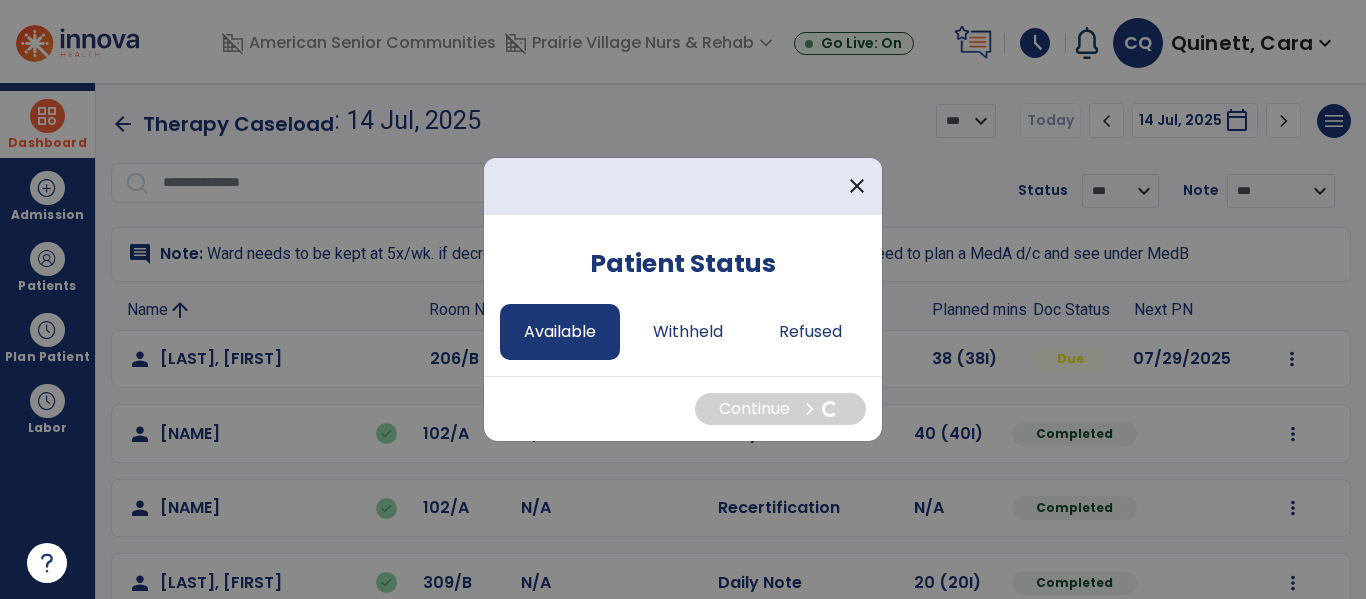 select on "*" 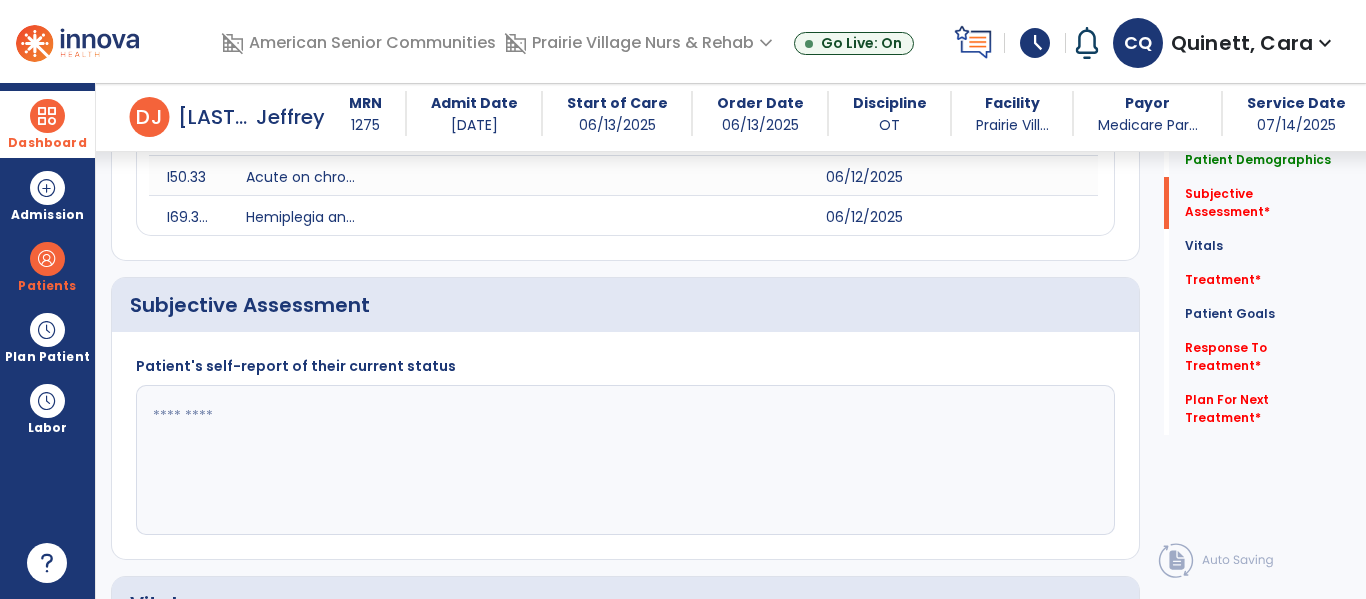 scroll, scrollTop: 333, scrollLeft: 0, axis: vertical 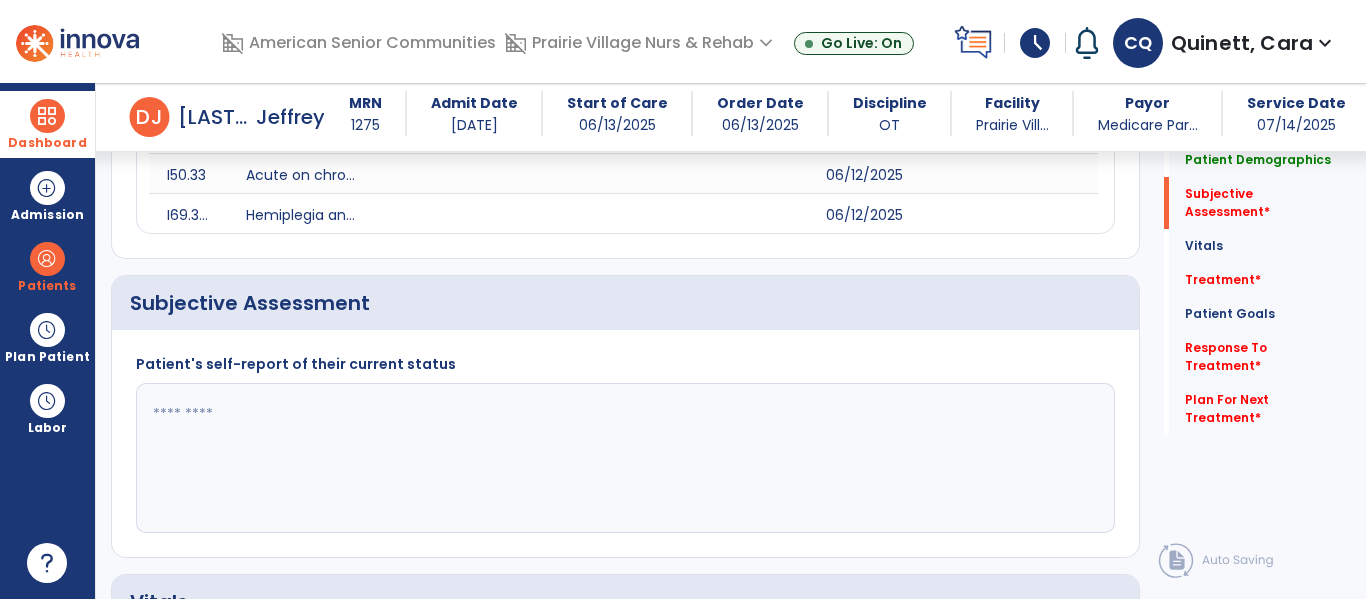click 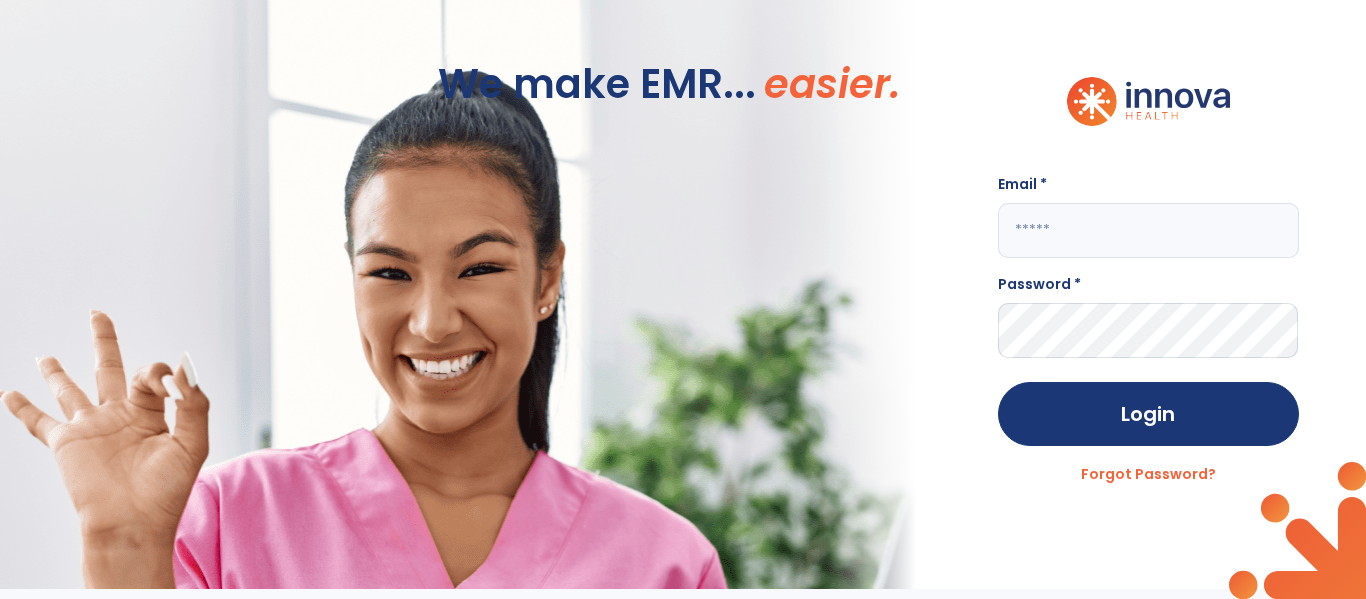 scroll, scrollTop: 0, scrollLeft: 0, axis: both 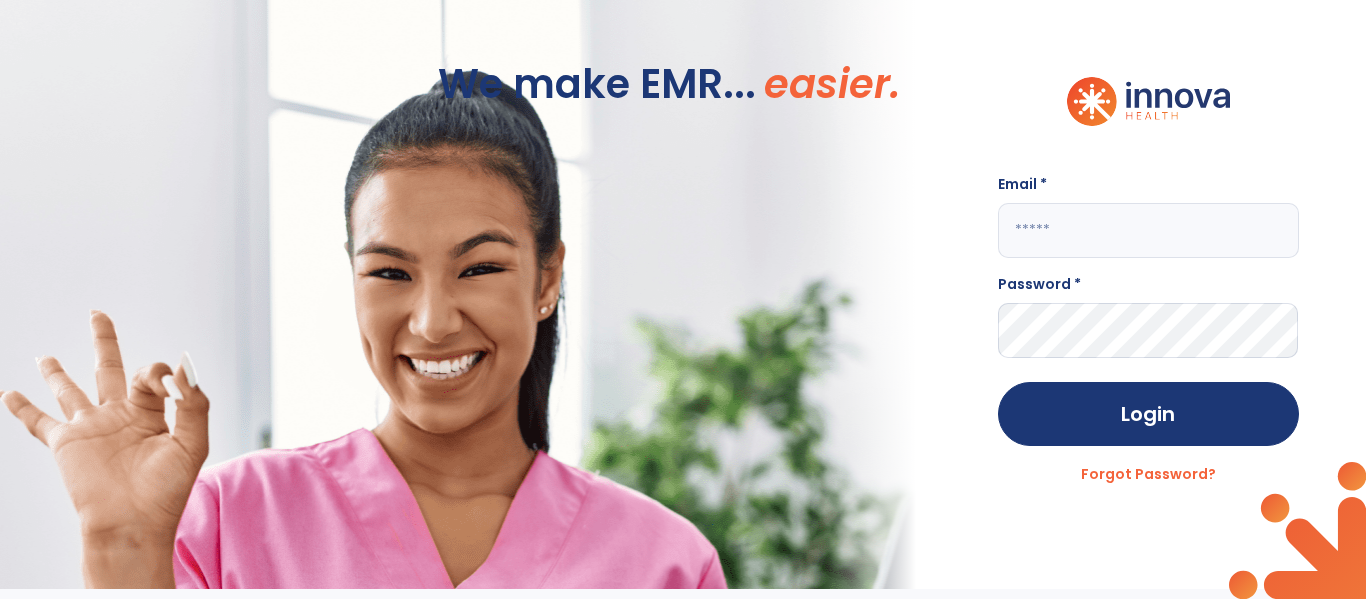 click 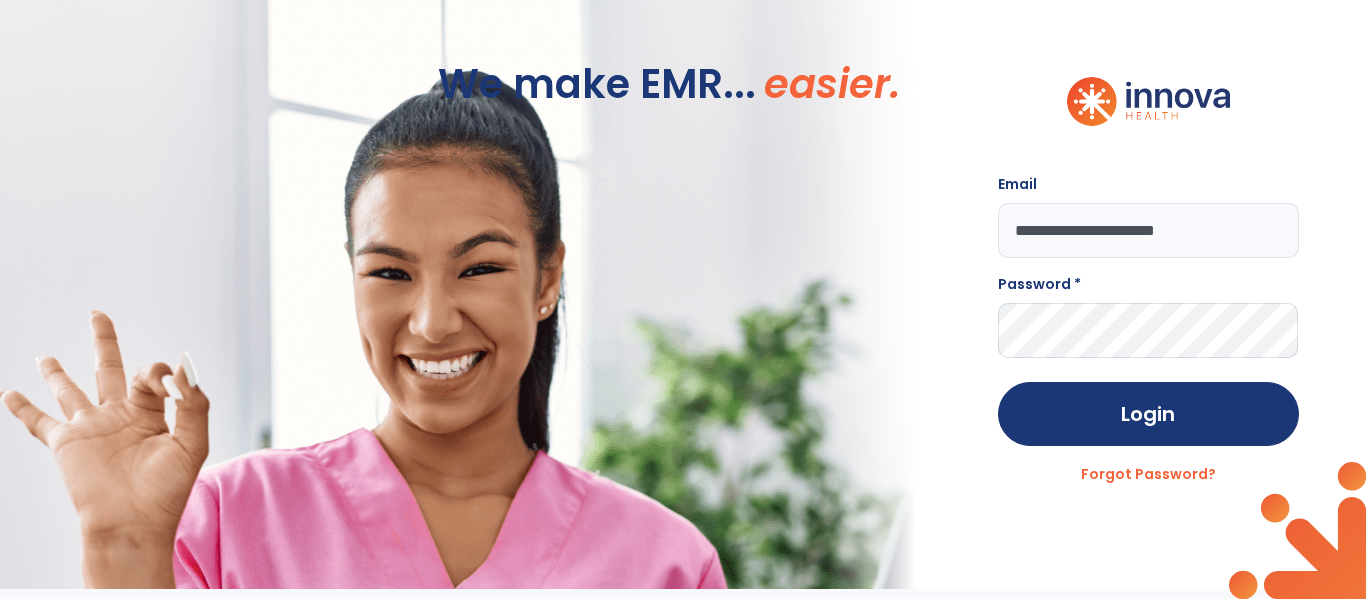 type on "**********" 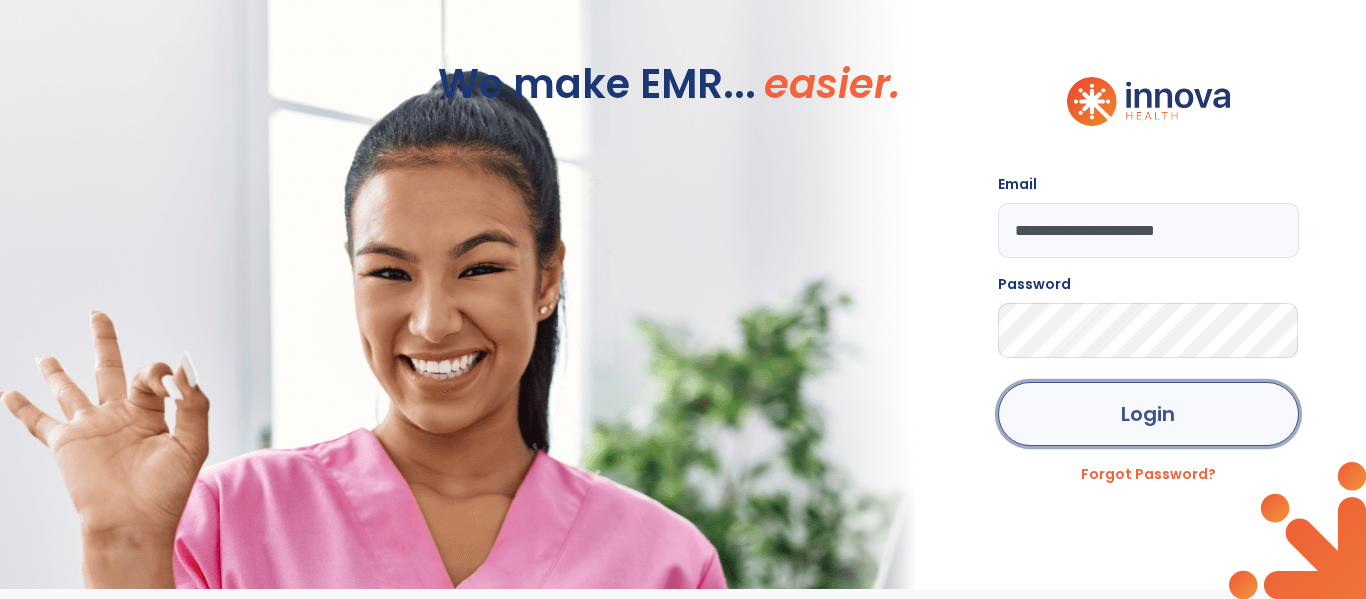 click on "Login" 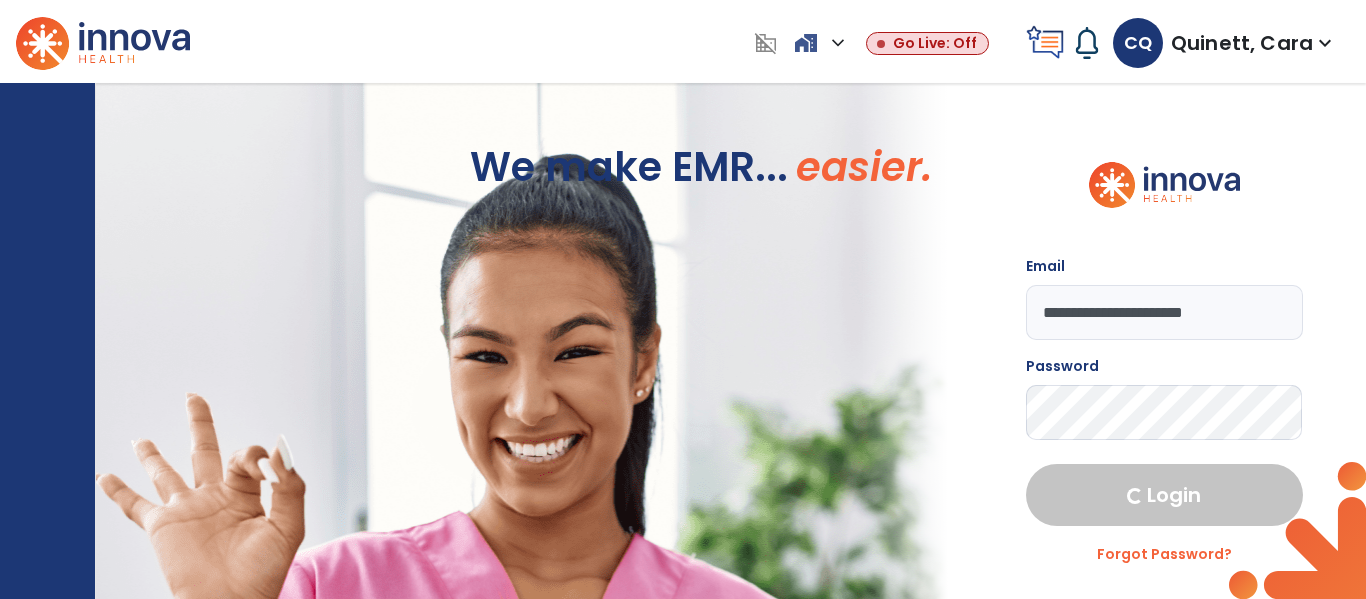 select on "****" 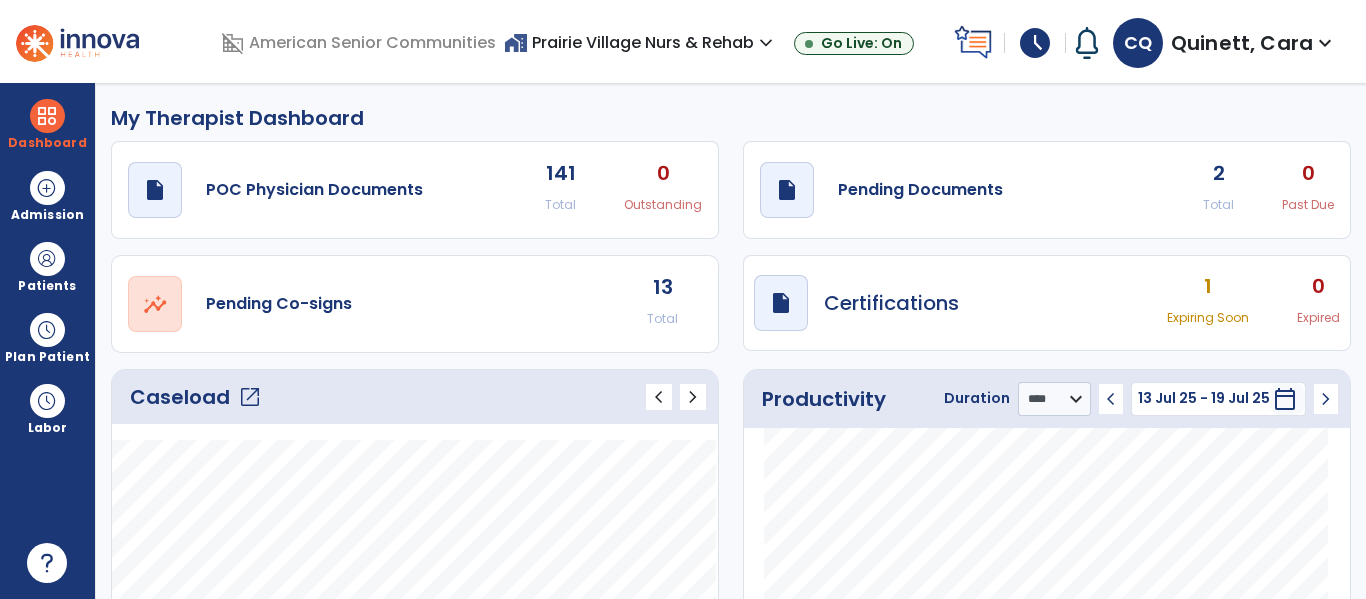 click on "open_in_new" 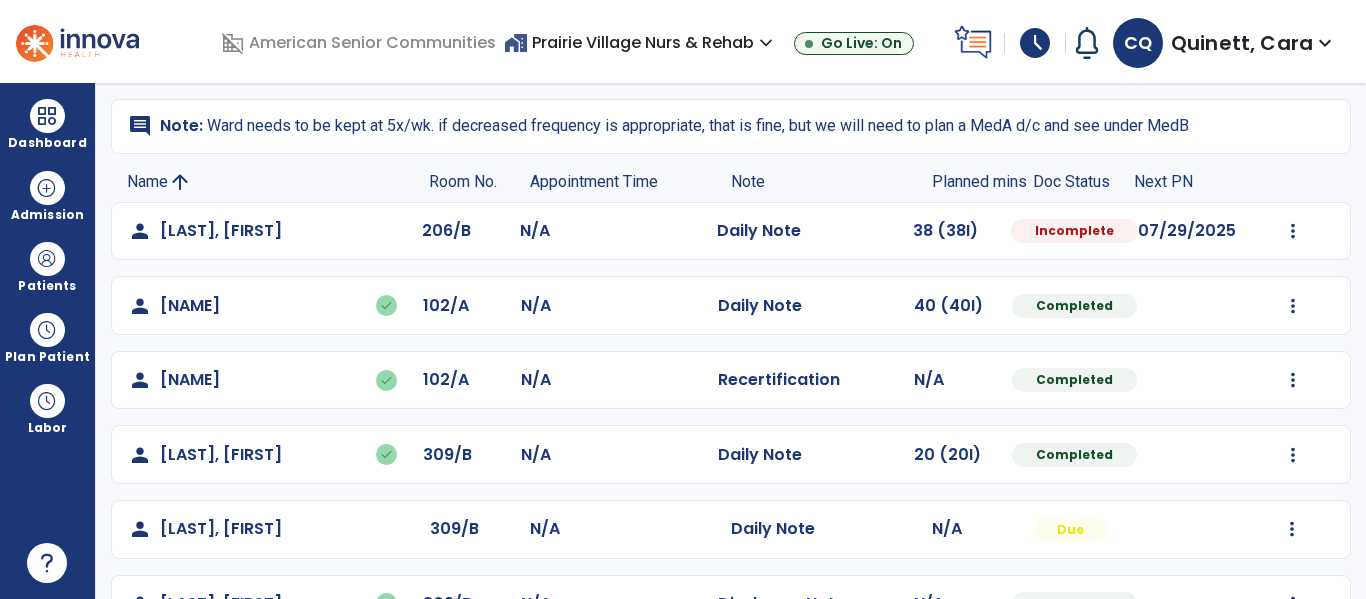 scroll, scrollTop: 113, scrollLeft: 0, axis: vertical 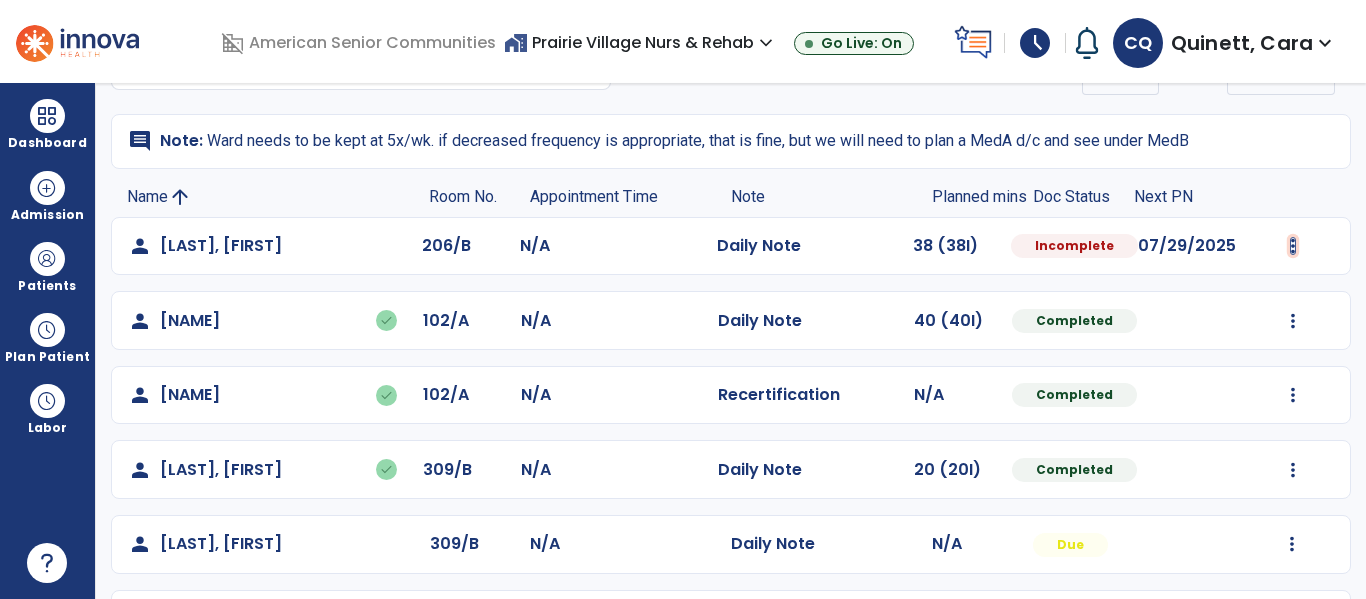 click at bounding box center (1293, 246) 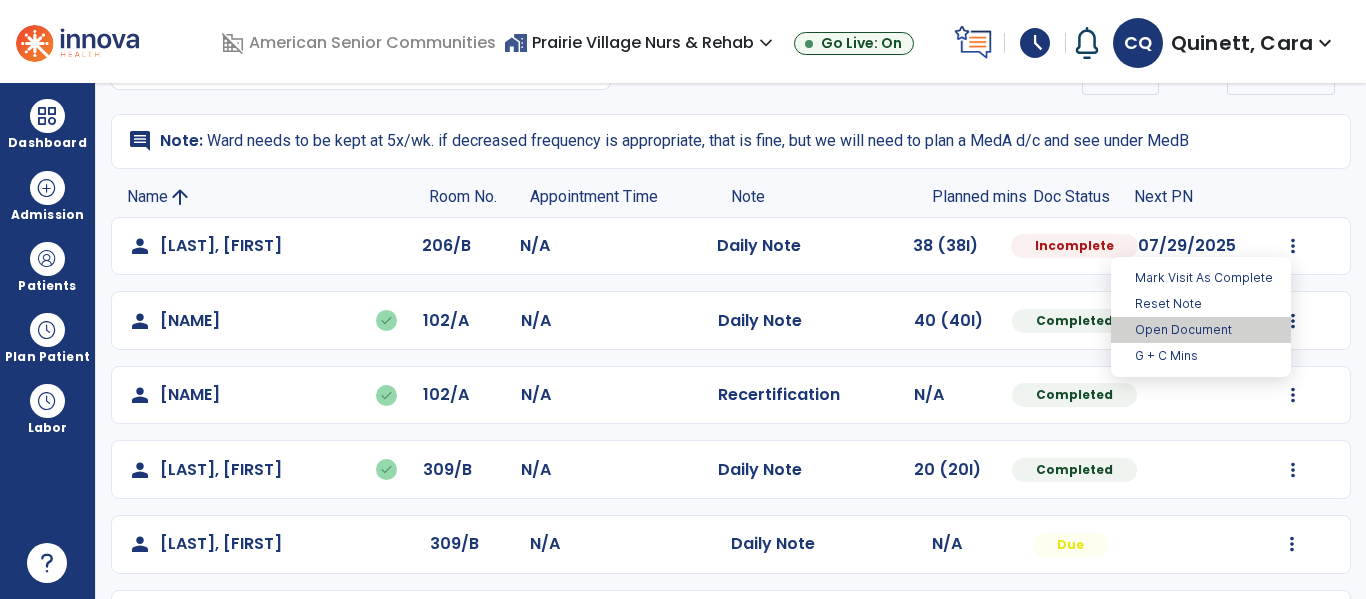 click on "Open Document" at bounding box center [1201, 330] 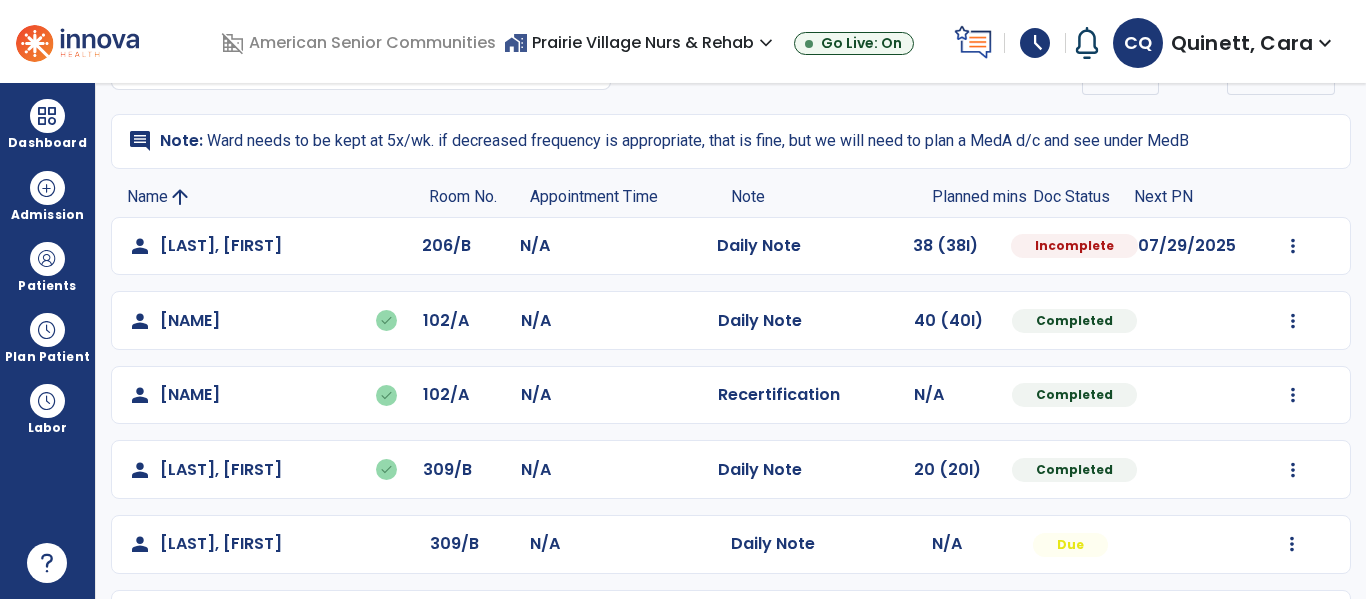 select on "*" 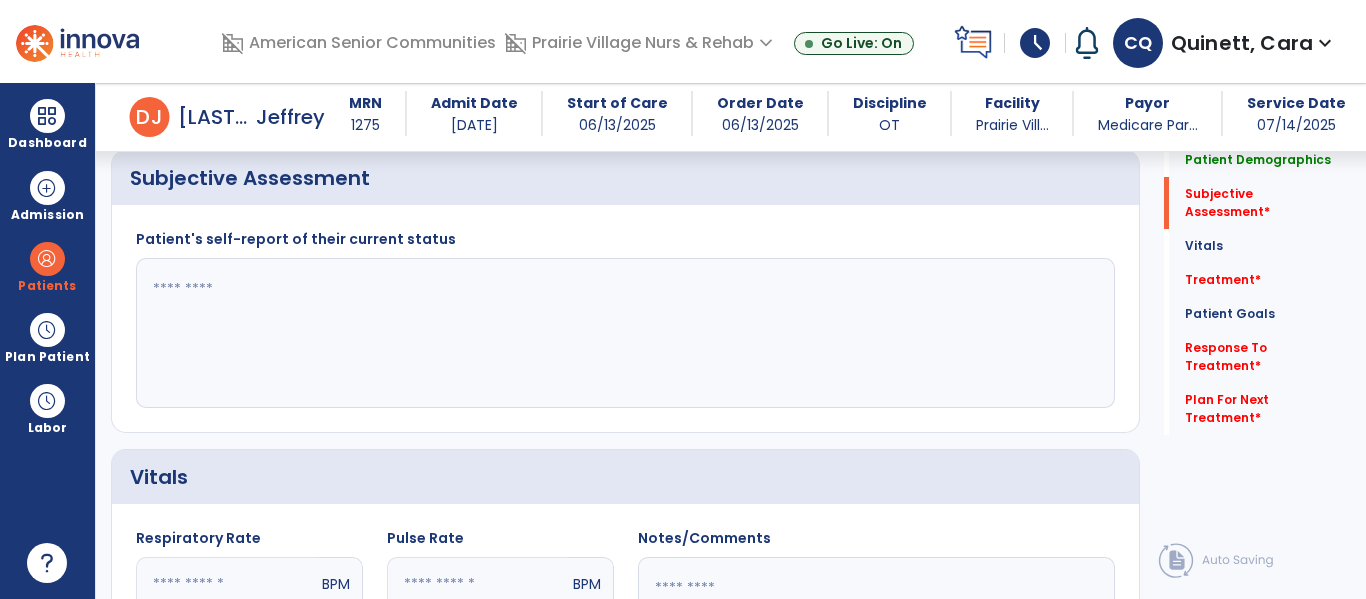 scroll, scrollTop: 355, scrollLeft: 0, axis: vertical 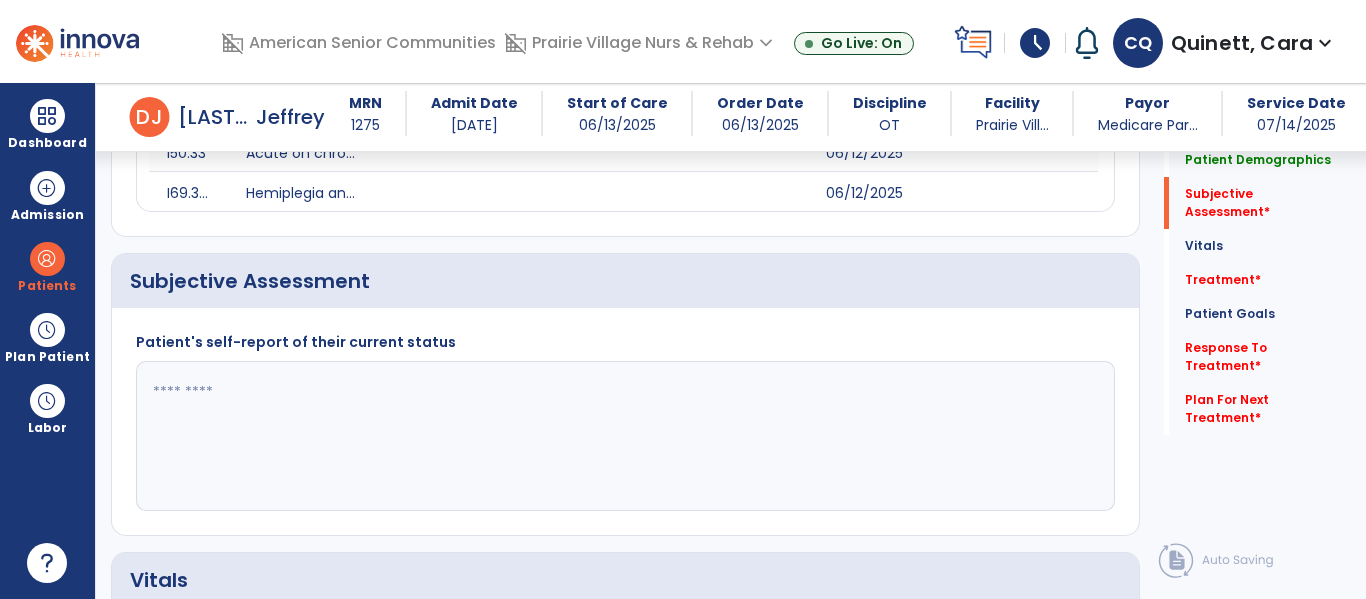 click 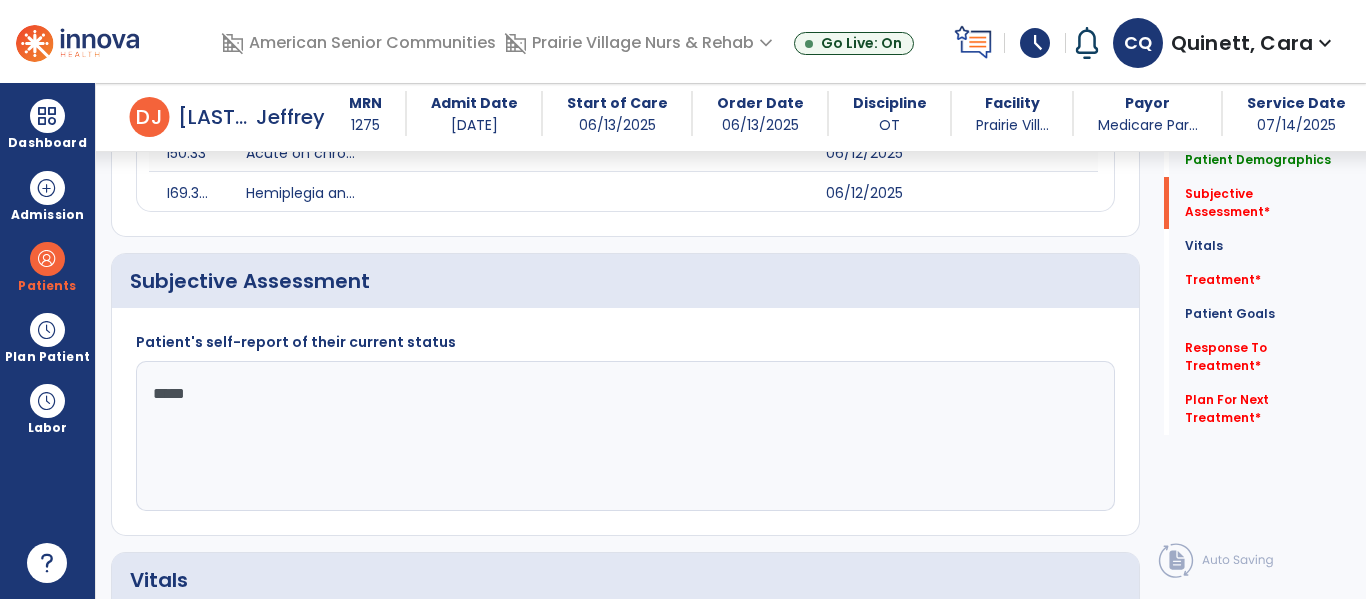 type on "******" 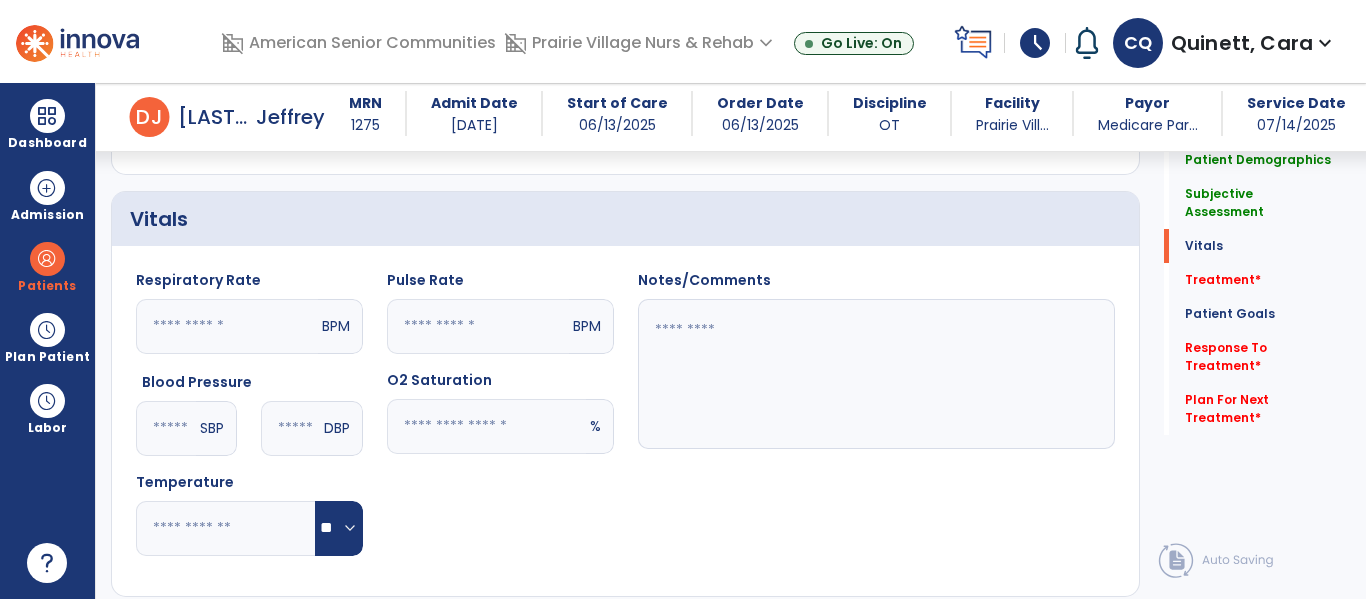 scroll, scrollTop: 787, scrollLeft: 0, axis: vertical 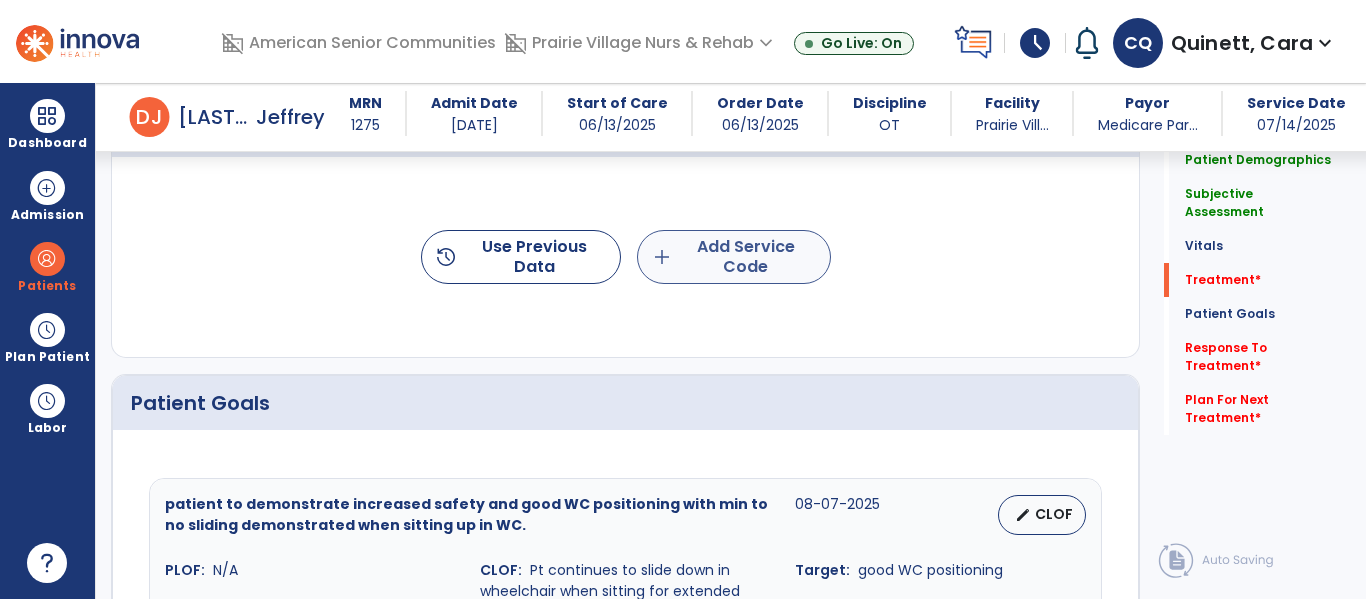 type on "**********" 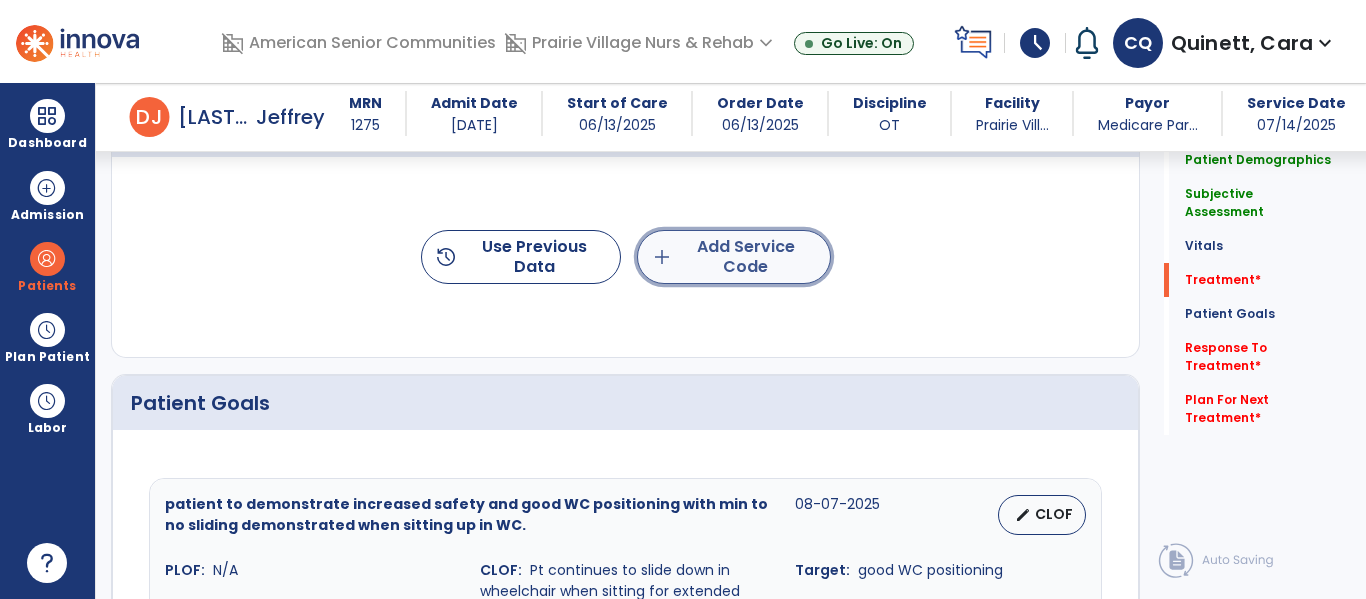 click on "add  Add Service Code" 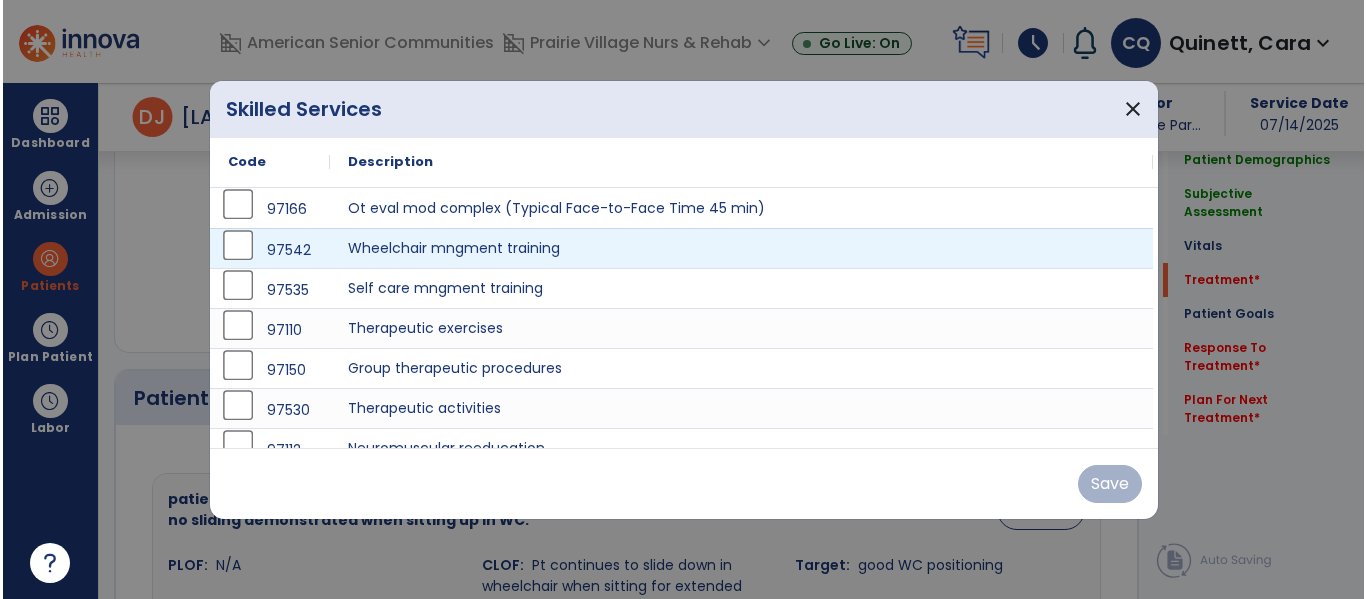 scroll, scrollTop: 1227, scrollLeft: 0, axis: vertical 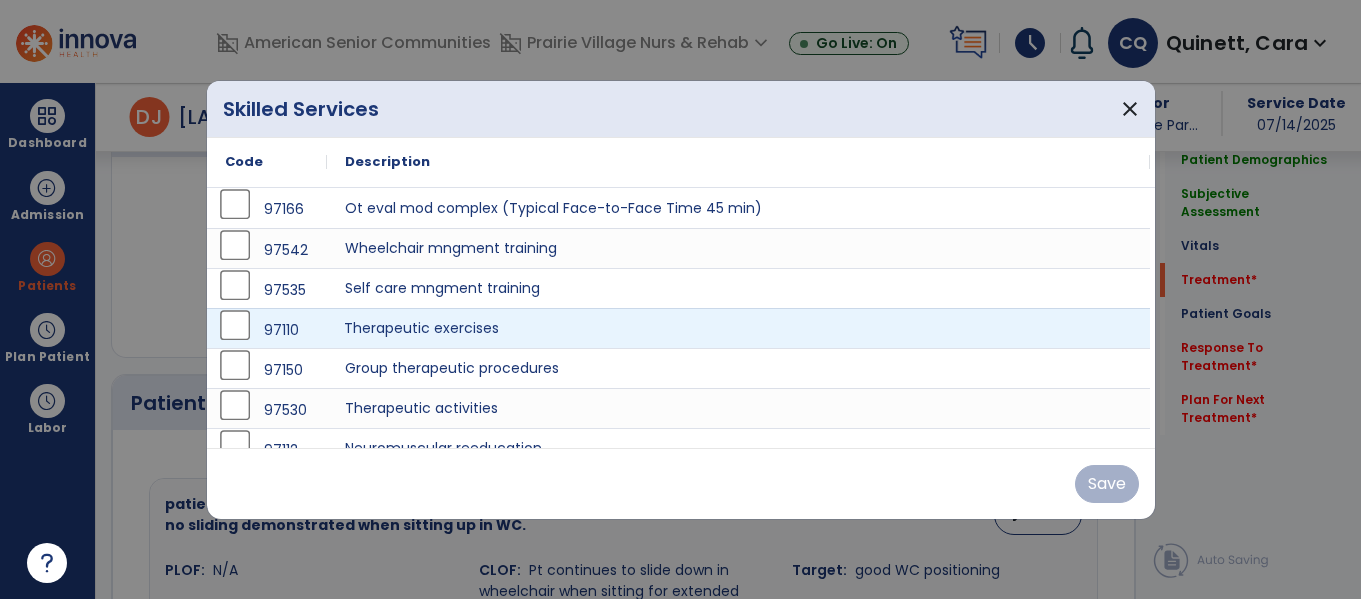 click on "Therapeutic exercises" at bounding box center (738, 328) 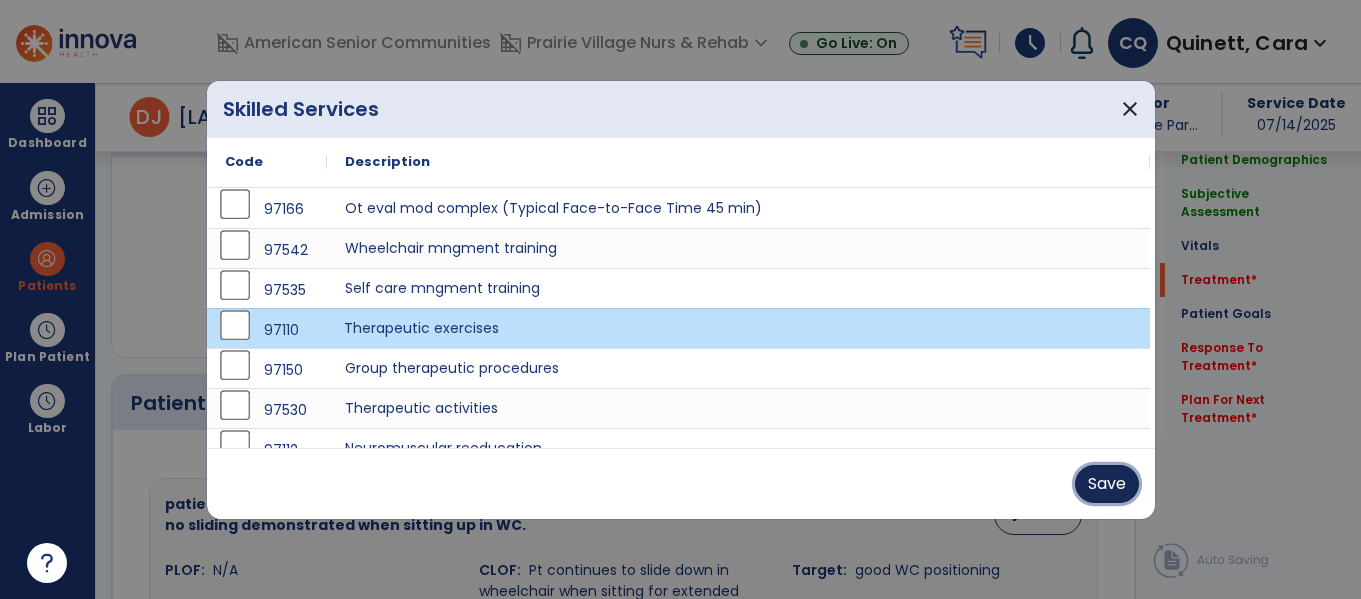 click on "Save" at bounding box center [1107, 484] 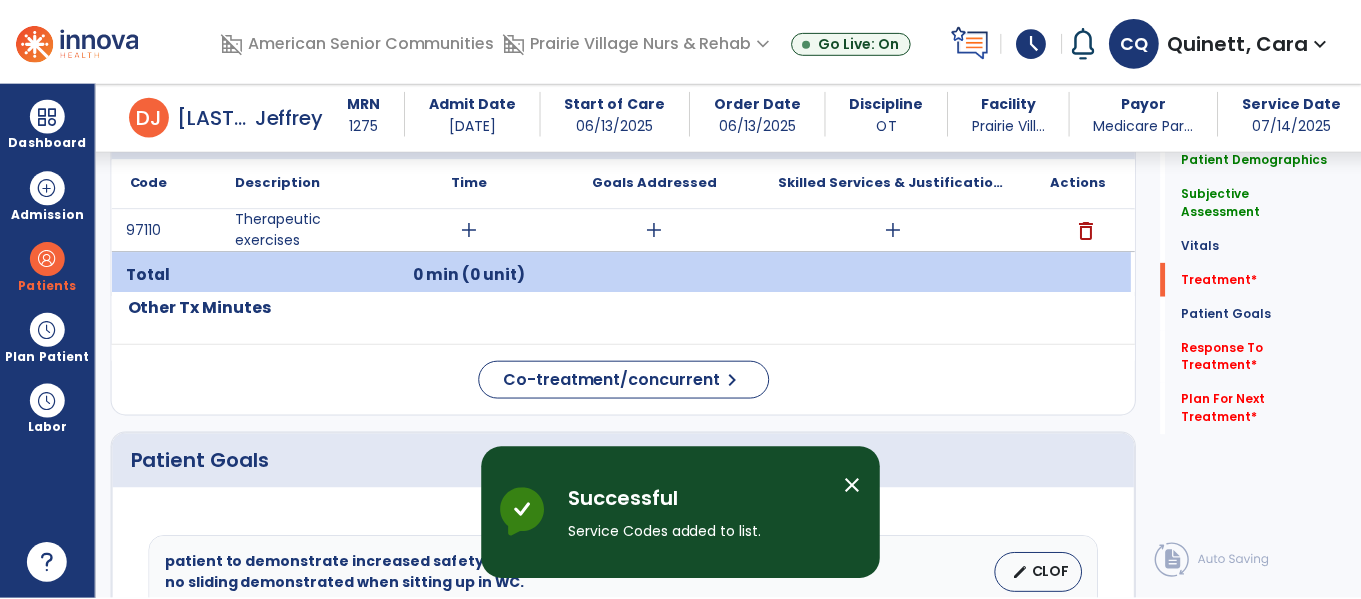 scroll, scrollTop: 1125, scrollLeft: 0, axis: vertical 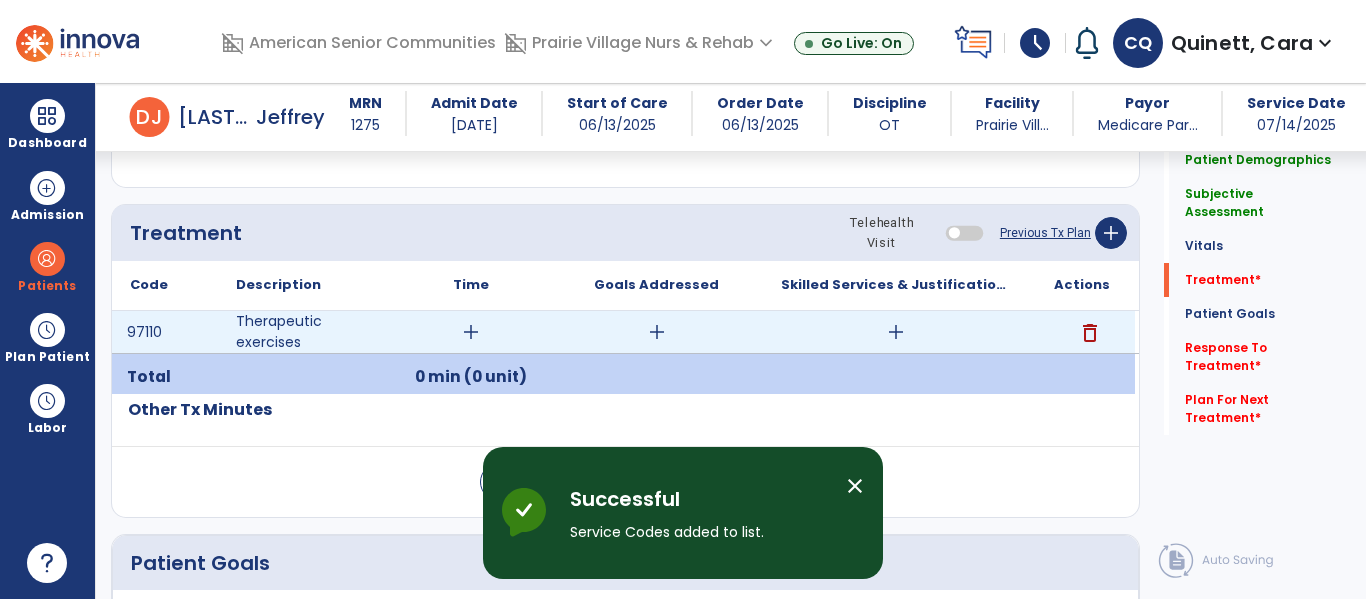 click on "add" at bounding box center (470, 332) 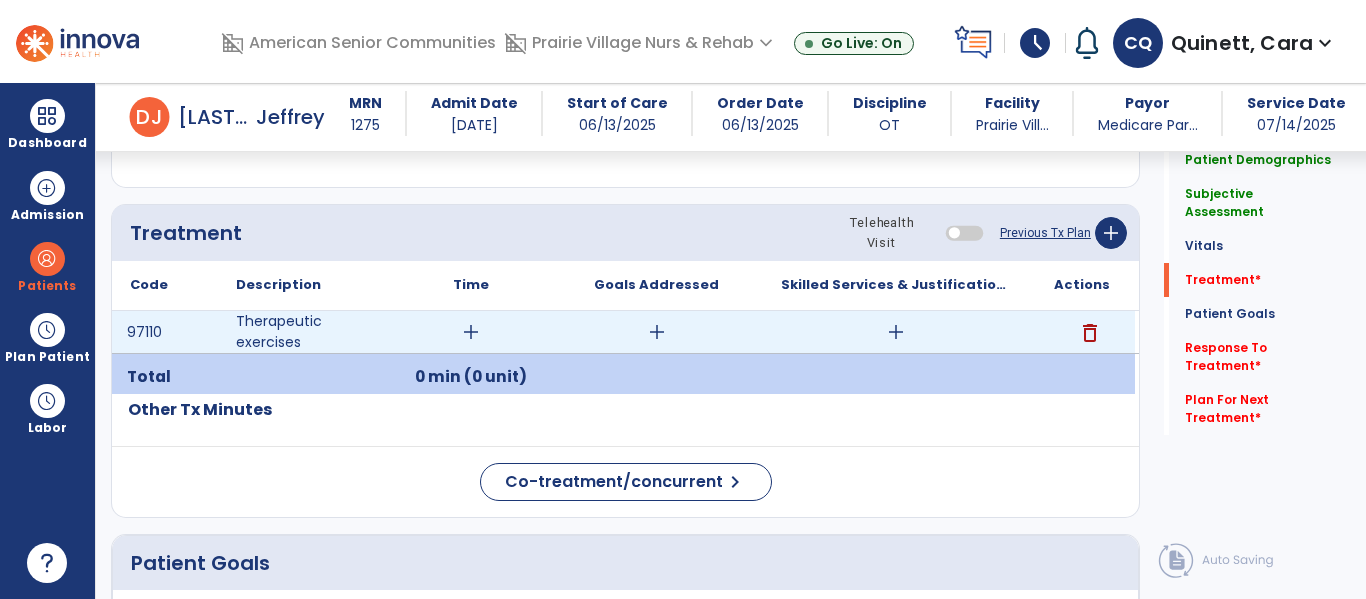 click on "add" at bounding box center [471, 332] 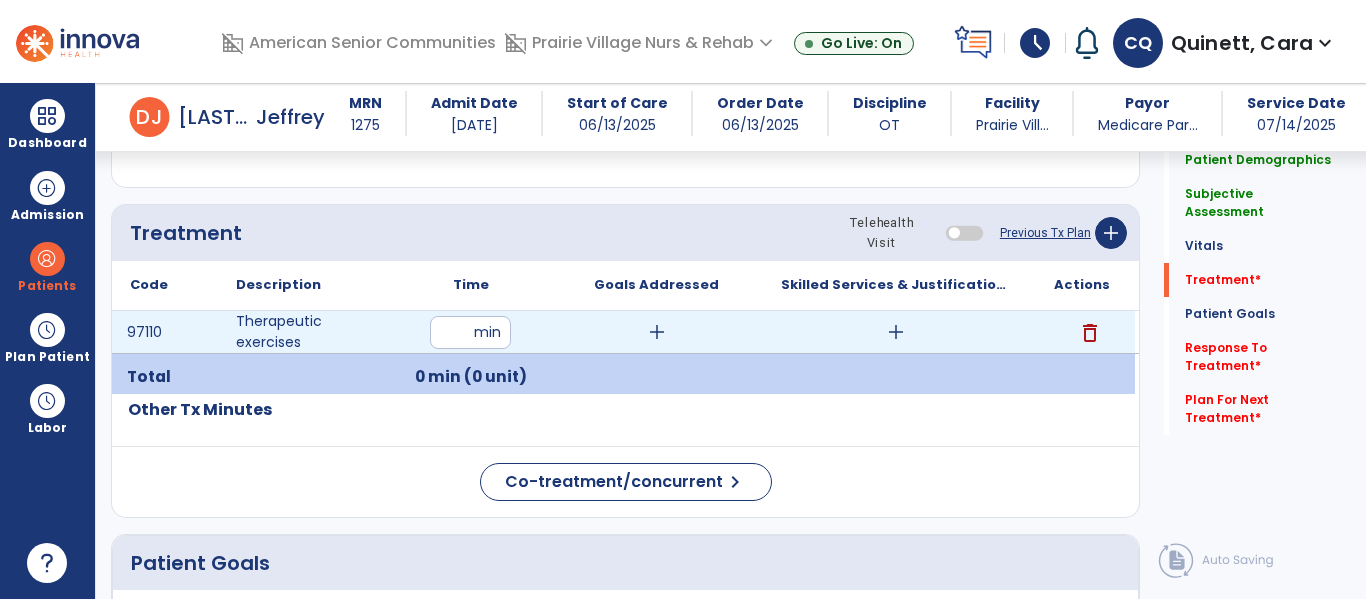 type on "*" 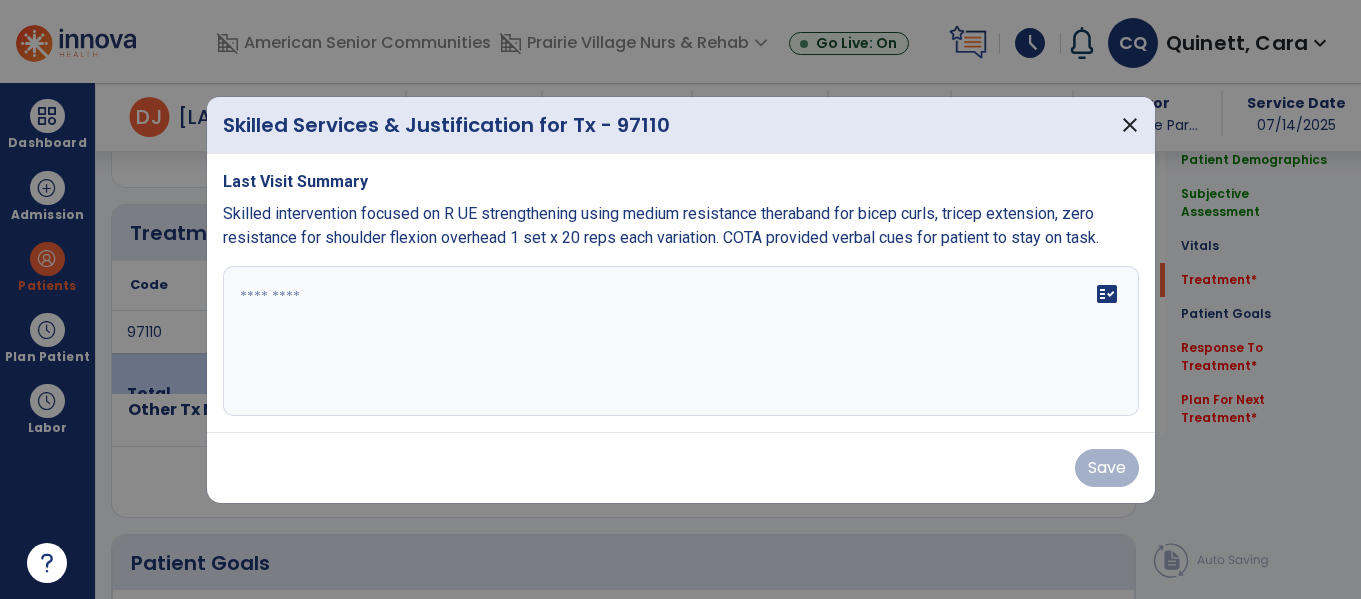 scroll, scrollTop: 1125, scrollLeft: 0, axis: vertical 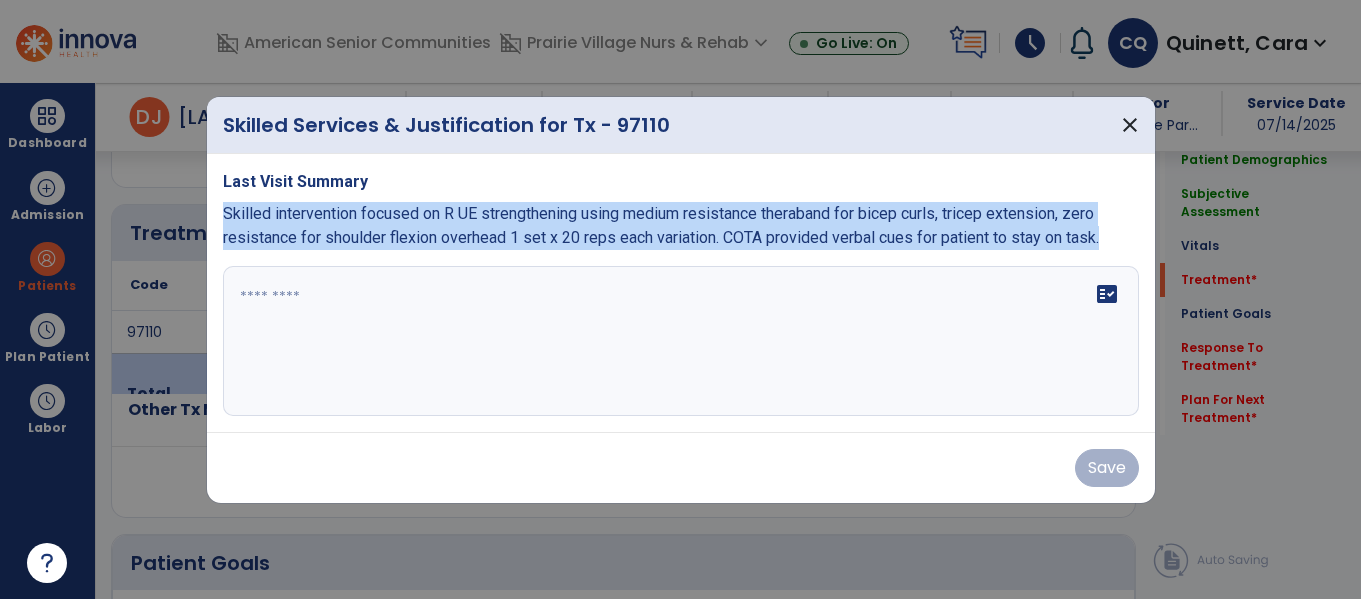 drag, startPoint x: 222, startPoint y: 208, endPoint x: 461, endPoint y: 272, distance: 247.4207 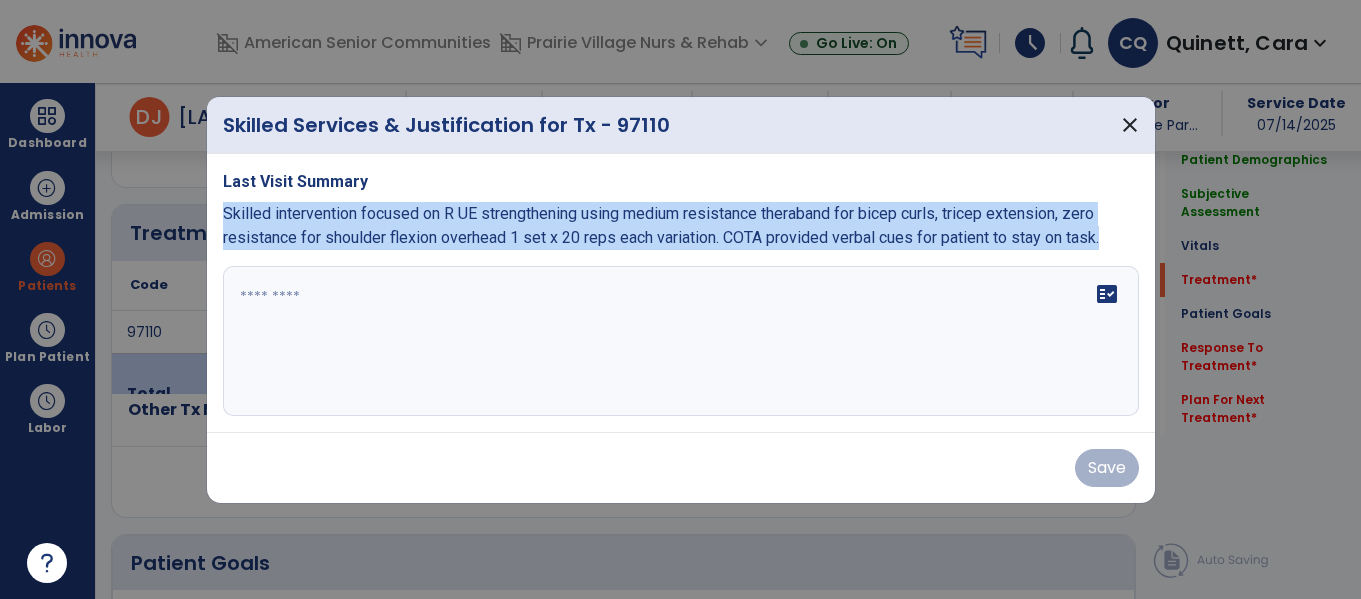 click on "Last Visit Summary Skilled intervention focused on R UE strengthening using medium resistance theraband for bicep curls, tricep extension, zero resistance for shoulder flexion overhead 1 set x 20 reps each variation.  COTA provided verbal cues for patient to stay on task.   fact_check" at bounding box center [681, 293] 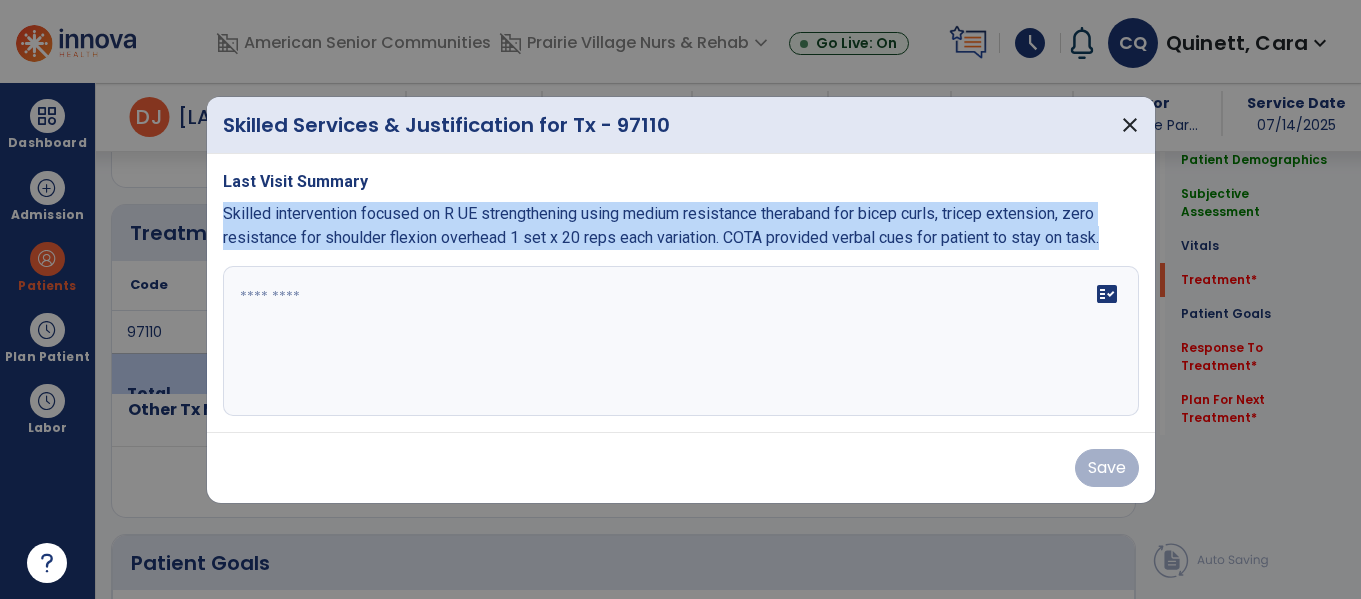 copy on "Skilled intervention focused on R UE strengthening using medium resistance theraband for bicep curls, tricep extension, zero resistance for shoulder flexion overhead 1 set x 20 reps each variation.  COTA provided verbal cues for patient to stay on task." 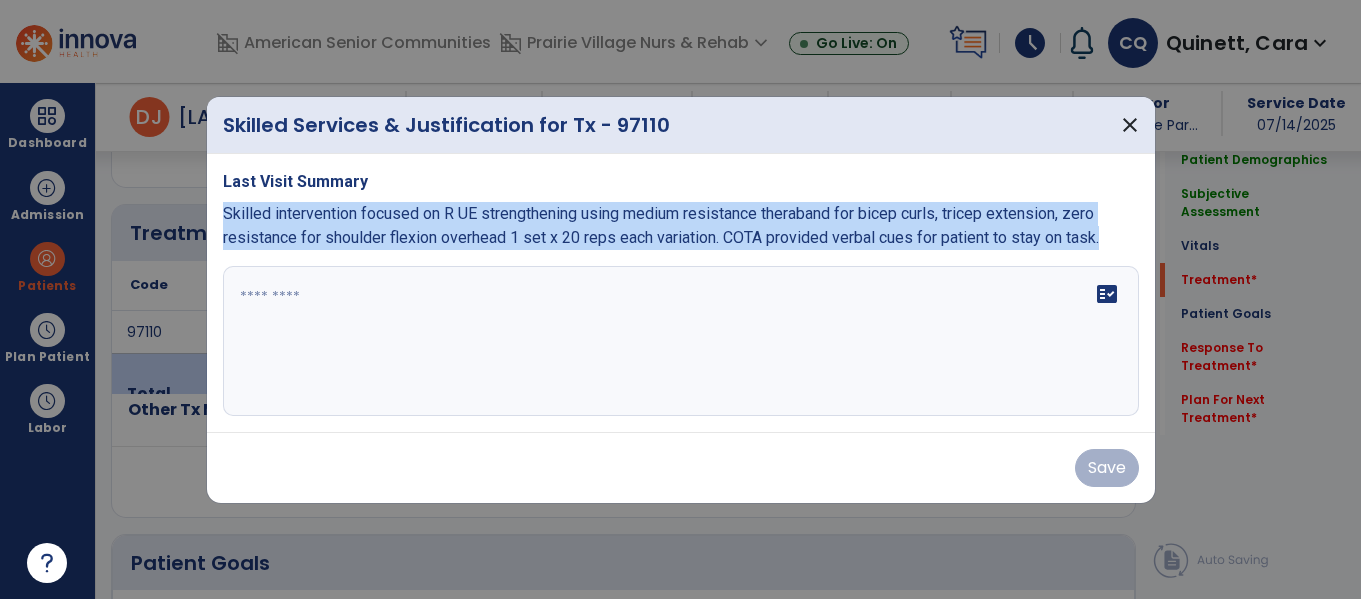 click on "fact_check" at bounding box center (681, 341) 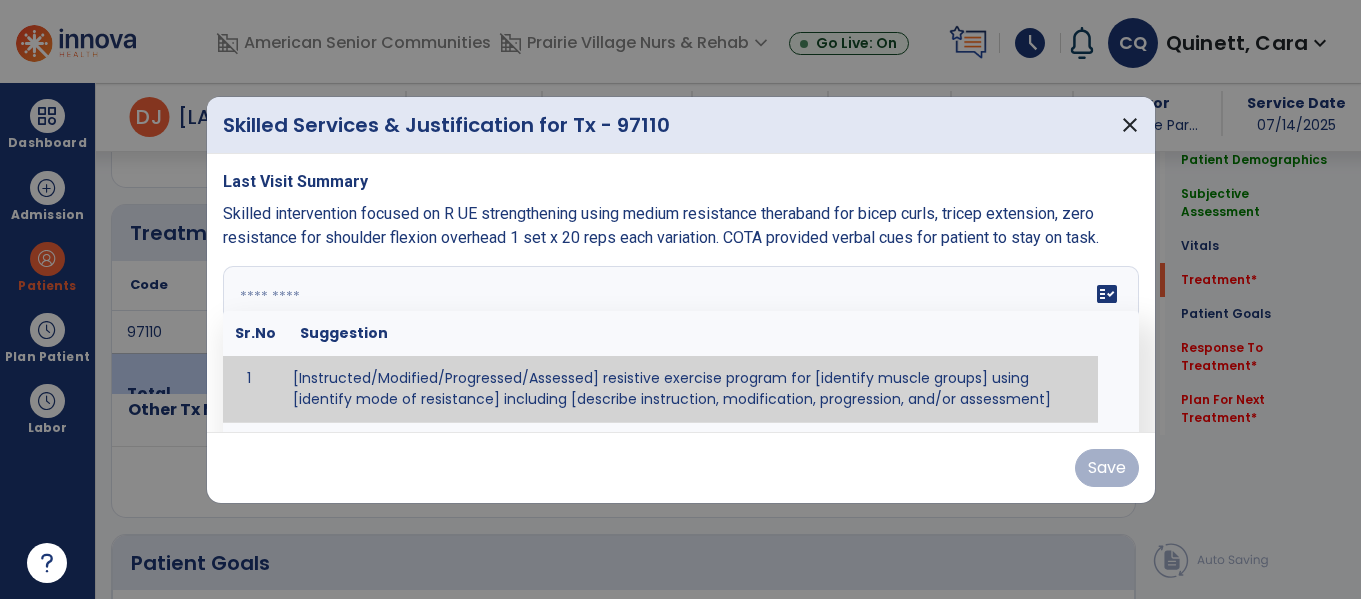 paste on "**********" 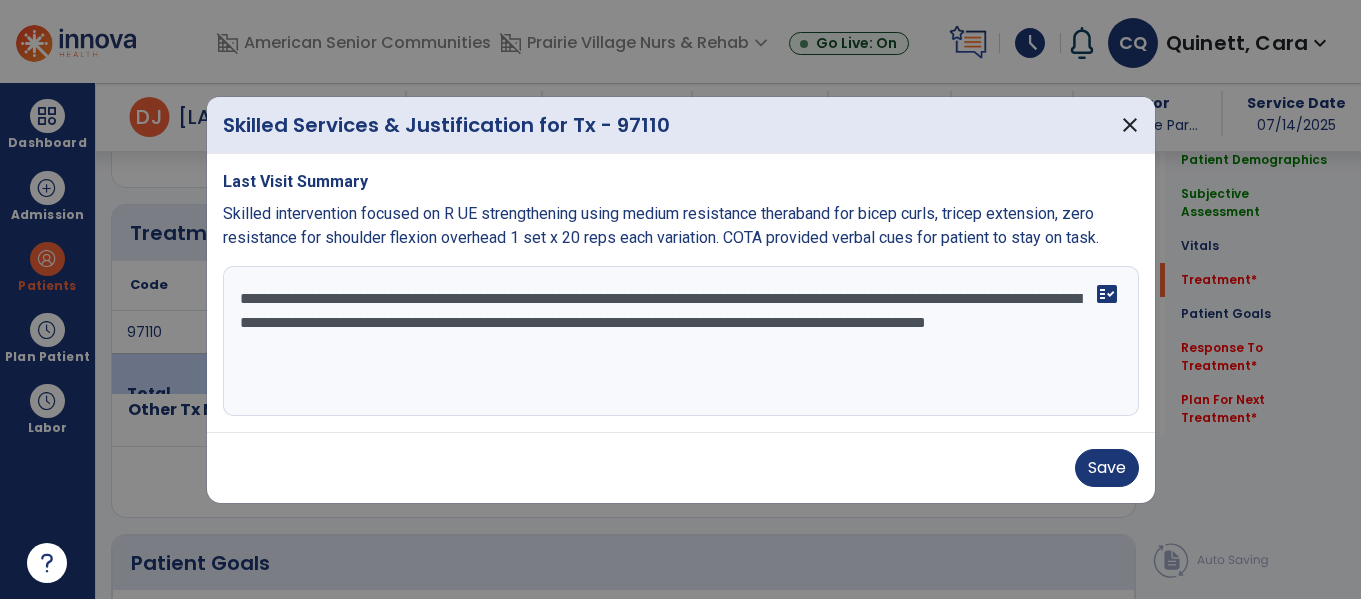 click on "**********" at bounding box center [681, 341] 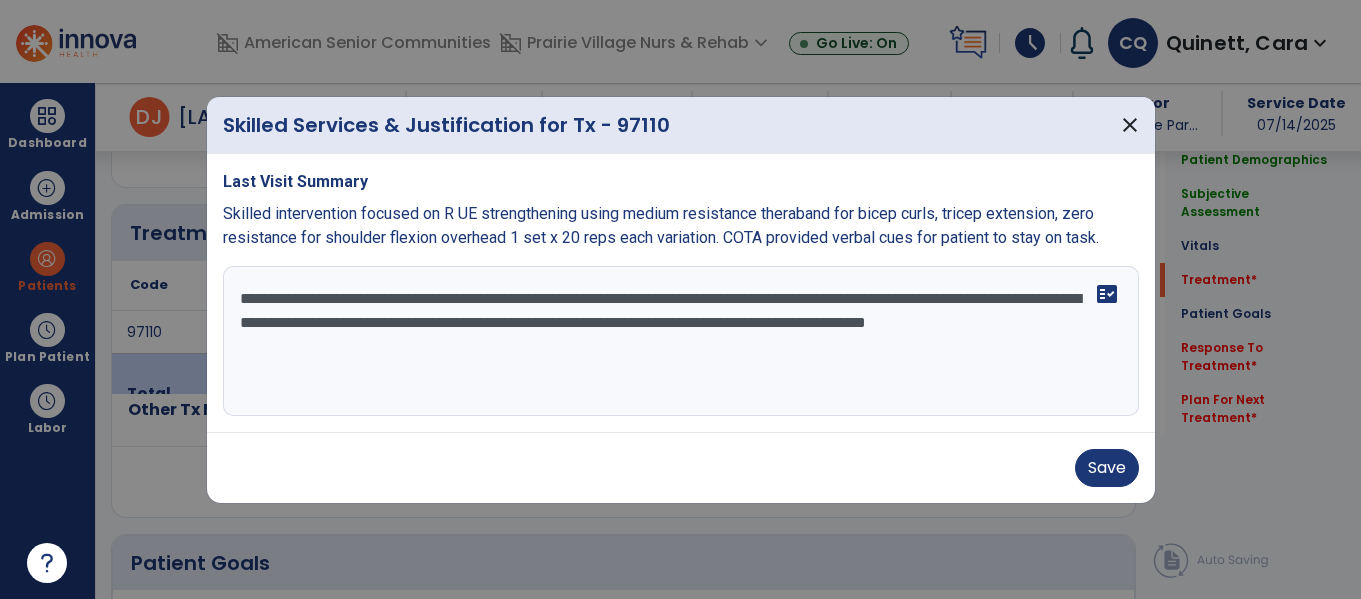 click on "**********" at bounding box center (681, 341) 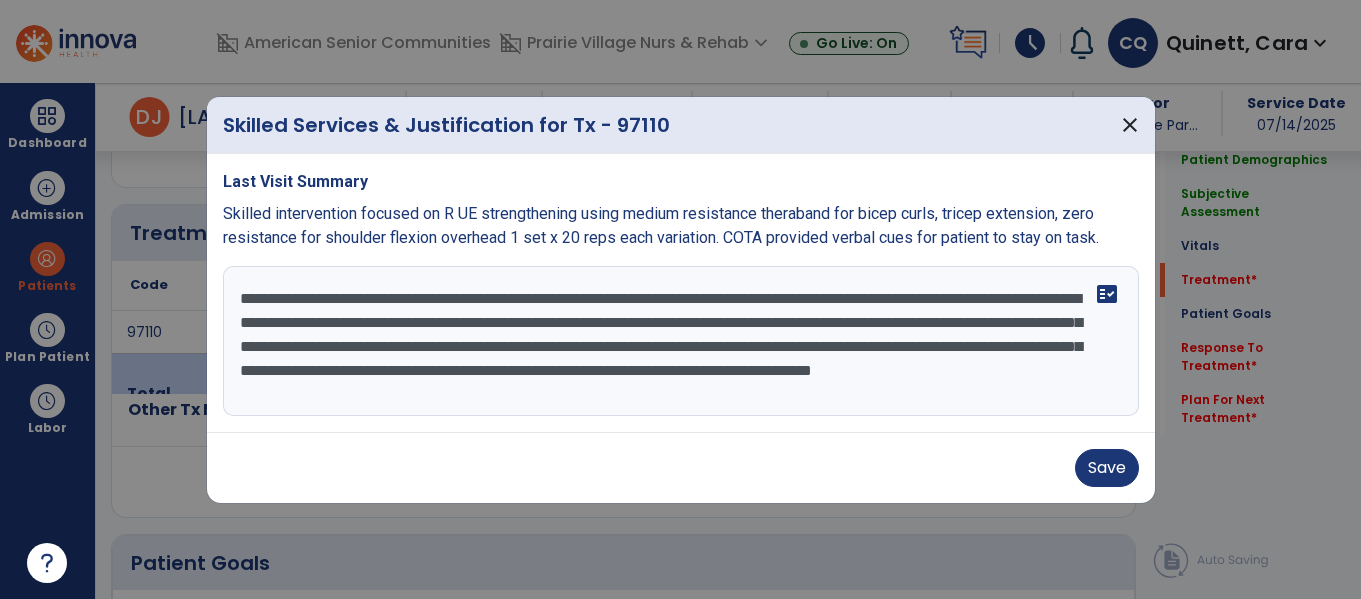 scroll, scrollTop: 16, scrollLeft: 0, axis: vertical 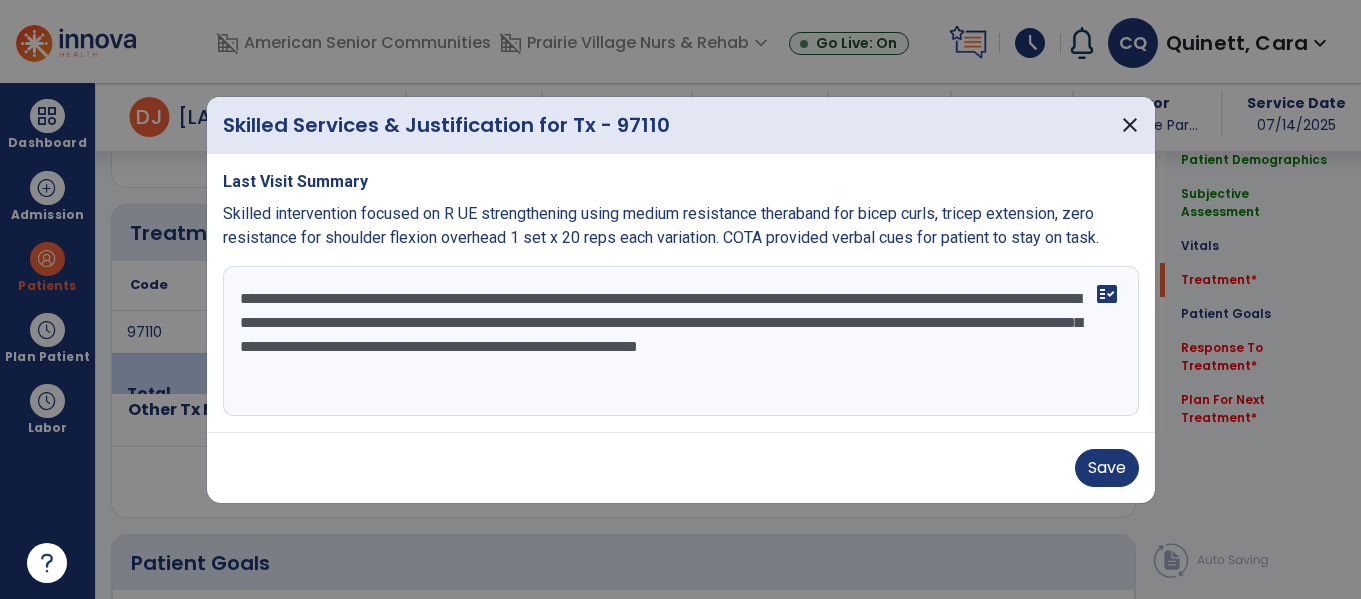 click on "**********" at bounding box center (681, 341) 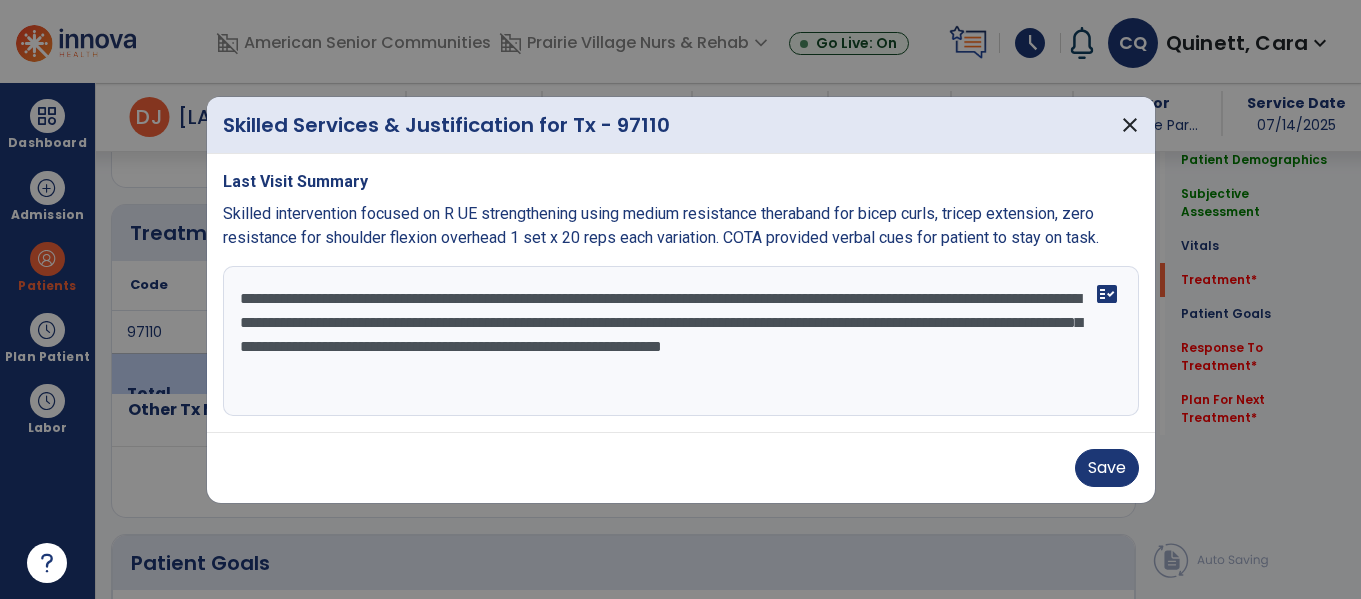 click on "**********" at bounding box center (681, 341) 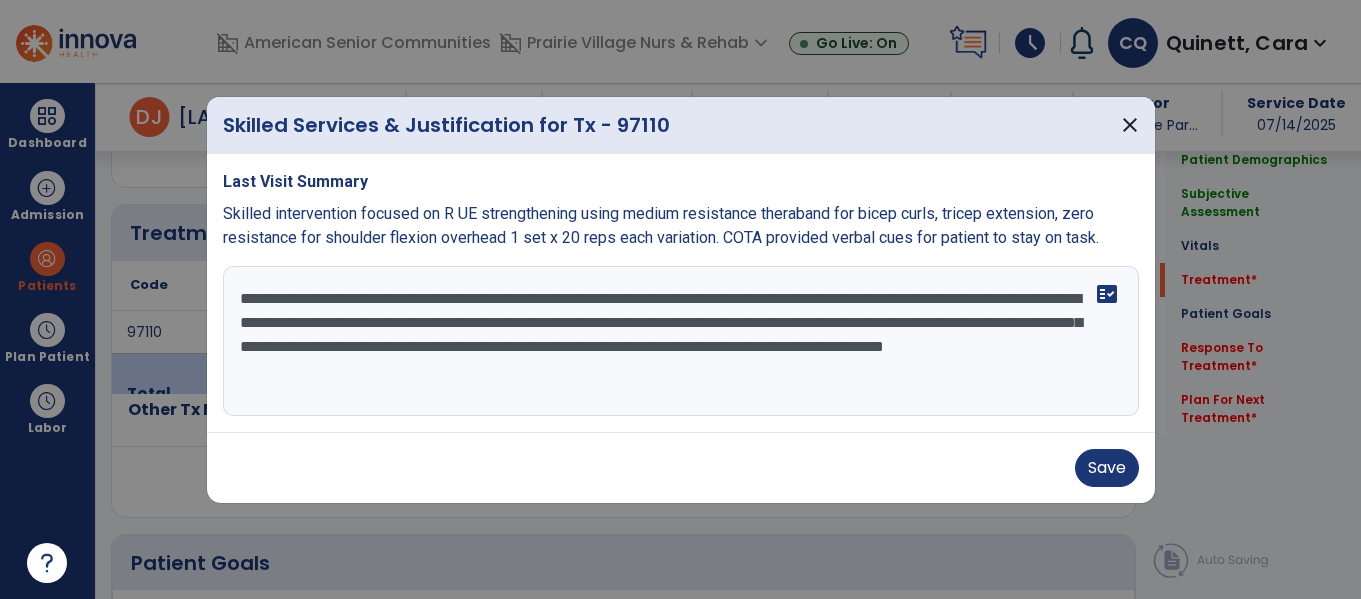 click on "**********" at bounding box center (681, 341) 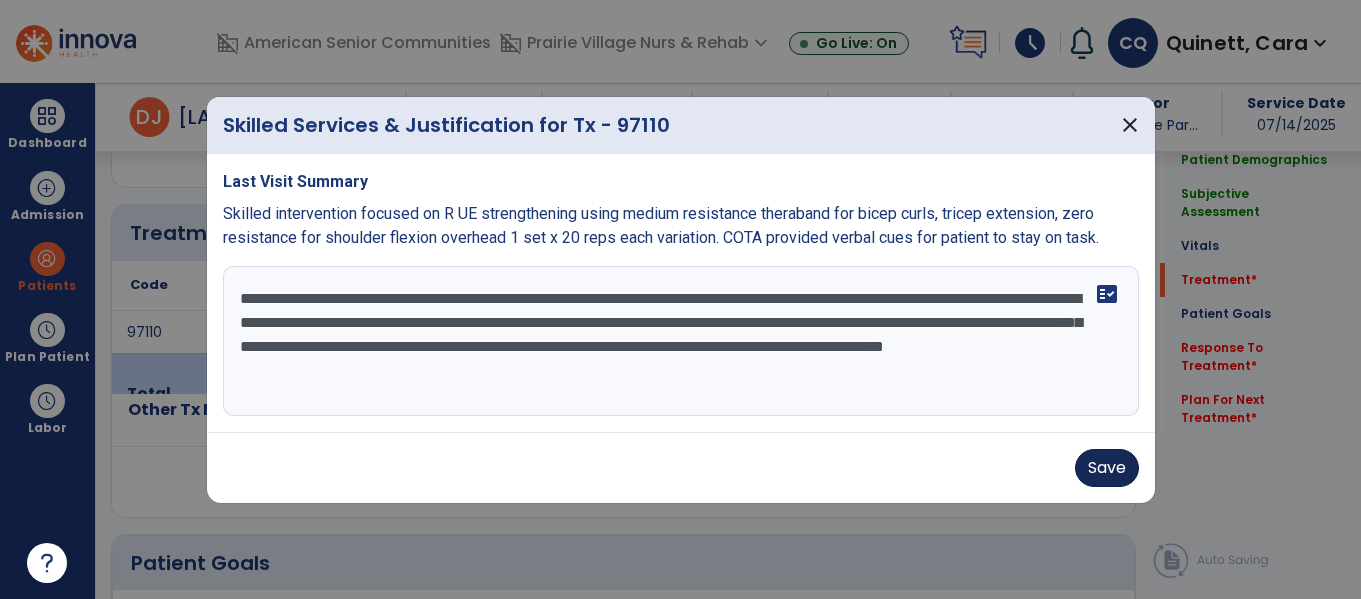 type on "**********" 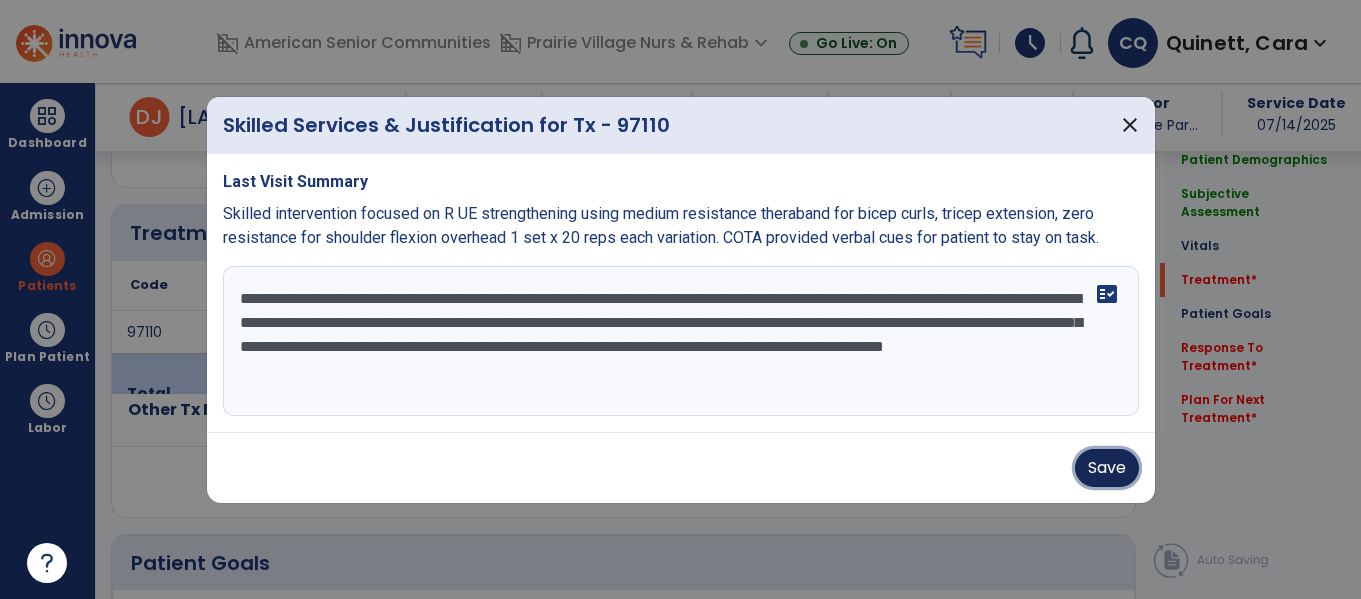 click on "Save" at bounding box center [1107, 468] 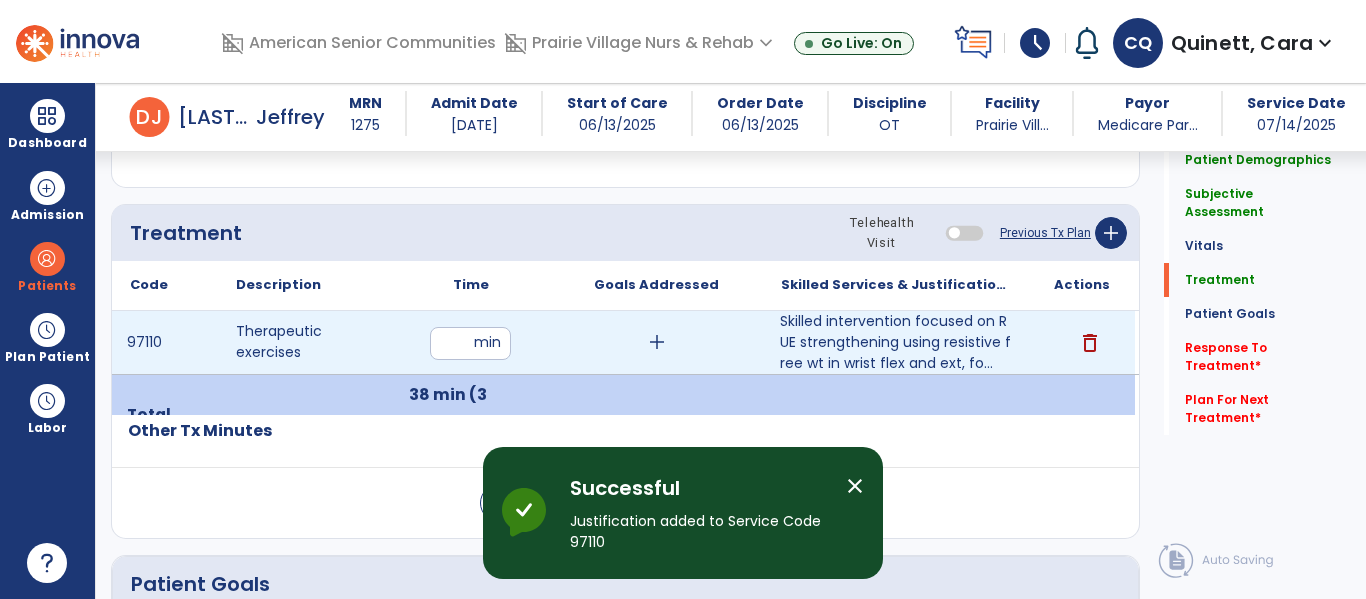 click on "**" at bounding box center (470, 343) 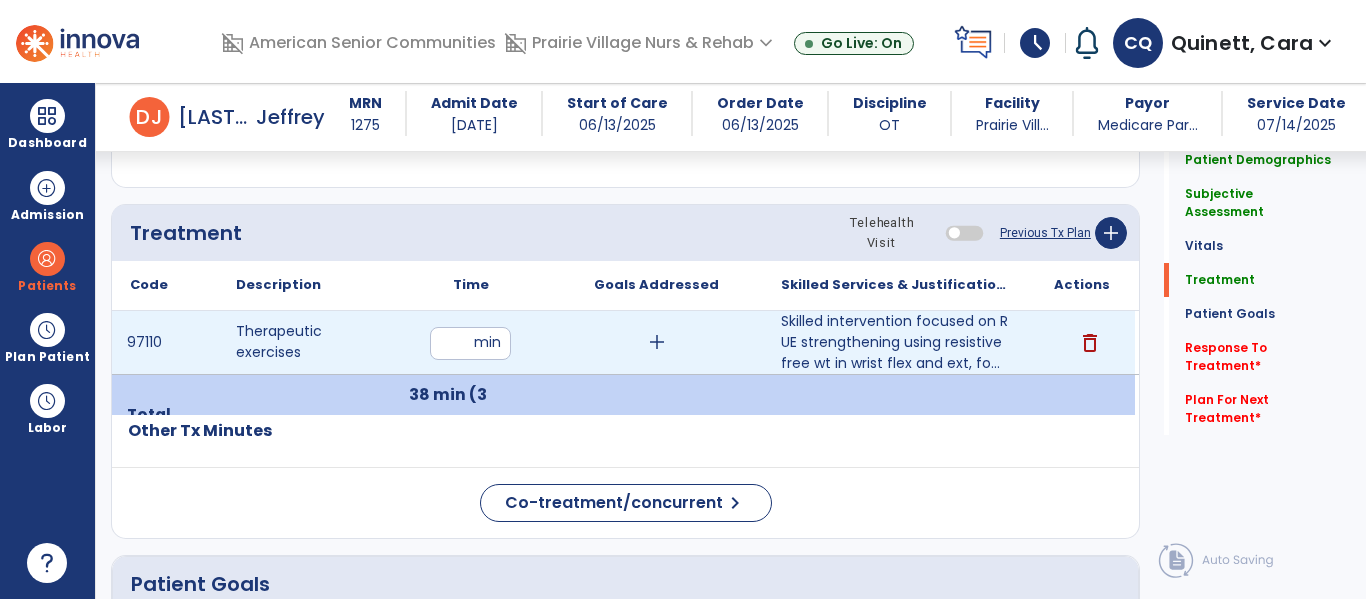 type on "*" 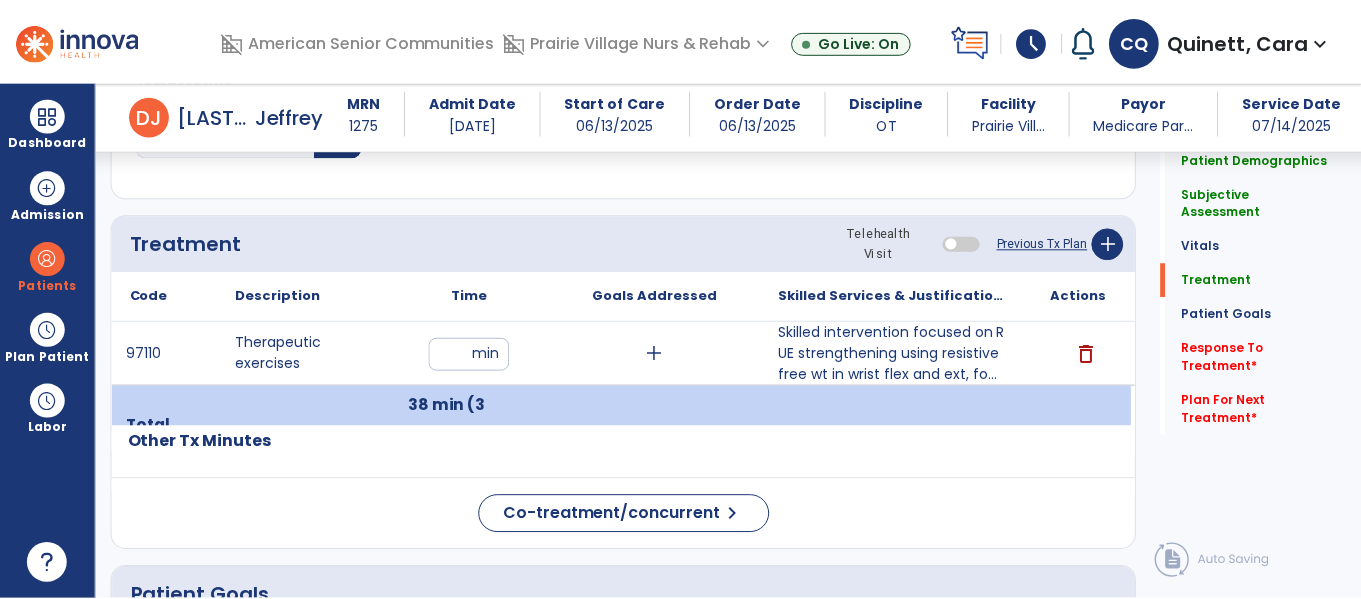 scroll, scrollTop: 1117, scrollLeft: 0, axis: vertical 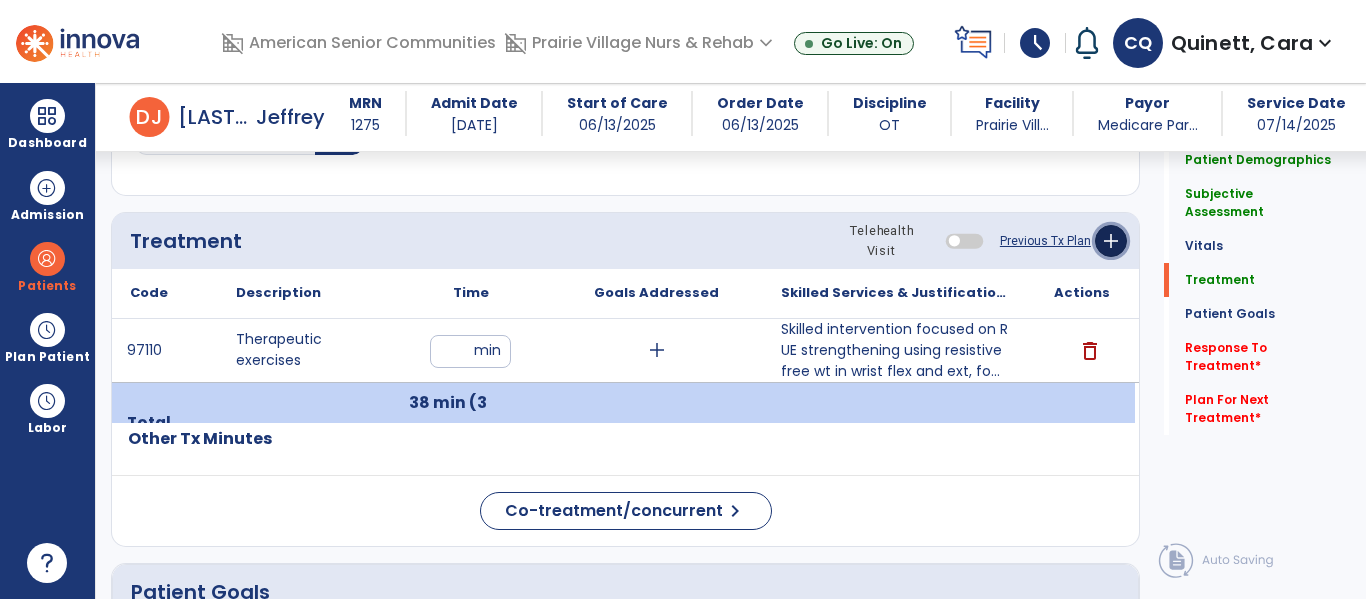 click on "add" 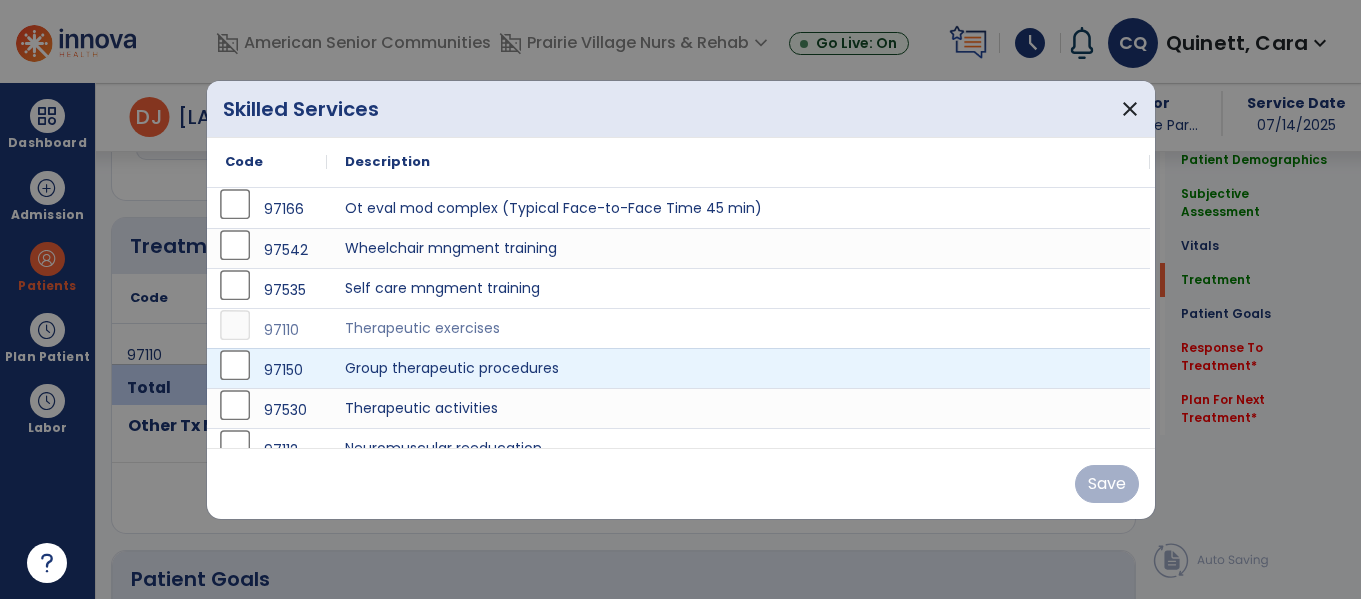 scroll, scrollTop: 1117, scrollLeft: 0, axis: vertical 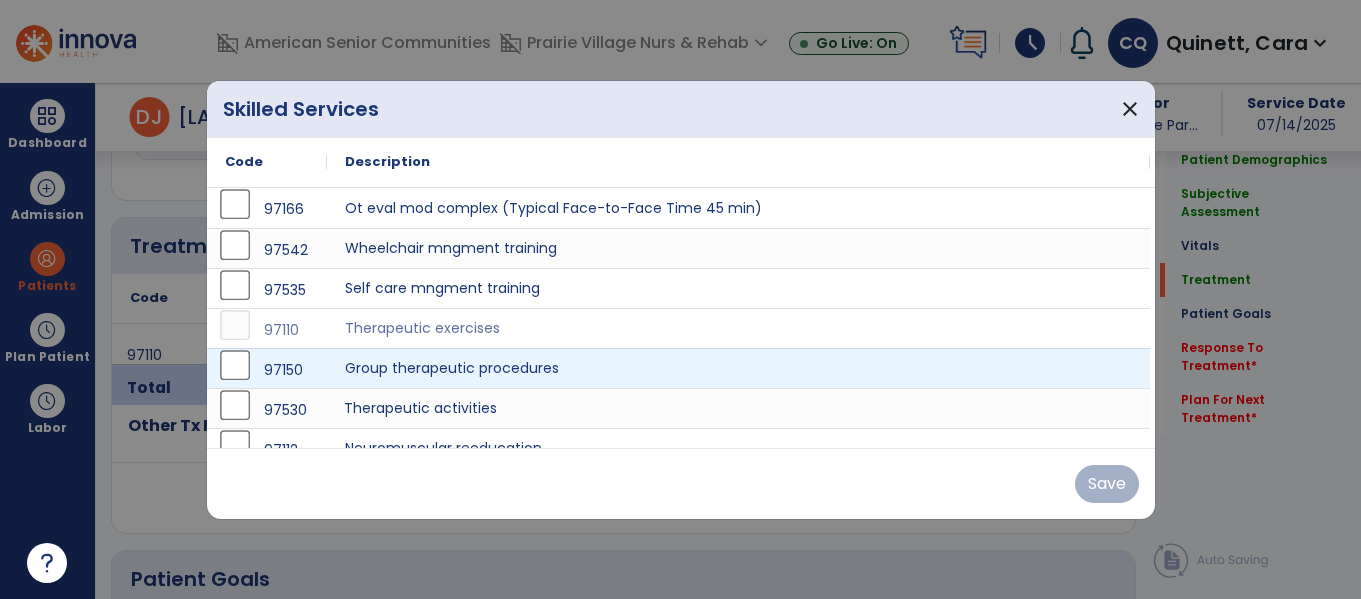 click on "Therapeutic activities" at bounding box center (738, 408) 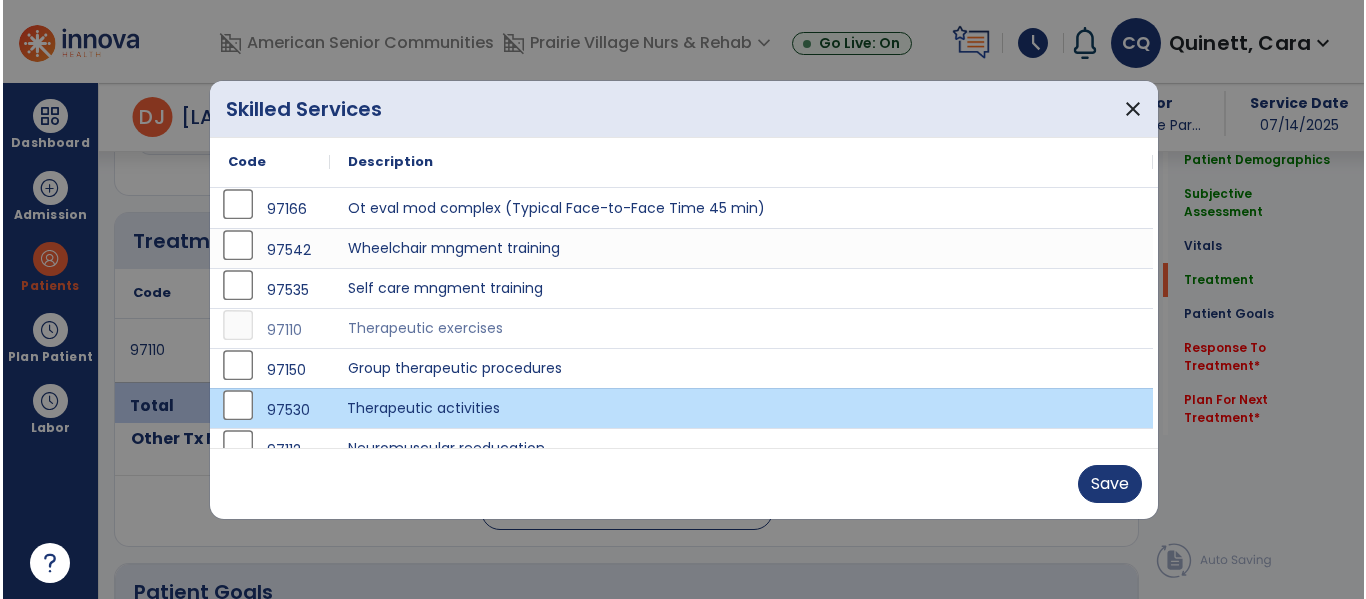 scroll, scrollTop: 20, scrollLeft: 0, axis: vertical 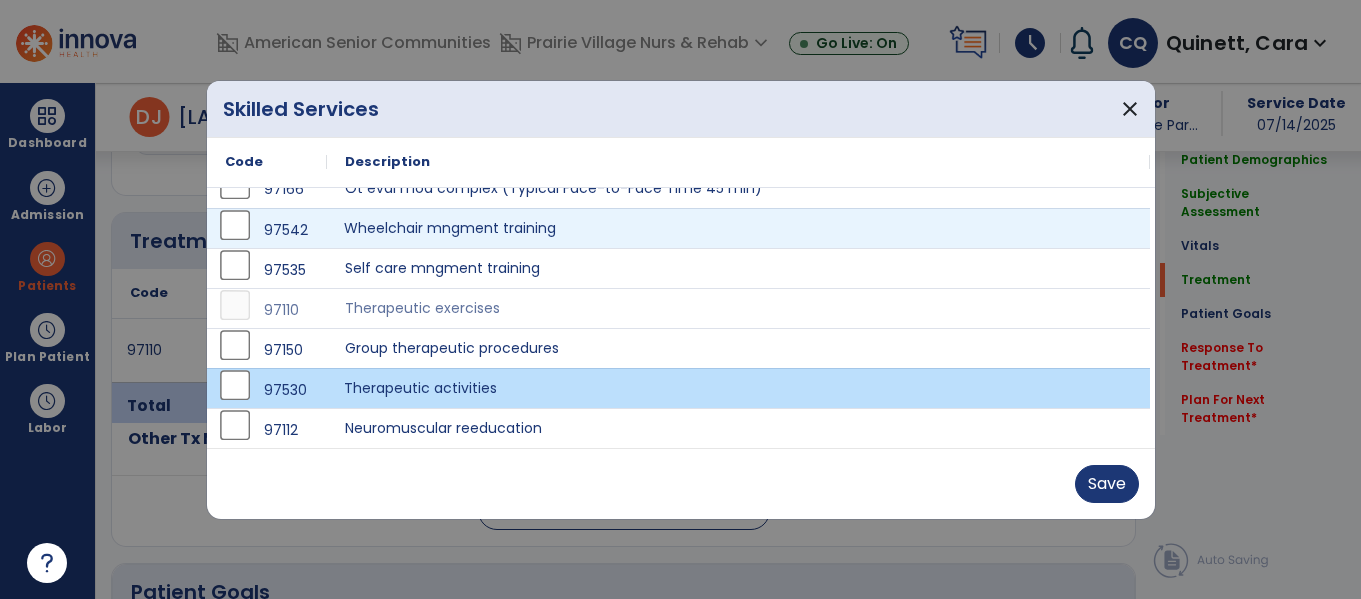 click on "Wheelchair mngment training" at bounding box center [738, 228] 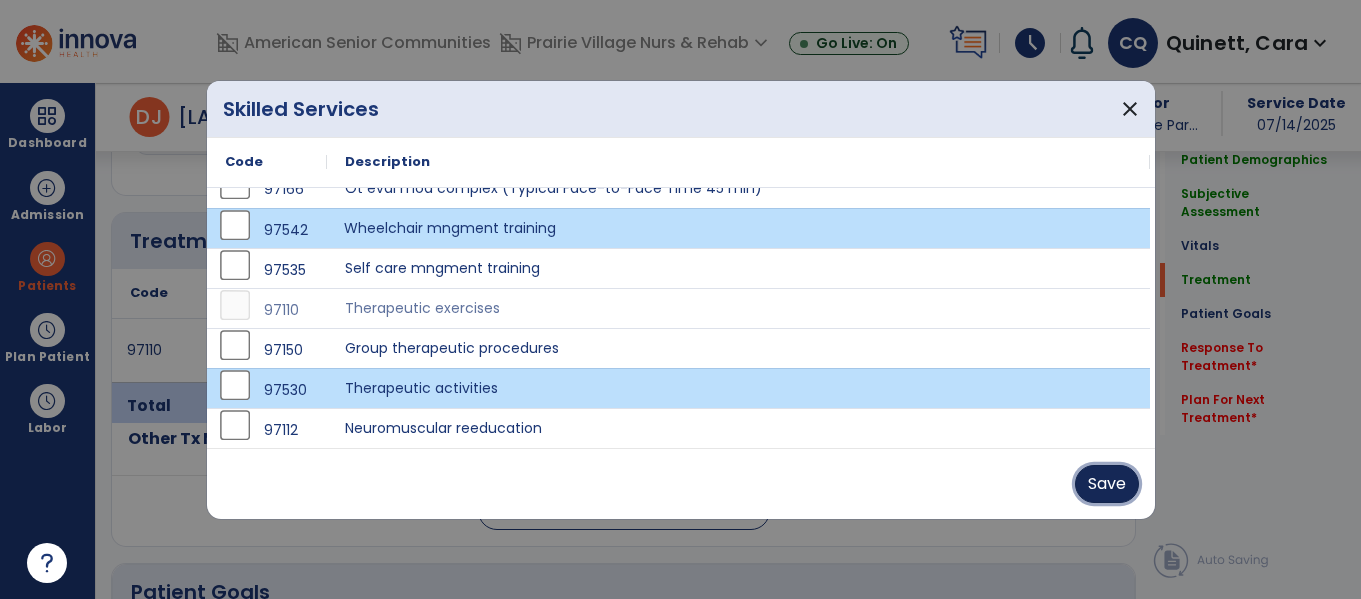 click on "Save" at bounding box center (1107, 484) 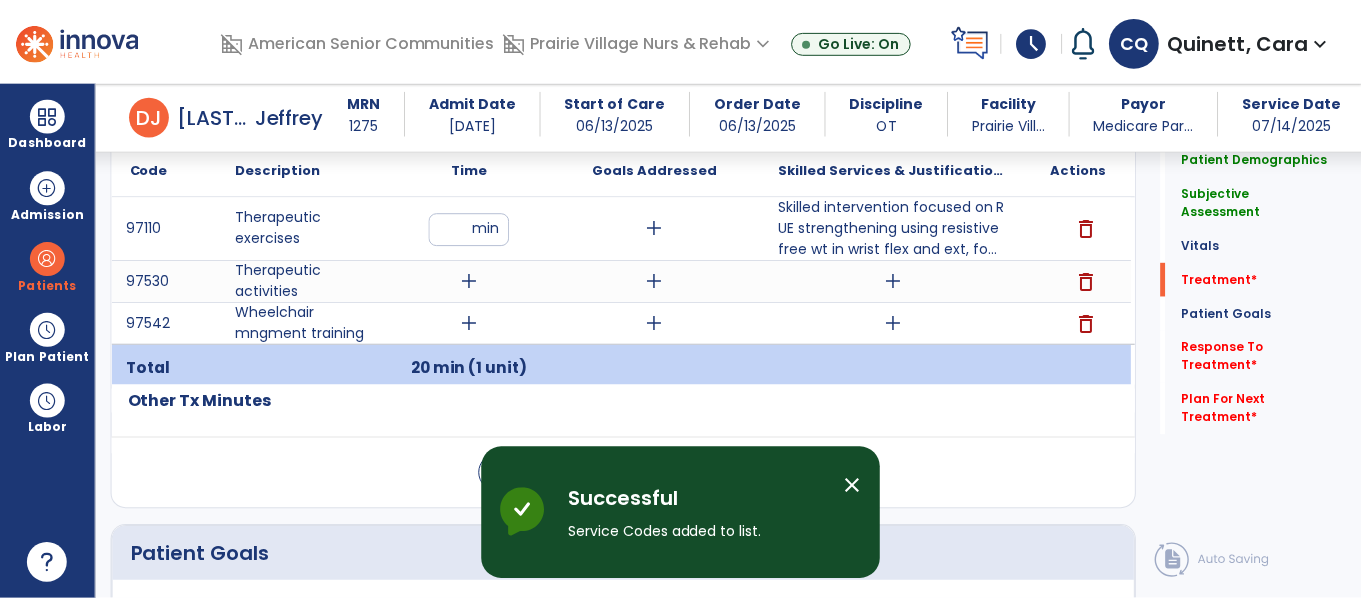 scroll, scrollTop: 1241, scrollLeft: 0, axis: vertical 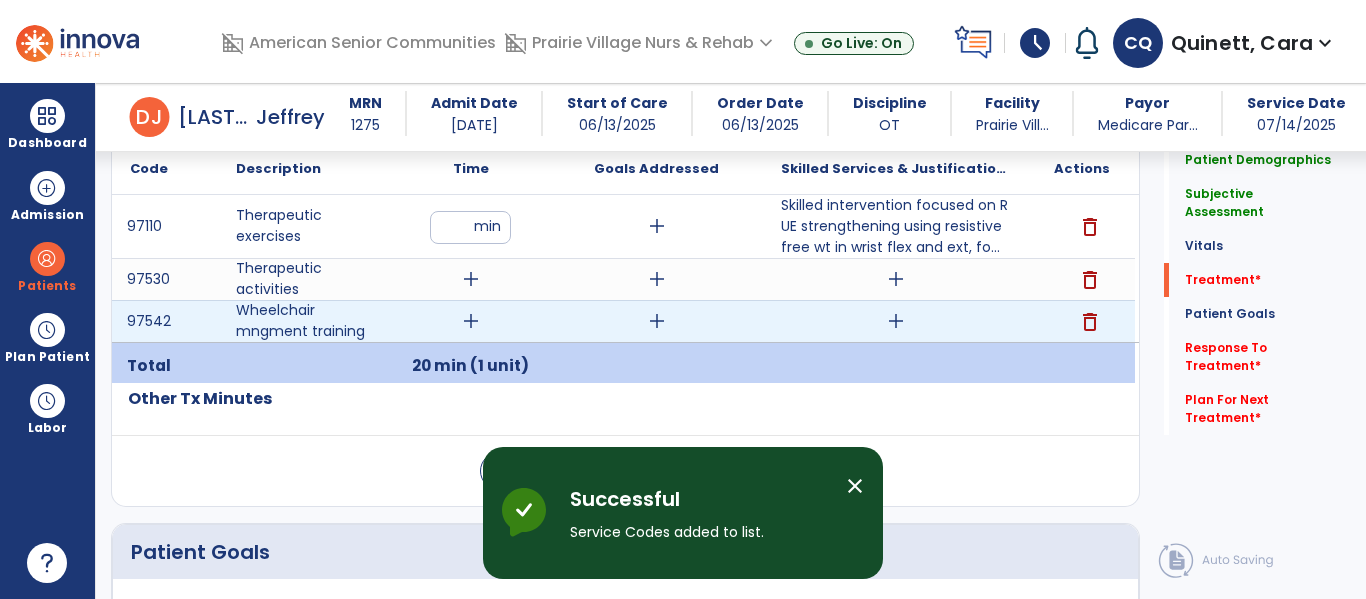 click on "add" at bounding box center (896, 321) 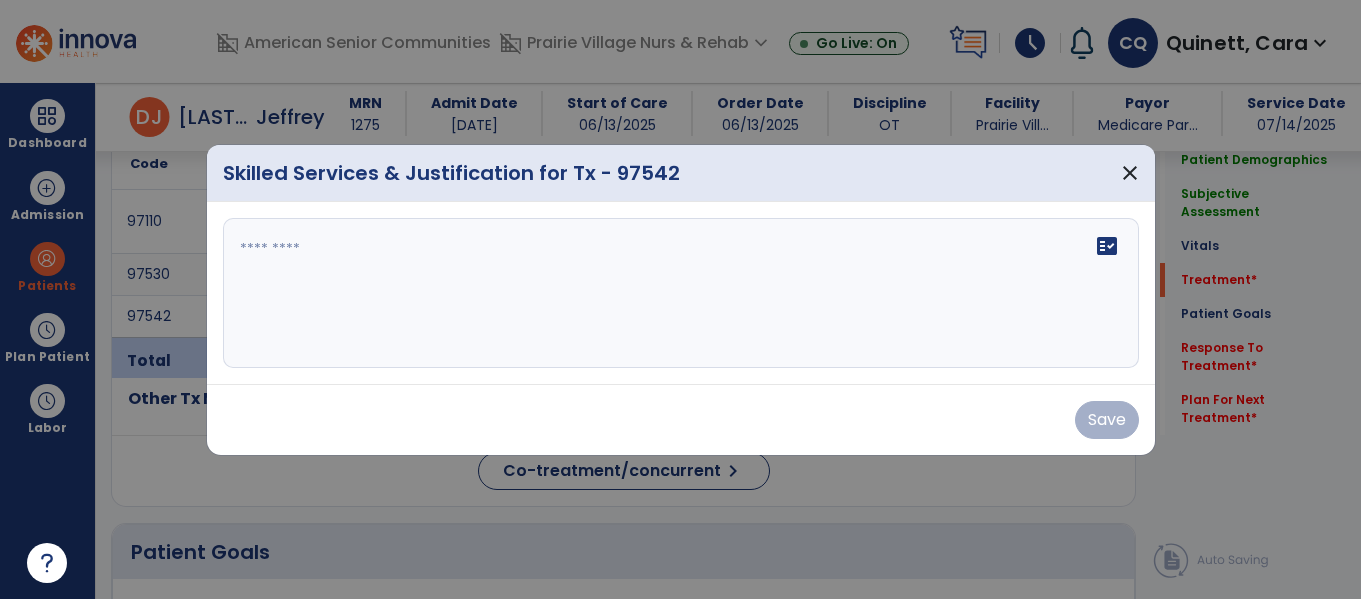scroll, scrollTop: 1241, scrollLeft: 0, axis: vertical 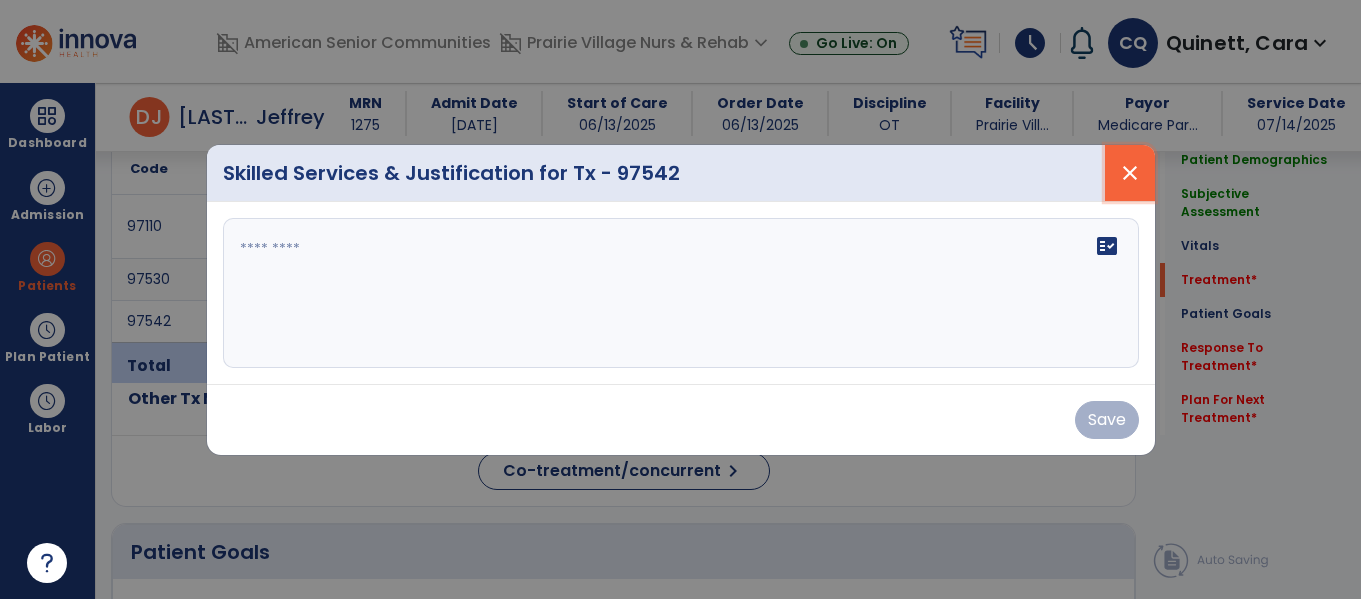 click on "close" at bounding box center (1130, 173) 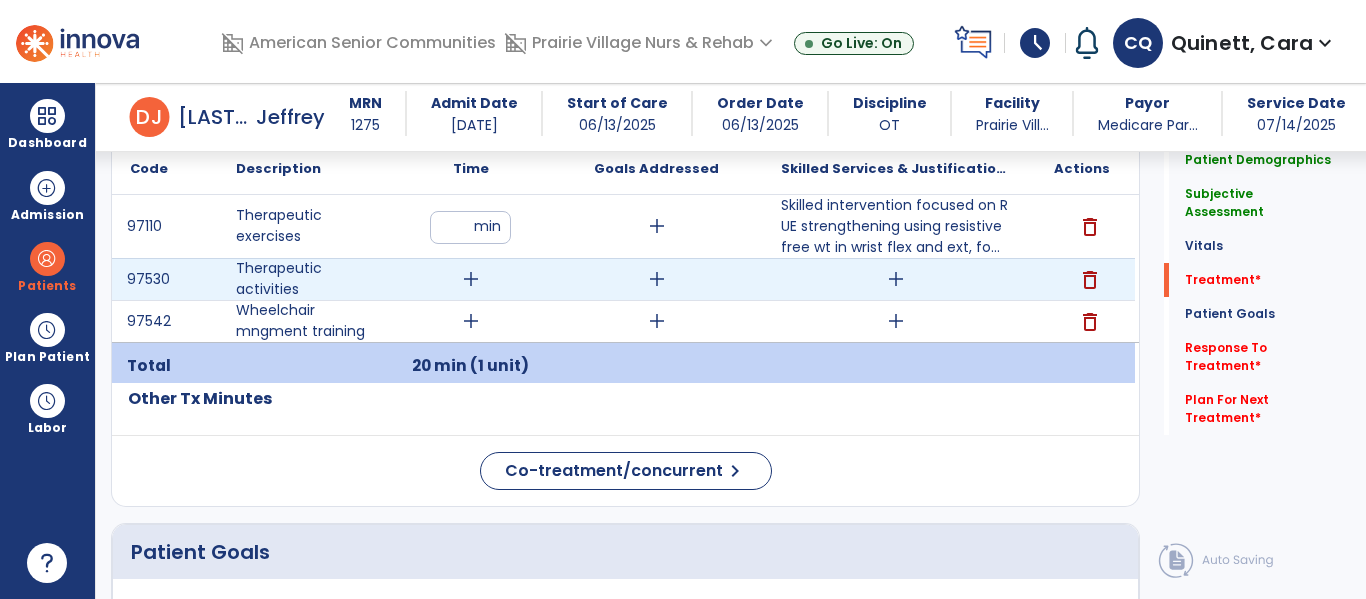 click on "add" at bounding box center [471, 279] 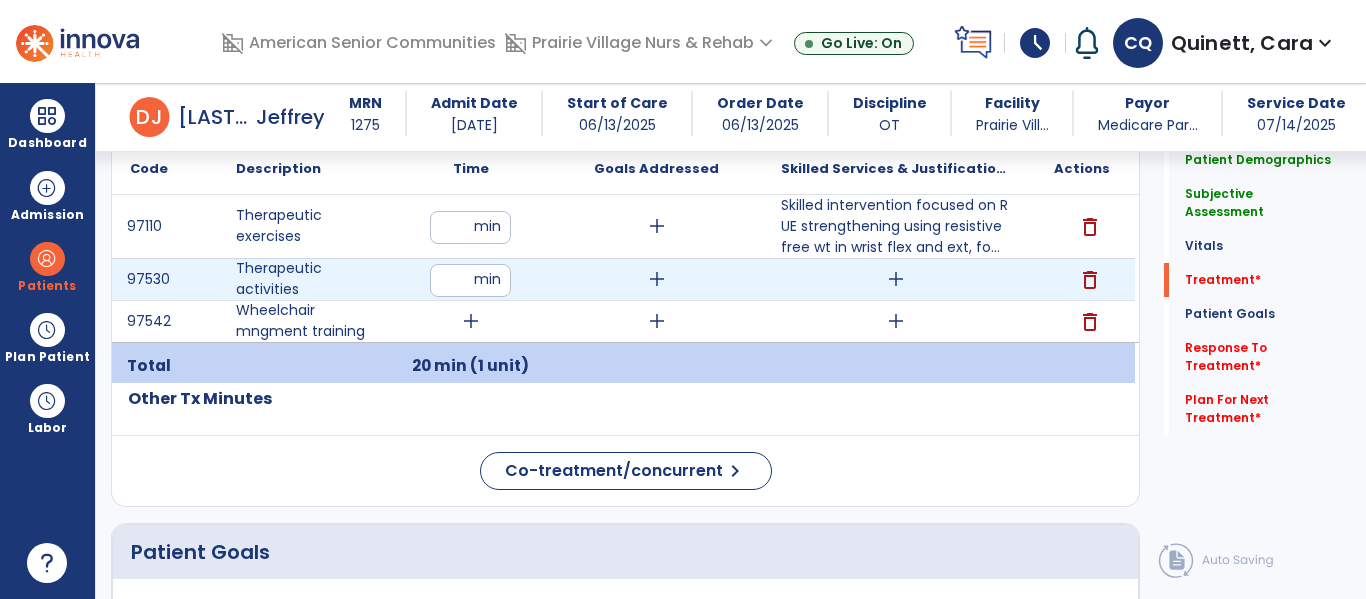 click at bounding box center [470, 280] 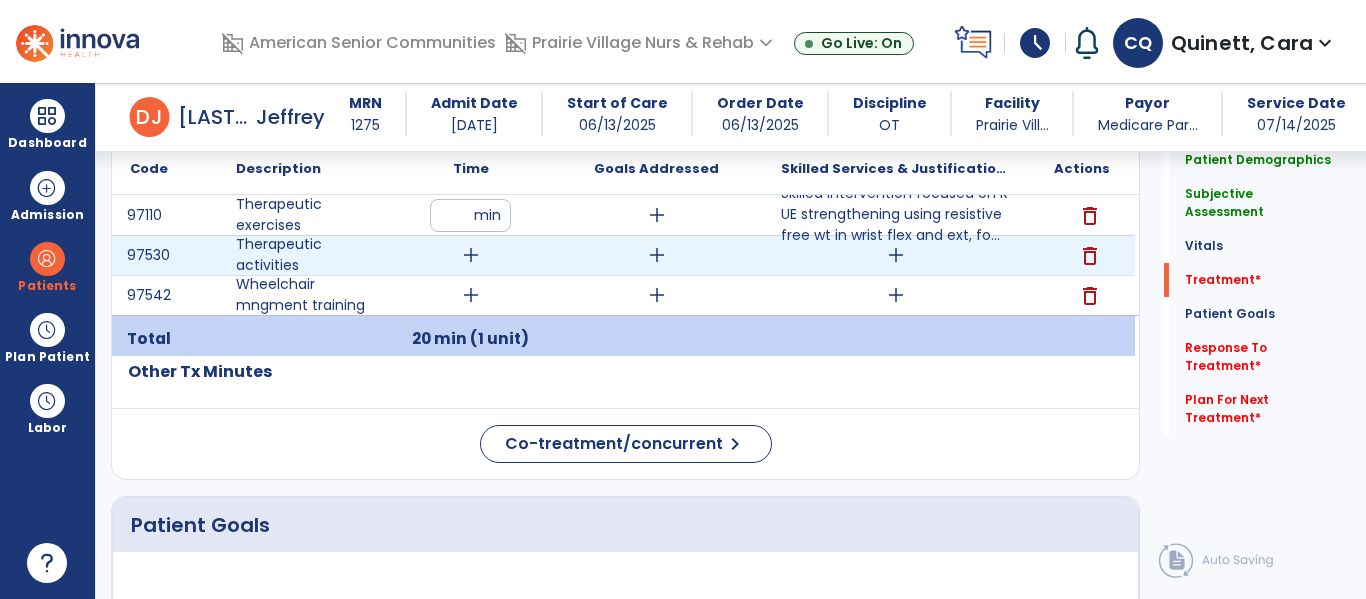 click on "add" at bounding box center (896, 255) 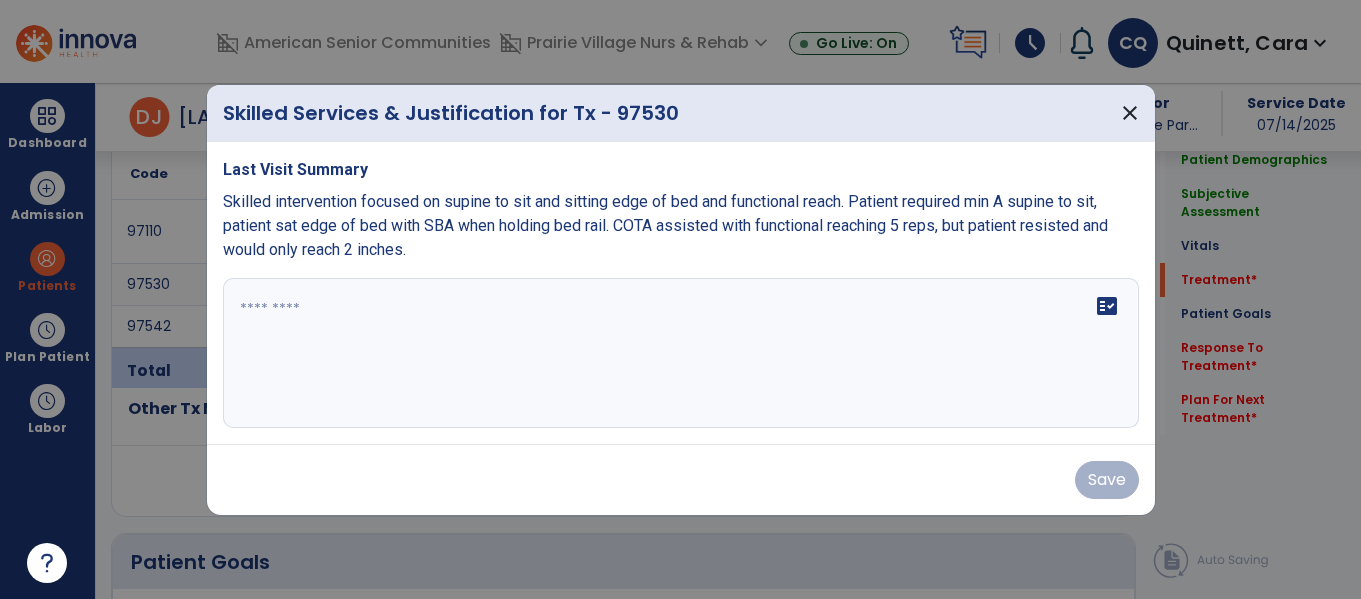 scroll, scrollTop: 1241, scrollLeft: 0, axis: vertical 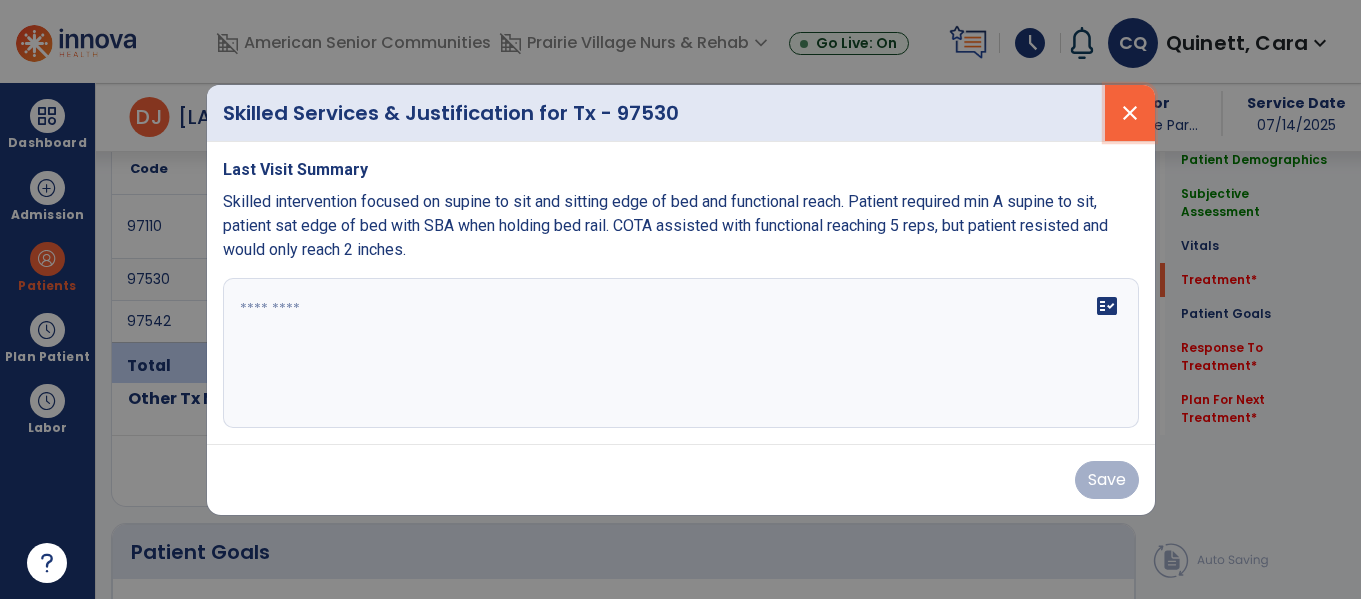 click on "close" at bounding box center [1130, 113] 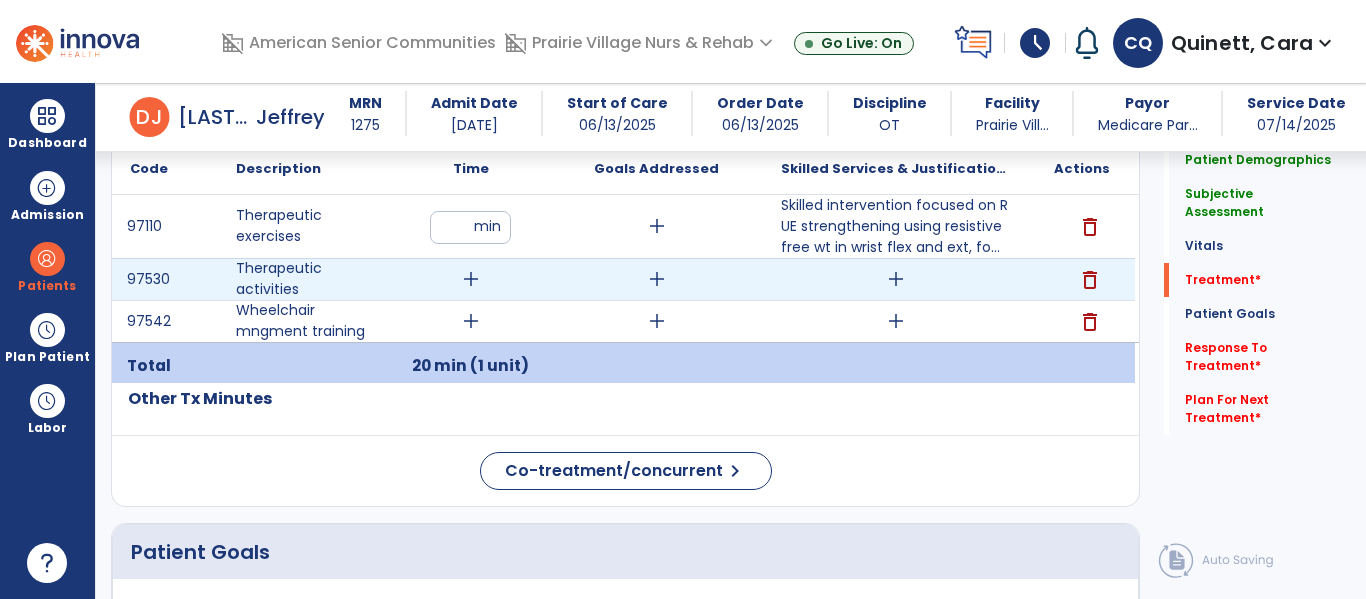 click on "add" at bounding box center [471, 279] 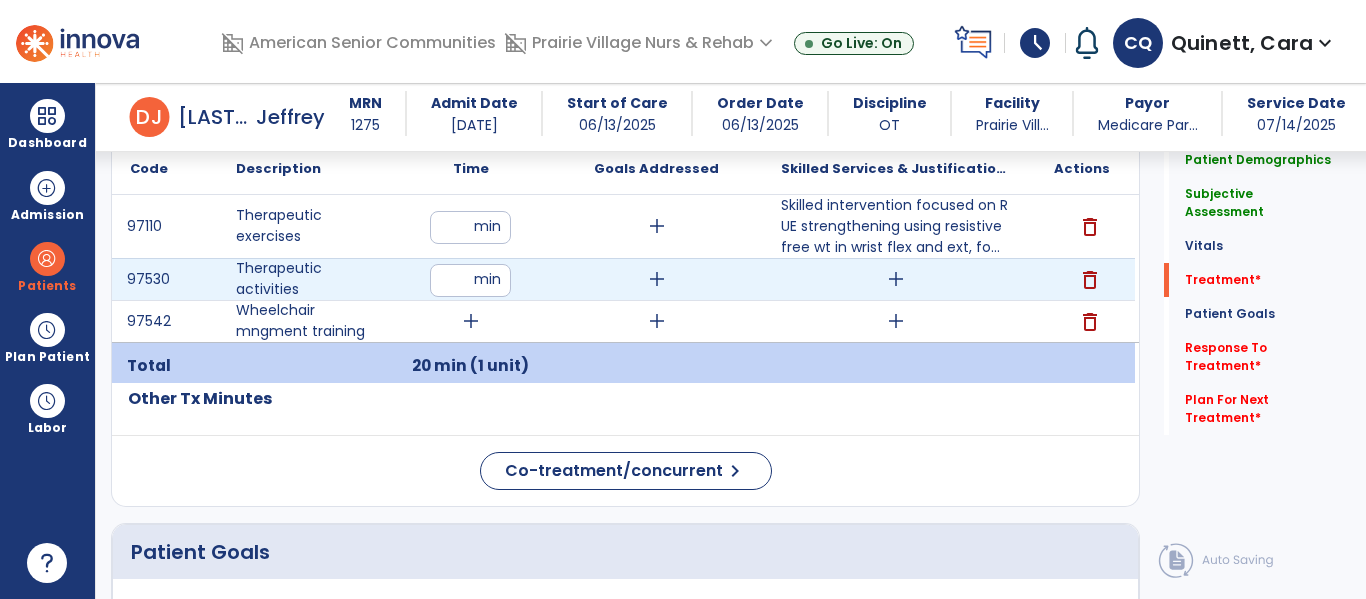 type on "**" 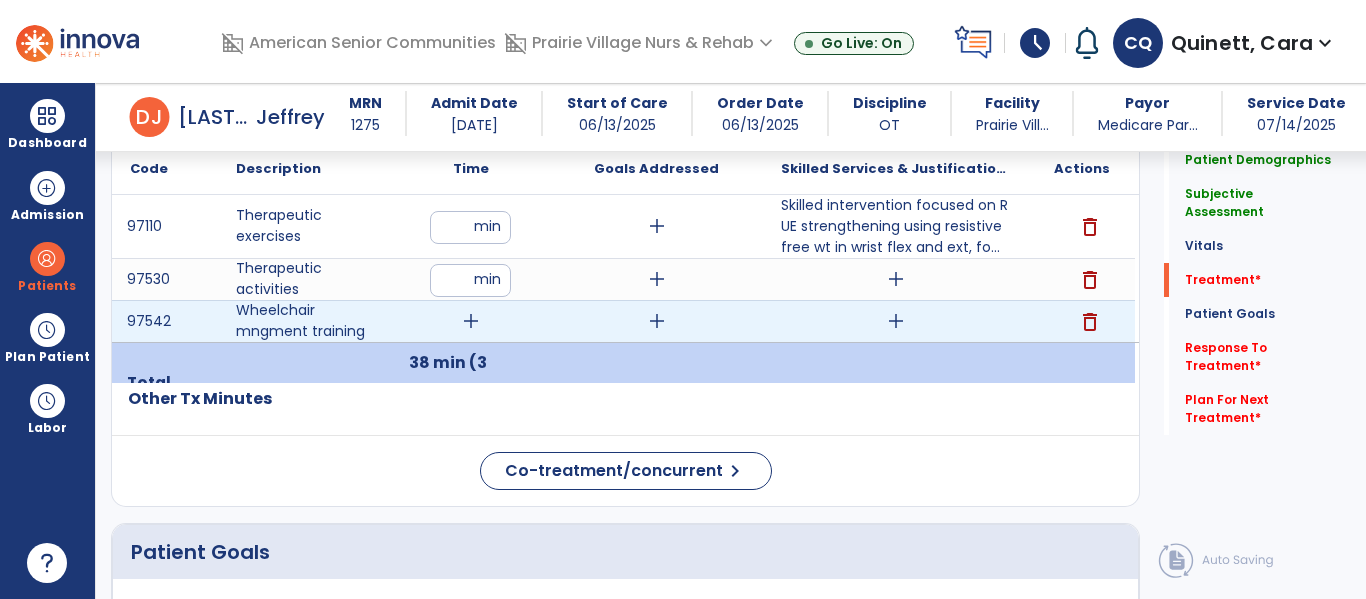 click on "delete" at bounding box center (1090, 322) 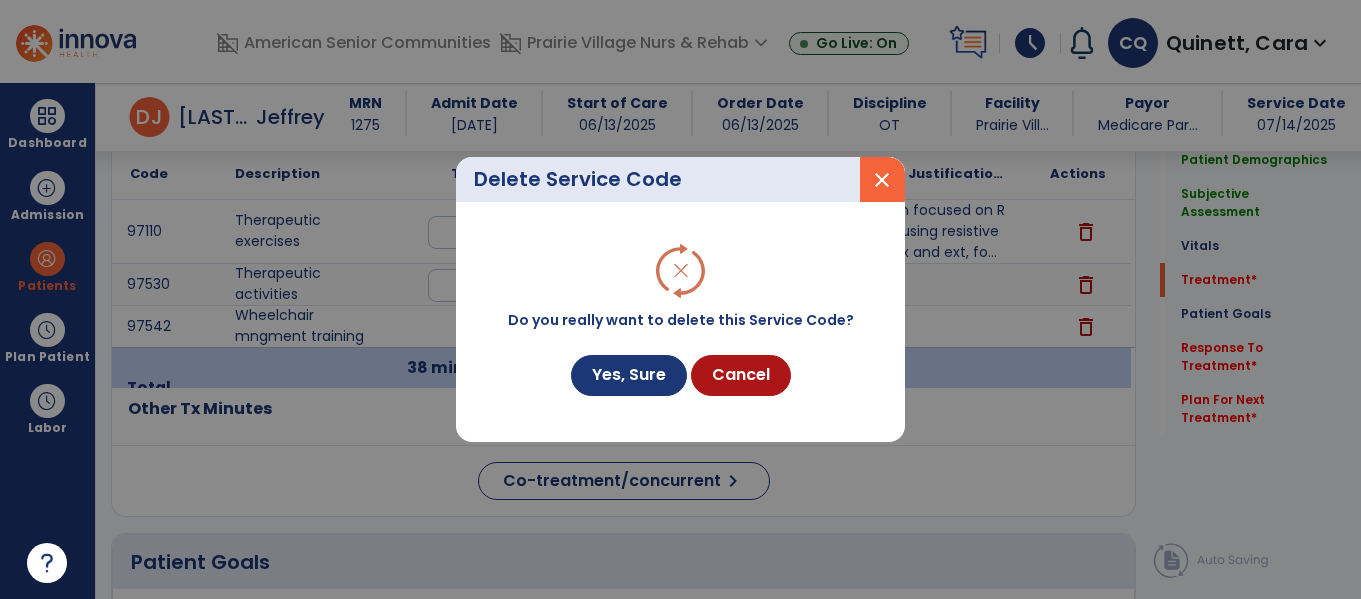 scroll, scrollTop: 1241, scrollLeft: 0, axis: vertical 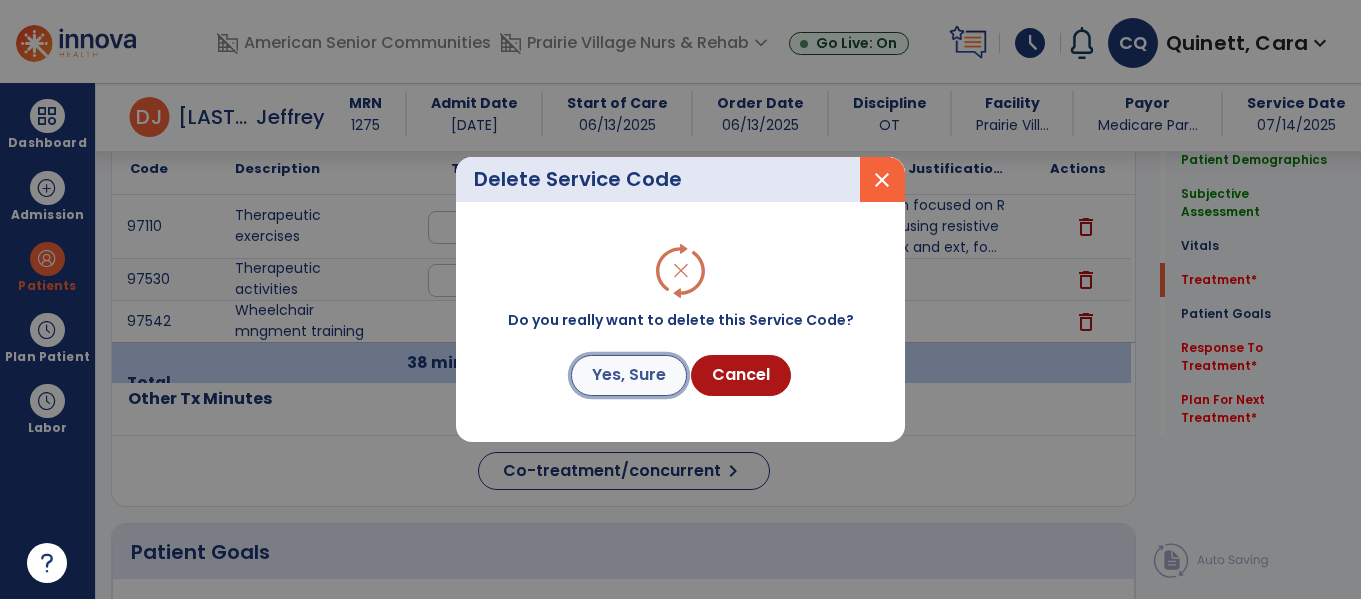 click on "Yes, Sure" at bounding box center (629, 375) 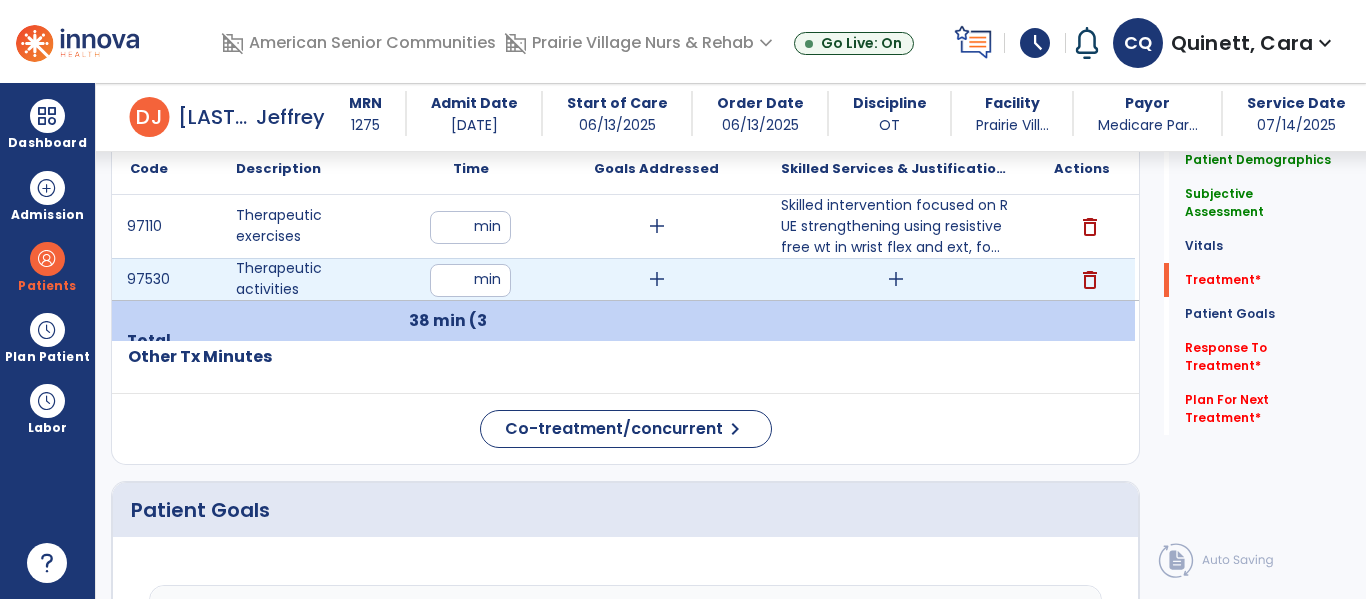 click on "add" at bounding box center (896, 279) 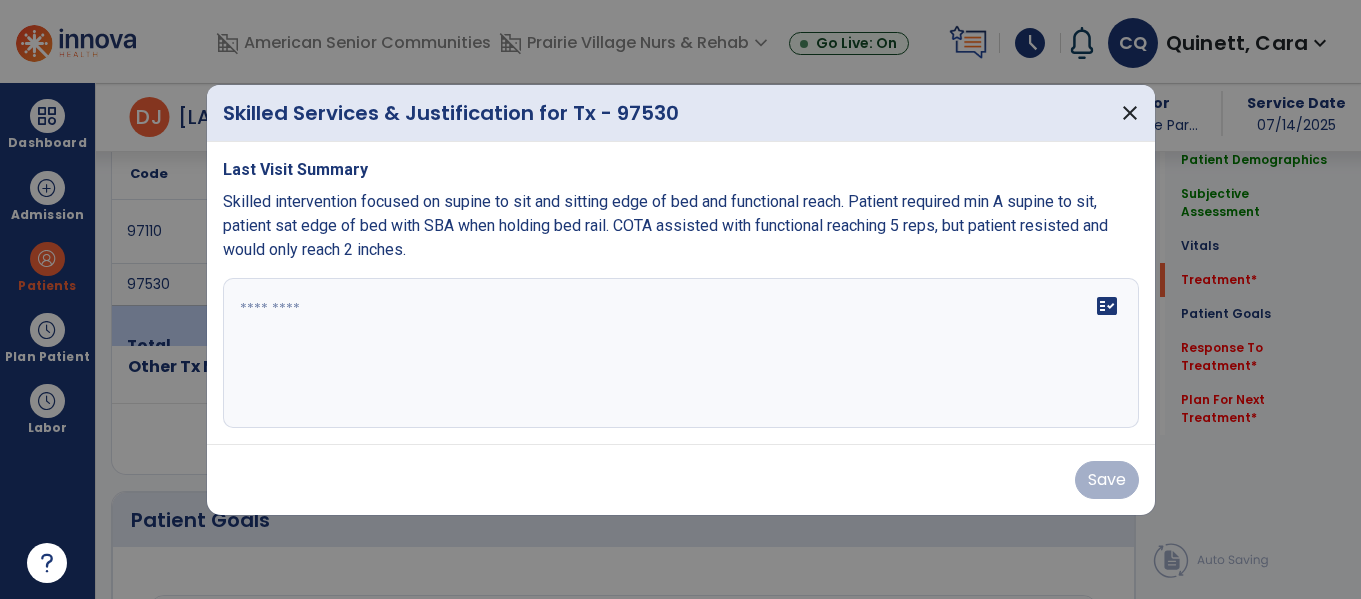 scroll, scrollTop: 1241, scrollLeft: 0, axis: vertical 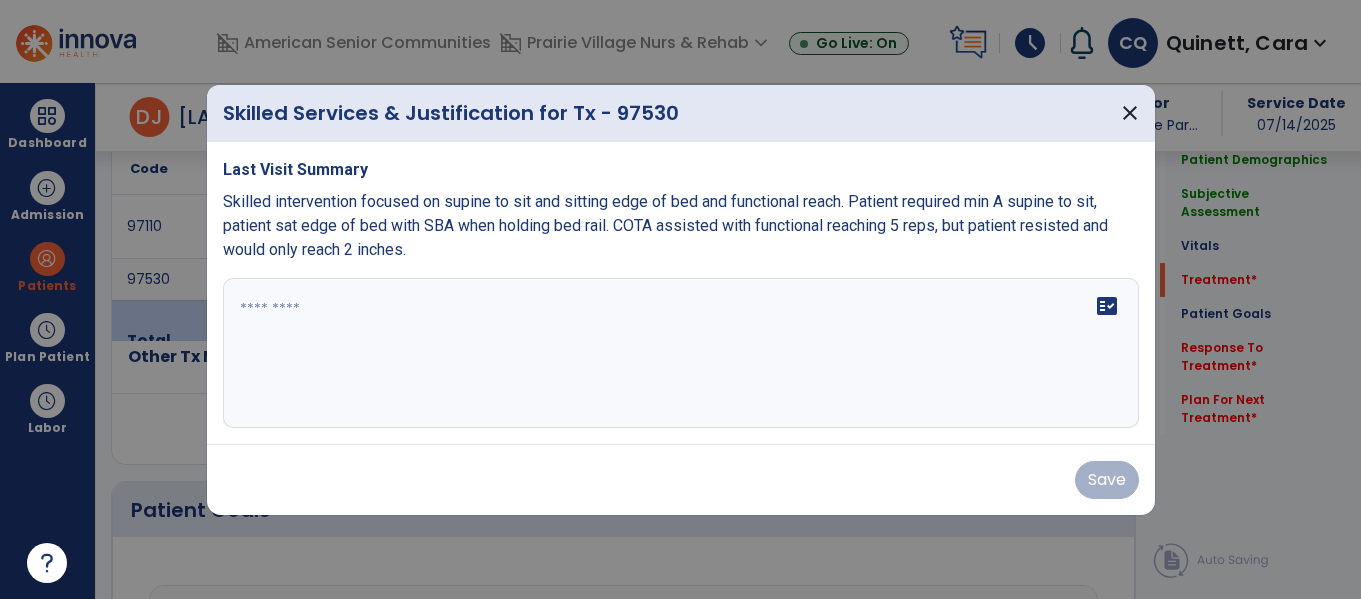 drag, startPoint x: 223, startPoint y: 199, endPoint x: 429, endPoint y: 259, distance: 214.56001 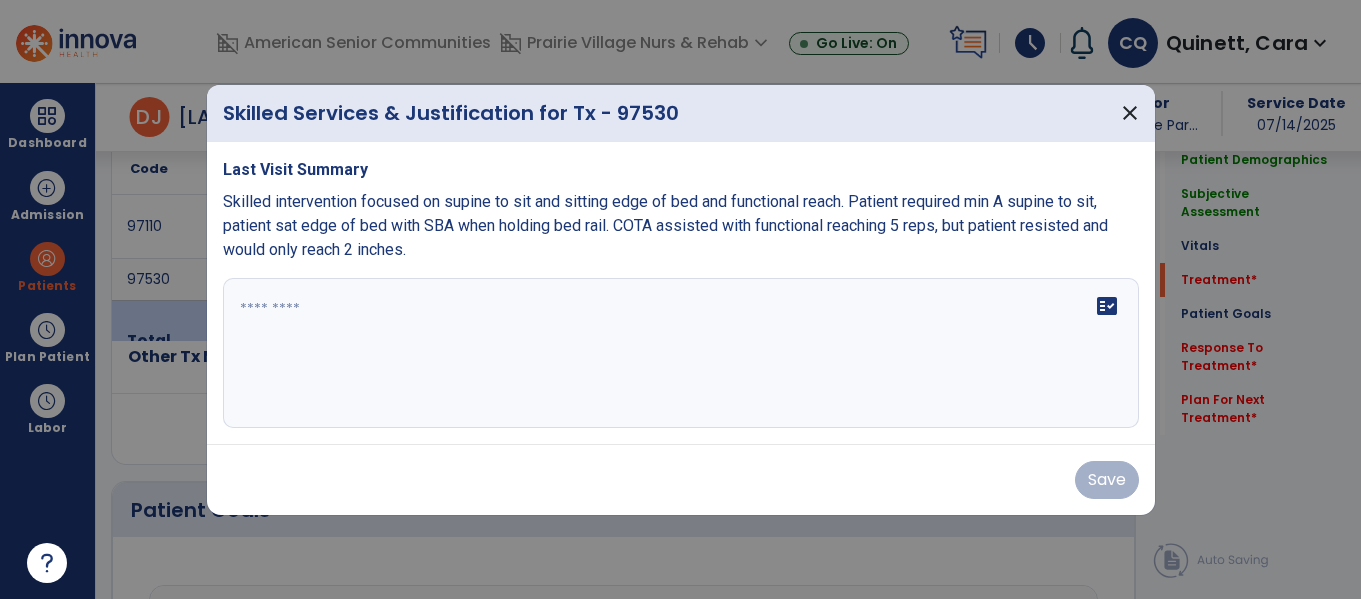 copy on "Skilled intervention focused on supine to sit and sitting edge of bed and functional reach. Patient required min A supine to sit, patient sat edge of bed with SBA when holding bed rail. COTA assisted with functional reaching 5 reps, but patient resisted and would only reach 2 inches." 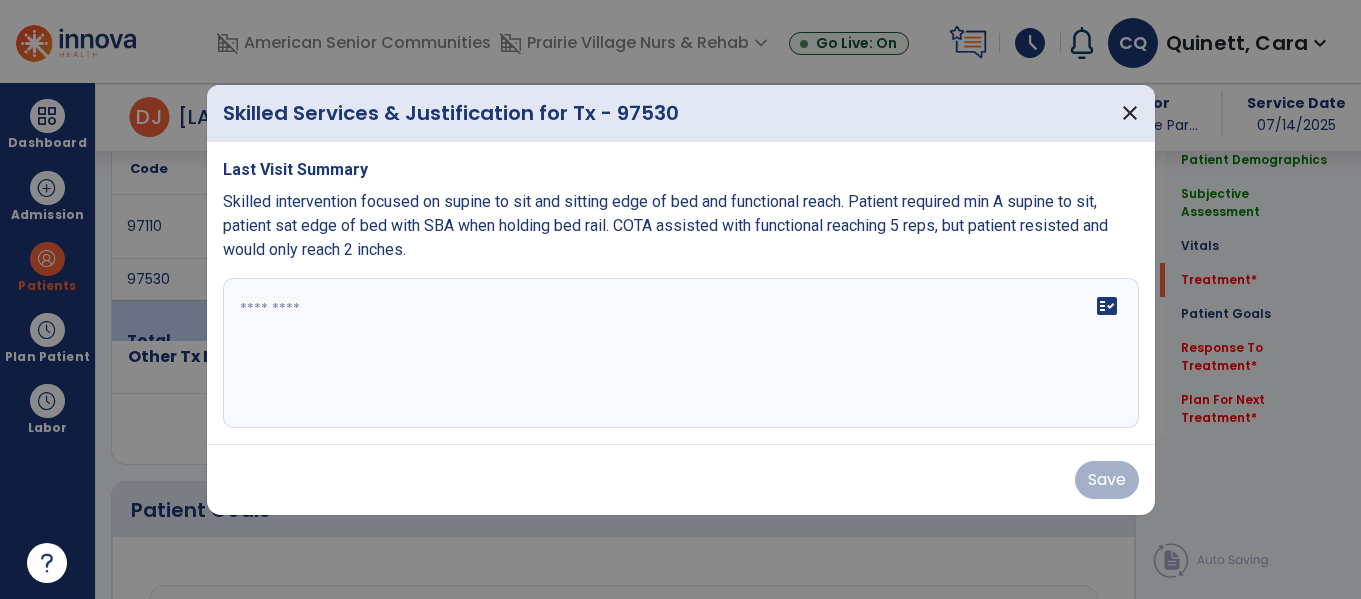 click on "fact_check" at bounding box center [681, 353] 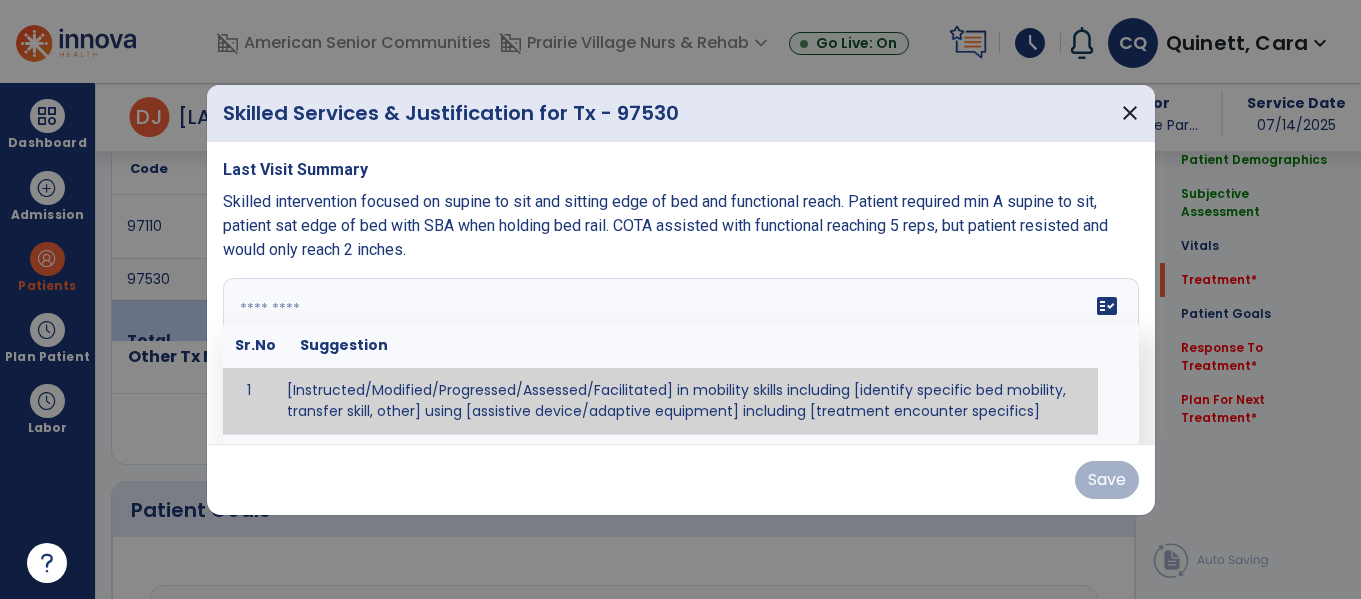 paste on "**********" 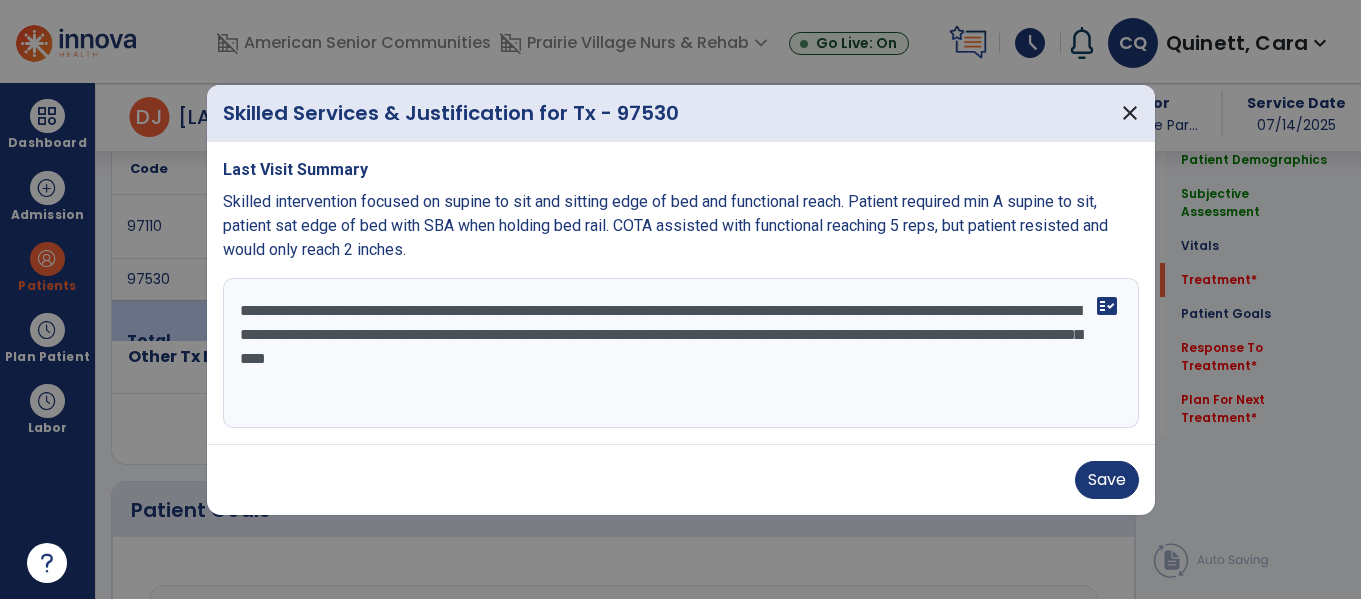 click on "**********" at bounding box center (681, 353) 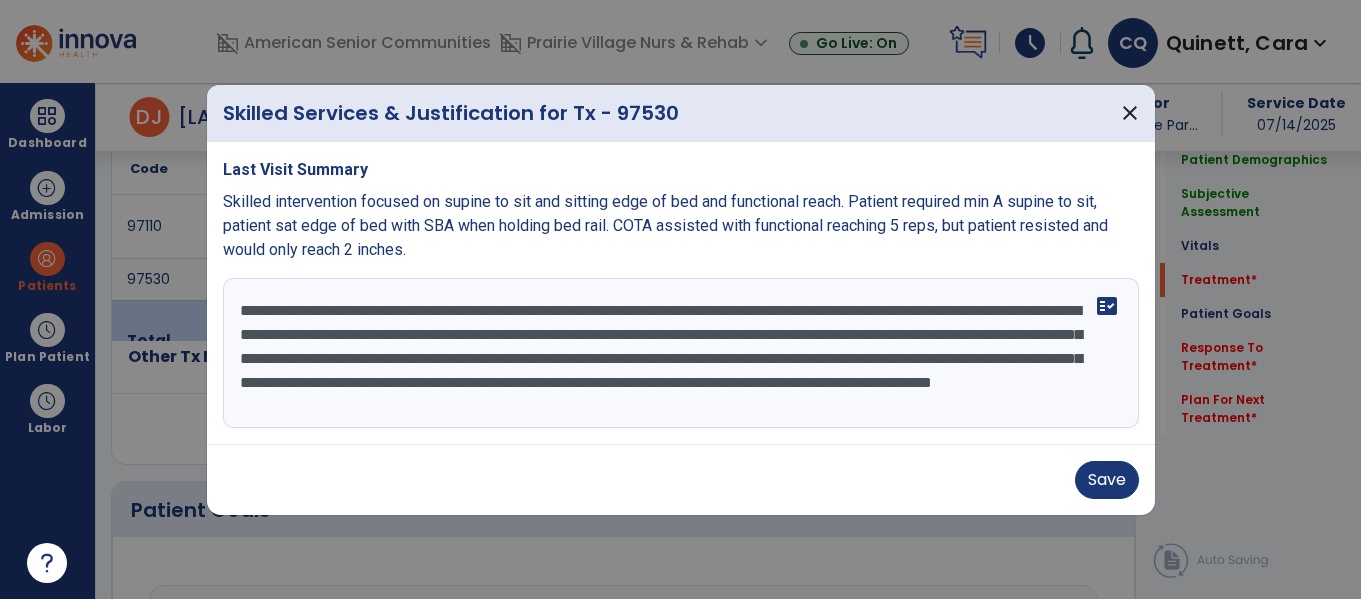 scroll, scrollTop: 16, scrollLeft: 0, axis: vertical 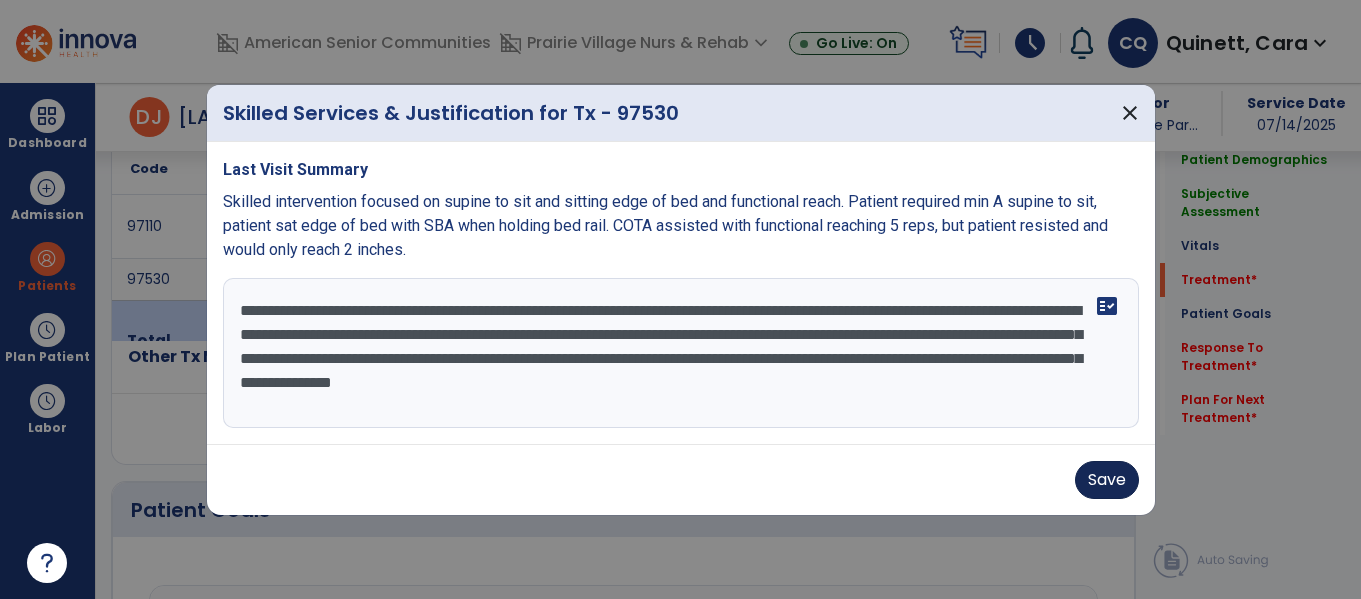 type on "**********" 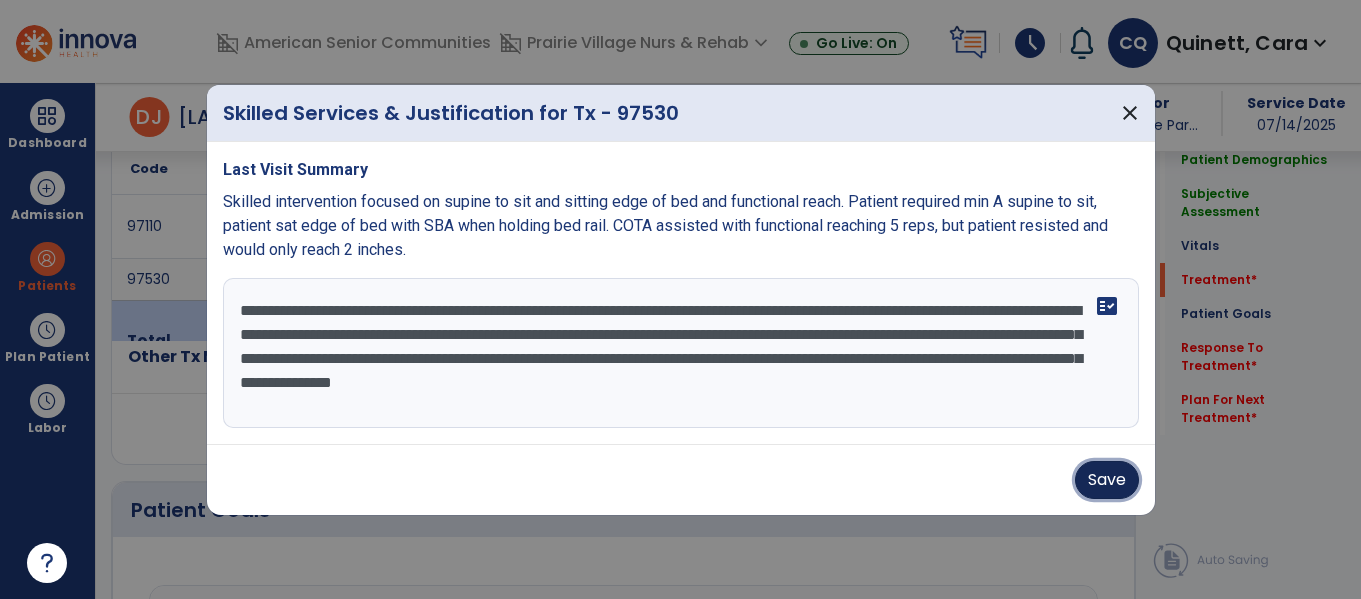 click on "Save" at bounding box center (1107, 480) 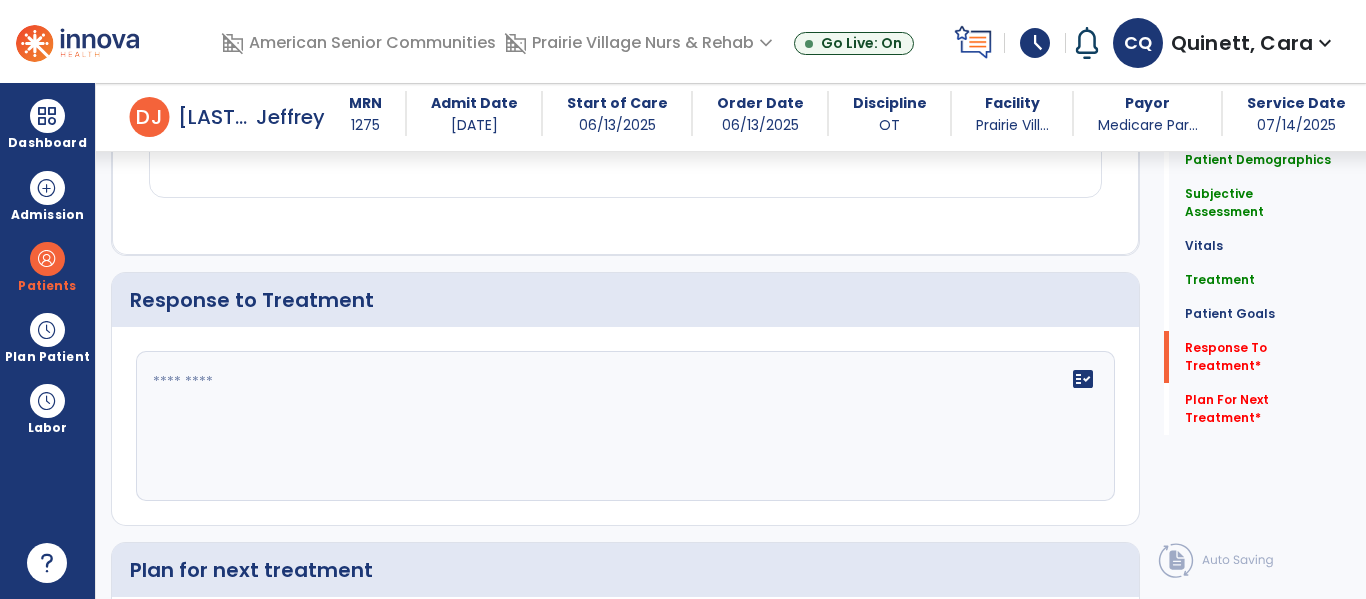 scroll, scrollTop: 2762, scrollLeft: 0, axis: vertical 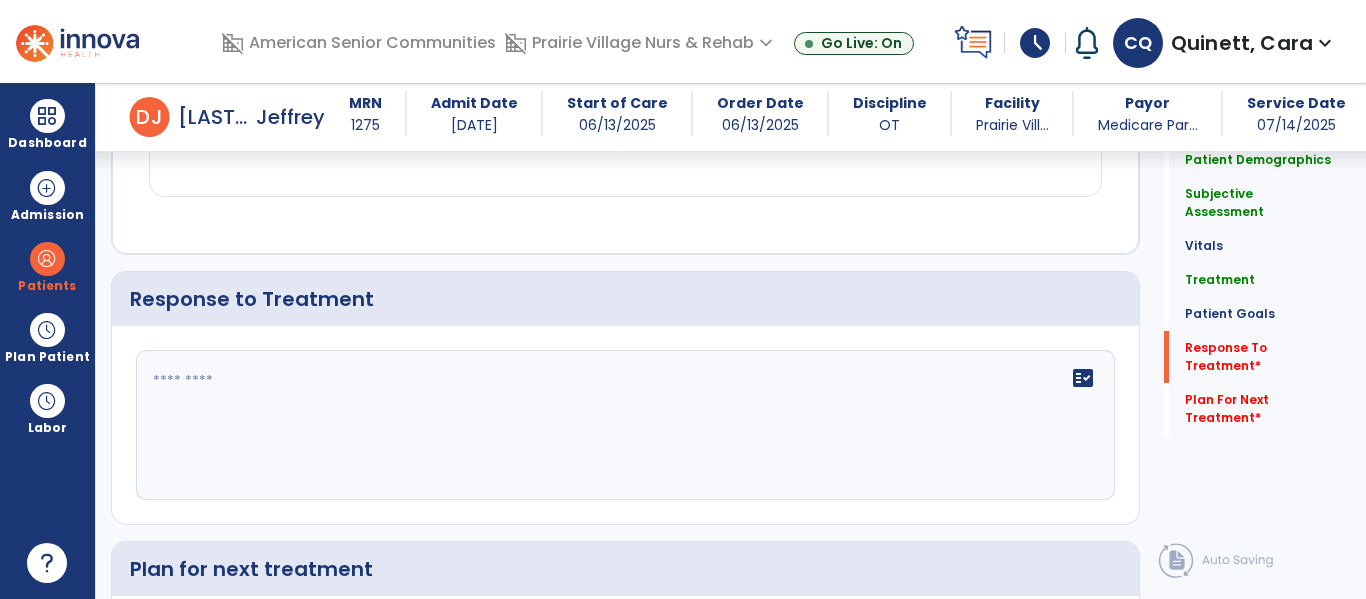 click 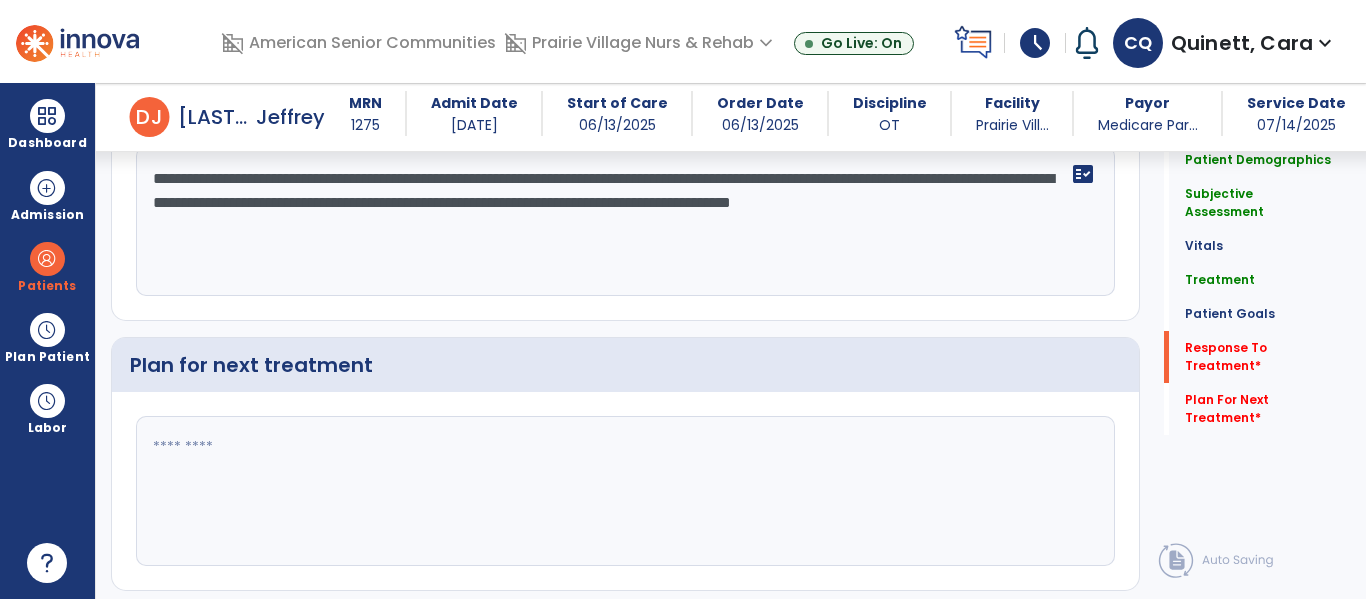 scroll, scrollTop: 3011, scrollLeft: 0, axis: vertical 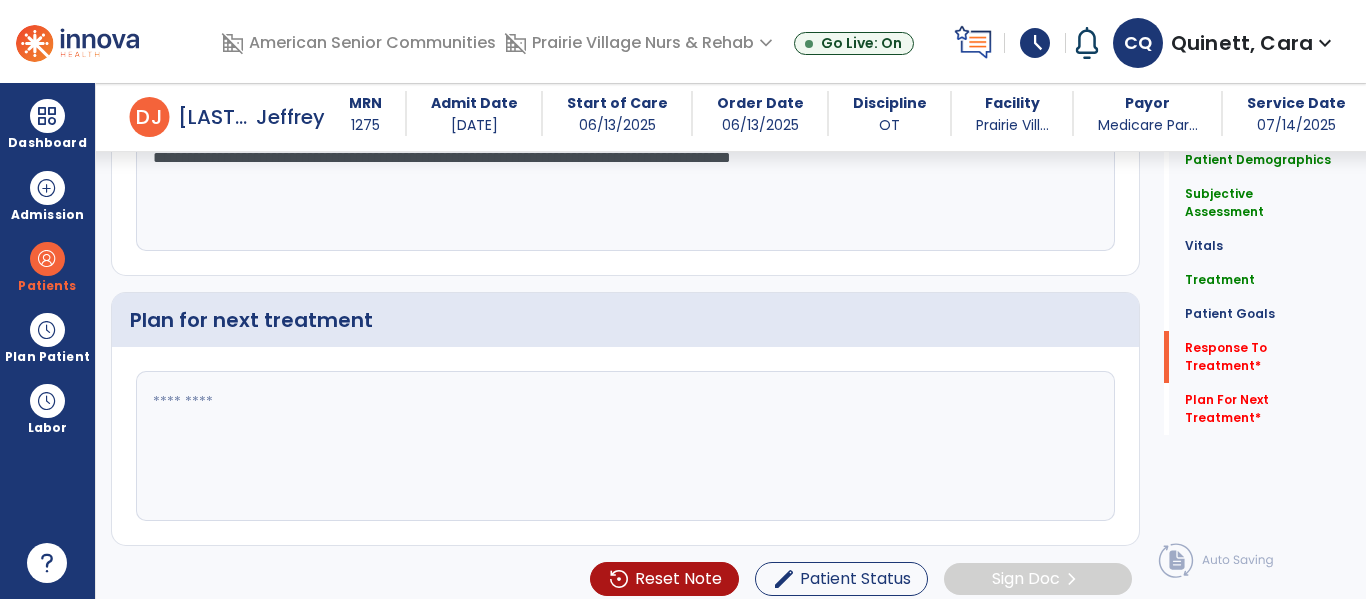 type on "**********" 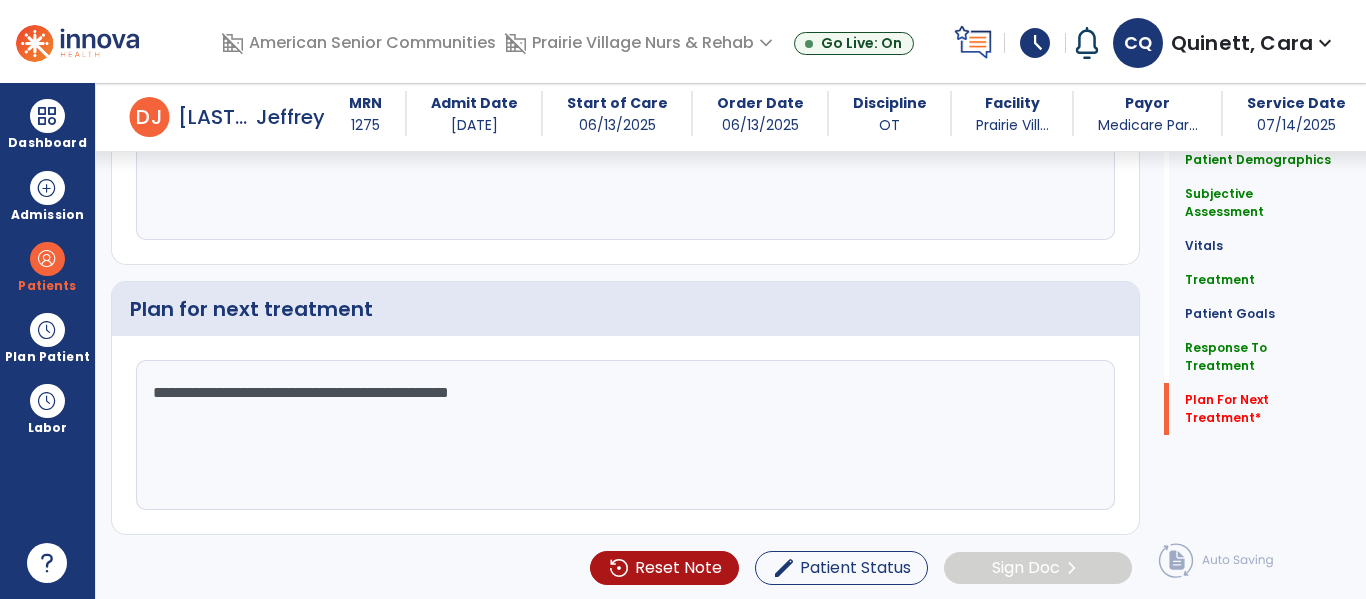 scroll, scrollTop: 3024, scrollLeft: 0, axis: vertical 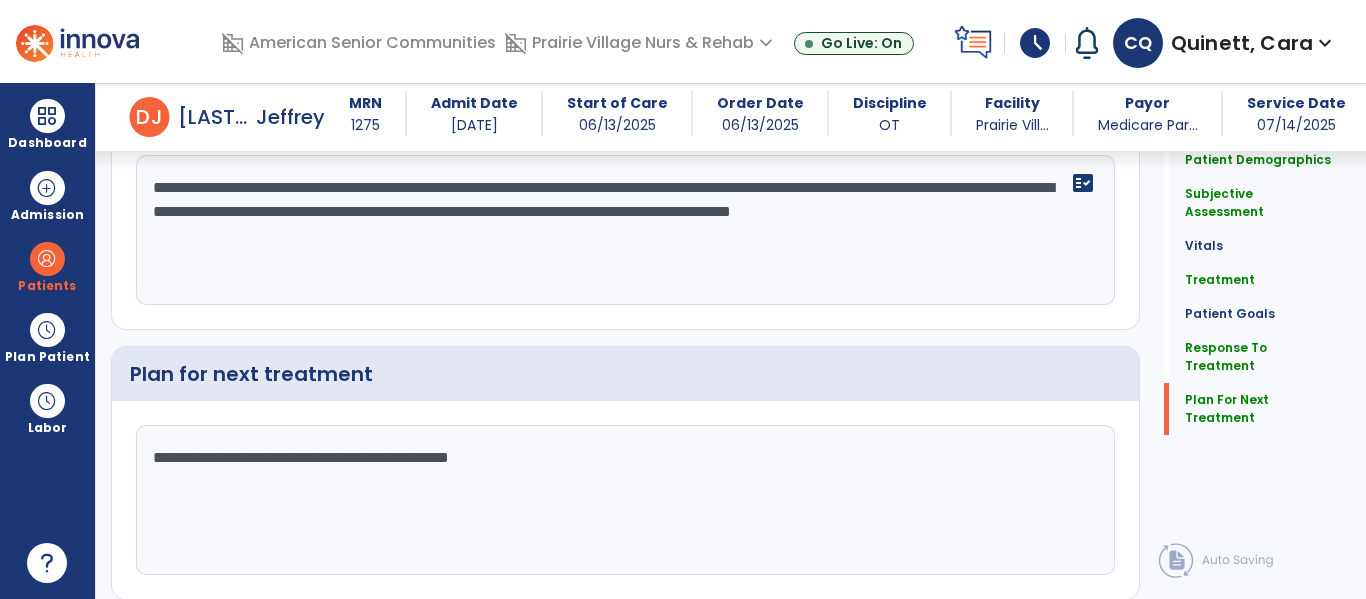 type on "**********" 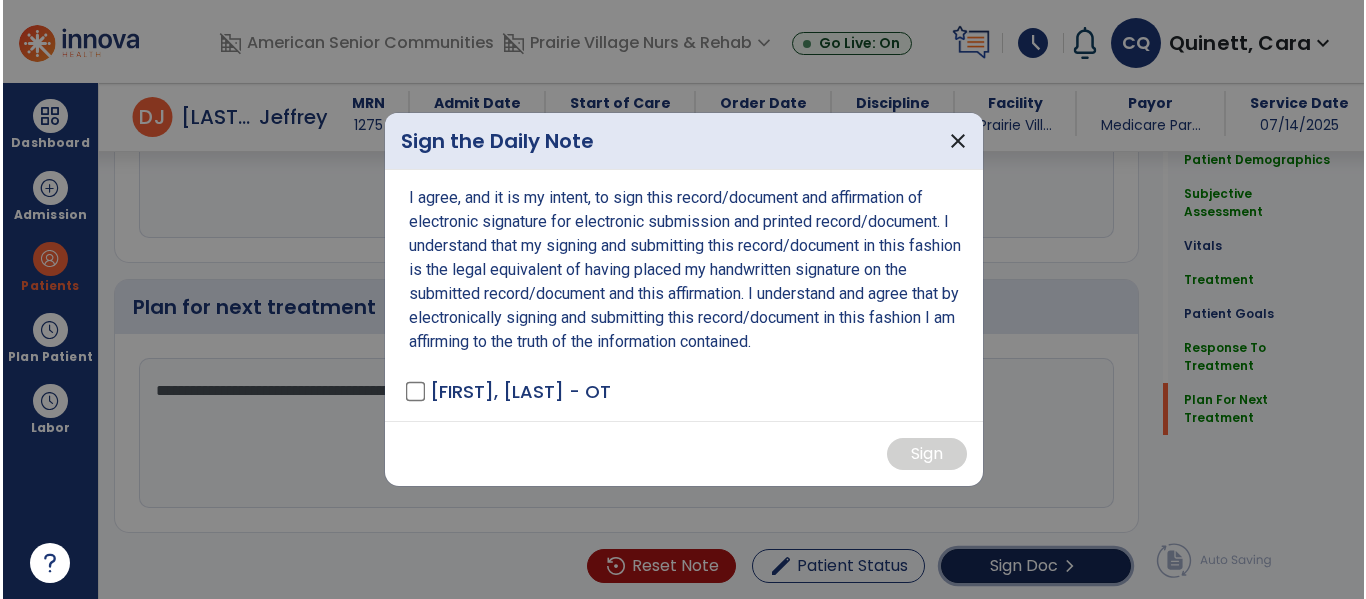 scroll, scrollTop: 3024, scrollLeft: 0, axis: vertical 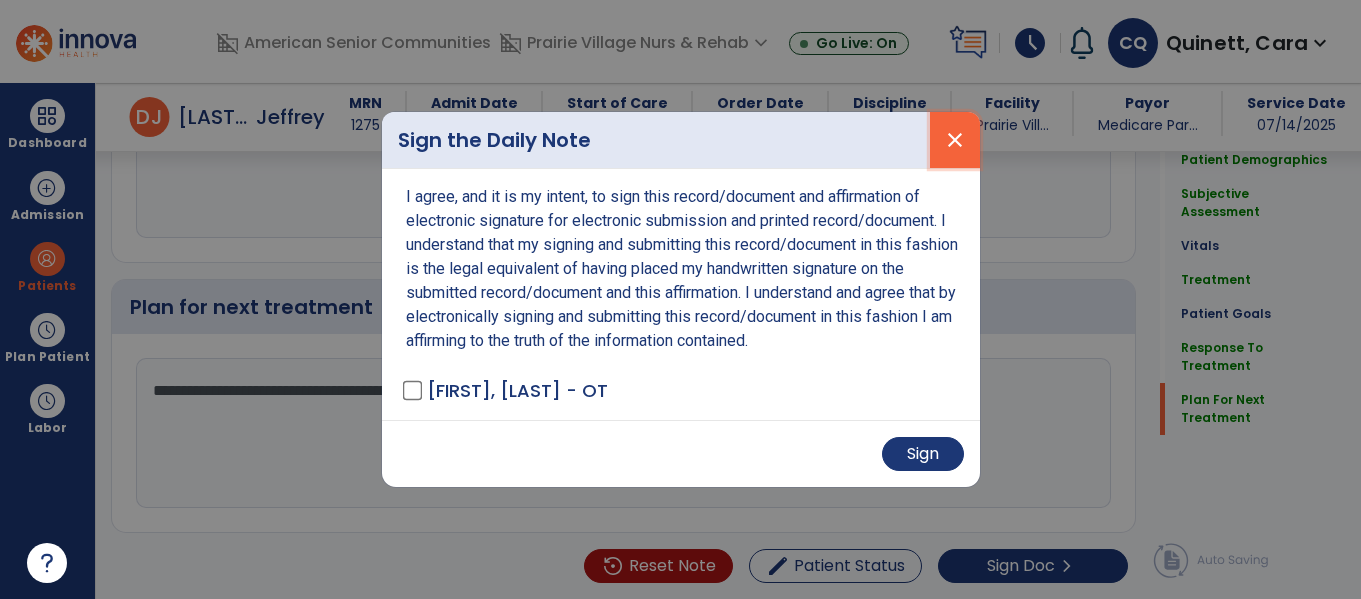 click on "close" at bounding box center (955, 140) 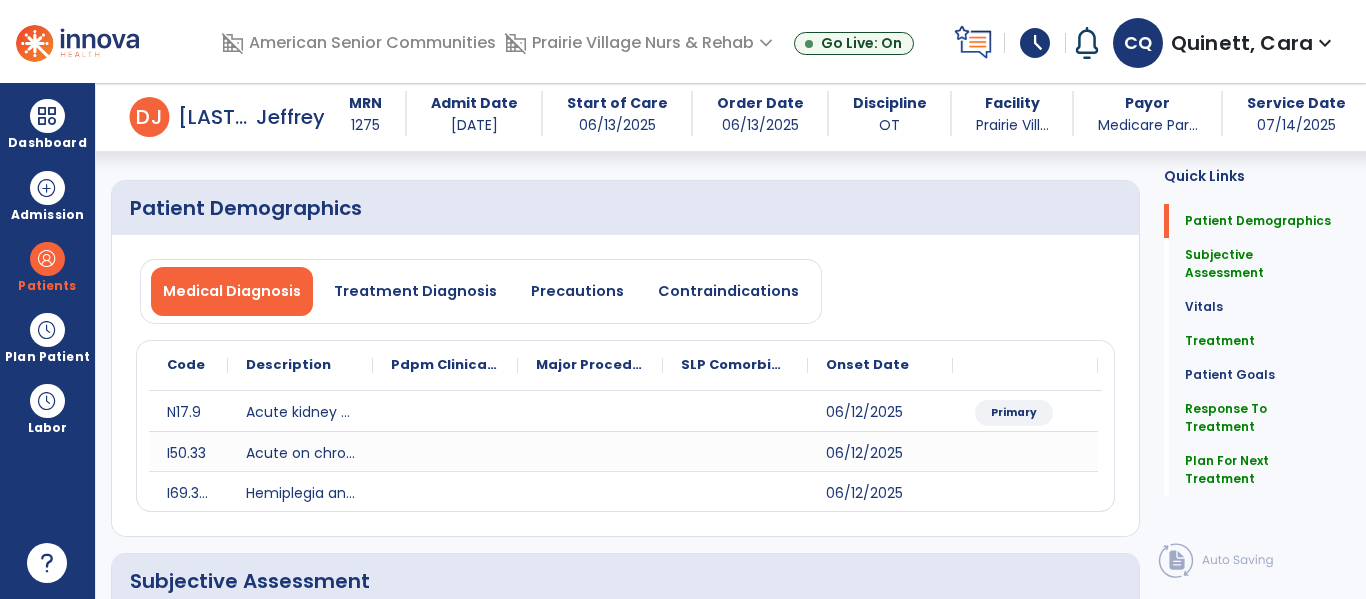 scroll, scrollTop: 0, scrollLeft: 0, axis: both 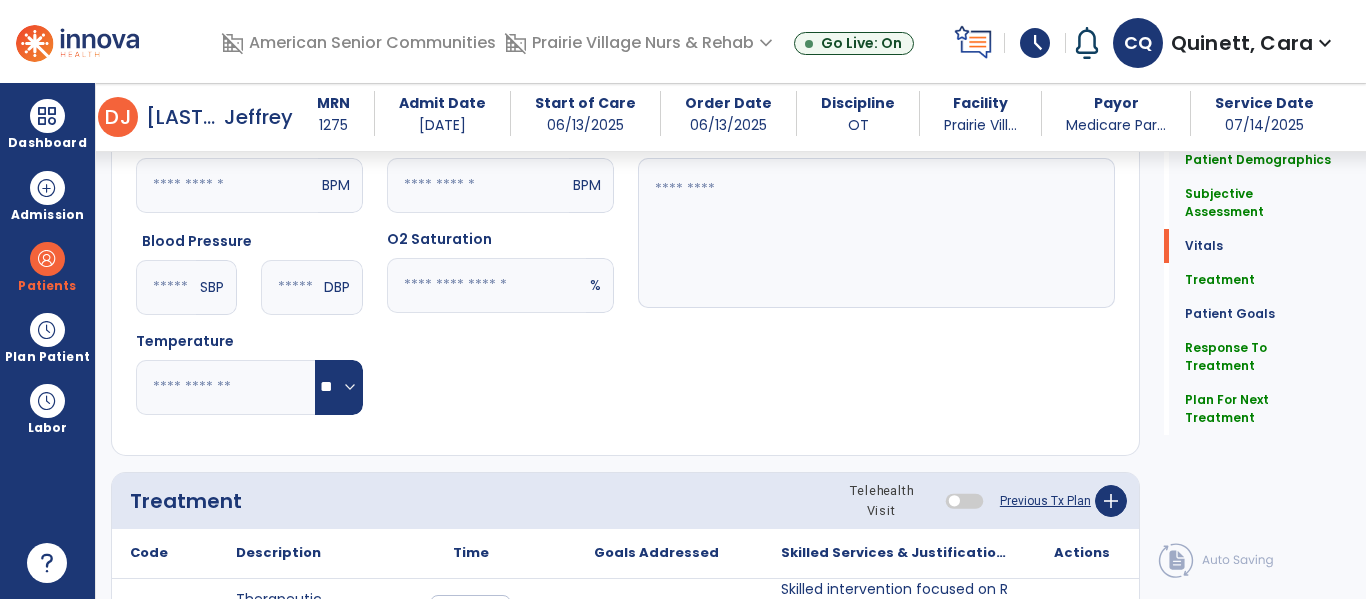 click on "Patient Demographics  Medical Diagnosis   Treatment Diagnosis   Precautions   Contraindications
Code
Description
Pdpm Clinical Category
N17.9 to" 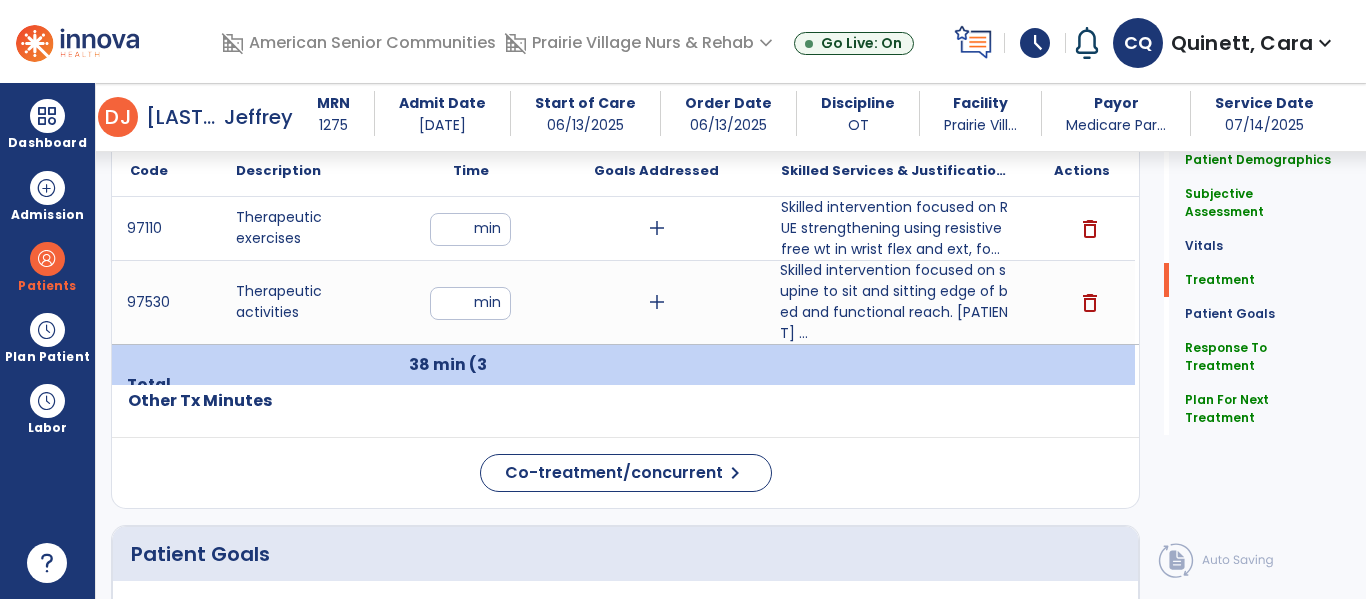 scroll, scrollTop: 1269, scrollLeft: 0, axis: vertical 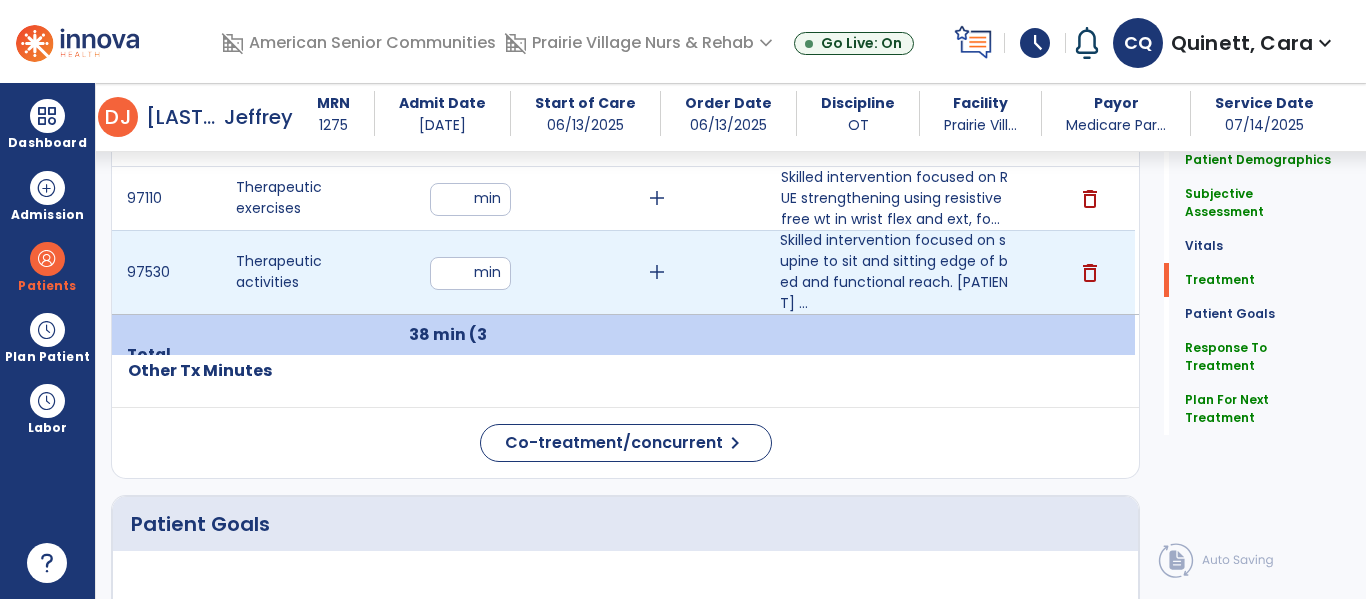 click on "**" at bounding box center (470, 273) 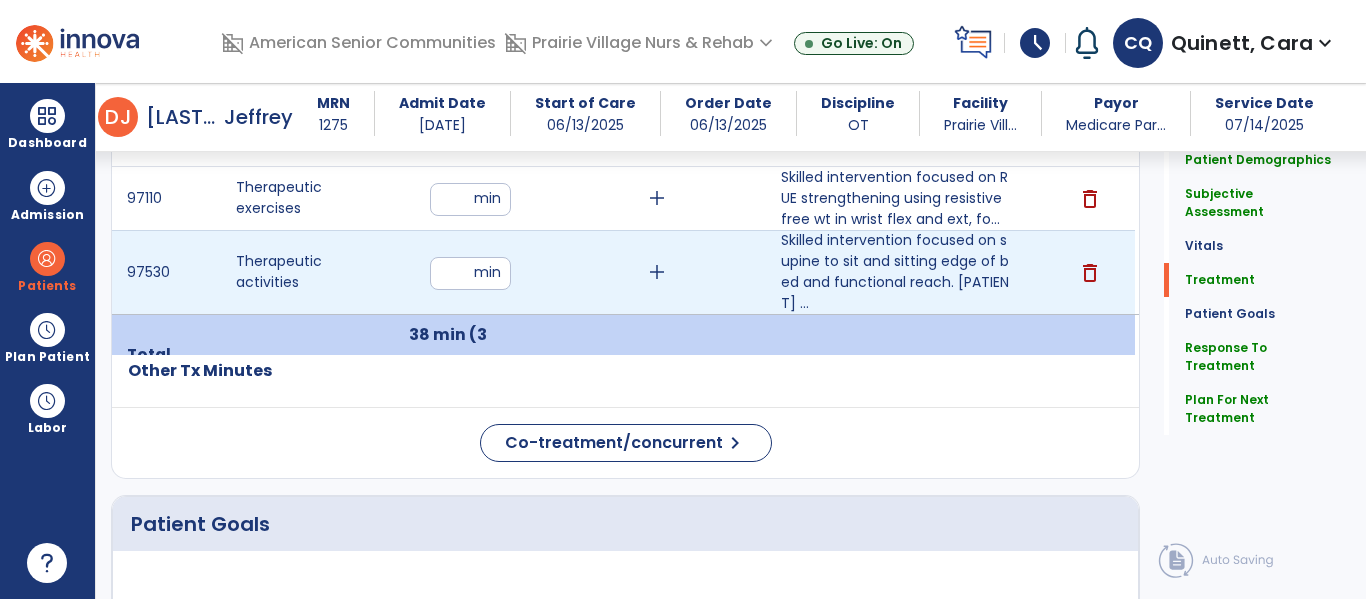type on "**" 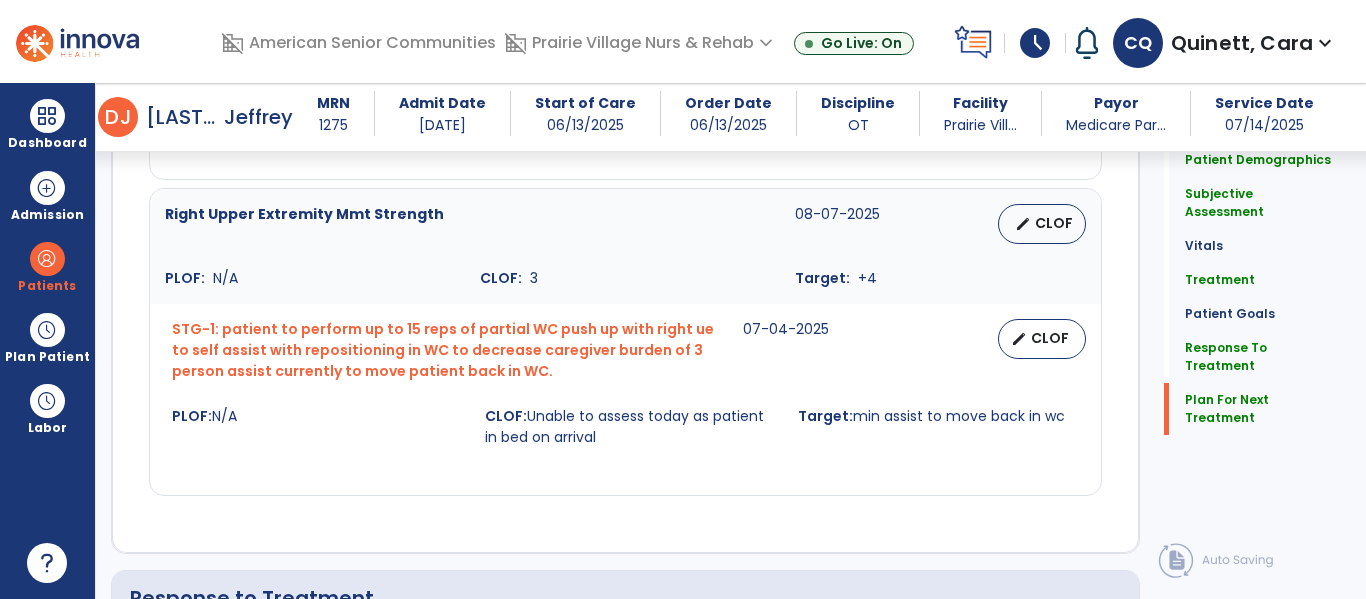 scroll, scrollTop: 3024, scrollLeft: 0, axis: vertical 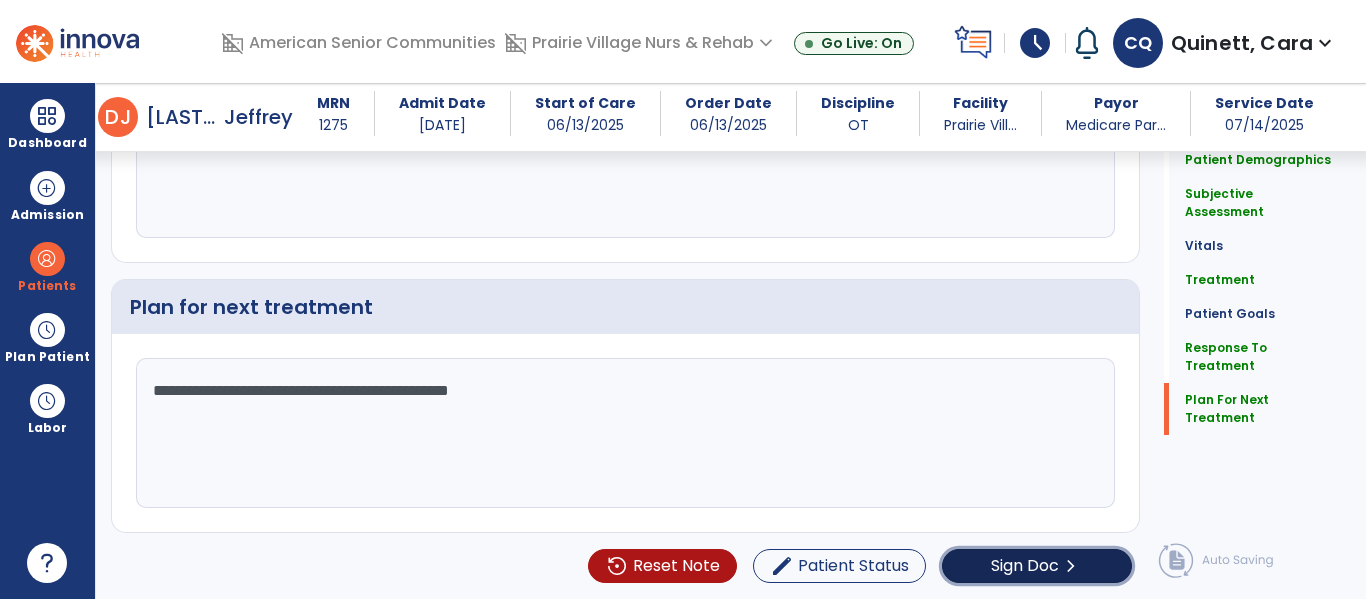 click on "chevron_right" 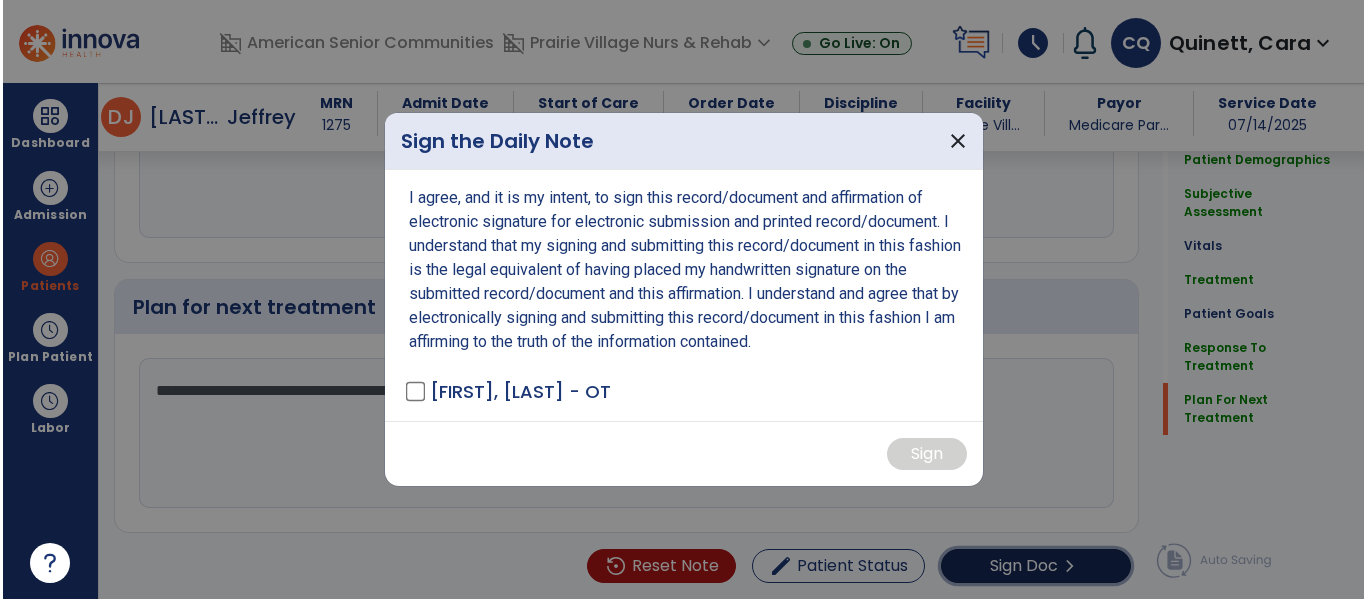 scroll, scrollTop: 3024, scrollLeft: 0, axis: vertical 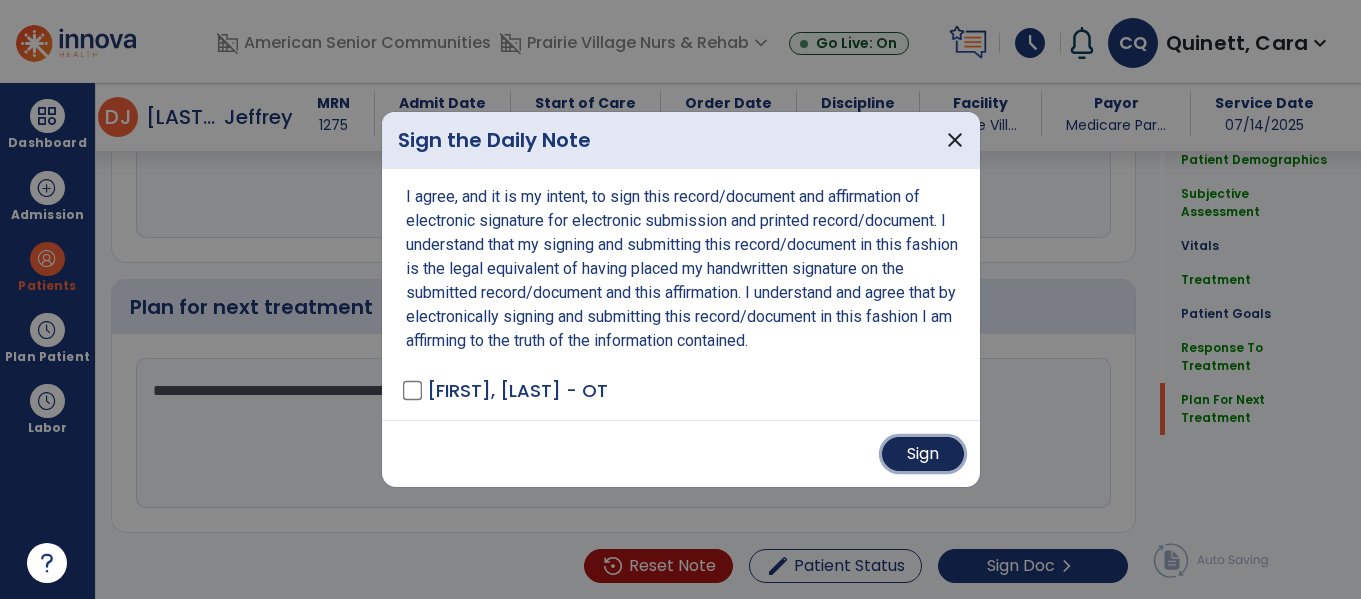 click on "Sign" at bounding box center (923, 454) 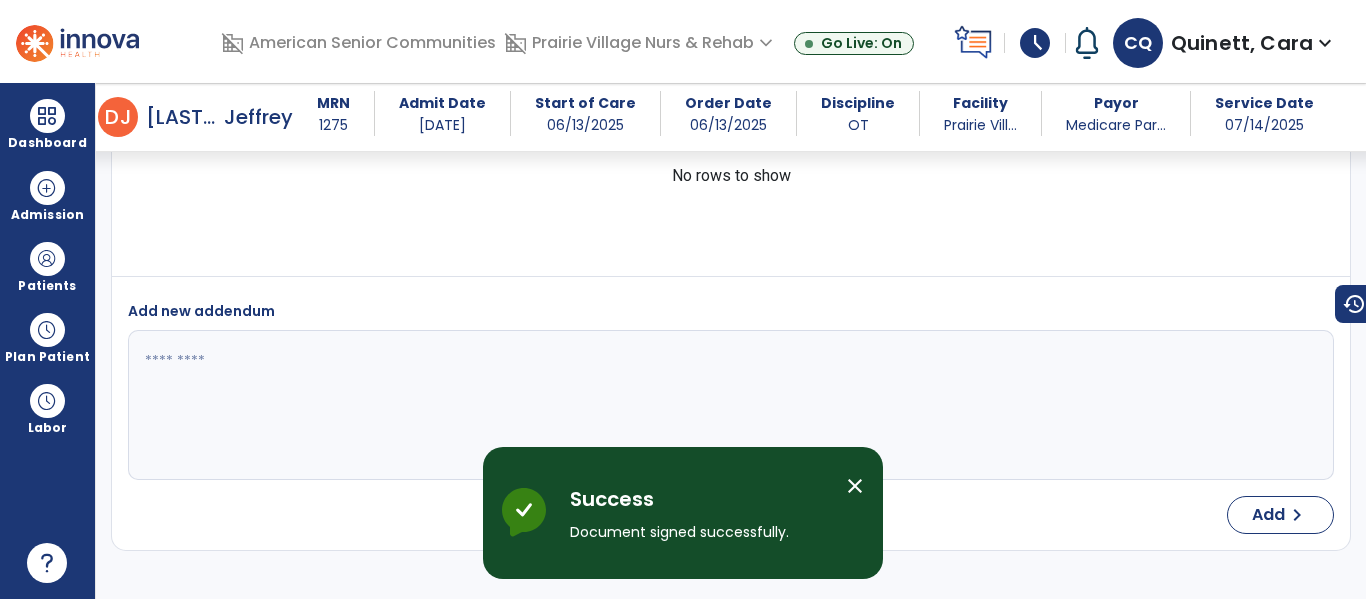 scroll, scrollTop: 4567, scrollLeft: 0, axis: vertical 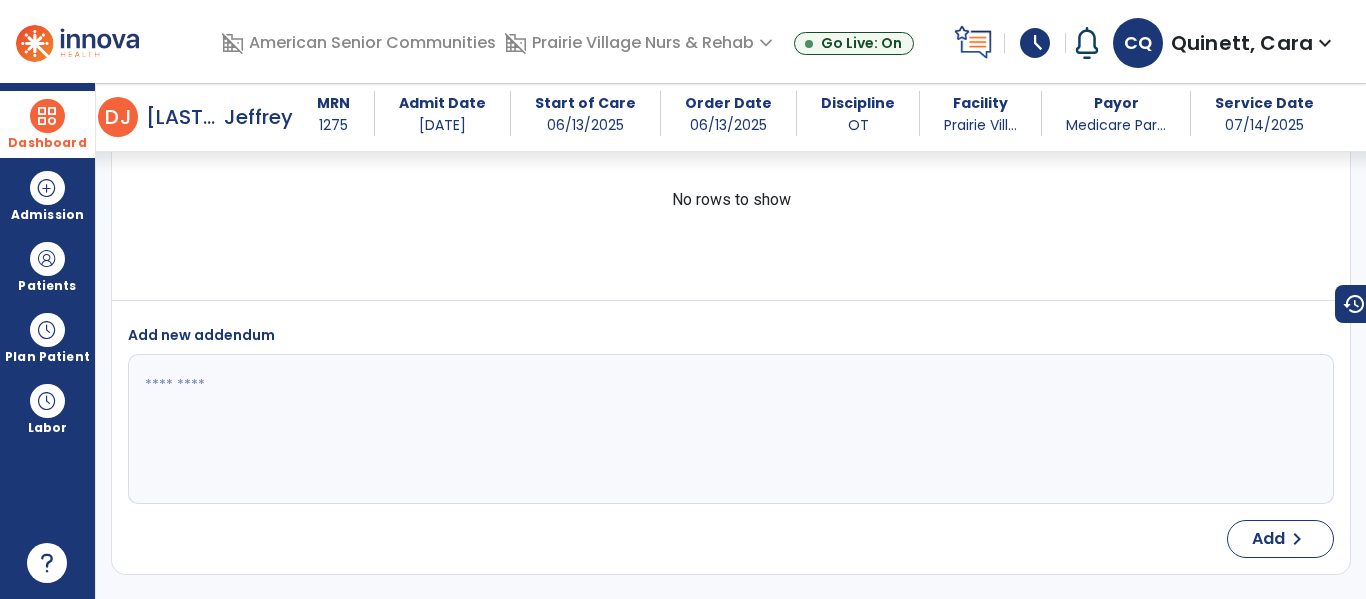 click at bounding box center (47, 116) 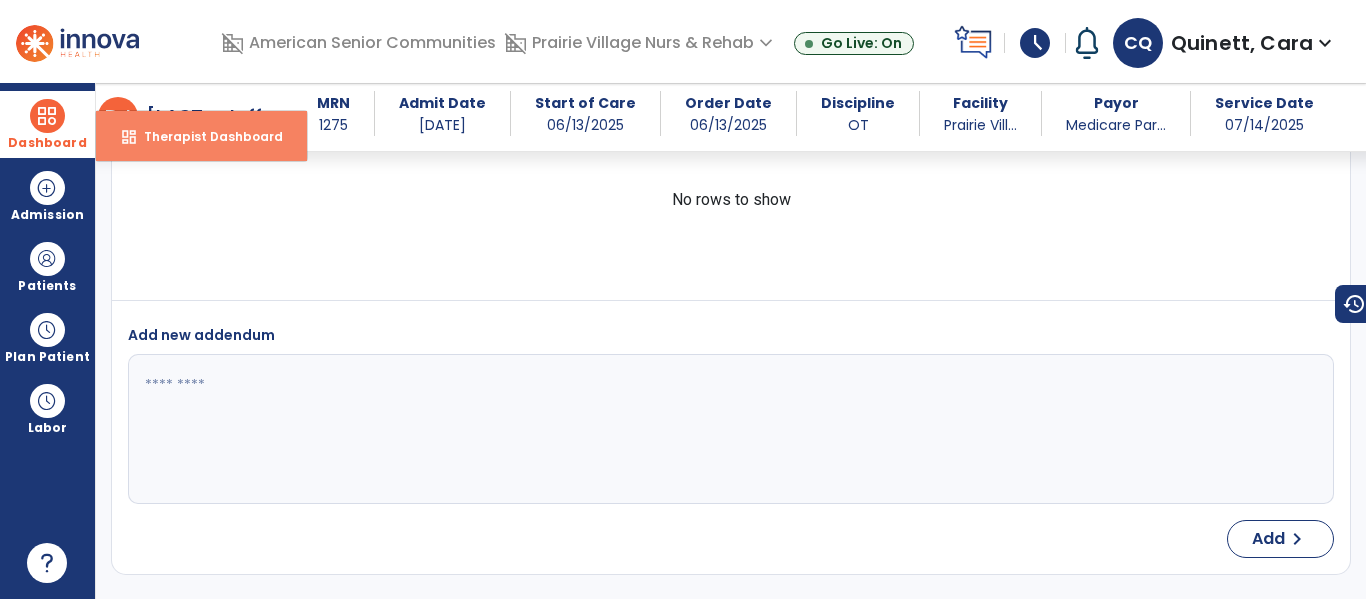 click on "Therapist Dashboard" at bounding box center [205, 136] 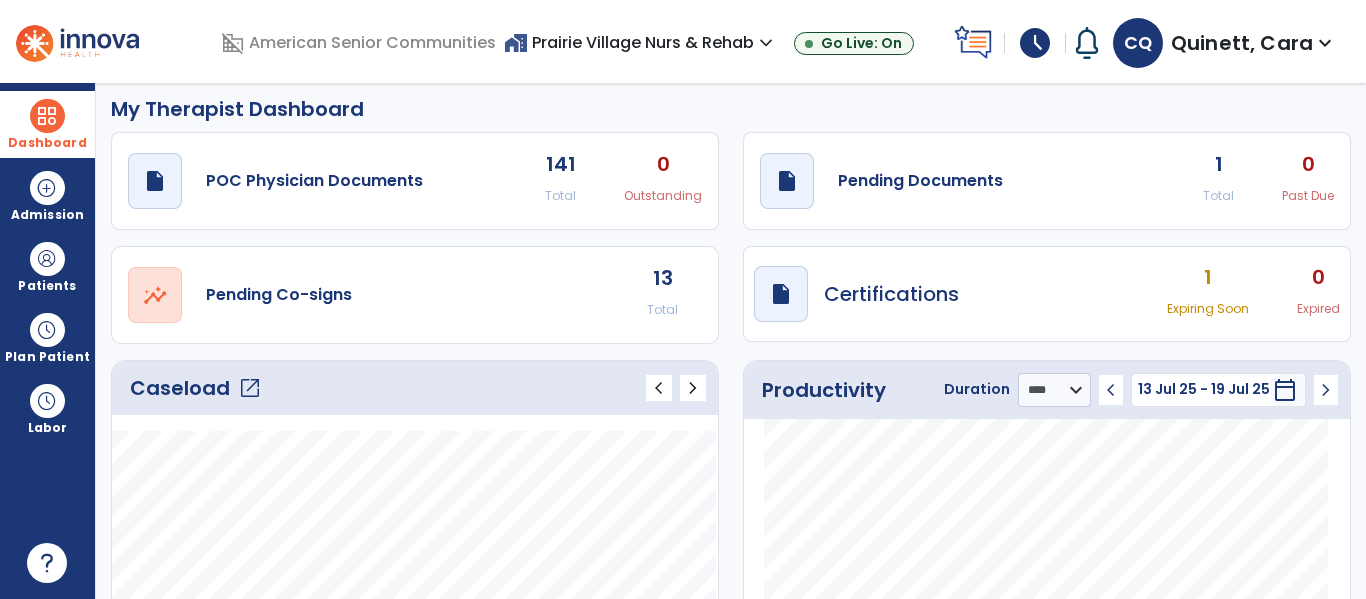 scroll, scrollTop: 0, scrollLeft: 0, axis: both 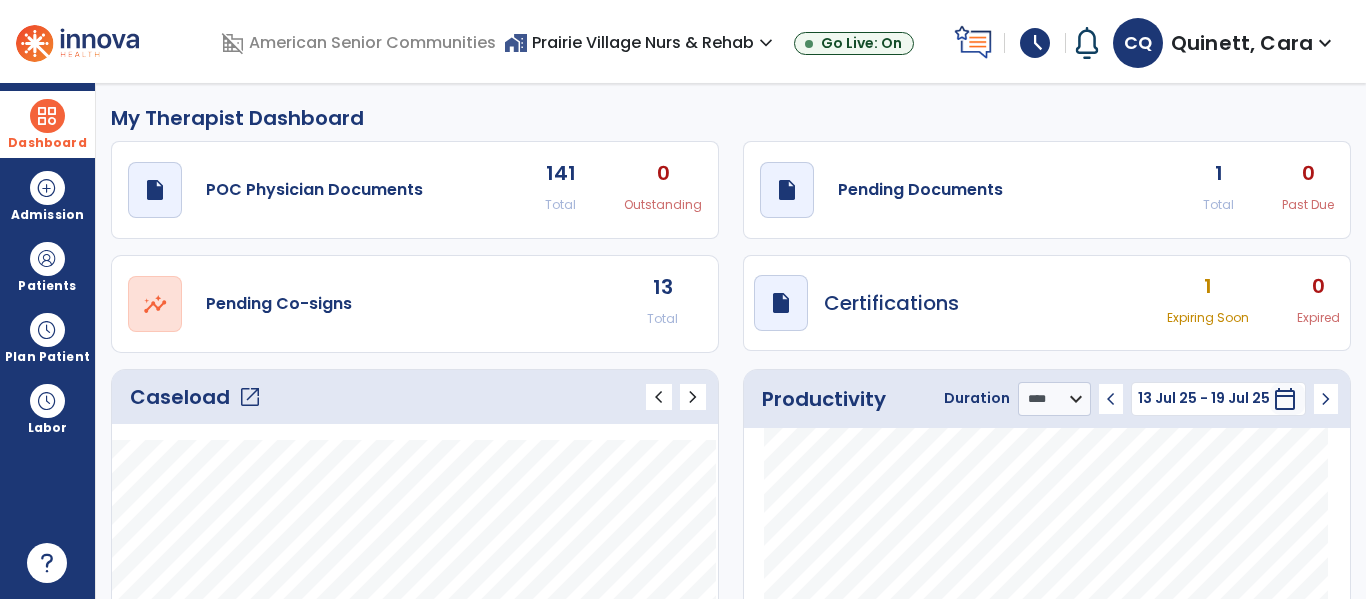 click on "open_in_new" 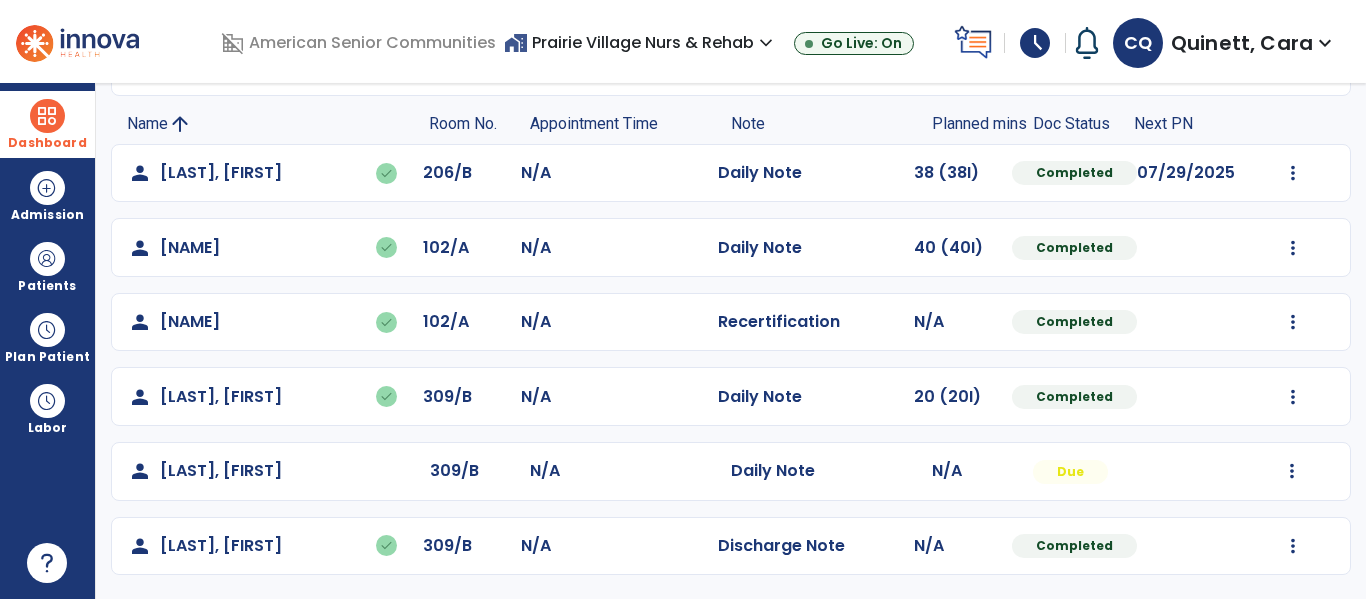 scroll, scrollTop: 0, scrollLeft: 0, axis: both 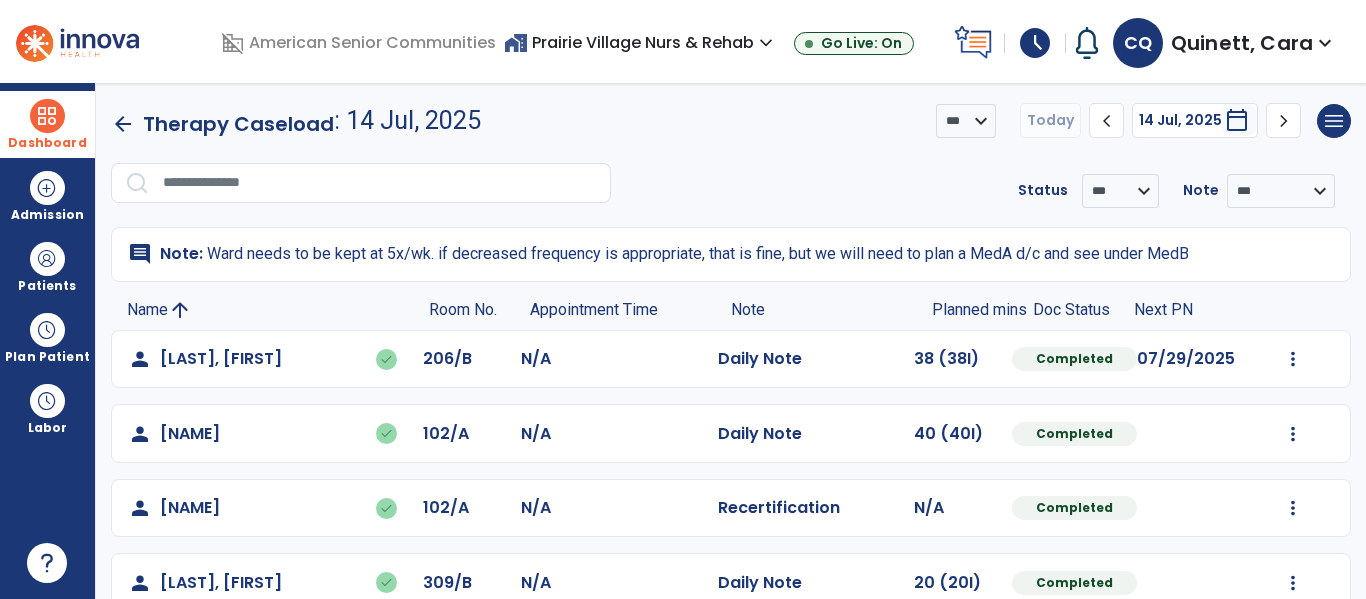 click at bounding box center (47, 116) 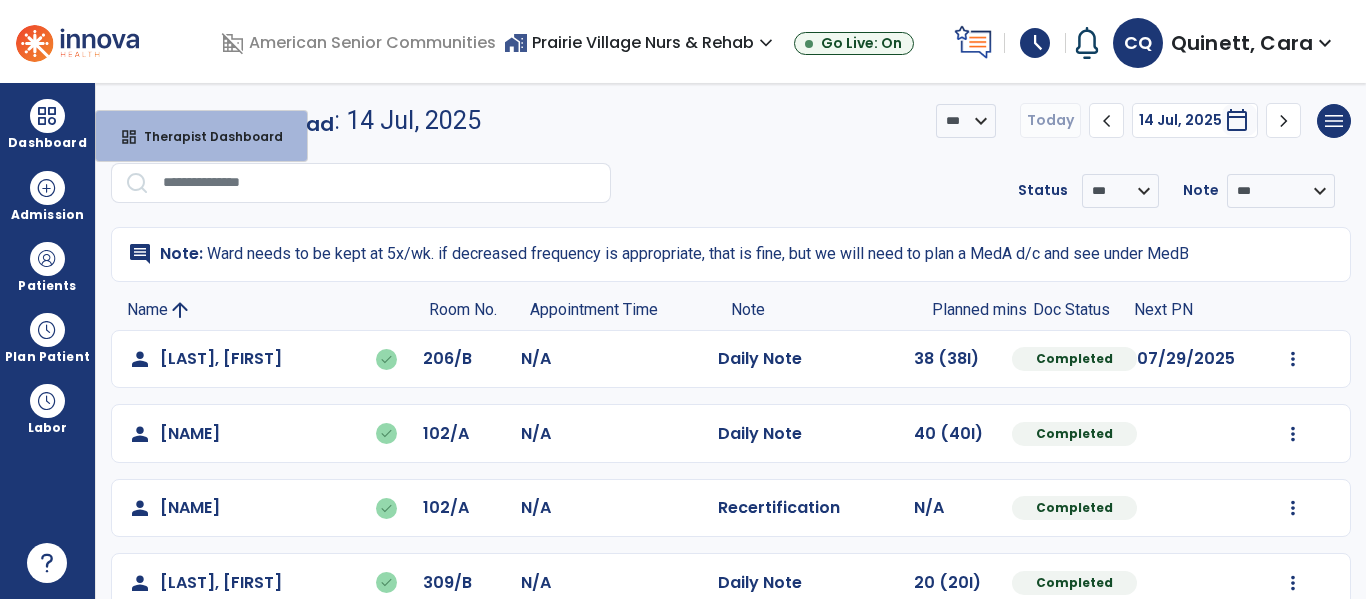 click on "arrow_back   Therapy Caseload  : 14 Jul, 2025 *** ****  Today  chevron_left 14 Jul, 2025  *********  calendar_today  chevron_right  menu   Export List   Print List" 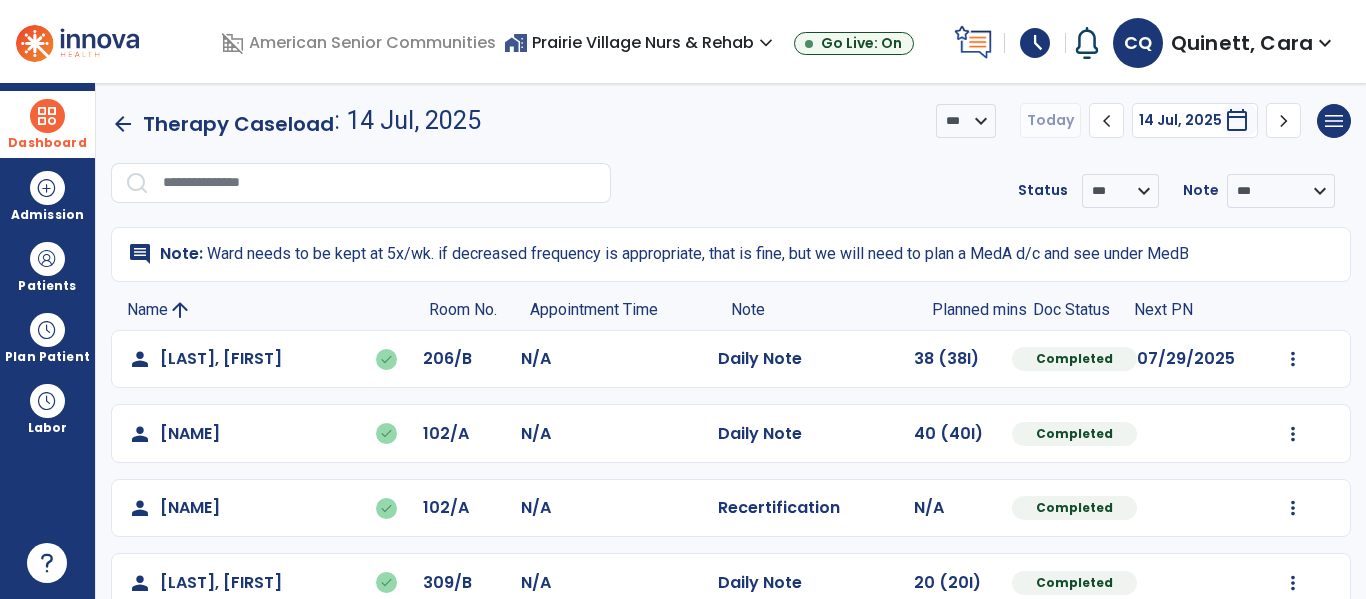 click on "Dashboard" at bounding box center (47, 143) 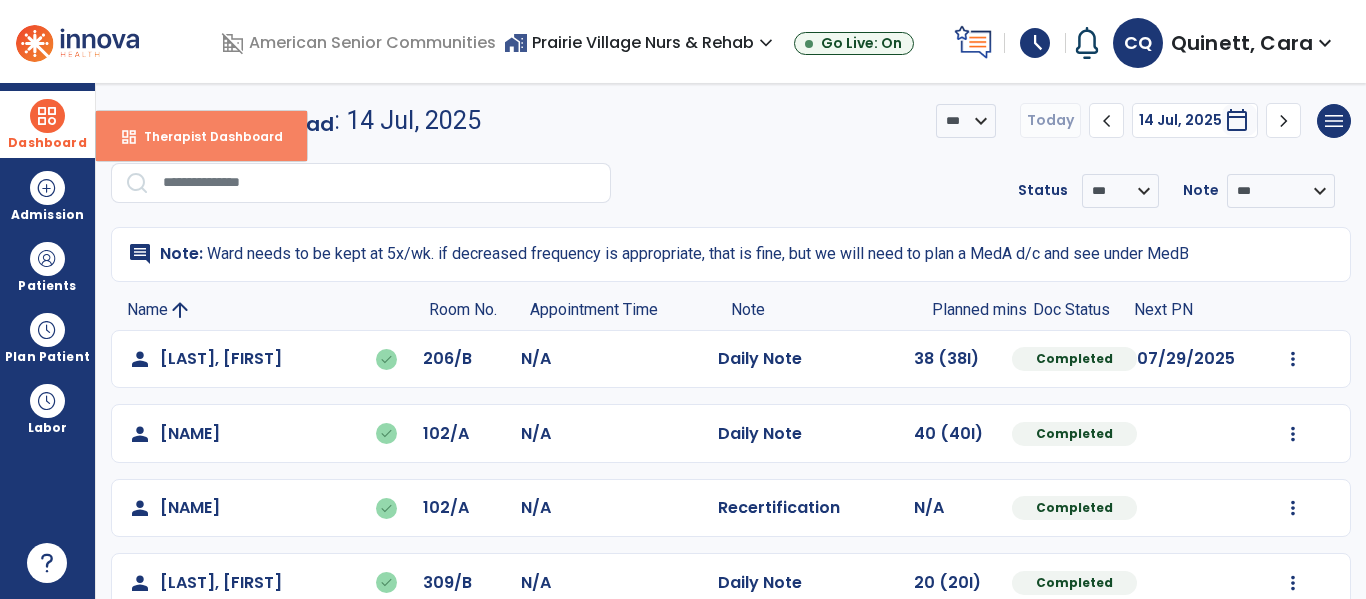 click on "dashboard" at bounding box center [129, 137] 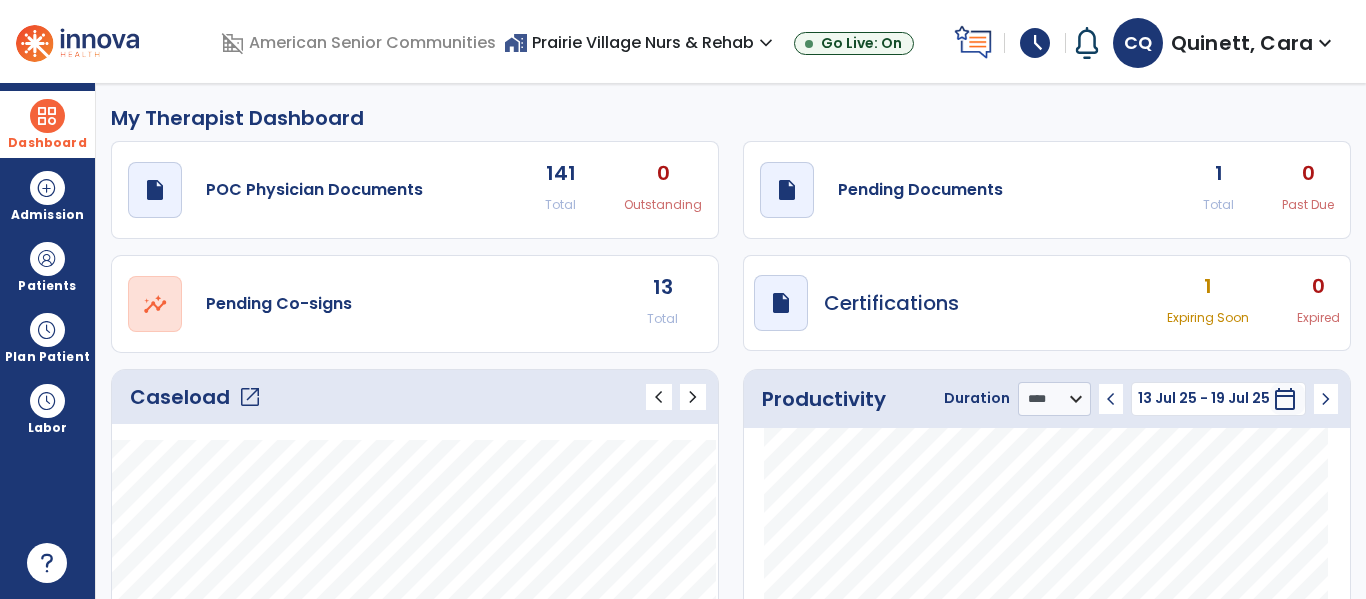 click on "Total" 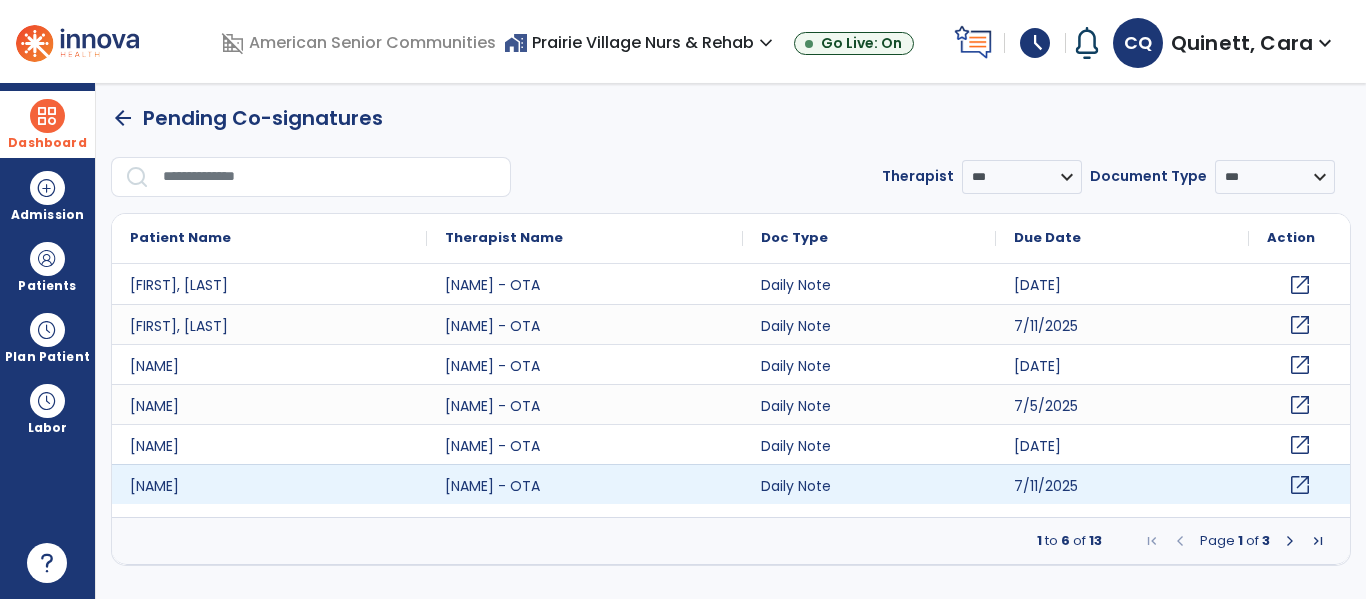 click on "open_in_new" 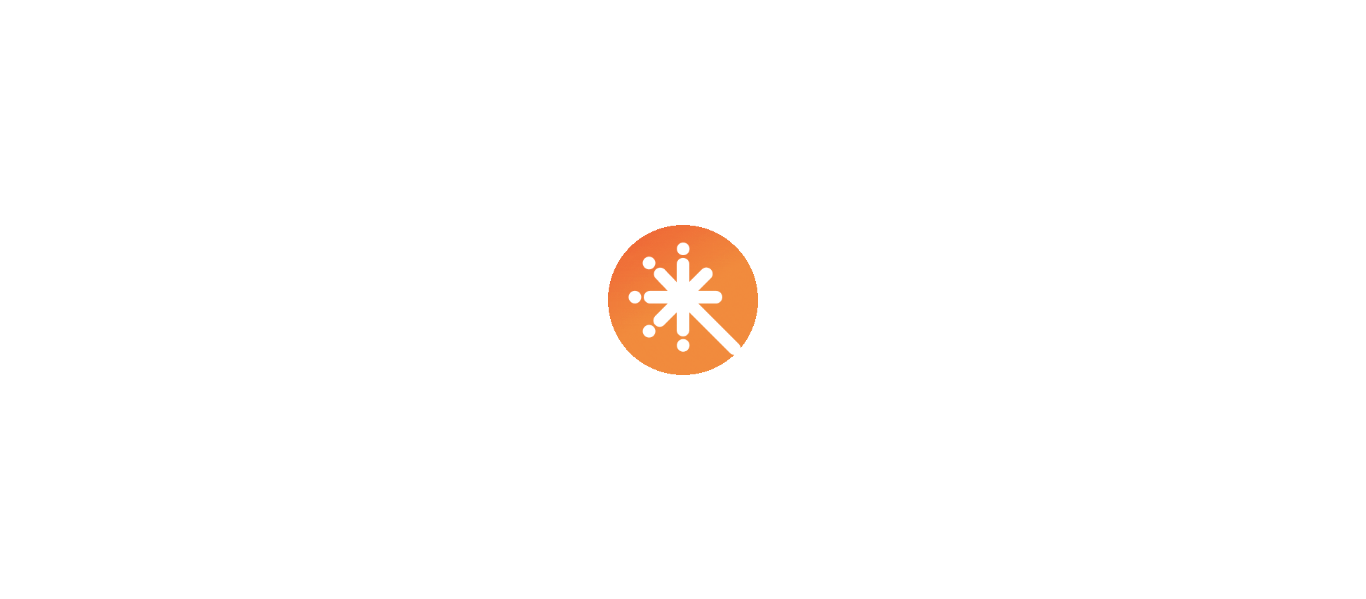 scroll, scrollTop: 0, scrollLeft: 0, axis: both 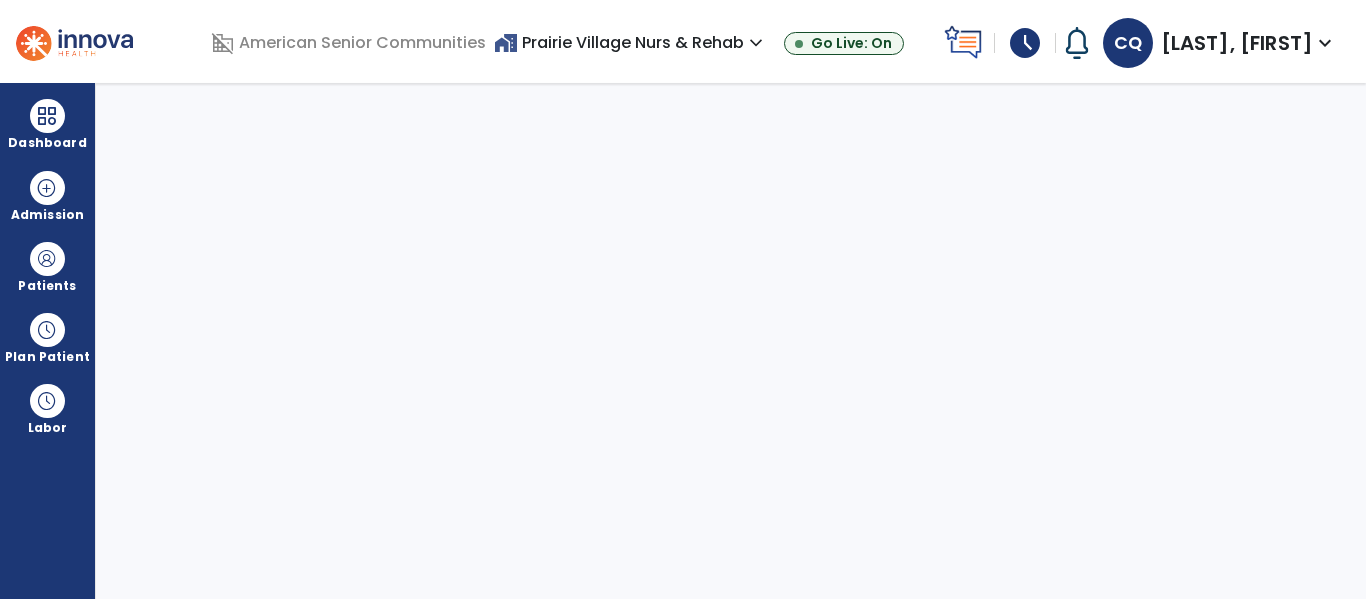 select on "****" 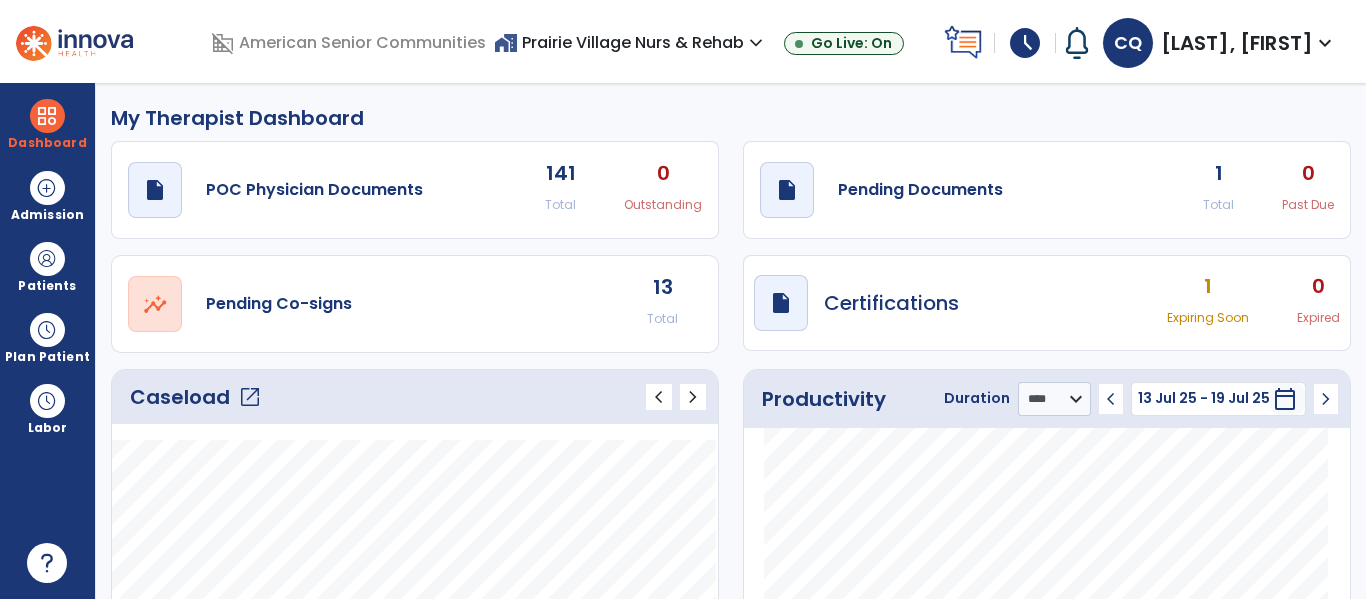 click on "expand_more" at bounding box center (756, 43) 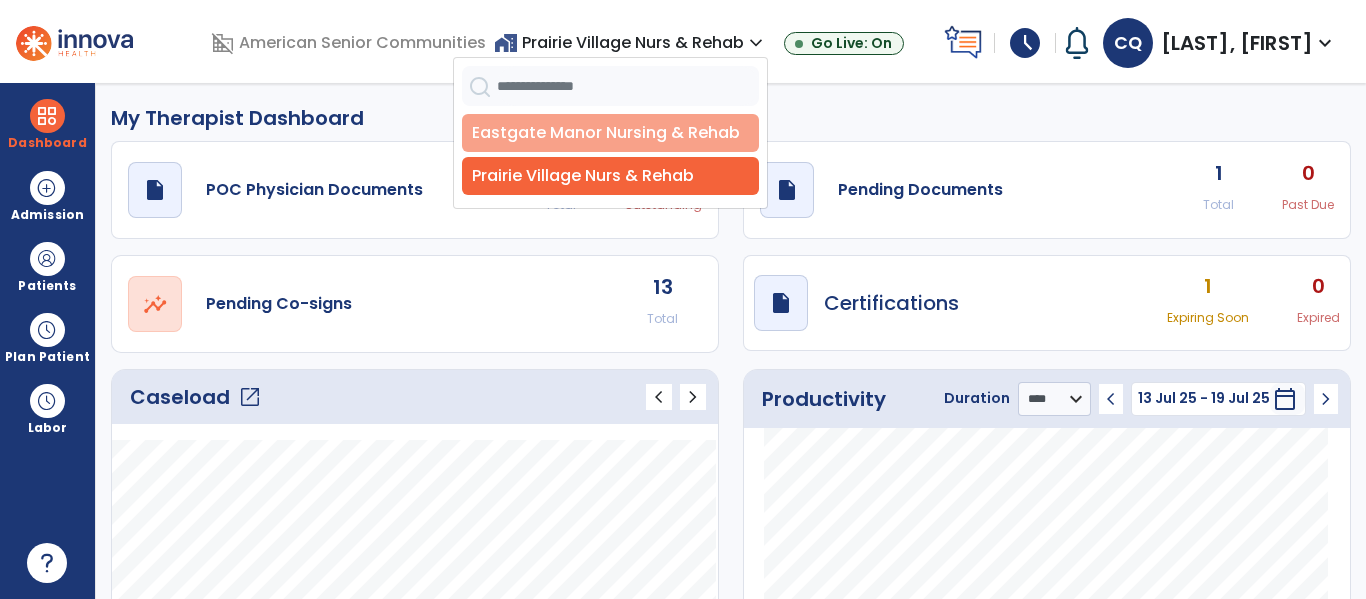 click on "Eastgate Manor Nursing & Rehab" at bounding box center [610, 133] 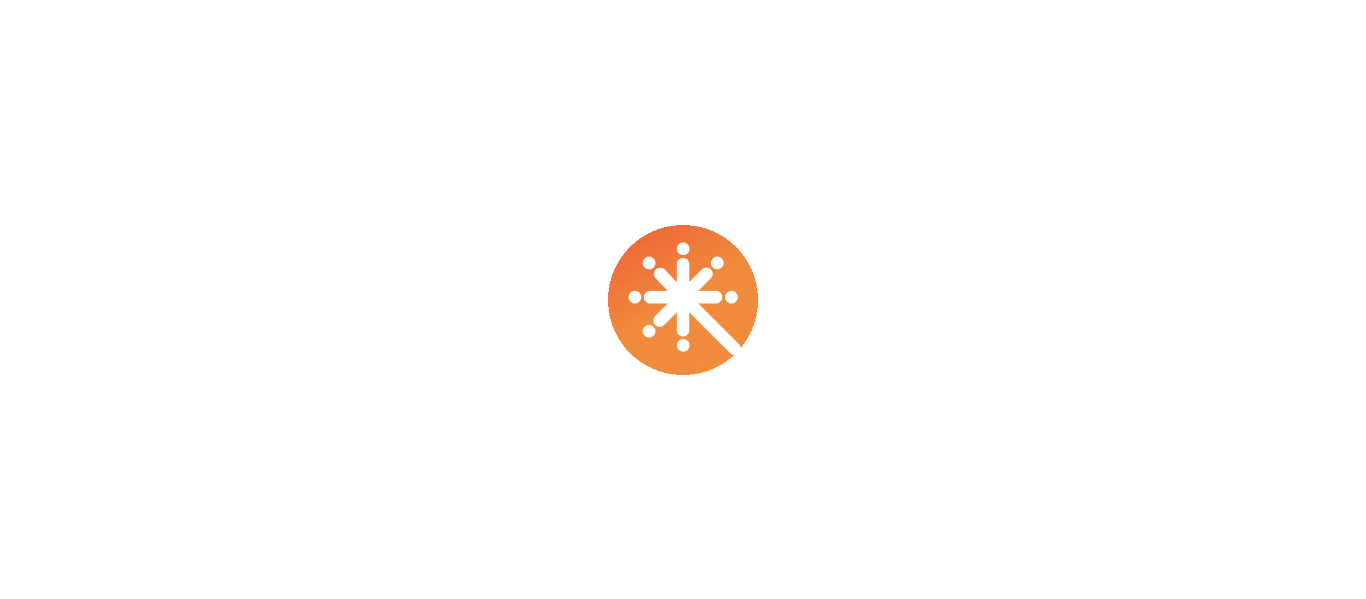 scroll, scrollTop: 0, scrollLeft: 0, axis: both 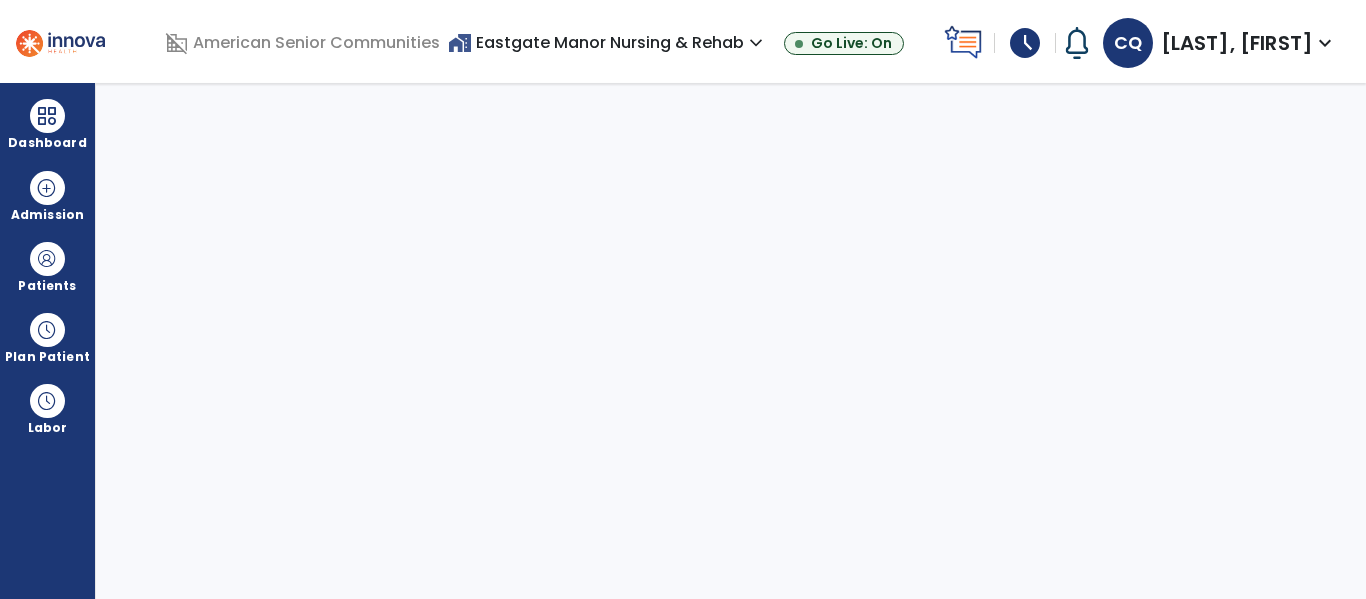 select on "****" 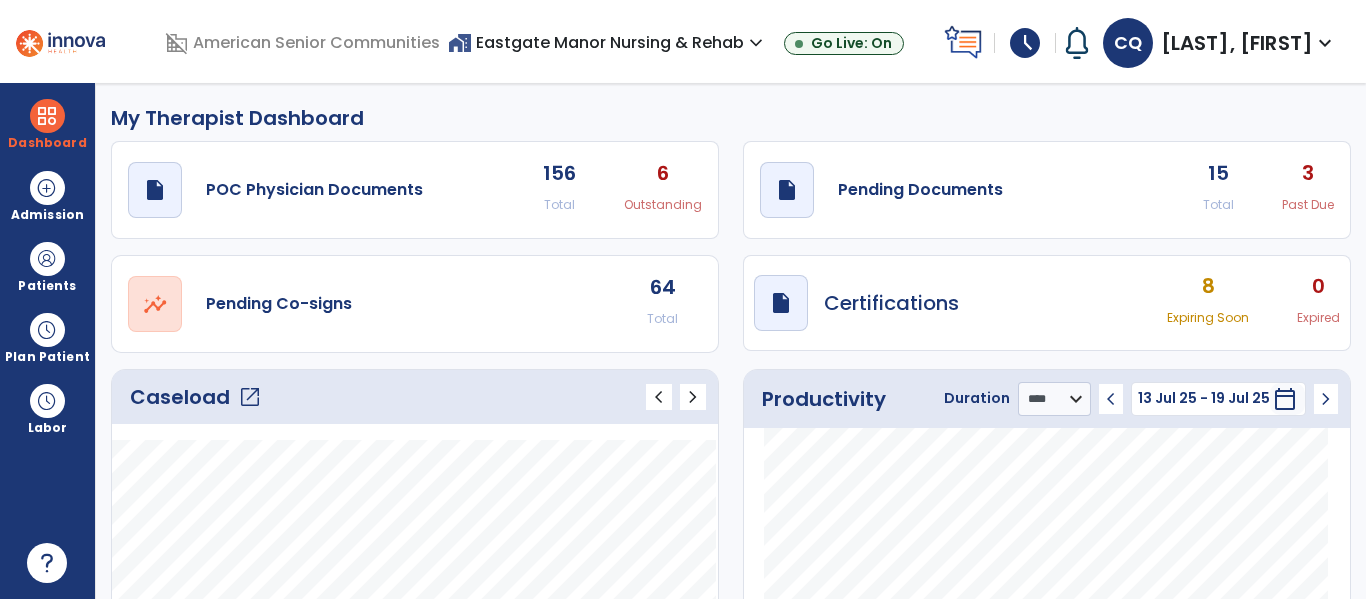 click on "open_in_new" 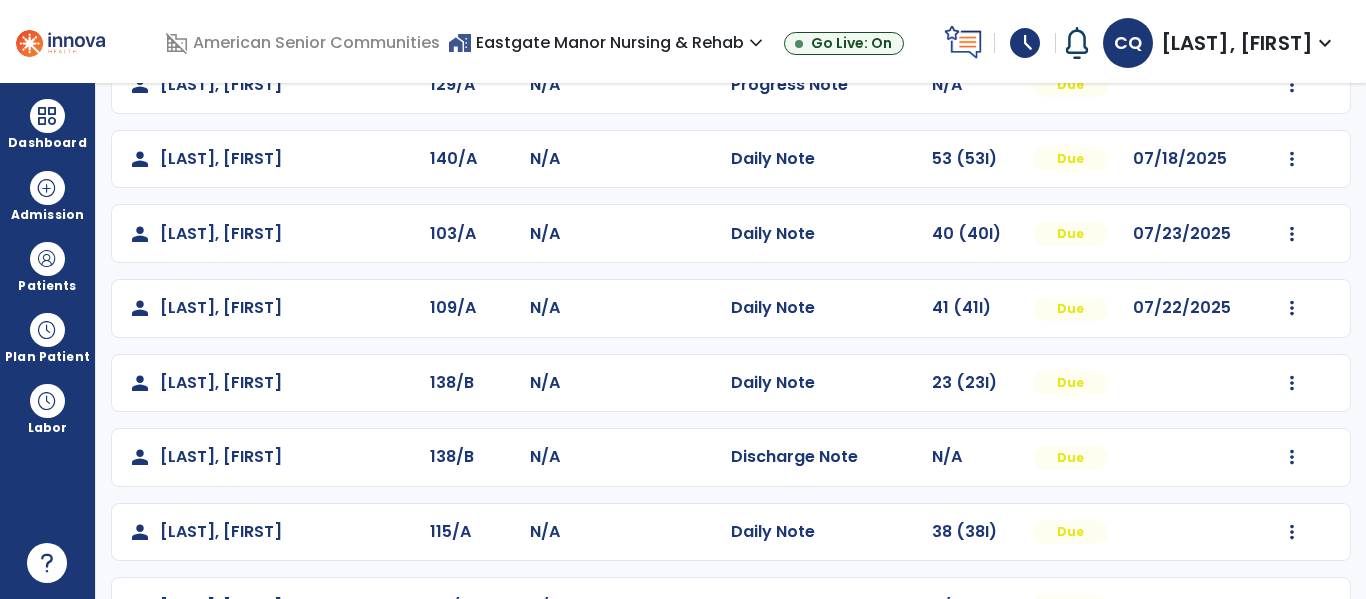 scroll, scrollTop: 357, scrollLeft: 0, axis: vertical 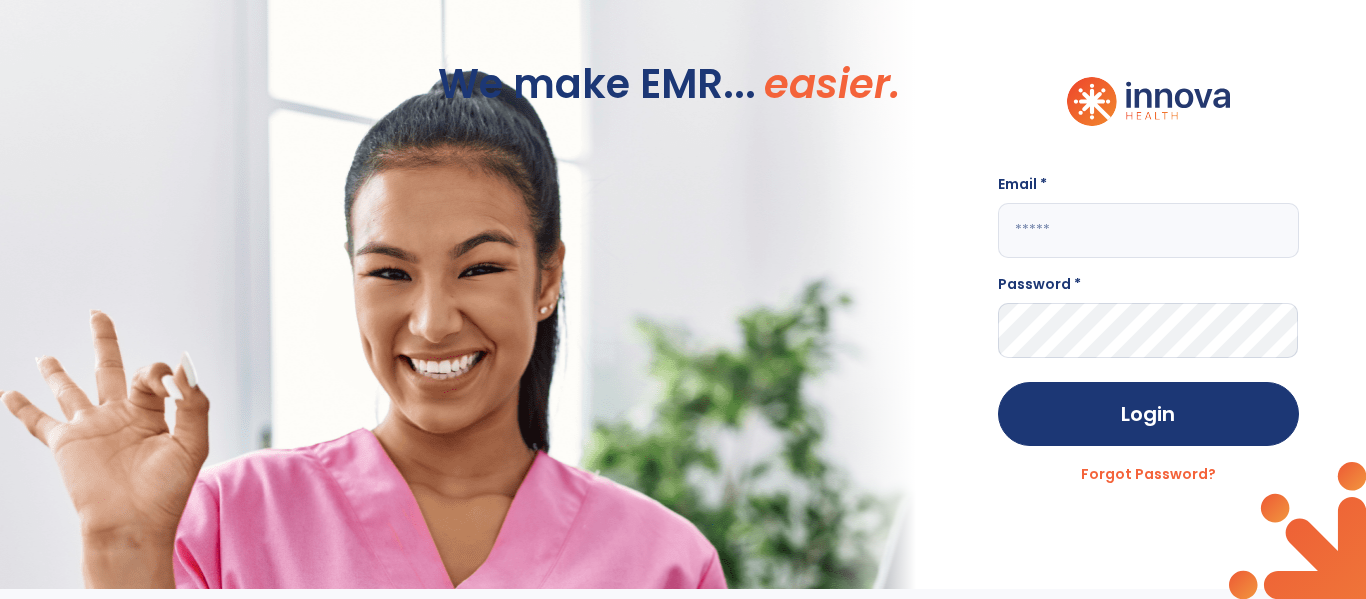 click 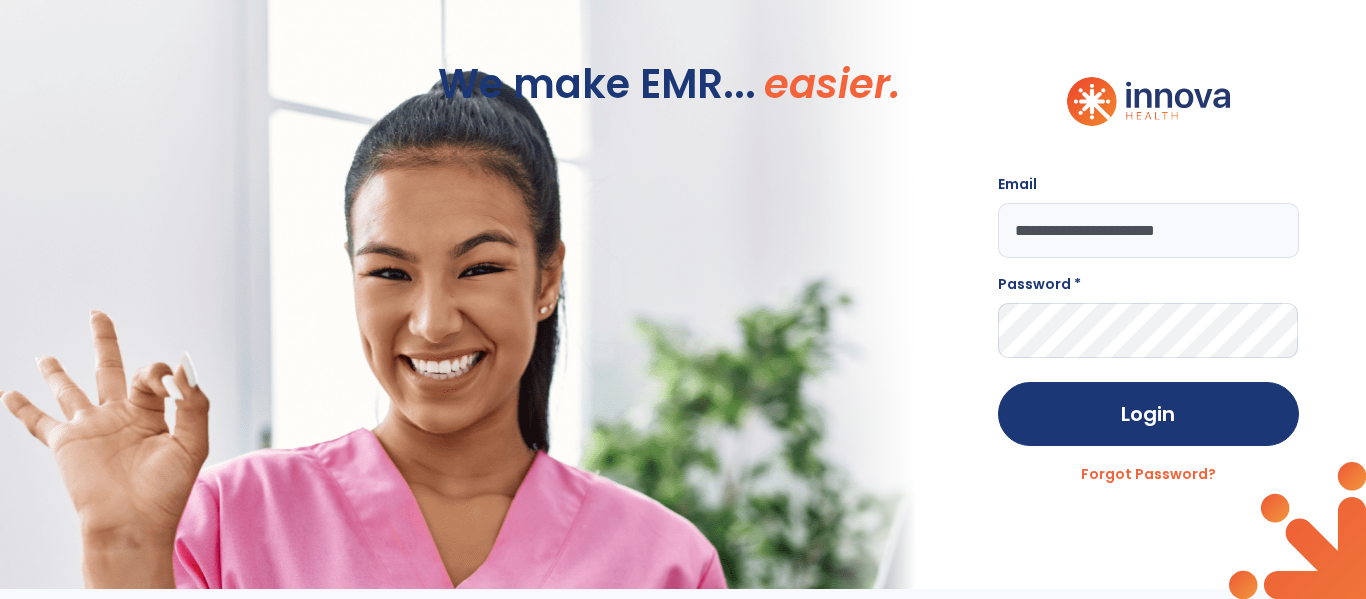 type on "**********" 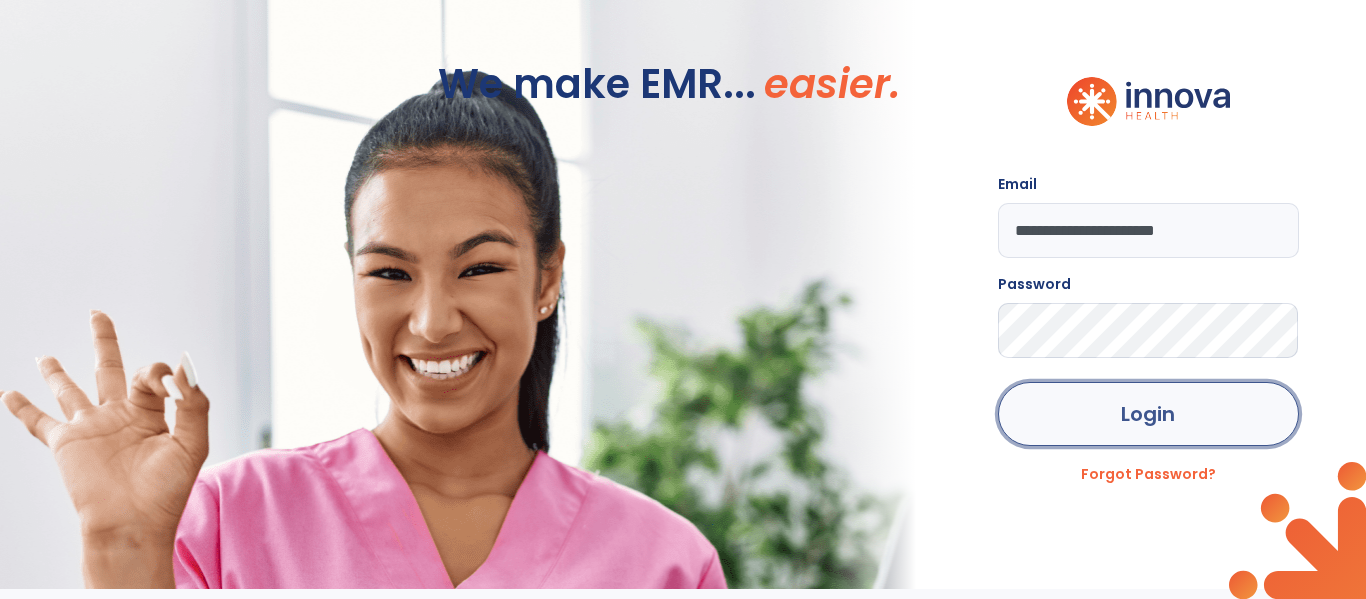 click on "Login" 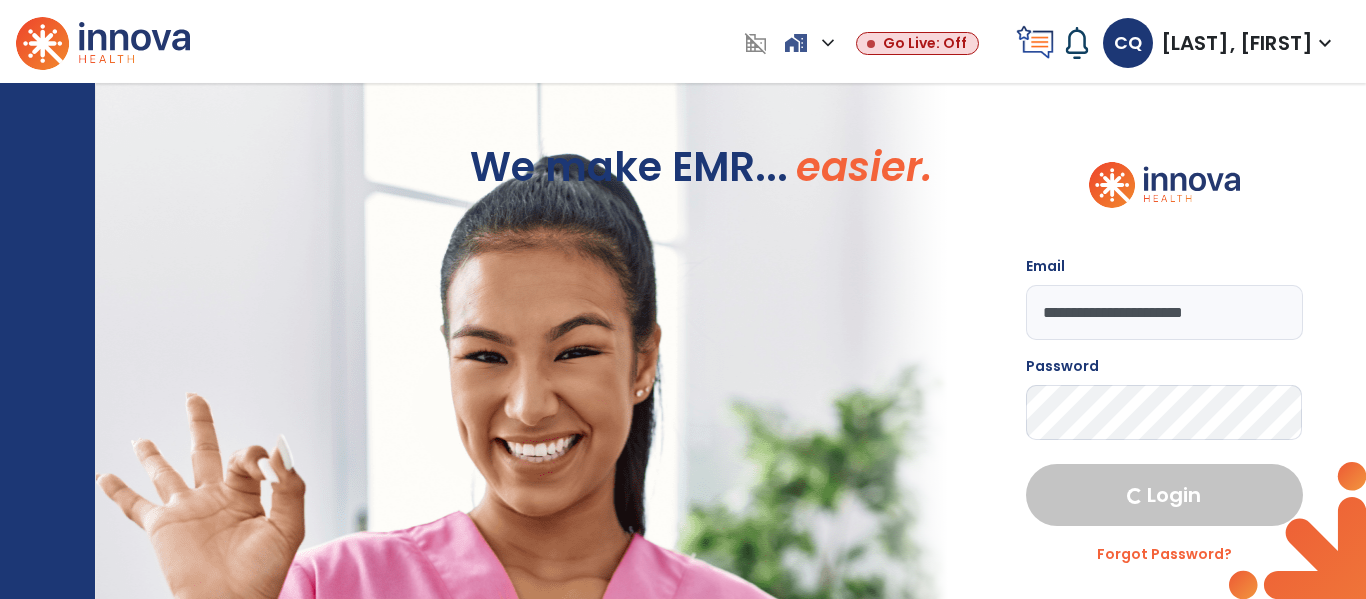 select on "****" 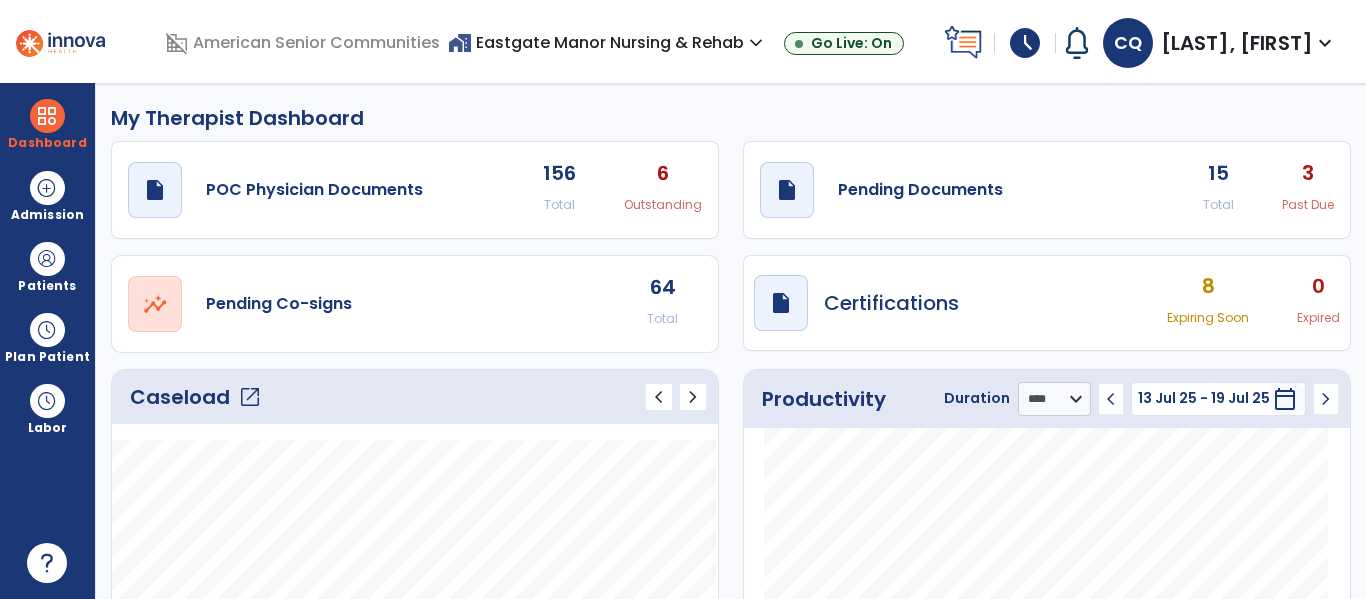 click on "open_in_new" 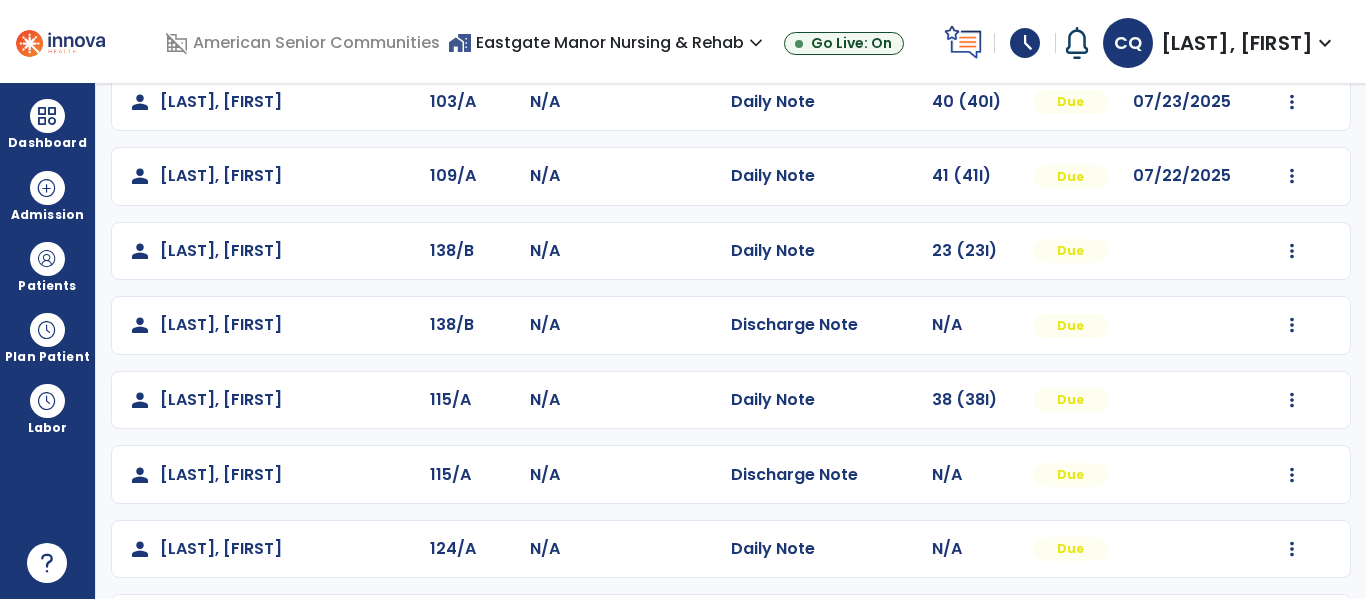 scroll, scrollTop: 446, scrollLeft: 0, axis: vertical 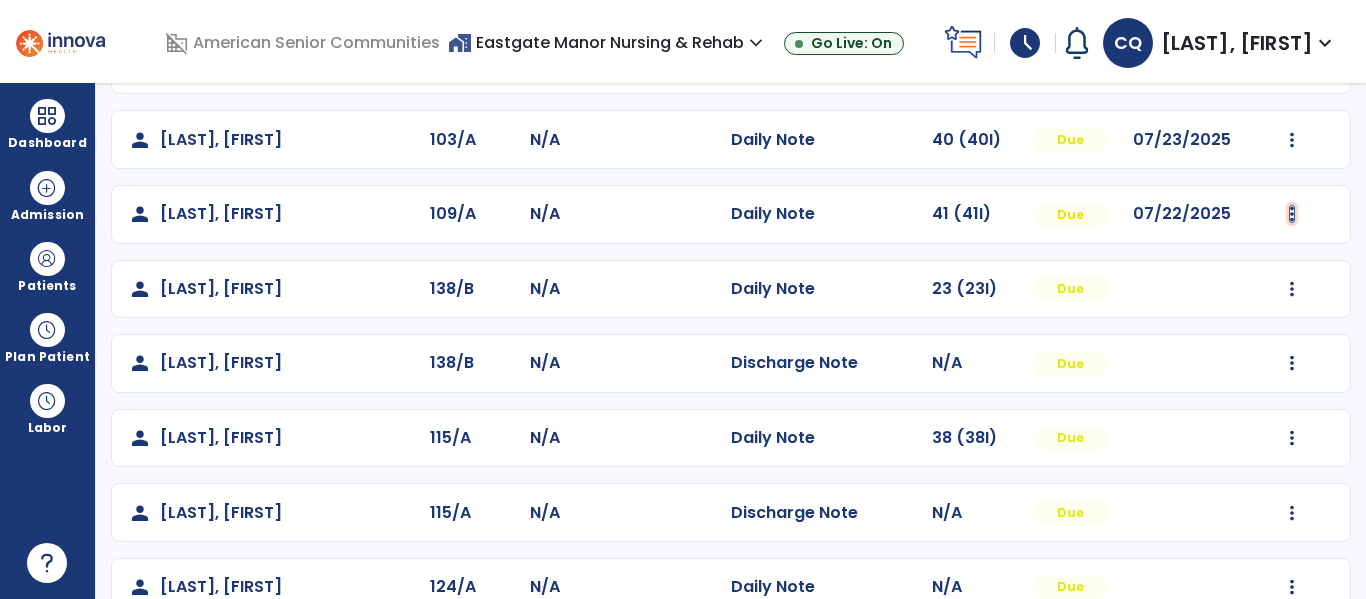 click at bounding box center [1292, -84] 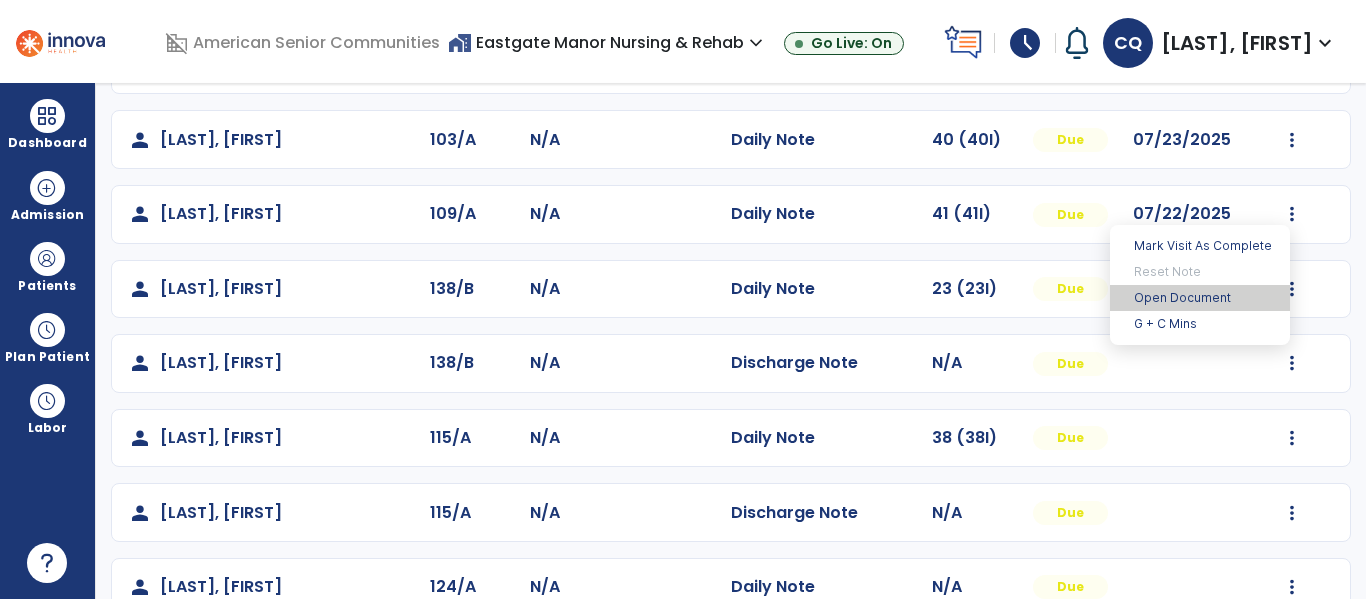 click on "Open Document" at bounding box center (1200, 298) 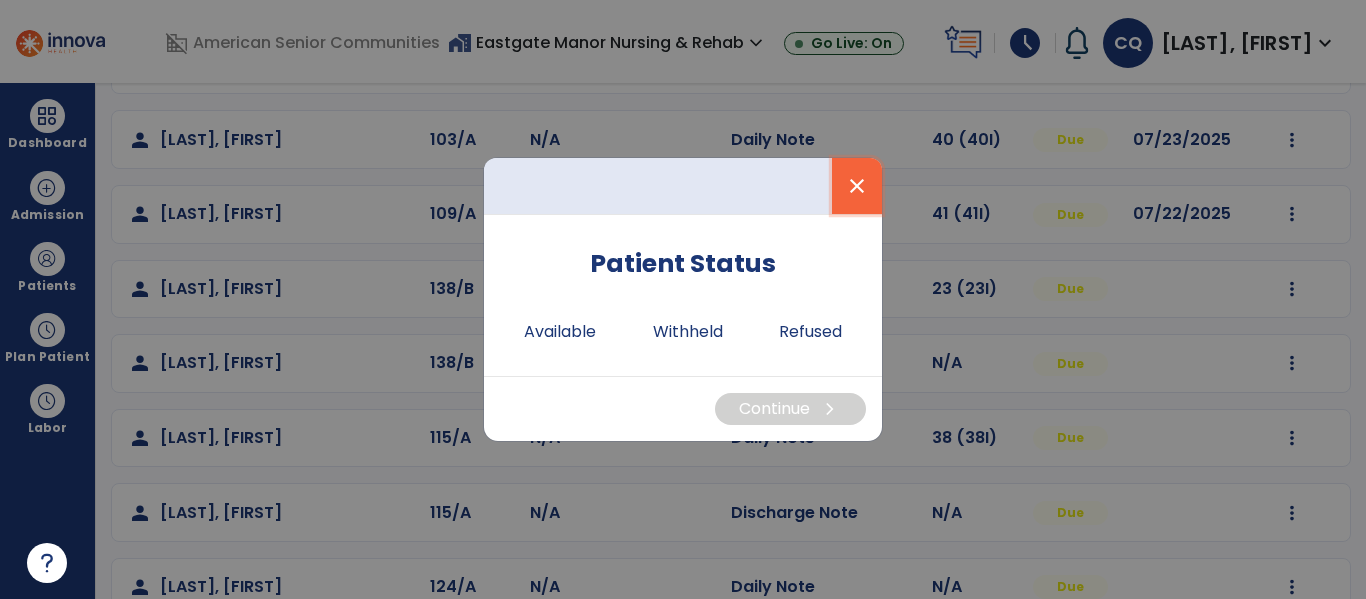 click on "close" at bounding box center [857, 186] 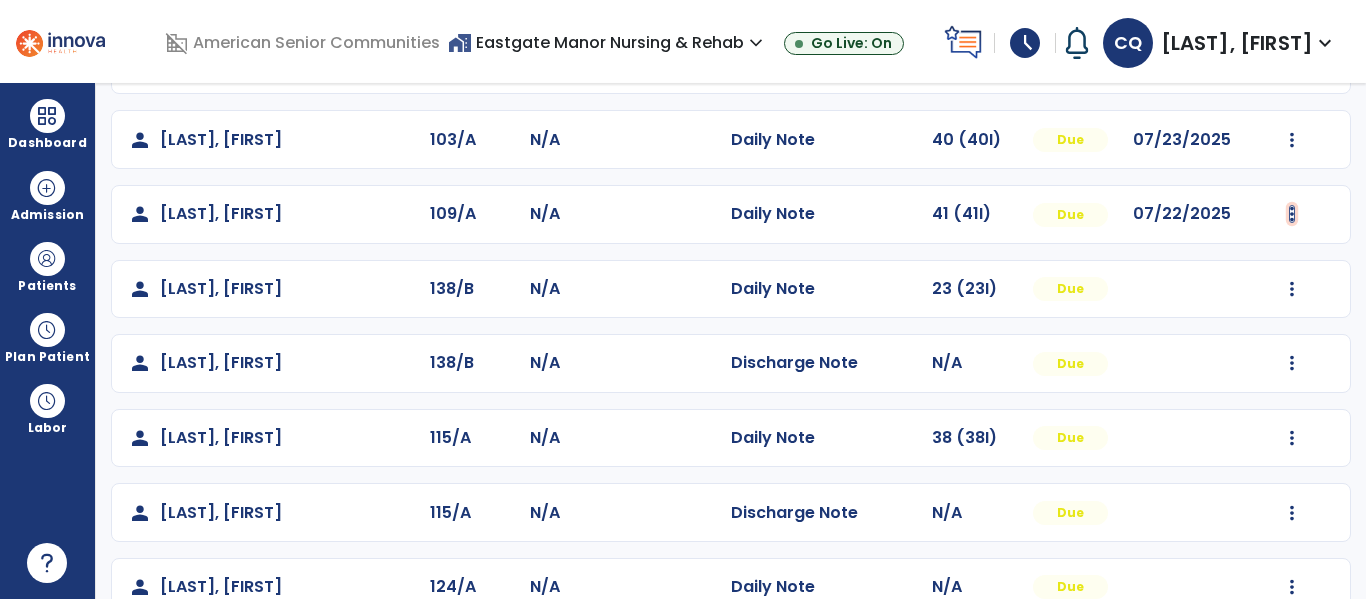 click at bounding box center (1292, -84) 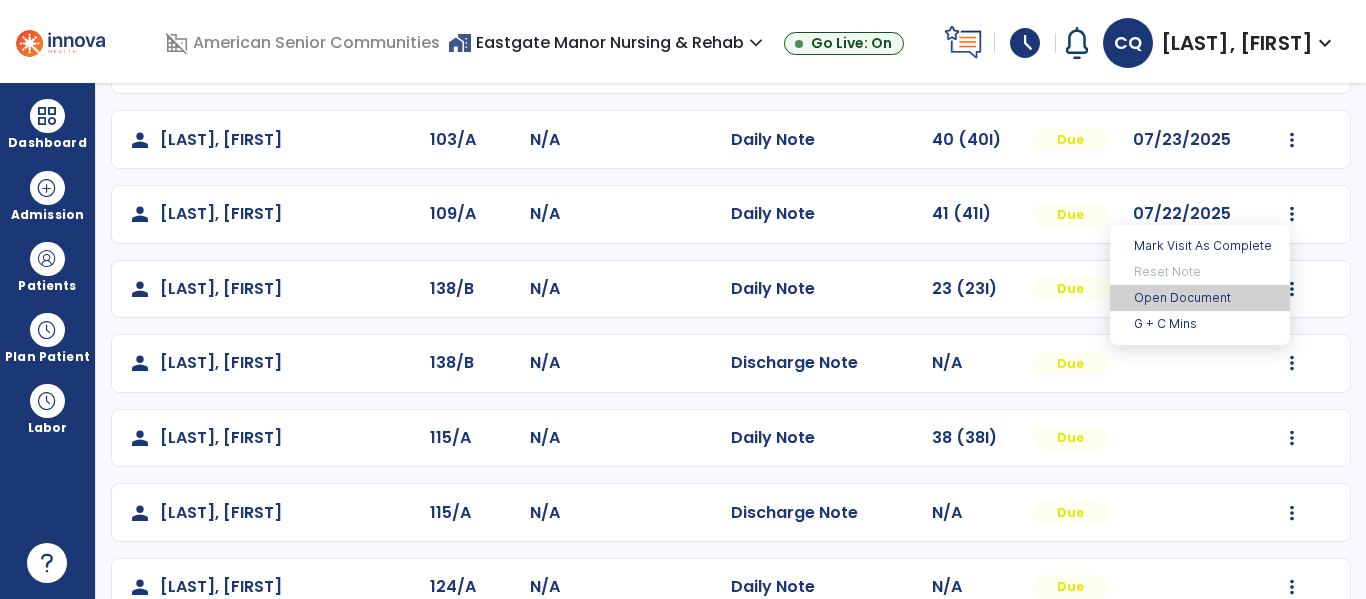 click on "Open Document" at bounding box center (1200, 298) 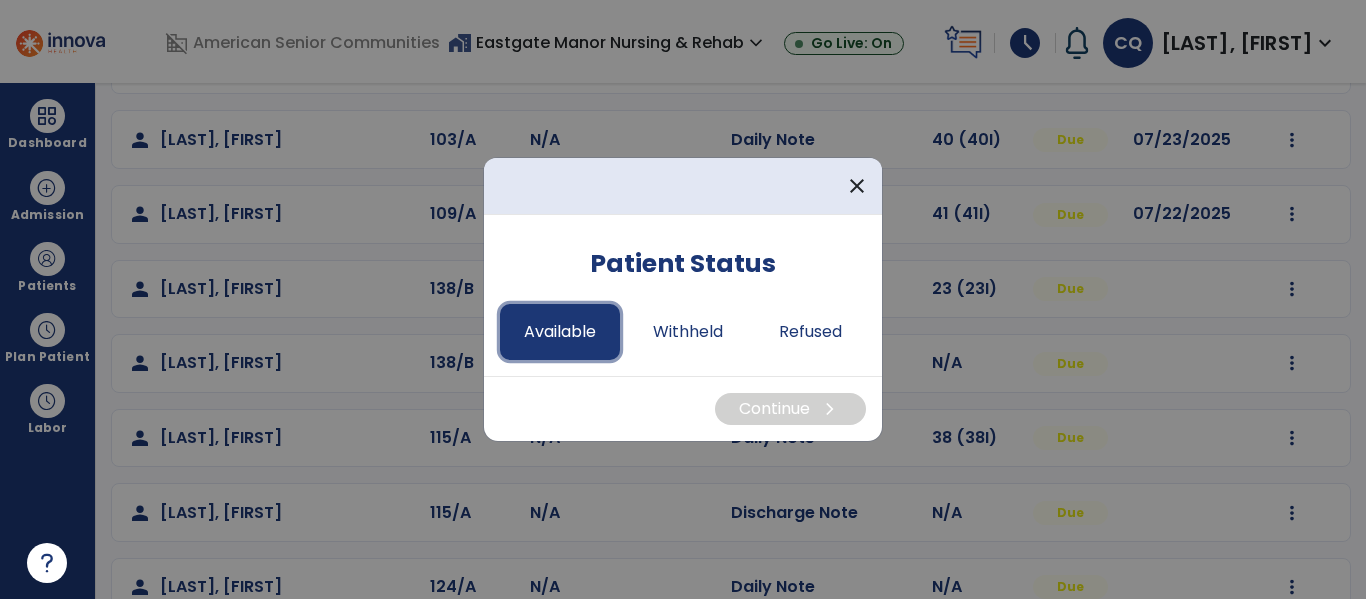 click on "Available" at bounding box center (560, 332) 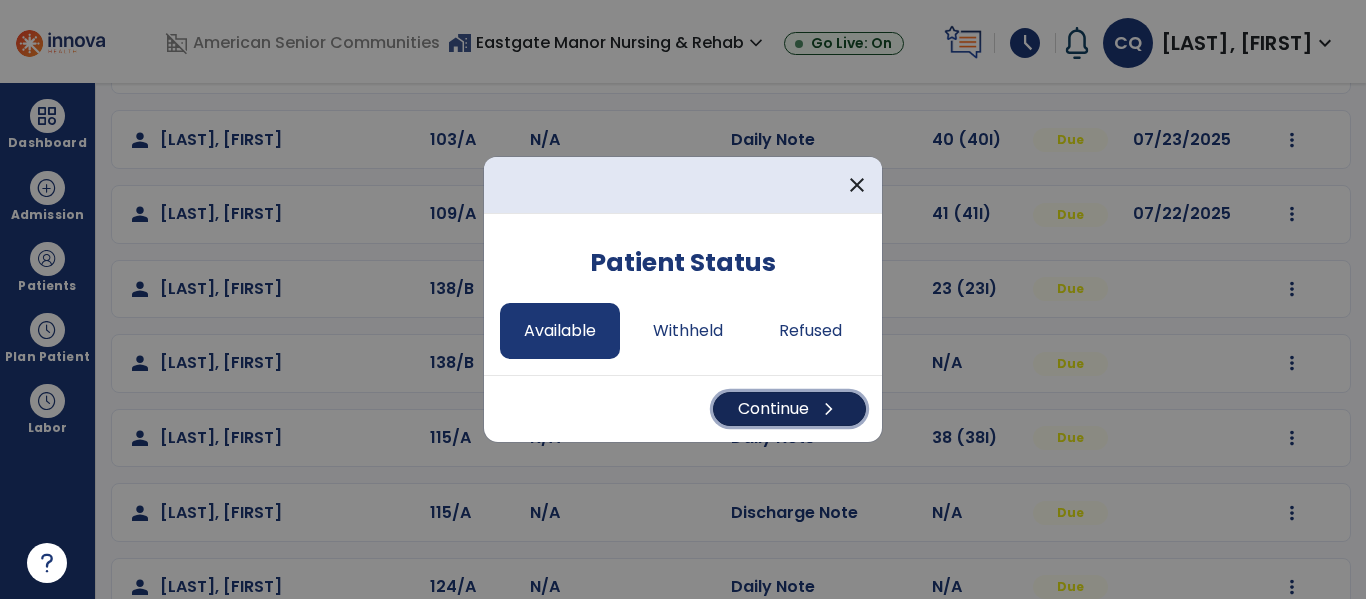 click on "Continue   chevron_right" at bounding box center [789, 409] 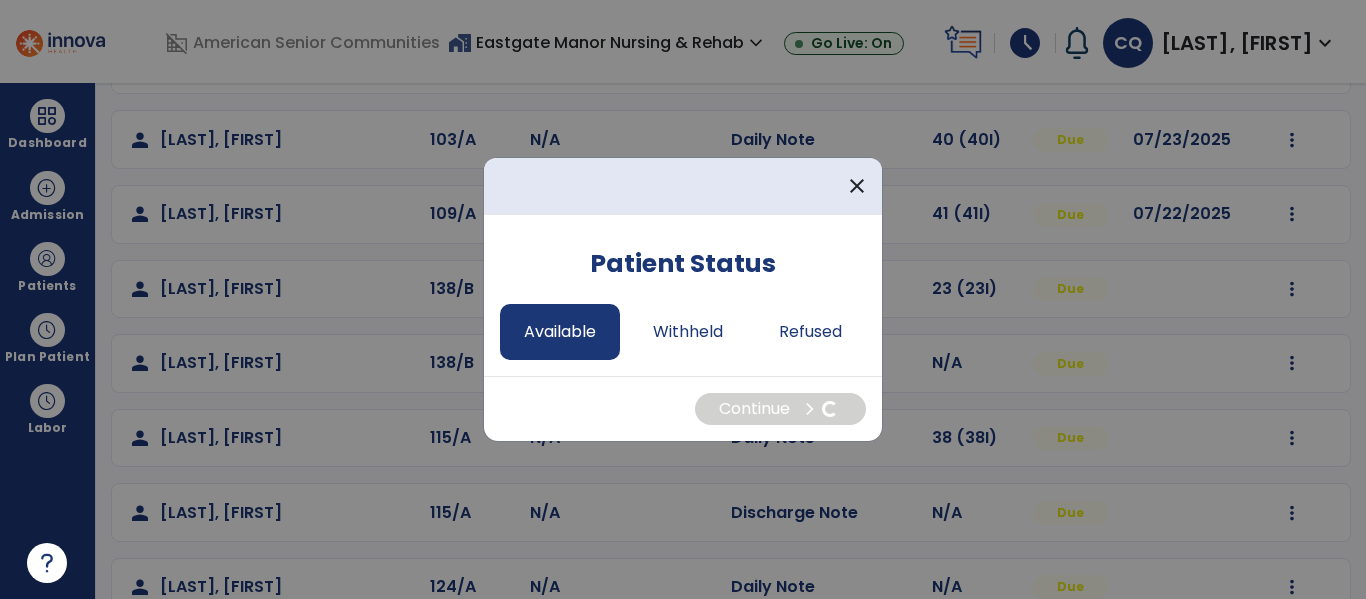 select on "*" 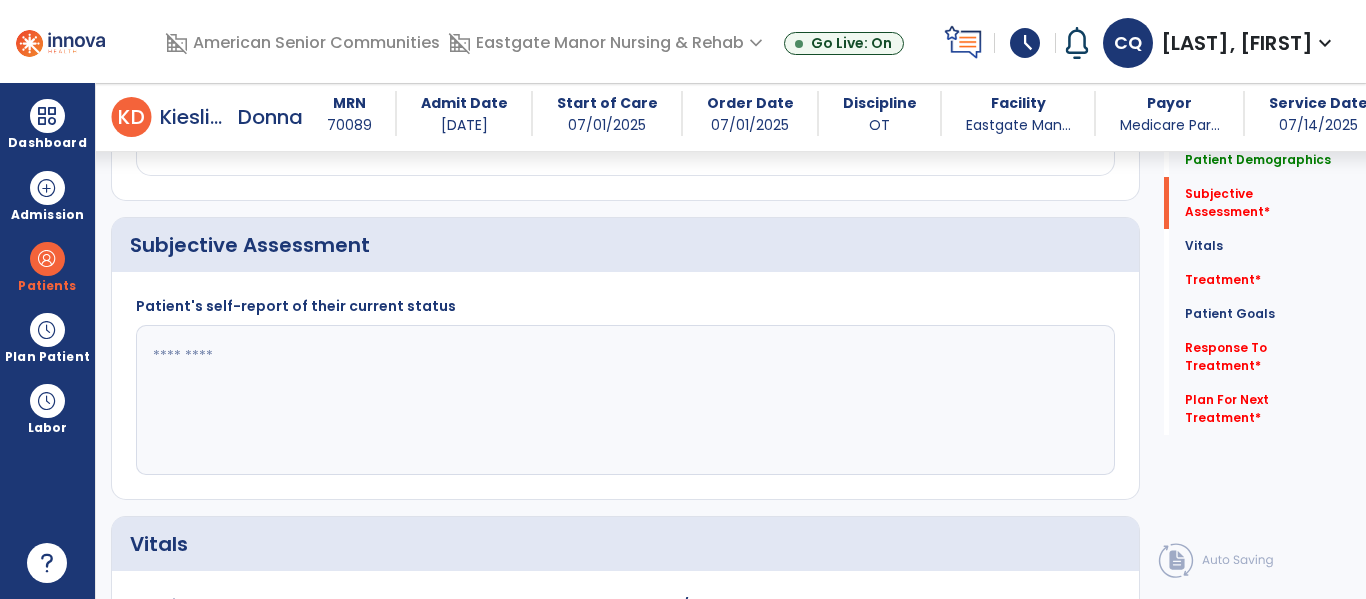 scroll, scrollTop: 426, scrollLeft: 0, axis: vertical 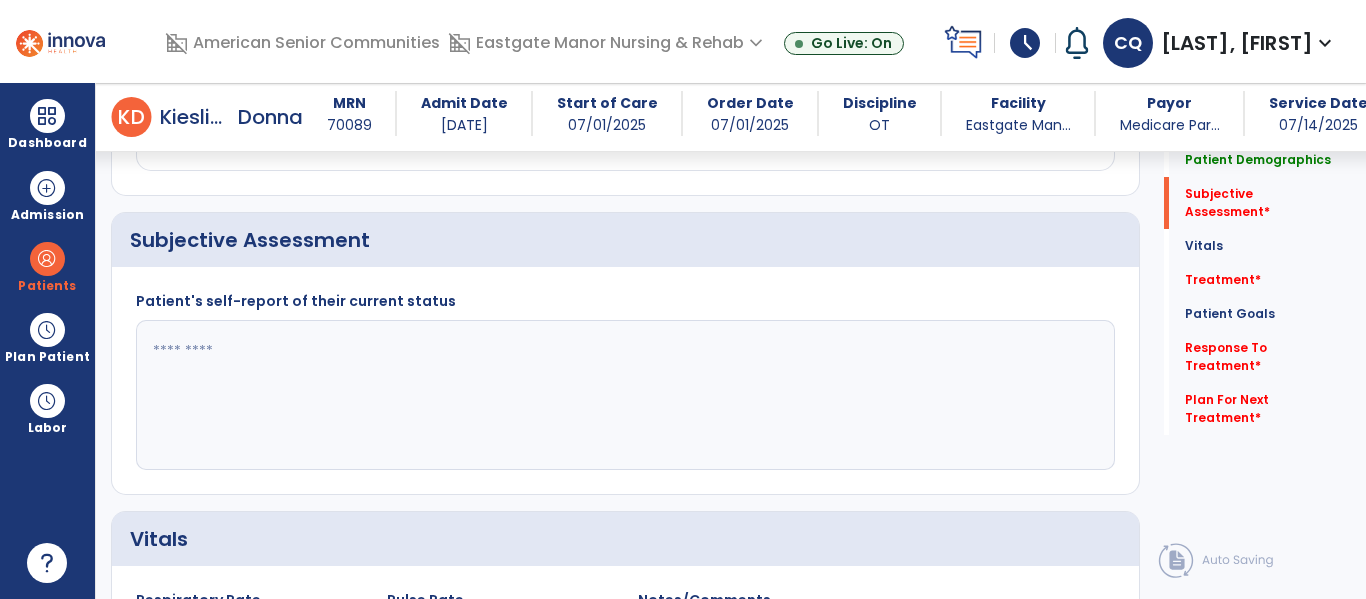 click 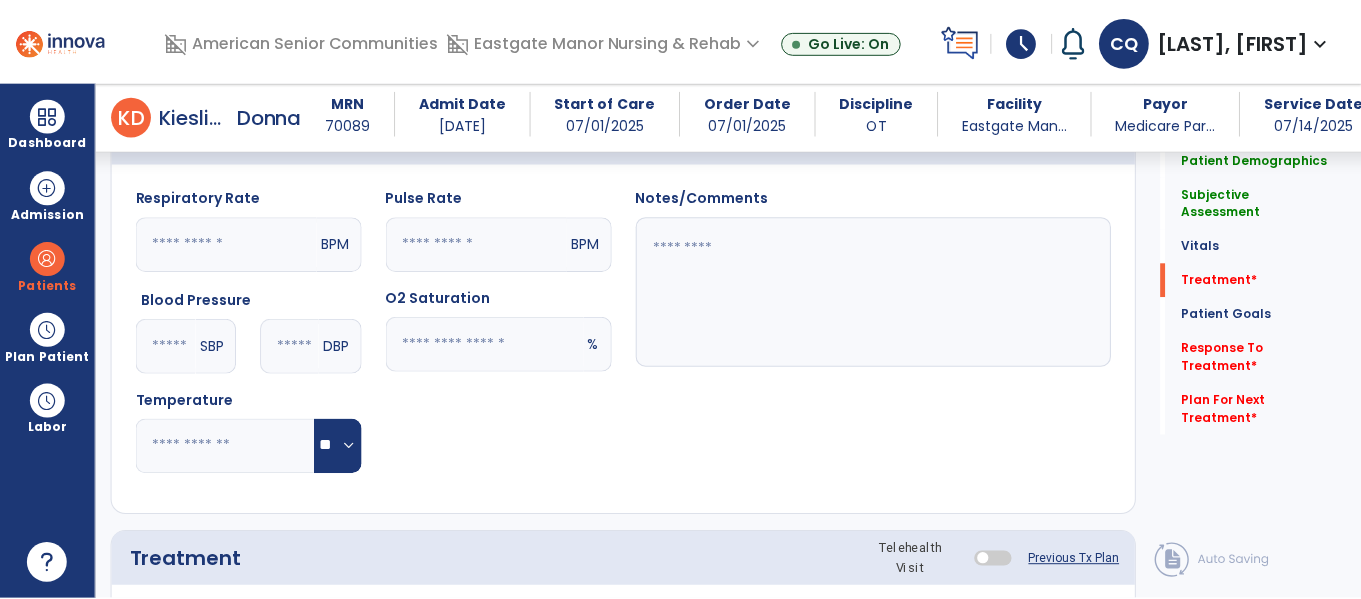 scroll, scrollTop: 1090, scrollLeft: 0, axis: vertical 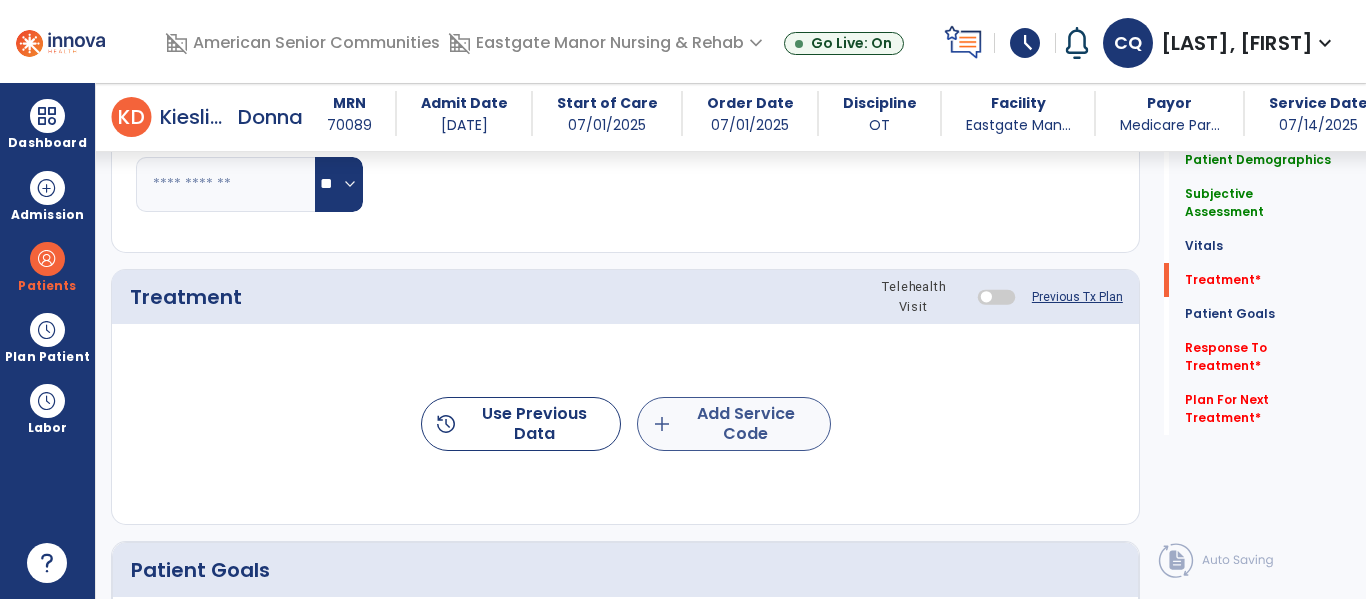type on "**********" 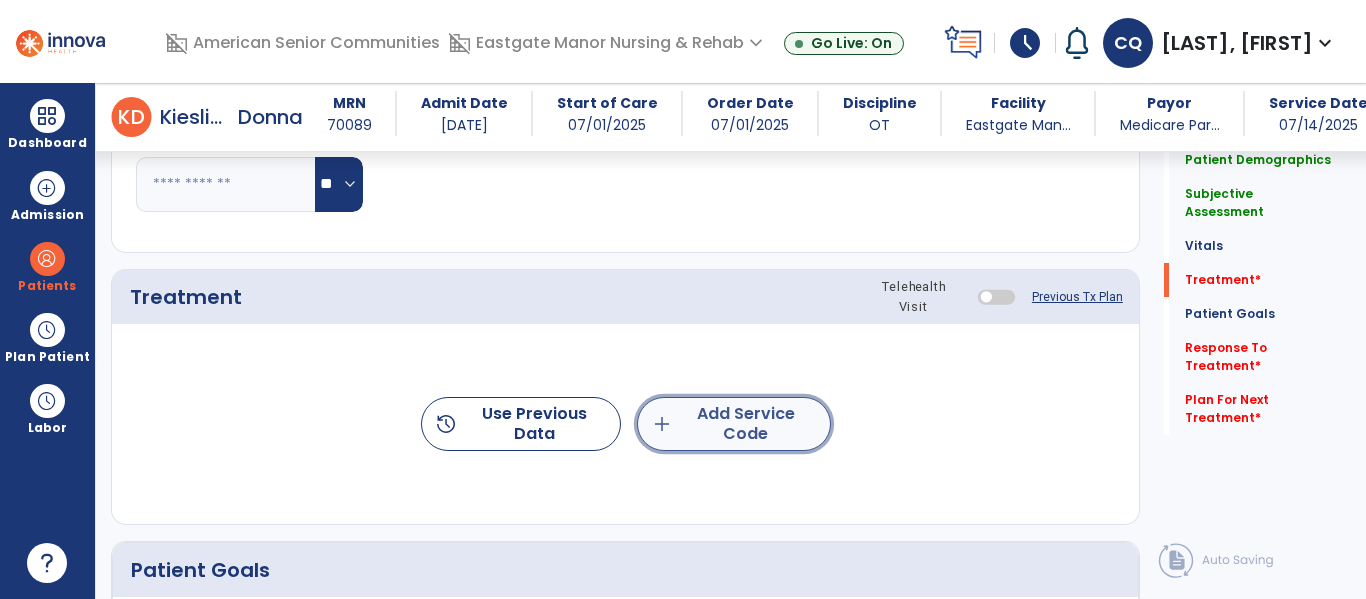 click on "add  Add Service Code" 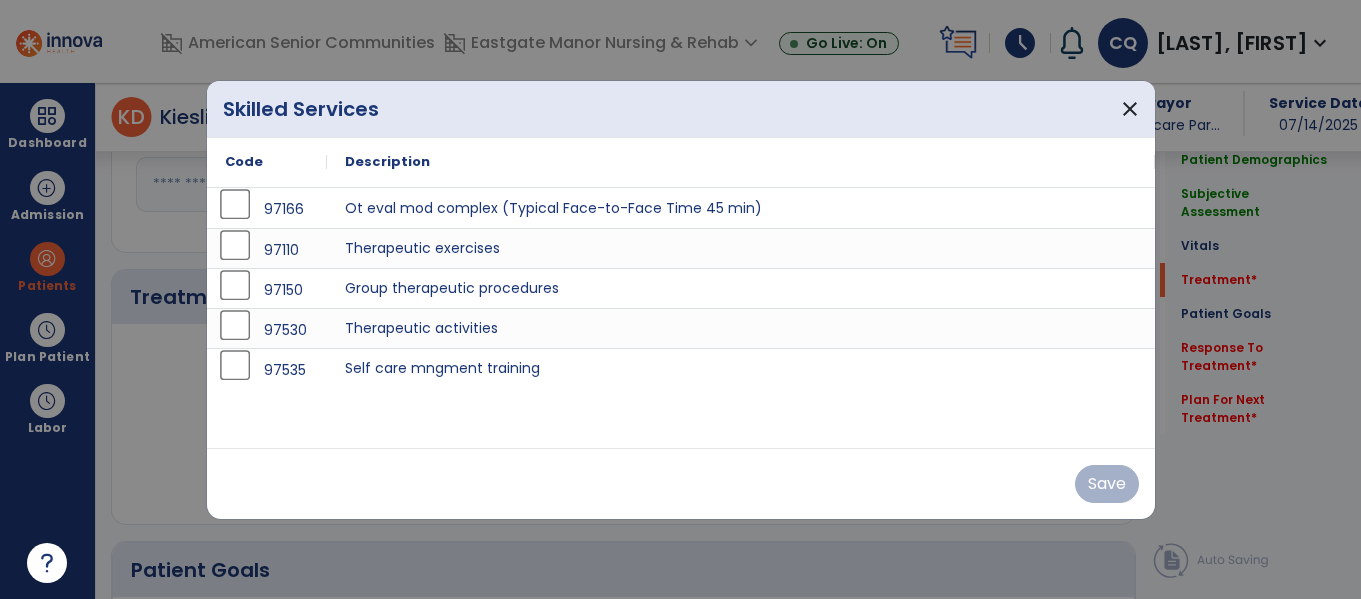 scroll, scrollTop: 1090, scrollLeft: 0, axis: vertical 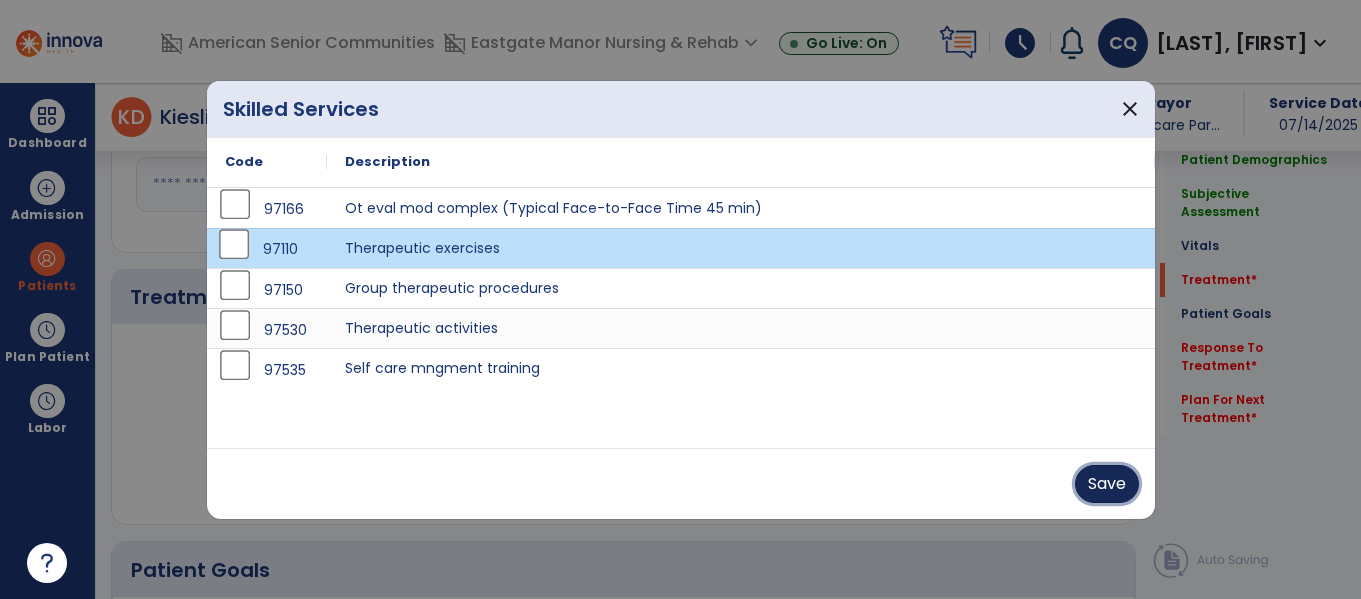click on "Save" at bounding box center [1107, 484] 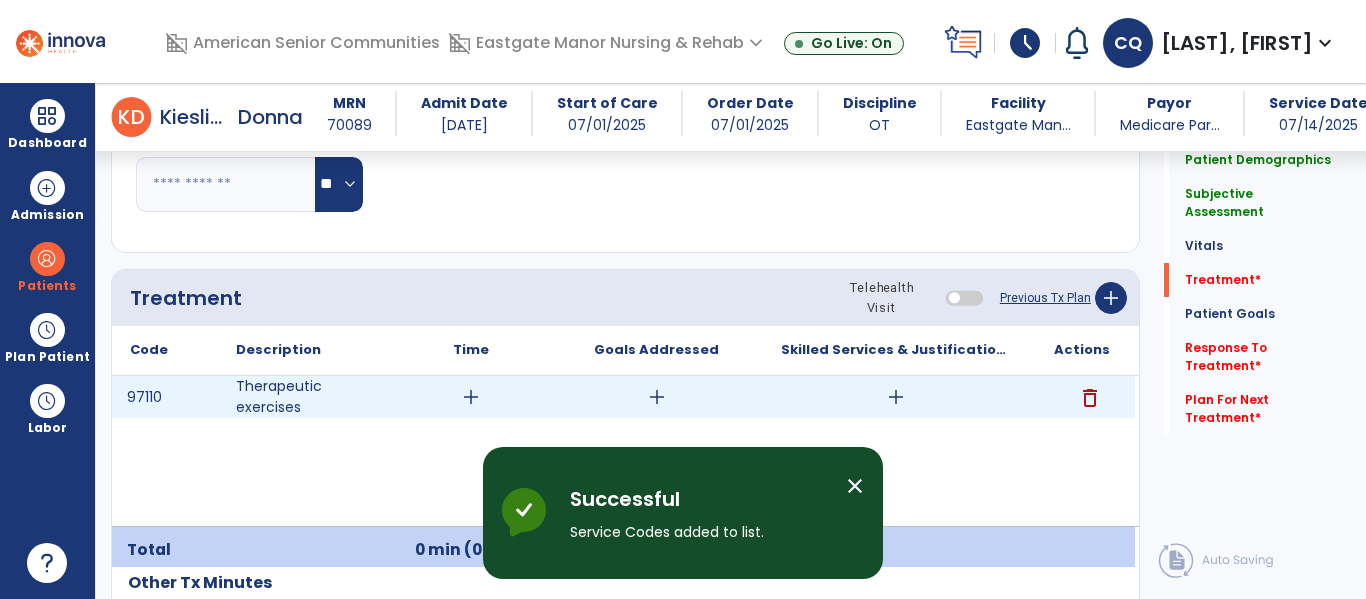 click on "add" at bounding box center [470, 397] 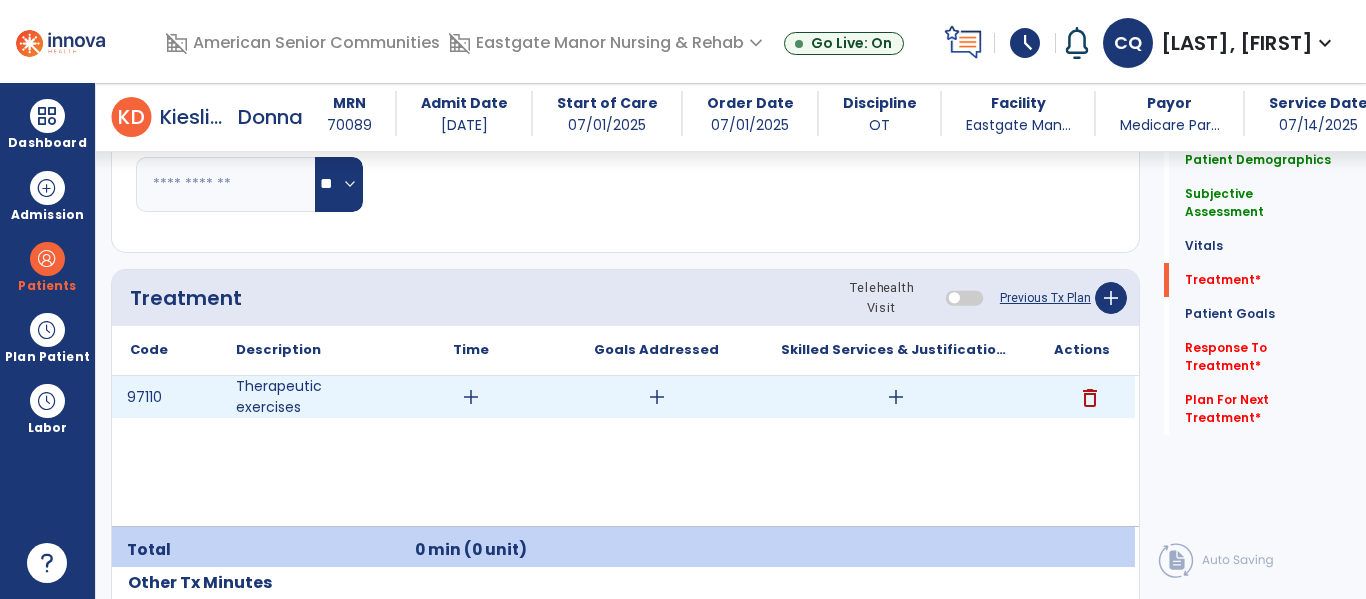 click on "add" at bounding box center [471, 397] 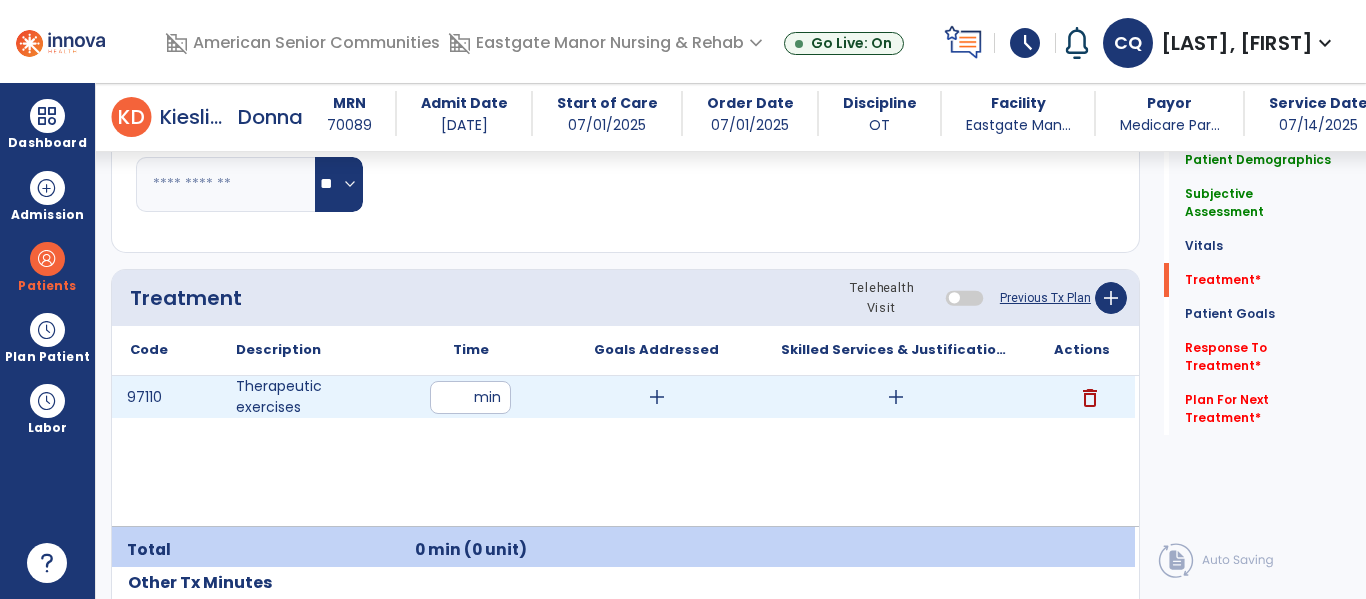 type on "**" 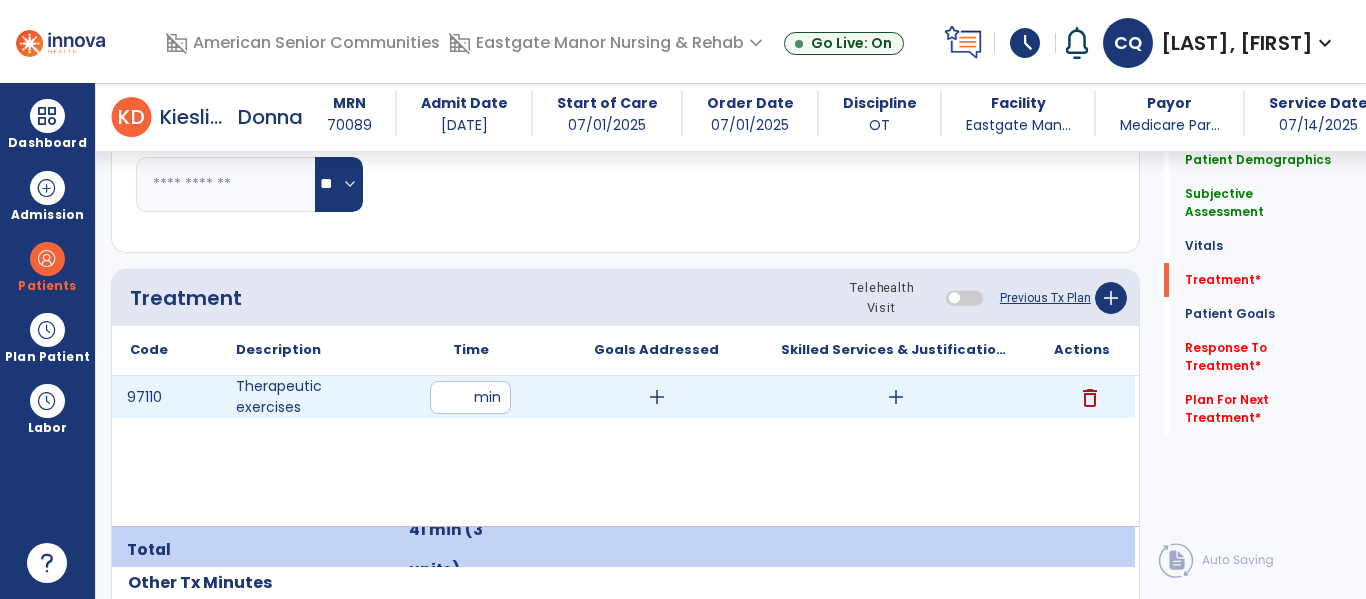 click on "add" at bounding box center [896, 397] 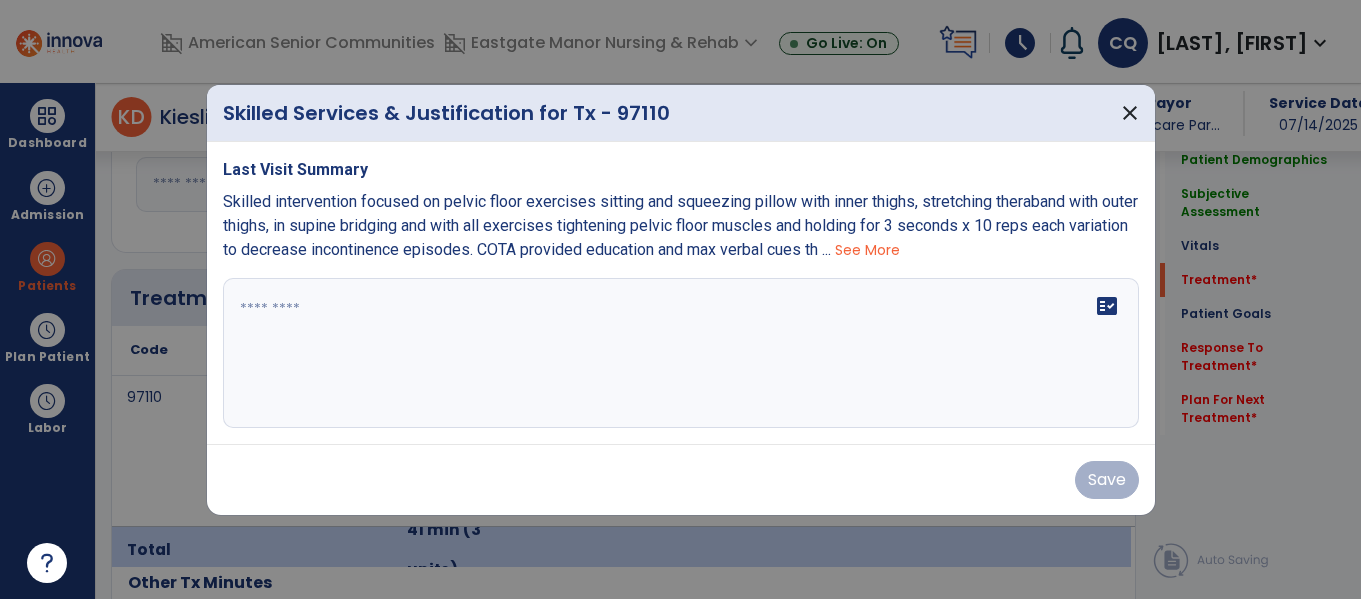 scroll, scrollTop: 1090, scrollLeft: 0, axis: vertical 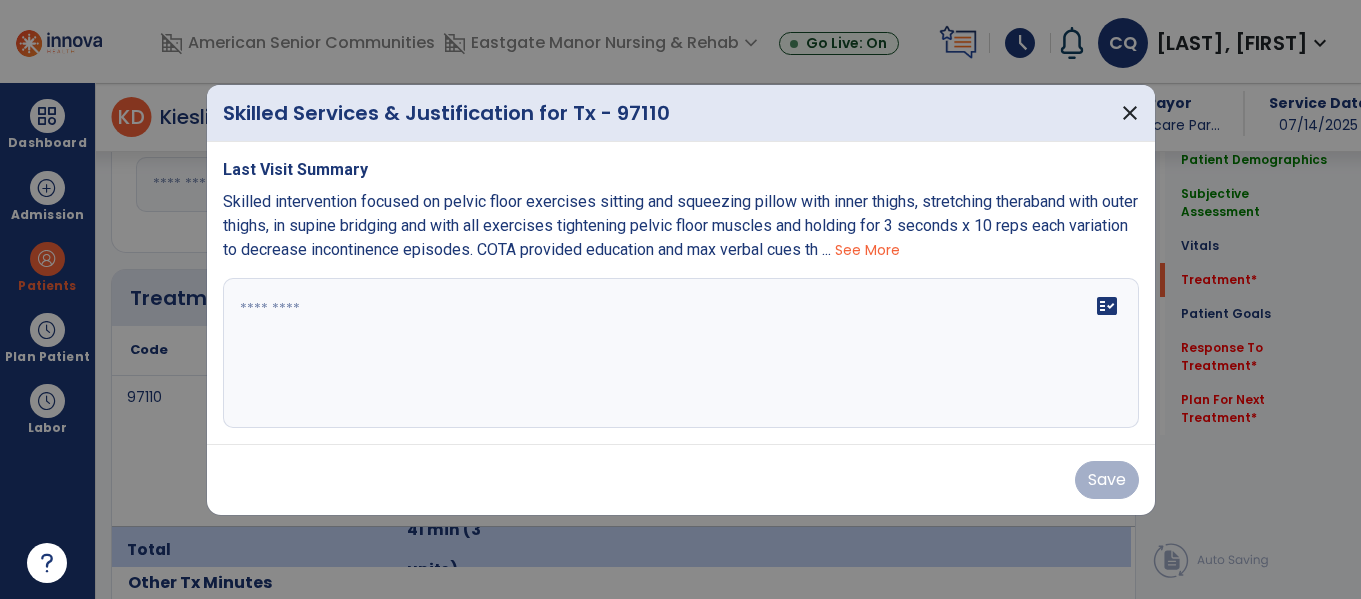click on "See More" at bounding box center (867, 250) 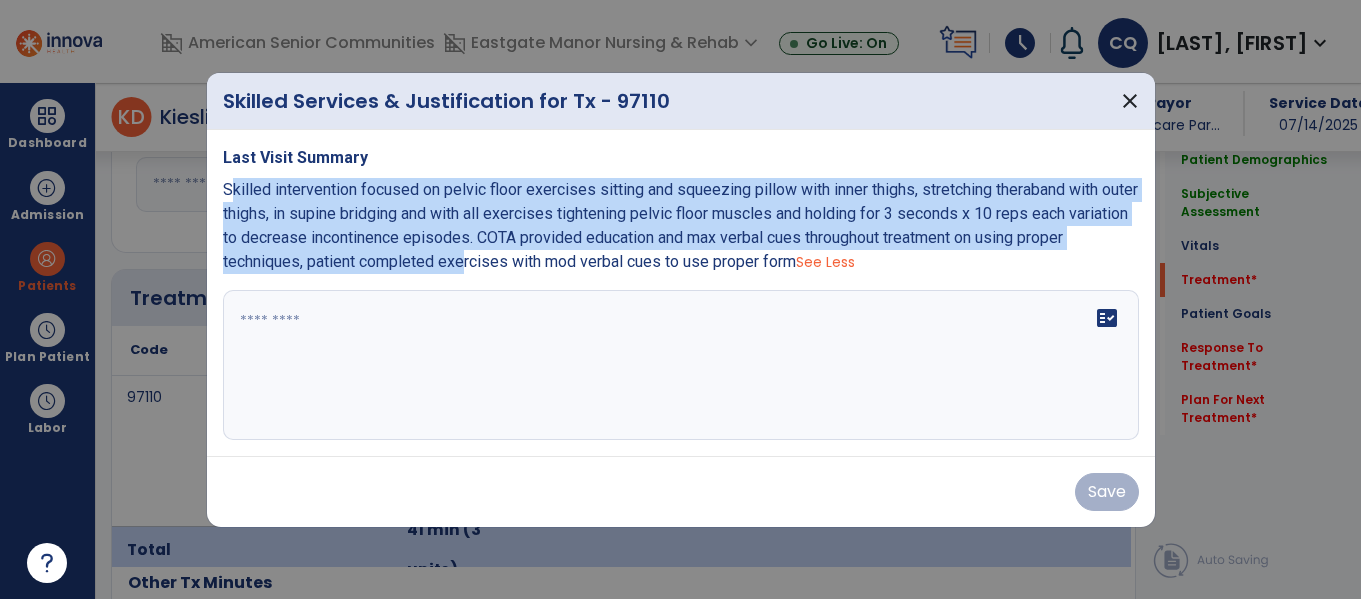 drag, startPoint x: 224, startPoint y: 187, endPoint x: 504, endPoint y: 260, distance: 289.35965 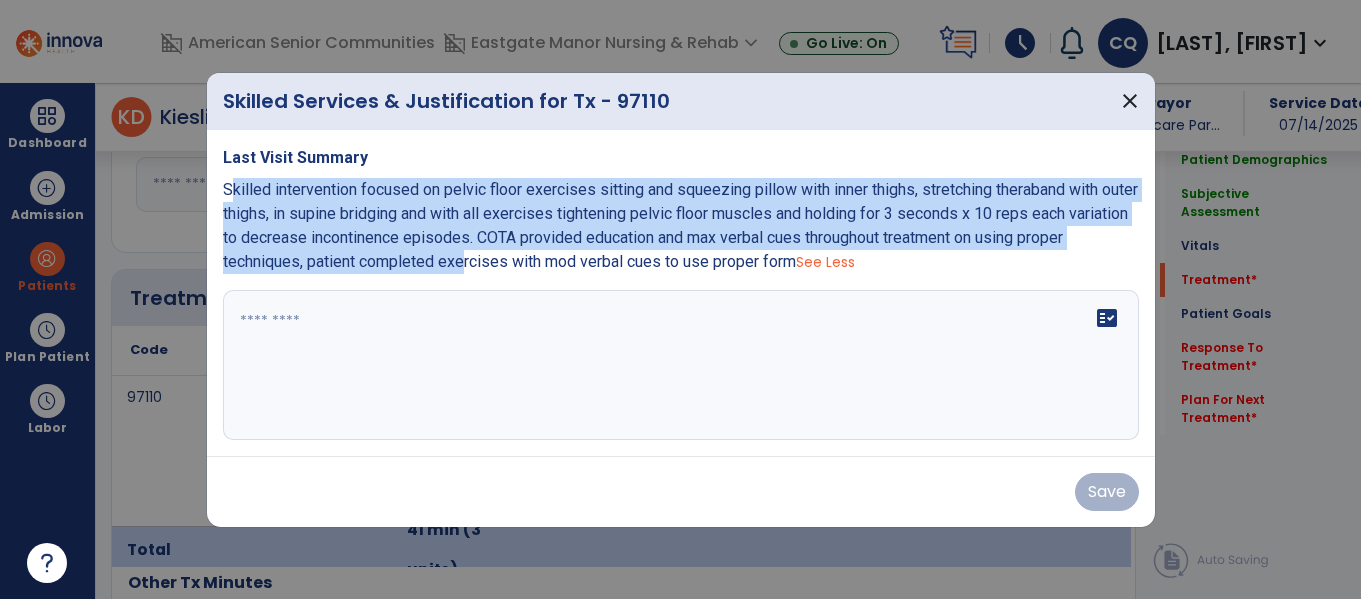 click on "Skilled intervention focused on pelvic floor exercises sitting and squeezing pillow with inner thighs, stretching theraband with outer thighs, in supine bridging and with all exercises tightening pelvic floor muscles and holding for 3 seconds x 10 reps each variation to decrease incontinence episodes. COTA provided education and max verbal cues throughout treatment on using proper techniques, patient completed exercises with mod verbal cues to use proper form" at bounding box center [680, 225] 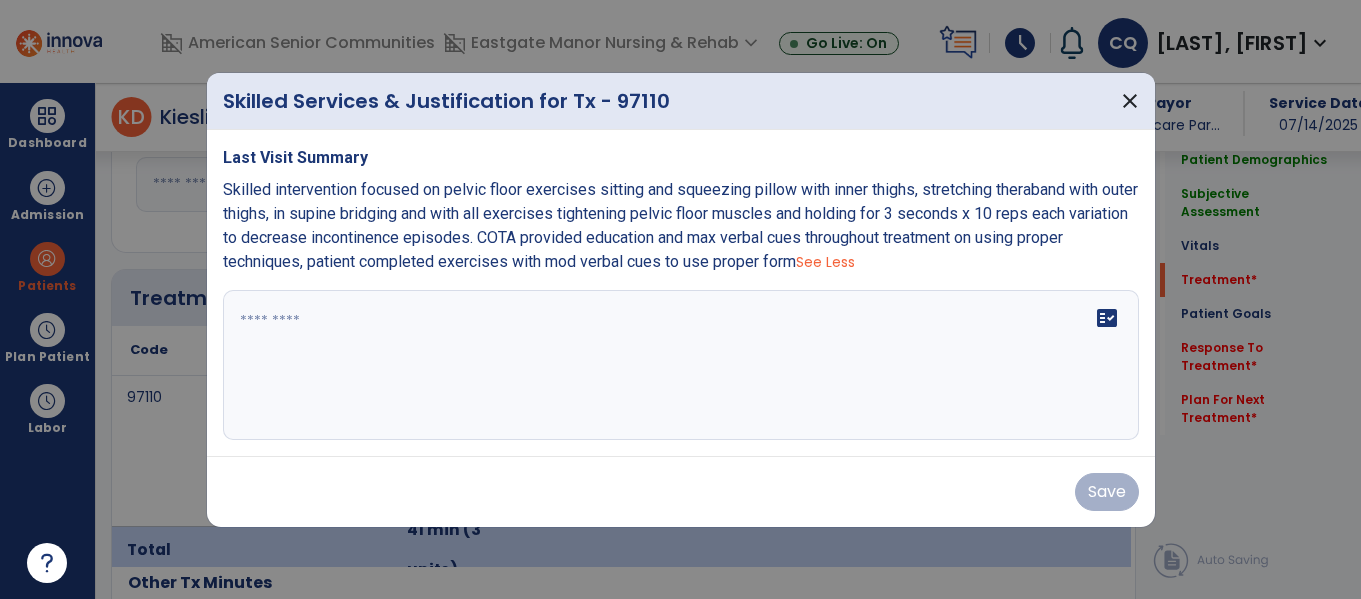 click on "See Less" at bounding box center [825, 262] 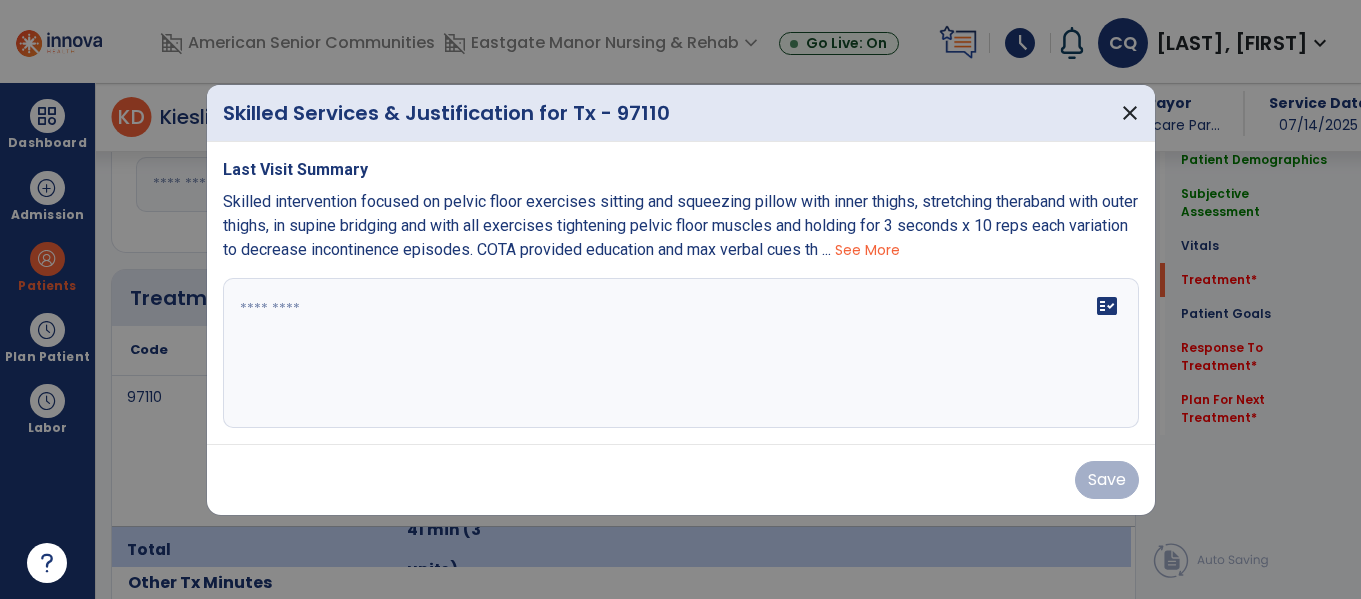 click on "See More" at bounding box center (867, 250) 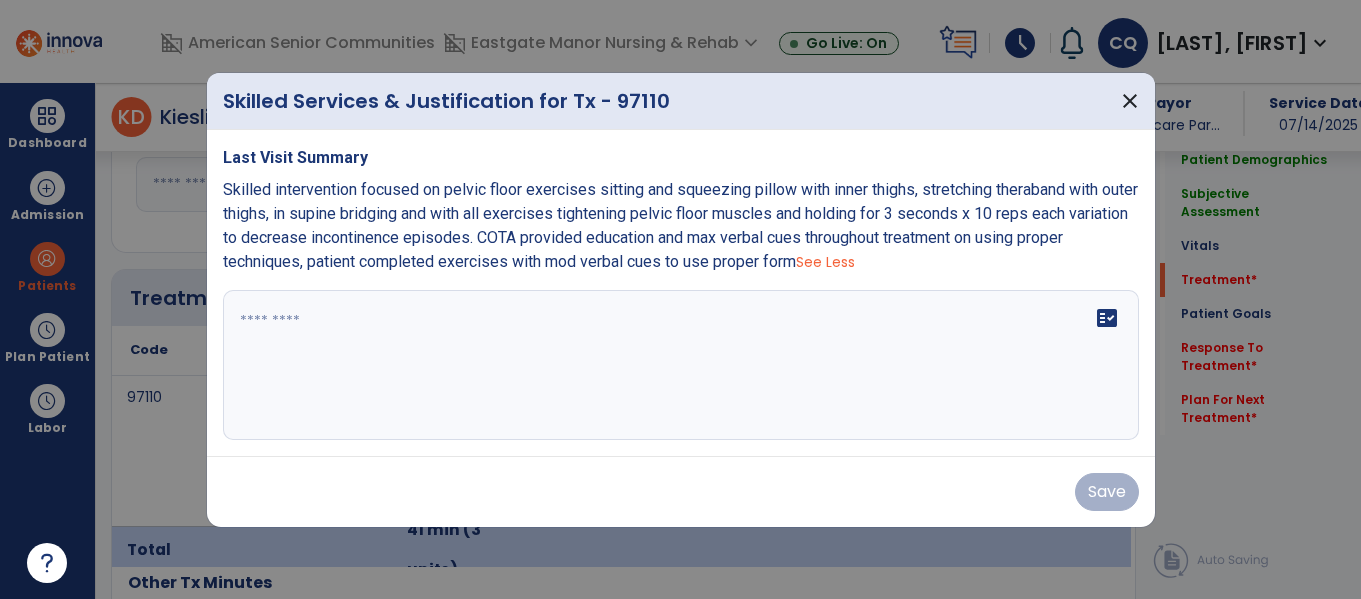 drag, startPoint x: 848, startPoint y: 262, endPoint x: 211, endPoint y: 211, distance: 639.0383 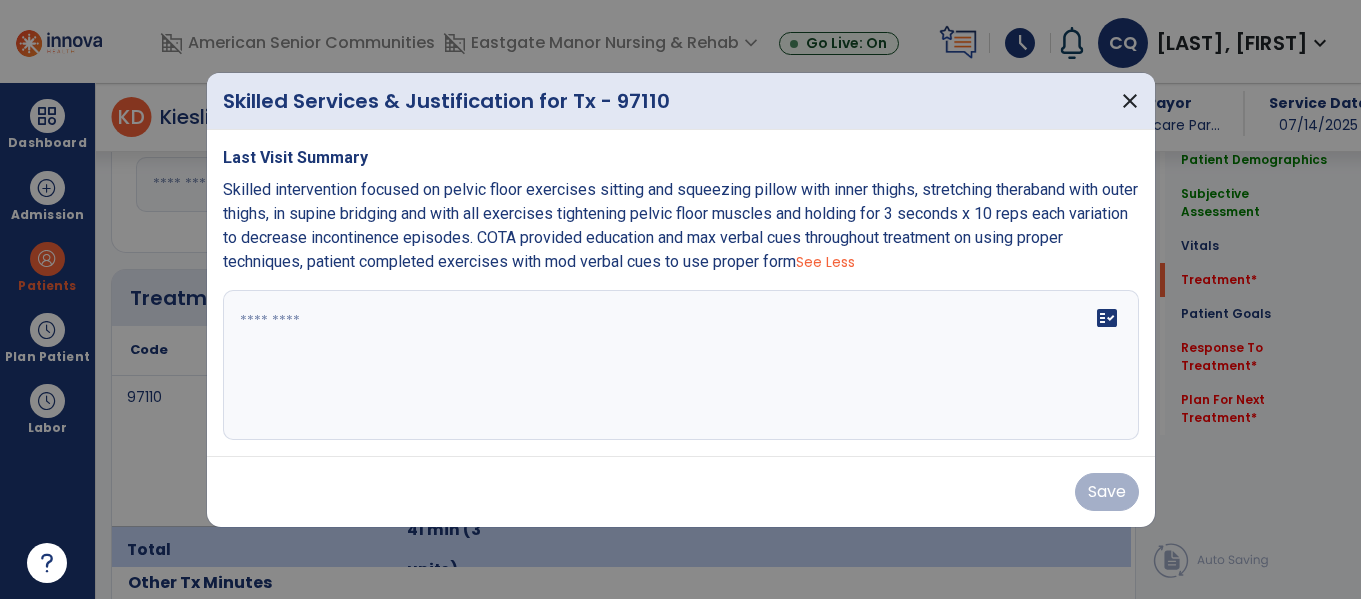 click on "Last Visit Summary
Skilled intervention focused on pelvic floor exercises sitting and squeezing pillow with inner thighs, stretching theraband with outer thighs, in supine bridging and with all exercises tightening pelvic floor muscles and holding for 3 seconds x 10 reps each variation to decrease incontinence episodes. COTA provided education and max verbal cues throughout treatment on using proper techniques, patient completed exercises with mod verbal cues to use proper form  See Less   fact_check" at bounding box center [681, 293] 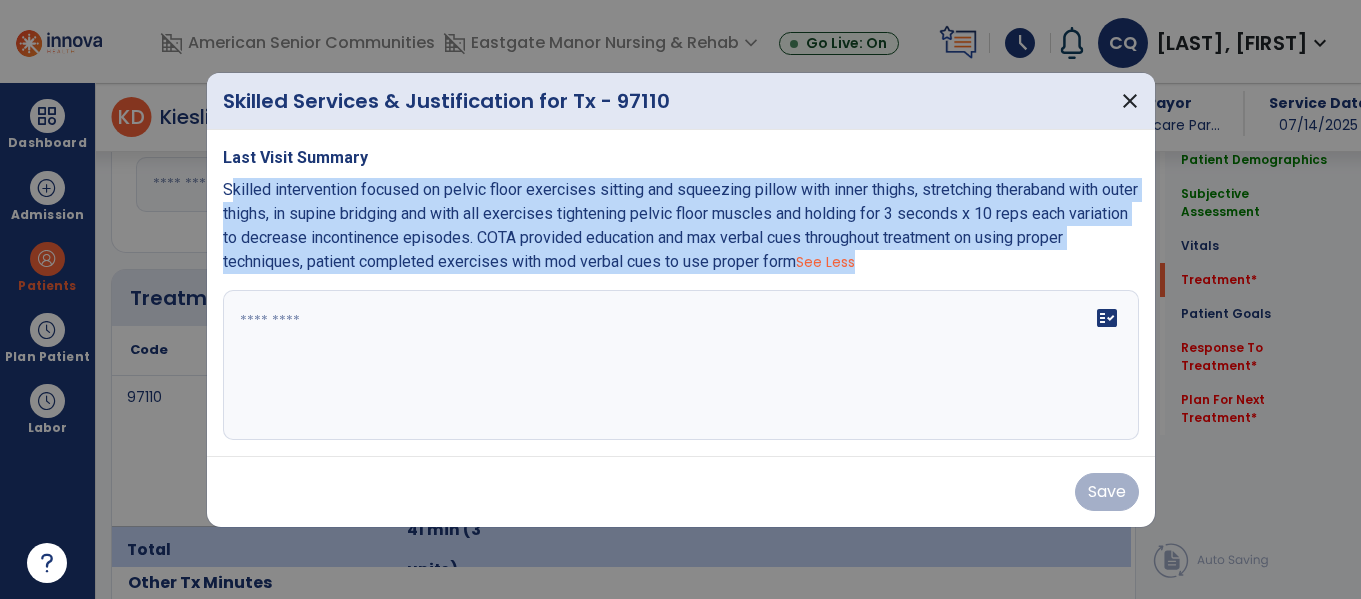 drag, startPoint x: 222, startPoint y: 187, endPoint x: 780, endPoint y: 275, distance: 564.8964 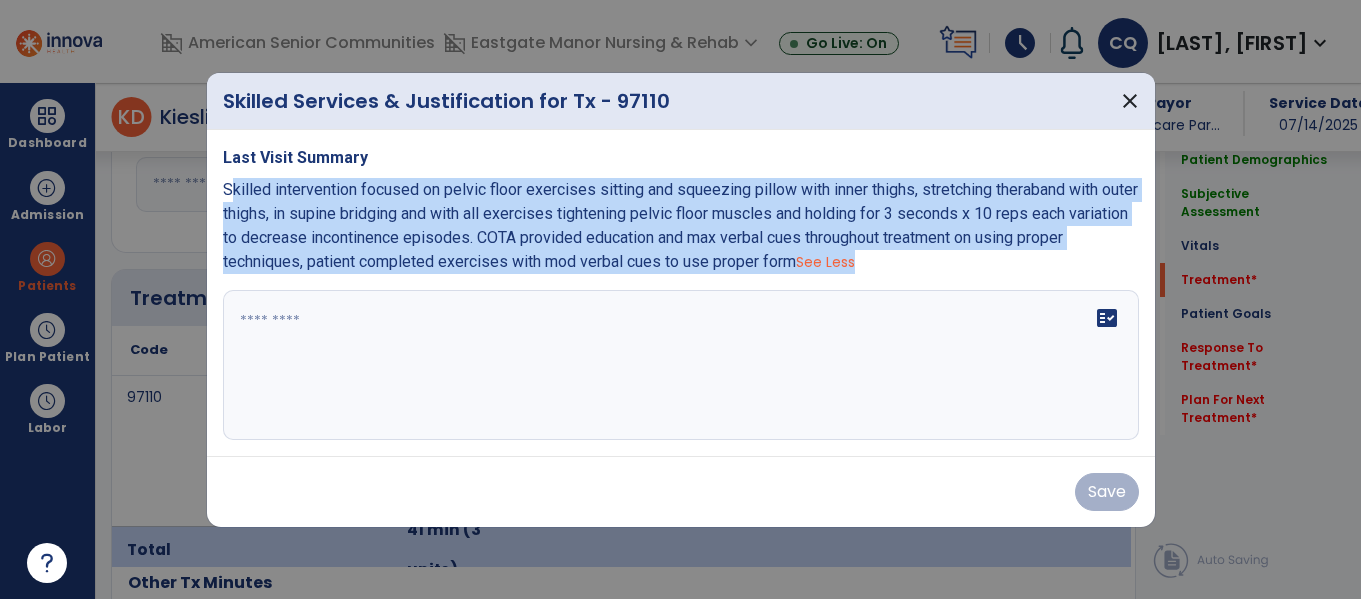 click on "Last Visit Summary
Skilled intervention focused on pelvic floor exercises sitting and squeezing pillow with inner thighs, stretching theraband with outer thighs, in supine bridging and with all exercises tightening pelvic floor muscles and holding for 3 seconds x 10 reps each variation to decrease incontinence episodes. COTA provided education and max verbal cues throughout treatment on using proper techniques, patient completed exercises with mod verbal cues to use proper form  See Less   fact_check" at bounding box center (681, 293) 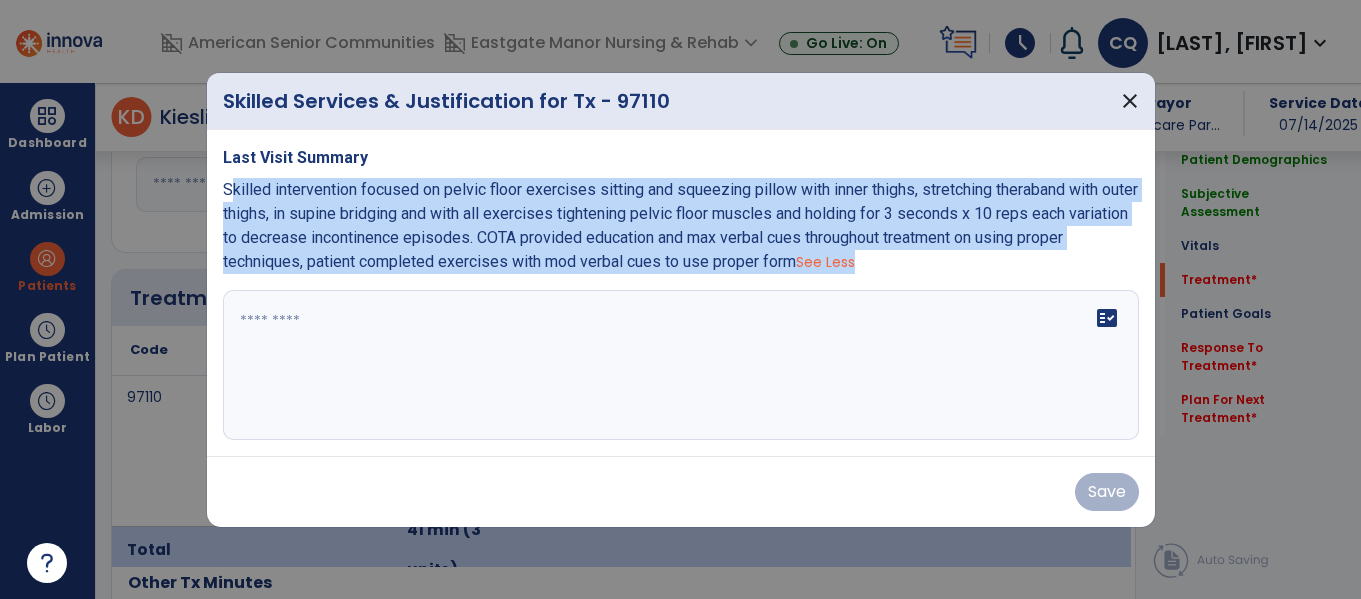 copy on "Skilled intervention focused on pelvic floor exercises sitting and squeezing pillow with inner thighs, stretching theraband with outer thighs, in supine bridging and with all exercises tightening pelvic floor muscles and holding for 3 seconds x 10 reps each variation to decrease incontinence episodes. COTA provided education and max verbal cues throughout treatment on using proper techniques, patient completed exercises with mod verbal cues to use proper form  See Less" 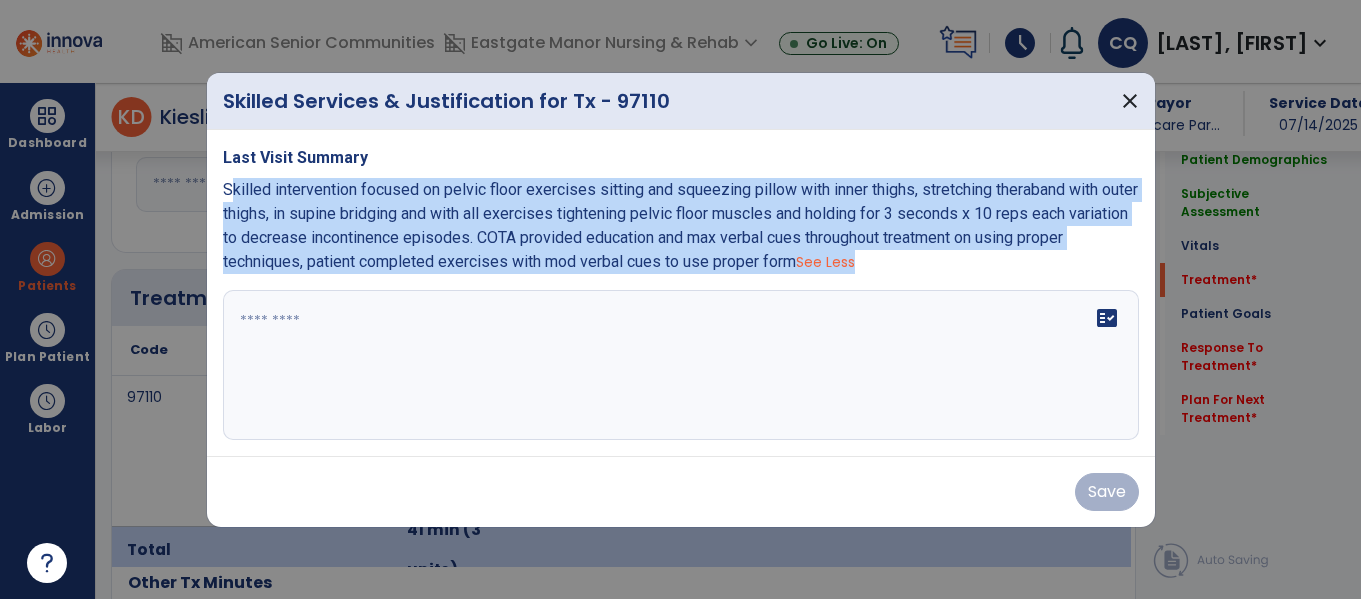 click on "fact_check" at bounding box center (681, 365) 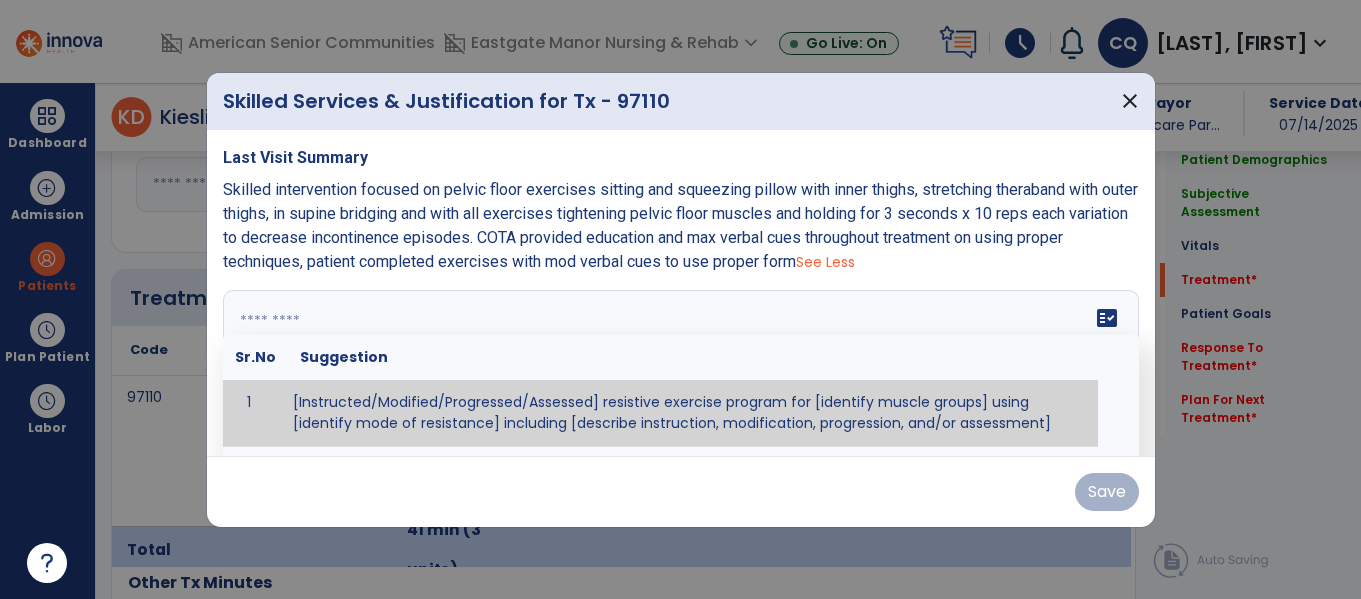paste on "**********" 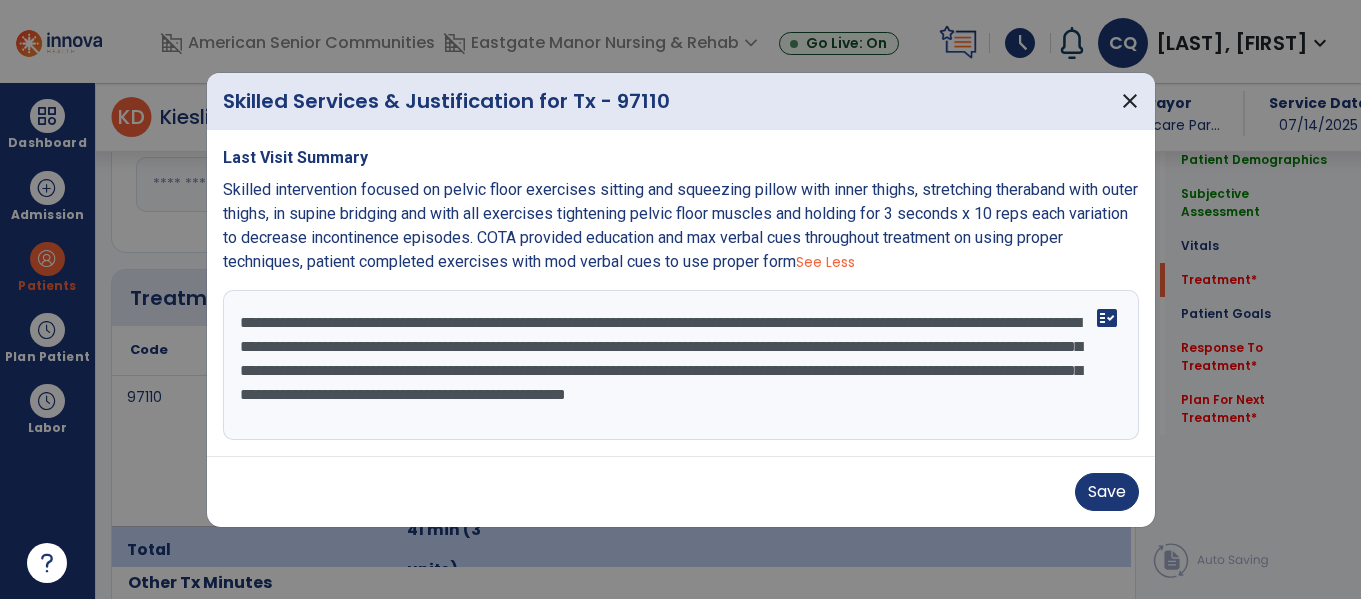 scroll, scrollTop: 40, scrollLeft: 0, axis: vertical 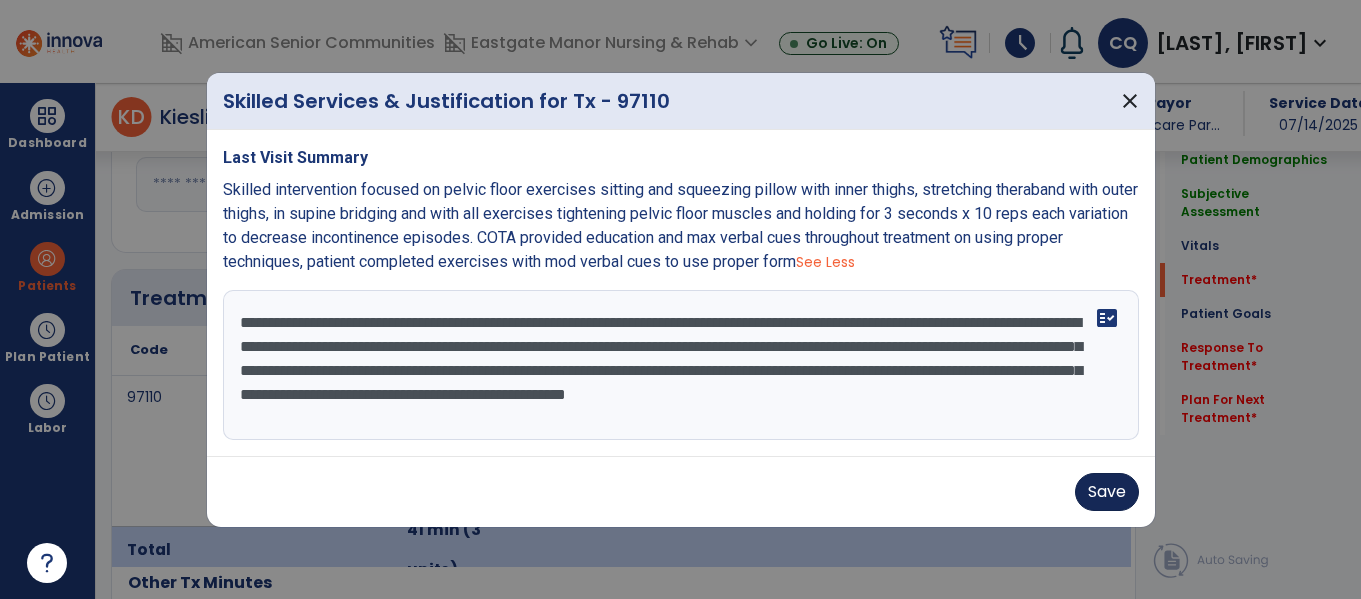 type on "**********" 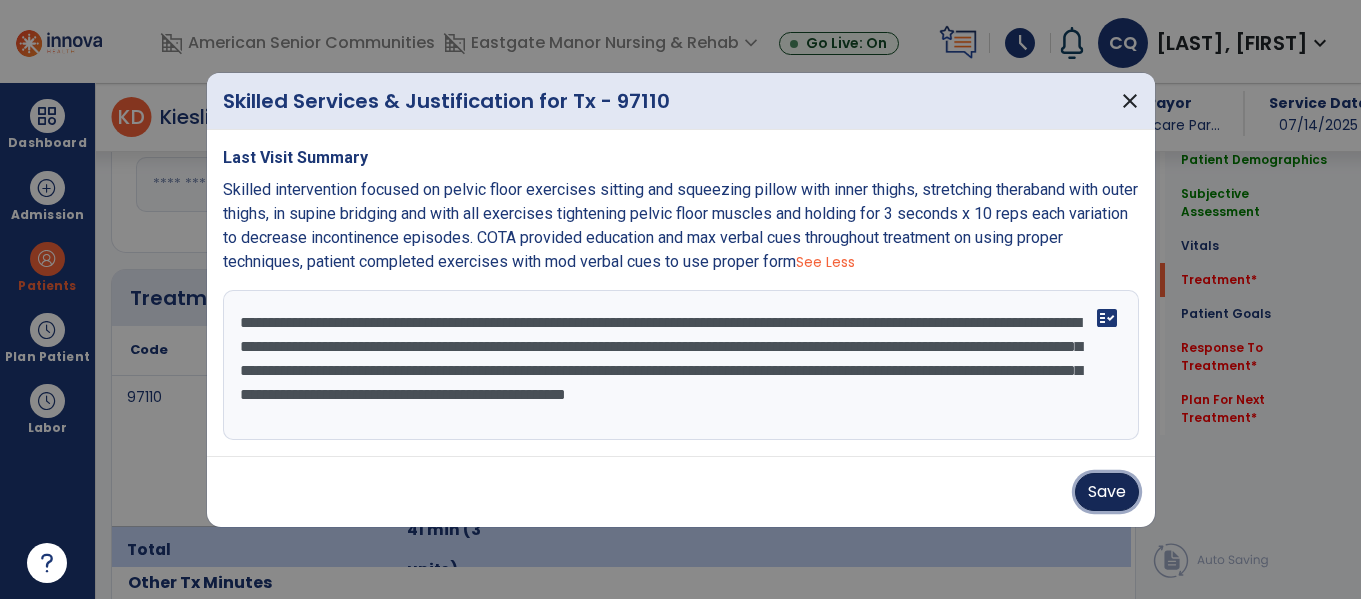 click on "Save" at bounding box center (1107, 492) 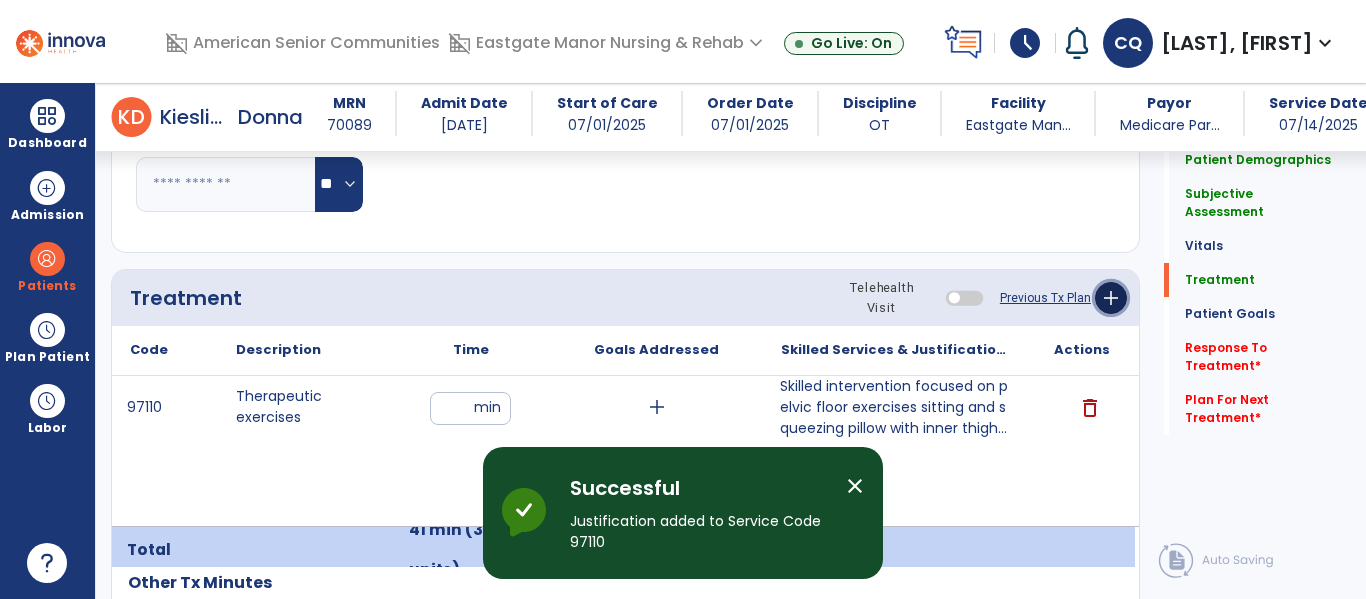 click on "add" 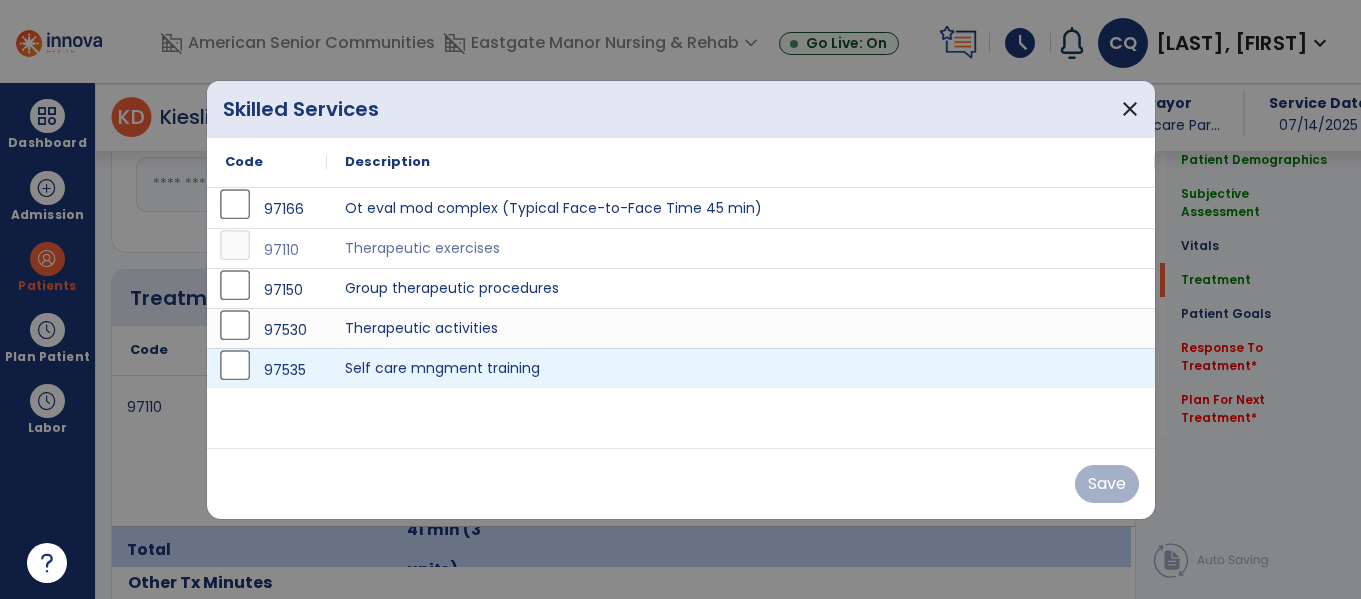 scroll, scrollTop: 1090, scrollLeft: 0, axis: vertical 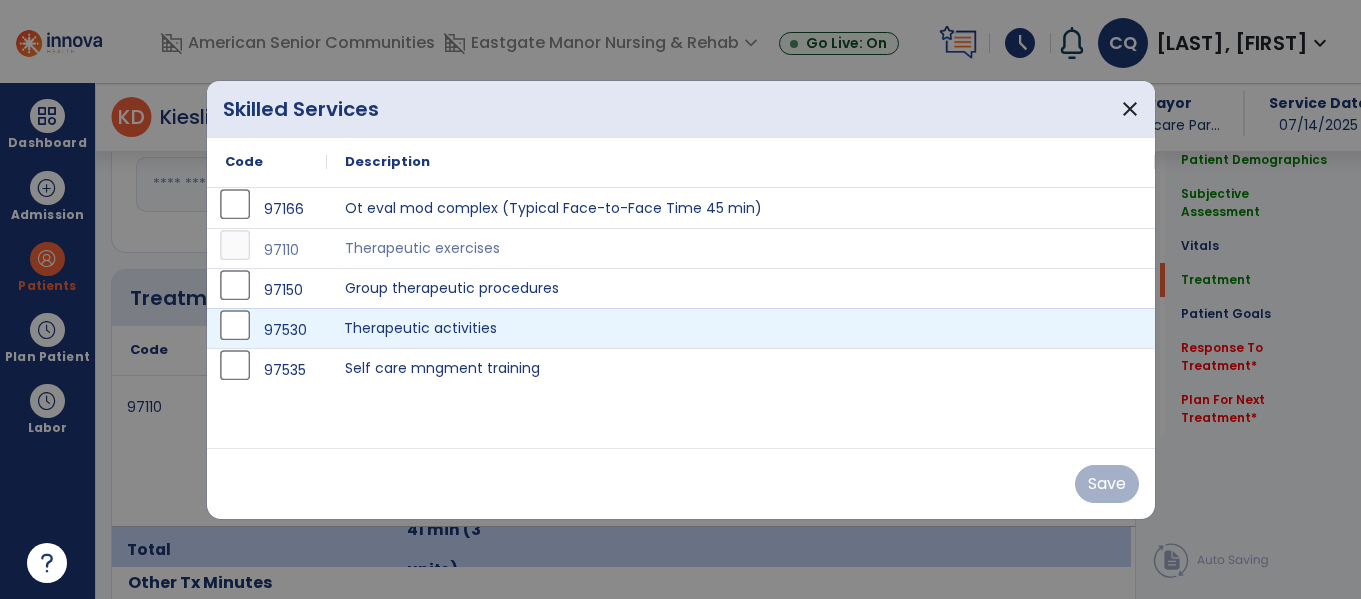 click on "Therapeutic activities" at bounding box center (741, 328) 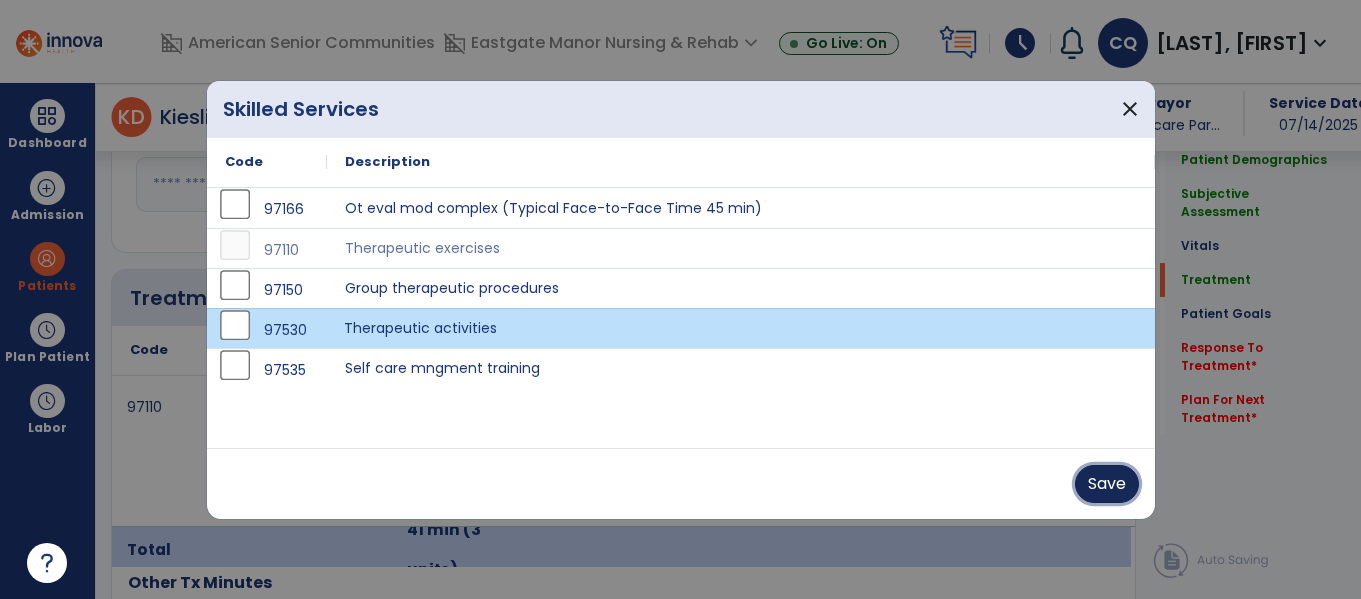 click on "Save" at bounding box center (1107, 484) 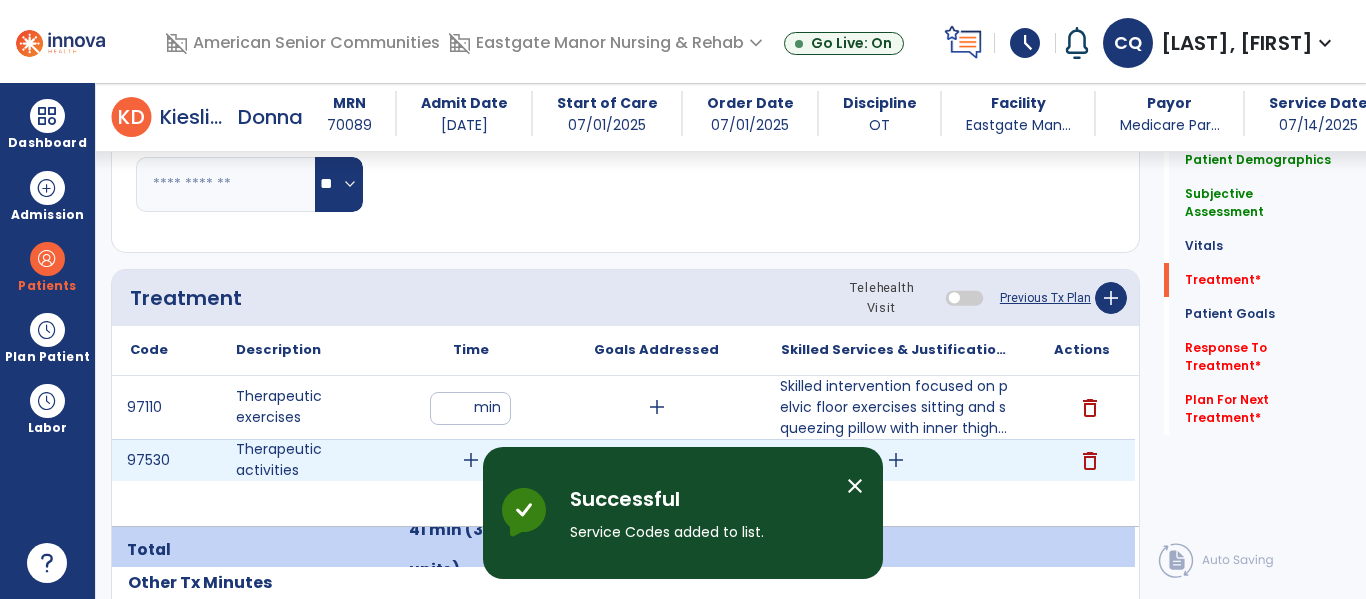 click on "add" at bounding box center [896, 460] 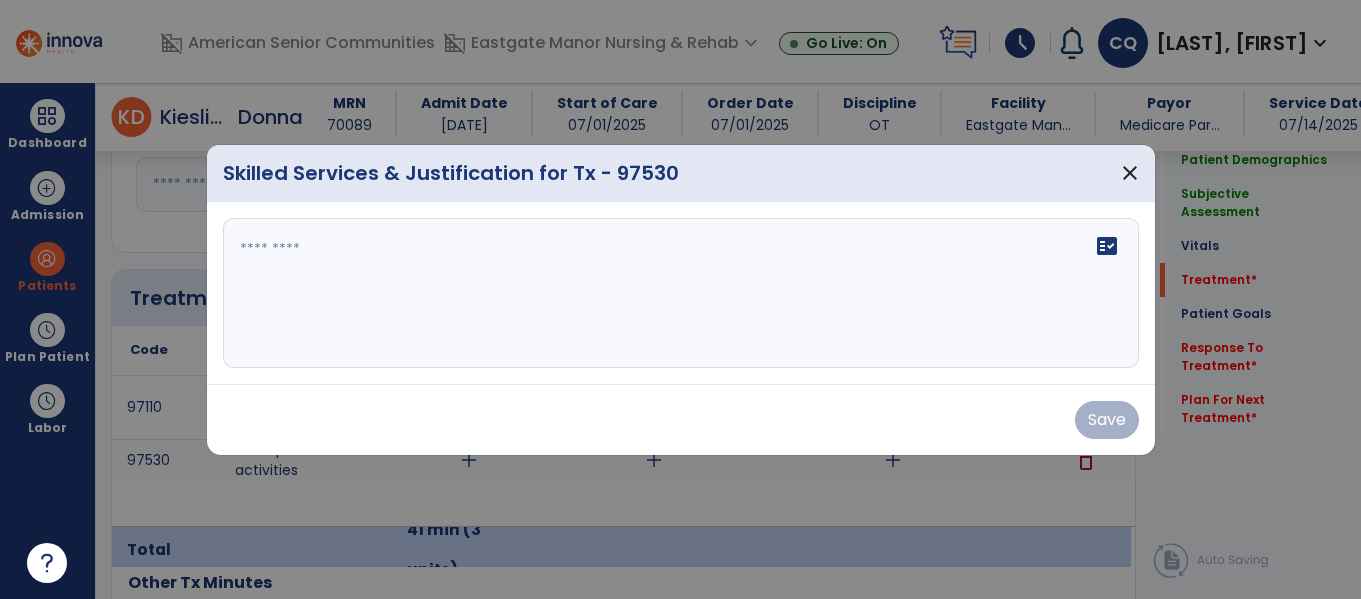 scroll, scrollTop: 1090, scrollLeft: 0, axis: vertical 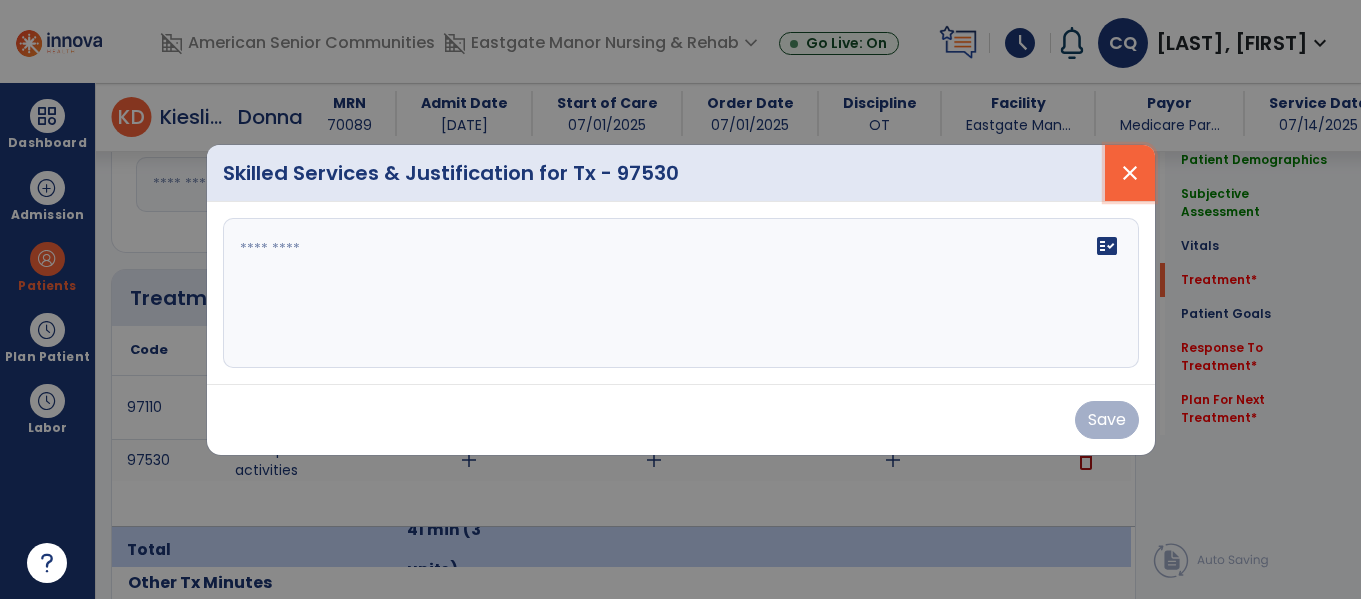 click on "close" at bounding box center (1130, 173) 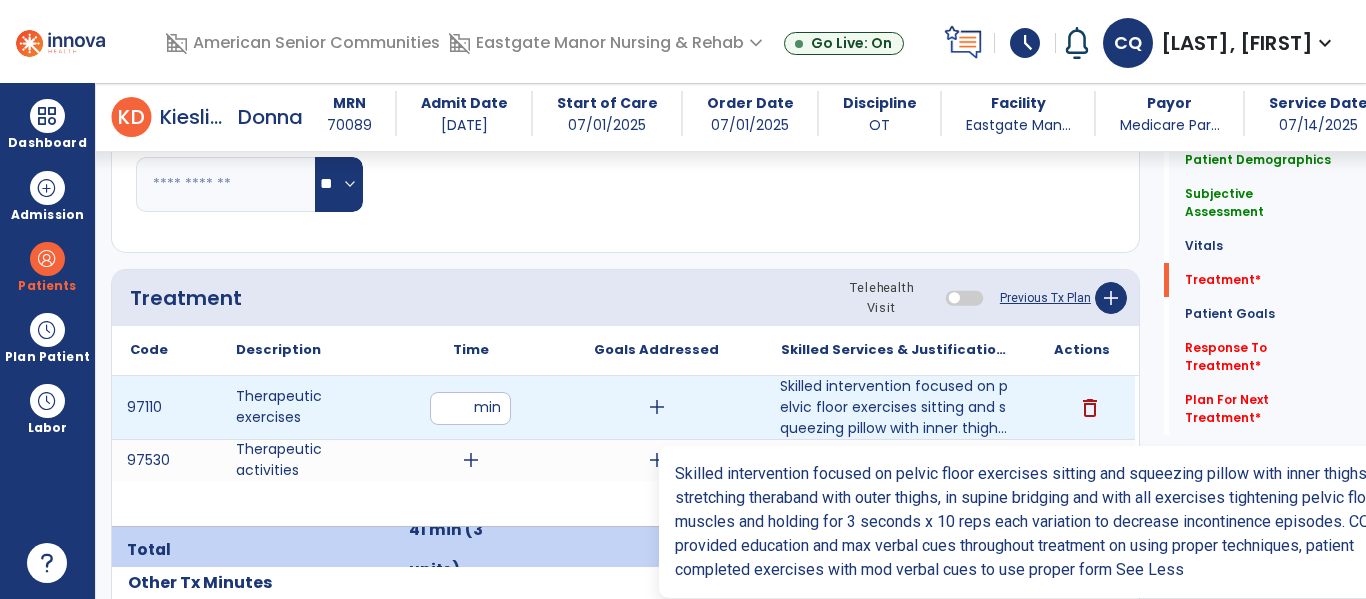click on "Skilled intervention focused on pelvic floor exercises sitting and squeezing pillow with inner thigh..." at bounding box center [896, 407] 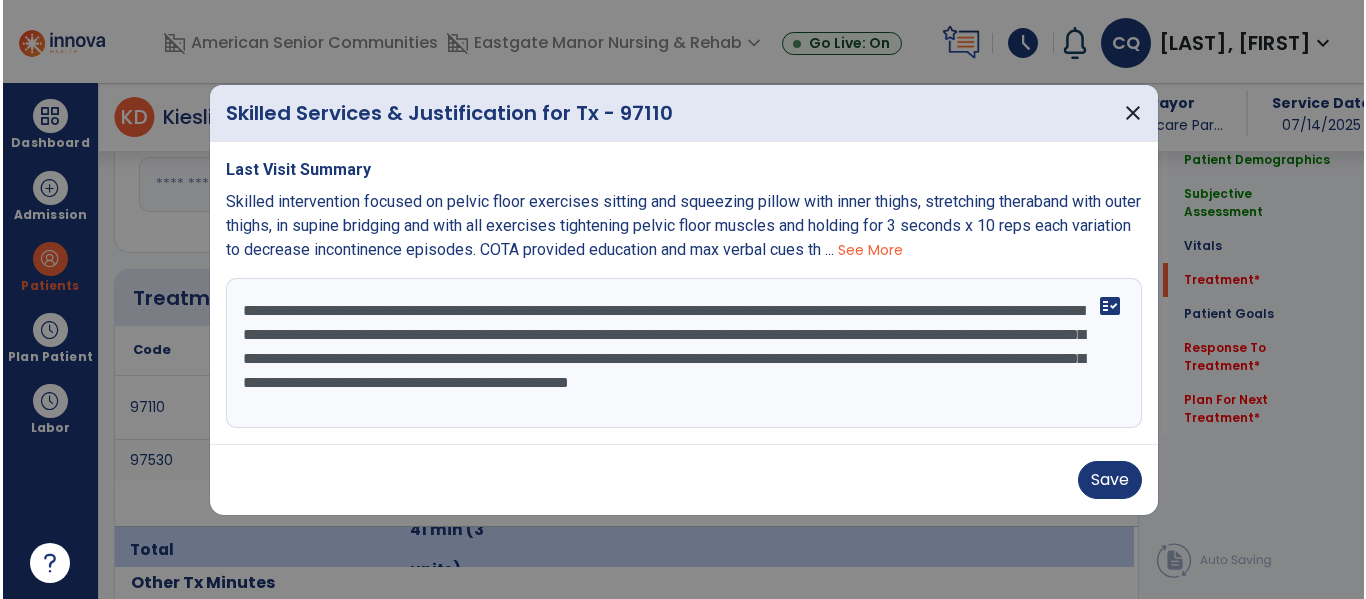 scroll, scrollTop: 1090, scrollLeft: 0, axis: vertical 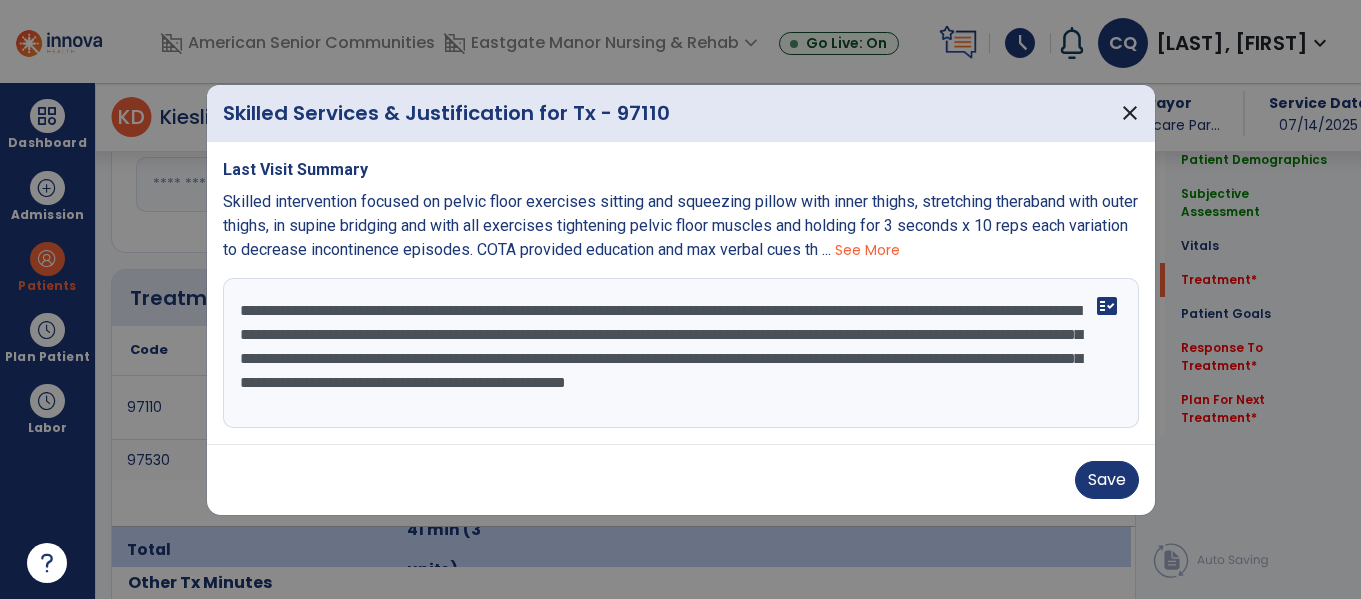 click on "**********" at bounding box center (681, 353) 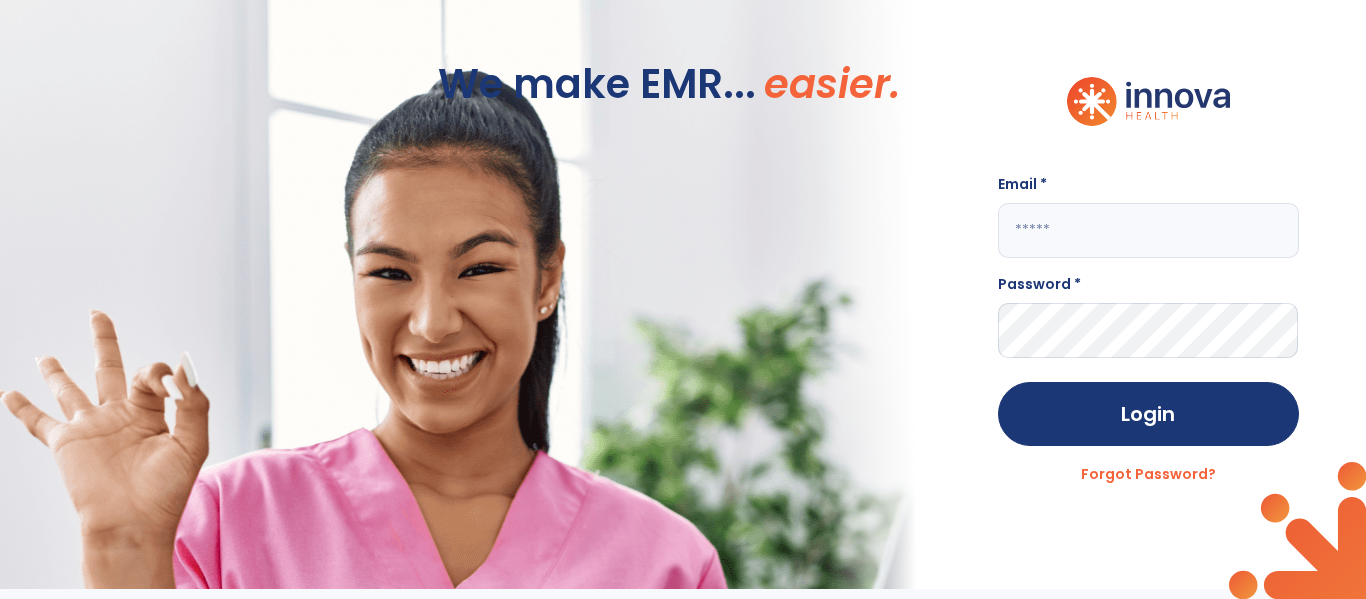 scroll, scrollTop: 0, scrollLeft: 0, axis: both 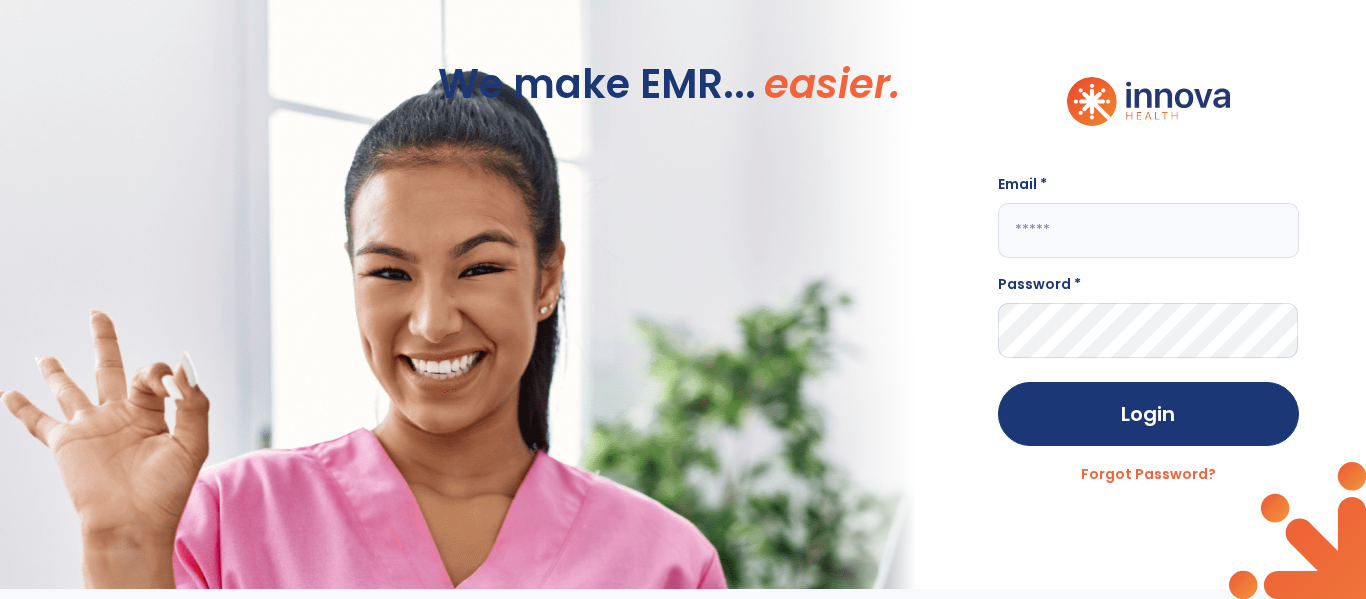 click 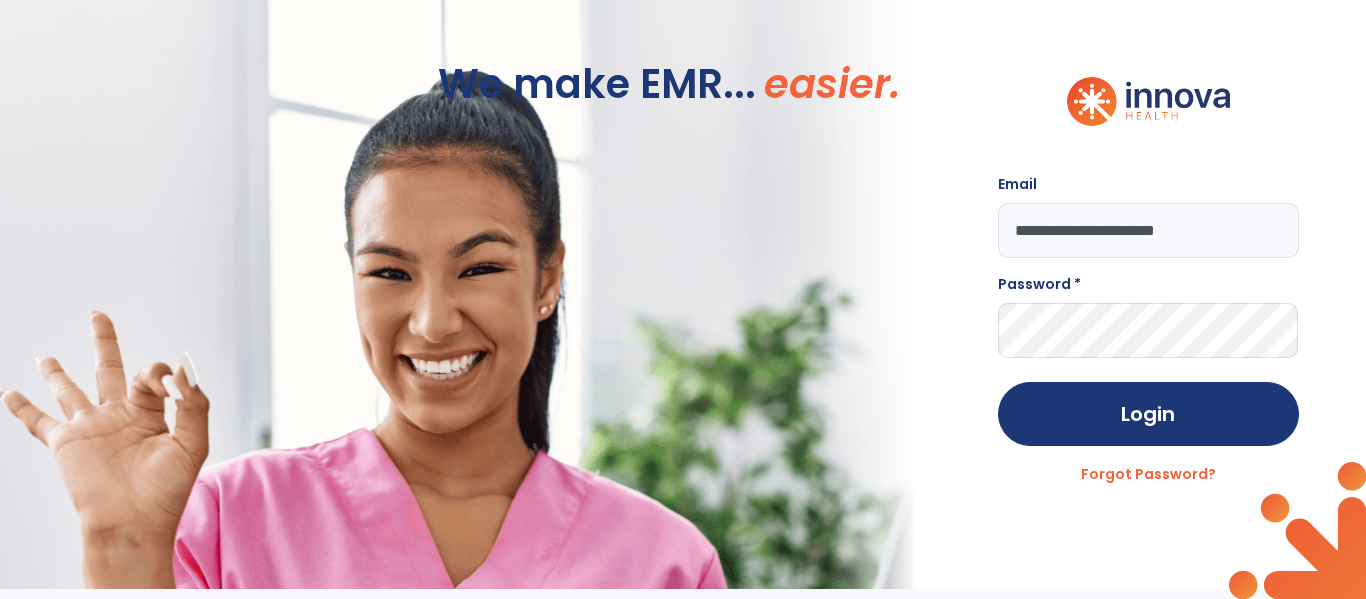 type on "**********" 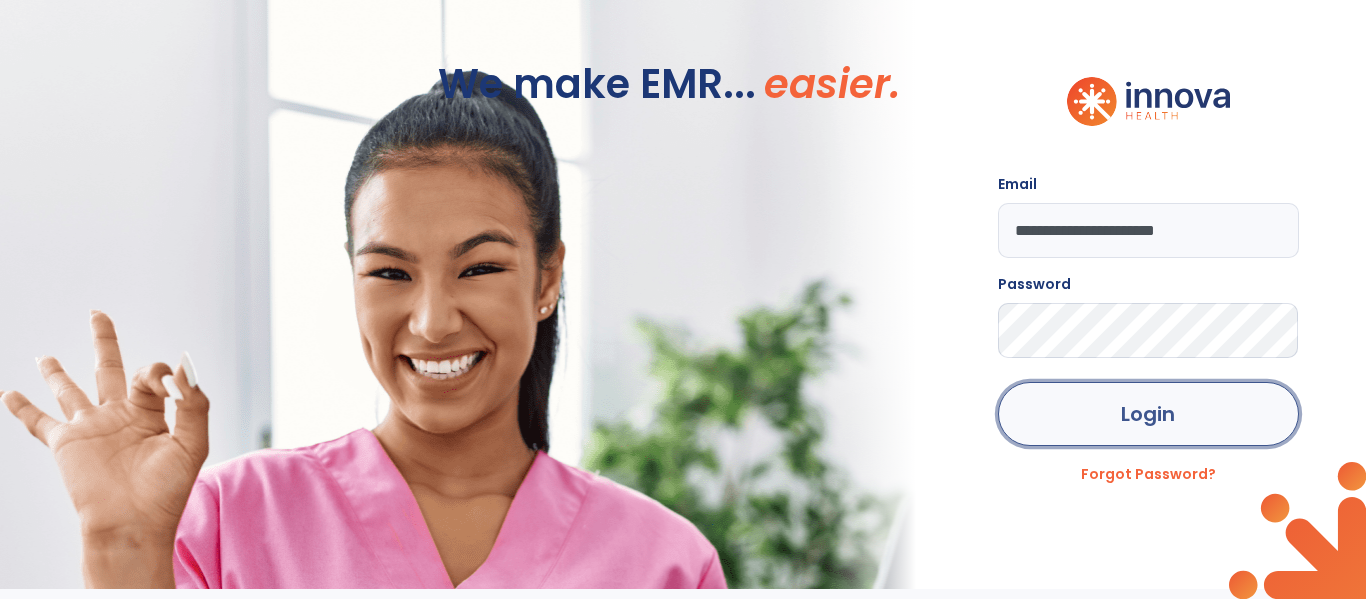 click on "Login" 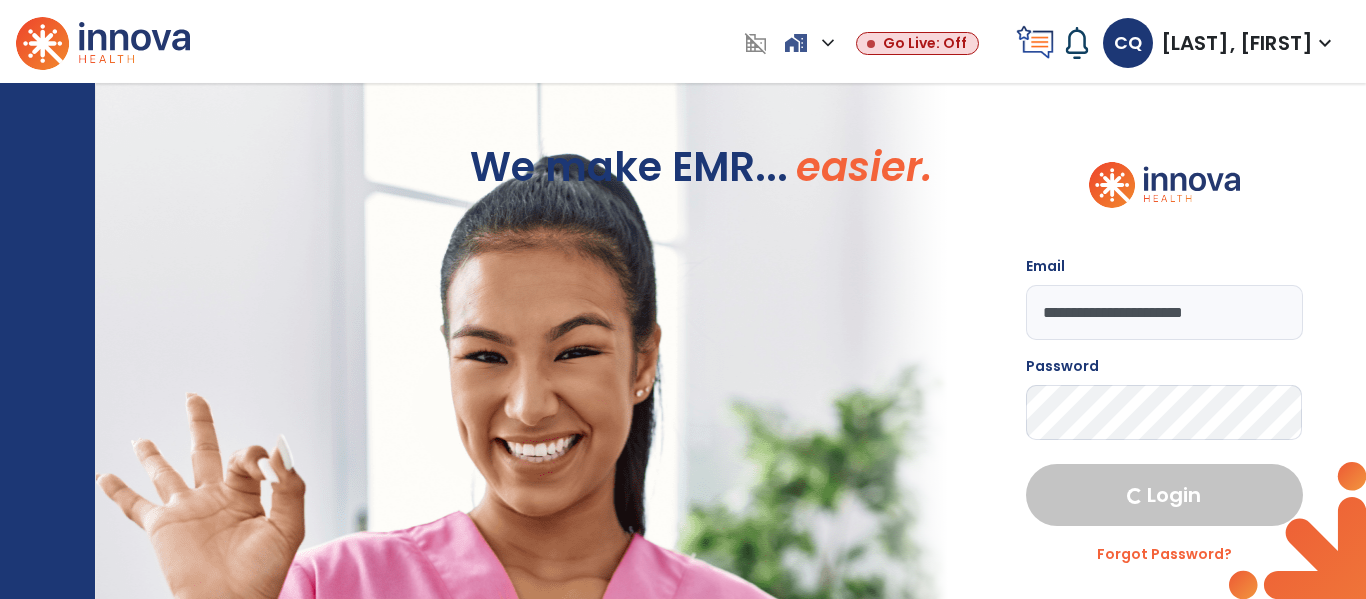 select on "****" 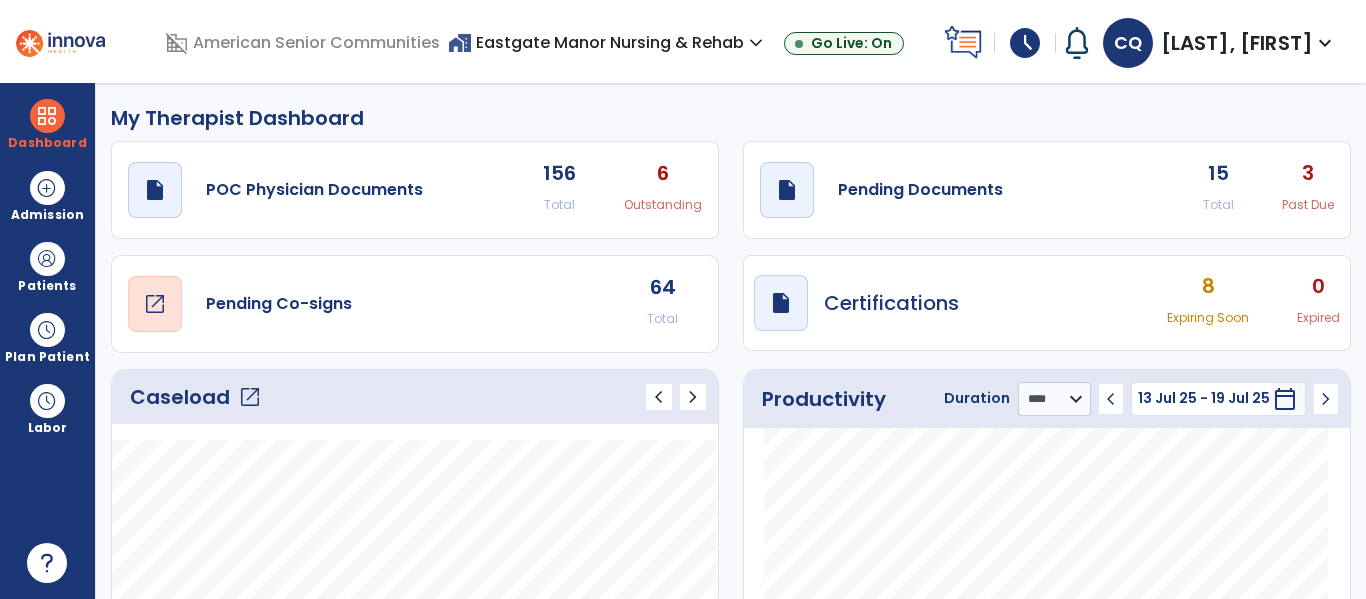 click on "open_in_new" 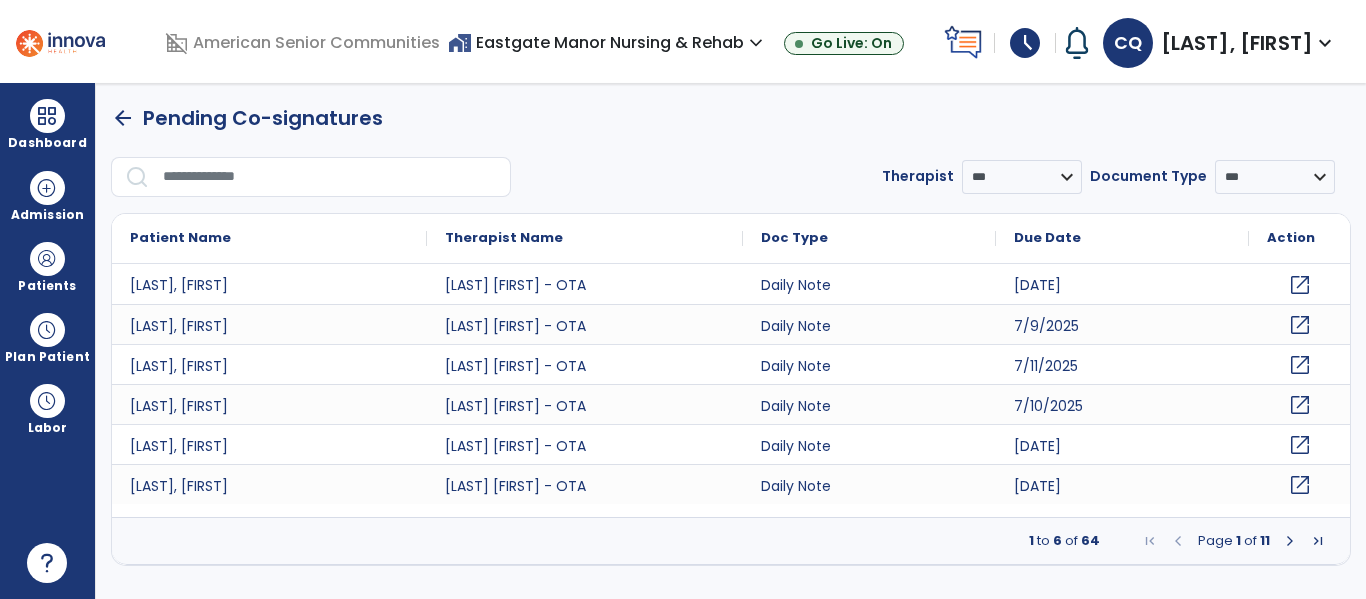 click on "open_in_new" 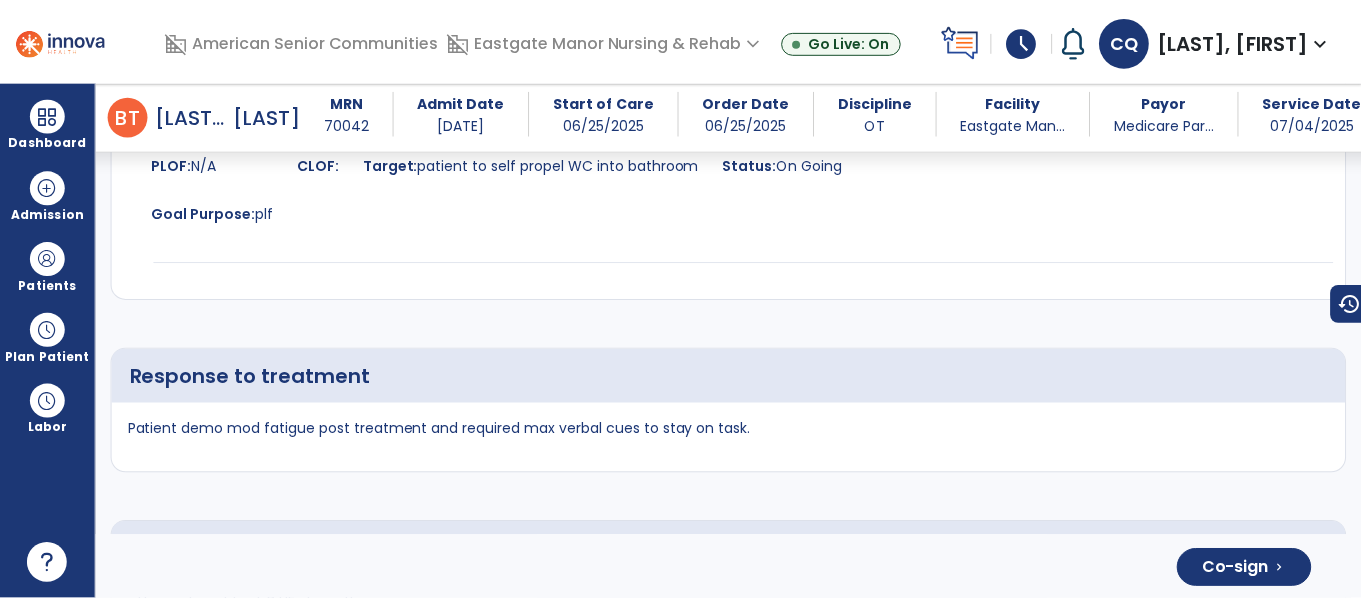 scroll, scrollTop: 3918, scrollLeft: 0, axis: vertical 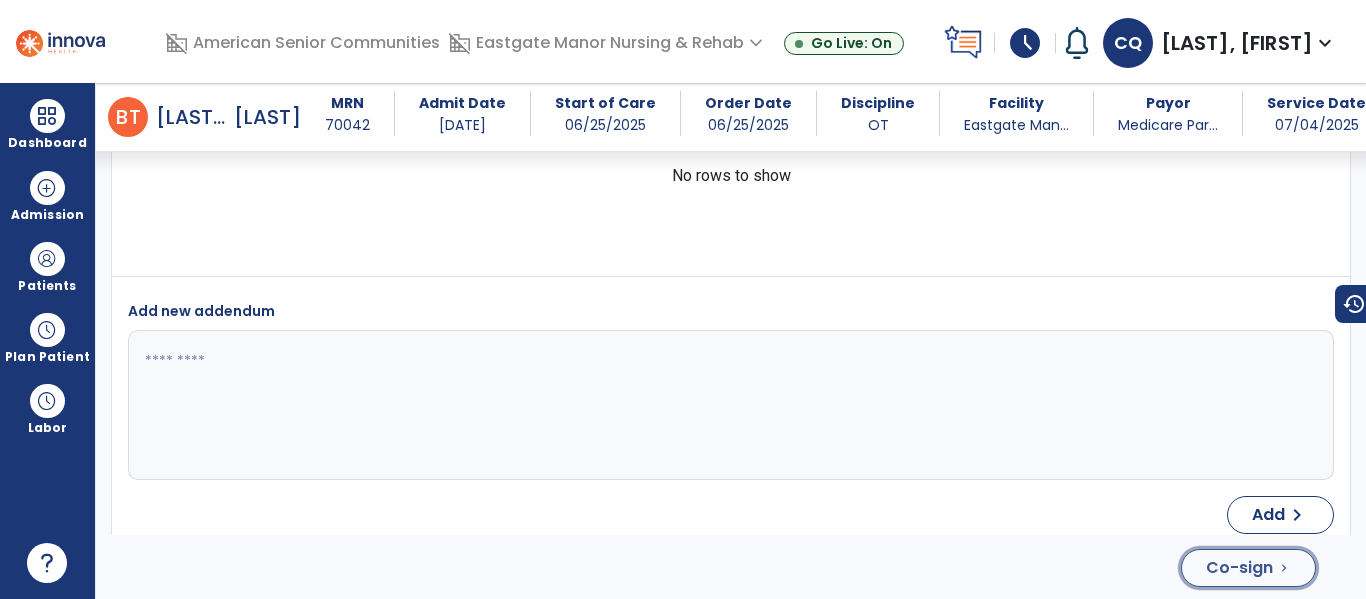 click on "Co-sign  chevron_right" 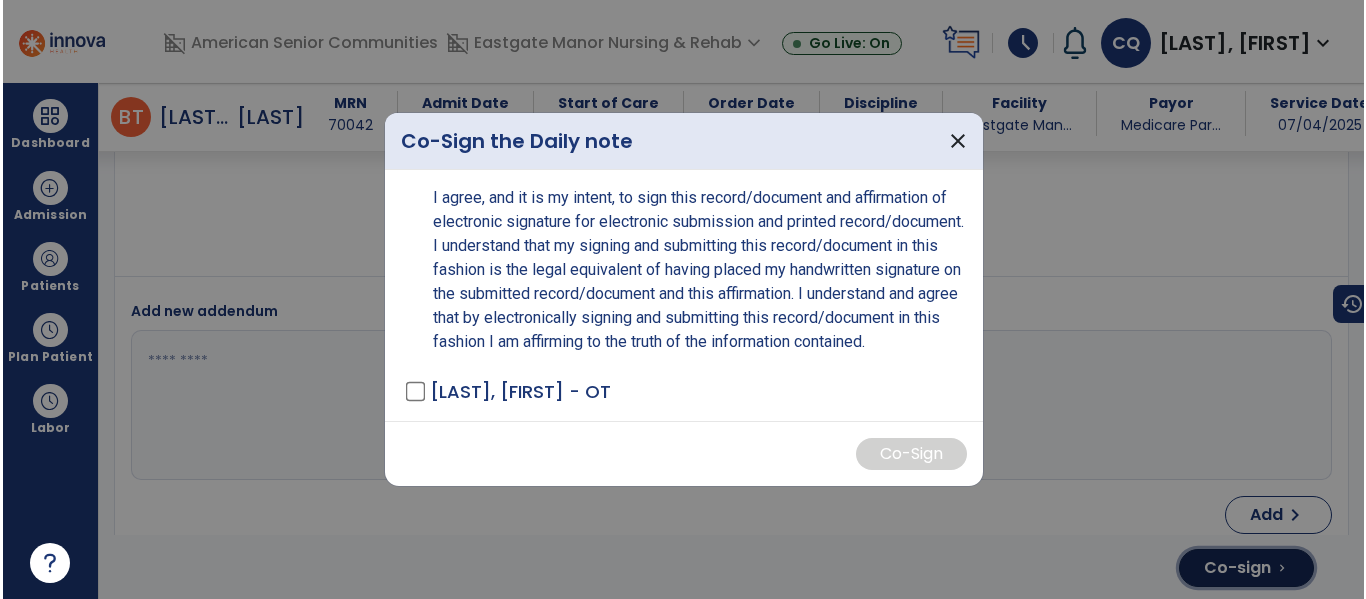 scroll, scrollTop: 3918, scrollLeft: 0, axis: vertical 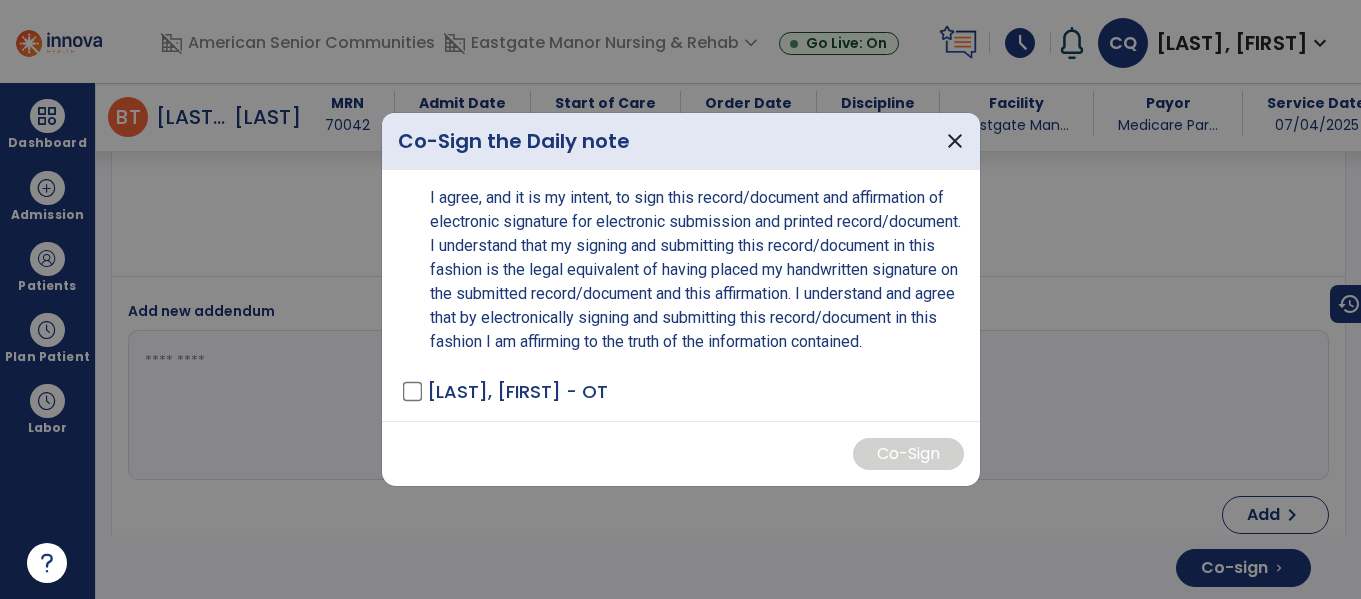 click on "[LAST], [FIRST]  - OT" at bounding box center (685, 391) 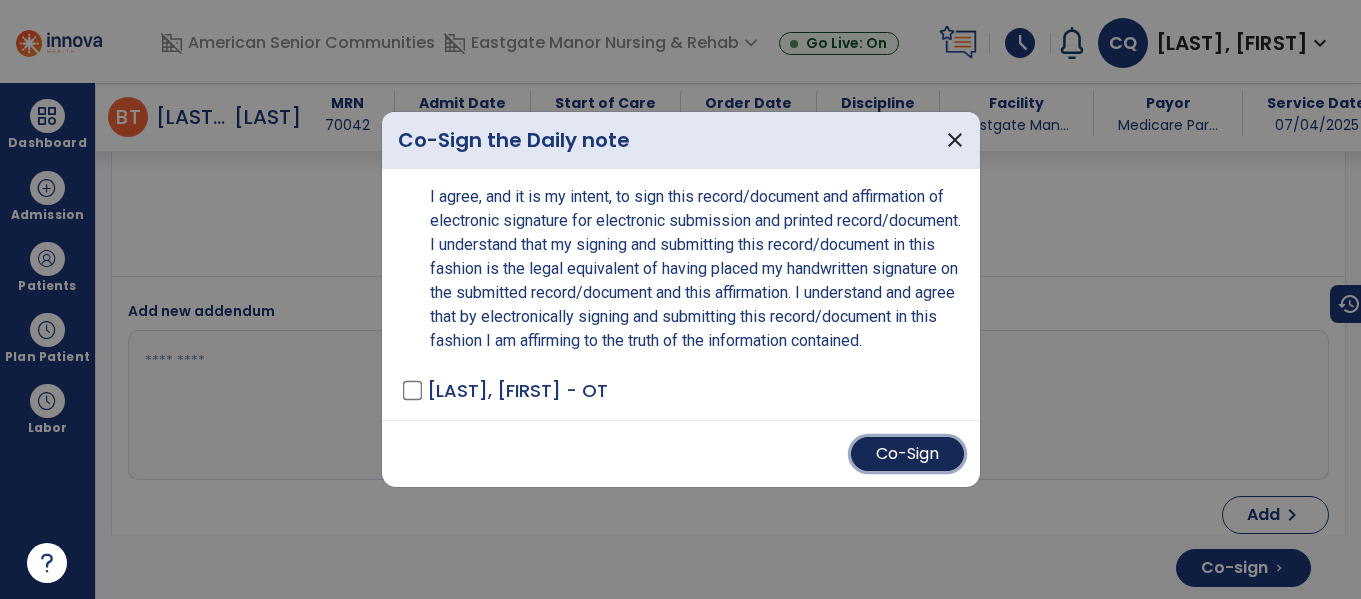 click on "Co-Sign" at bounding box center [907, 454] 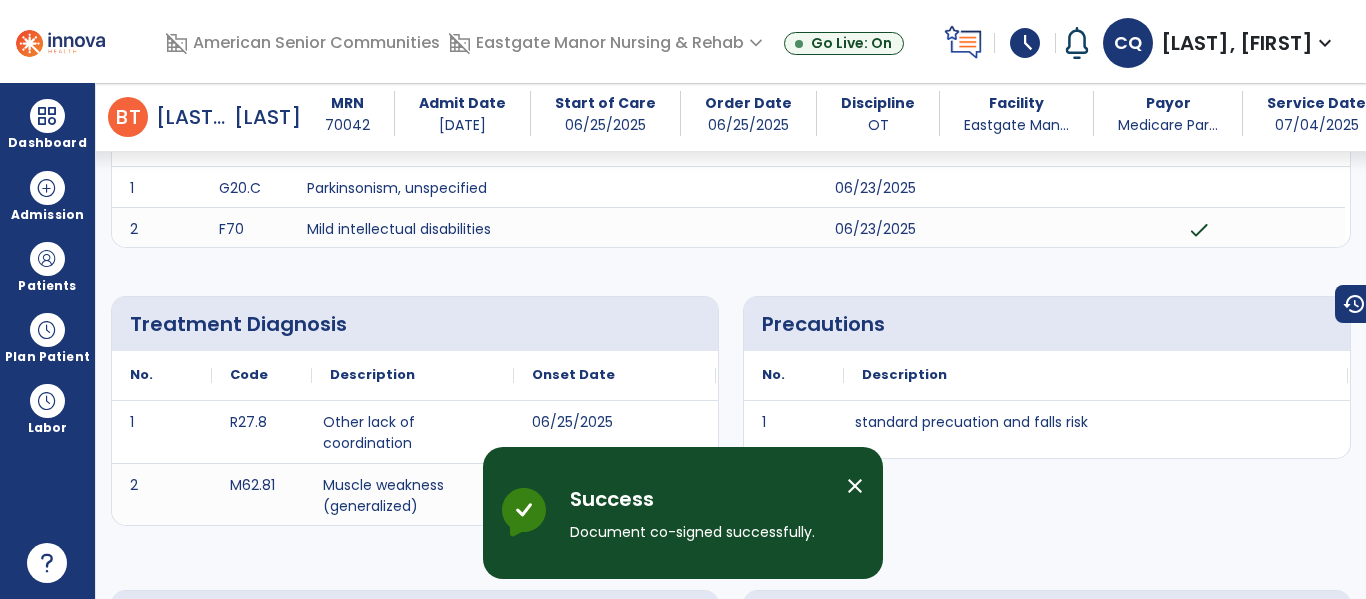 scroll, scrollTop: 0, scrollLeft: 0, axis: both 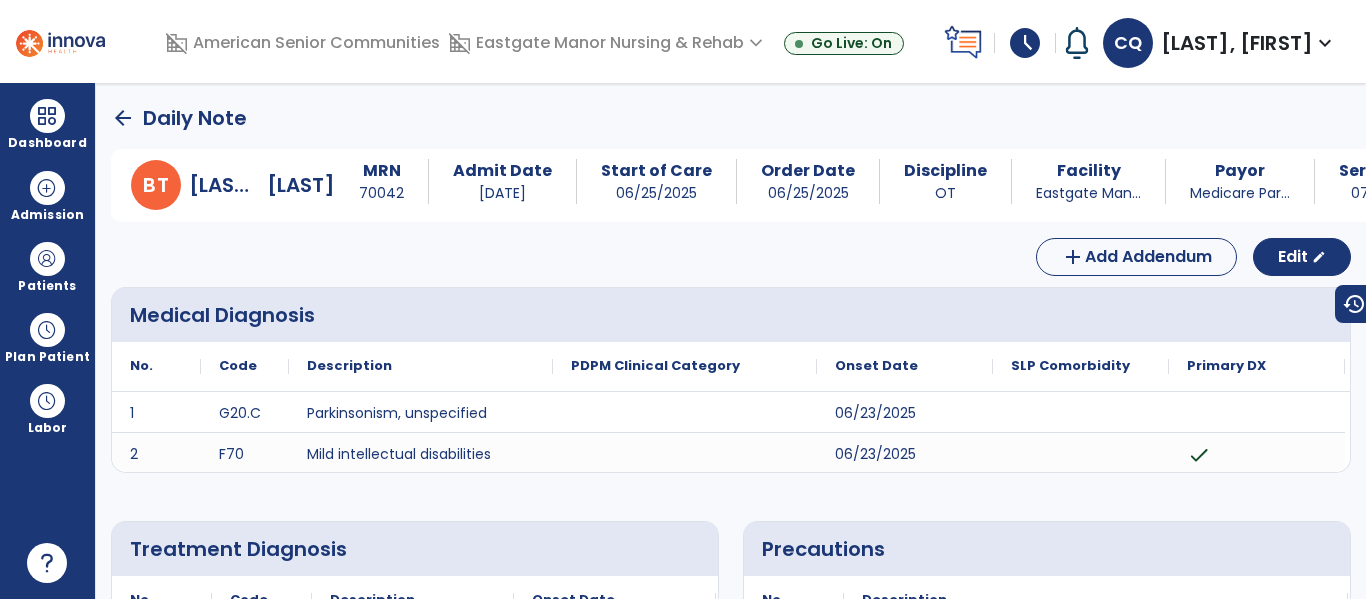 click on "arrow_back" 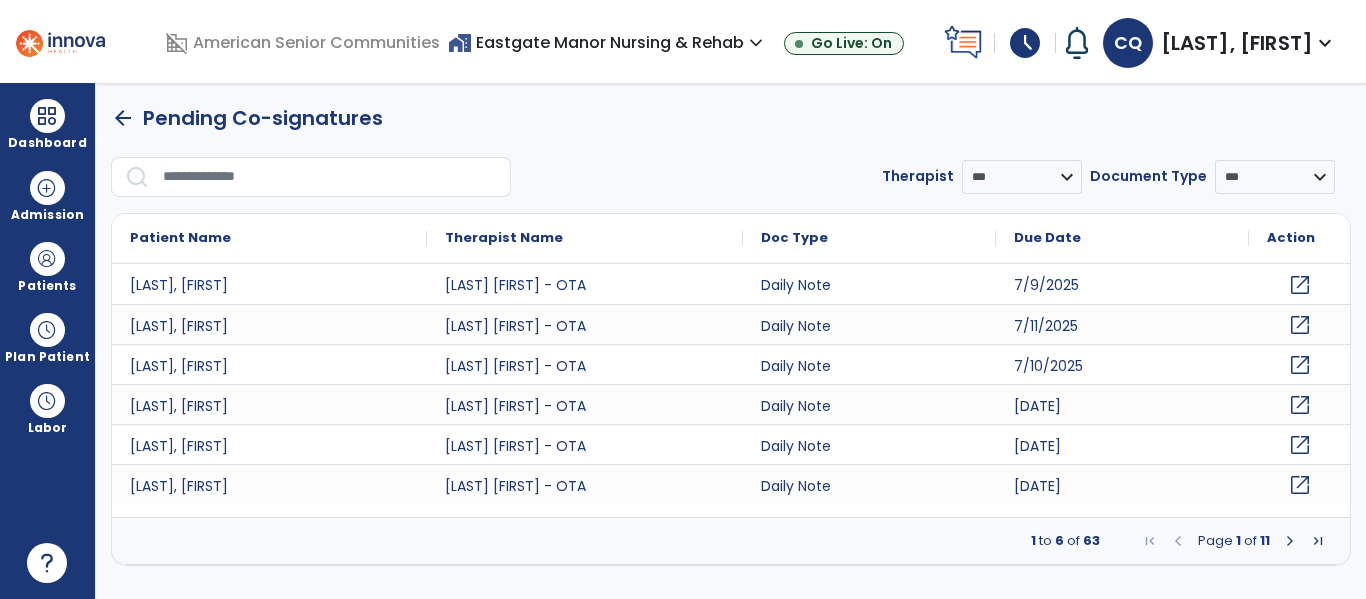 click on "open_in_new" 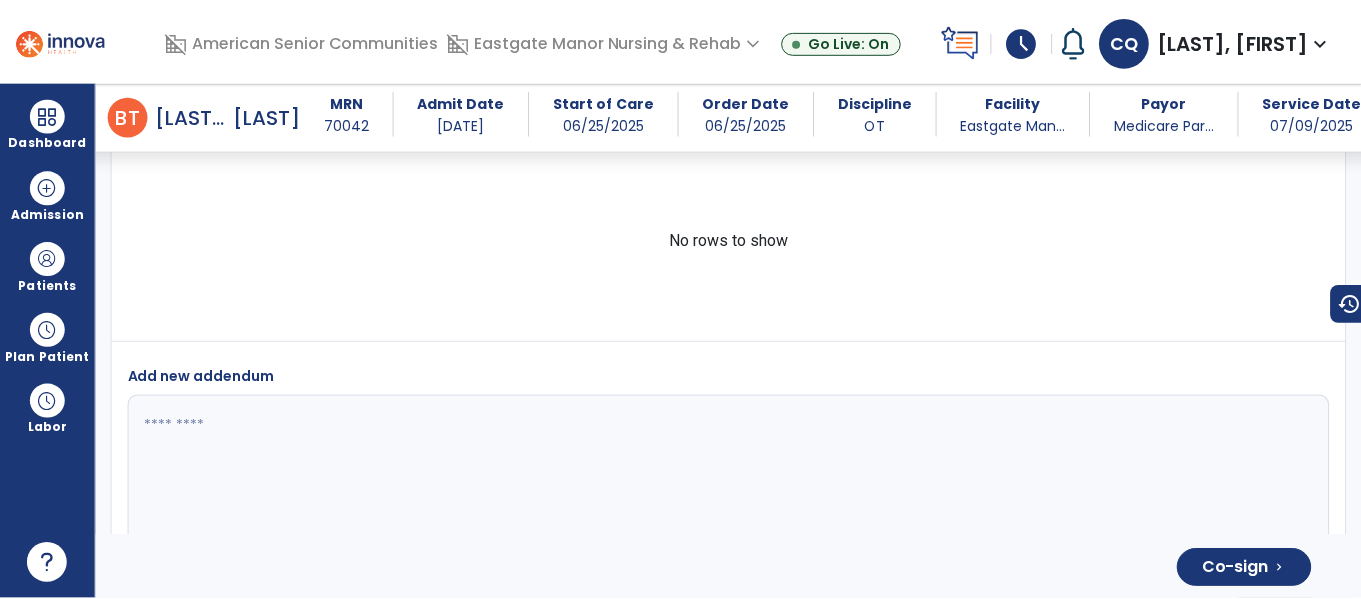 scroll, scrollTop: 3876, scrollLeft: 0, axis: vertical 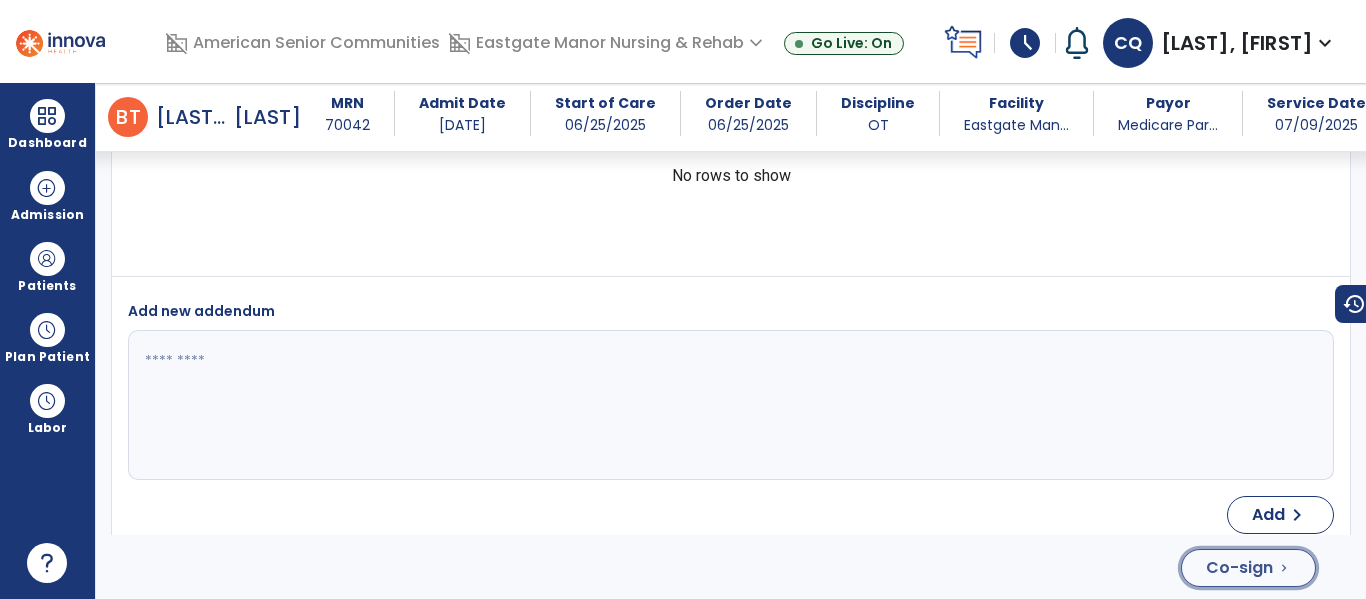 click on "Co-sign" 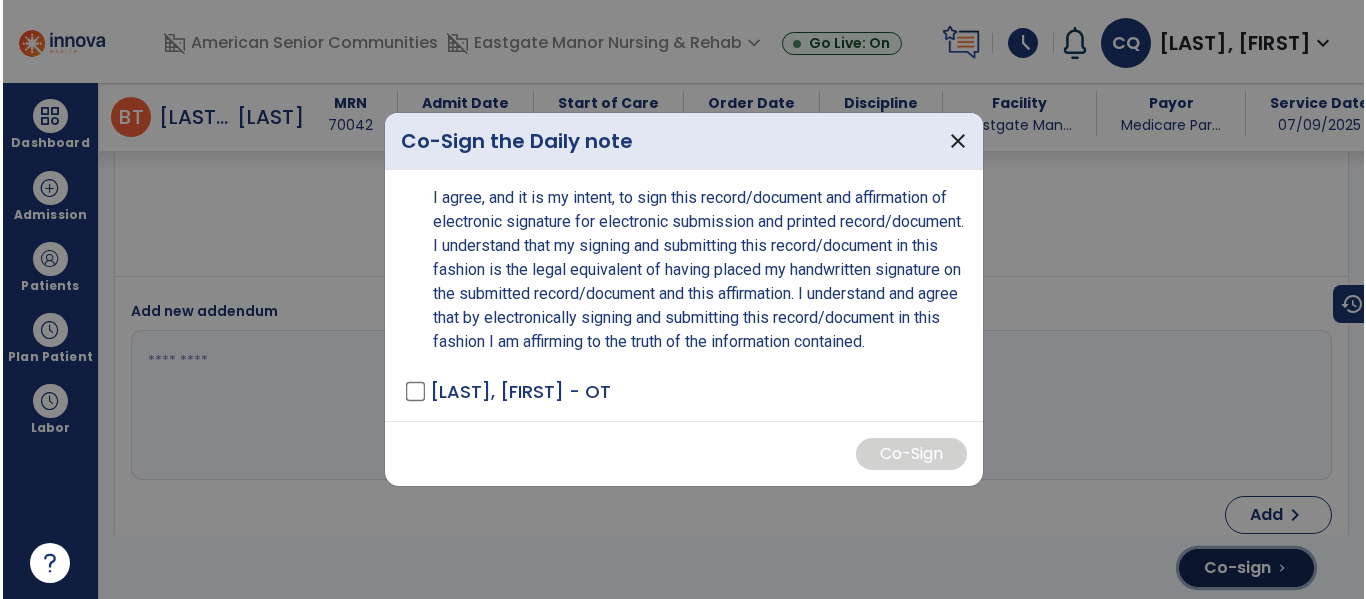 scroll, scrollTop: 3876, scrollLeft: 0, axis: vertical 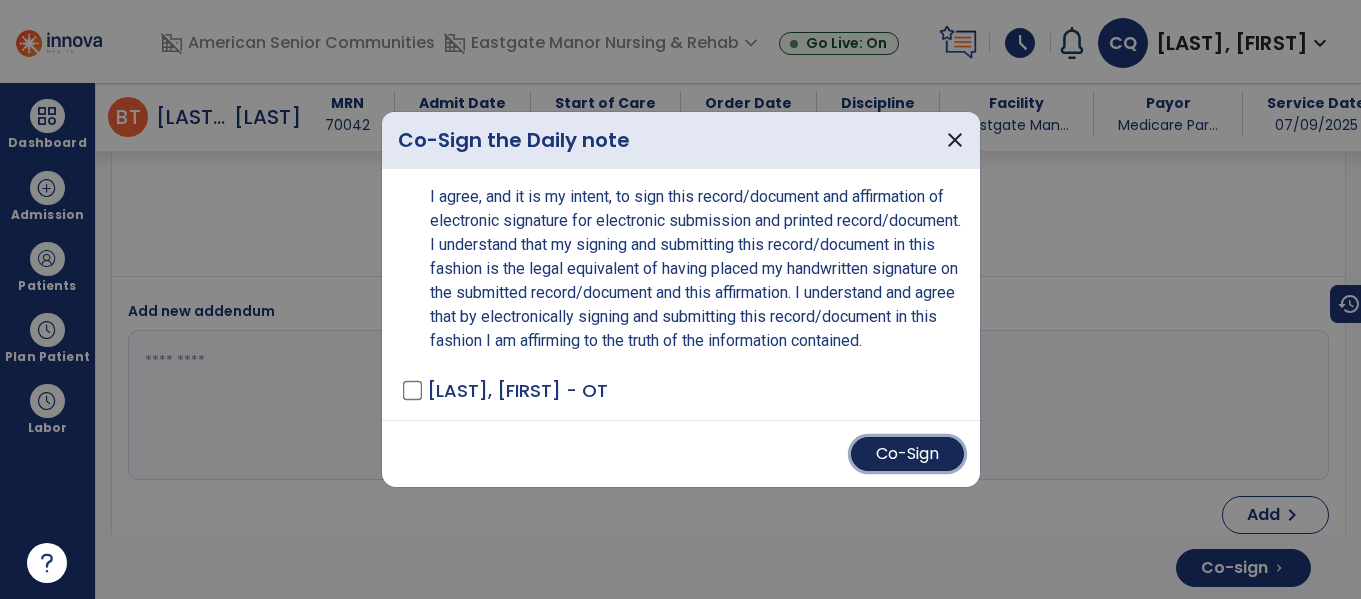 click on "Co-Sign" at bounding box center [907, 454] 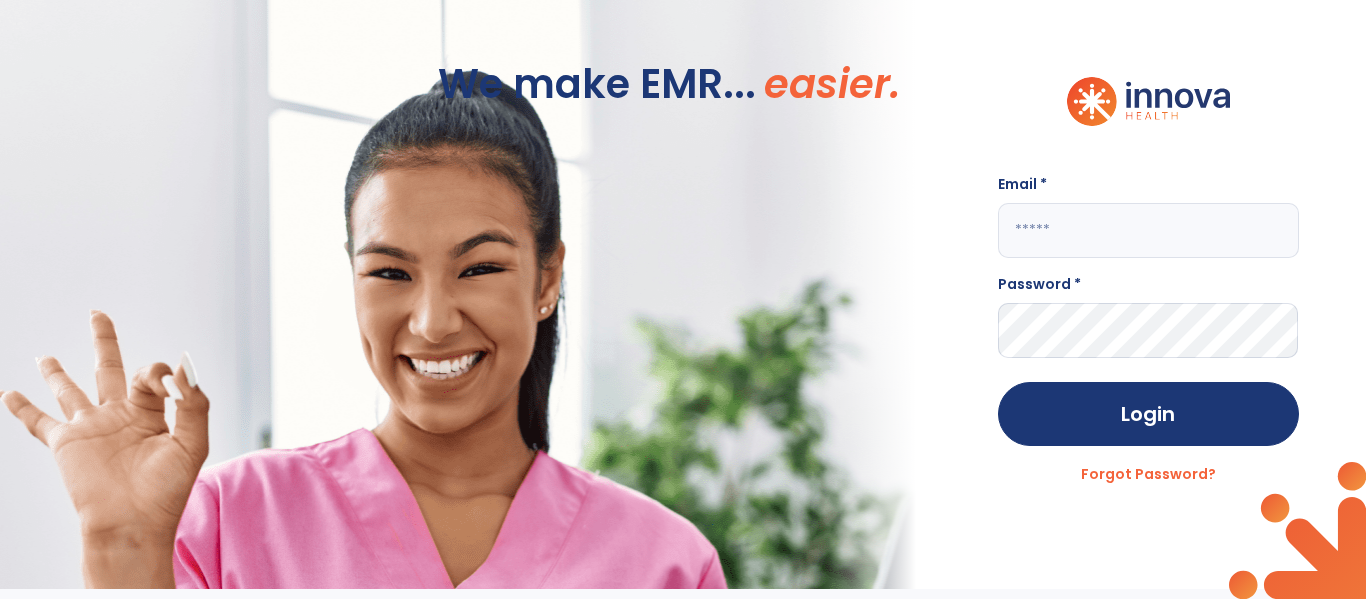 scroll, scrollTop: 0, scrollLeft: 0, axis: both 